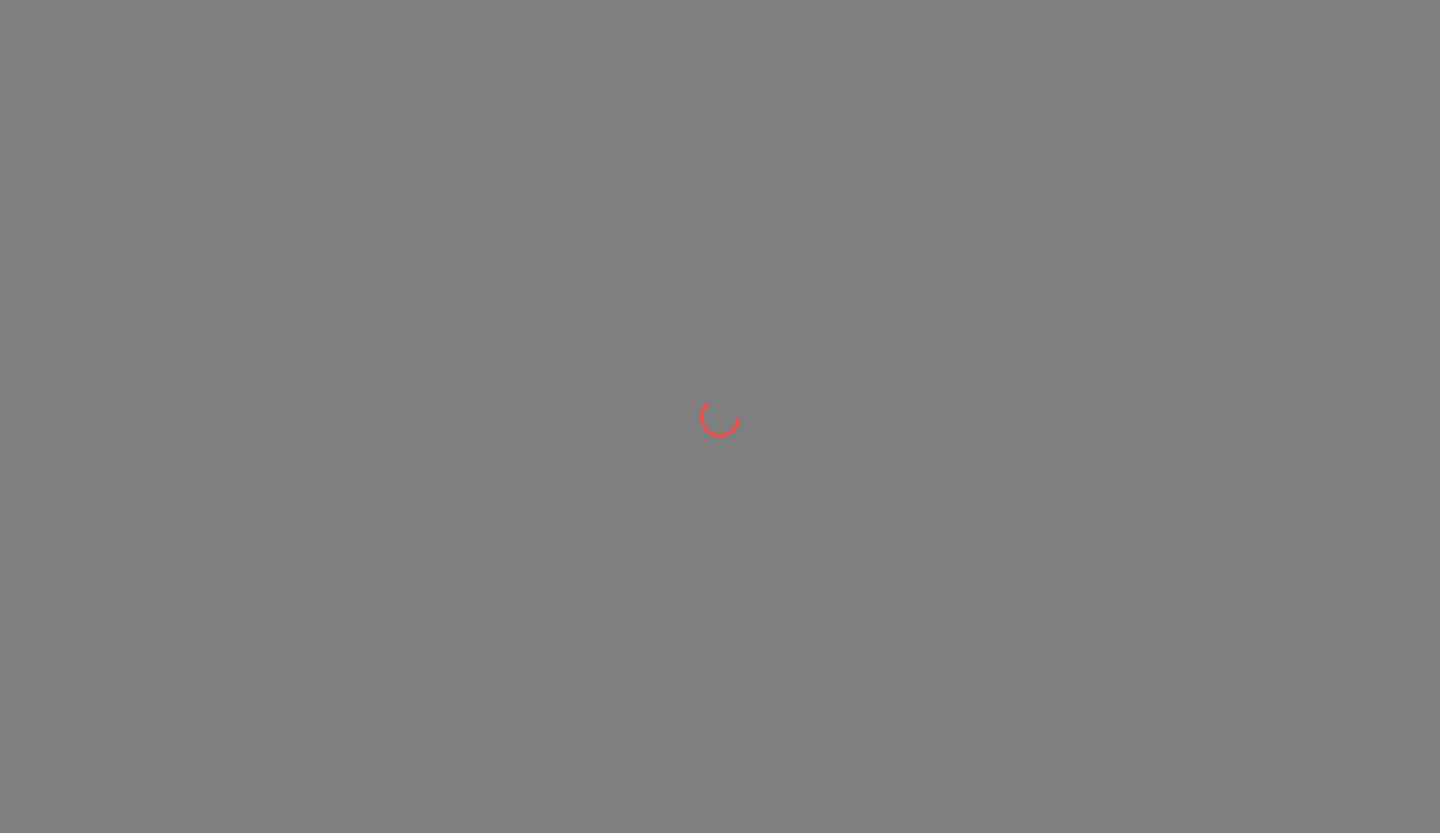 scroll, scrollTop: 0, scrollLeft: 0, axis: both 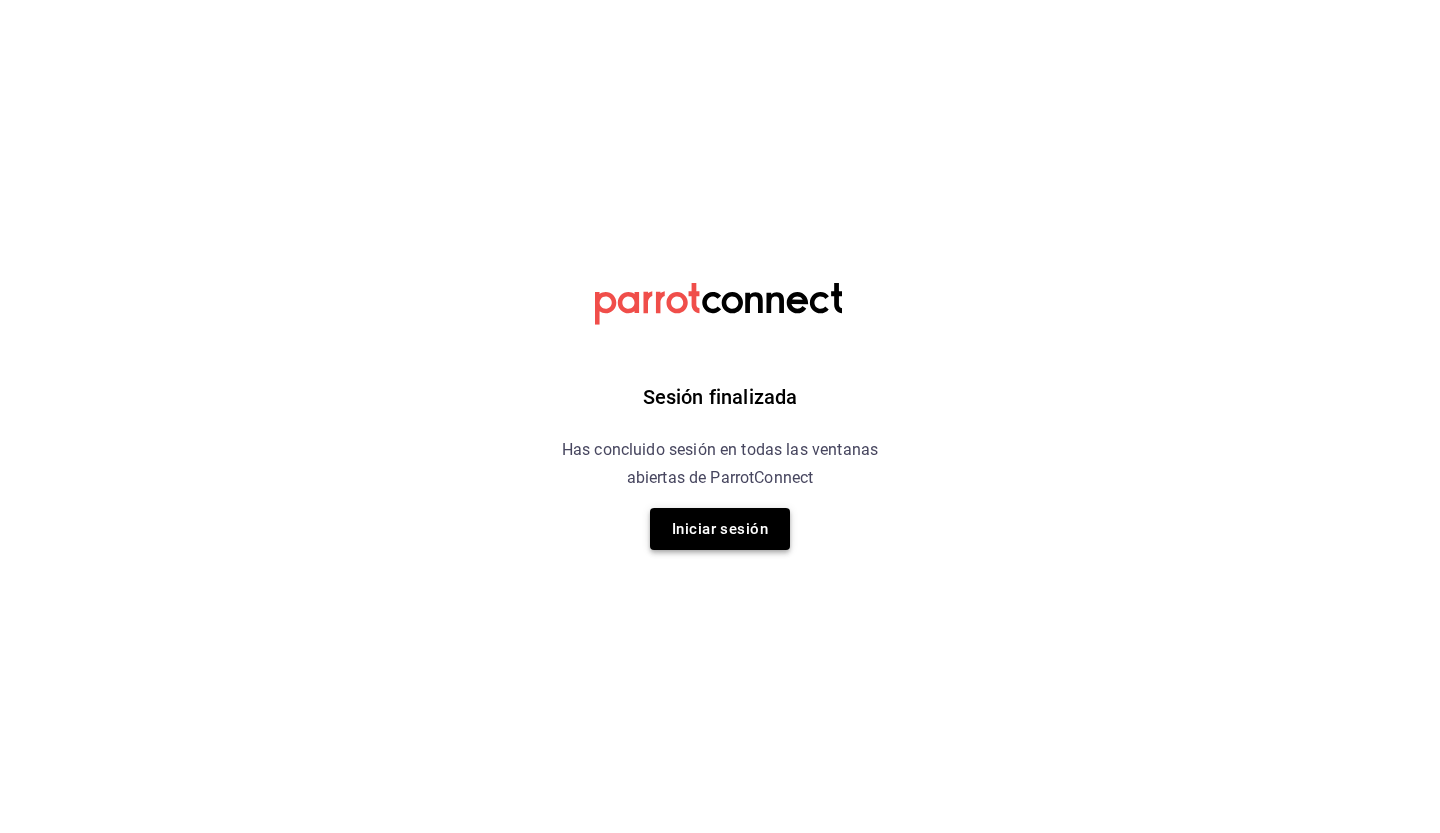 click on "Iniciar sesión" at bounding box center [720, 529] 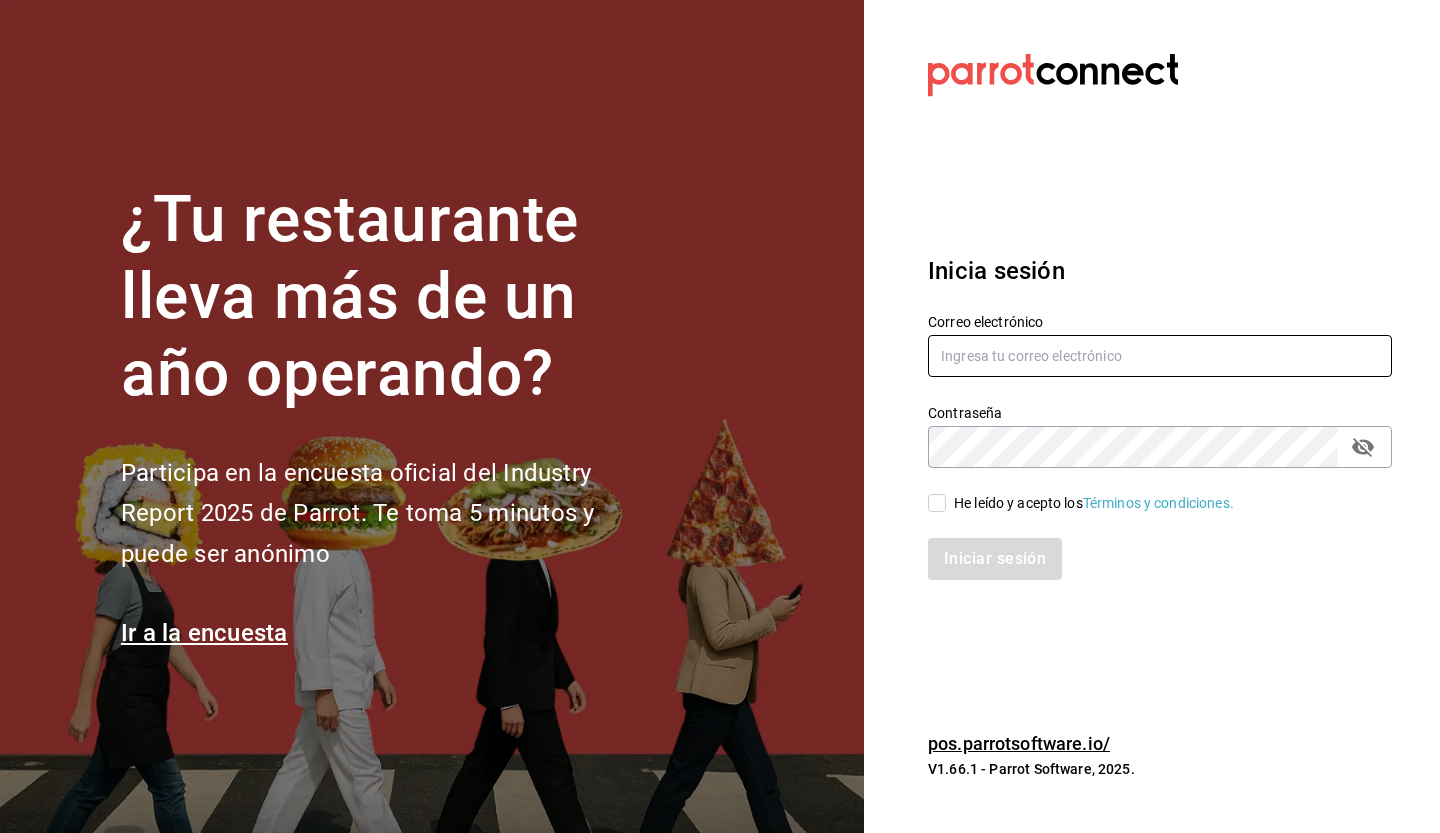 click at bounding box center (1160, 356) 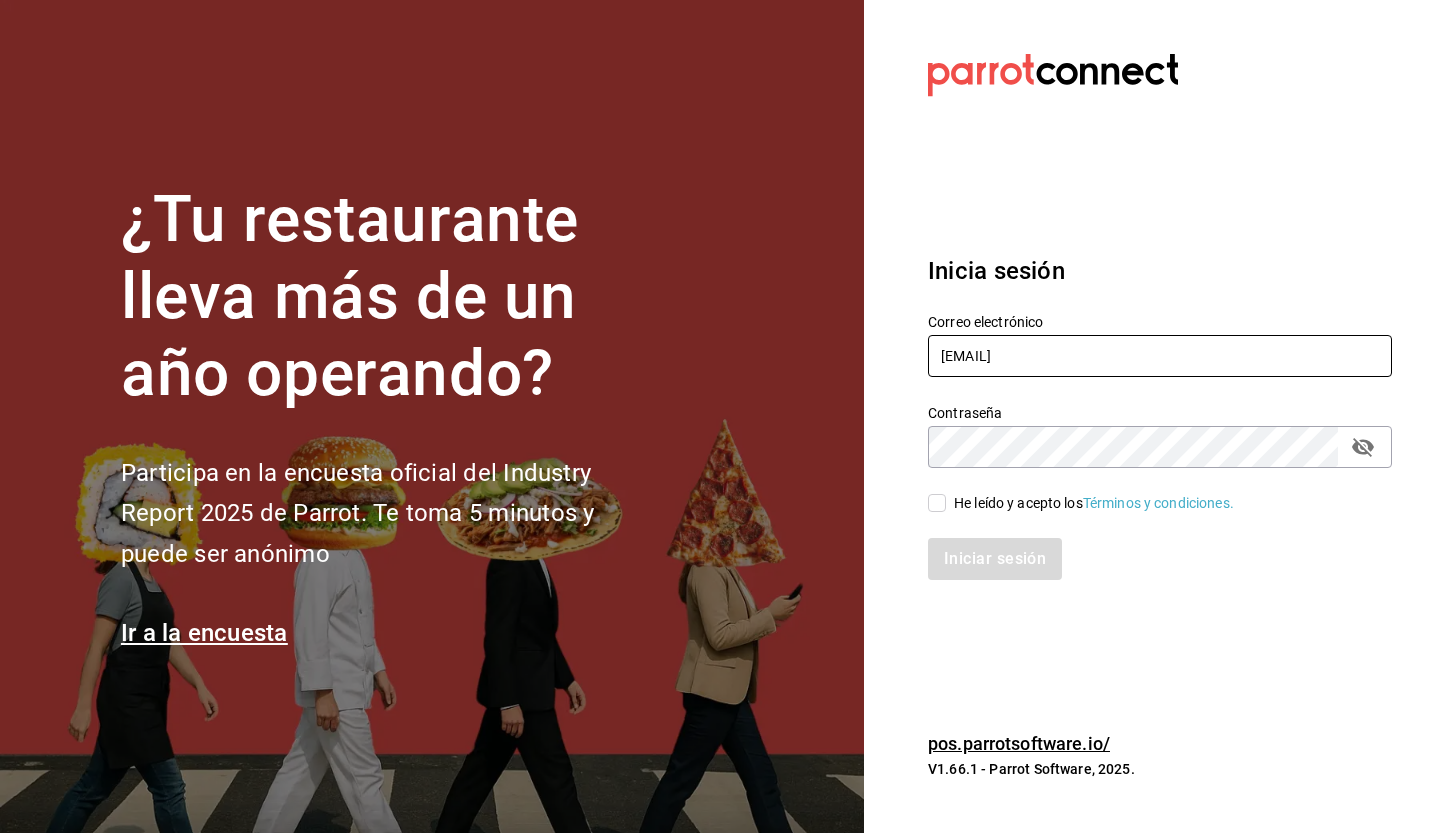 type on "[EMAIL]" 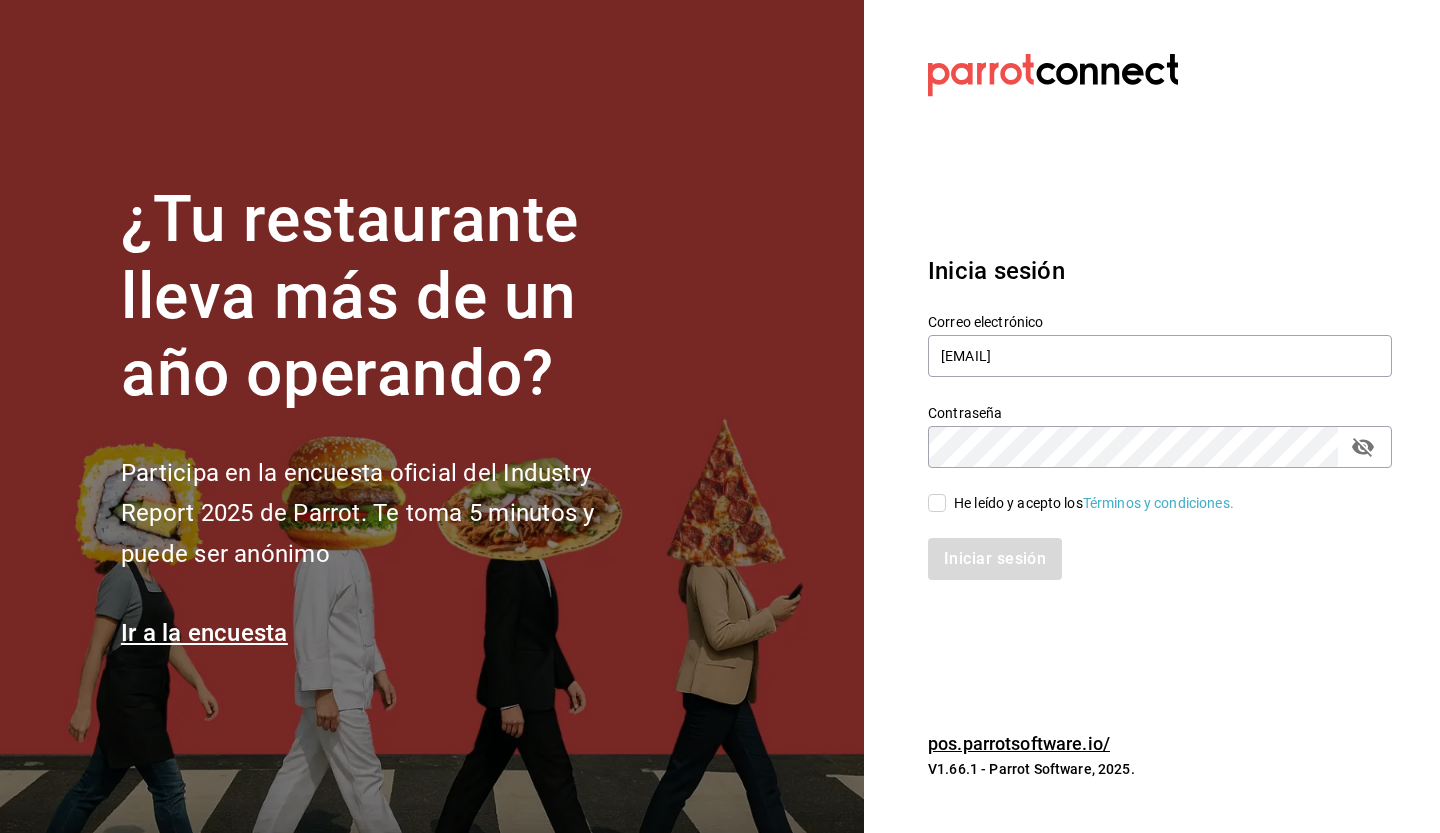 click 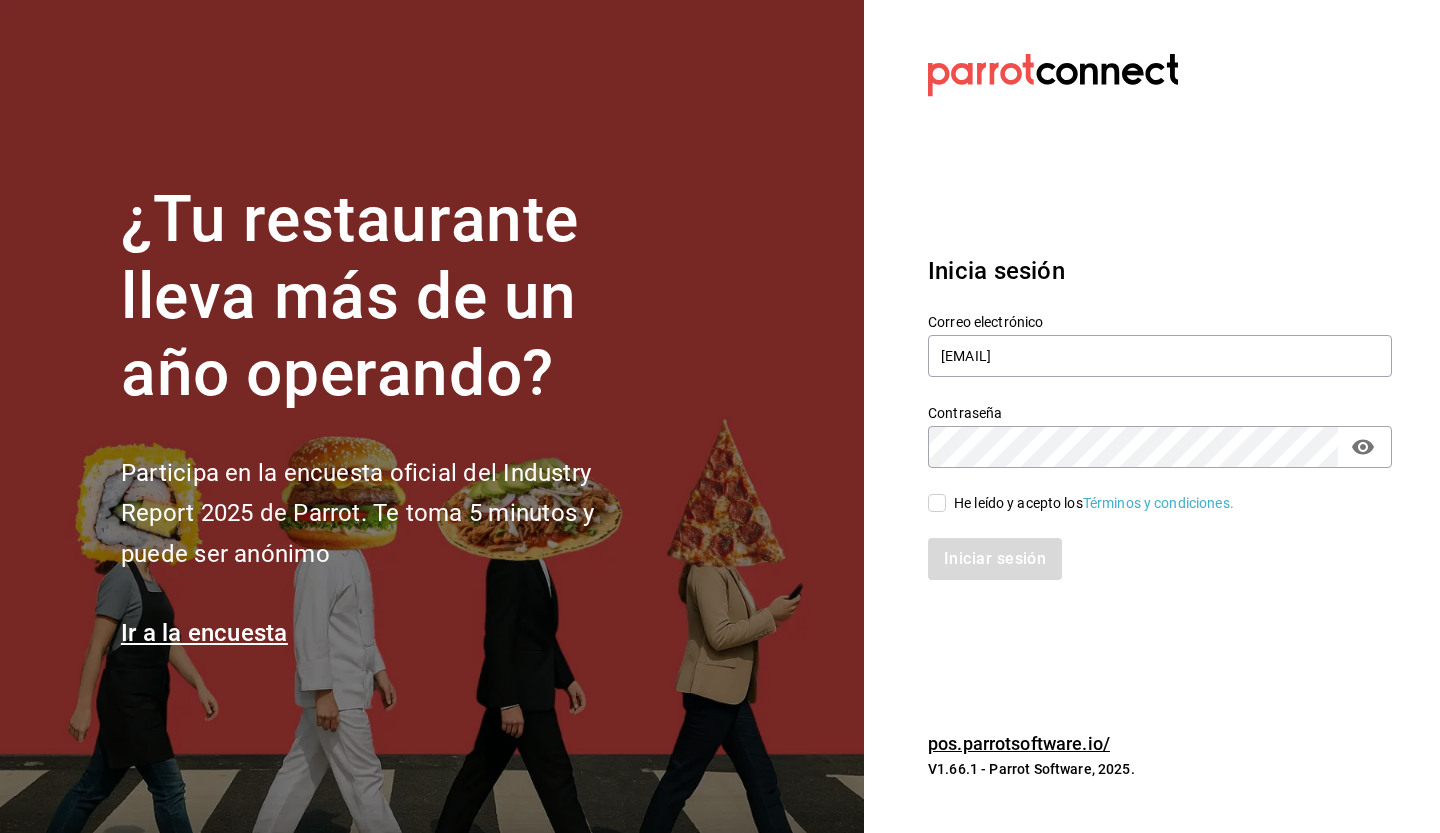 click on "He leído y acepto los  Términos y condiciones." at bounding box center [1090, 503] 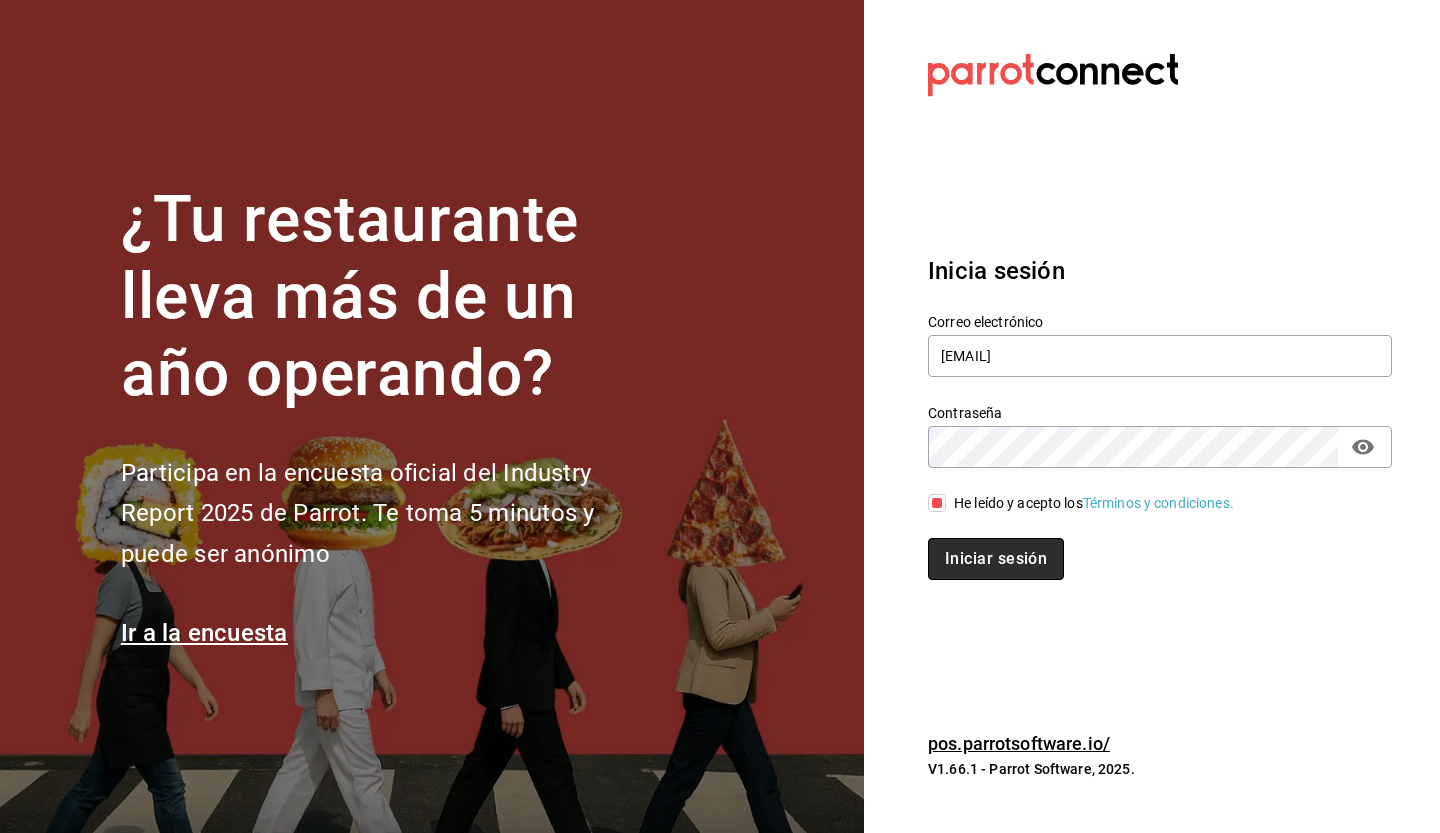 click on "Iniciar sesión" at bounding box center [996, 559] 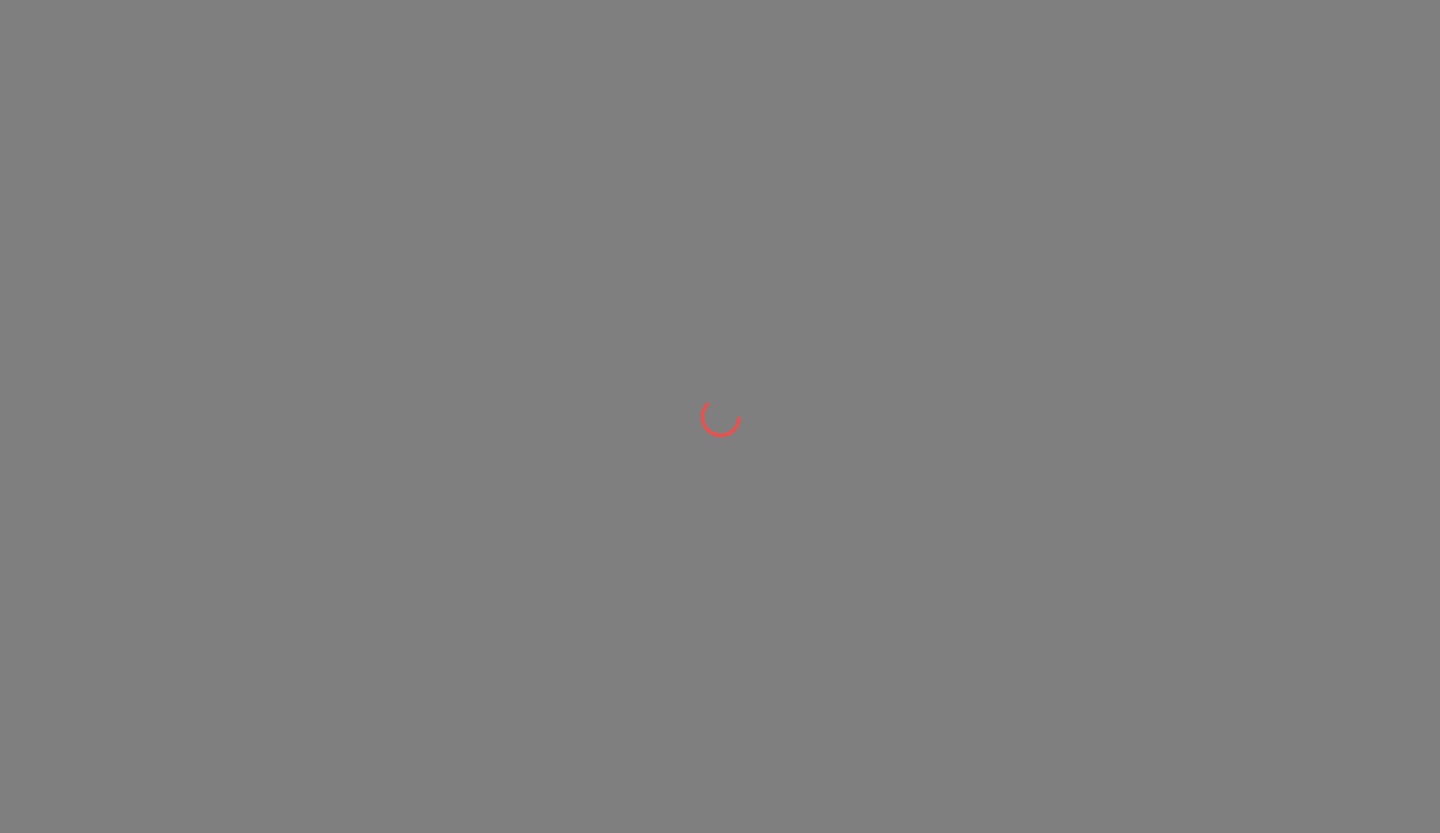 scroll, scrollTop: 0, scrollLeft: 0, axis: both 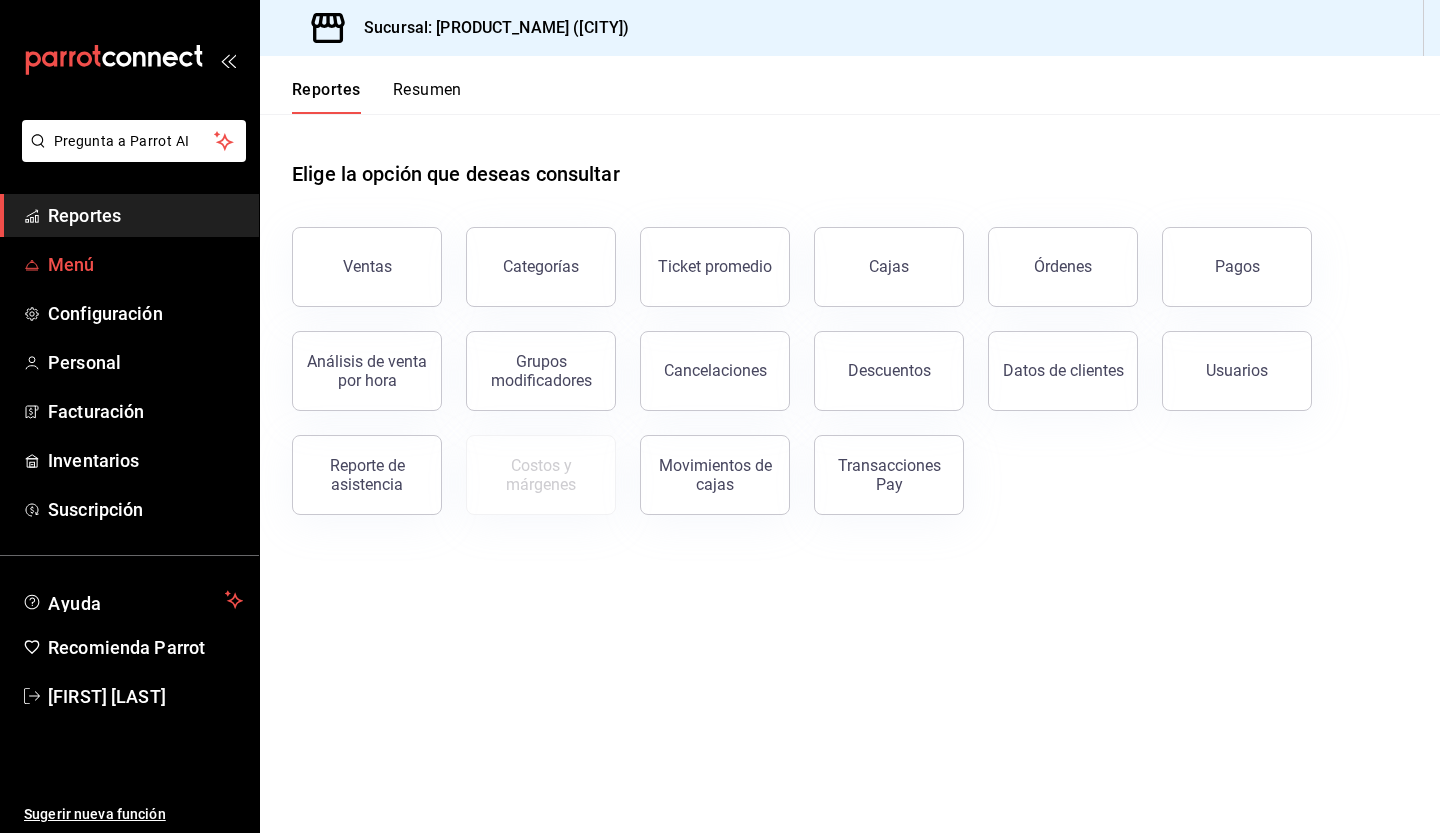 click on "Menú" at bounding box center [145, 264] 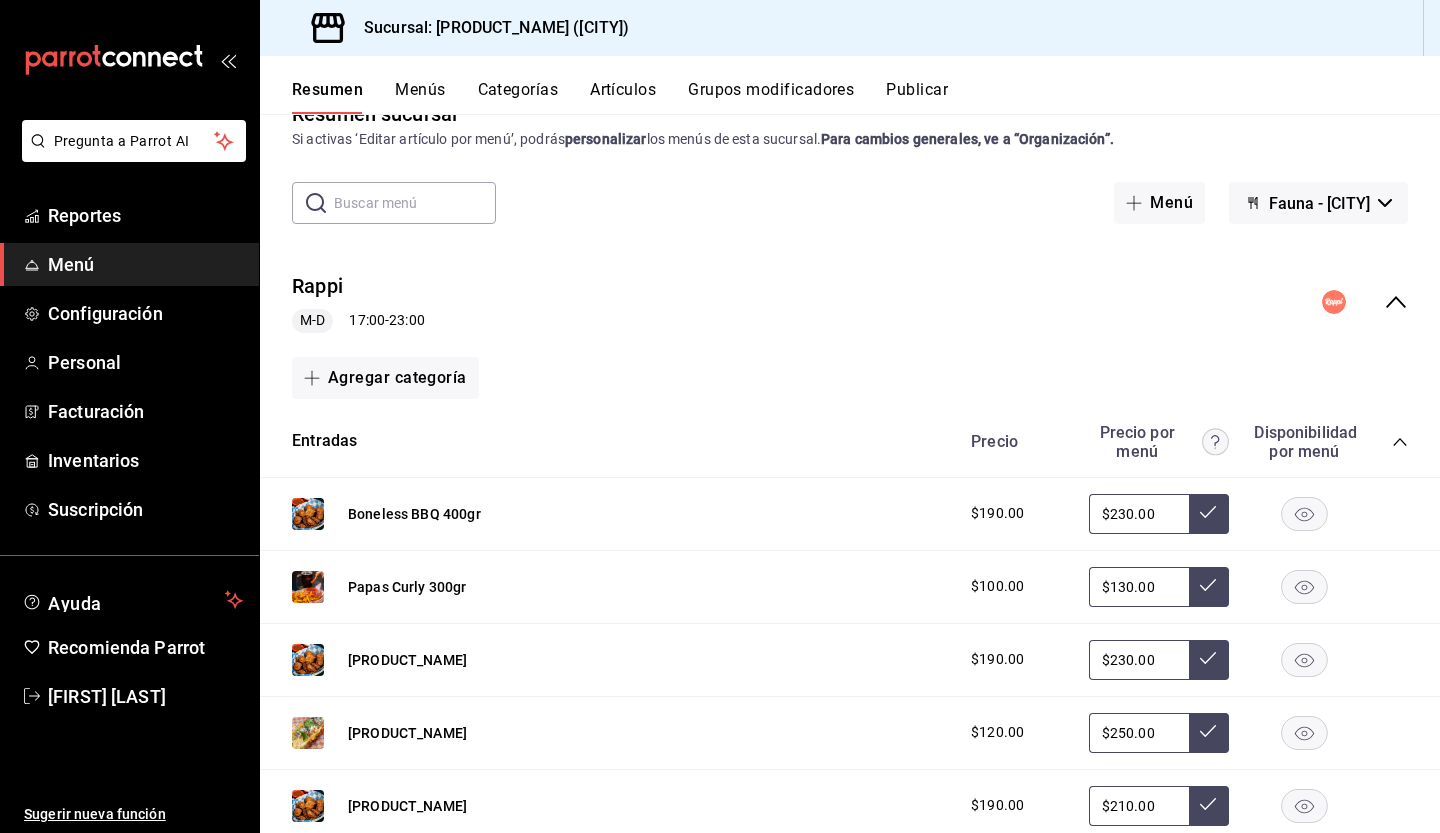 scroll, scrollTop: 44, scrollLeft: 0, axis: vertical 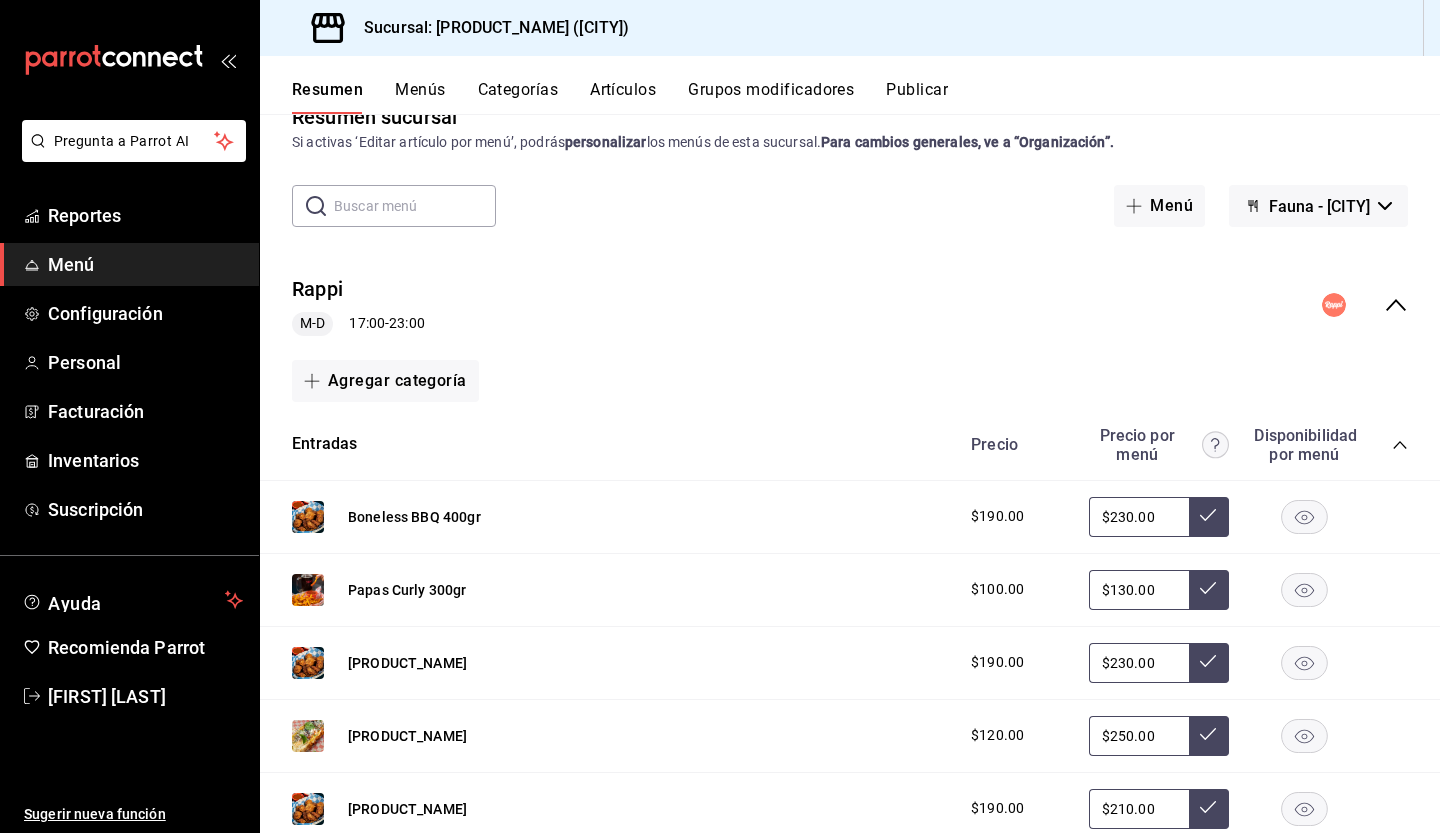 click 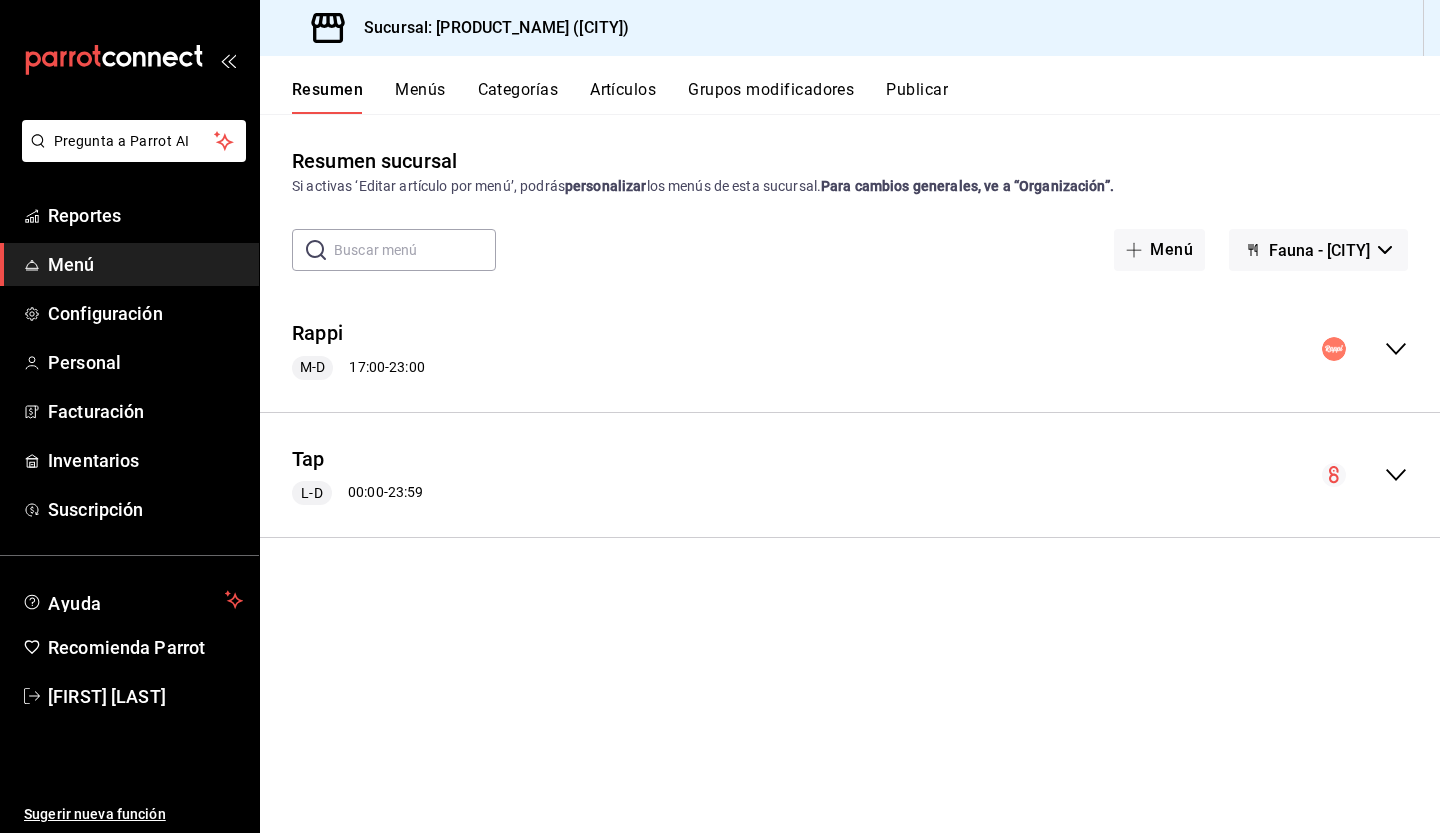 scroll, scrollTop: 0, scrollLeft: 0, axis: both 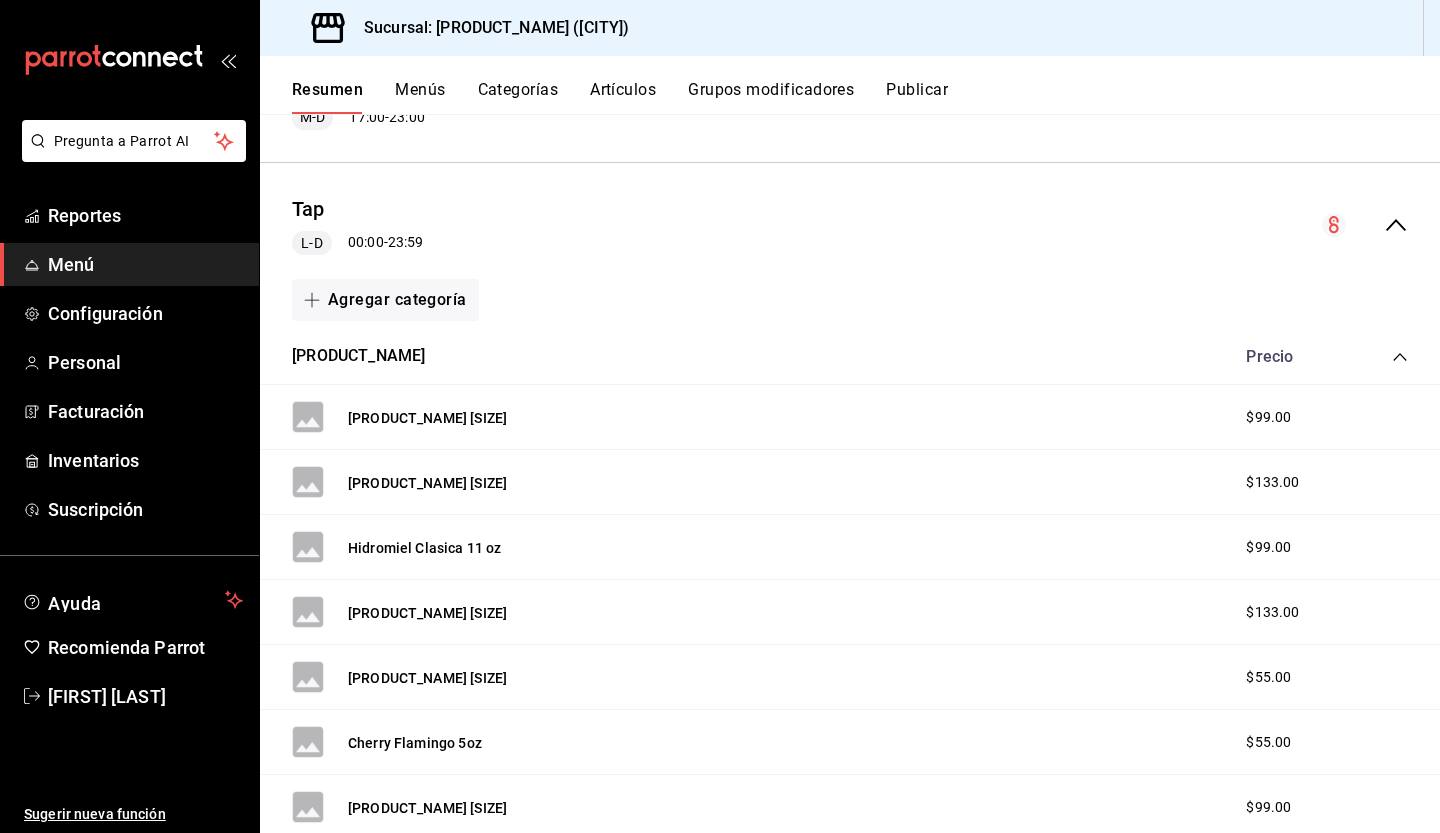click on "Categorías" at bounding box center (518, 97) 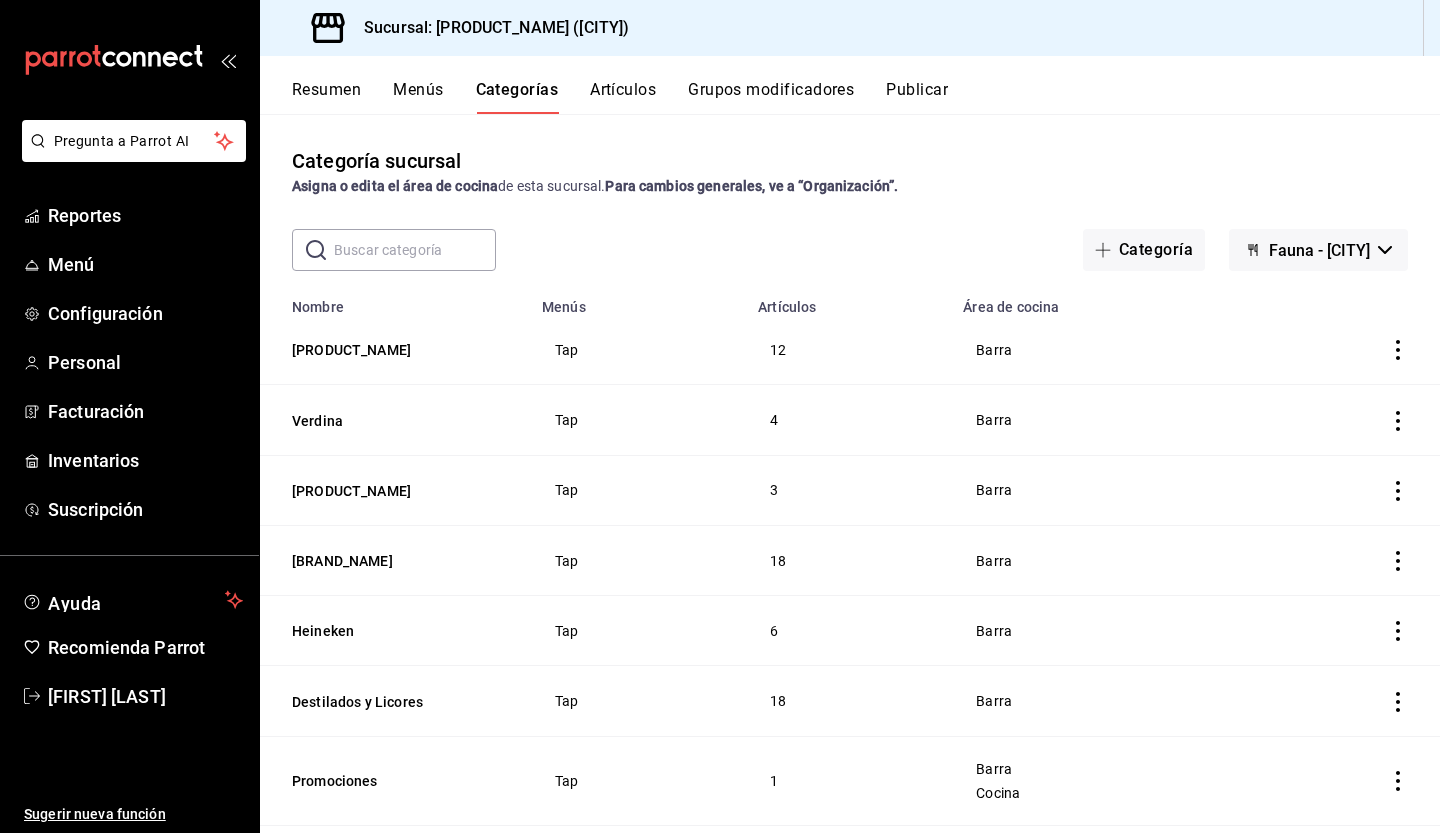 click on "Menús" at bounding box center [418, 97] 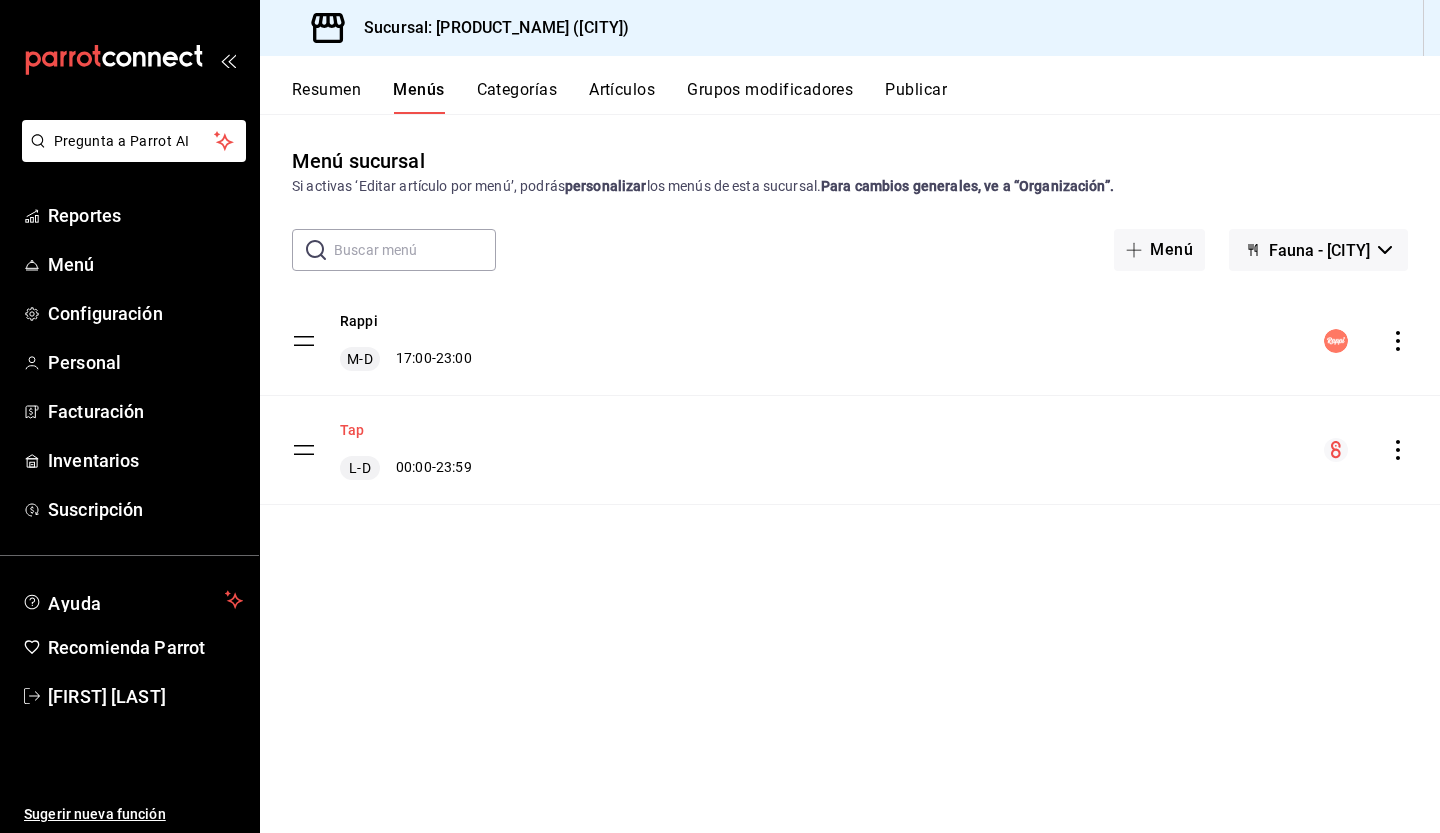 click on "Tap" at bounding box center (352, 430) 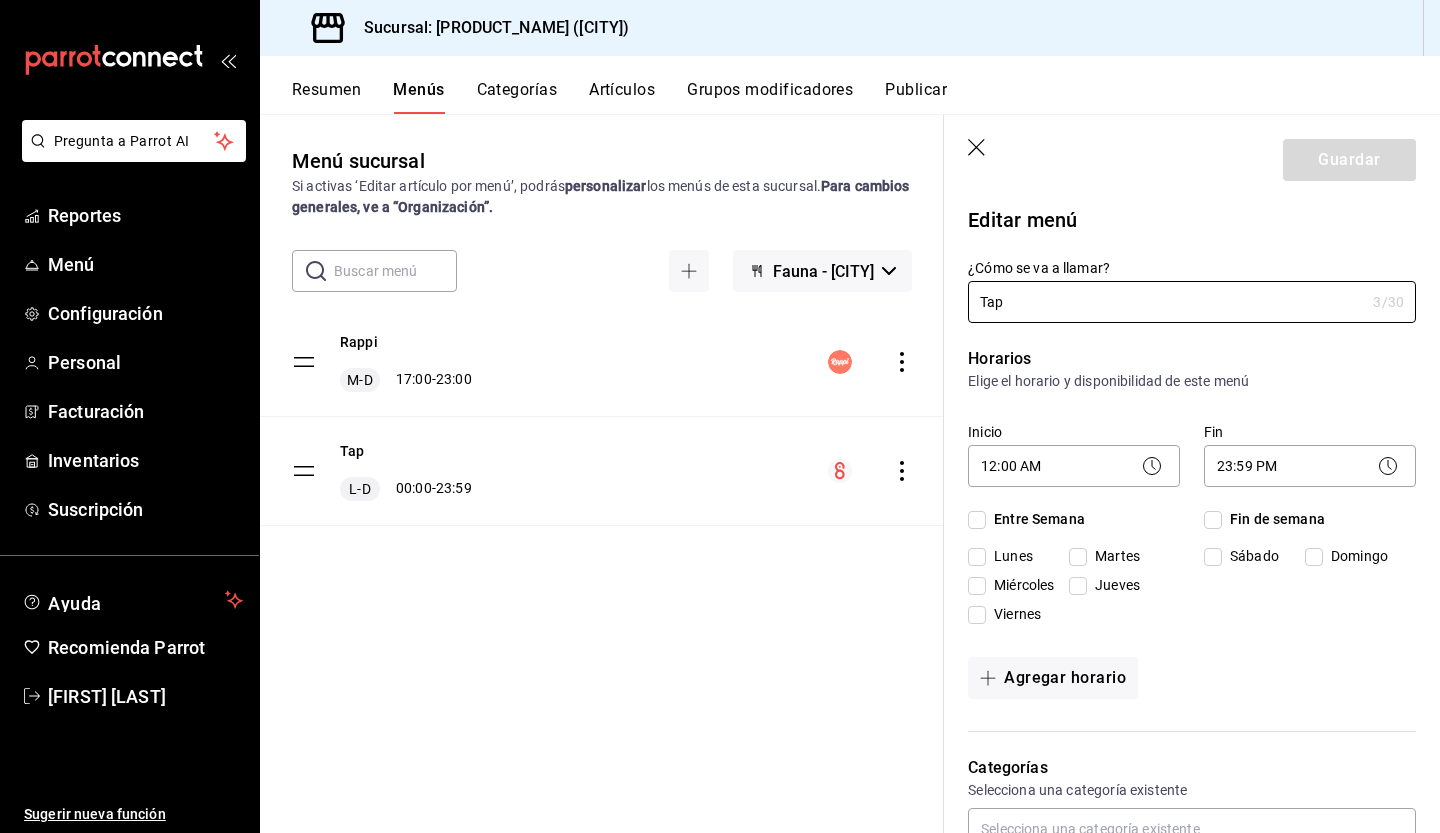 checkbox on "true" 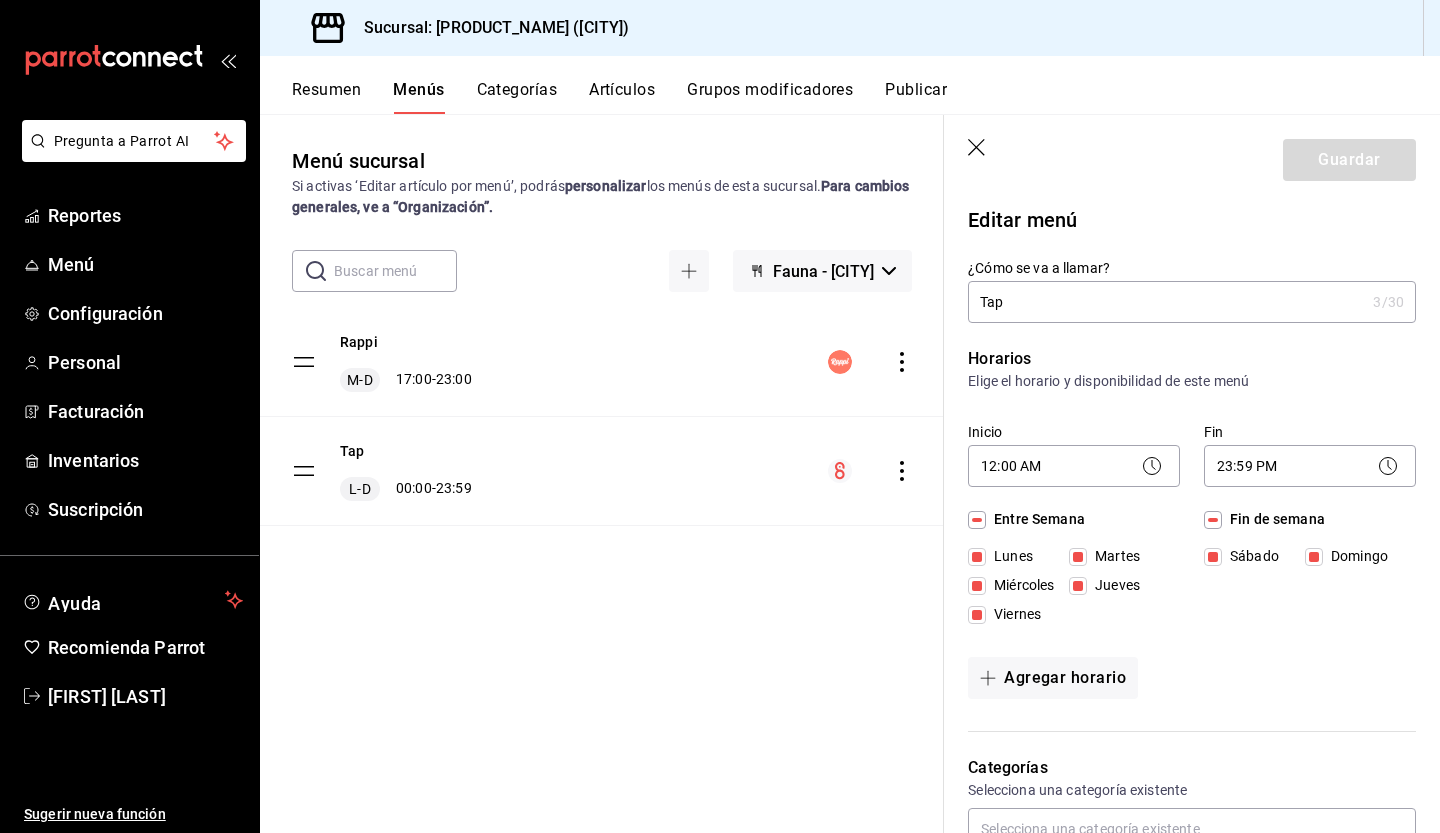 click on "Menú sucursal Si activas ‘Editar artículo por menú’, podrás  personalizar  los menús de esta sucursal.  Para cambios generales, ve a “Organización”. ​ ​ Fauna - Yuc Rappi M-D 17:00  -  23:00 Tap L-D 00:00  -  23:59" at bounding box center [602, 489] 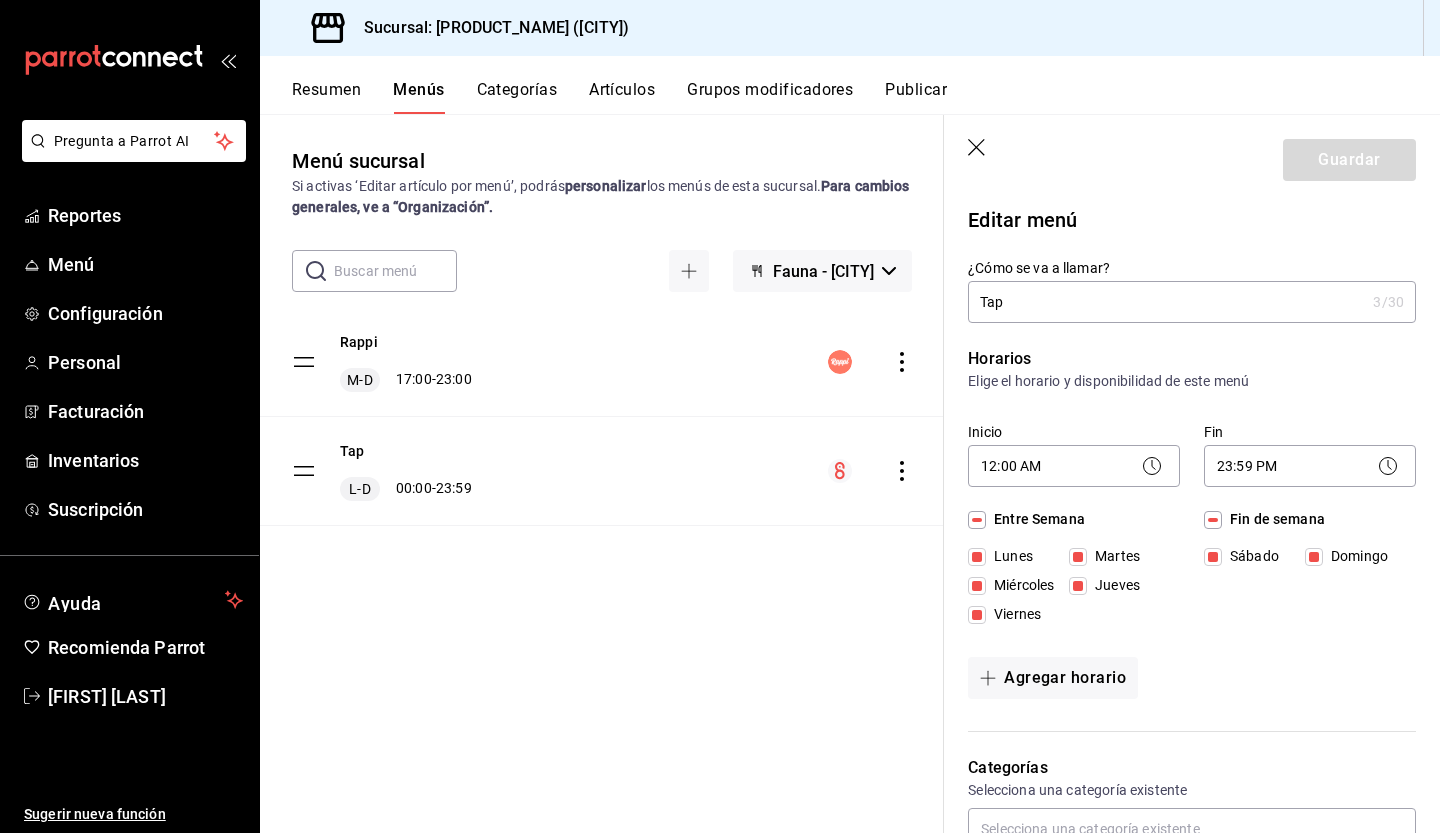 click on "Artículos" at bounding box center (622, 97) 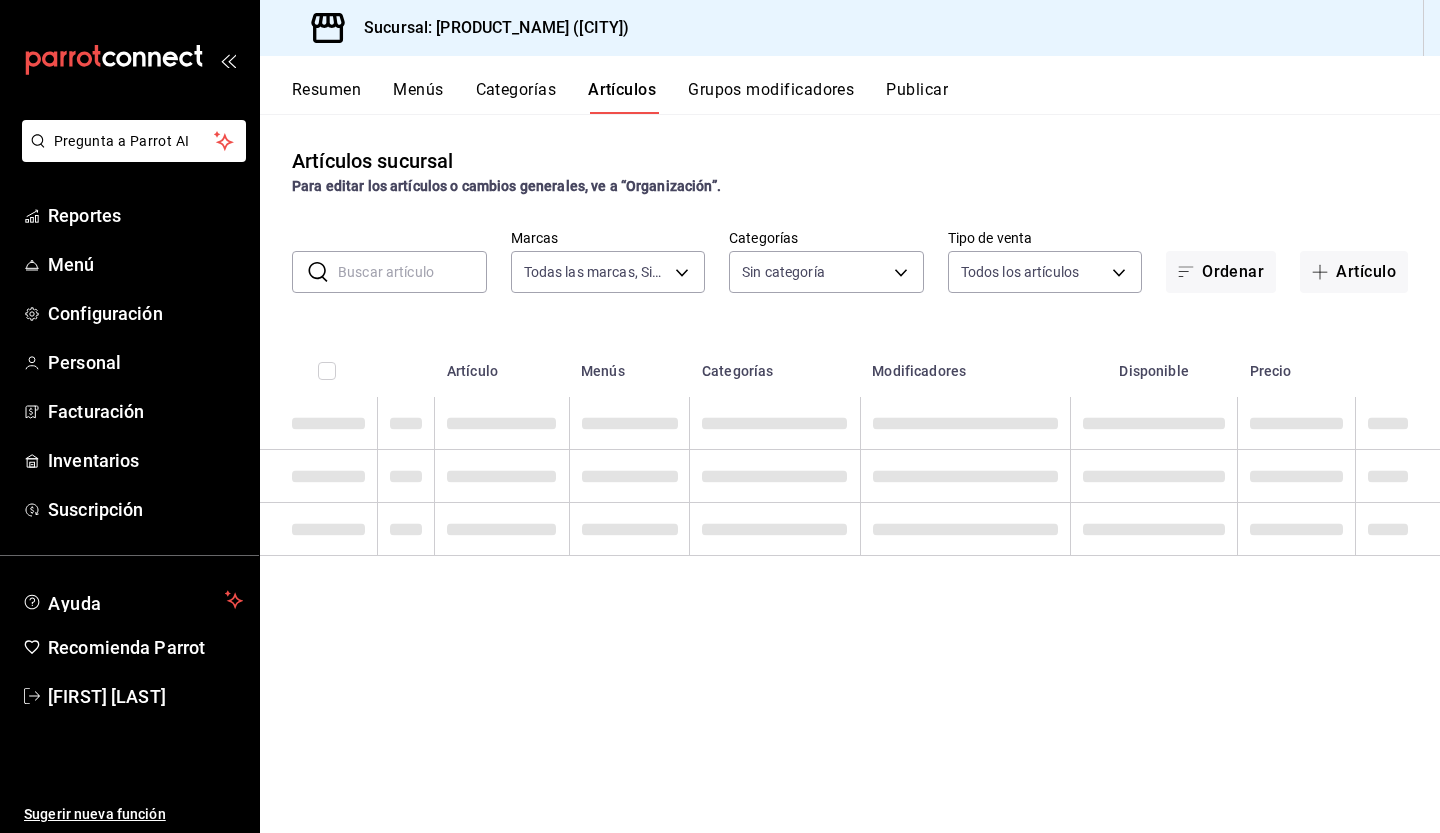 type on "[UUID]" 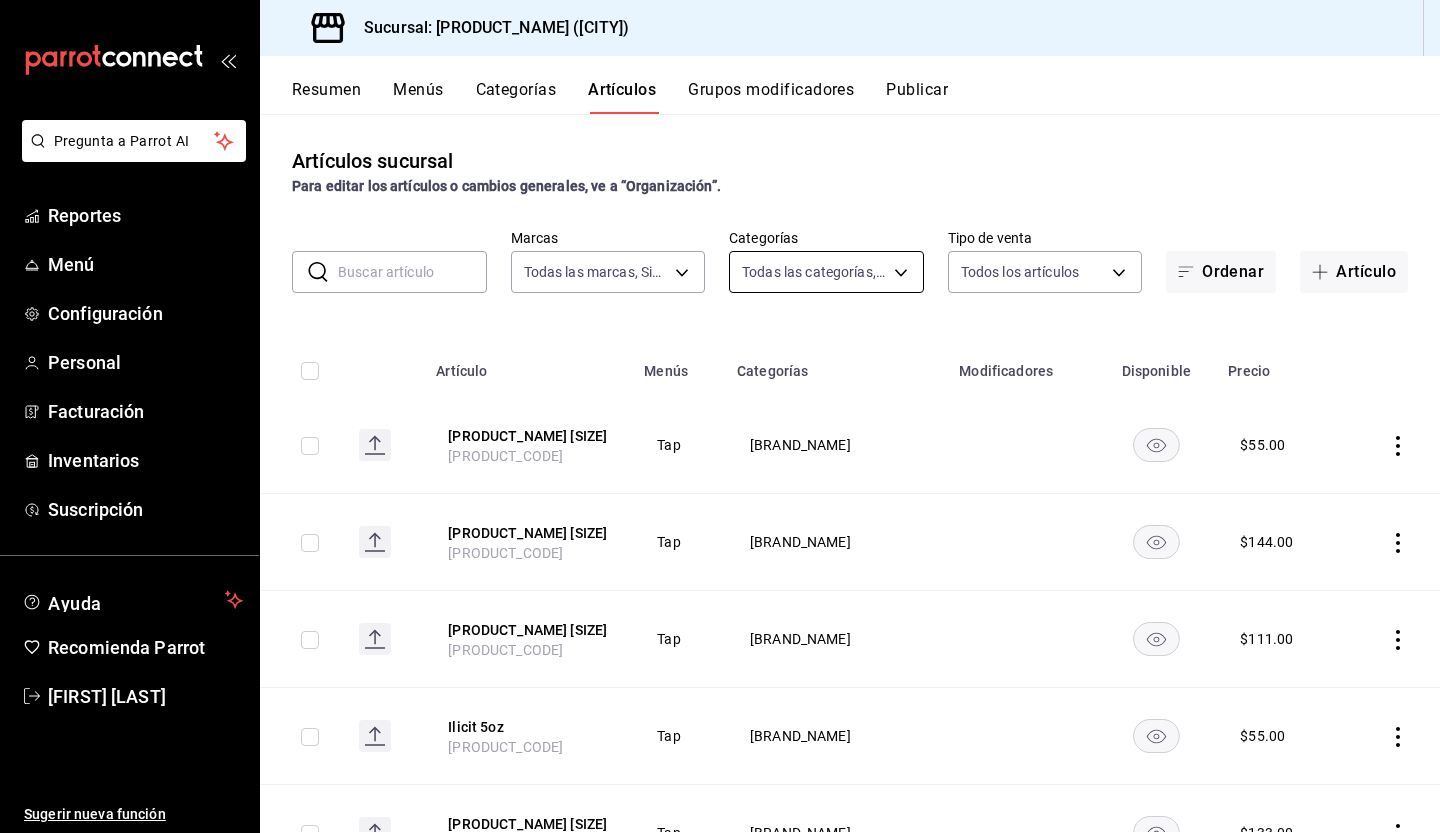 type on "[UUID], [UUID], [UUID], [UUID], [UUID], [UUID], [UUID], [UUID], [UUID], [UUID], [UUID], [UUID], [UUID], [UUID], [UUID], [UUID]" 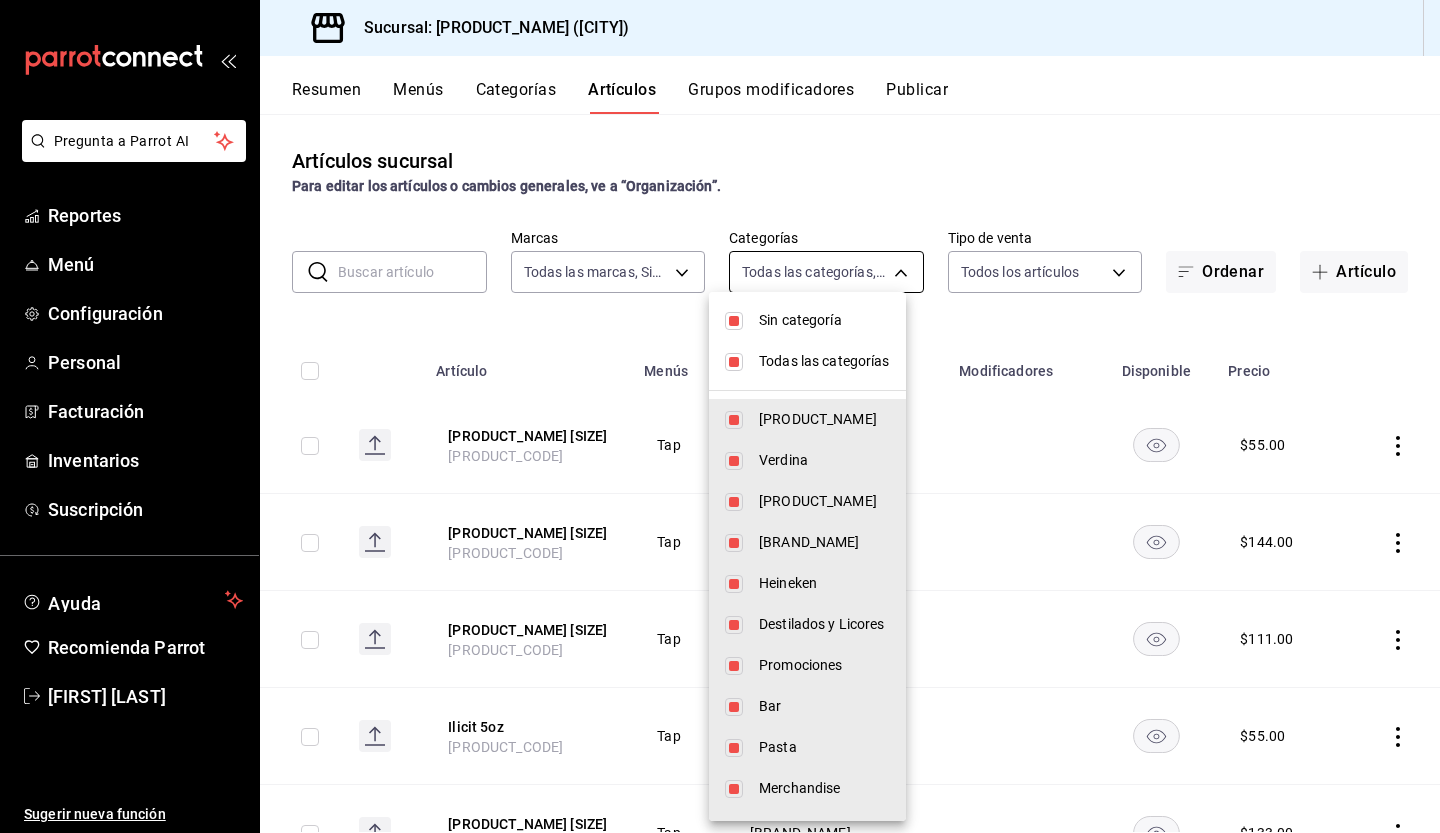 click on "Pregunta a Parrot AI Reportes   Menú   Configuración   Personal   Facturación   Inventarios   Suscripción   Ayuda Recomienda Parrot   Renata Arguello   Sugerir nueva función   Sucursal: Fauna (Yuc) Resumen Menús Categorías Artículos Grupos modificadores Publicar Artículos sucursal Para editar los artículos o cambios generales, ve a “Organización”. ​ ​ Marcas Todas las marcas, Sin marca 95ae7ea6-d606-4fbc-ae9f-7f3ce95ed033 Categorías Todas las categorías, Sin categoría Tipo de venta Todos los artículos ALL Ordenar Artículo Artículo Menús Categorías Modificadores Disponible Precio Smashing Hopkins 5oz AR-1753487006734 Tap Madueño Brewing Co $ 55.00 Smashing Hopkings 16oz AR-1753486971520 Tap Madueño Brewing Co $ 144.00 Smashing Hopkings 11oz AR-1753486922477 Tap Madueño Brewing Co $ 111.00 Ilicit 5oz AR-1753486899637 Tap Madueño Brewing Co $ 55.00 Ilicit 11oz AR-1753486844388 Tap Madueño Brewing Co $ 133.00 Ilicit 160z AR-1753486685712 Tap Madueño Brewing Co $ 166.00 Tap $ 55.00" at bounding box center (720, 416) 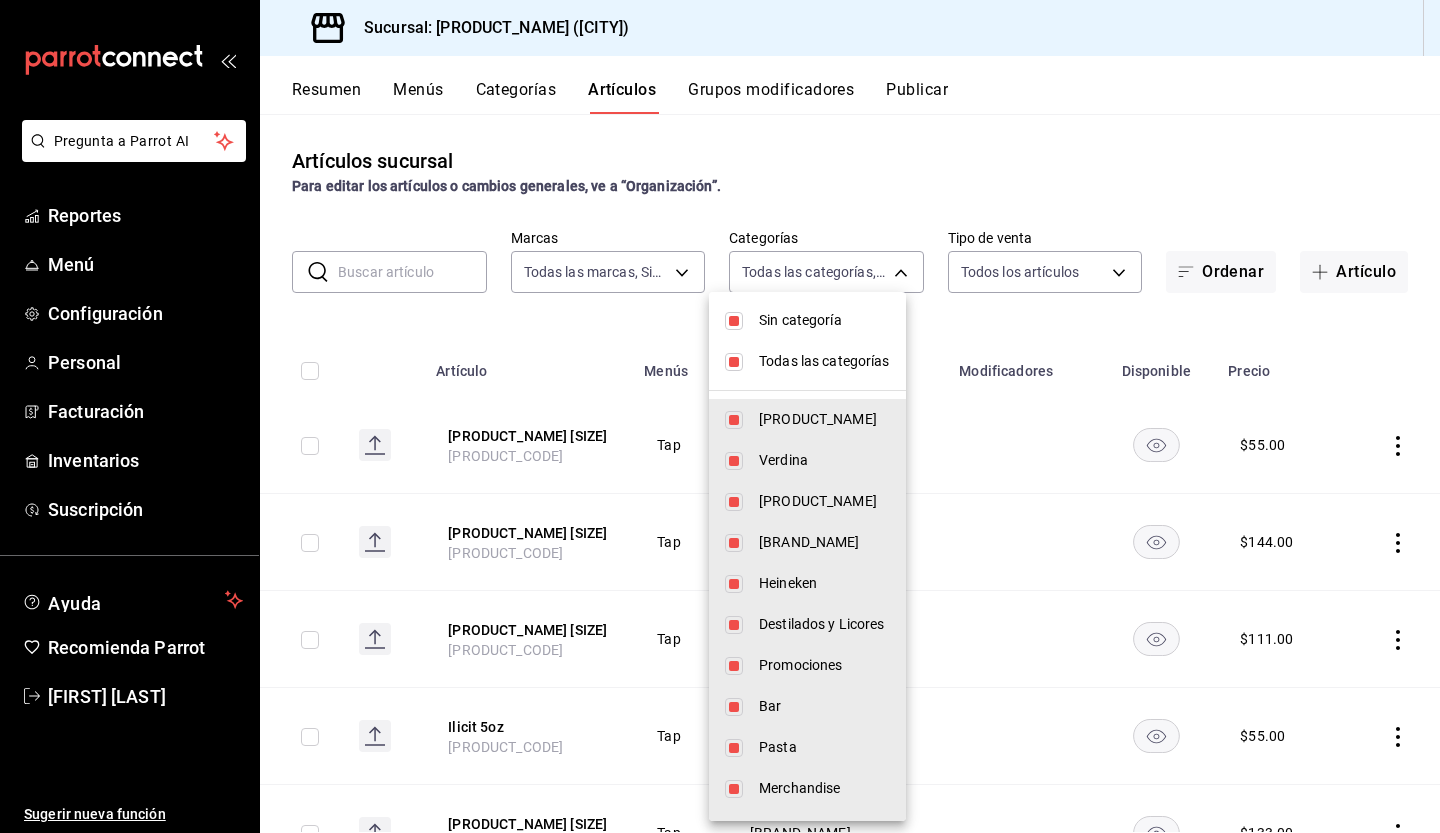 click on "Todas las categorías" at bounding box center [807, 361] 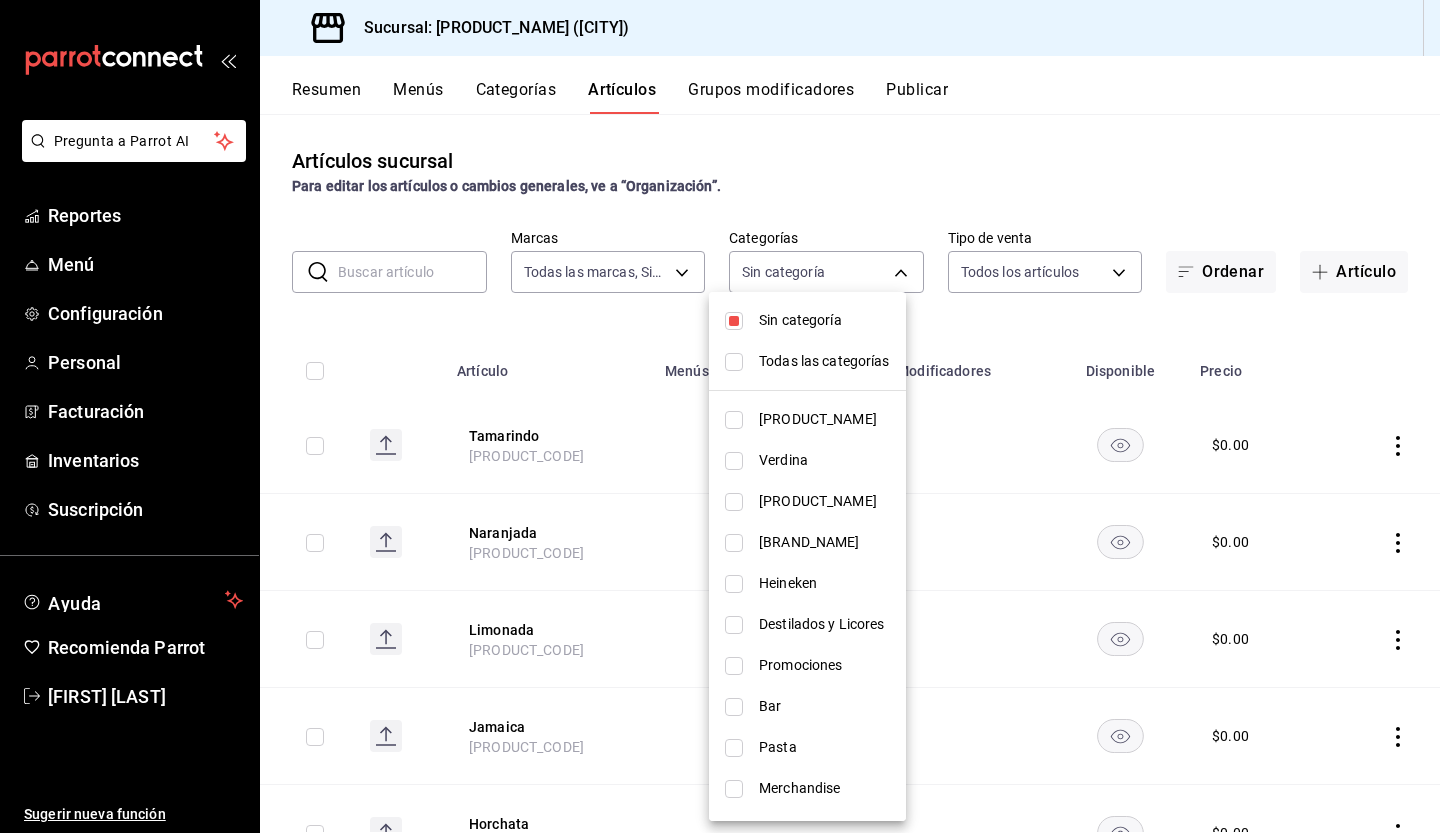click on "Sin categoría" at bounding box center (807, 320) 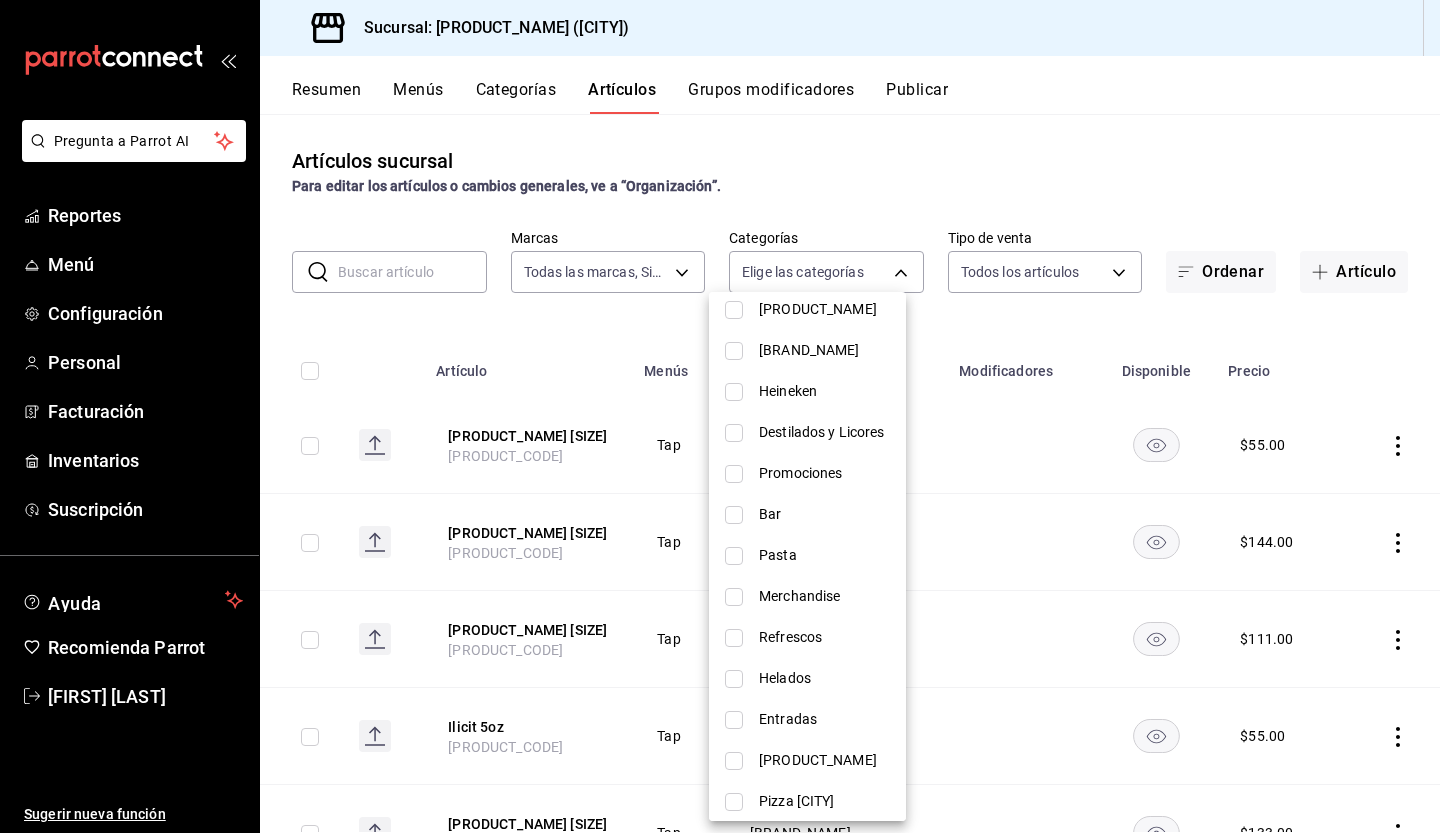 scroll, scrollTop: 282, scrollLeft: 0, axis: vertical 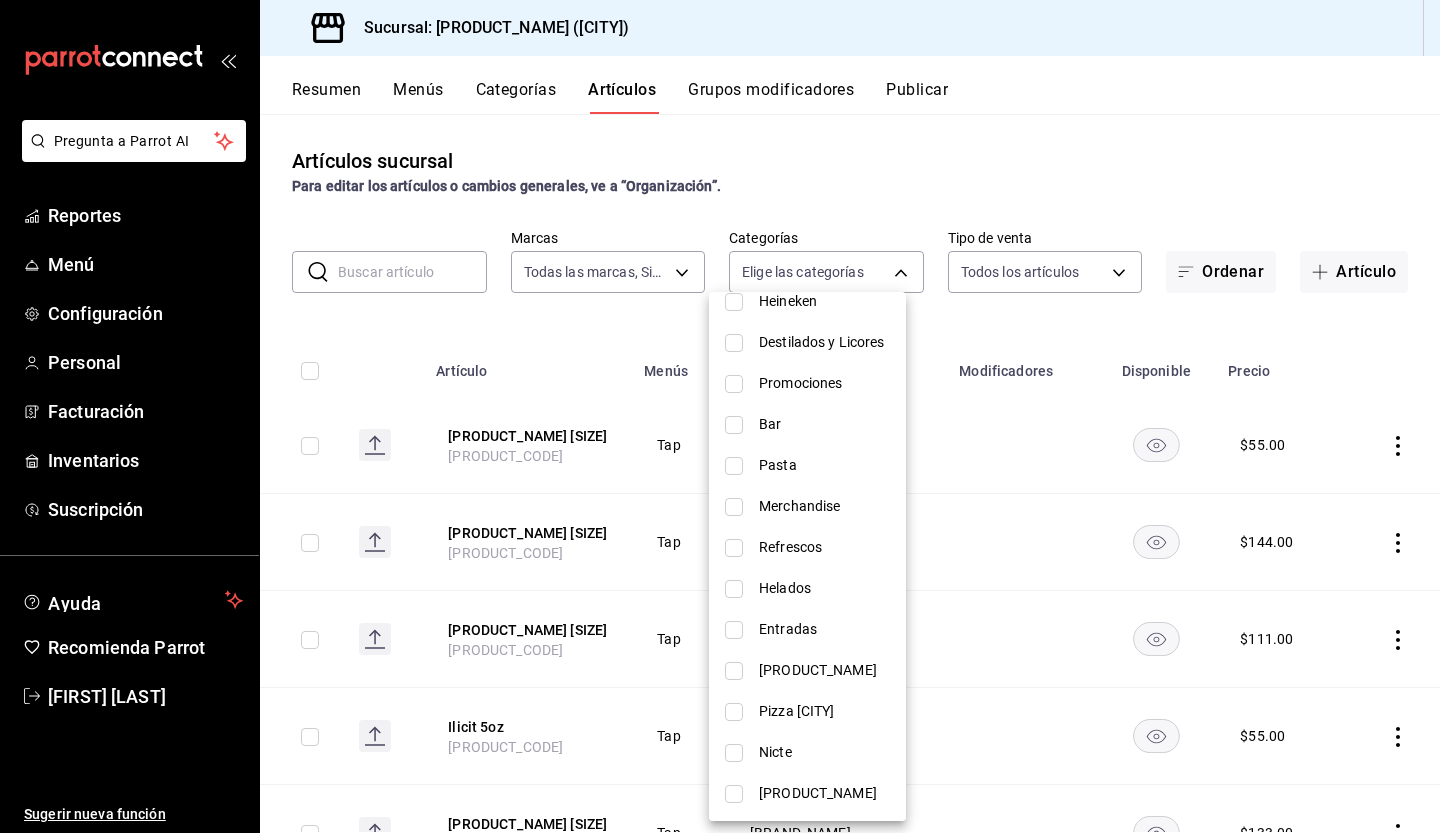 click at bounding box center (734, 712) 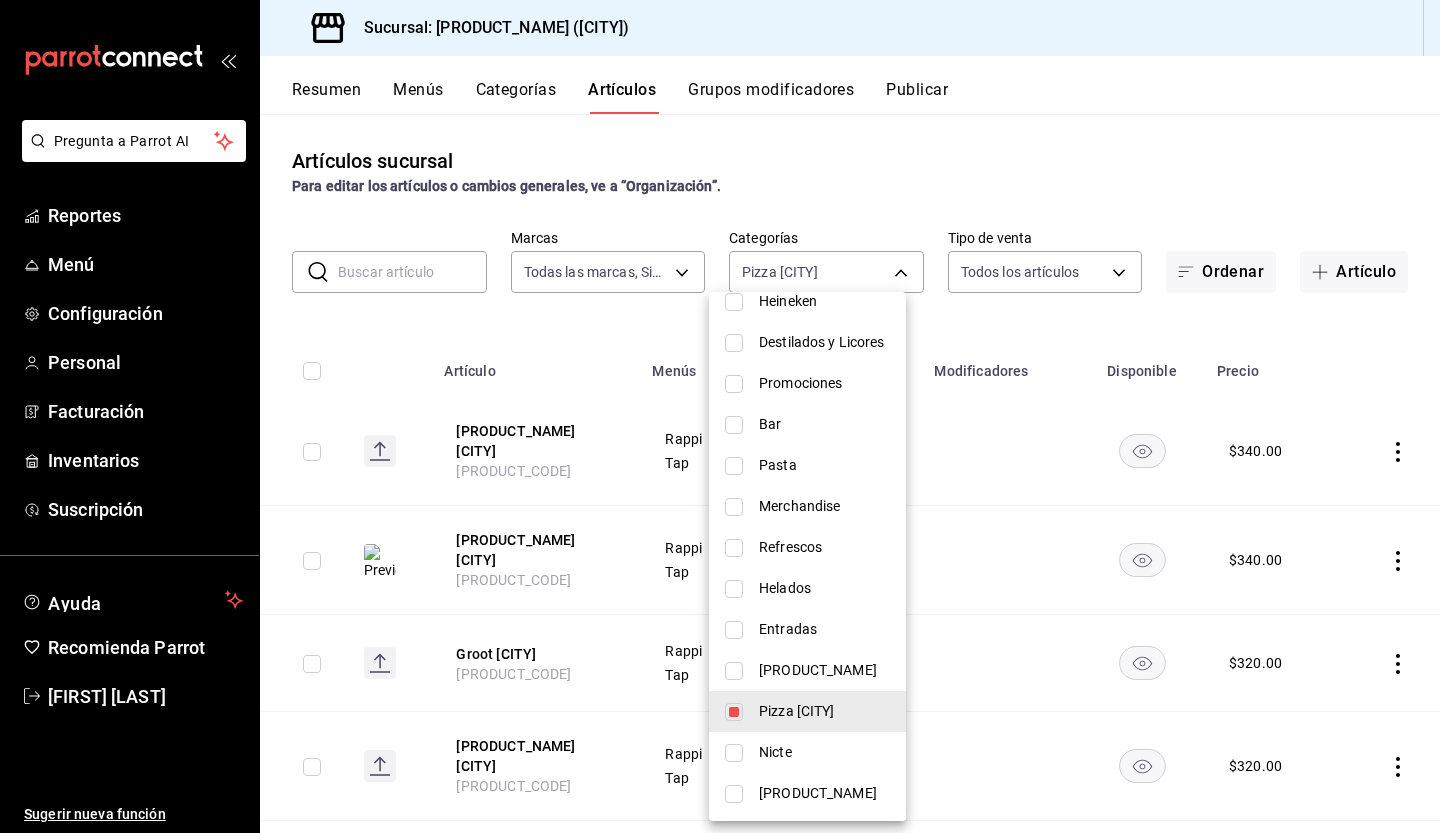 click at bounding box center (734, 671) 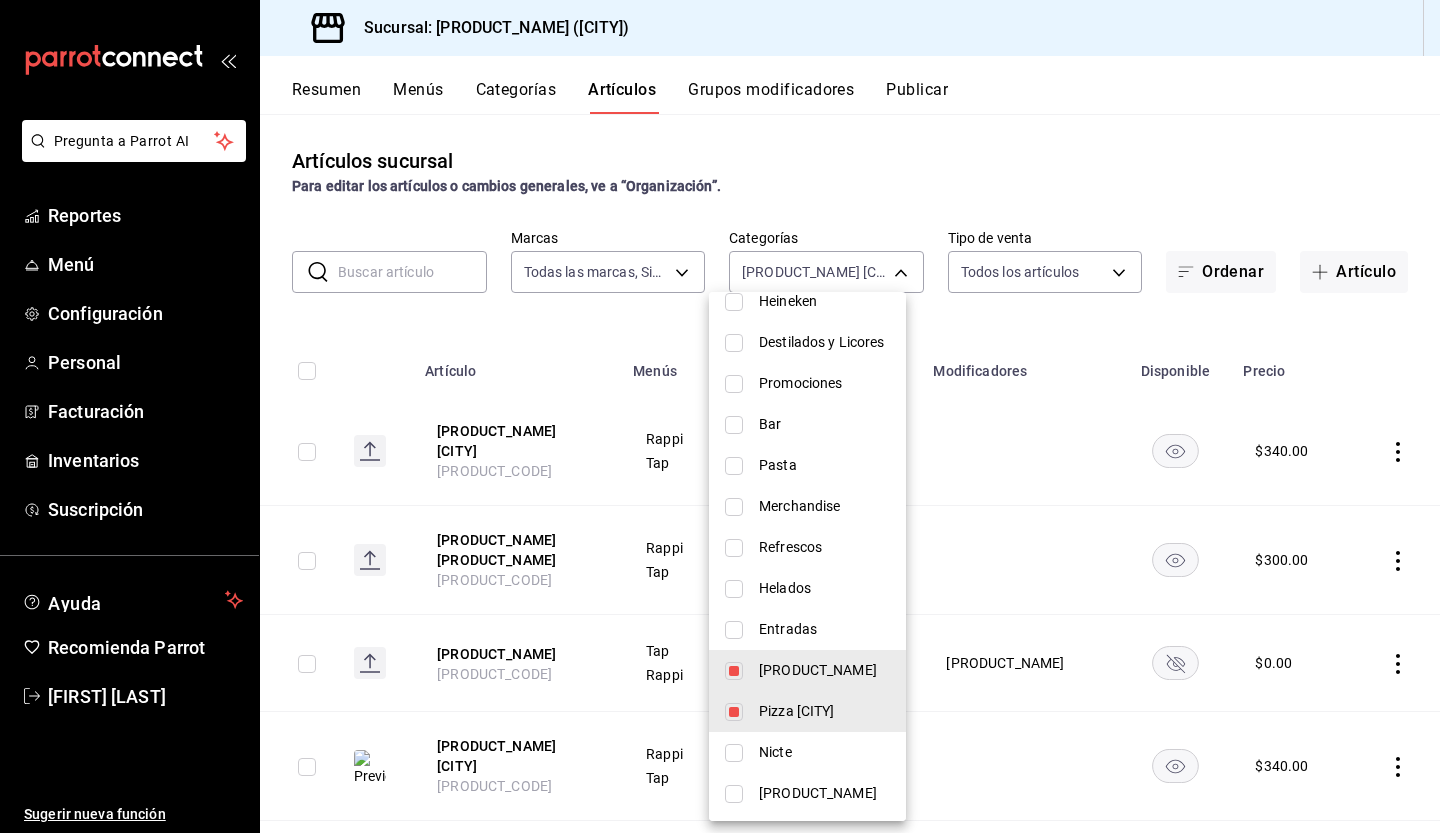 click at bounding box center [734, 630] 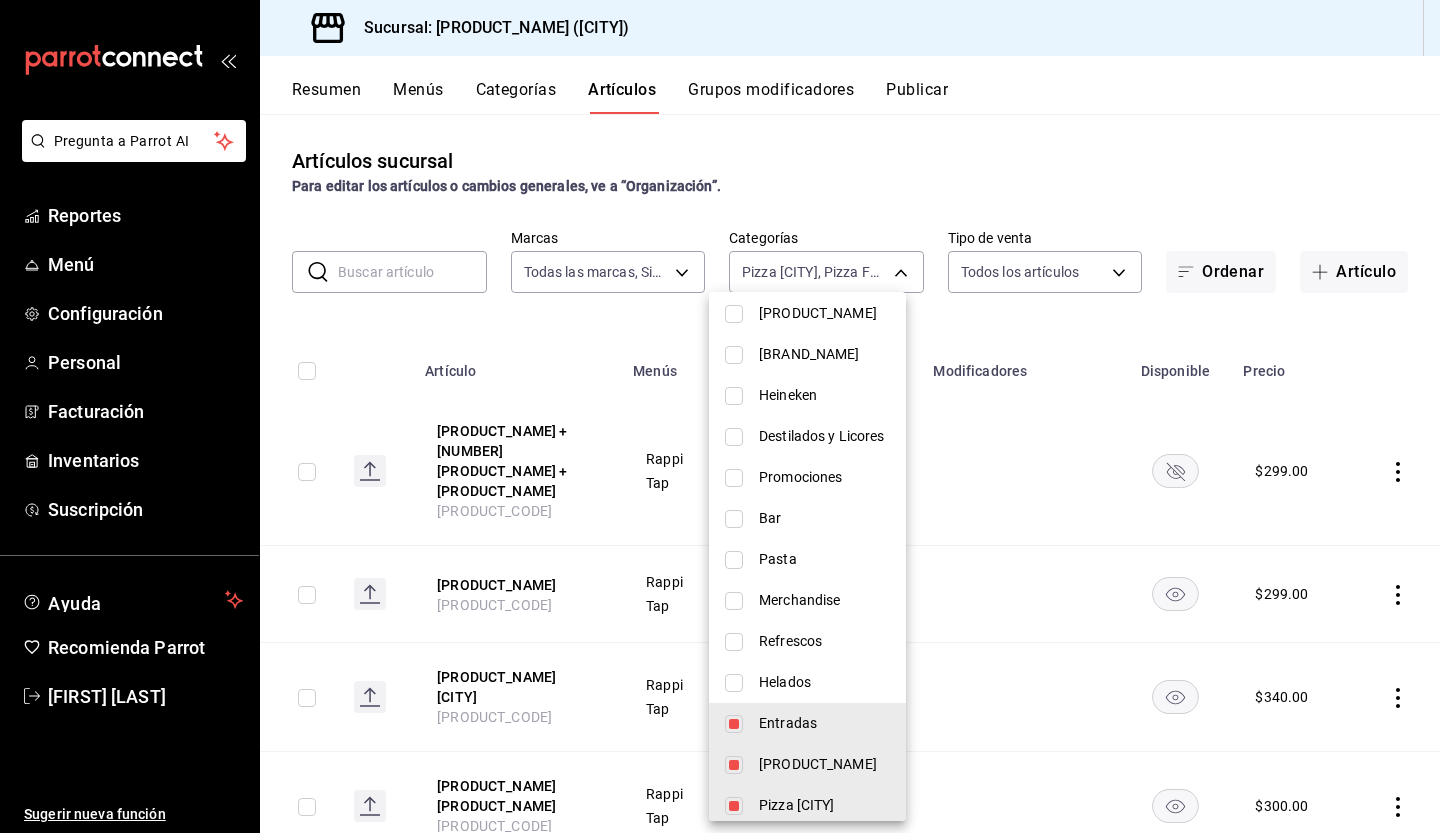 scroll, scrollTop: 282, scrollLeft: 0, axis: vertical 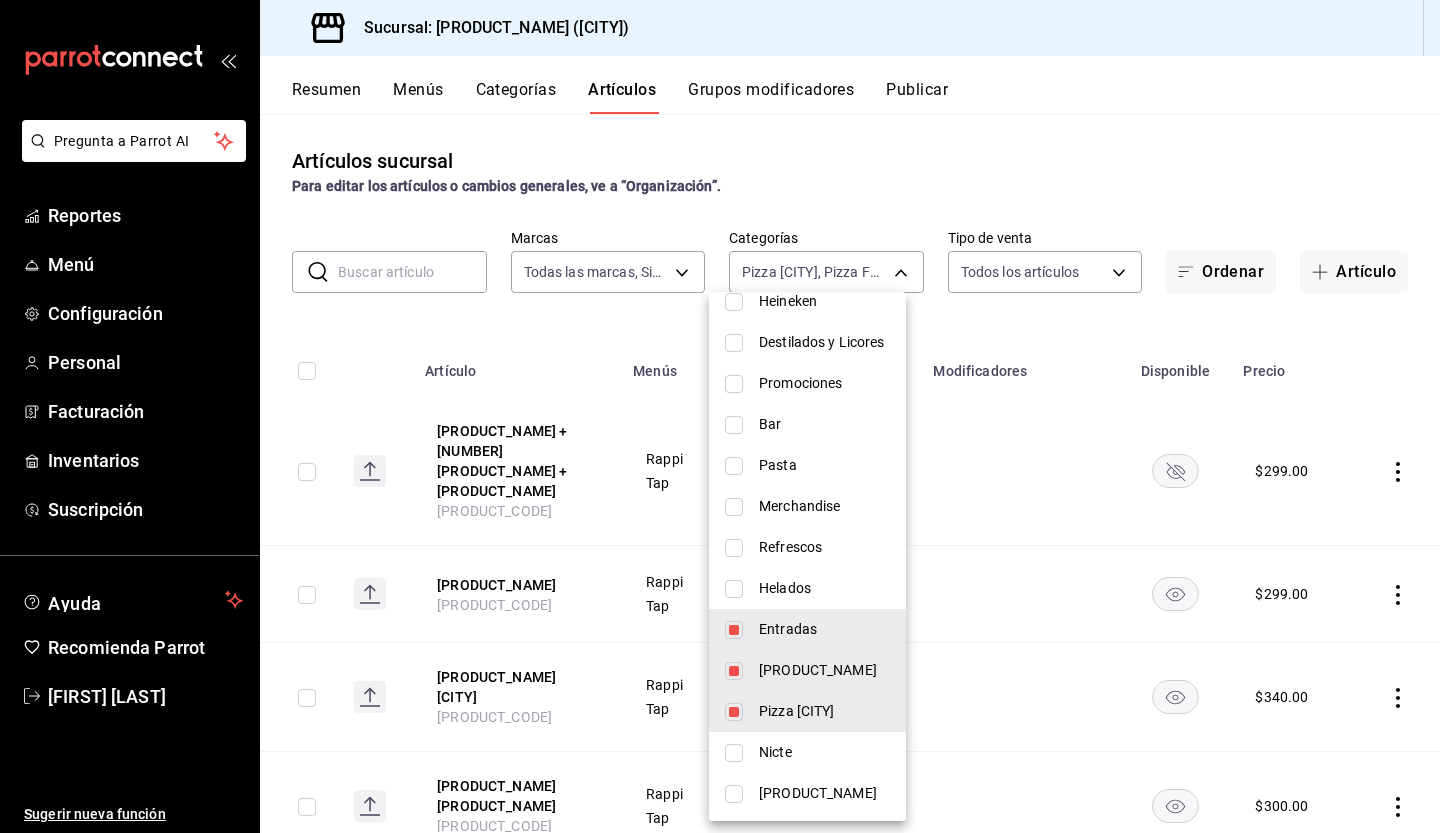click at bounding box center (720, 416) 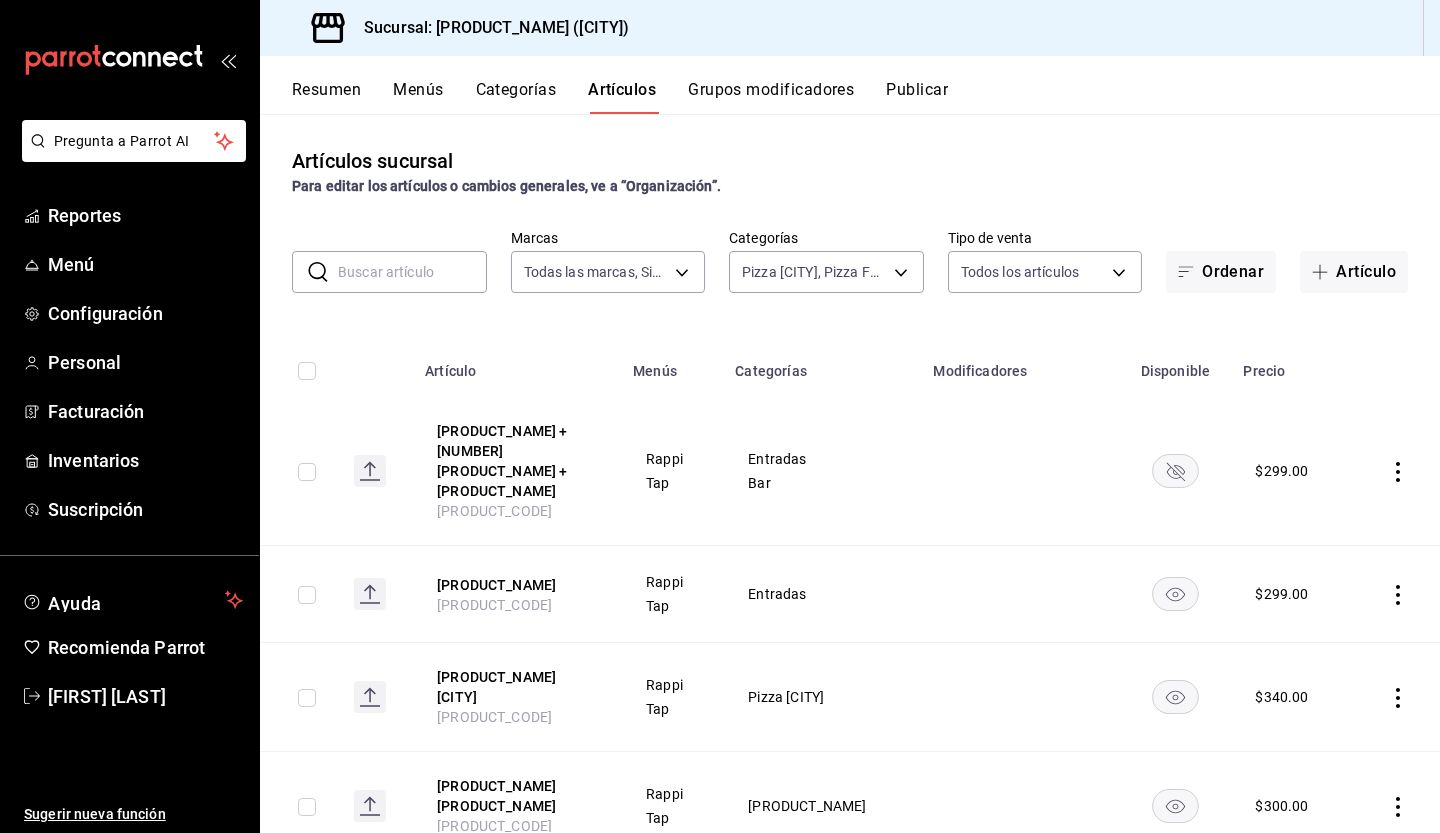 click 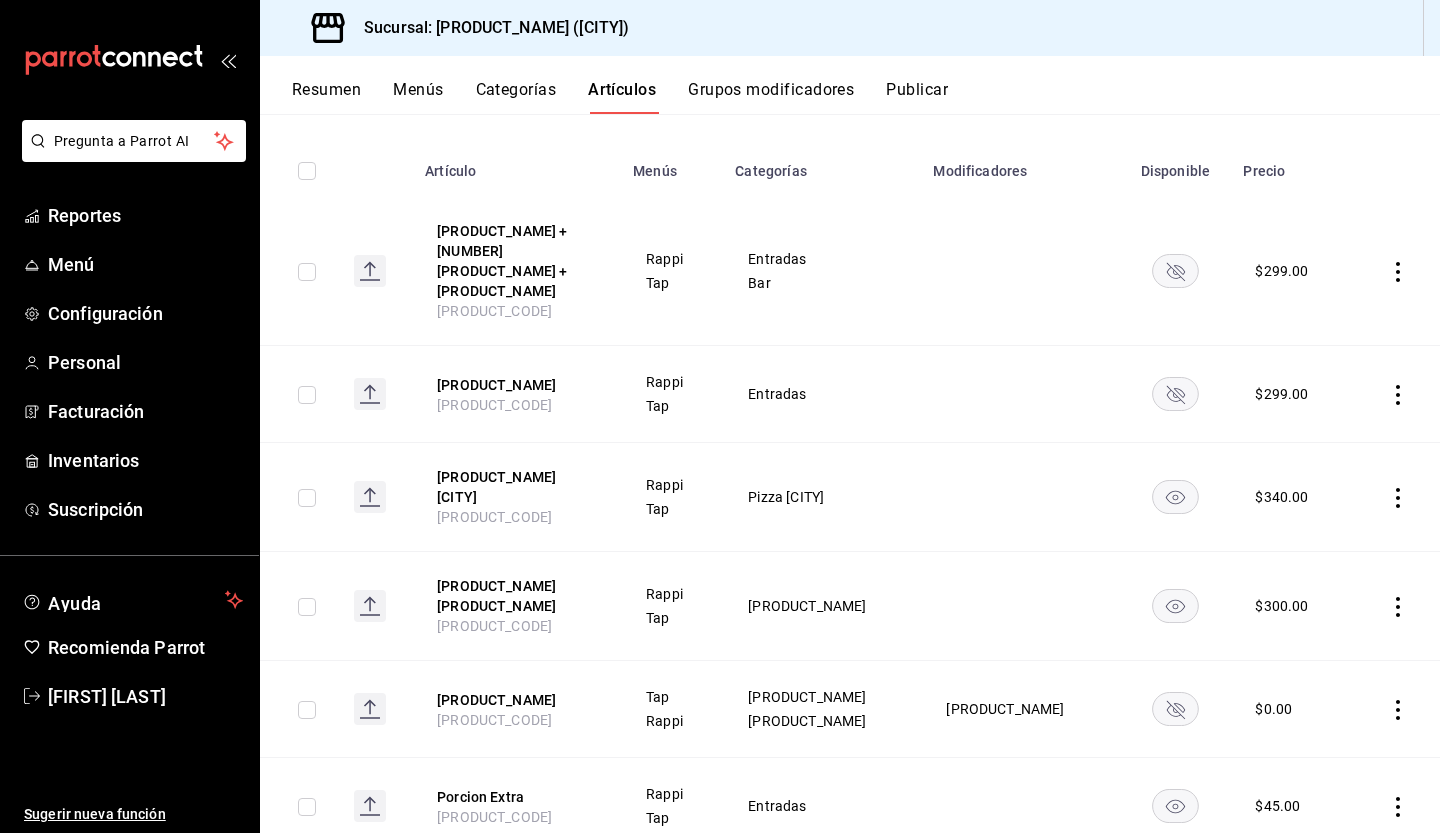 scroll, scrollTop: 216, scrollLeft: 0, axis: vertical 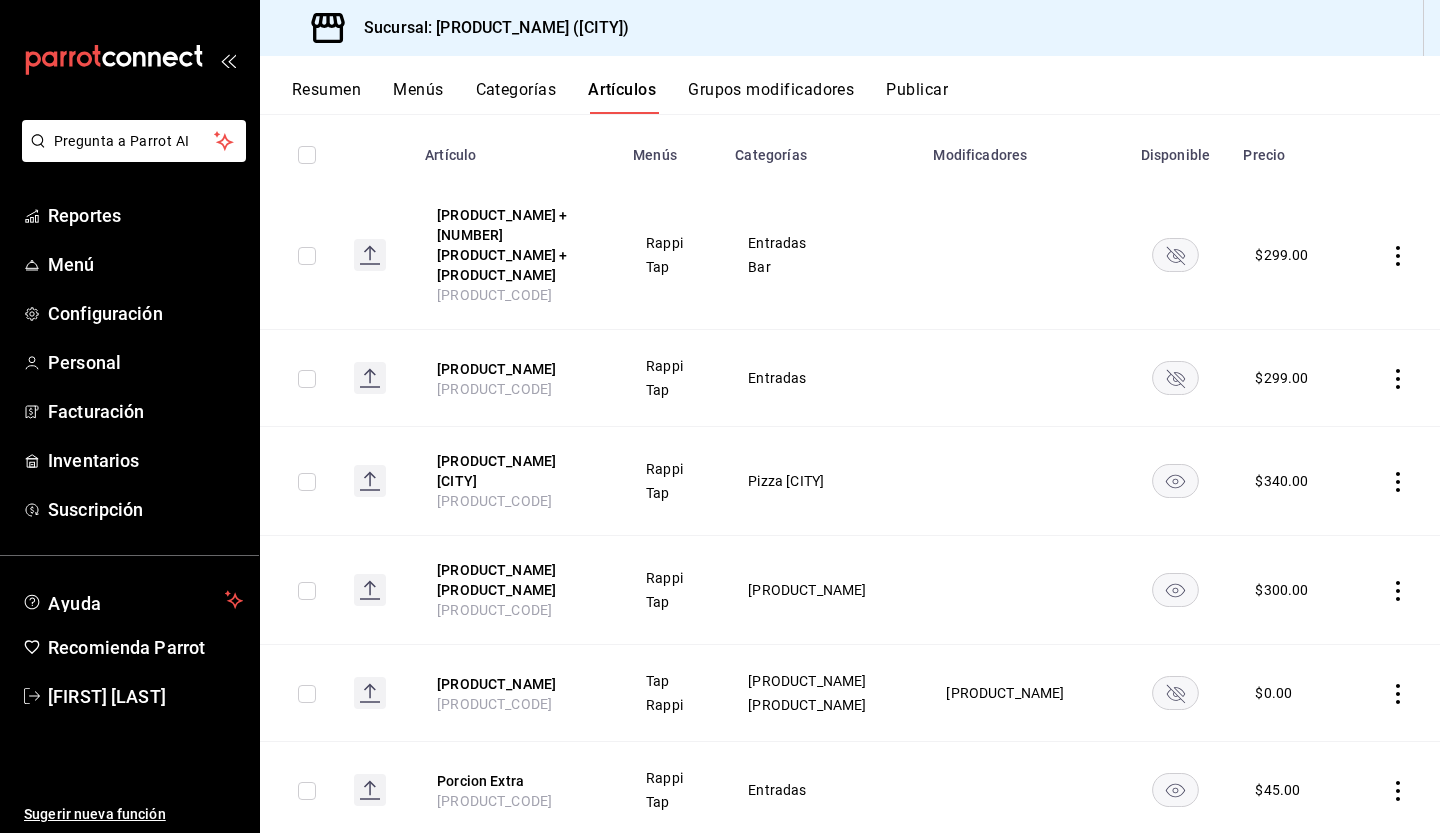 click 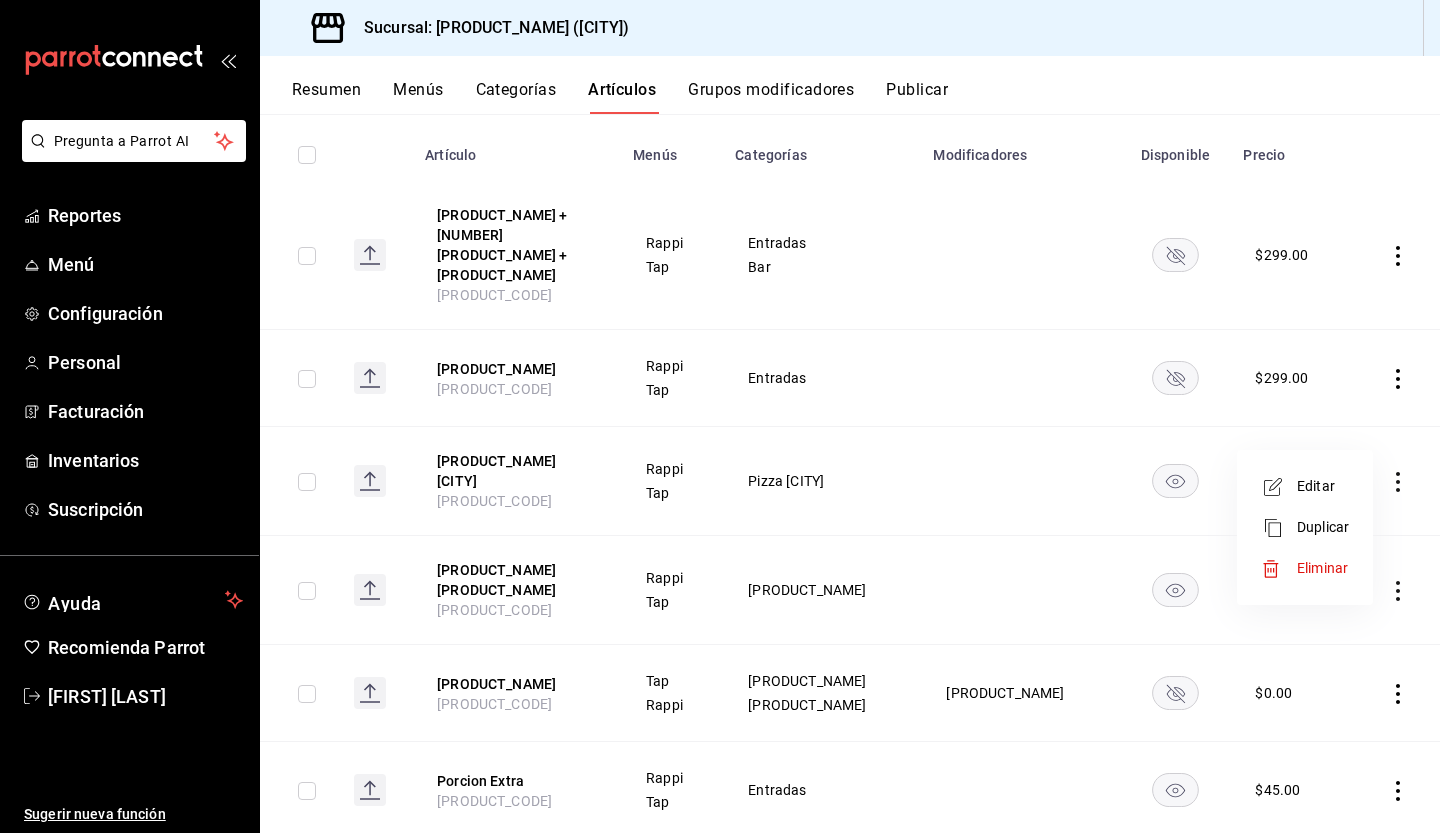 click at bounding box center (1279, 487) 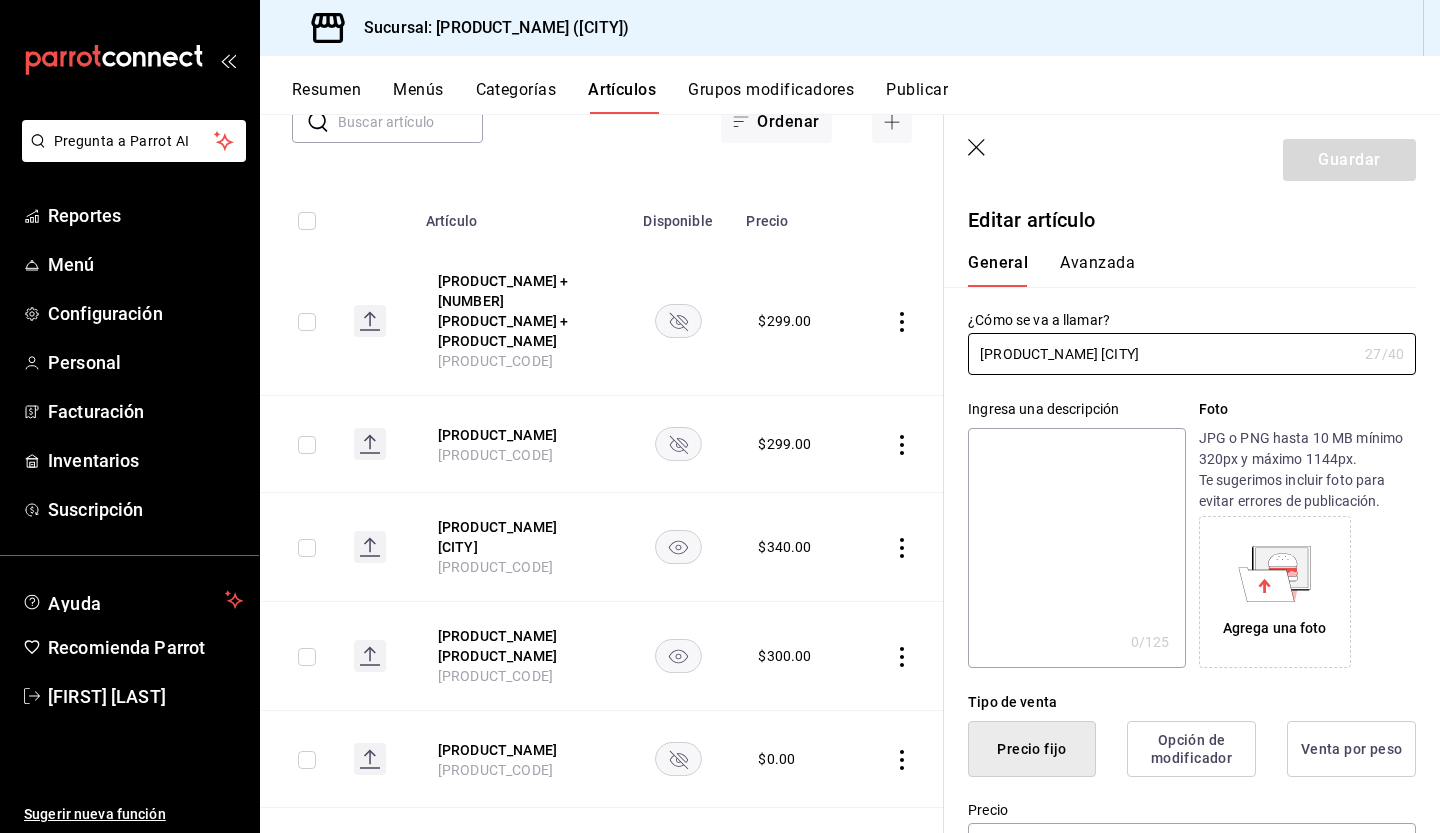type on "$340.00" 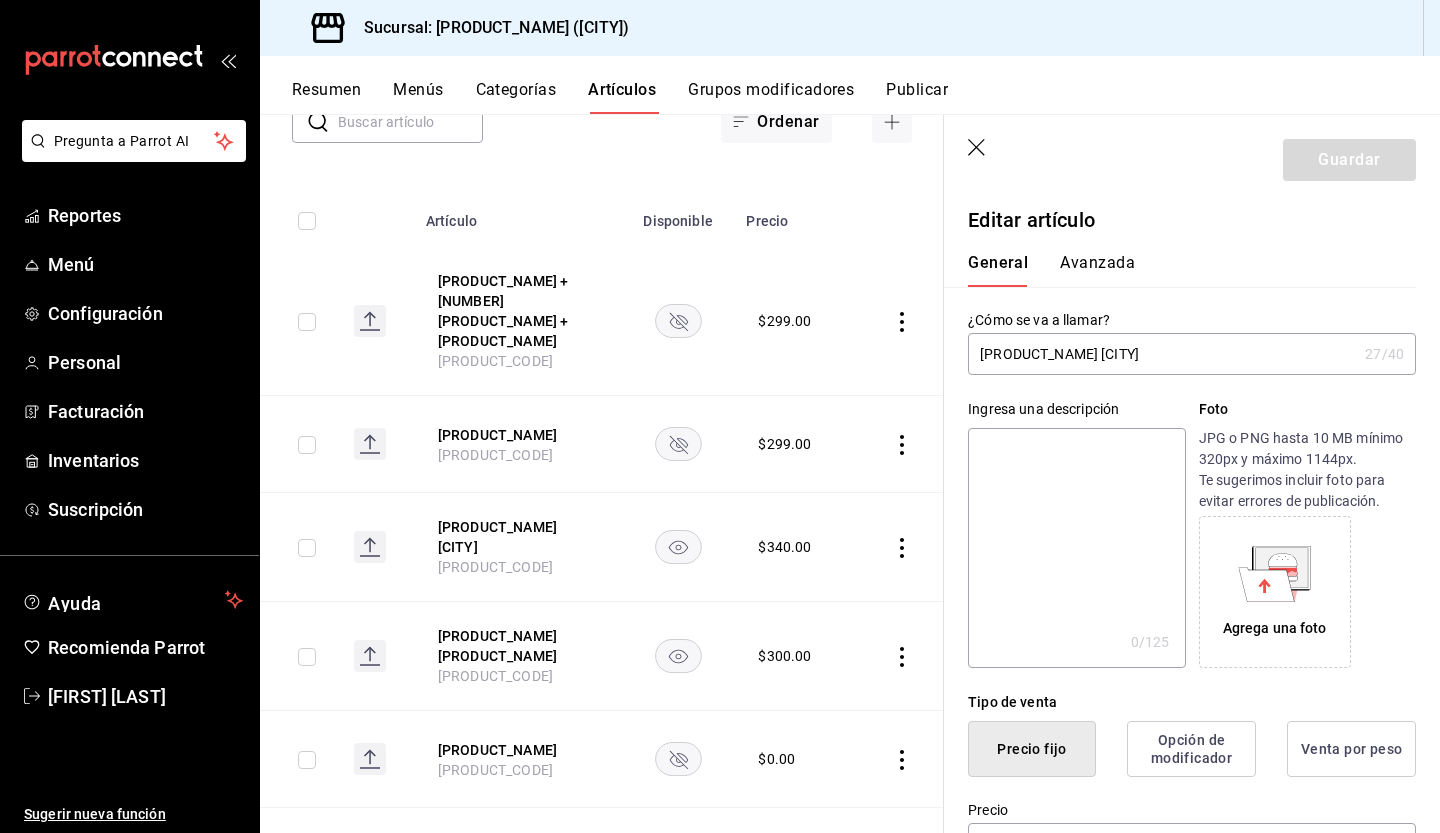 click on "Hot Honey Pepperoni Detroit" at bounding box center [1162, 354] 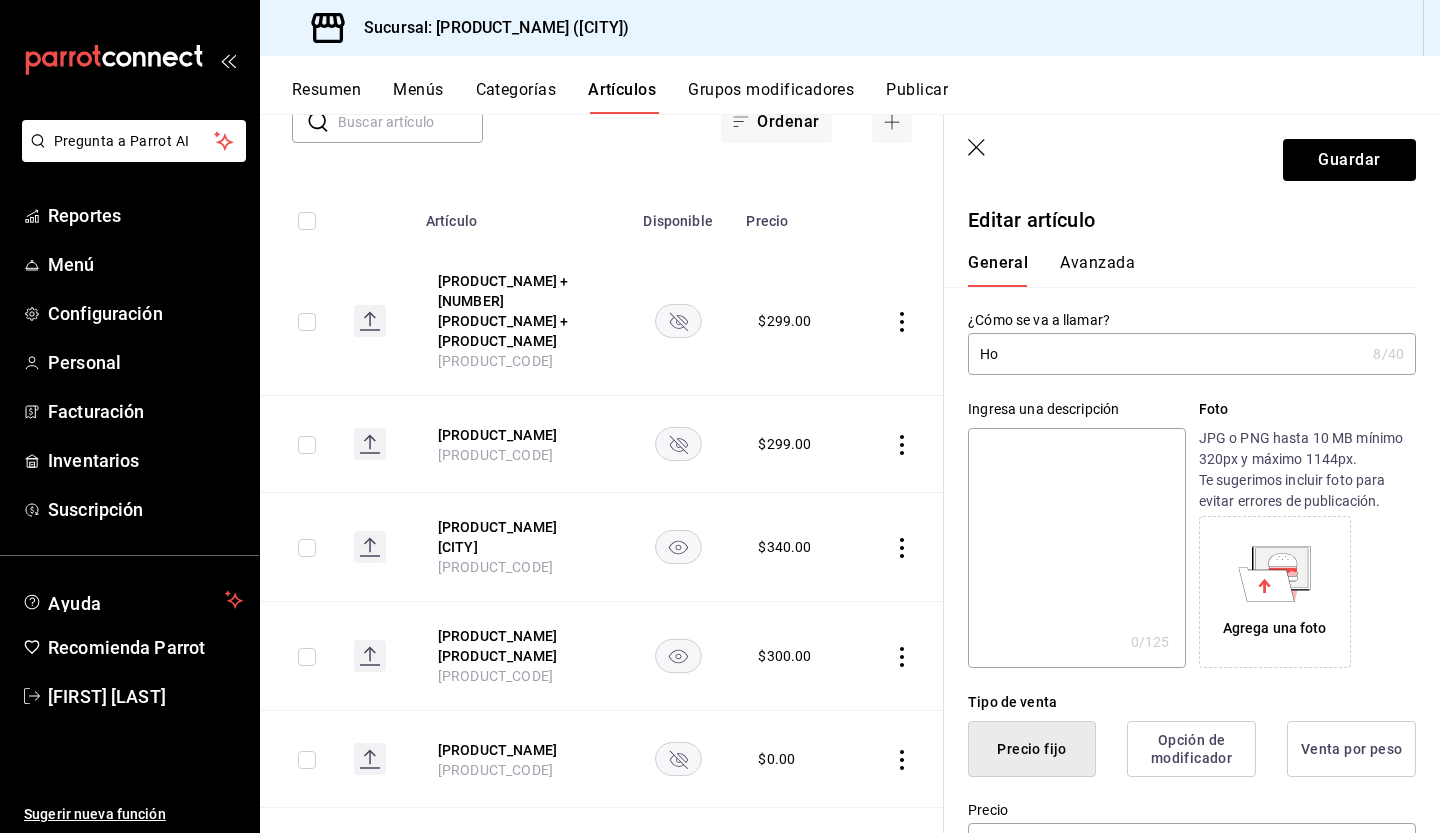 type on "H" 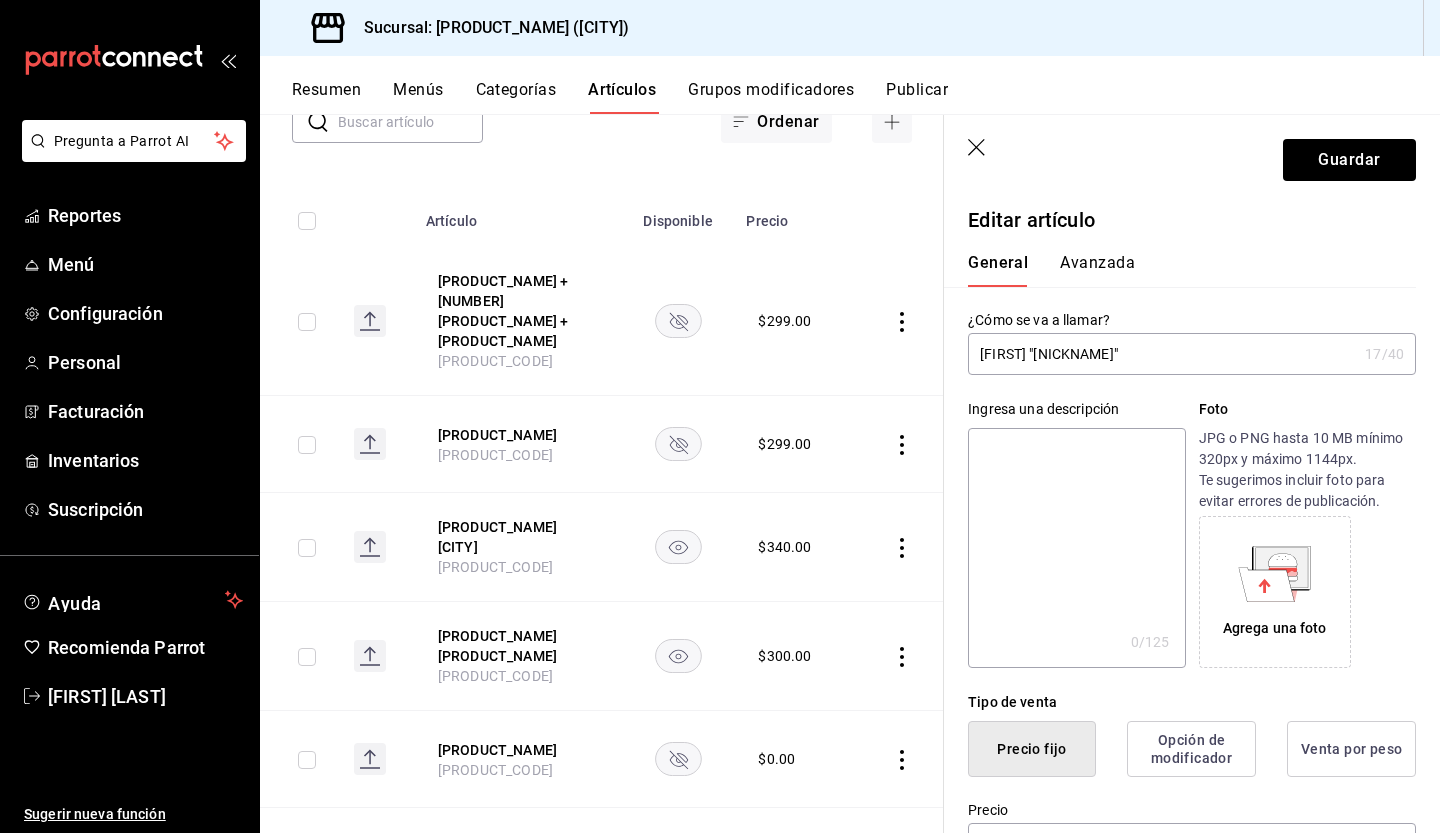 type on "R" 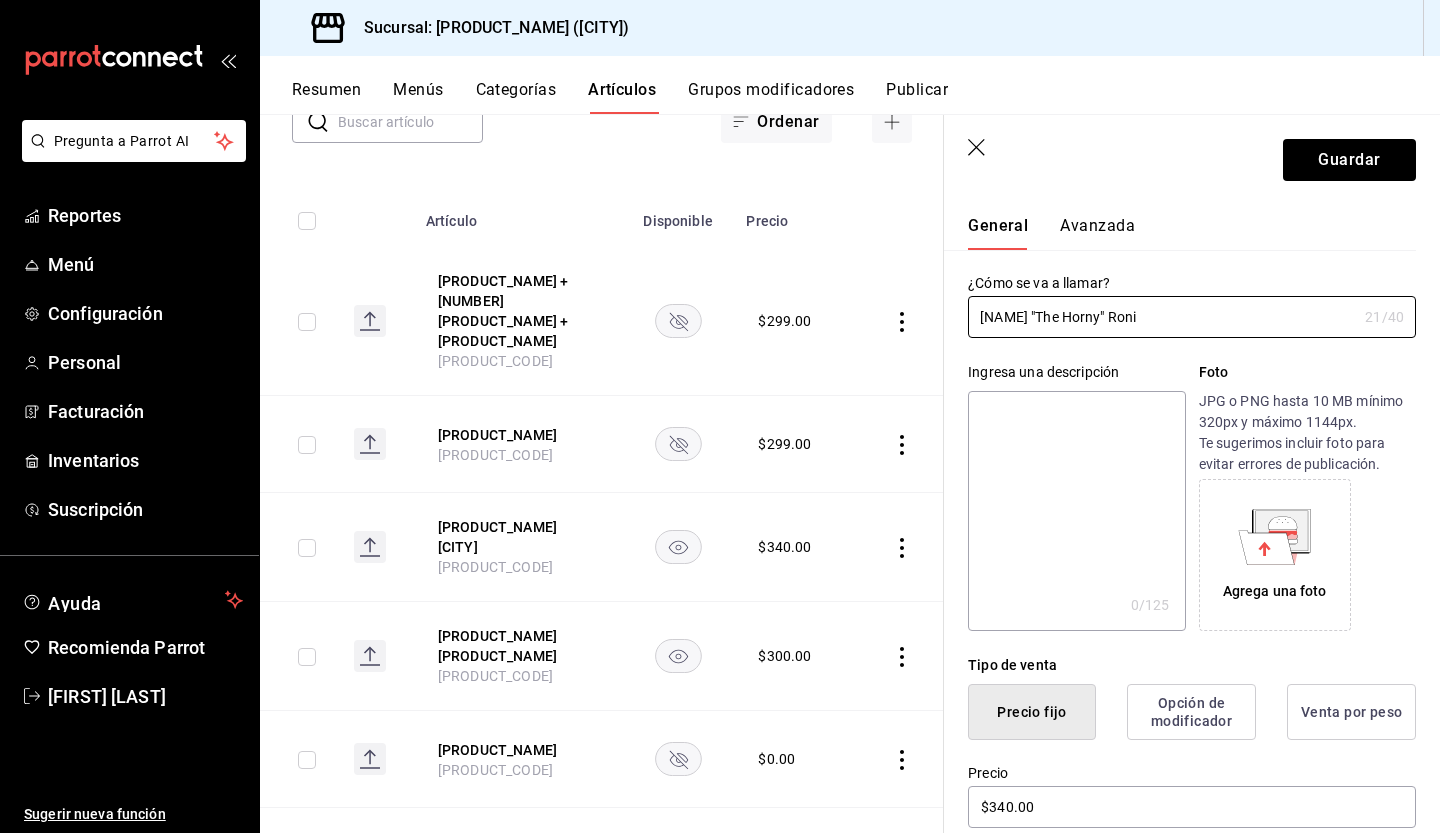 scroll, scrollTop: 58, scrollLeft: 0, axis: vertical 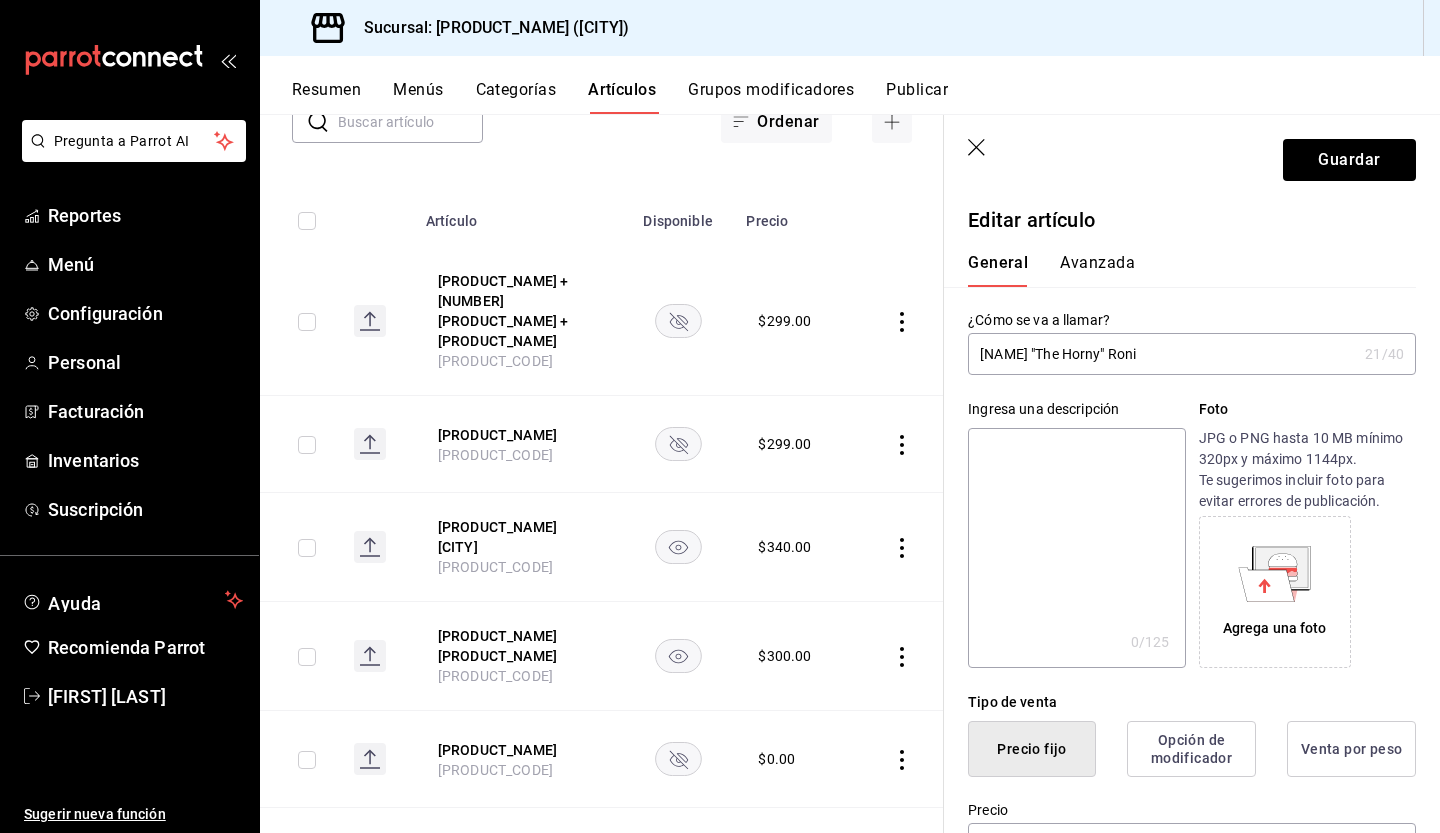 click on "Jose "The Horny" Roni" at bounding box center [1162, 354] 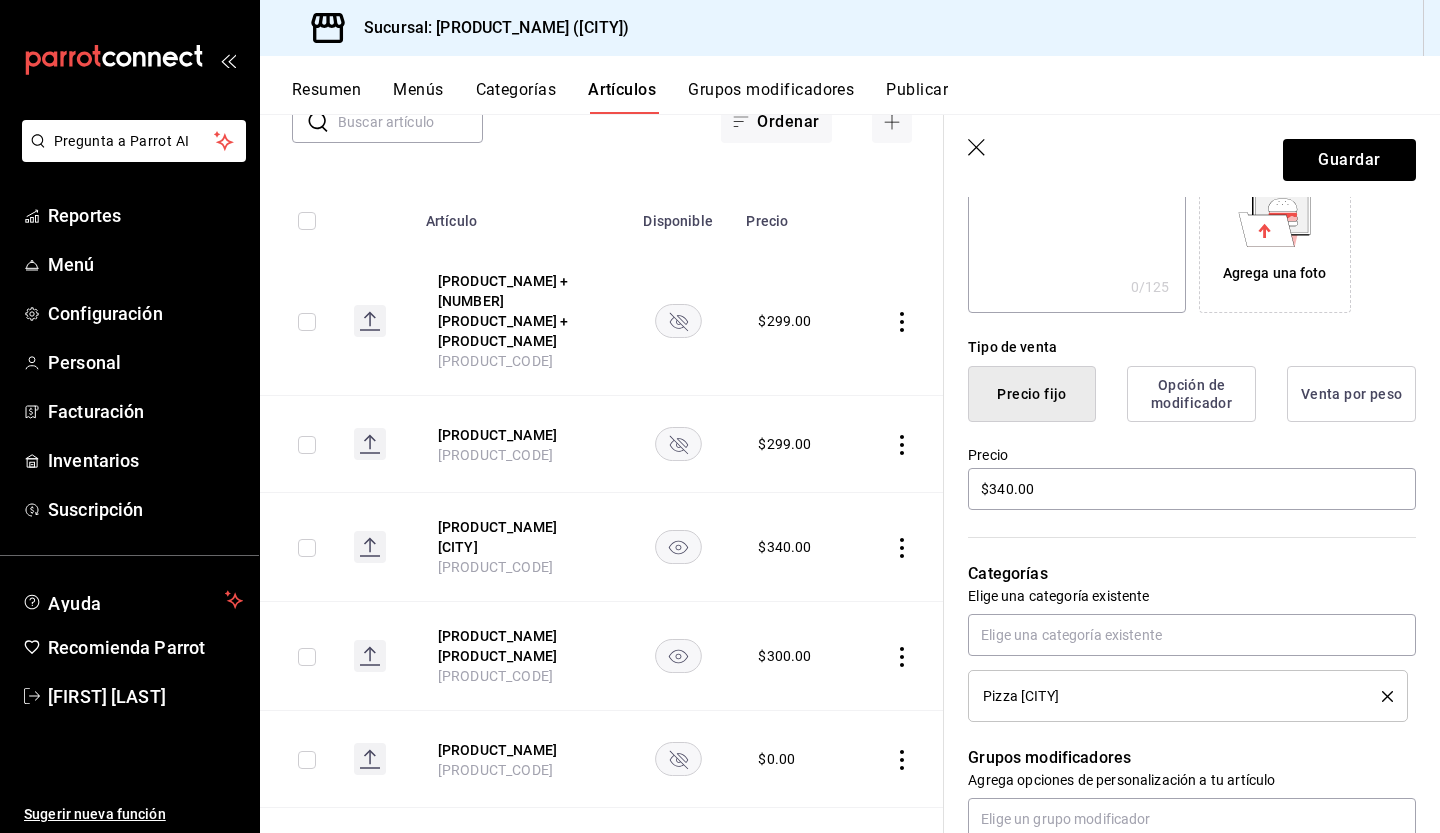 scroll, scrollTop: 366, scrollLeft: 0, axis: vertical 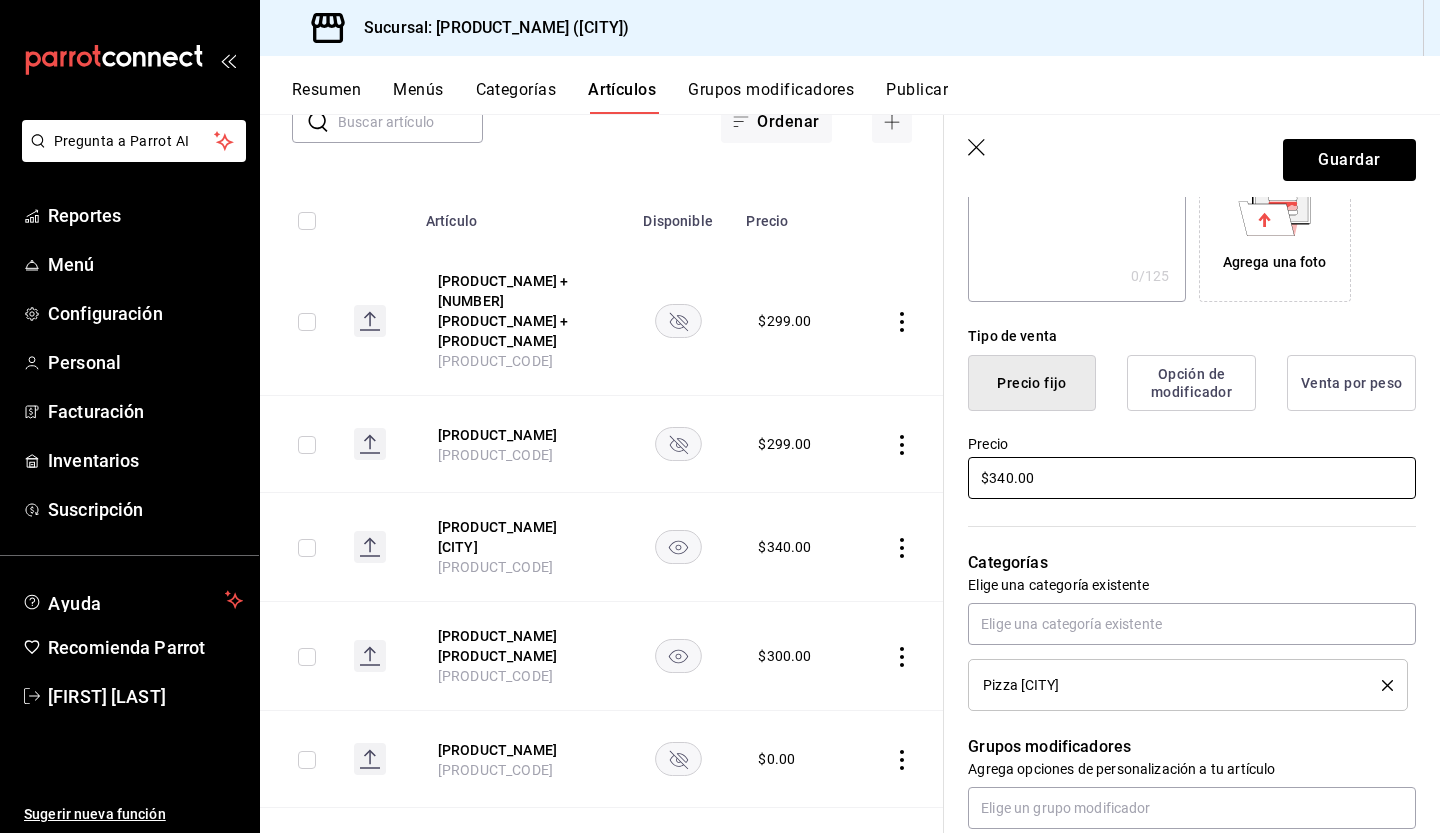 type on "[FIRST] "[NICKNAME]" [LAST] [CITY]" 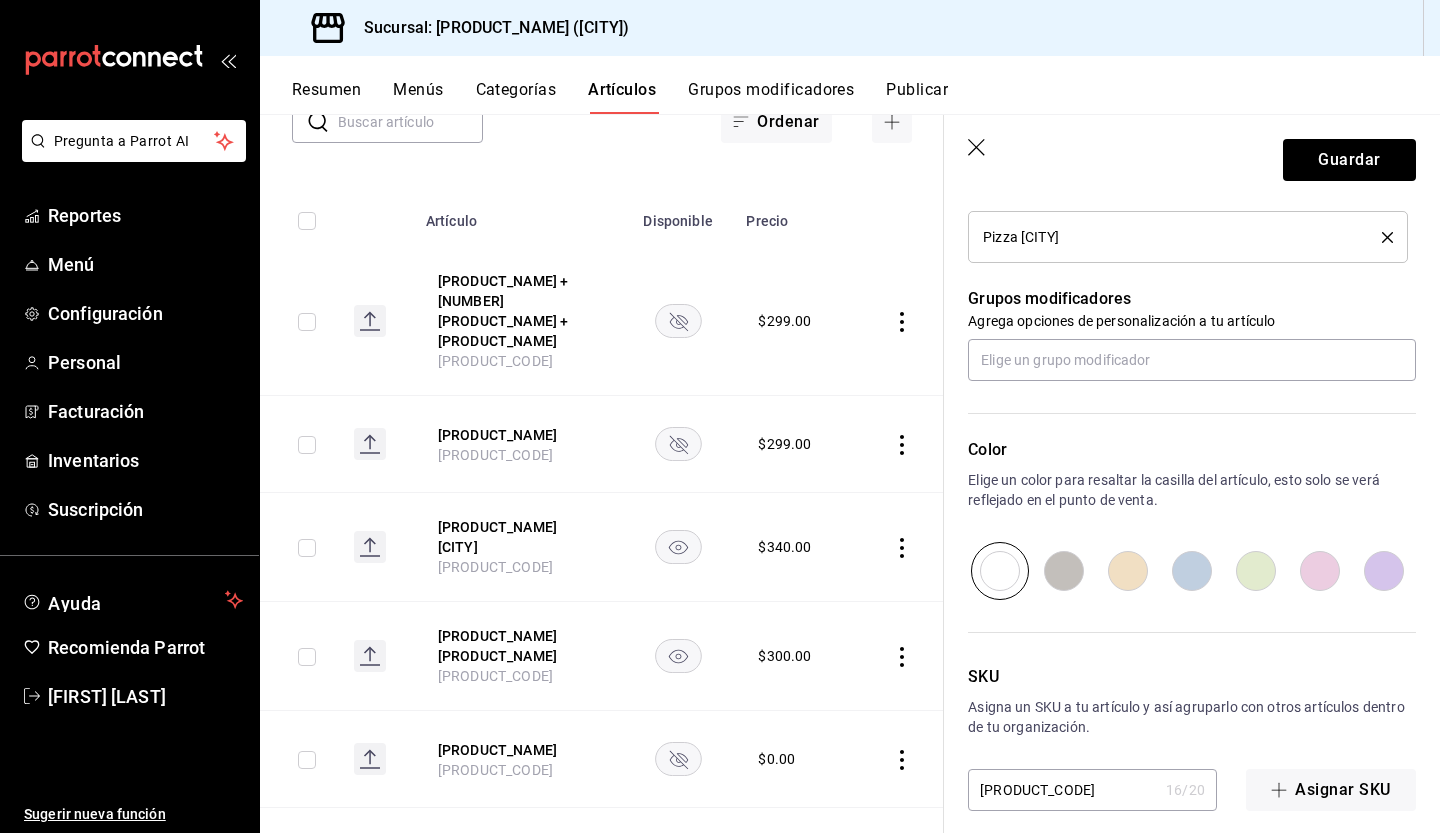 scroll, scrollTop: 830, scrollLeft: 0, axis: vertical 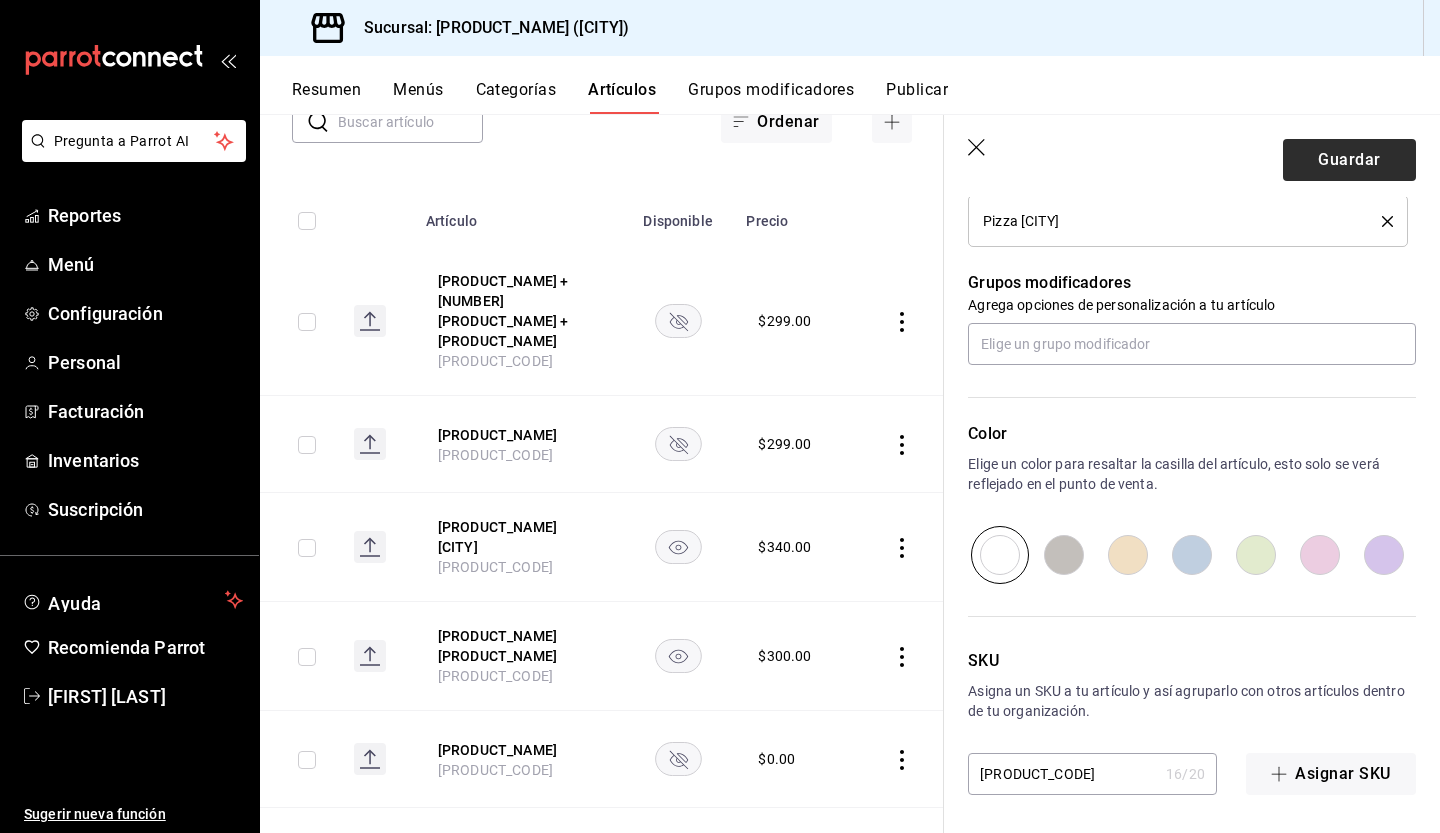 type on "$366.00" 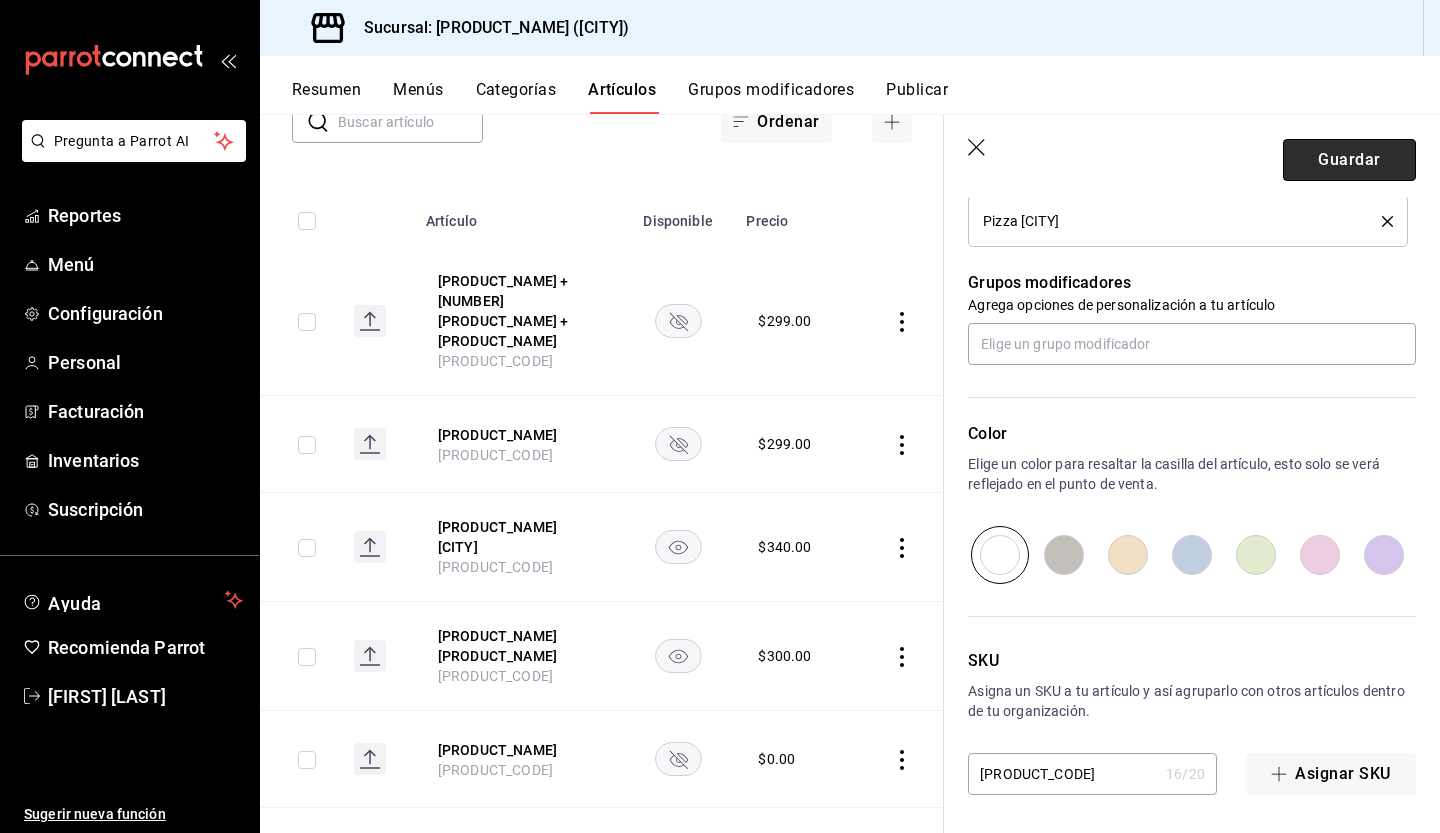 click on "Guardar" at bounding box center (1349, 160) 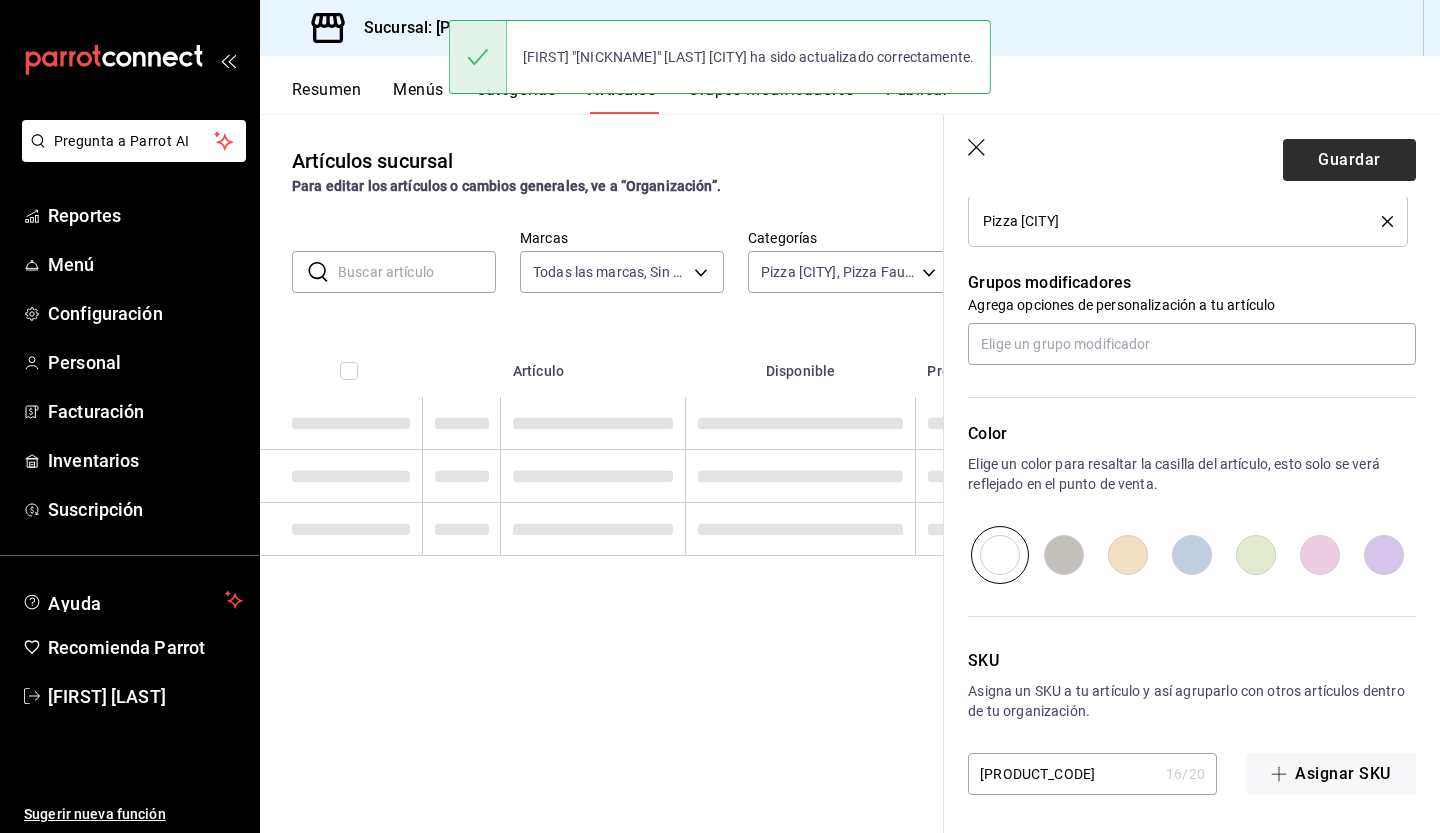 scroll, scrollTop: 0, scrollLeft: 0, axis: both 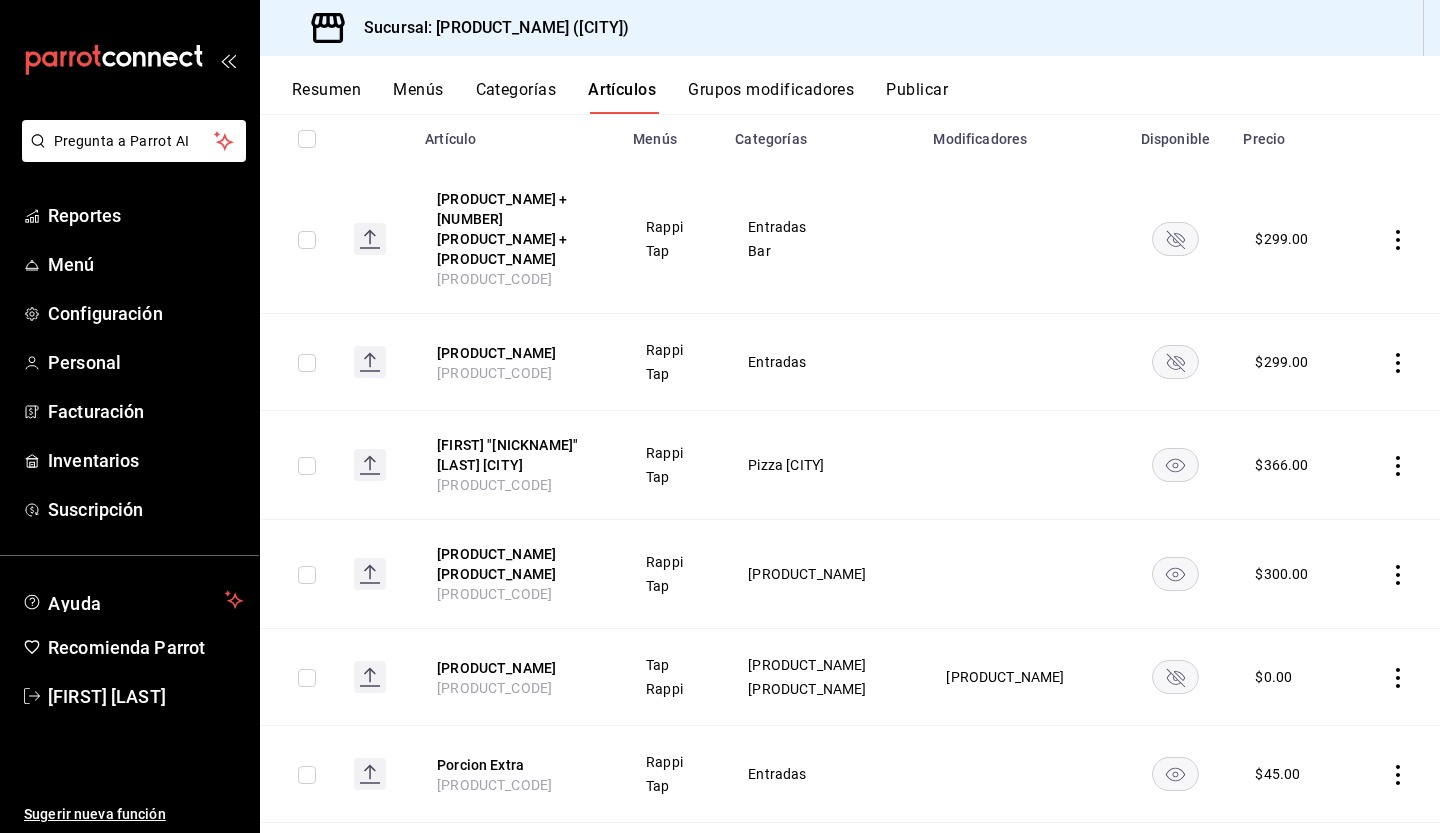 click 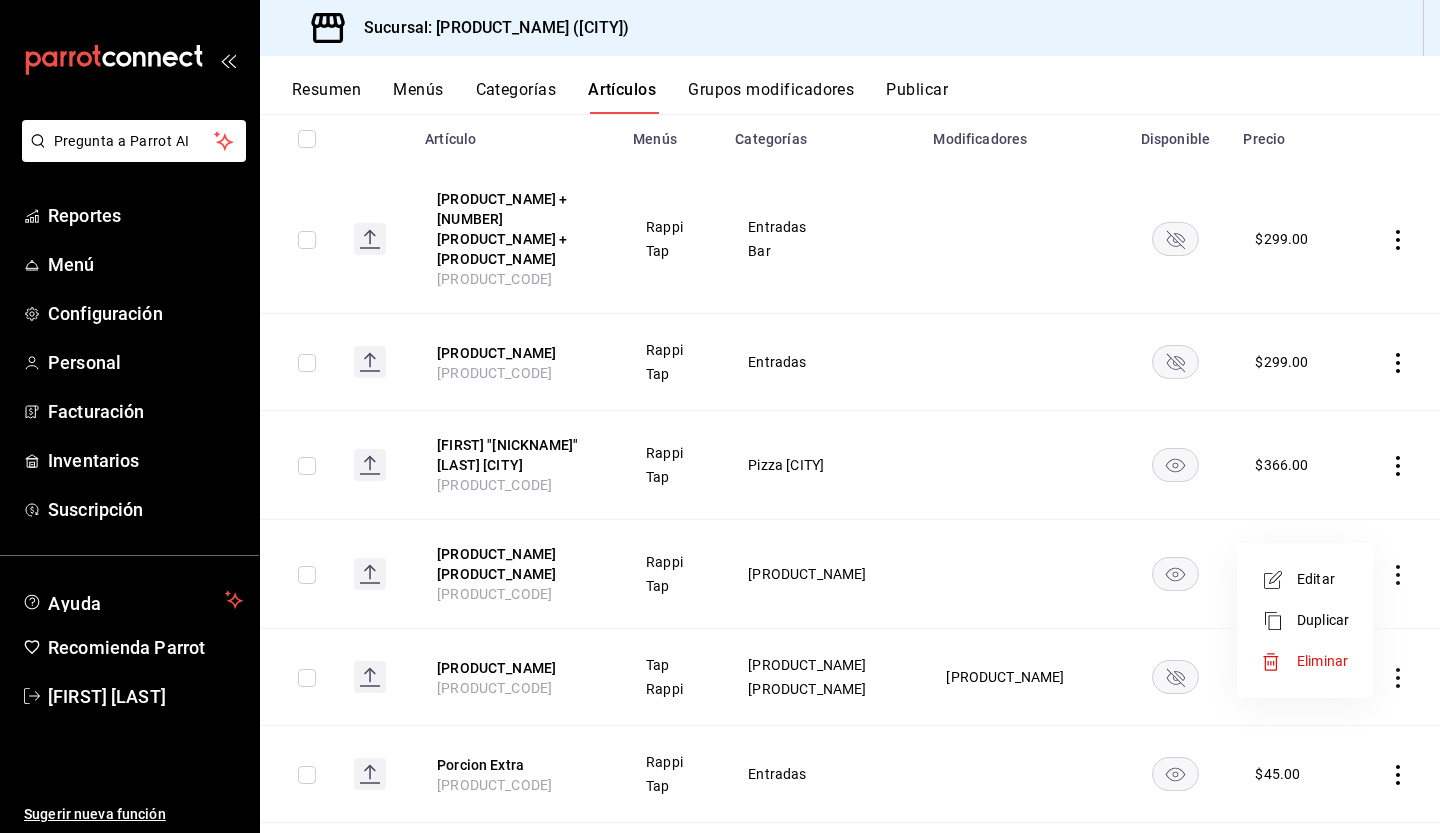 click on "Editar" at bounding box center [1323, 579] 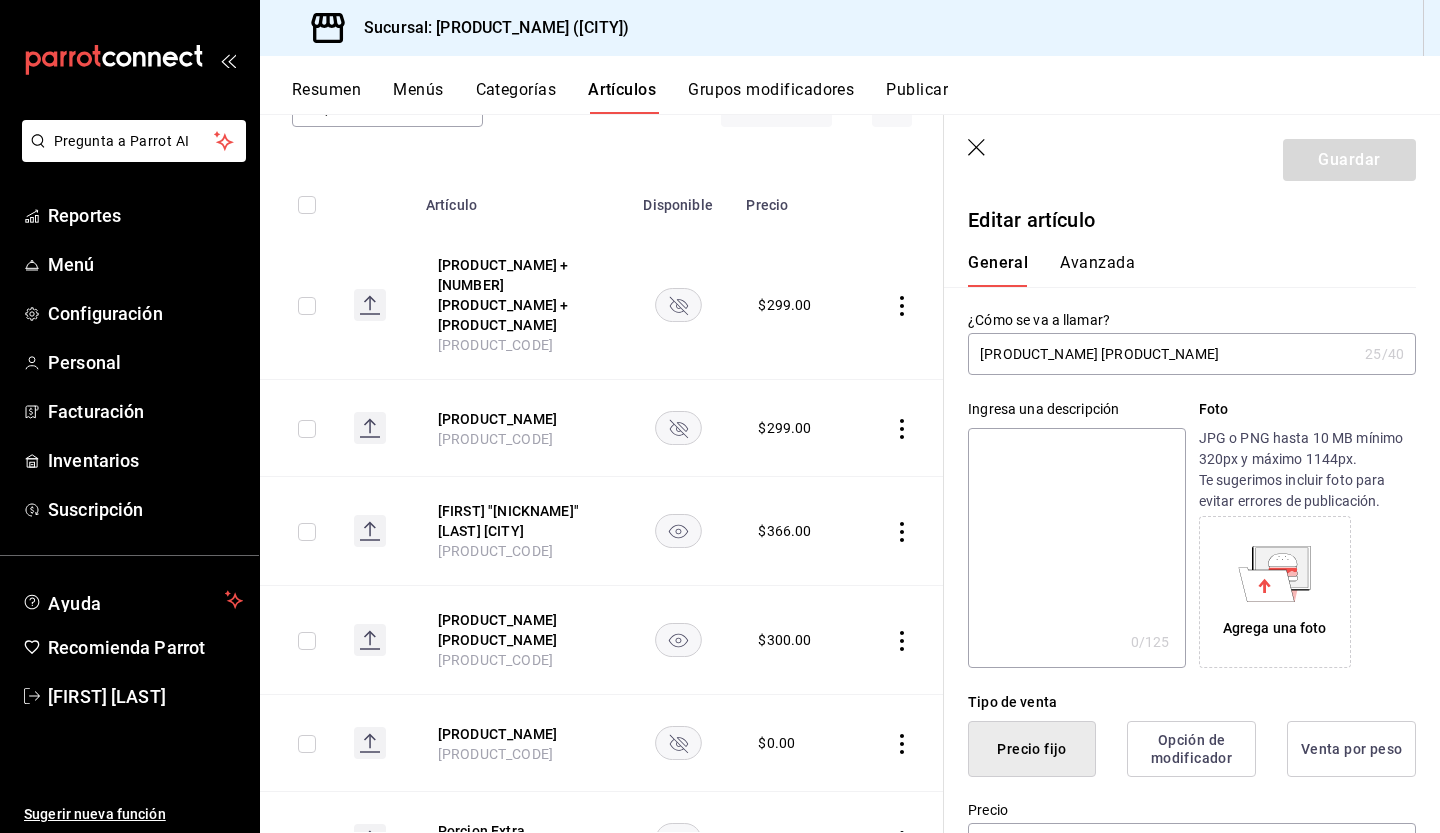 drag, startPoint x: 1160, startPoint y: 356, endPoint x: 1006, endPoint y: 355, distance: 154.00325 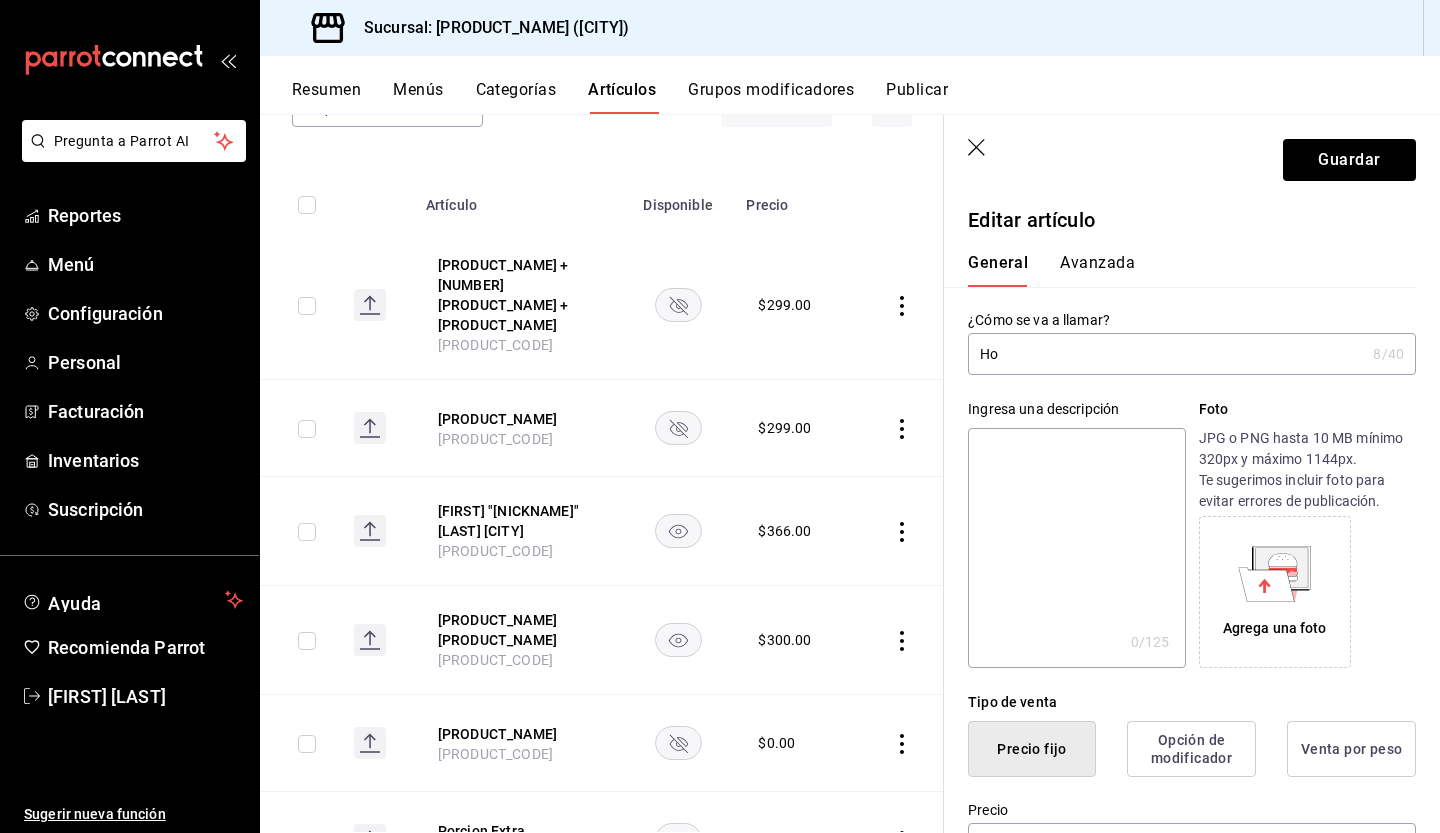 type on "H" 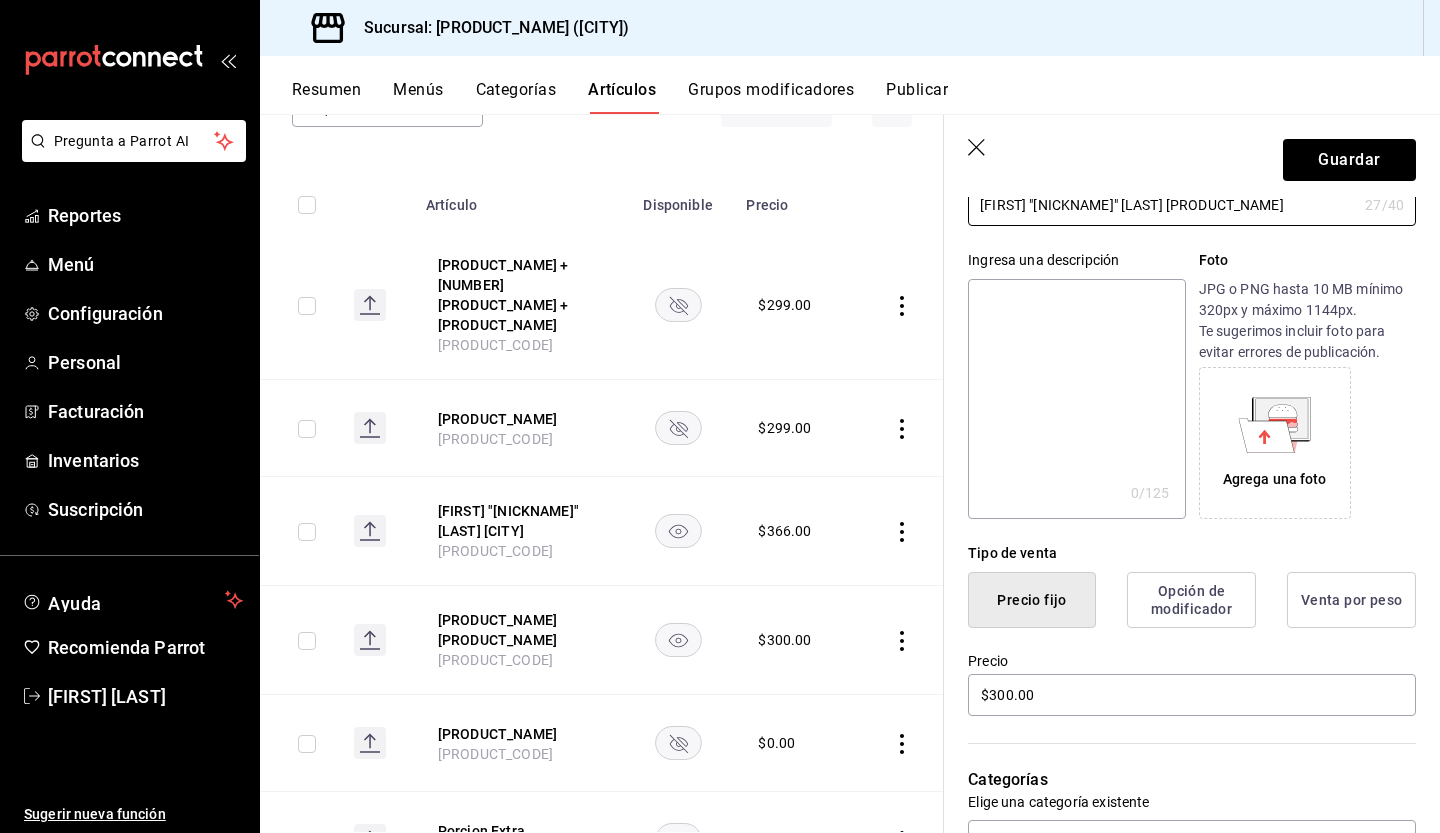 scroll, scrollTop: 155, scrollLeft: 0, axis: vertical 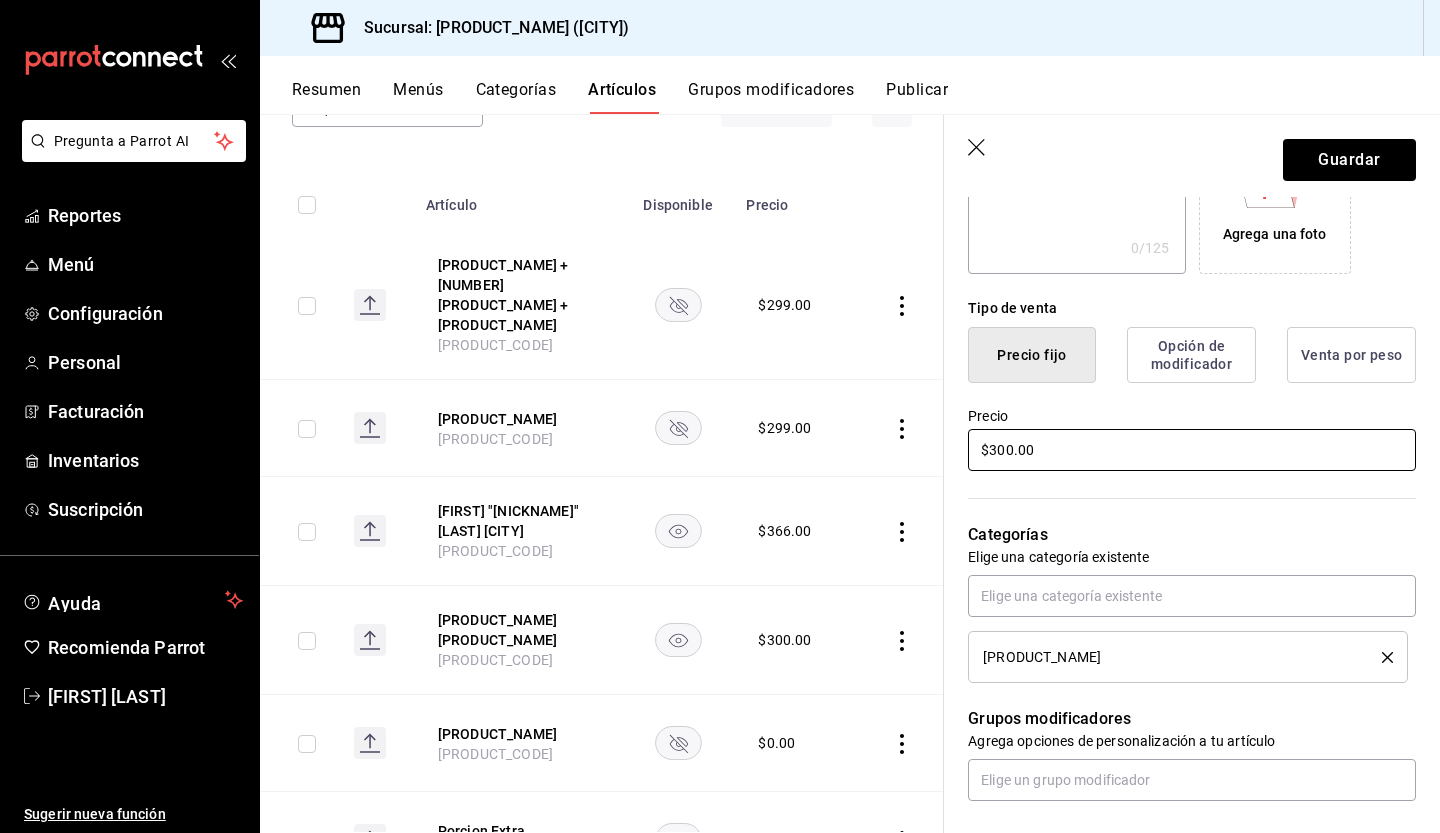 type on "[FIRST] "[NICKNAME]" [LAST] [LOCATION]" 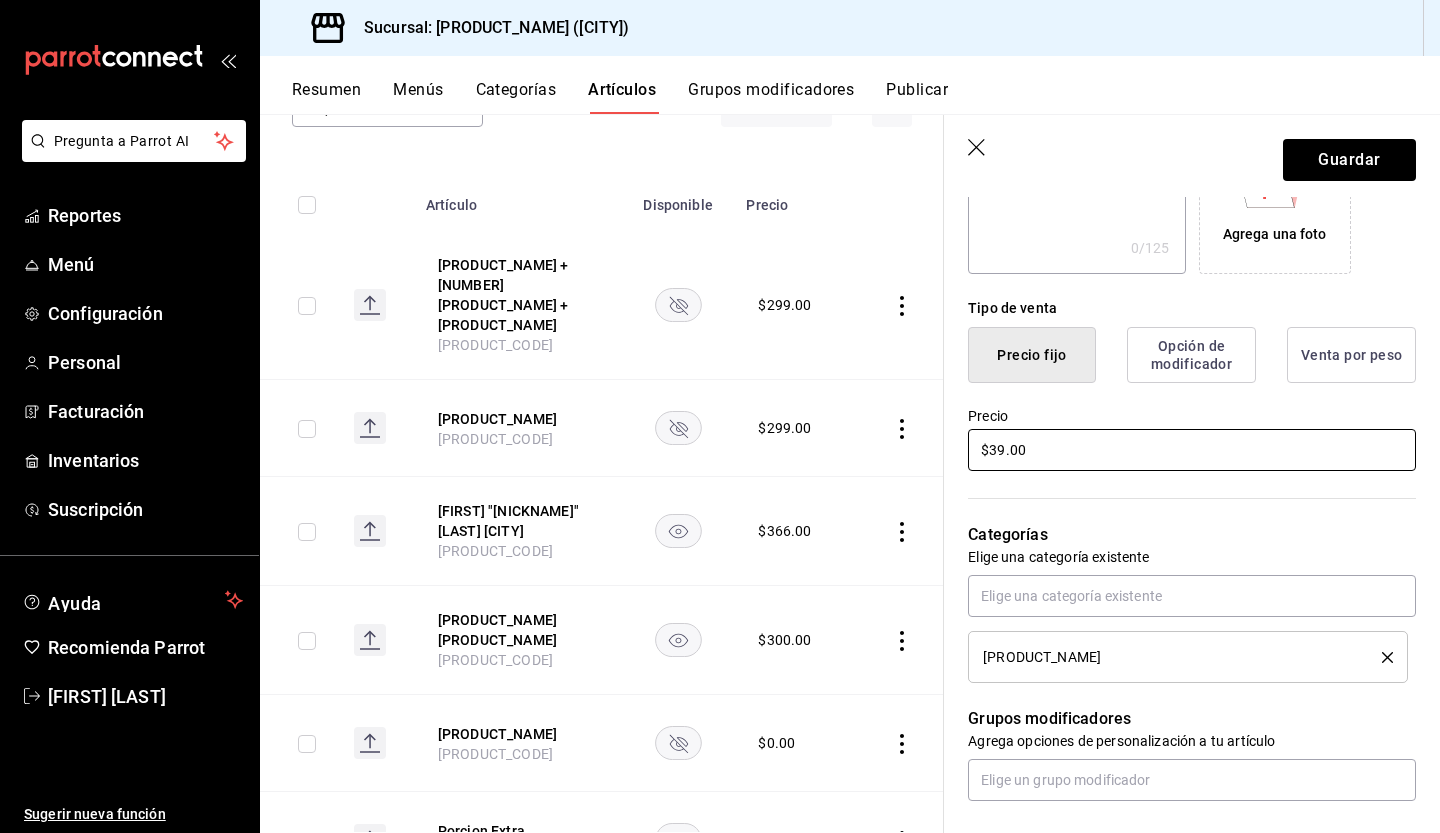 type on "$3.00" 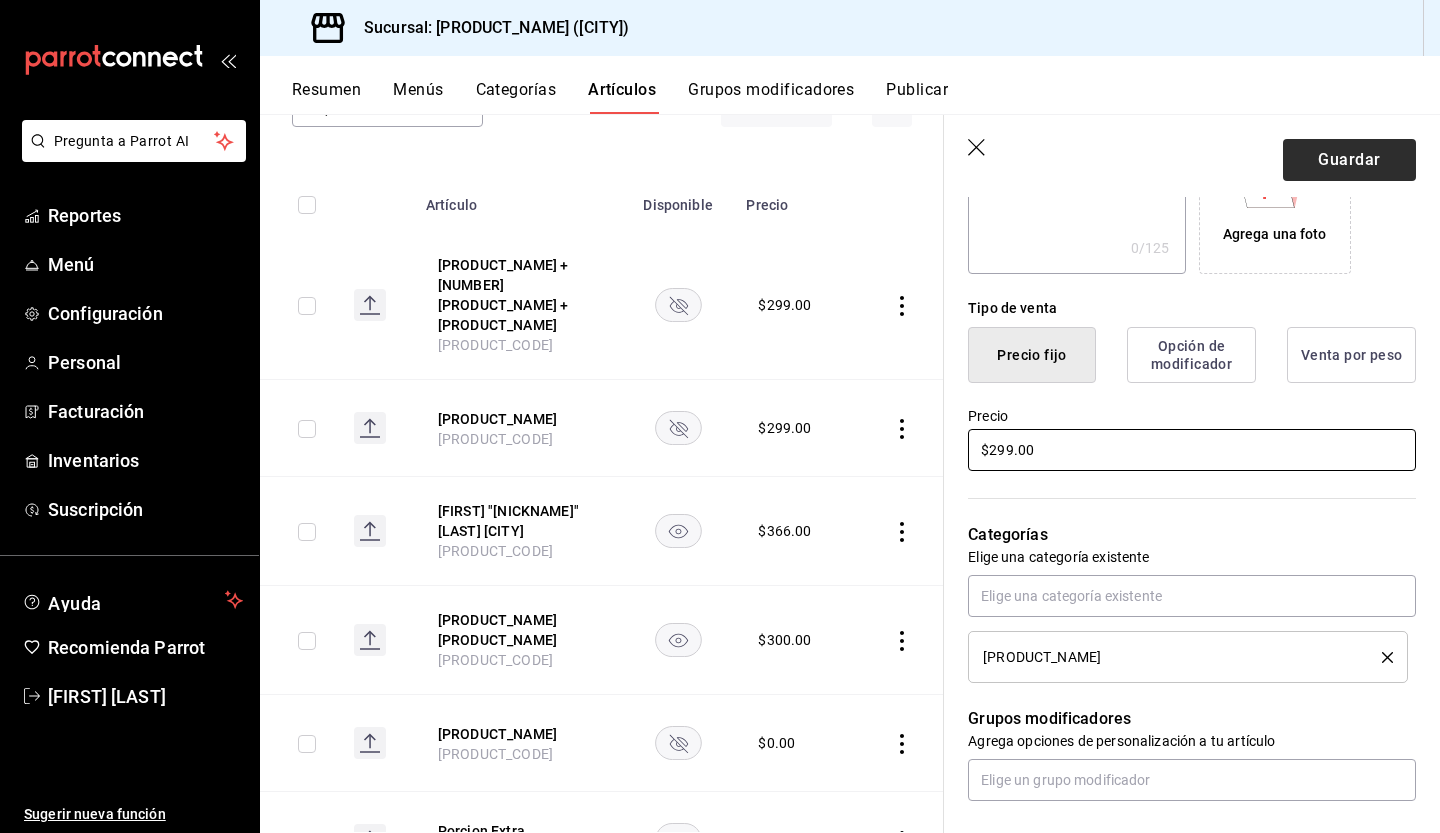 type on "$299.00" 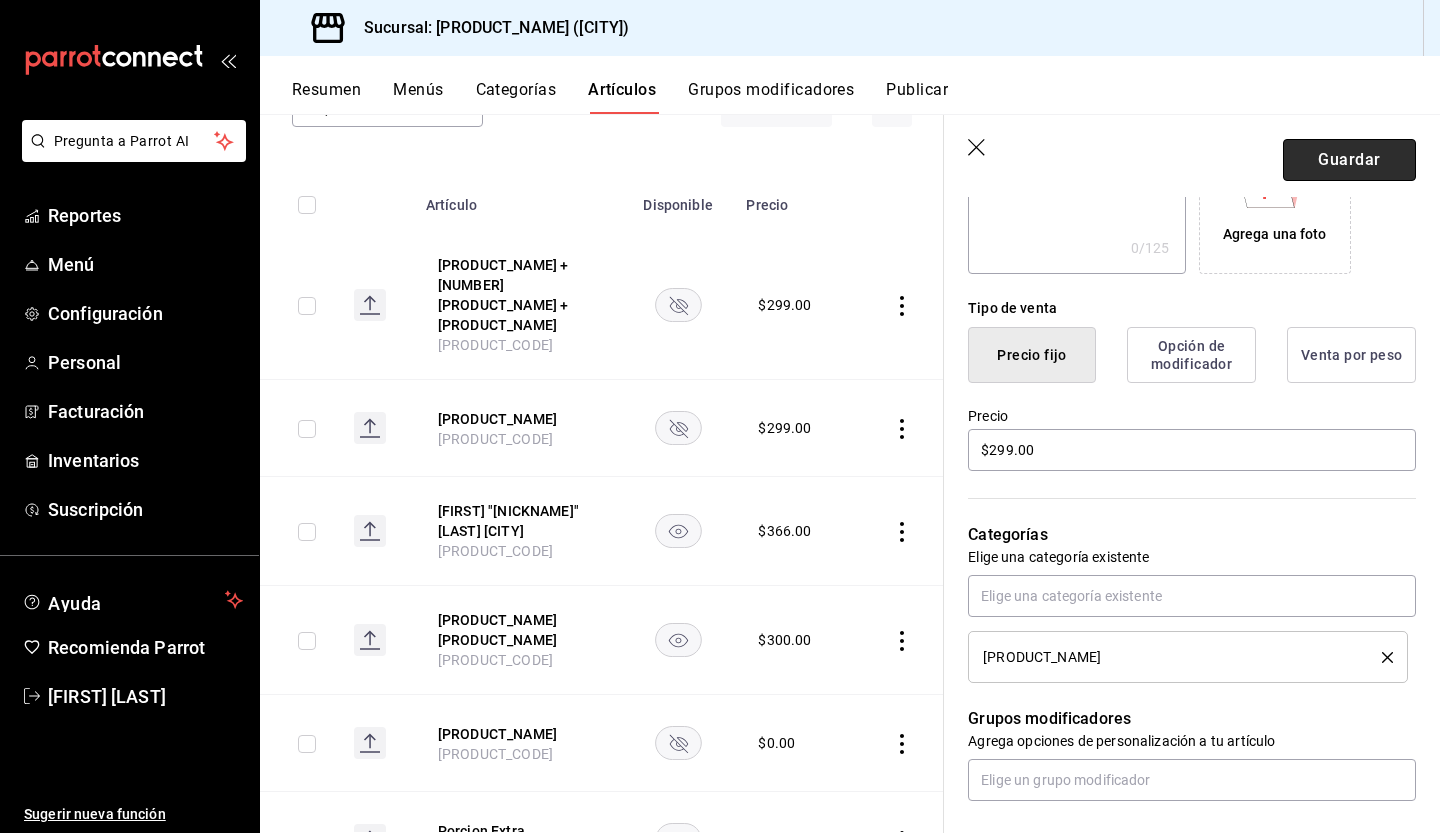 click on "Guardar" at bounding box center (1349, 160) 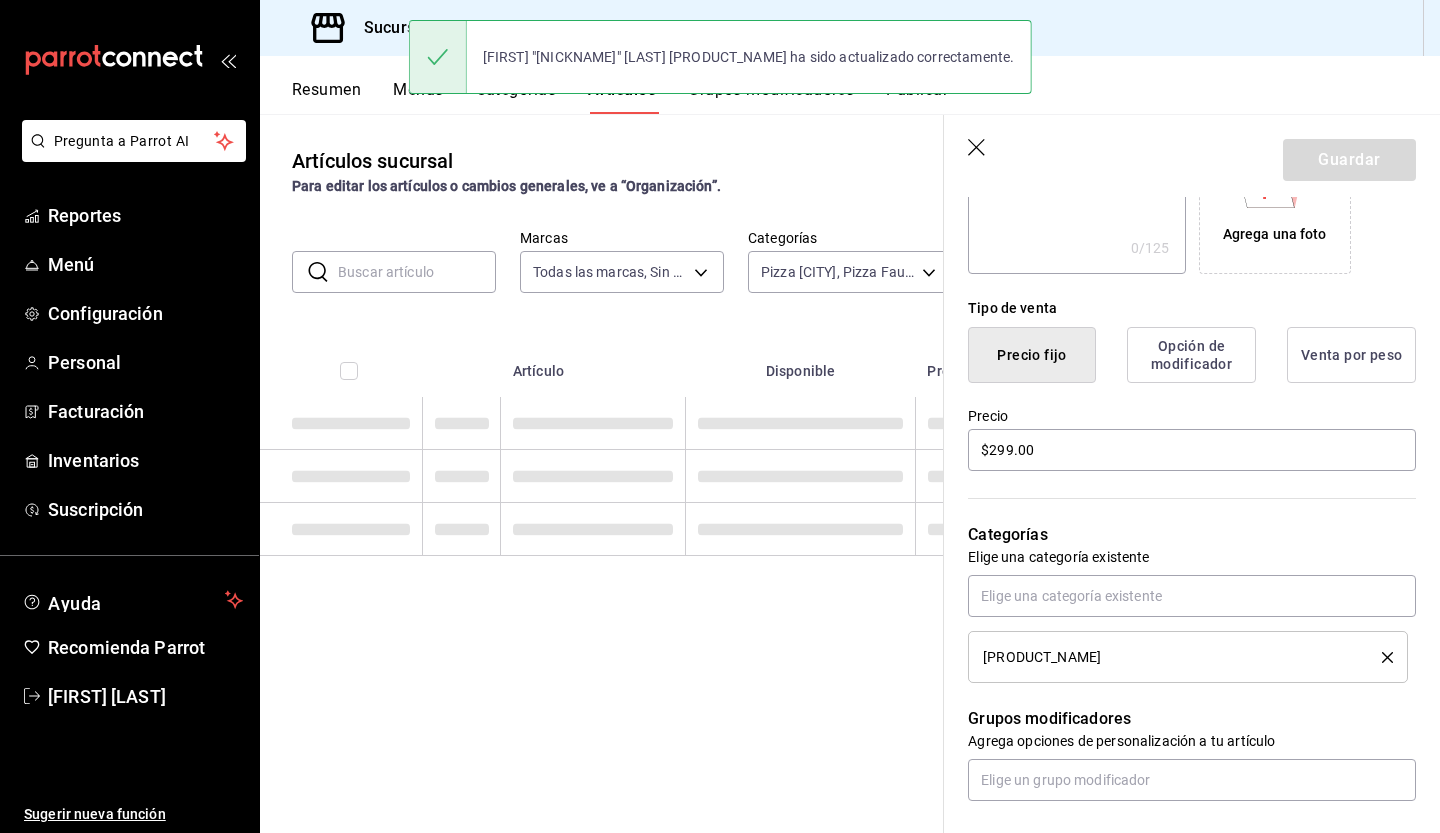 scroll, scrollTop: 0, scrollLeft: 0, axis: both 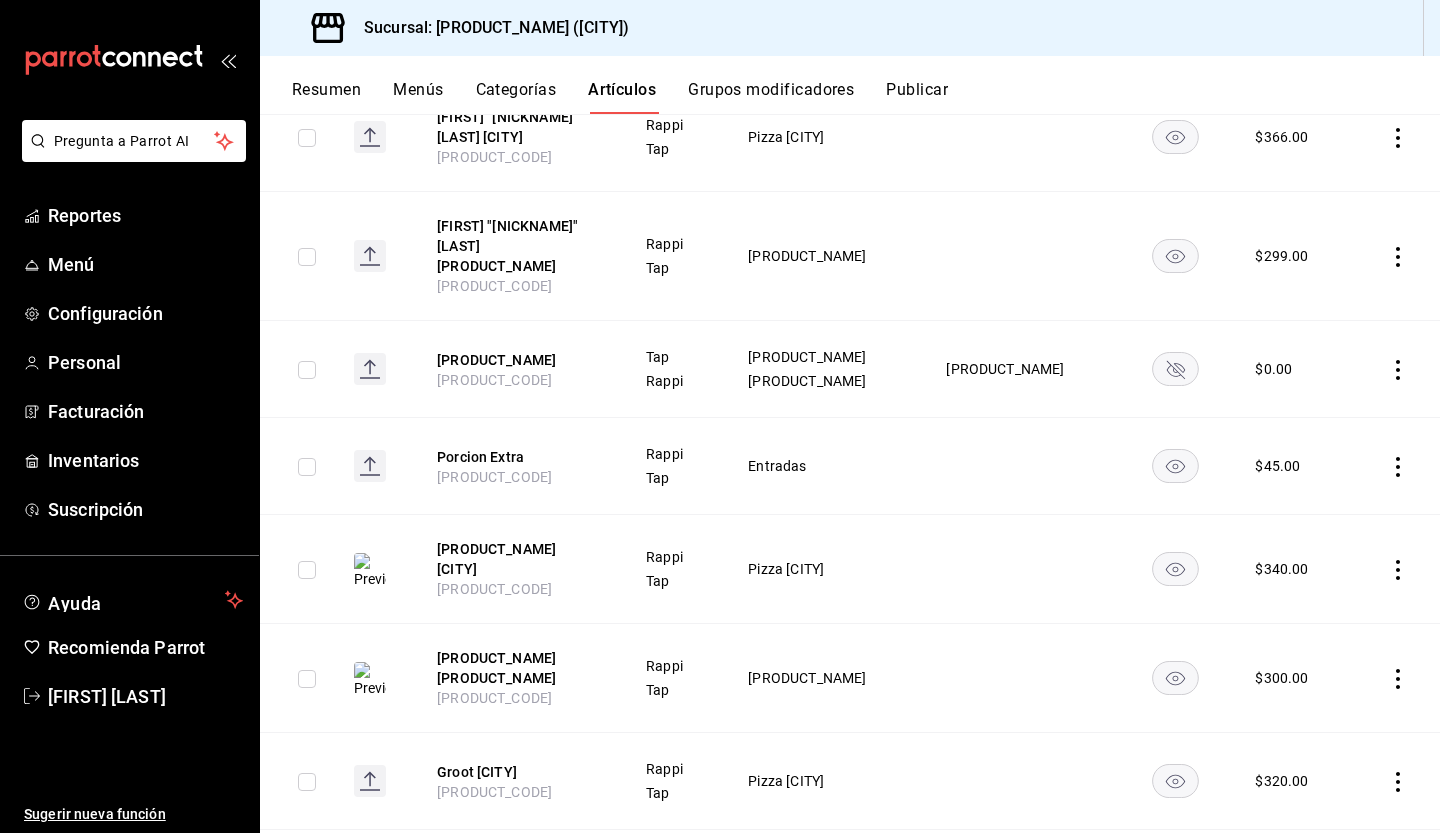 click 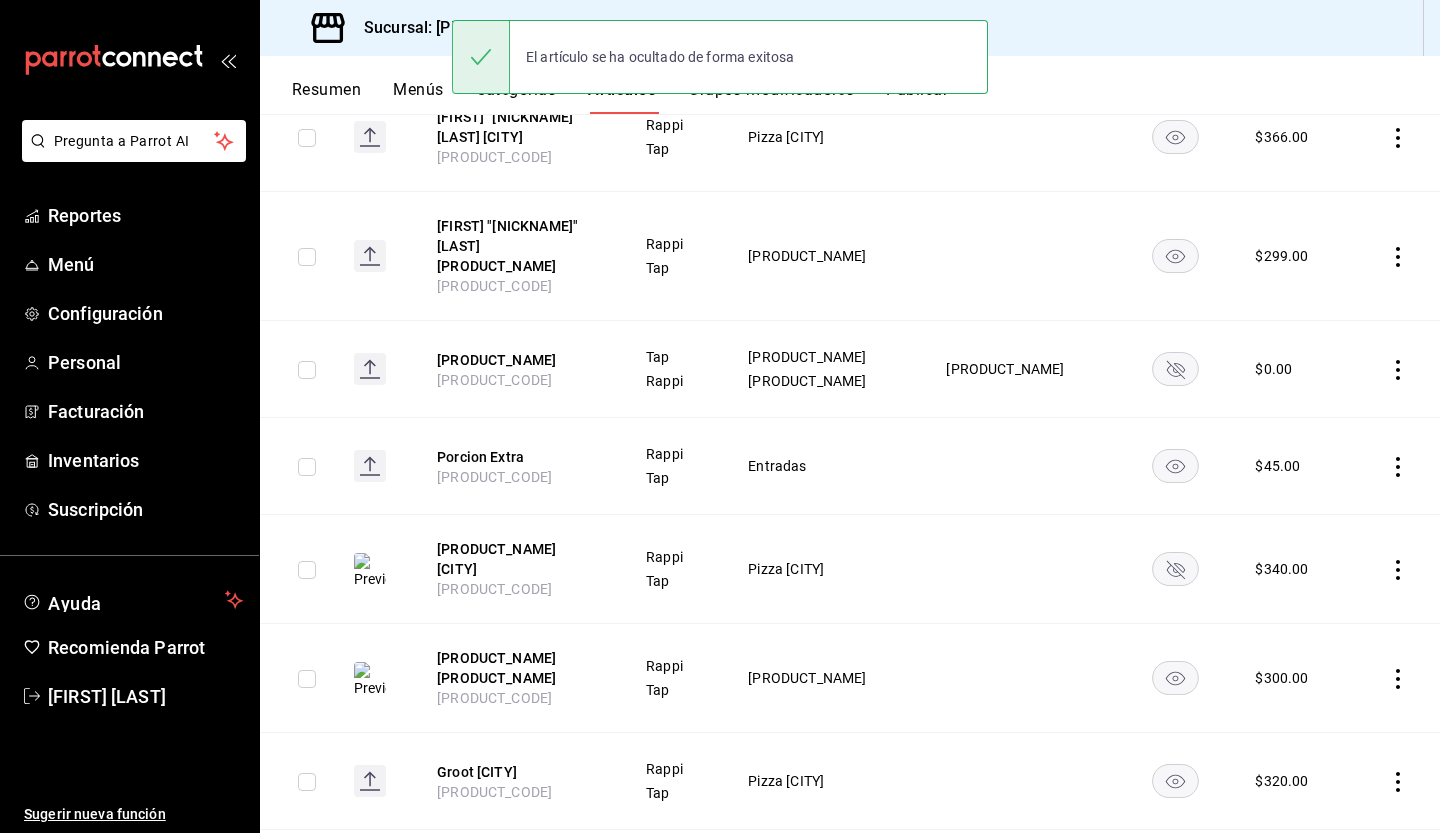 click 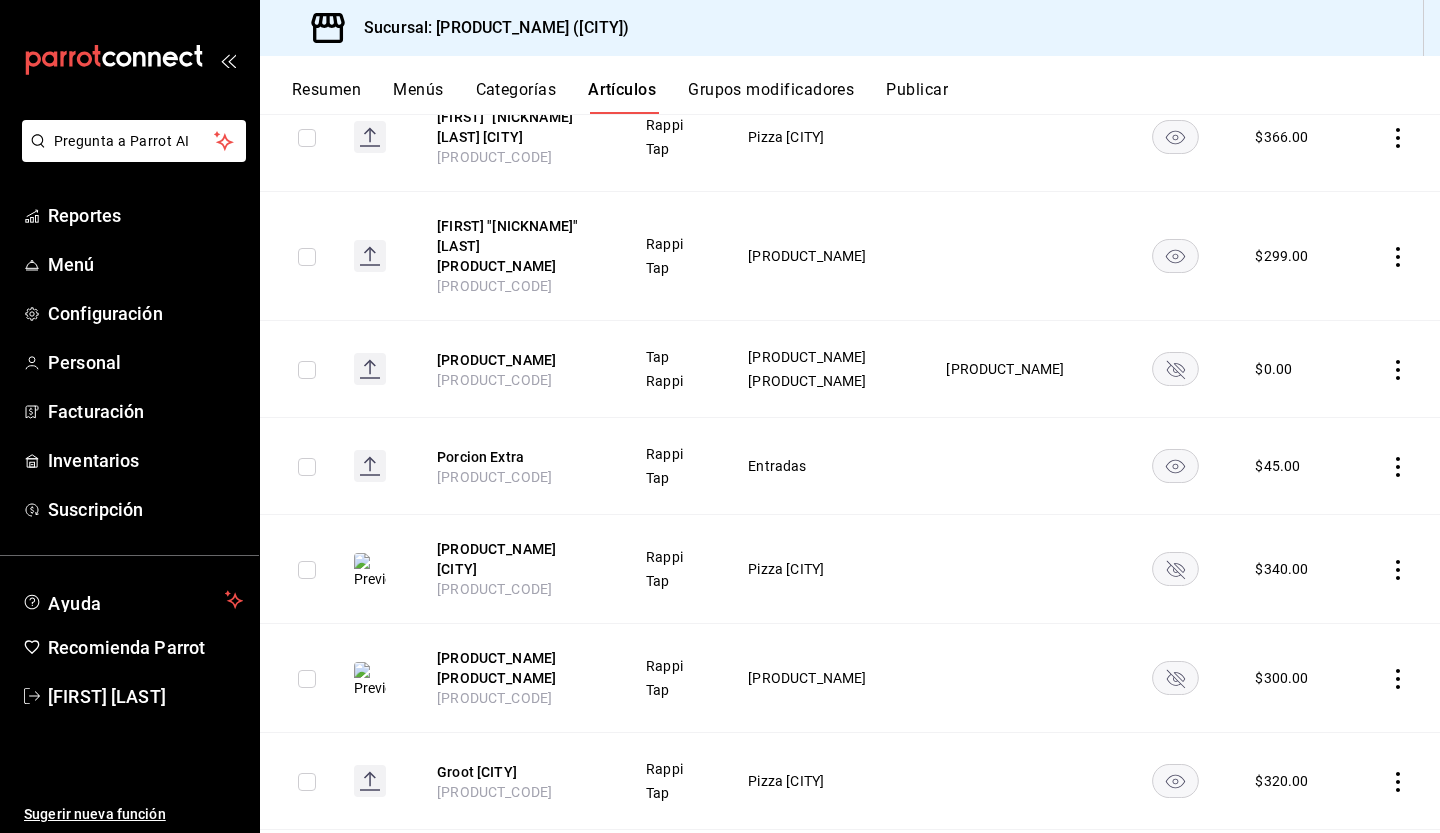 click 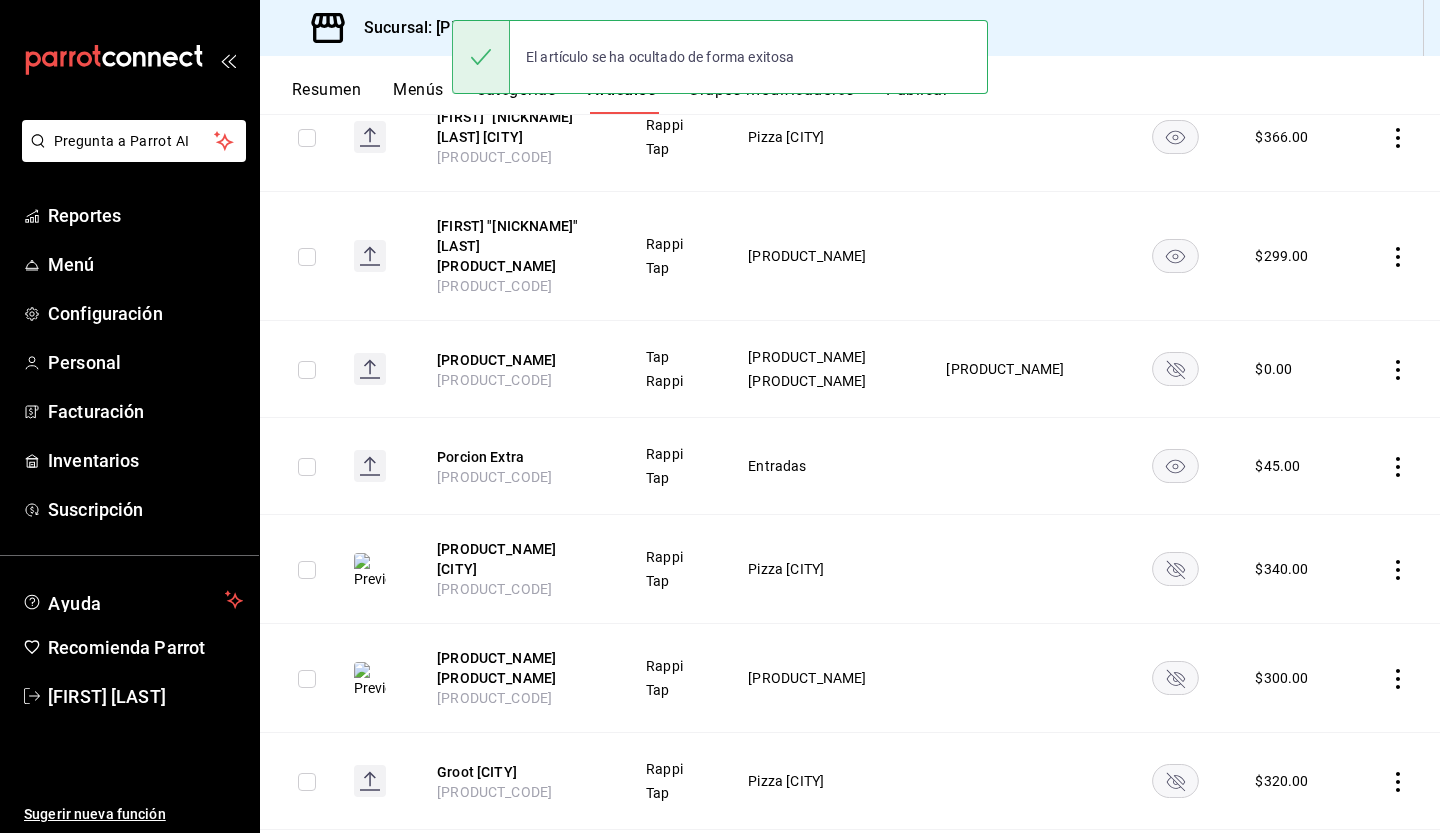 click 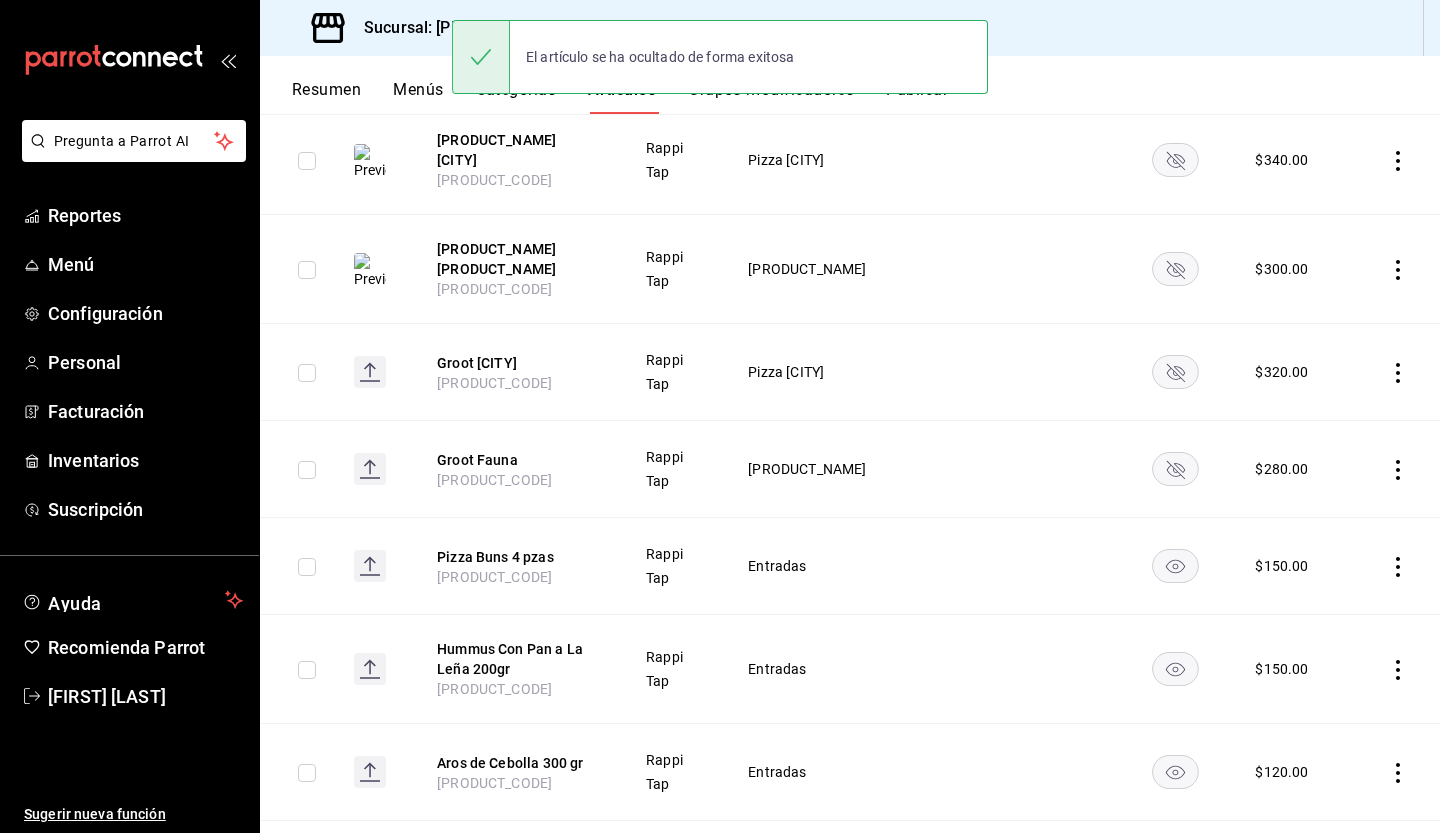 scroll, scrollTop: 972, scrollLeft: 0, axis: vertical 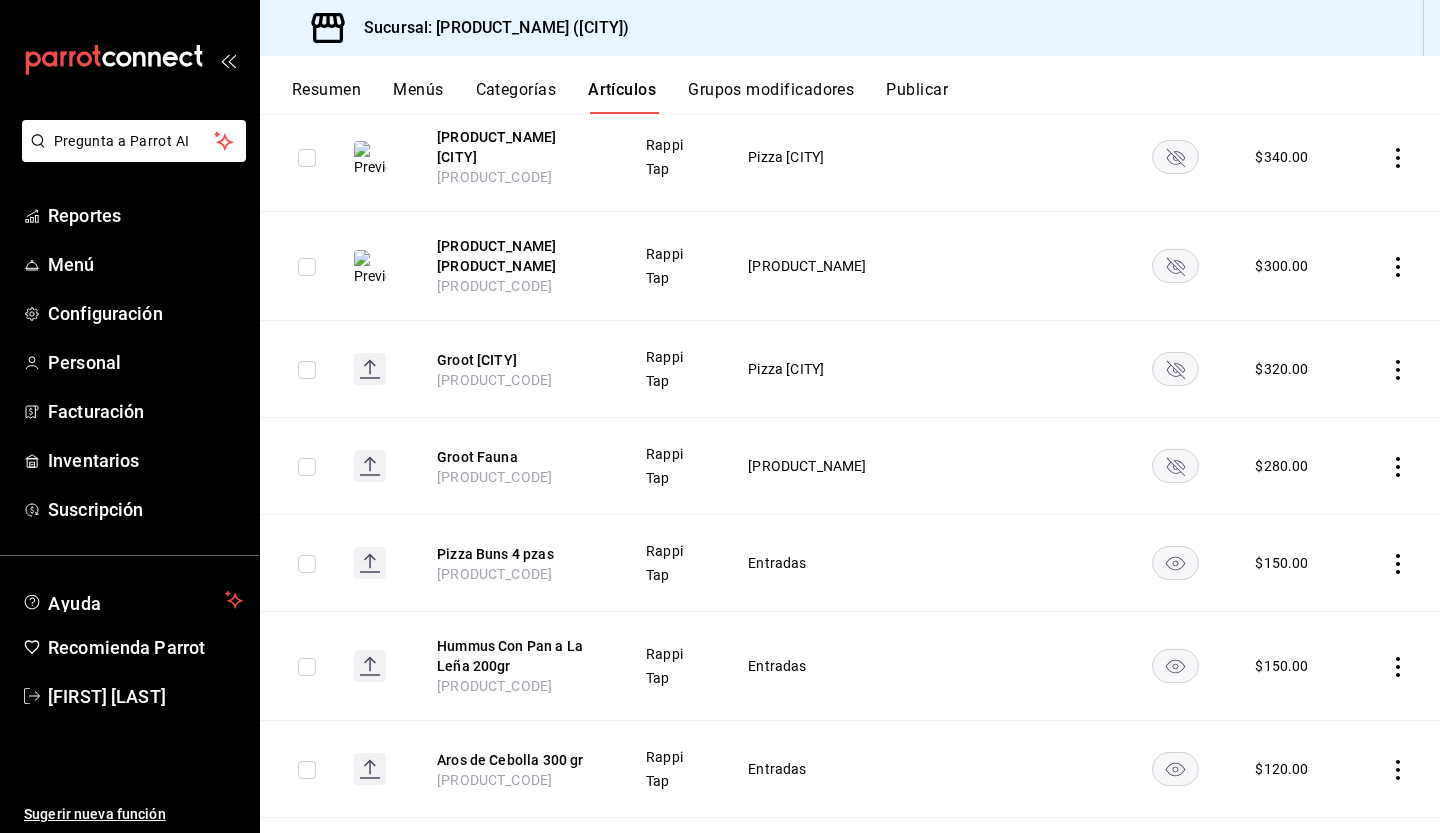 click 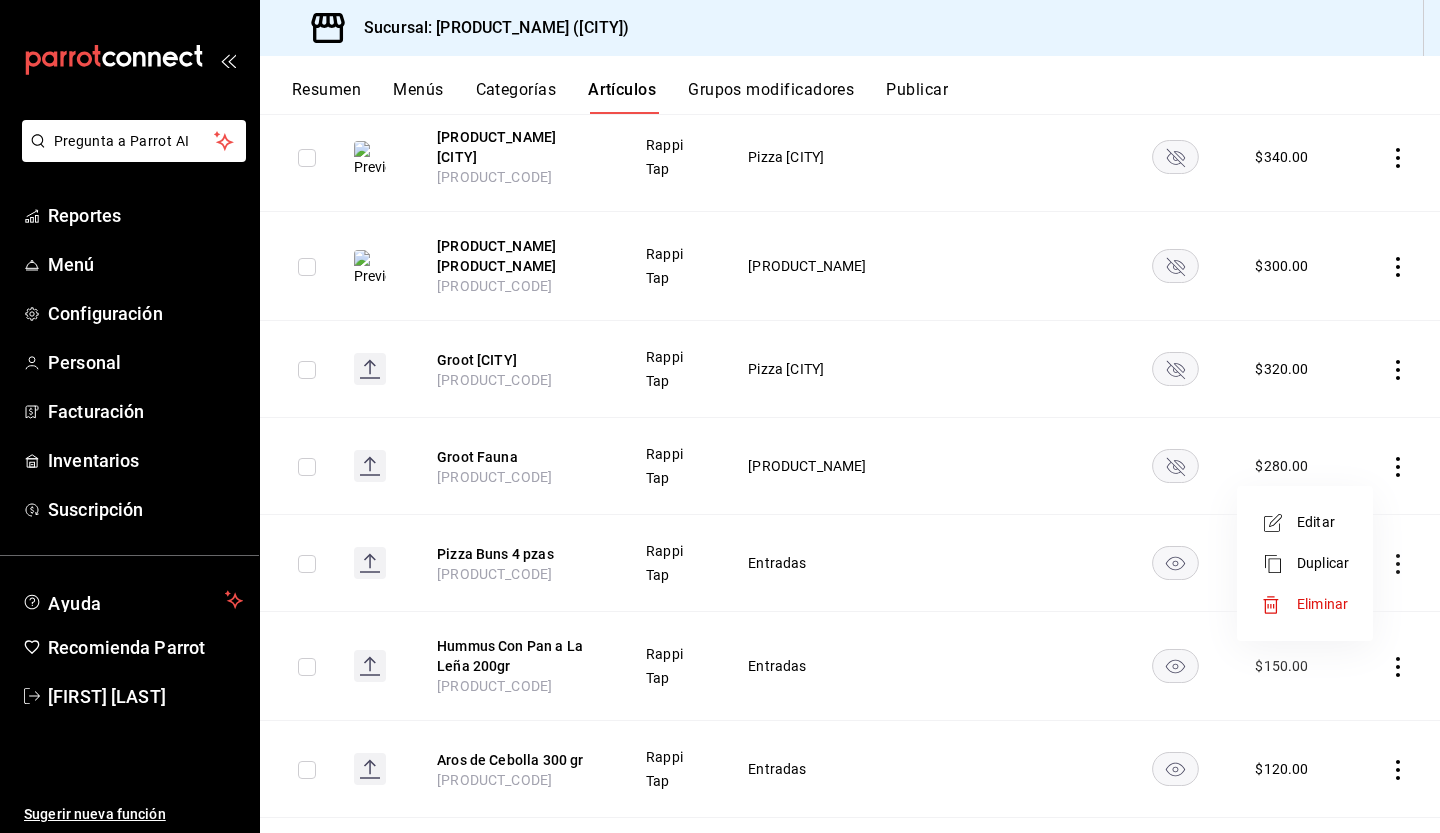 click on "Editar" at bounding box center (1323, 522) 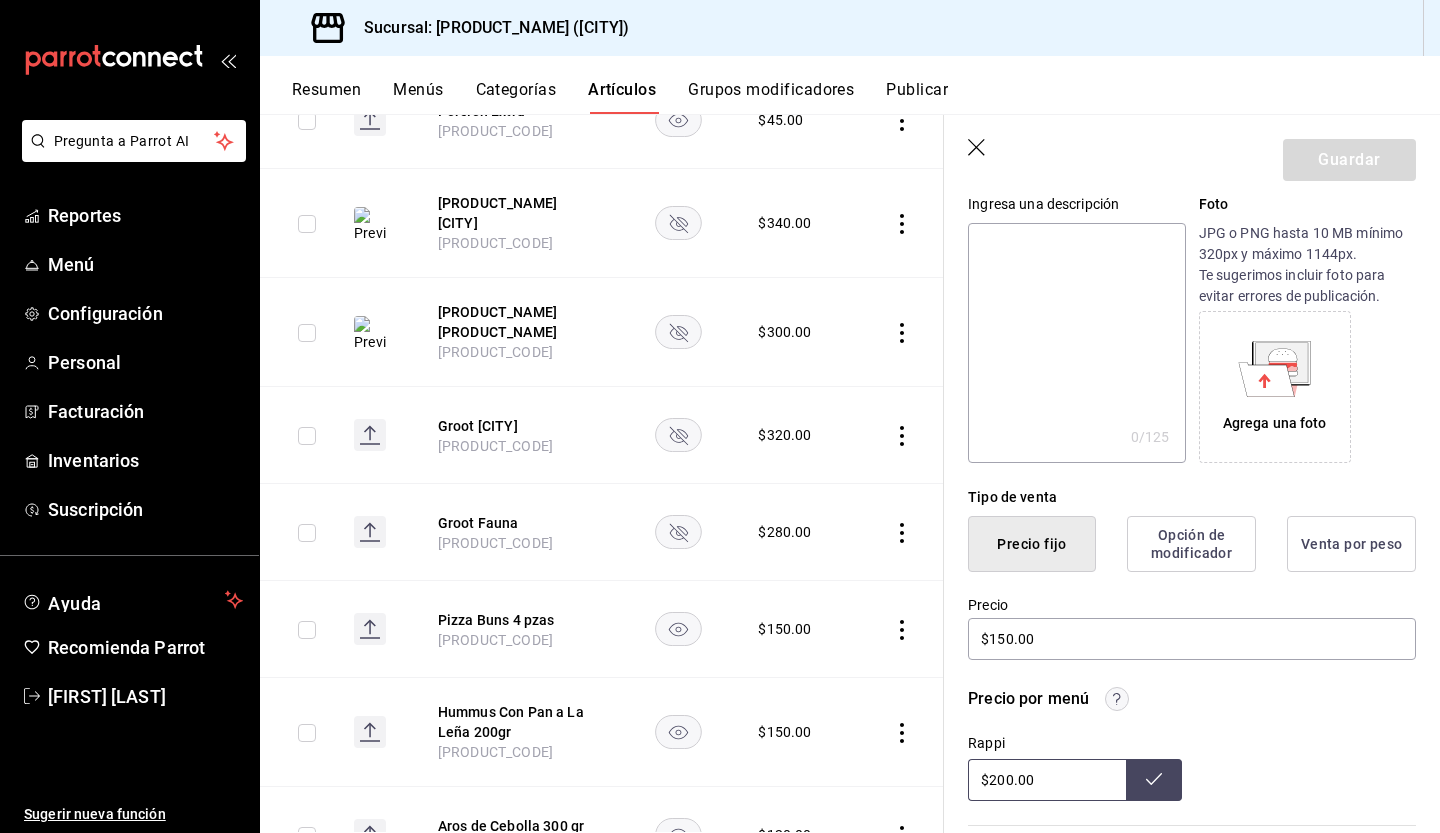 scroll, scrollTop: 208, scrollLeft: 0, axis: vertical 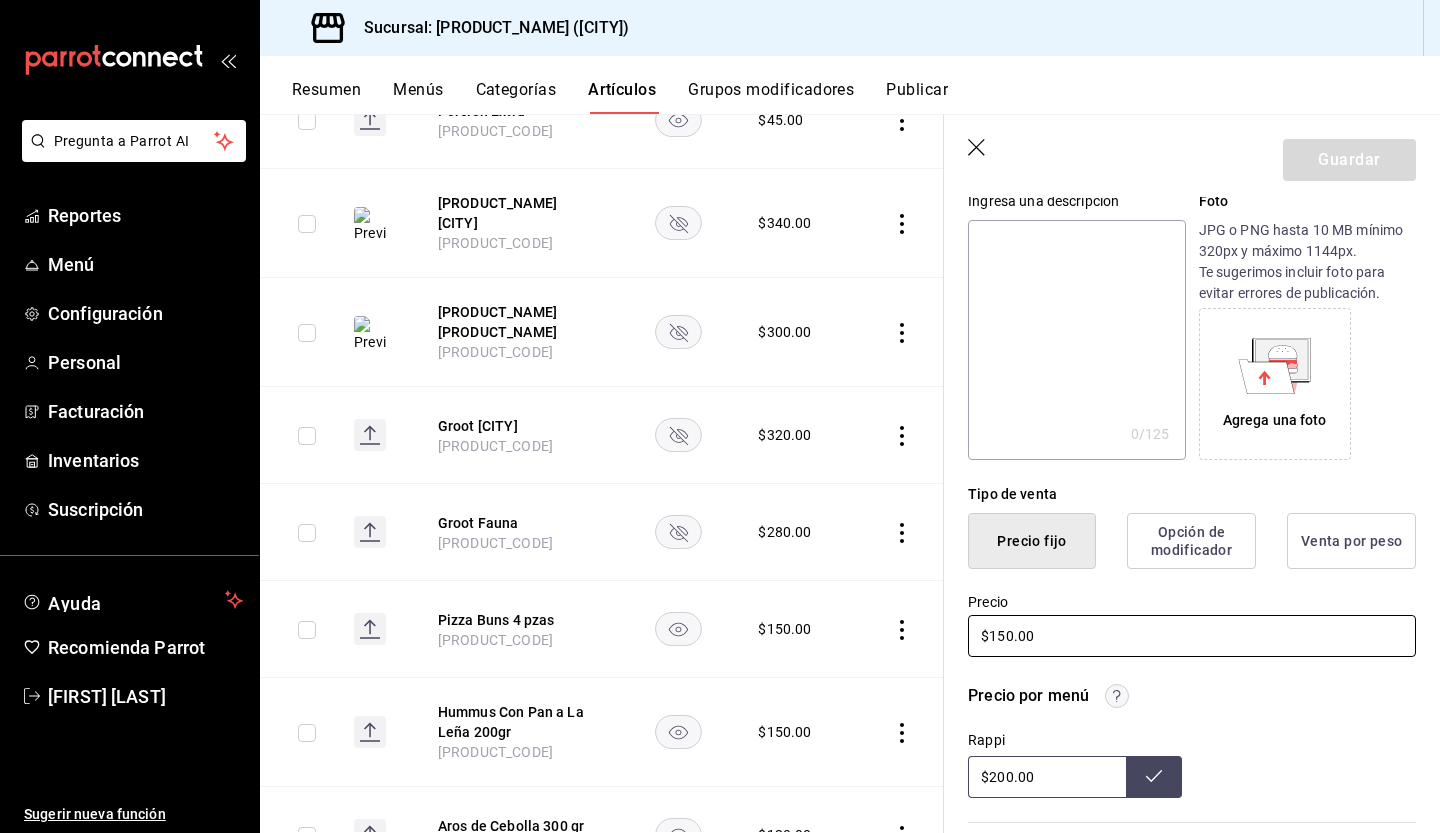 click on "$150.00" at bounding box center [1192, 636] 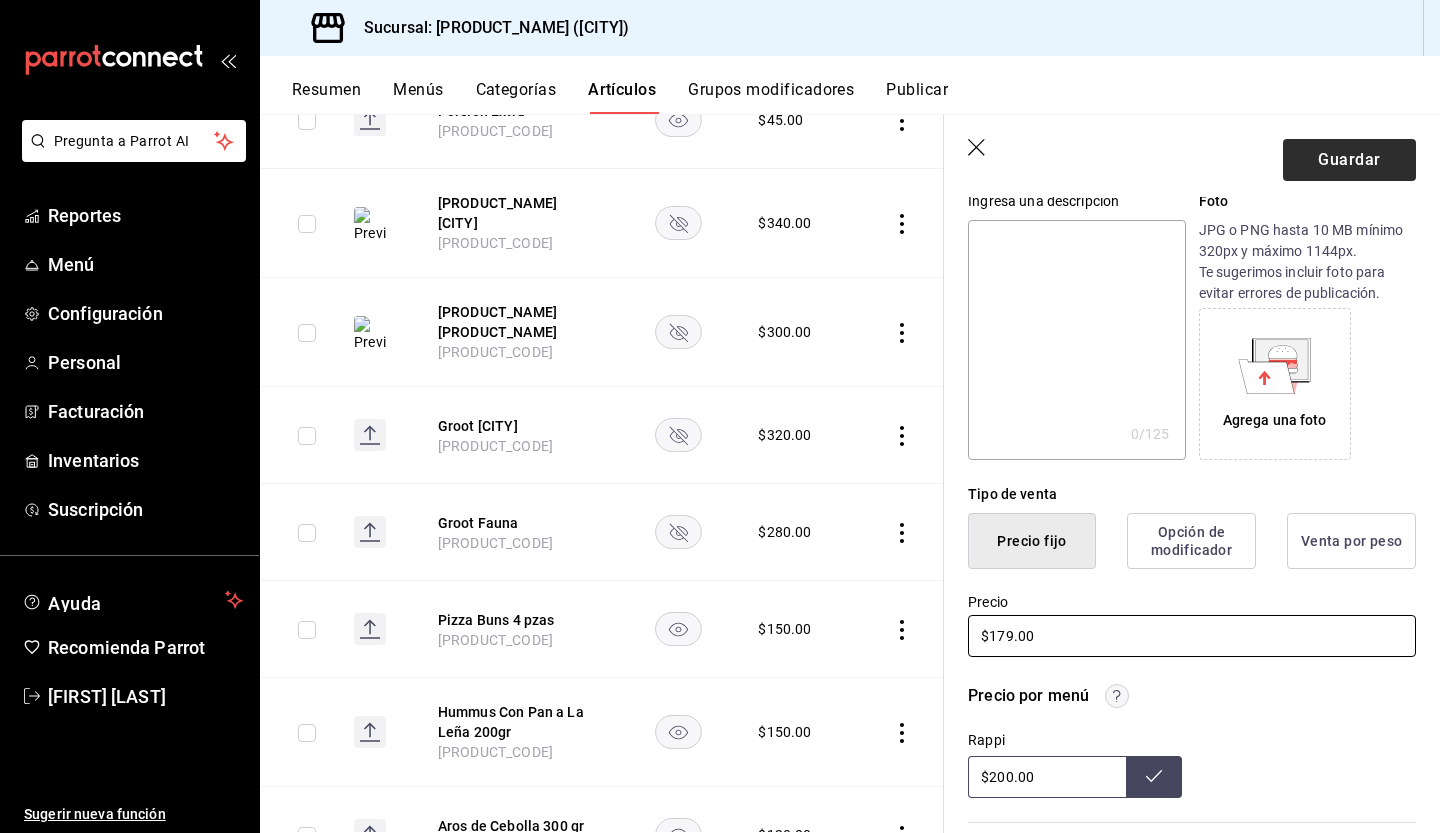 type on "$179.00" 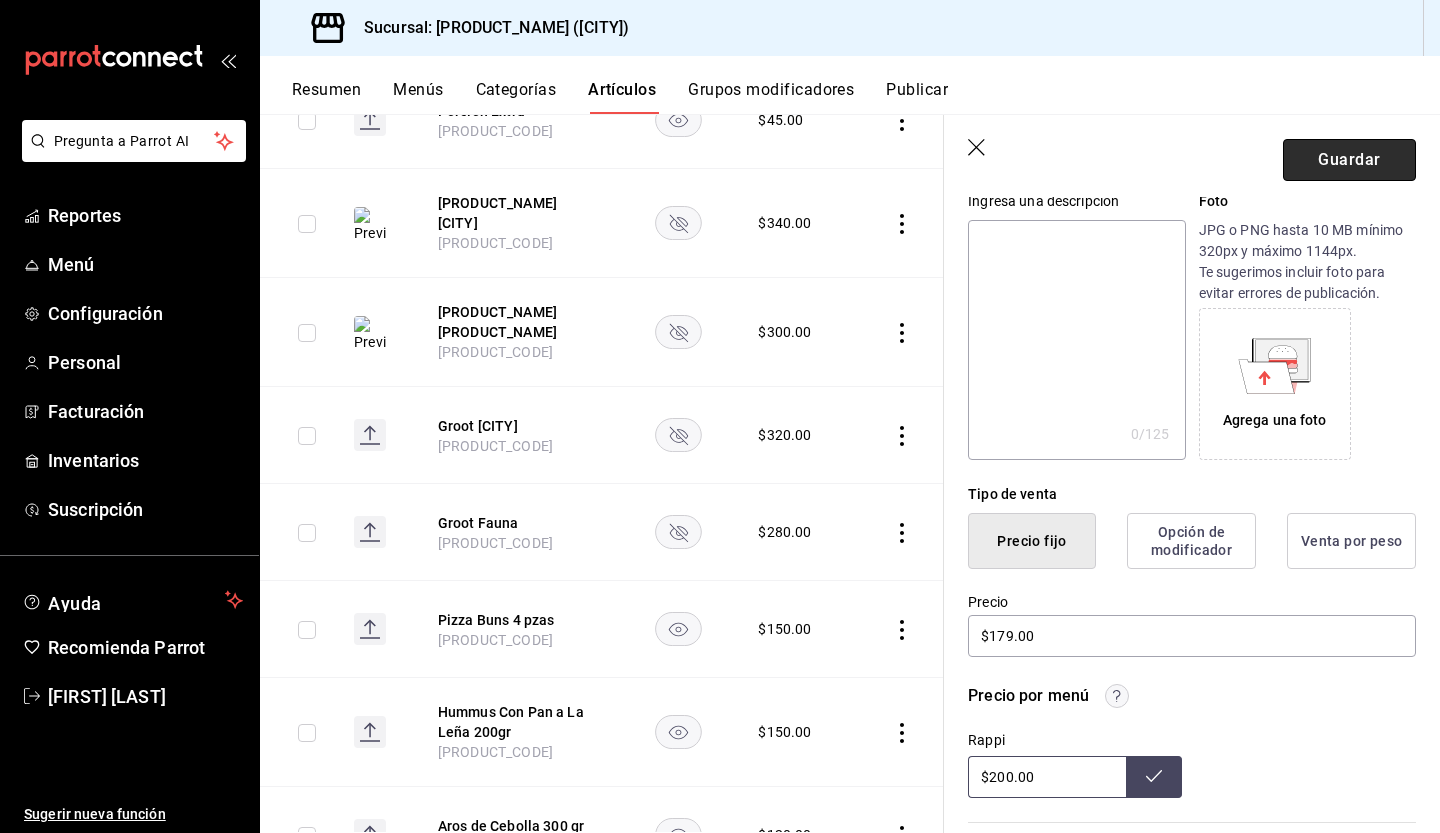 click on "Guardar" at bounding box center [1349, 160] 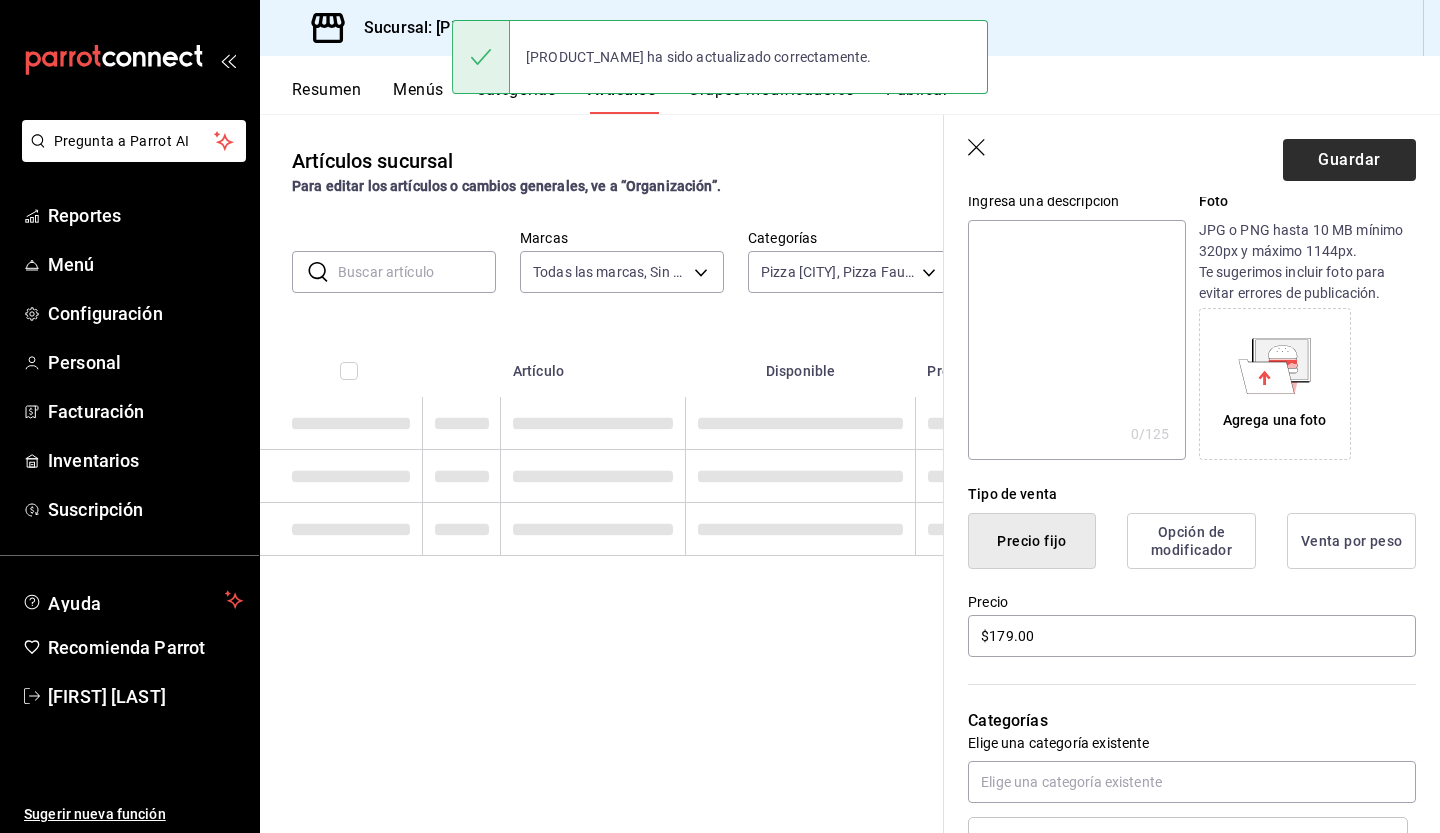 scroll, scrollTop: 0, scrollLeft: 0, axis: both 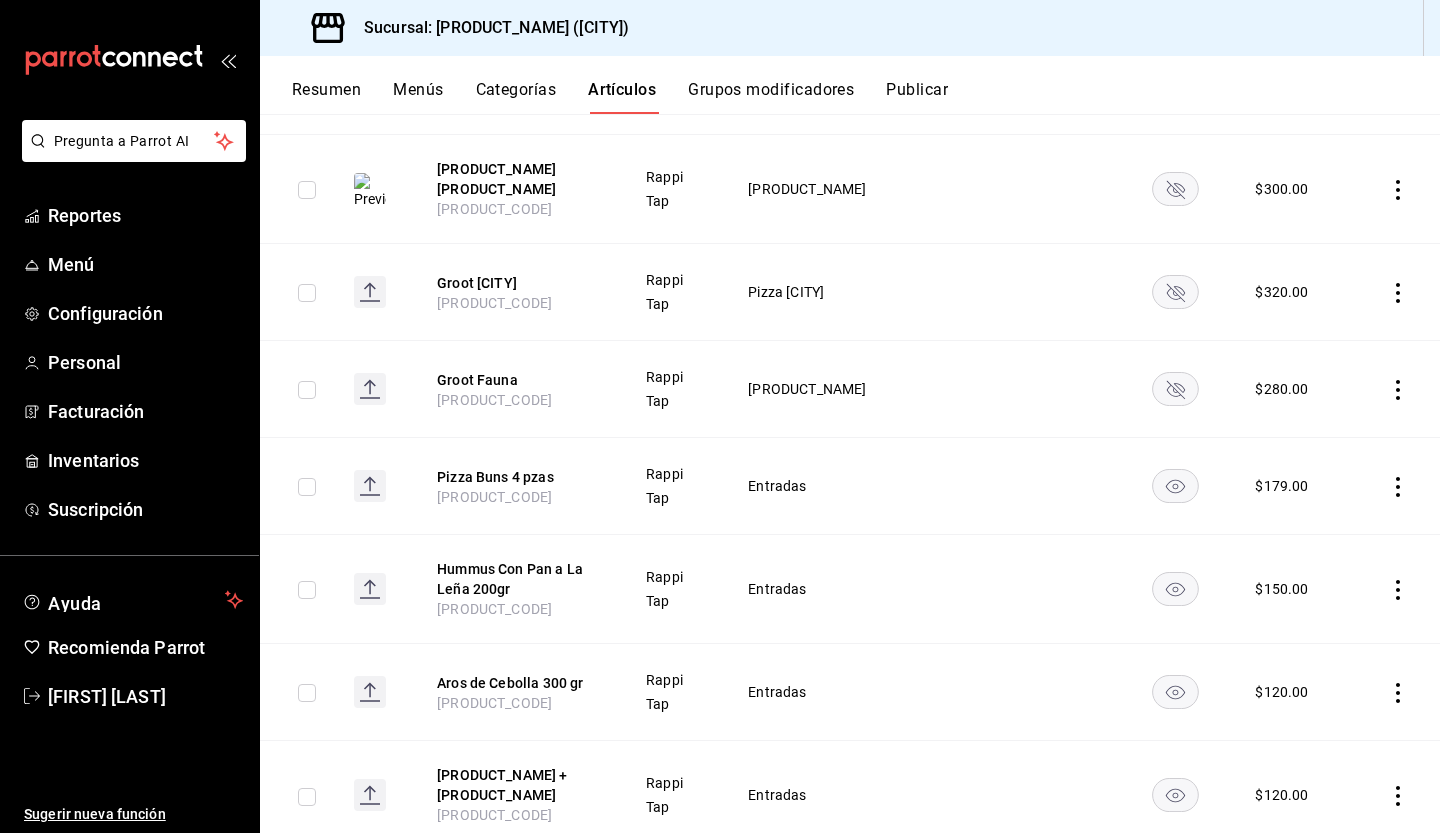 click 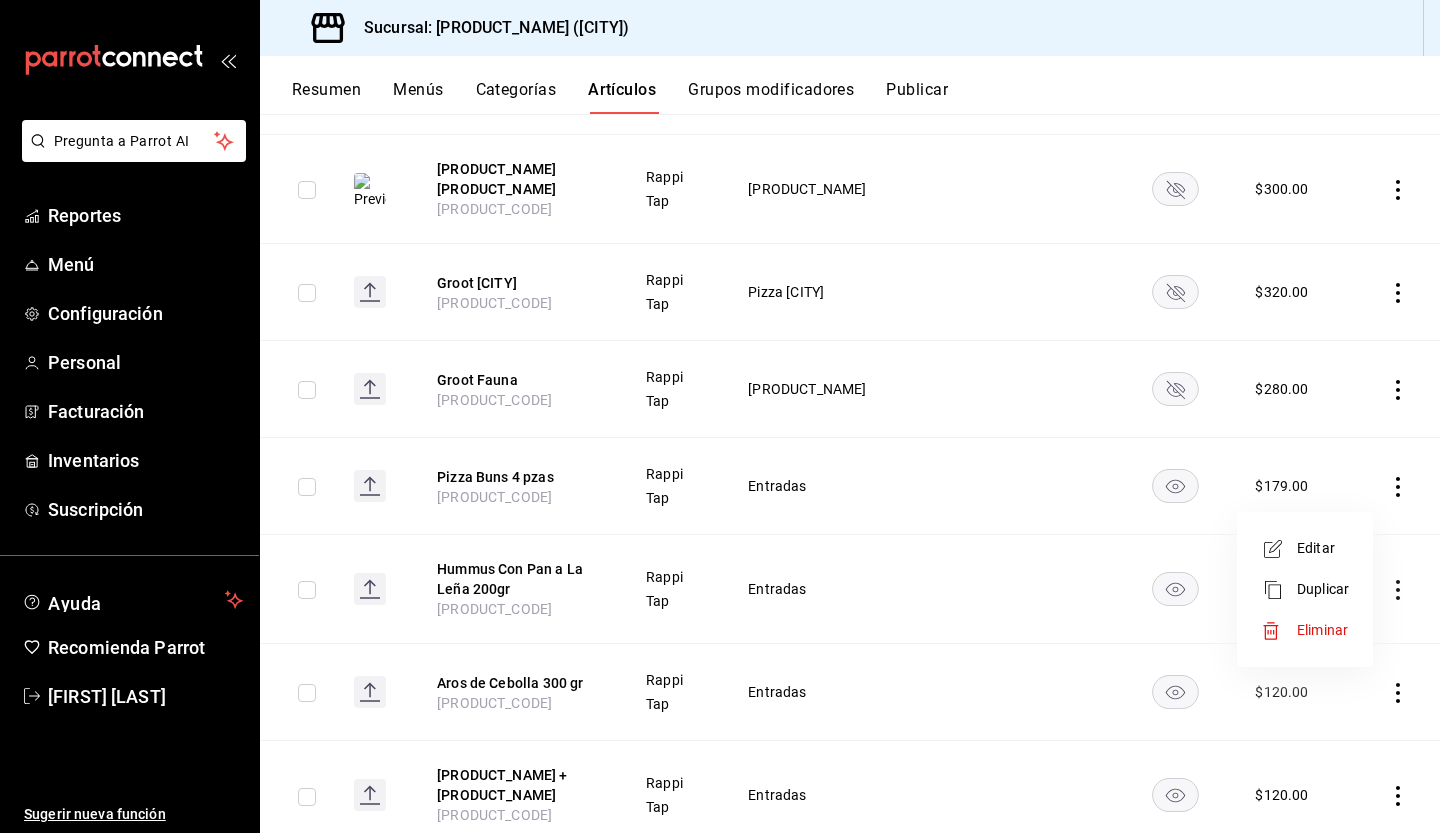 click on "Editar" at bounding box center [1323, 548] 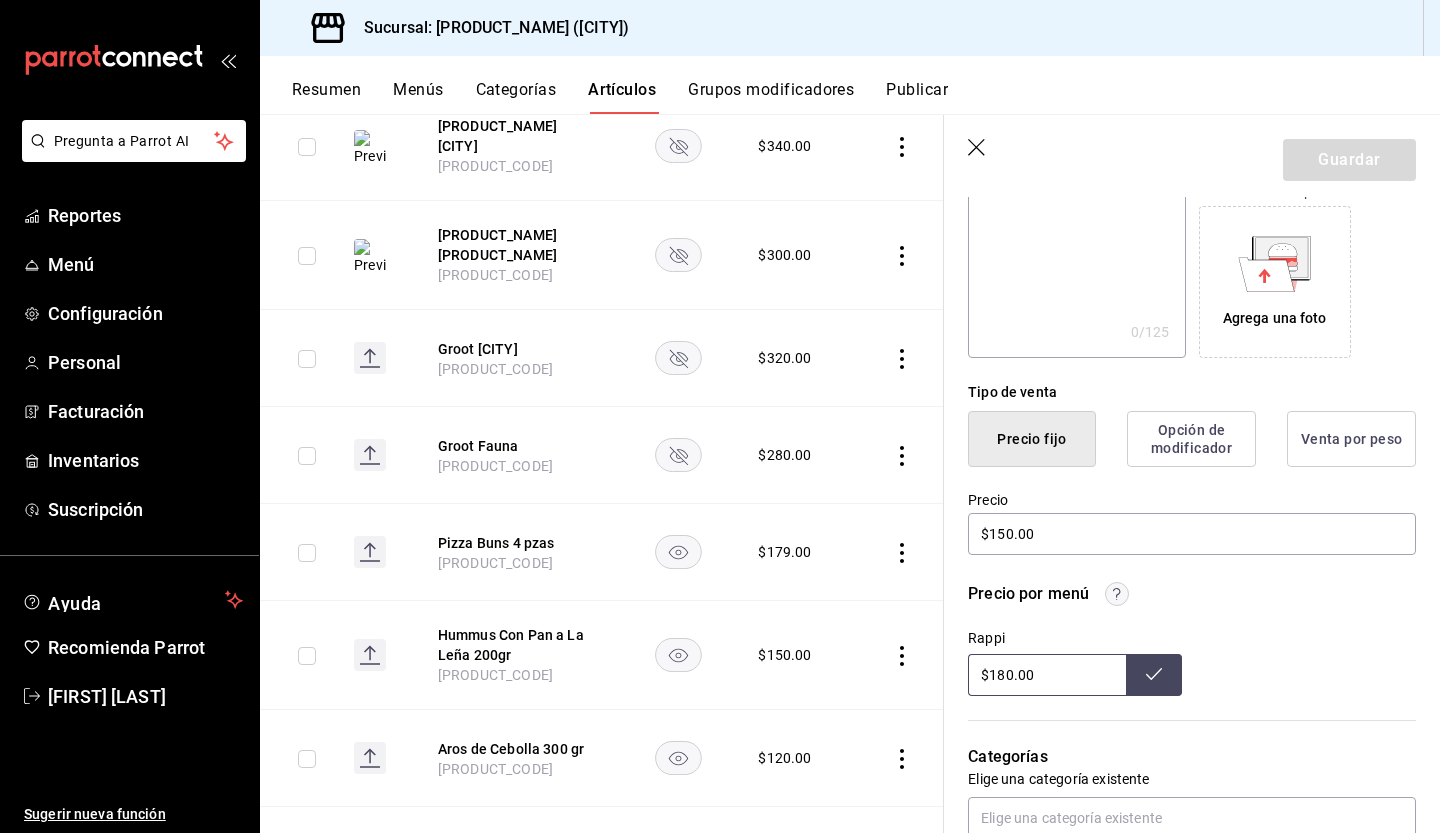 scroll, scrollTop: 320, scrollLeft: 0, axis: vertical 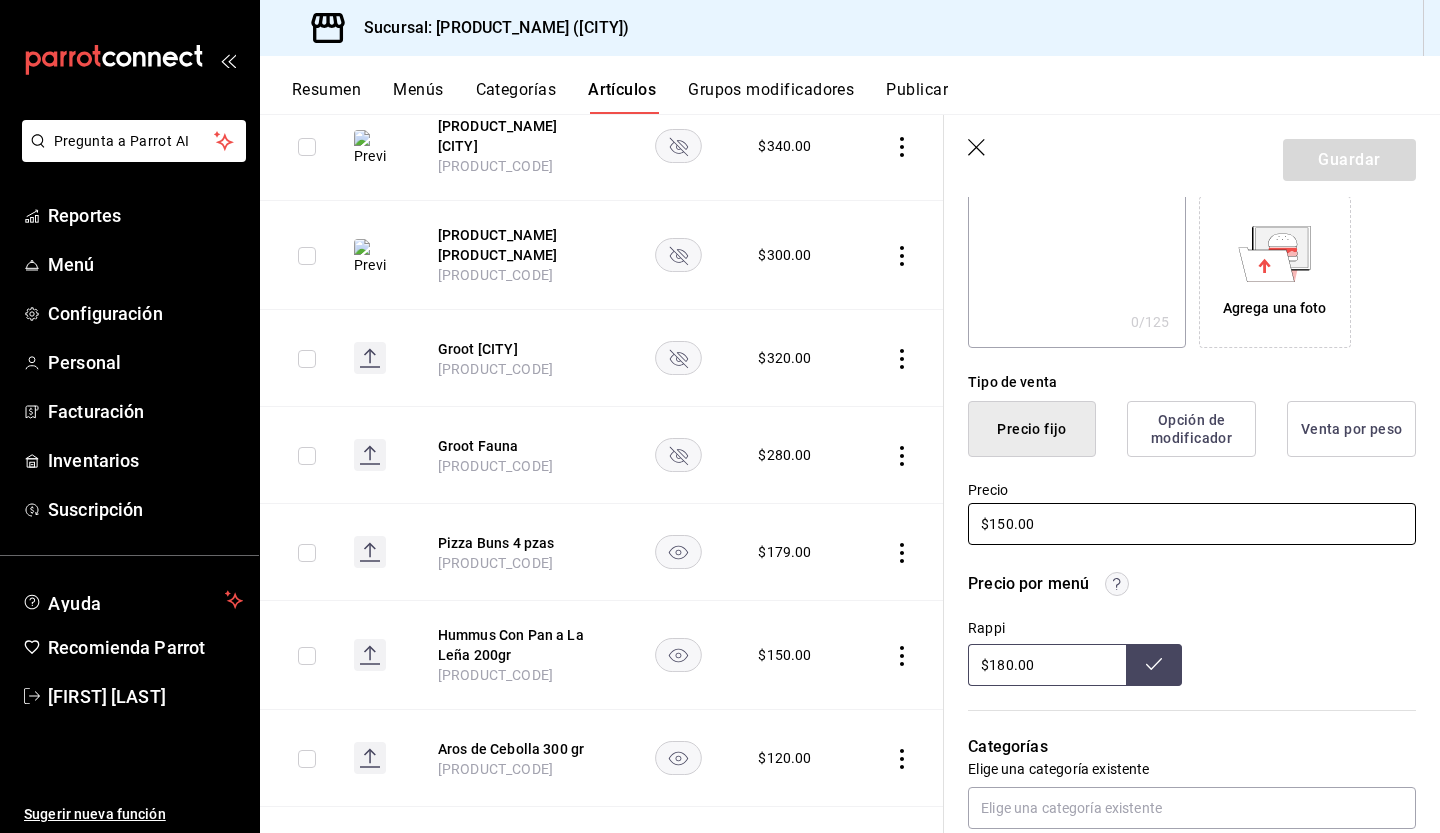 click on "$150.00" at bounding box center (1192, 524) 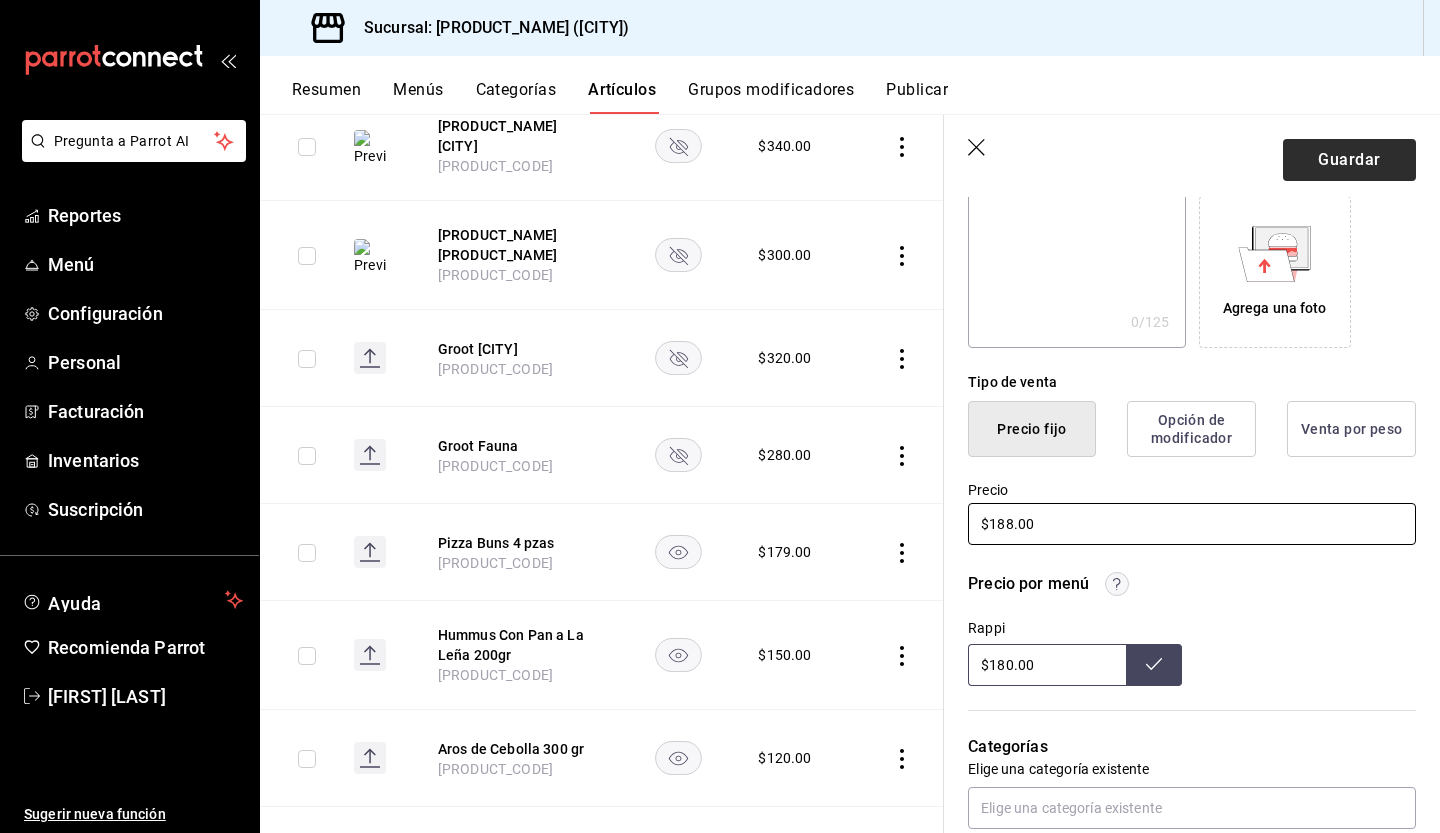 type on "$188.00" 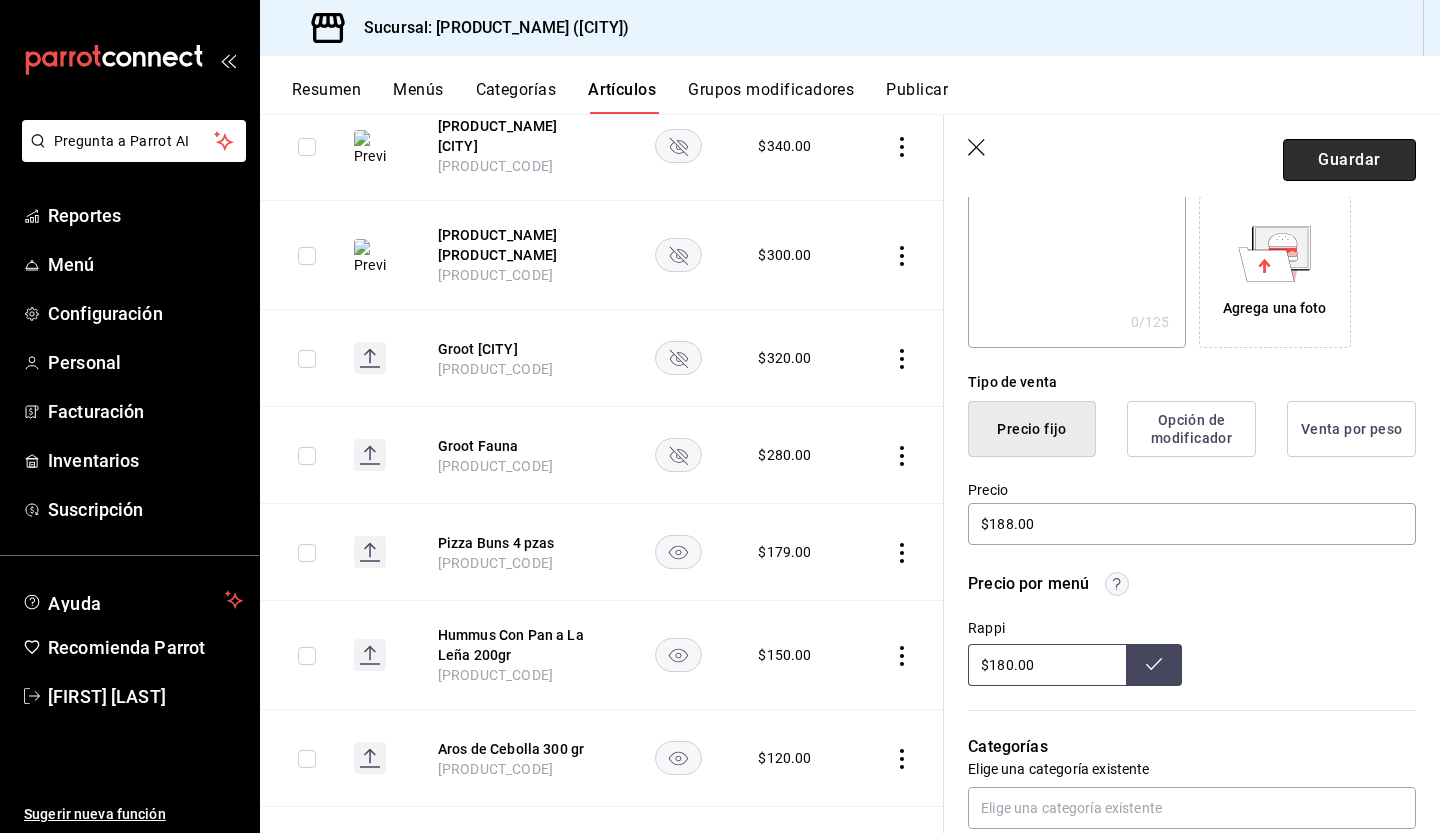 click on "Guardar" at bounding box center (1349, 160) 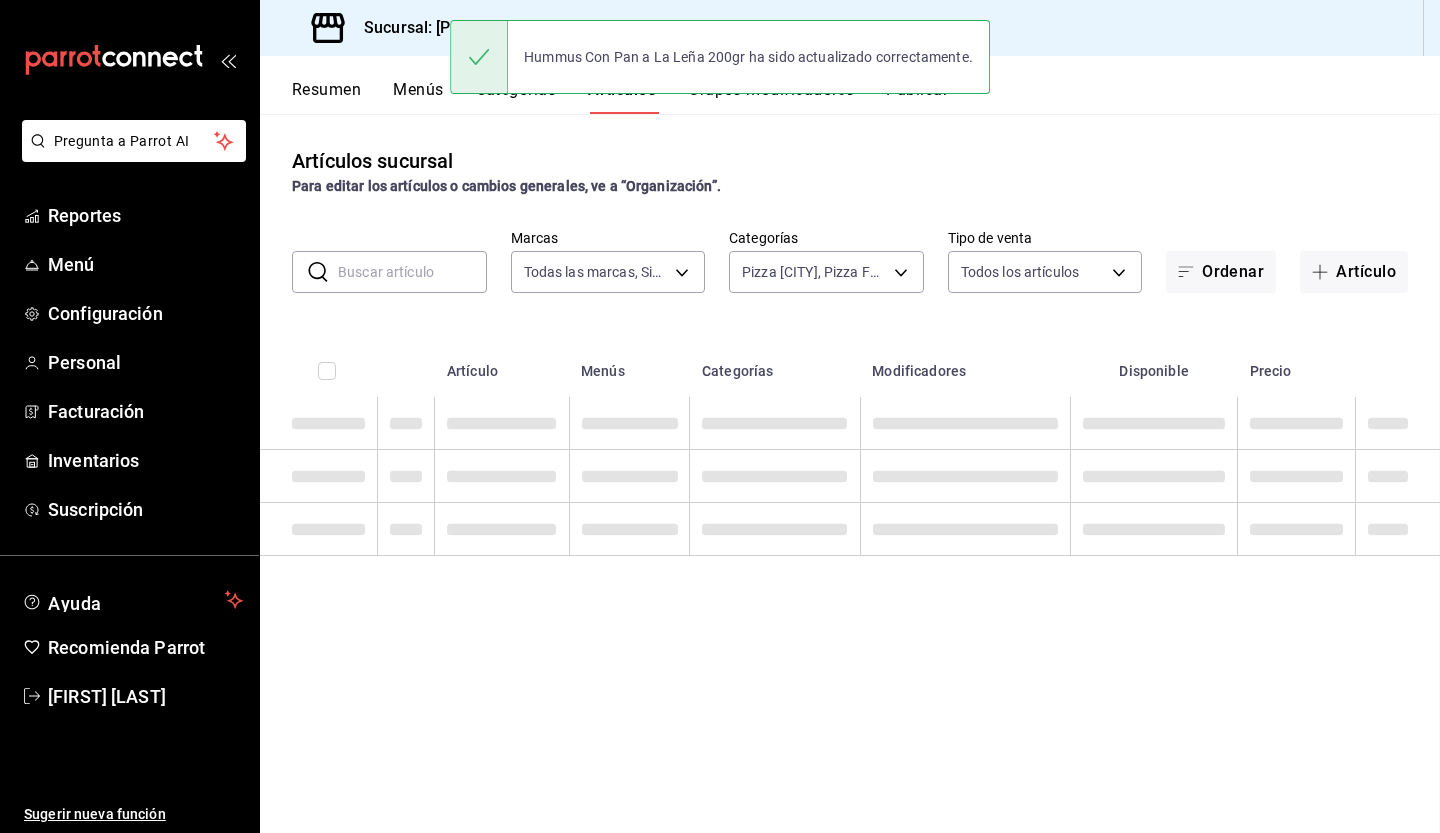 scroll, scrollTop: 0, scrollLeft: 0, axis: both 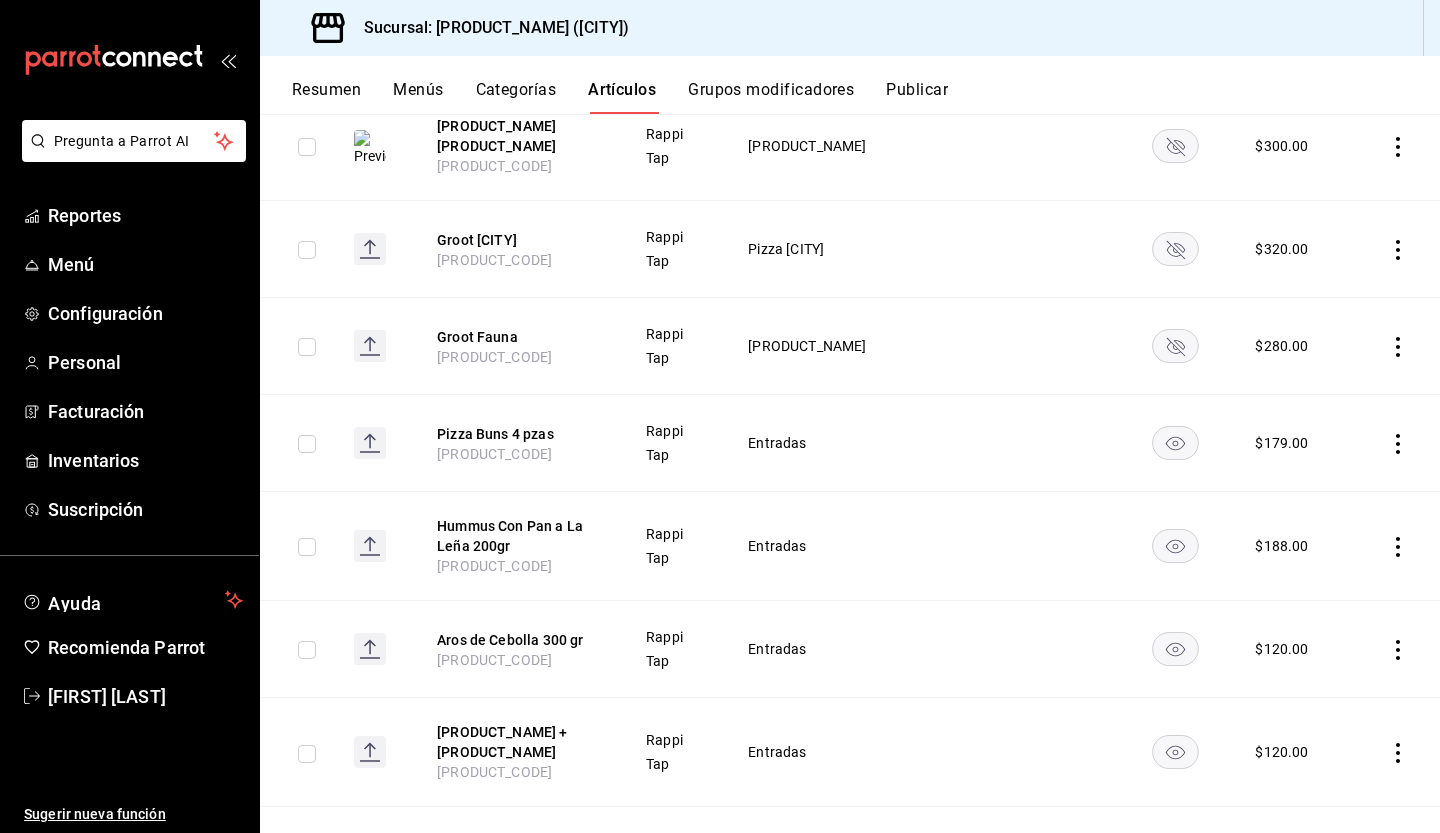 click 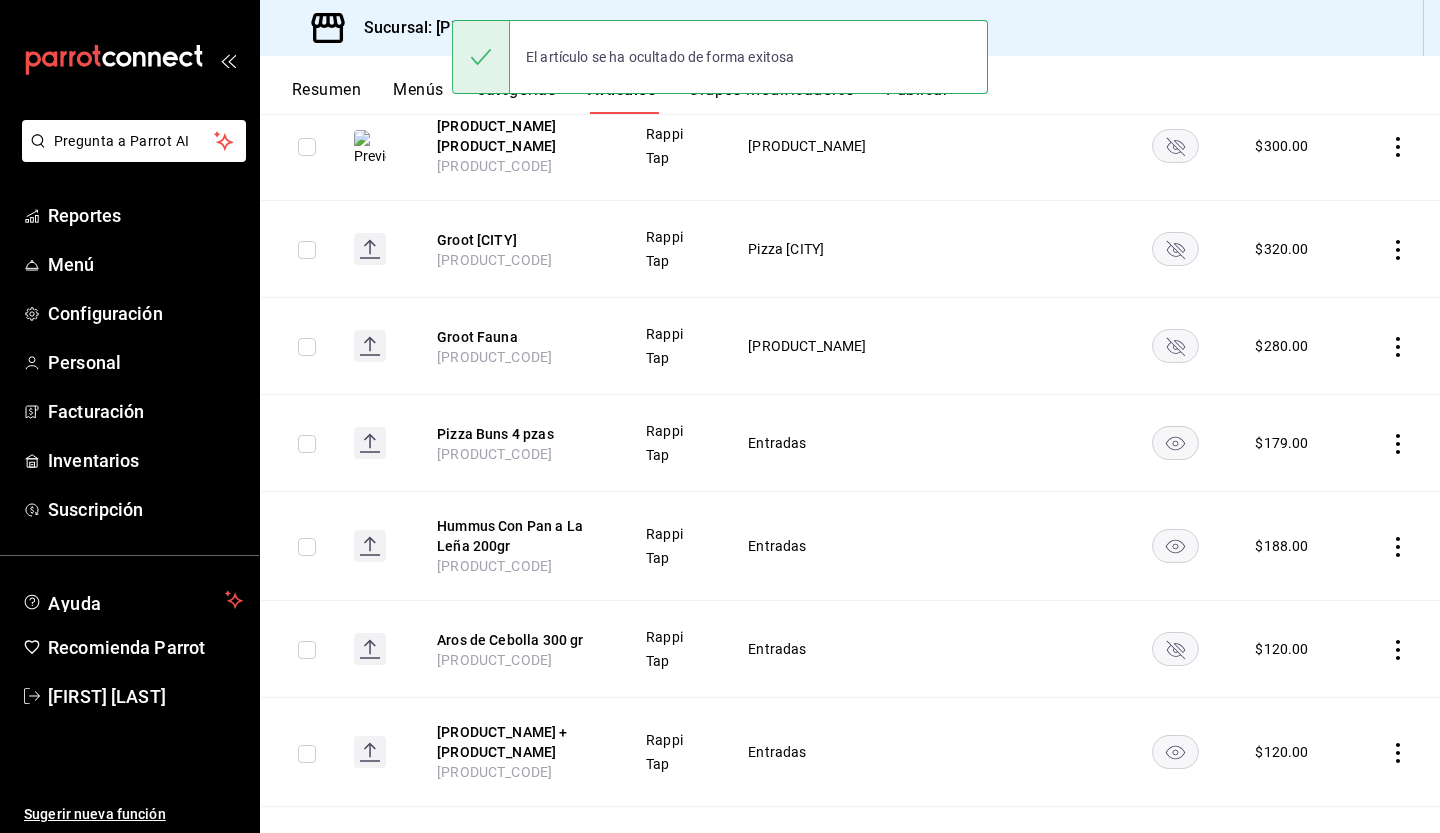 click 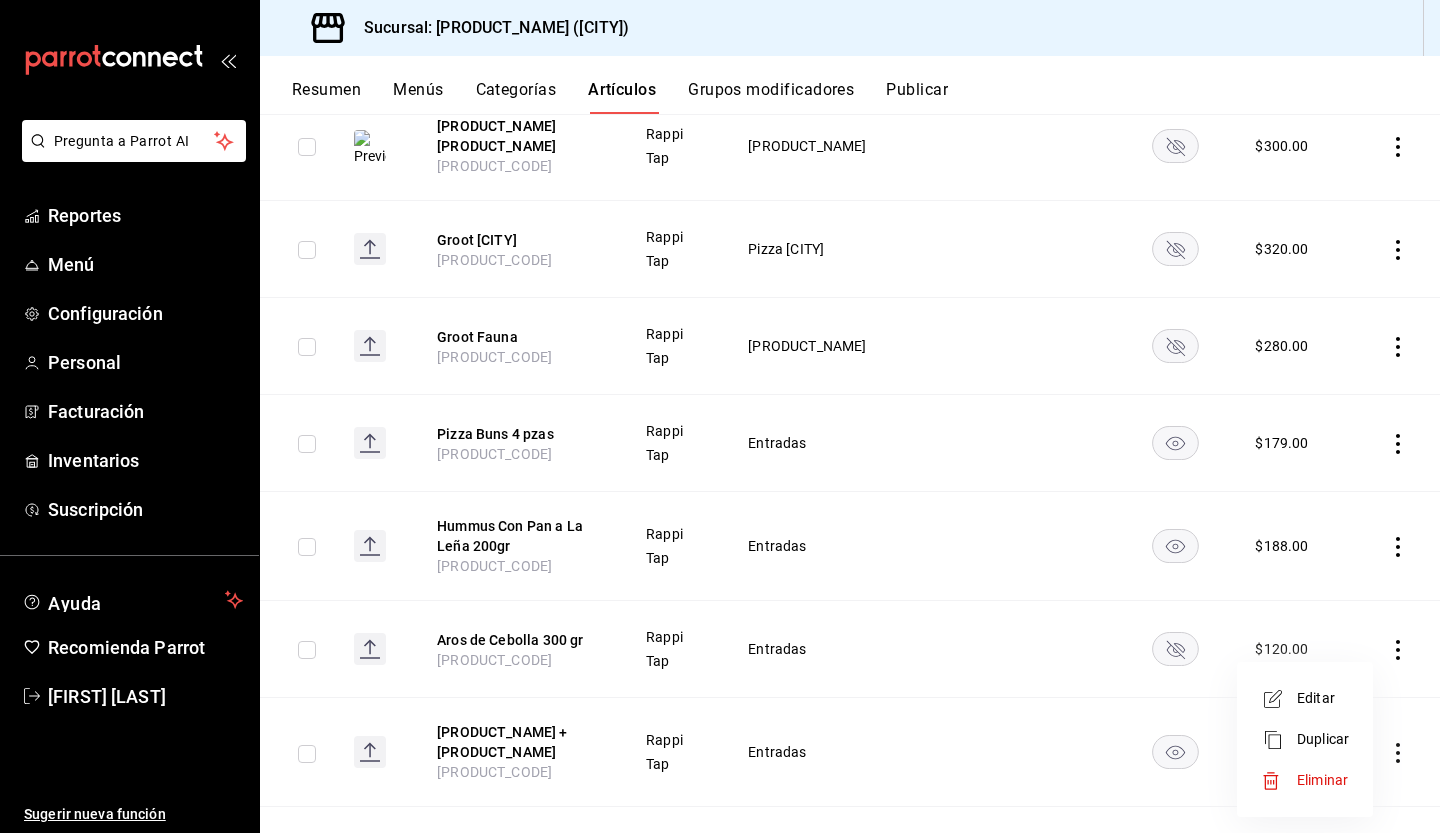 click on "Editar" at bounding box center (1323, 698) 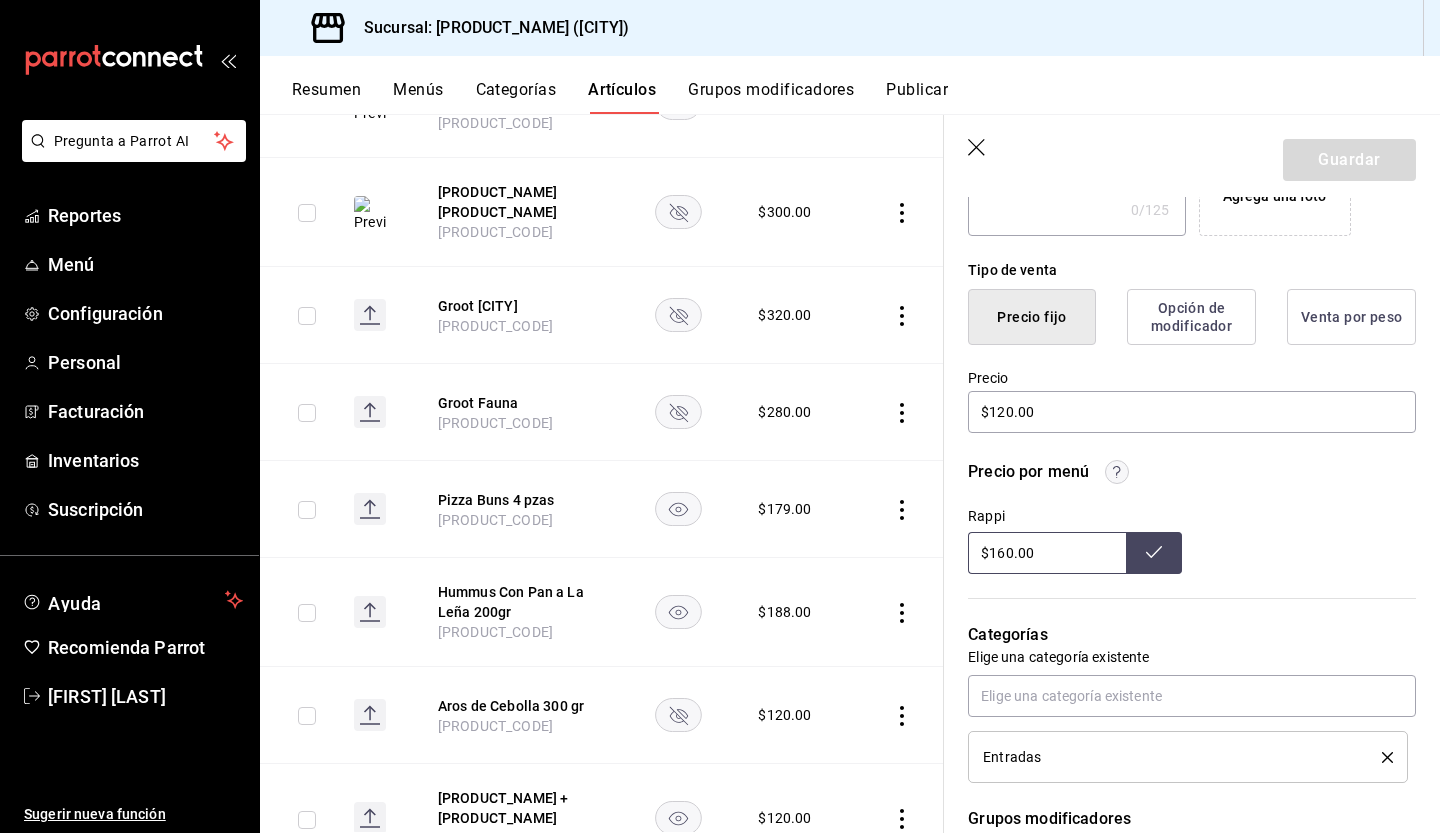 scroll, scrollTop: 436, scrollLeft: 0, axis: vertical 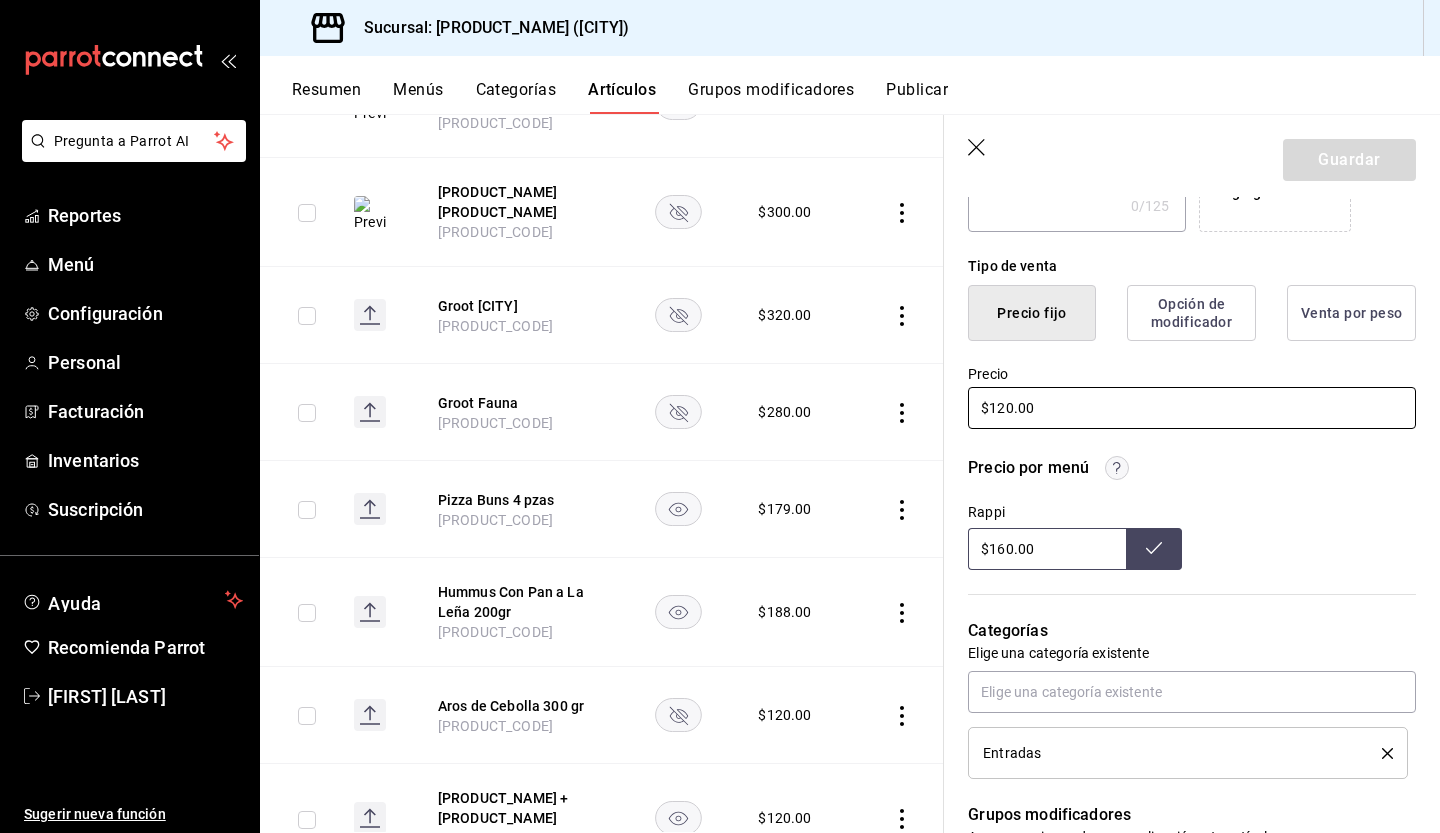 click on "$120.00" at bounding box center (1192, 408) 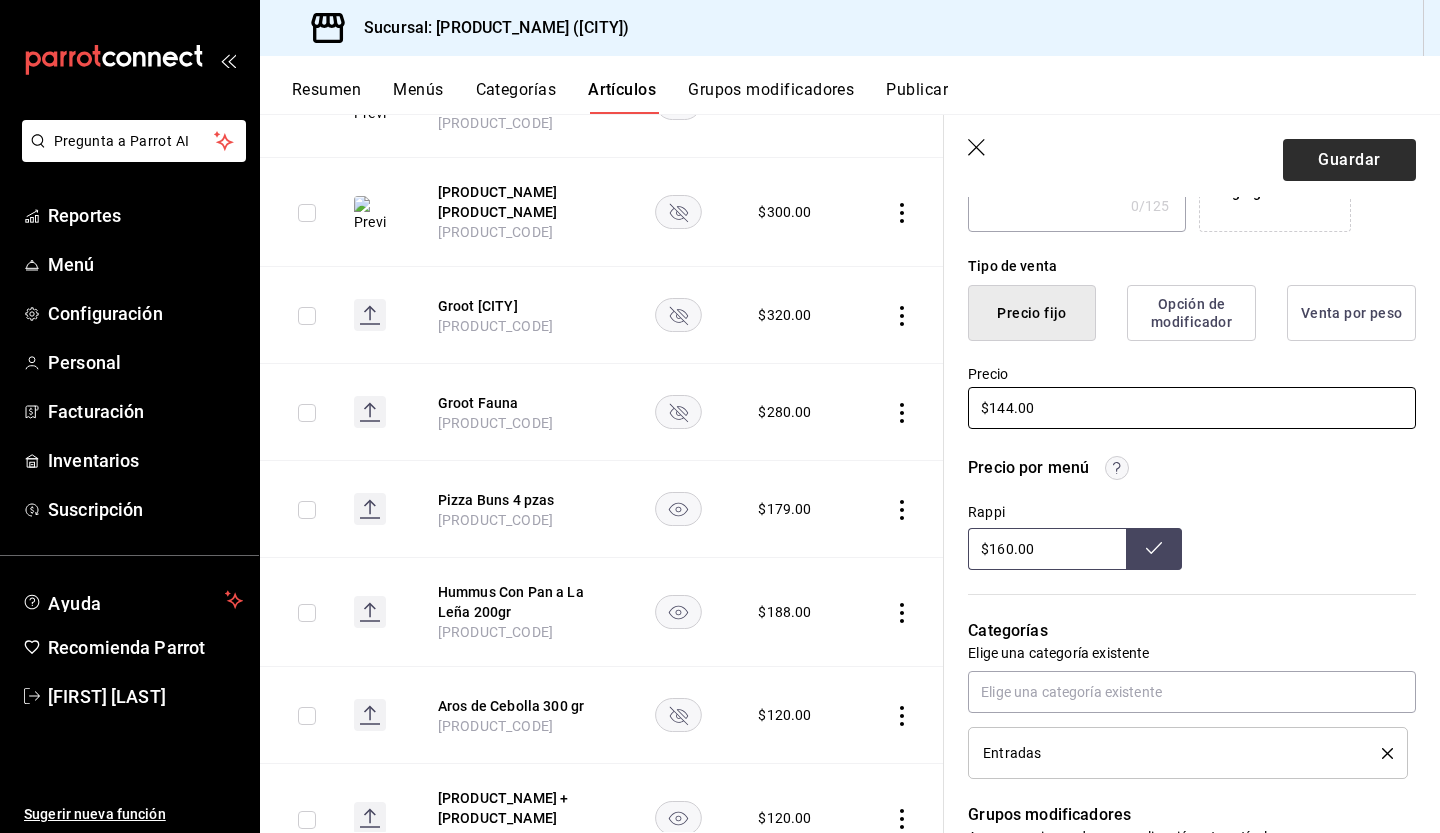 type on "$144.00" 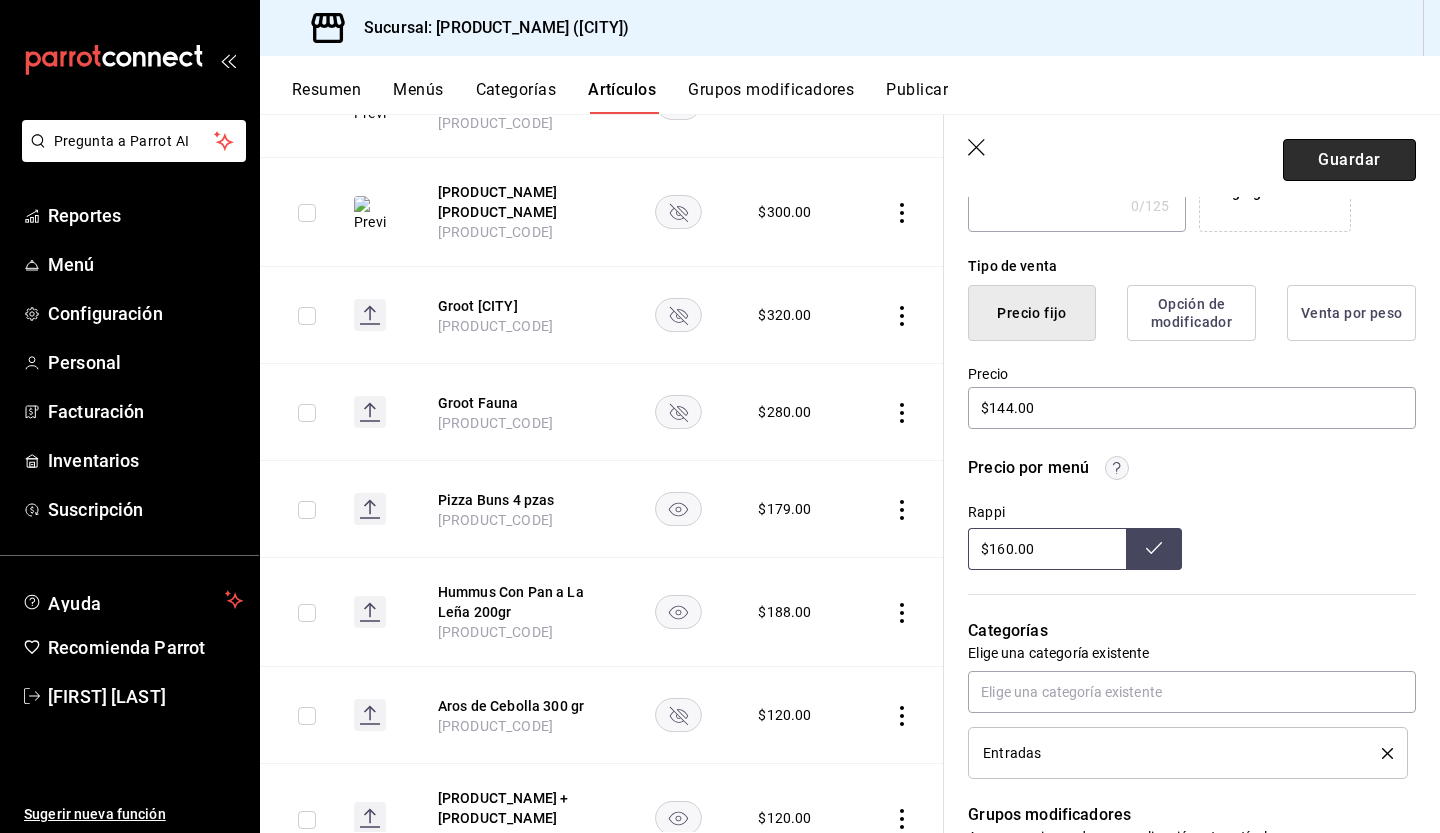 click on "Guardar" at bounding box center (1349, 160) 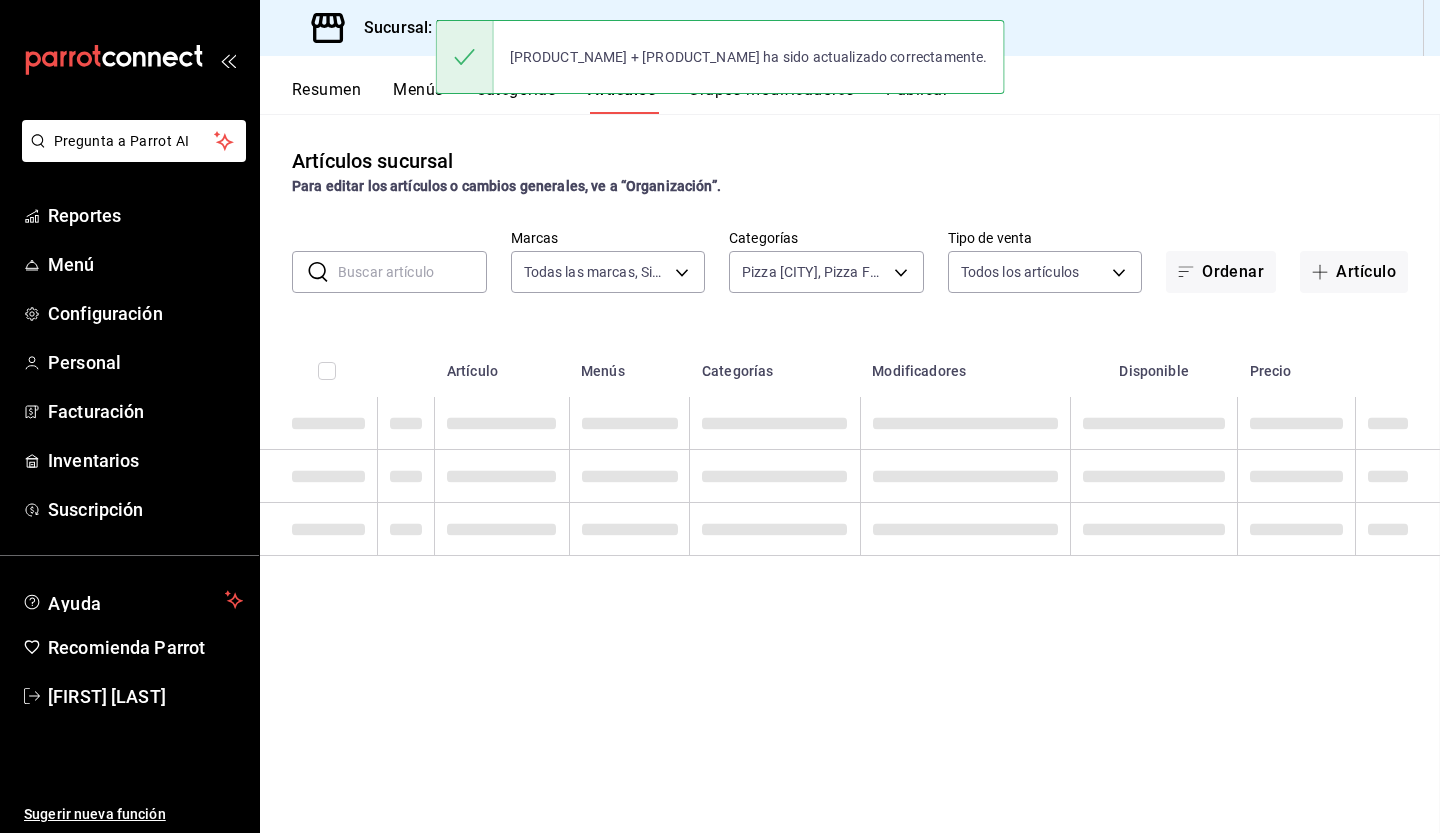 scroll, scrollTop: 0, scrollLeft: 0, axis: both 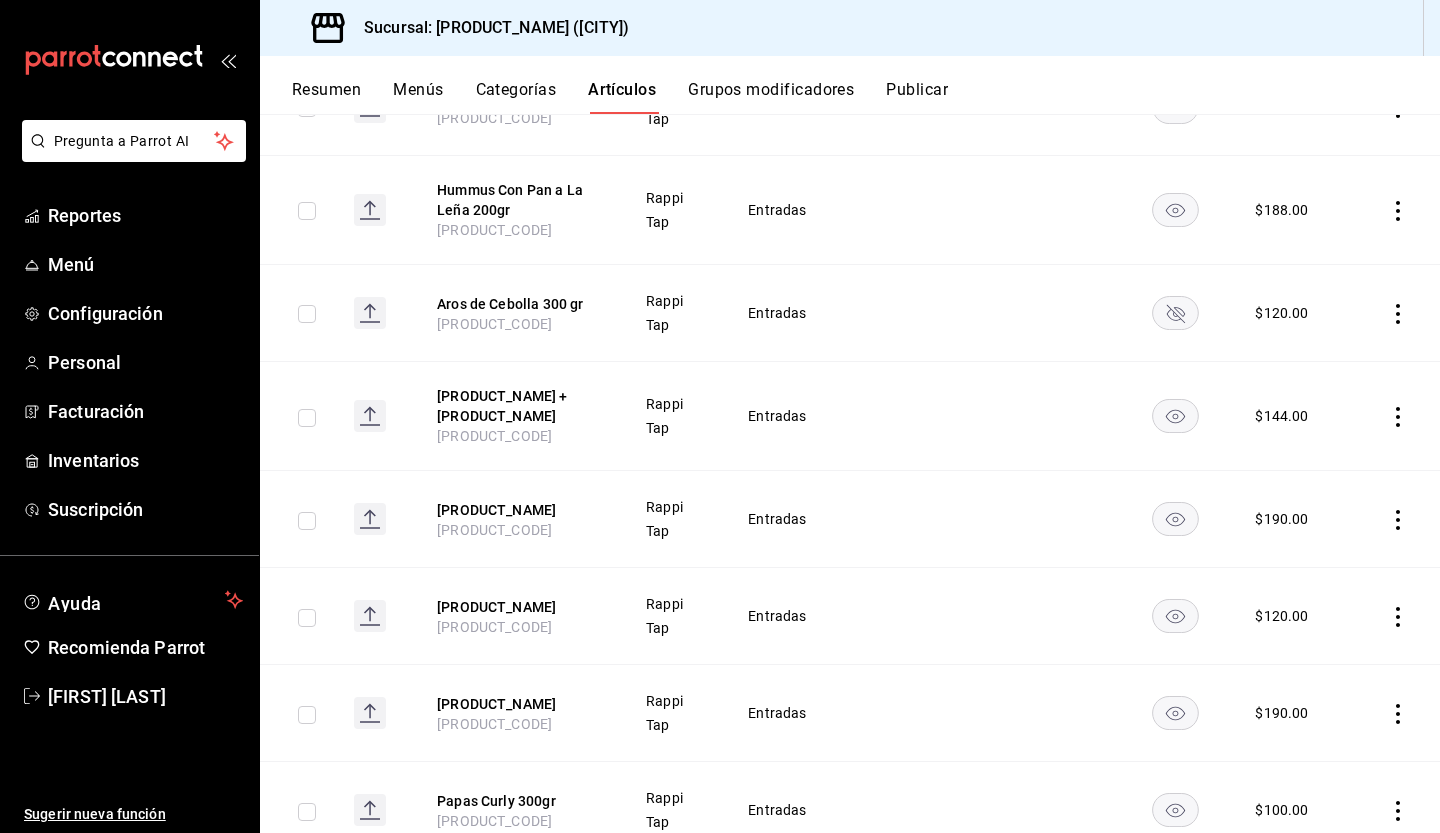 click 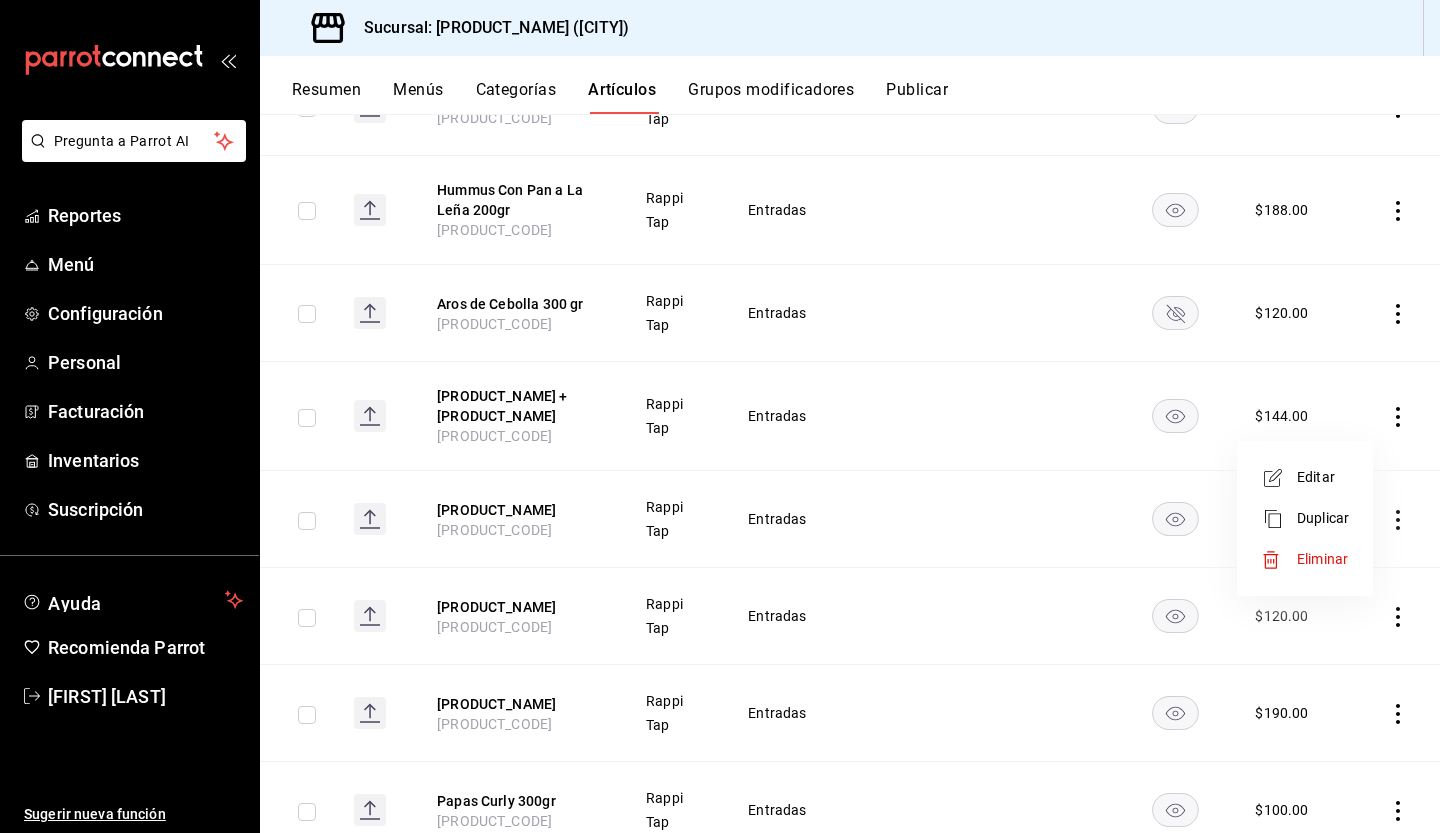 click at bounding box center (1279, 478) 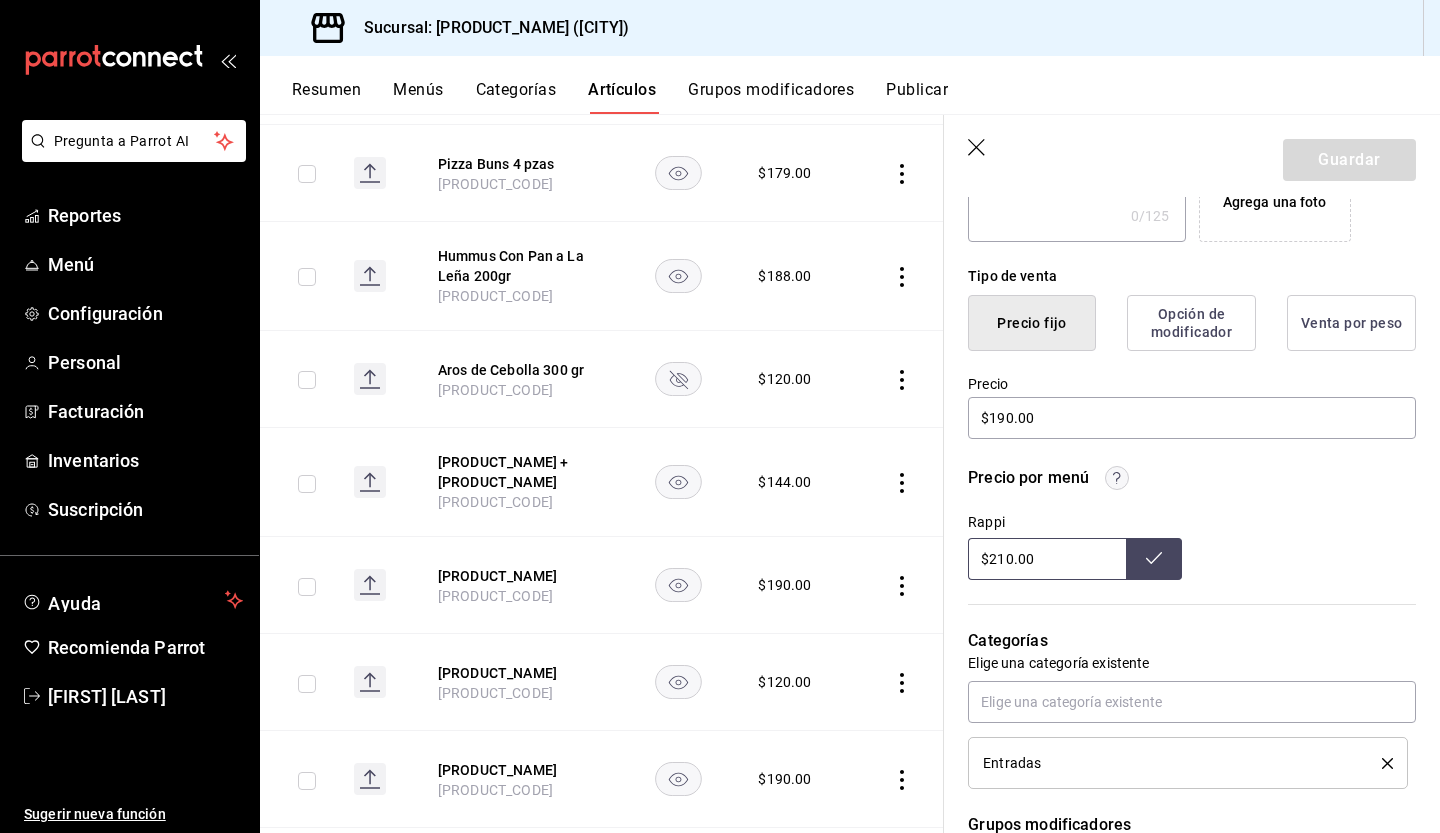scroll, scrollTop: 452, scrollLeft: 0, axis: vertical 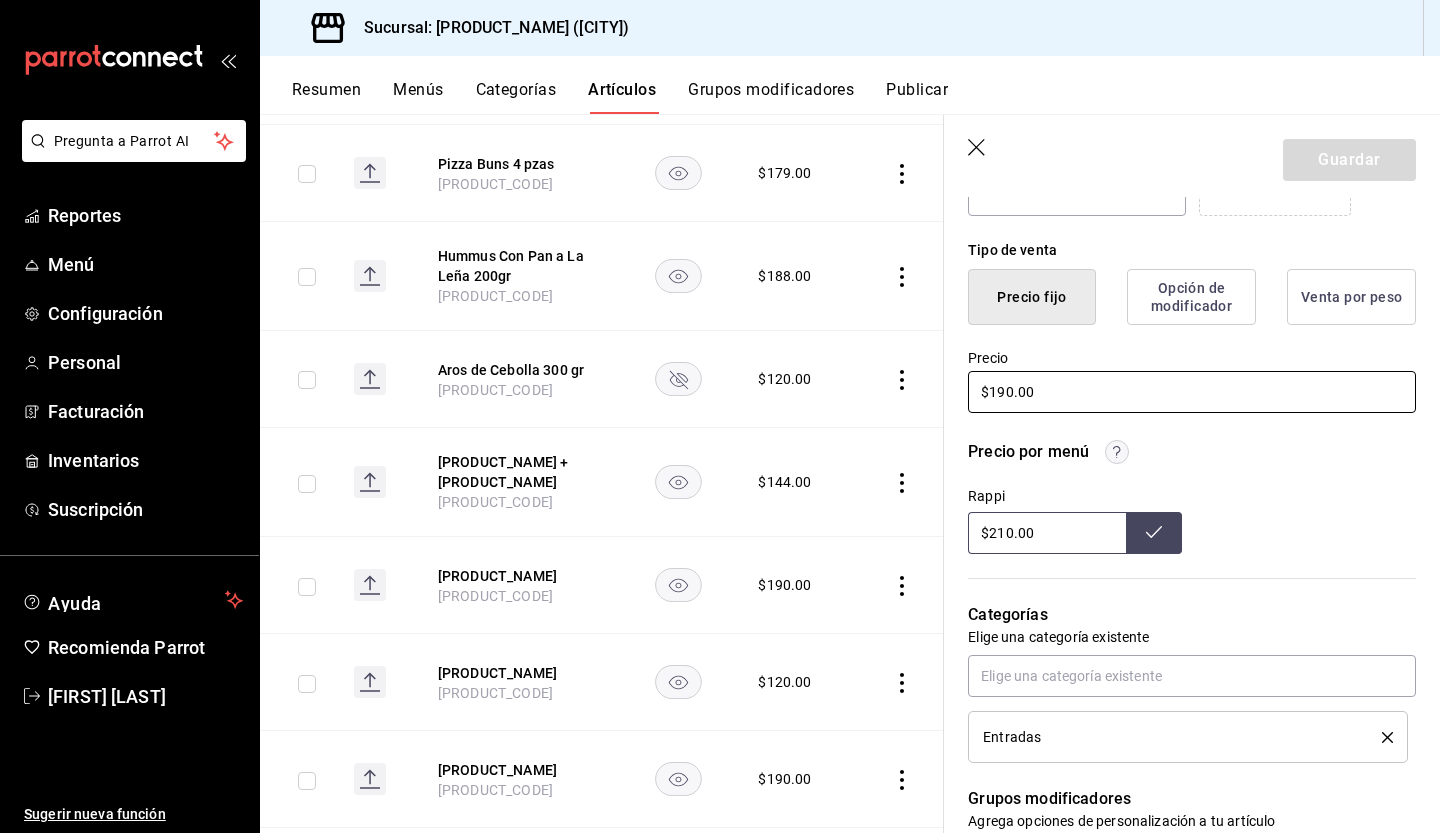 click on "$190.00" at bounding box center (1192, 392) 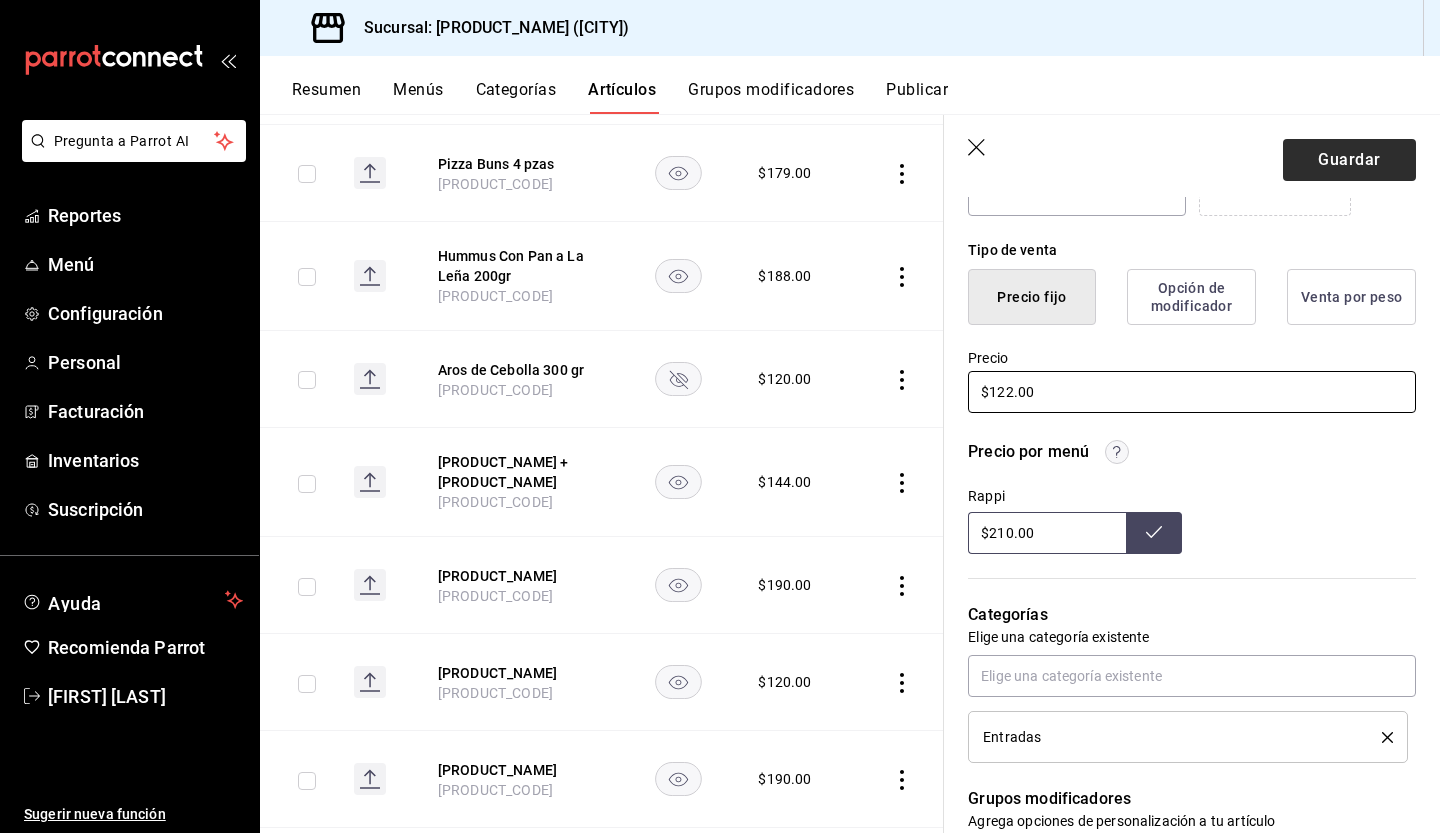 type on "$122.00" 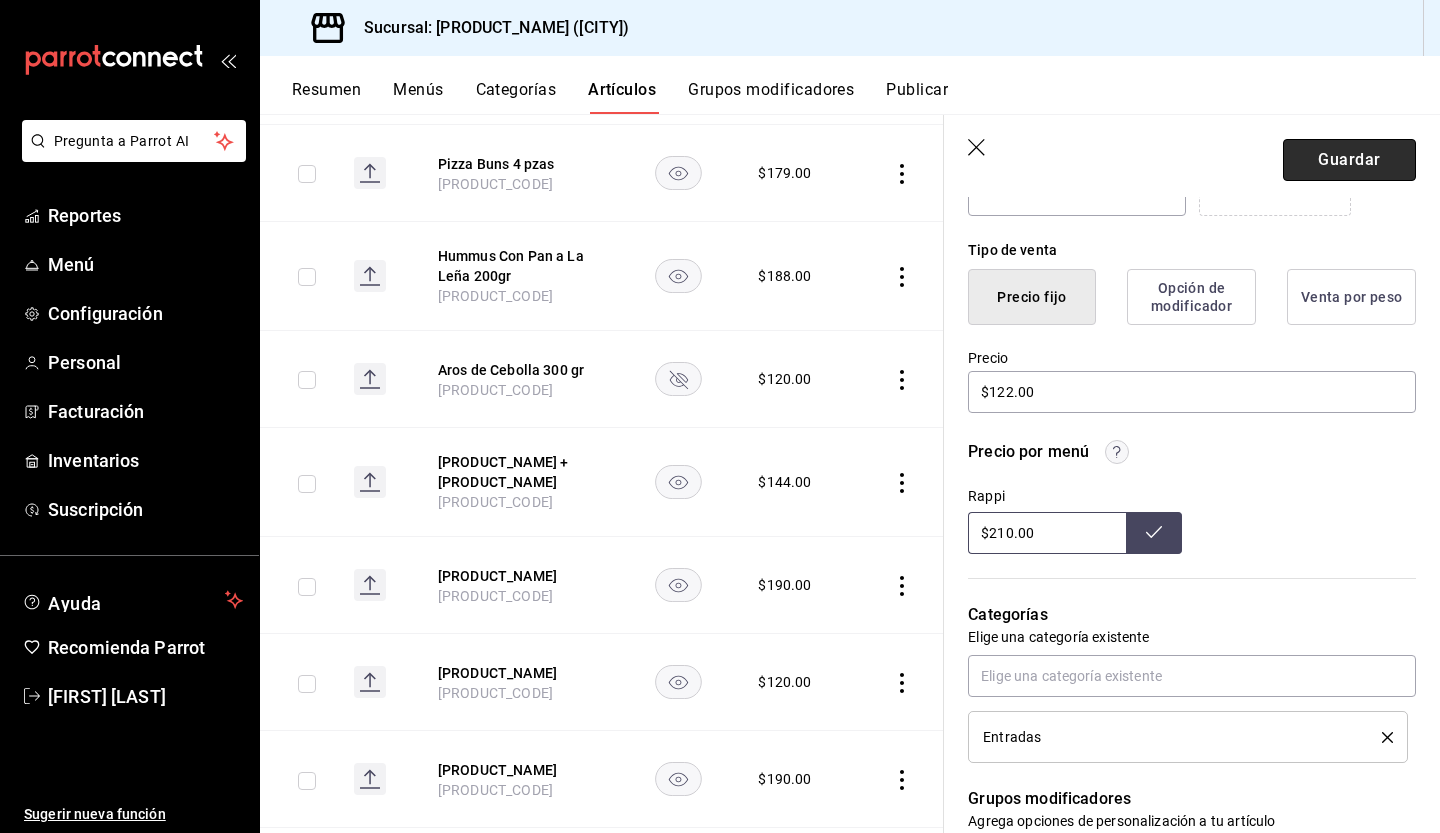 click on "Guardar" at bounding box center [1349, 160] 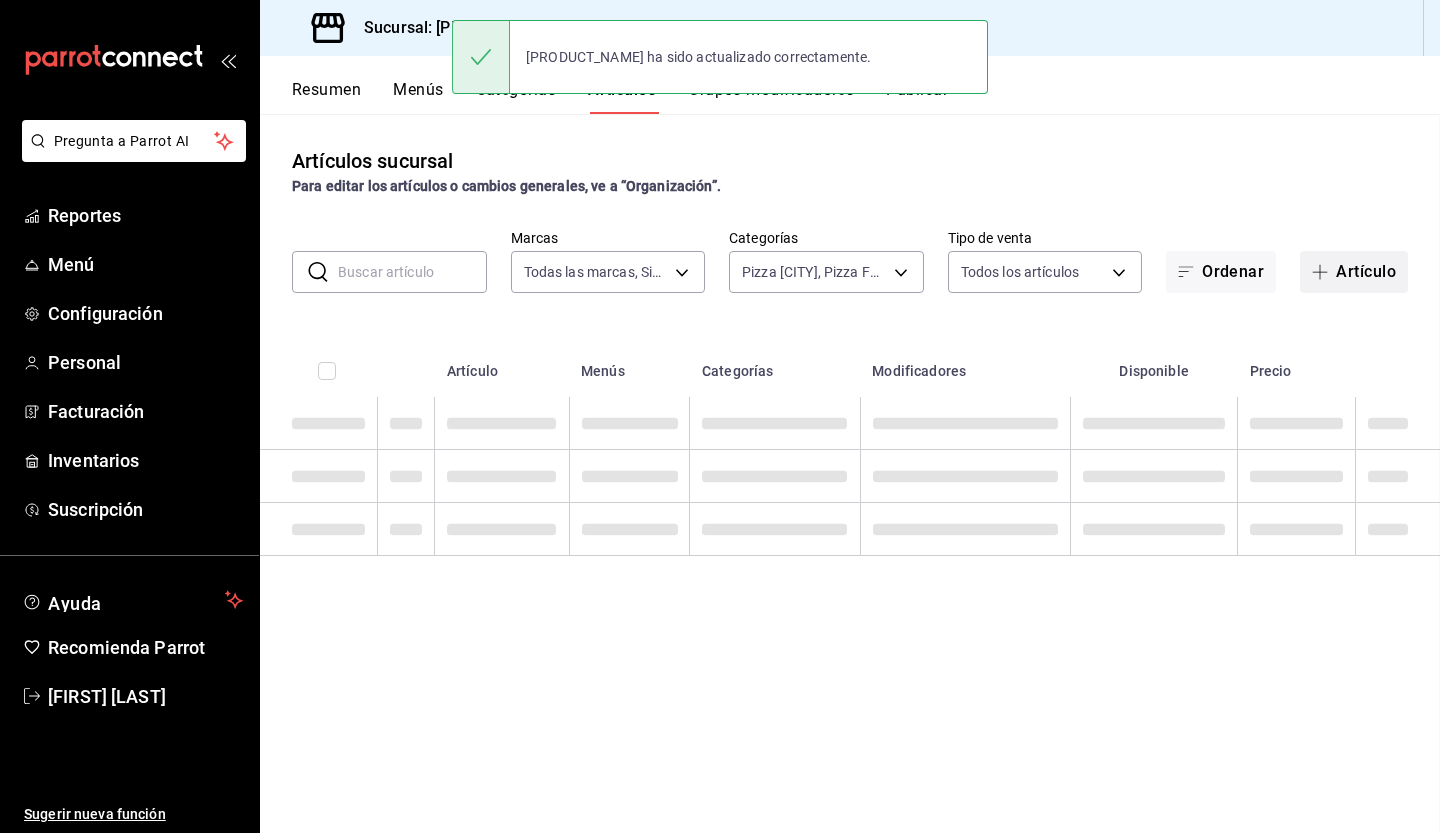 scroll, scrollTop: 0, scrollLeft: 0, axis: both 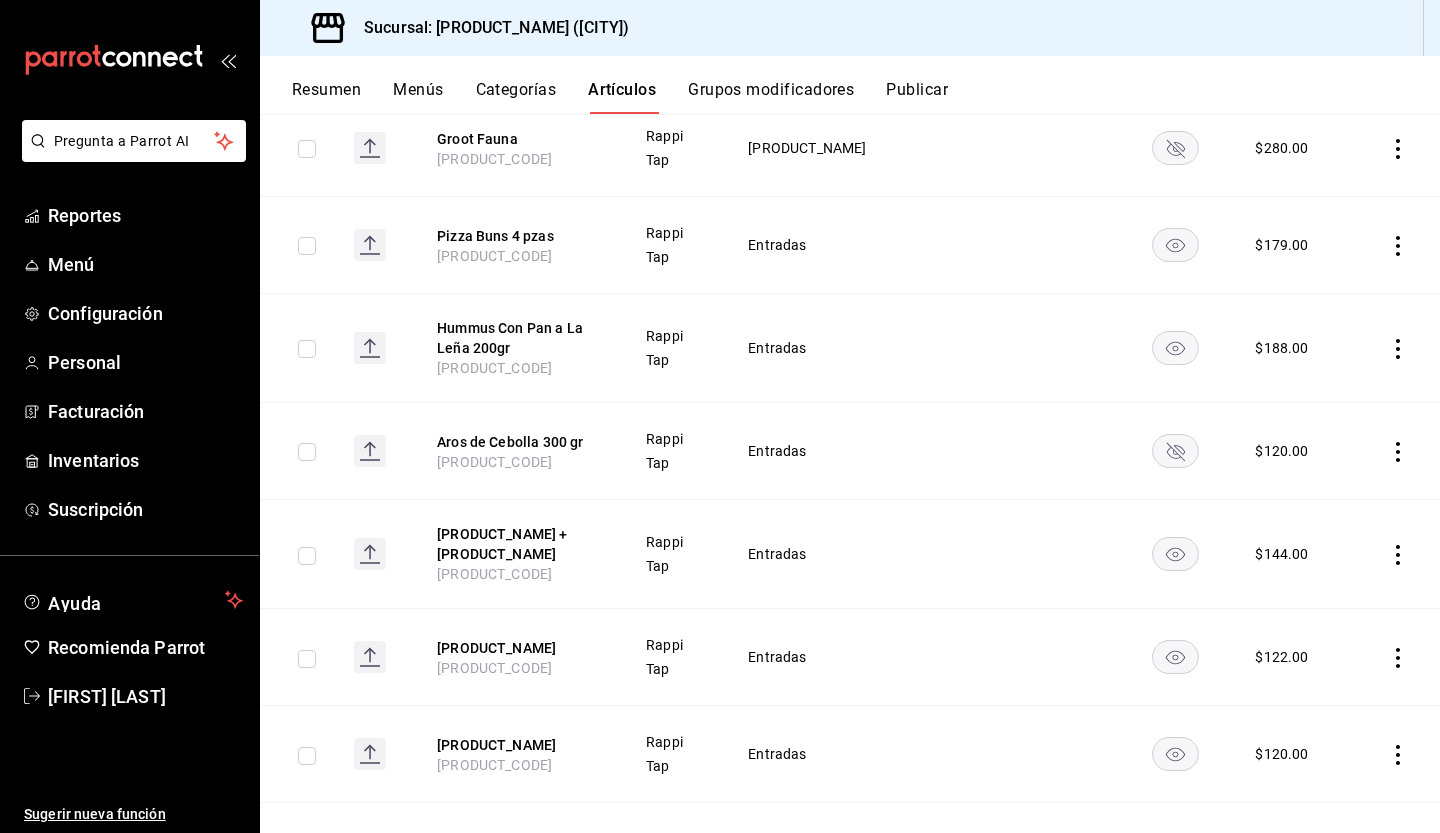 click 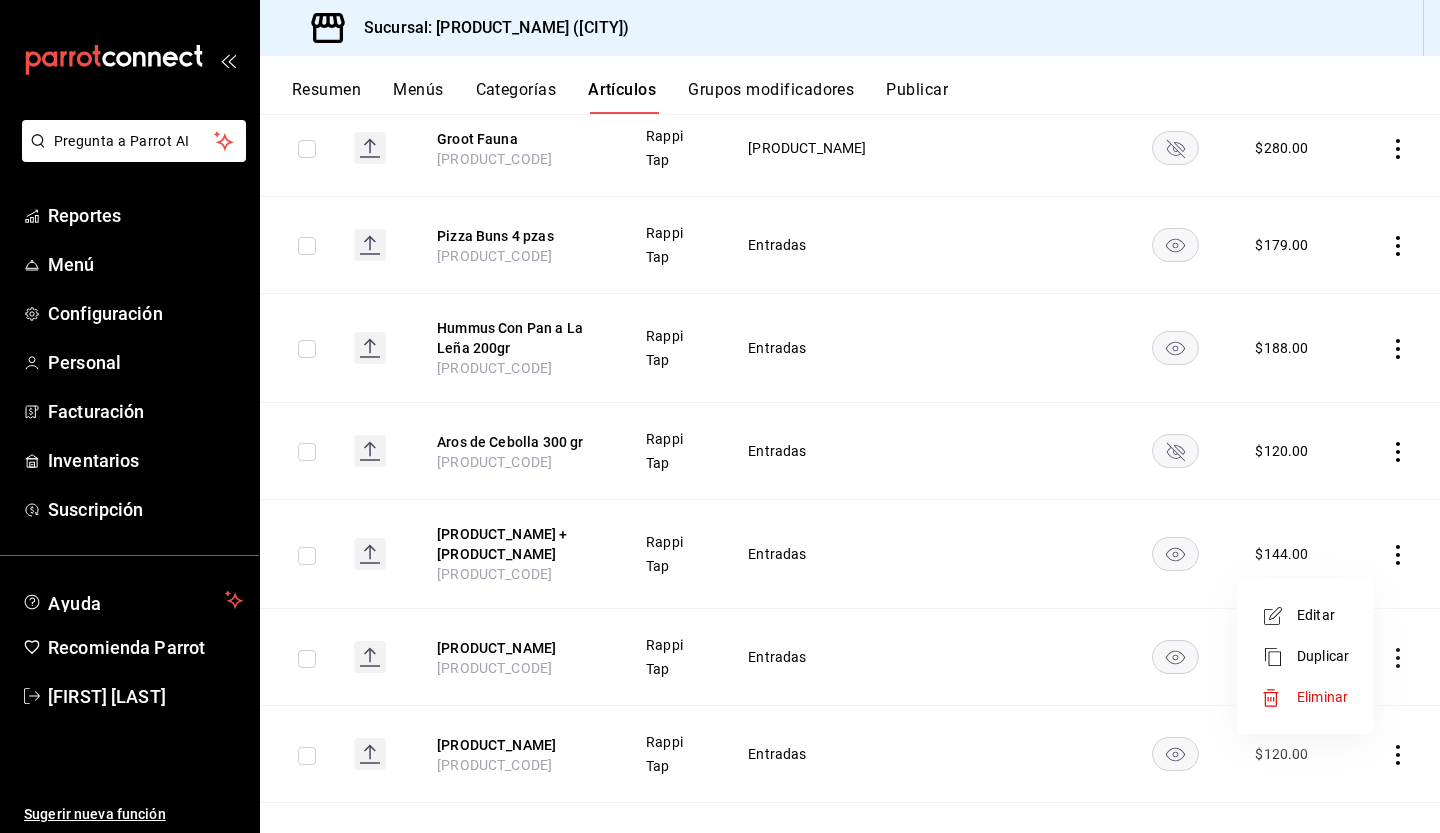 click on "Editar" at bounding box center [1323, 615] 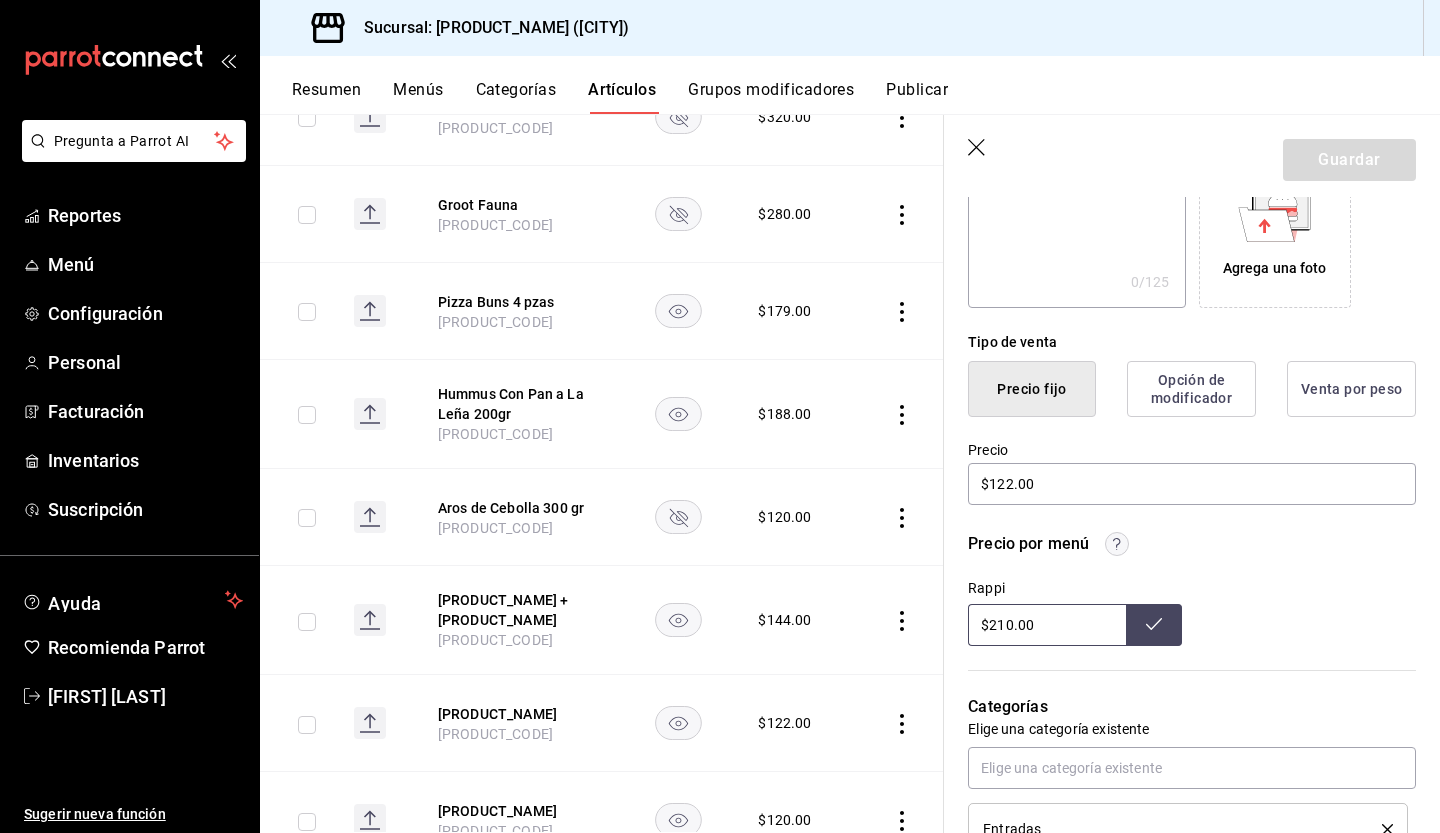 scroll, scrollTop: 357, scrollLeft: 0, axis: vertical 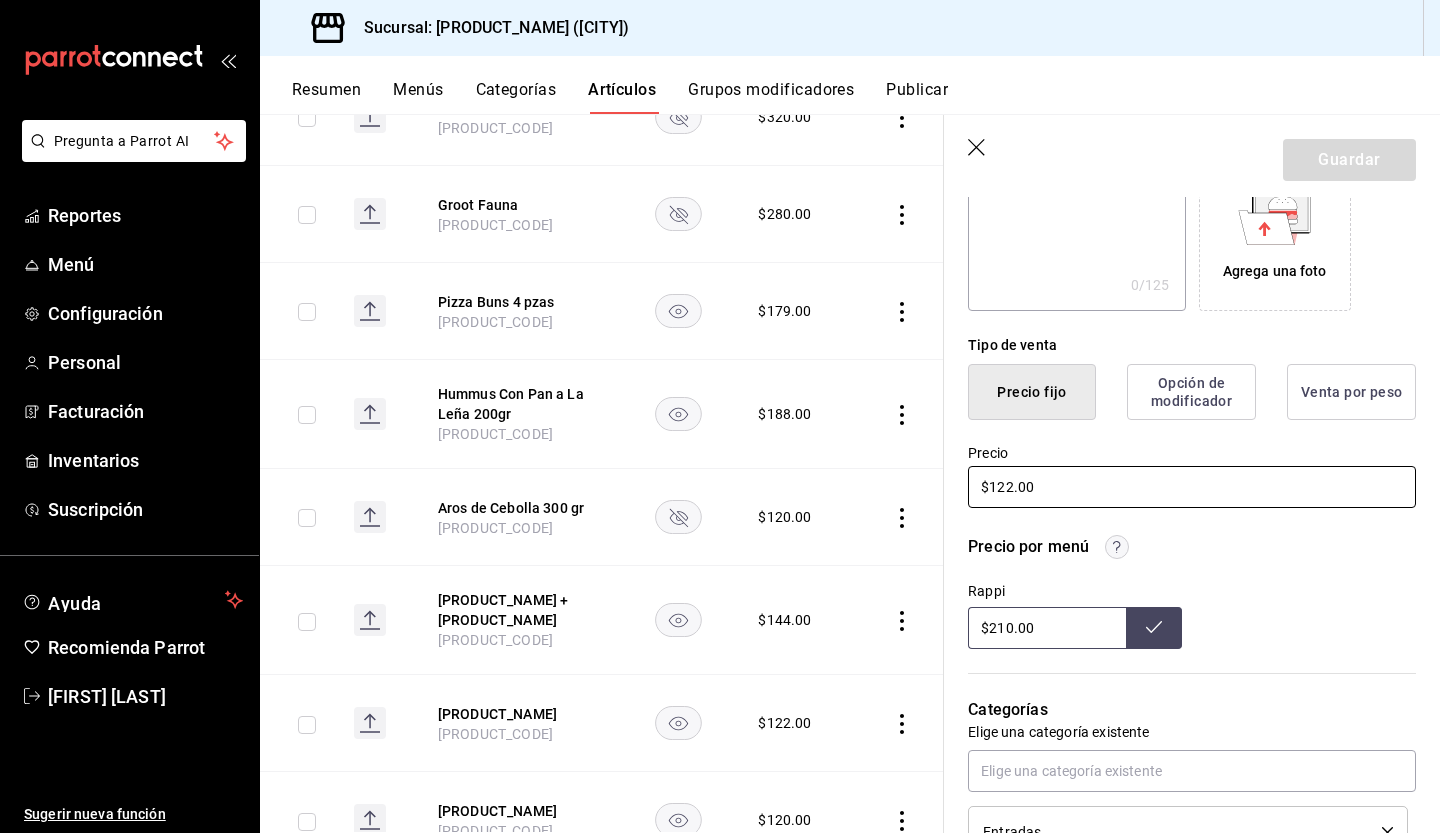 click on "$122.00" at bounding box center [1192, 487] 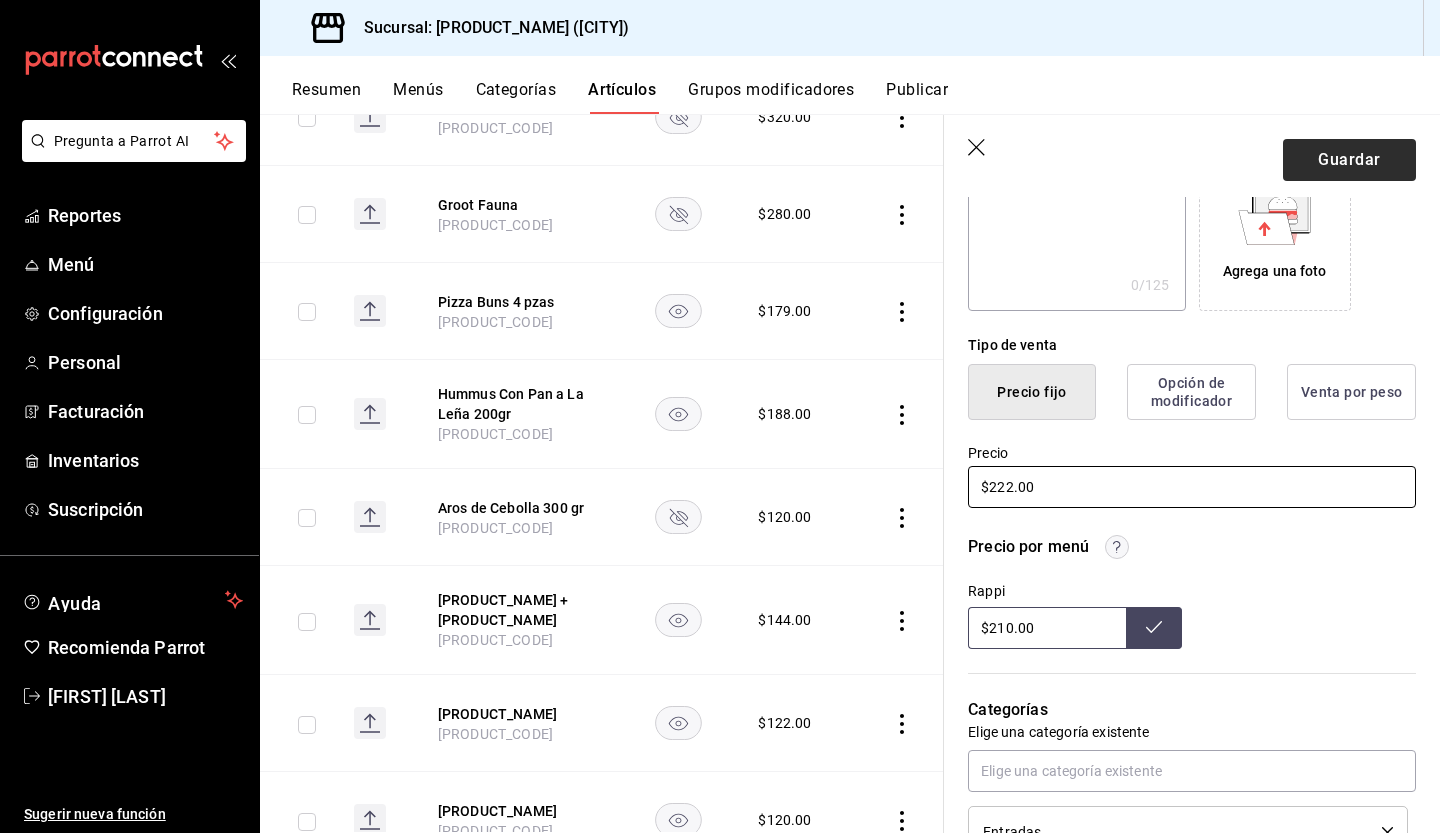 type on "$222.00" 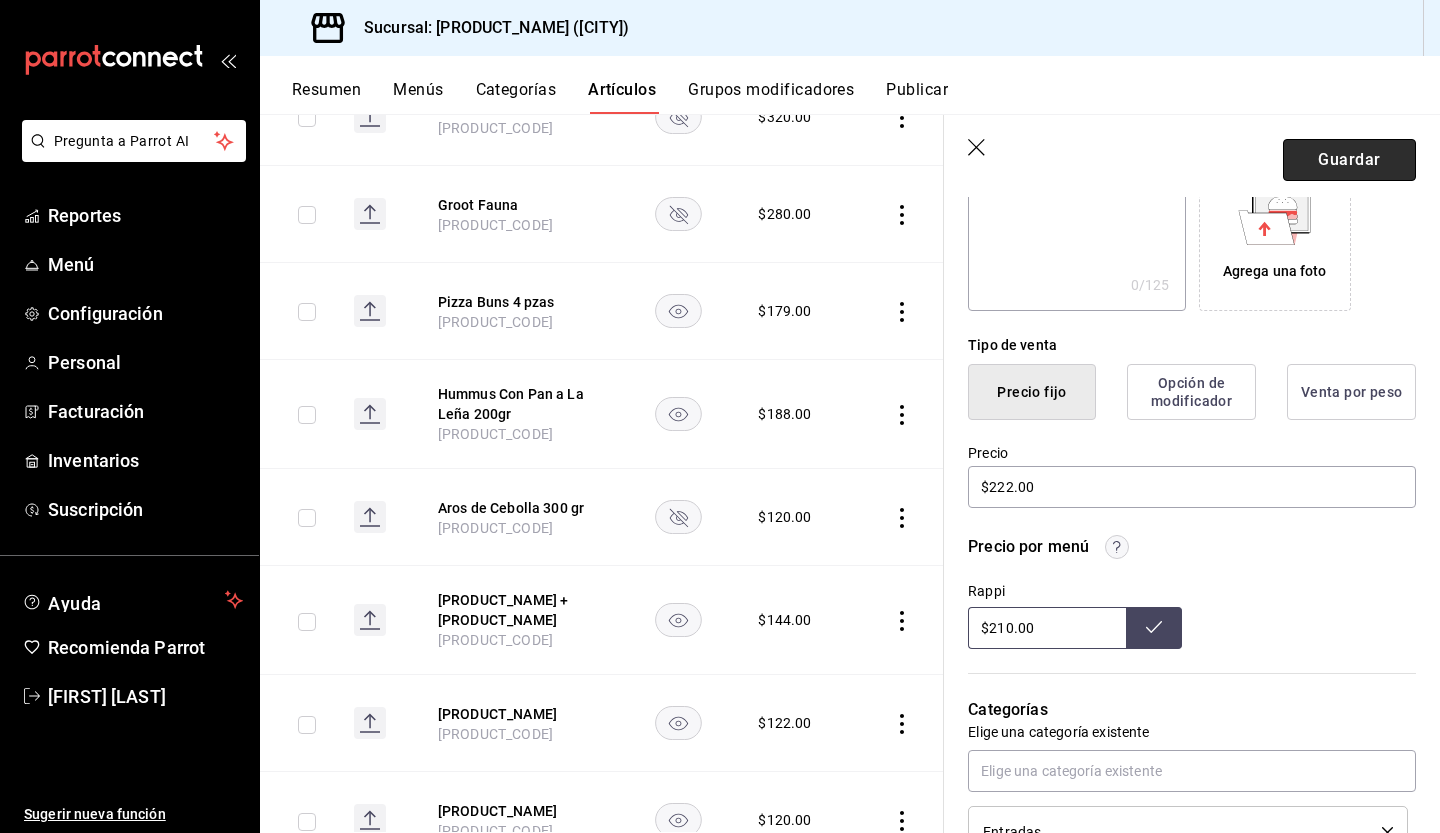 click on "Guardar" at bounding box center (1349, 160) 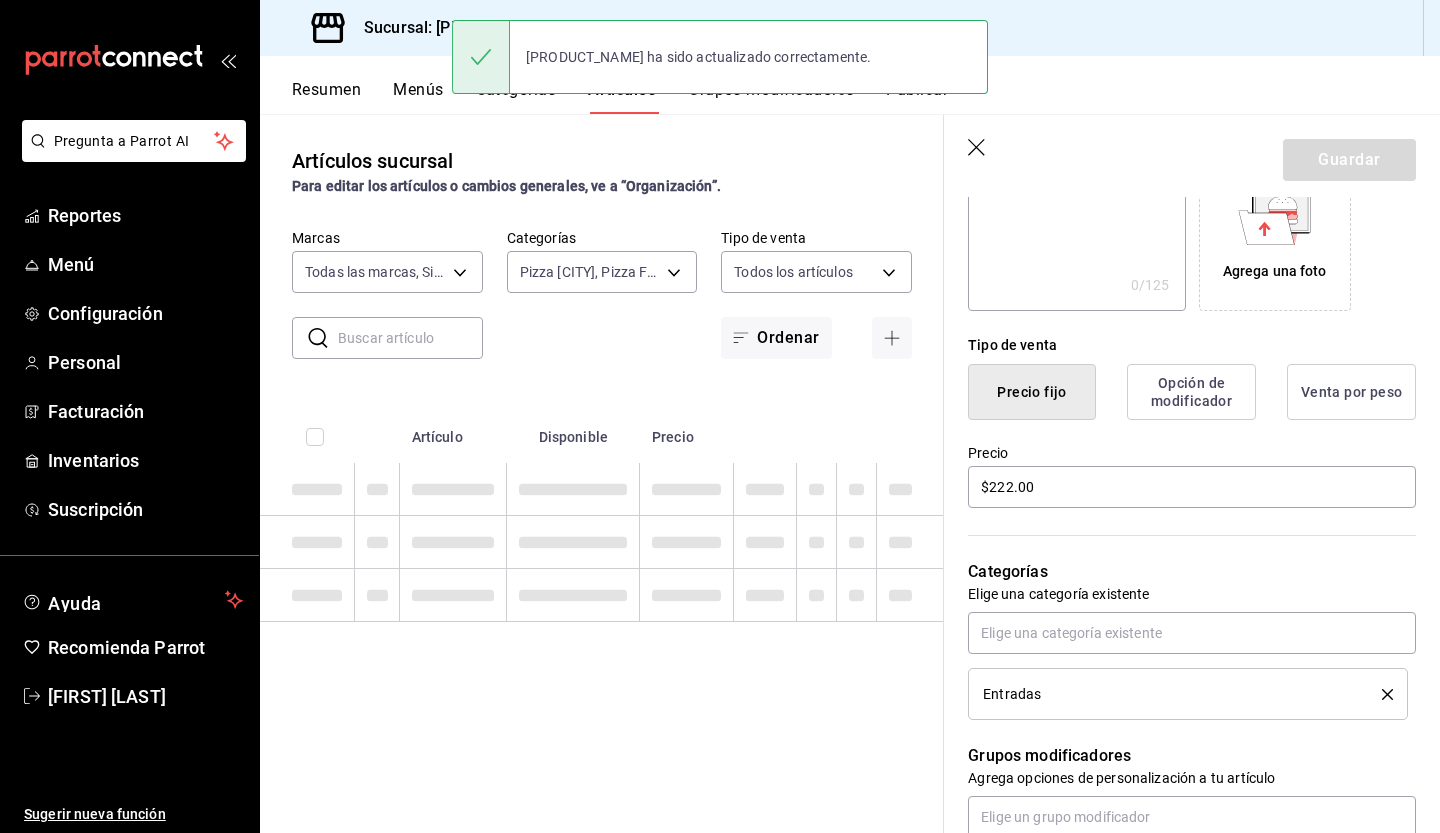scroll, scrollTop: 0, scrollLeft: 0, axis: both 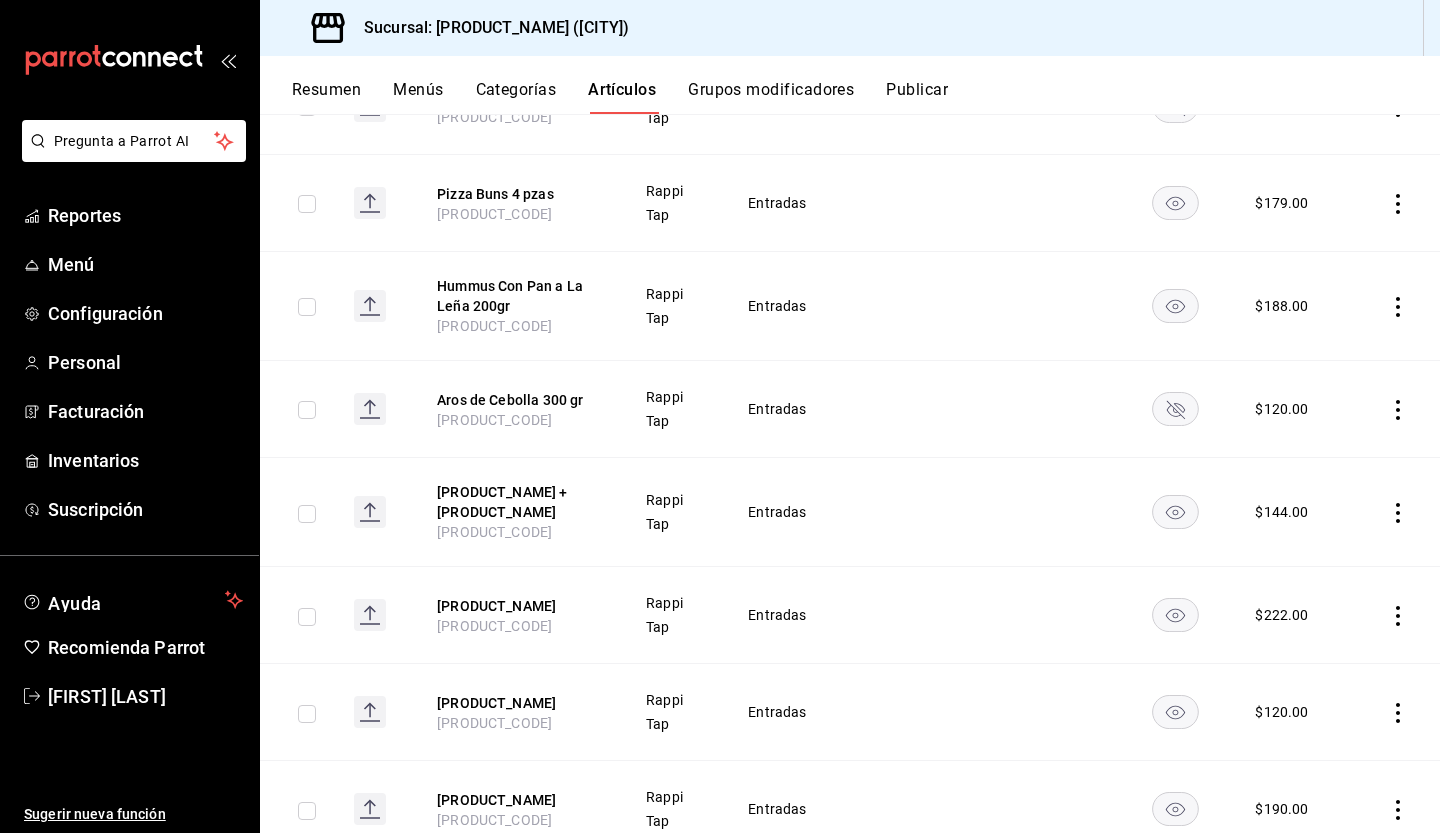 click 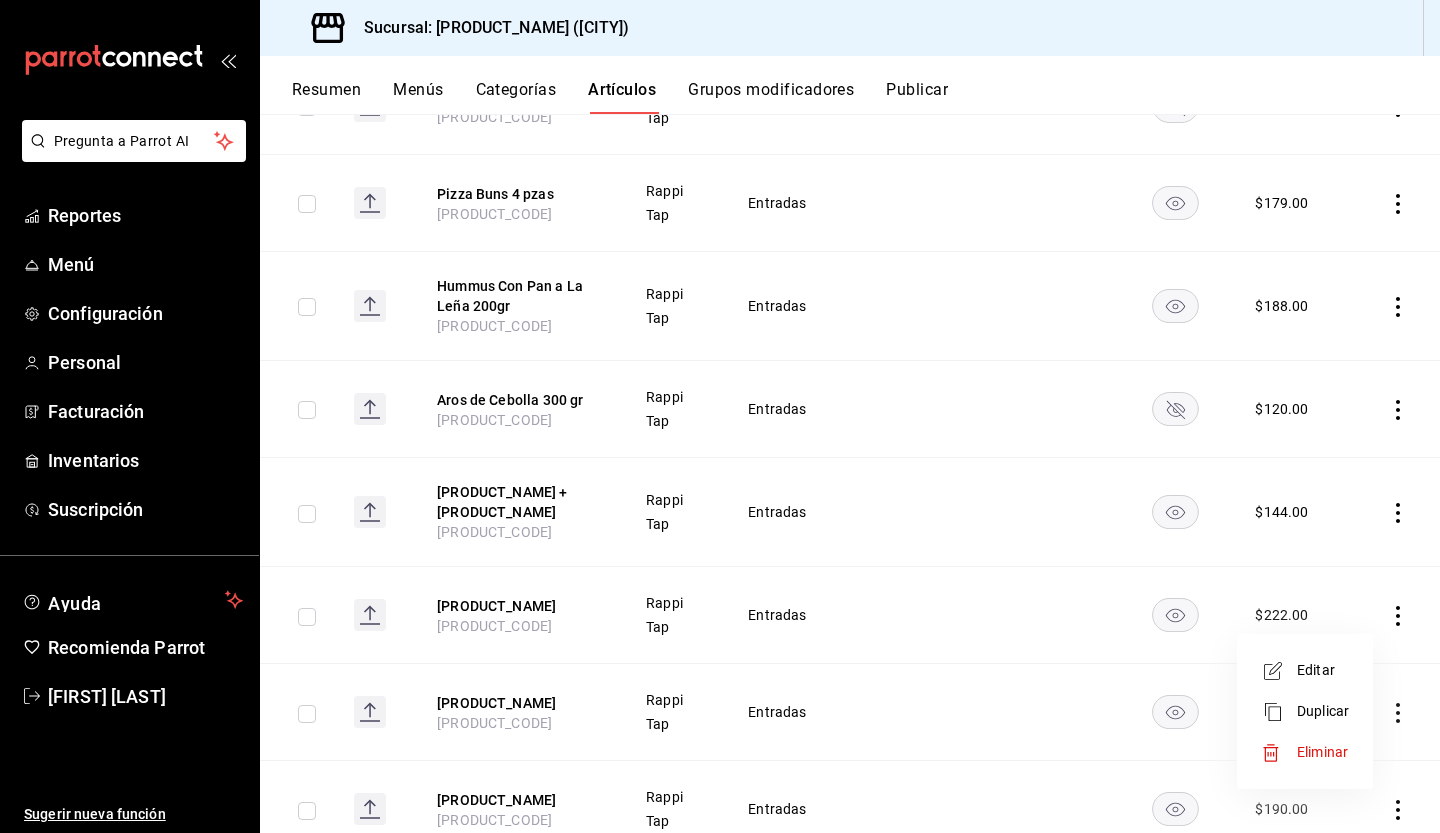 click on "Editar" at bounding box center (1305, 670) 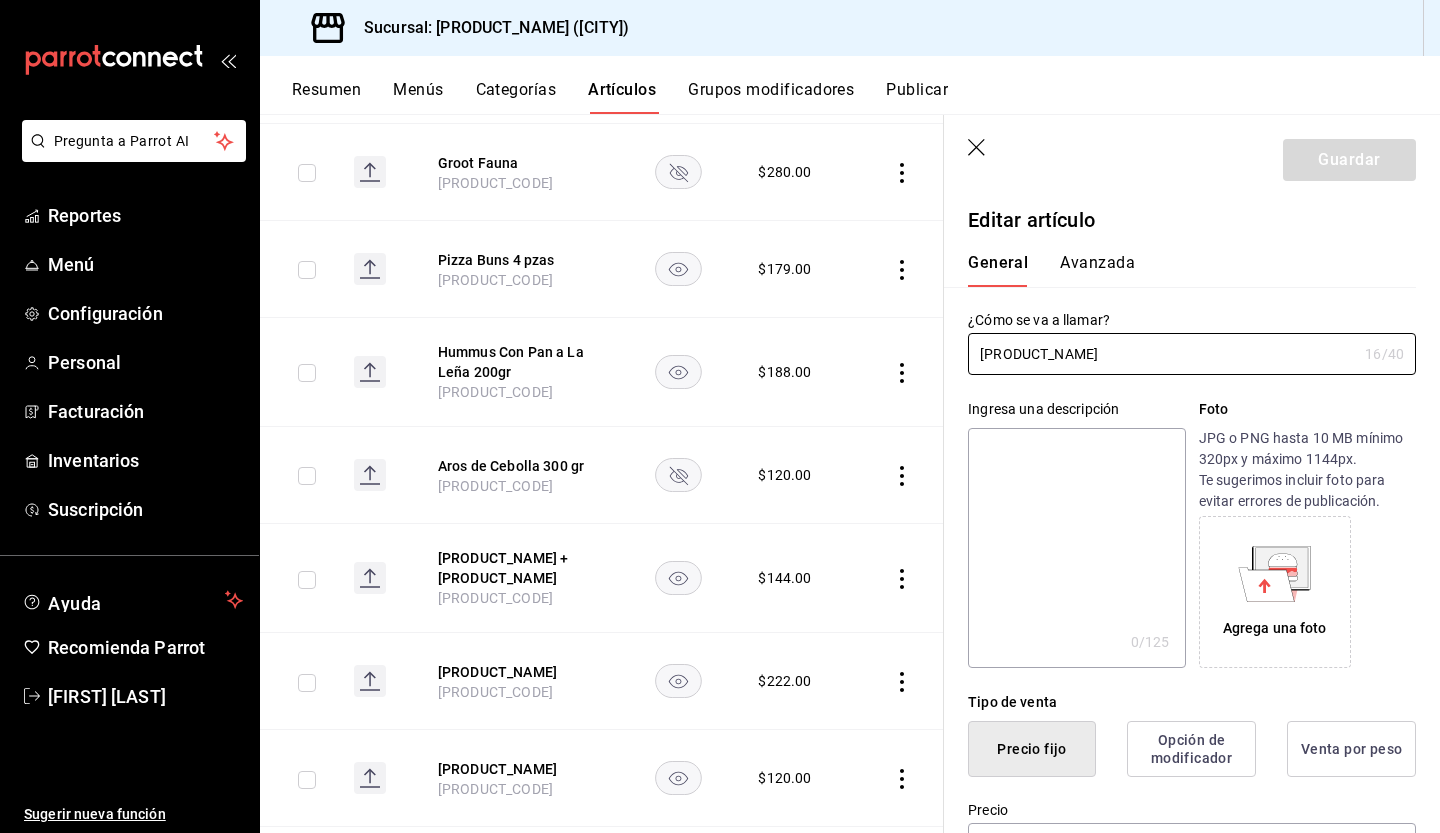 type on "$120.00" 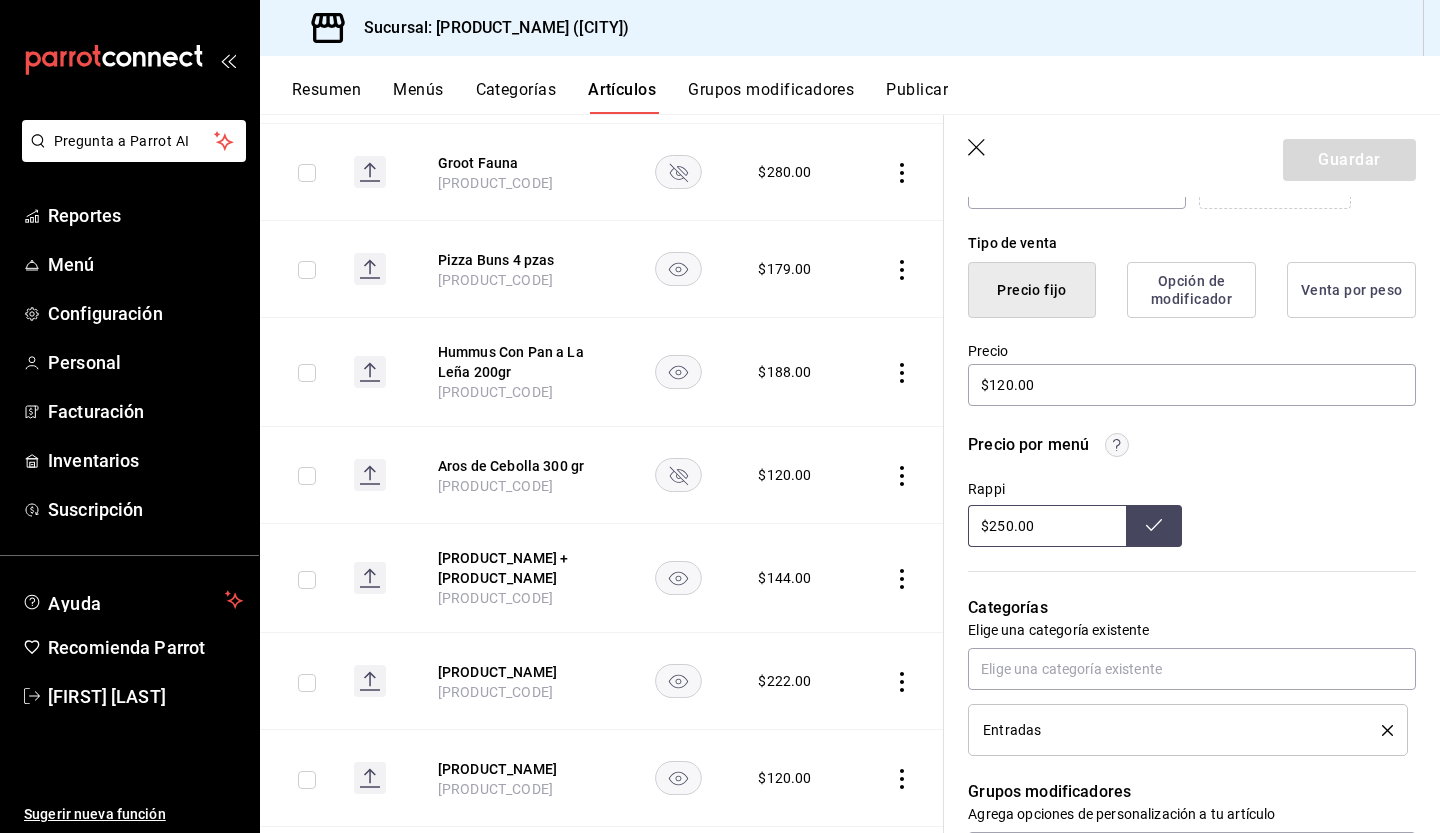 scroll, scrollTop: 464, scrollLeft: 0, axis: vertical 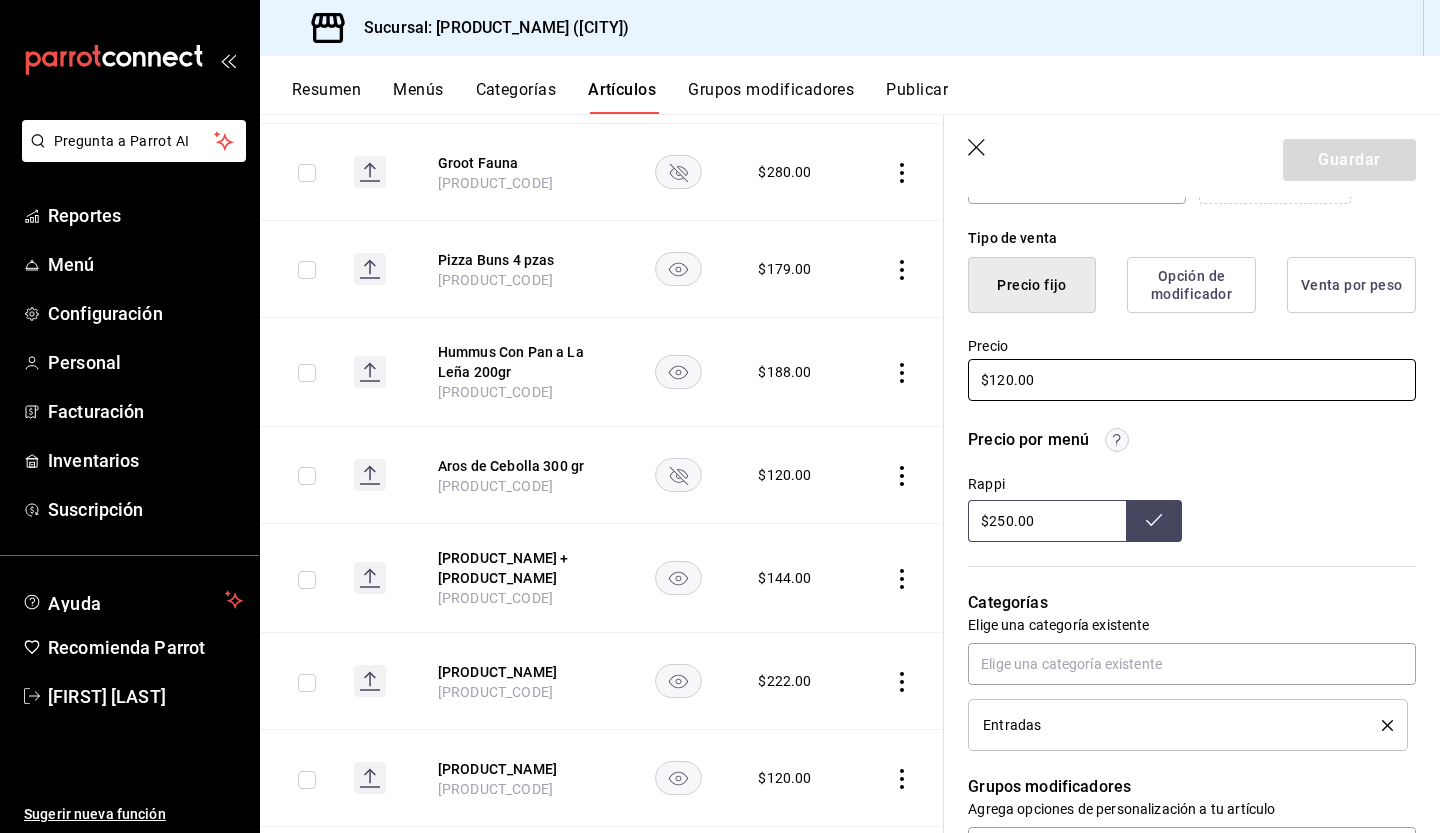 click on "$120.00" at bounding box center (1192, 380) 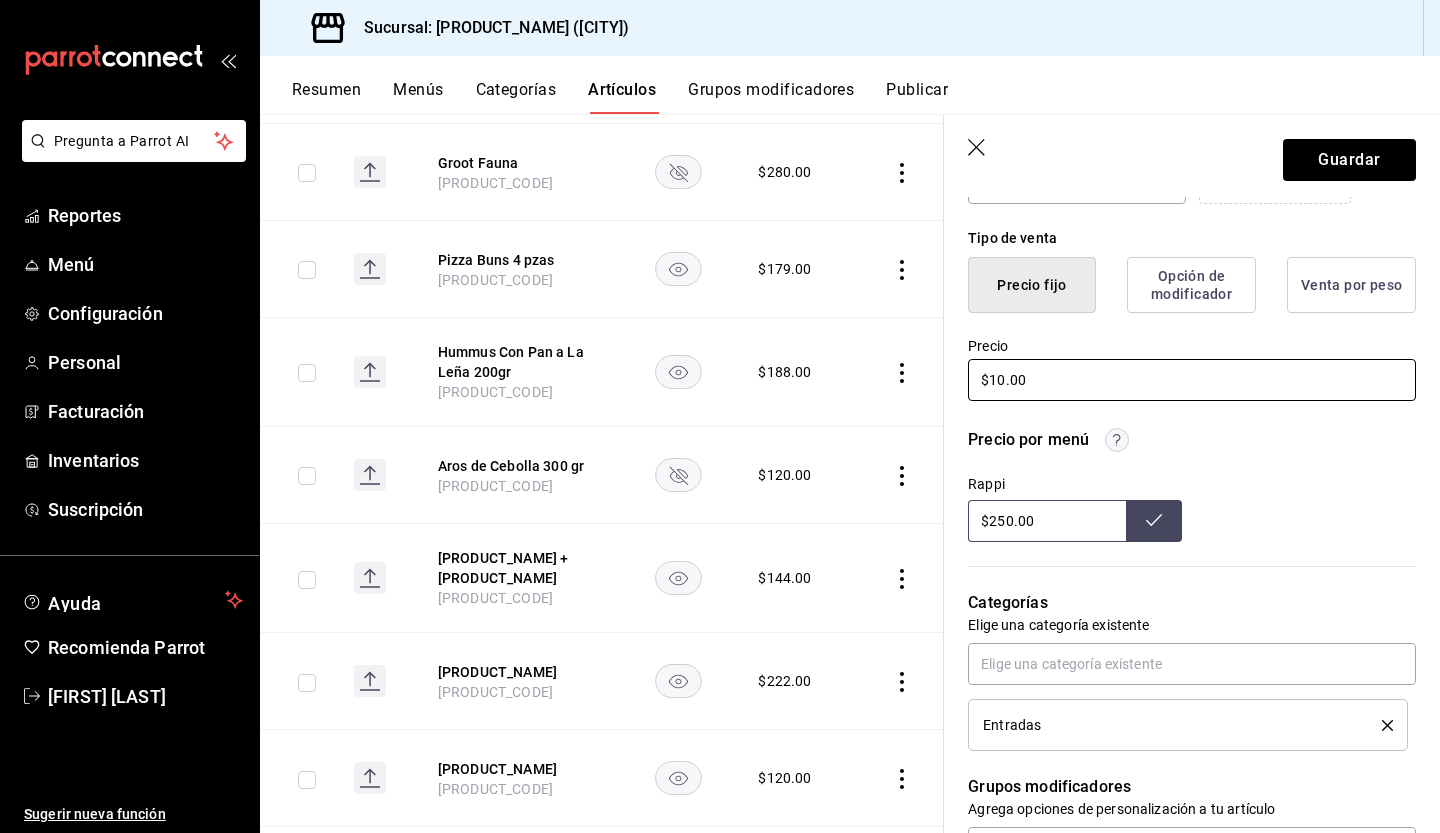 type on "$0.00" 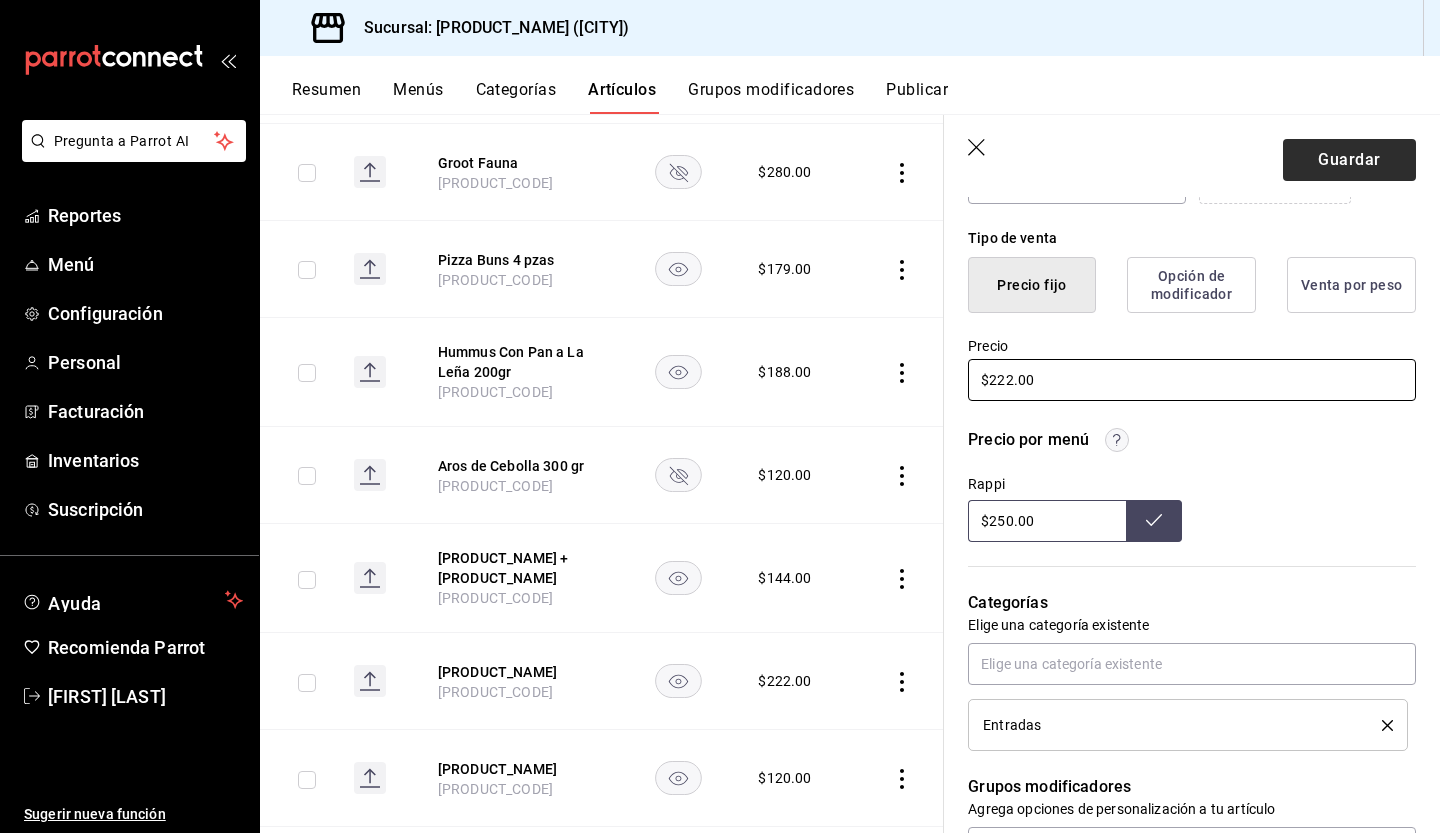 type on "$222.00" 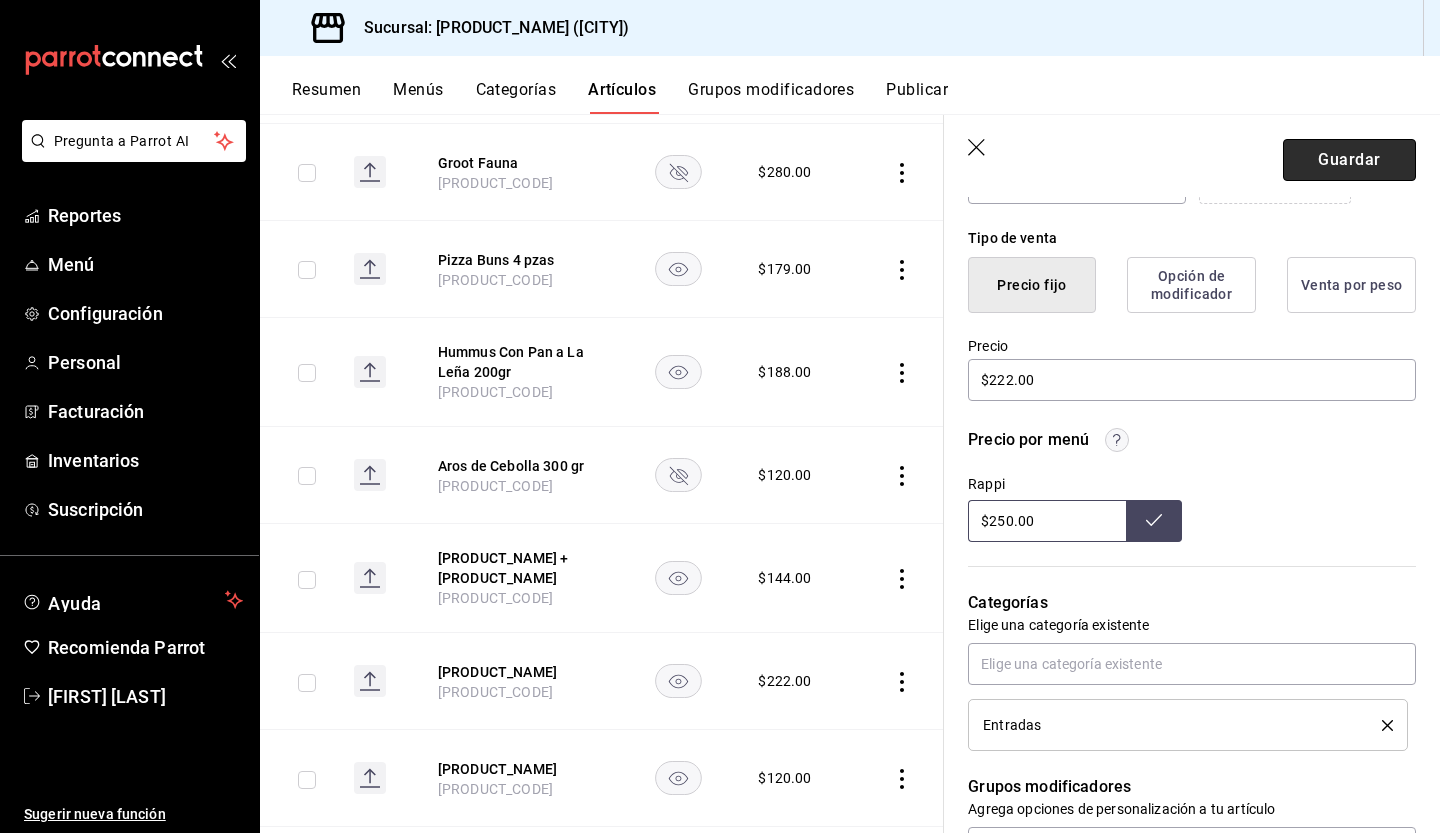 click on "Guardar" at bounding box center [1349, 160] 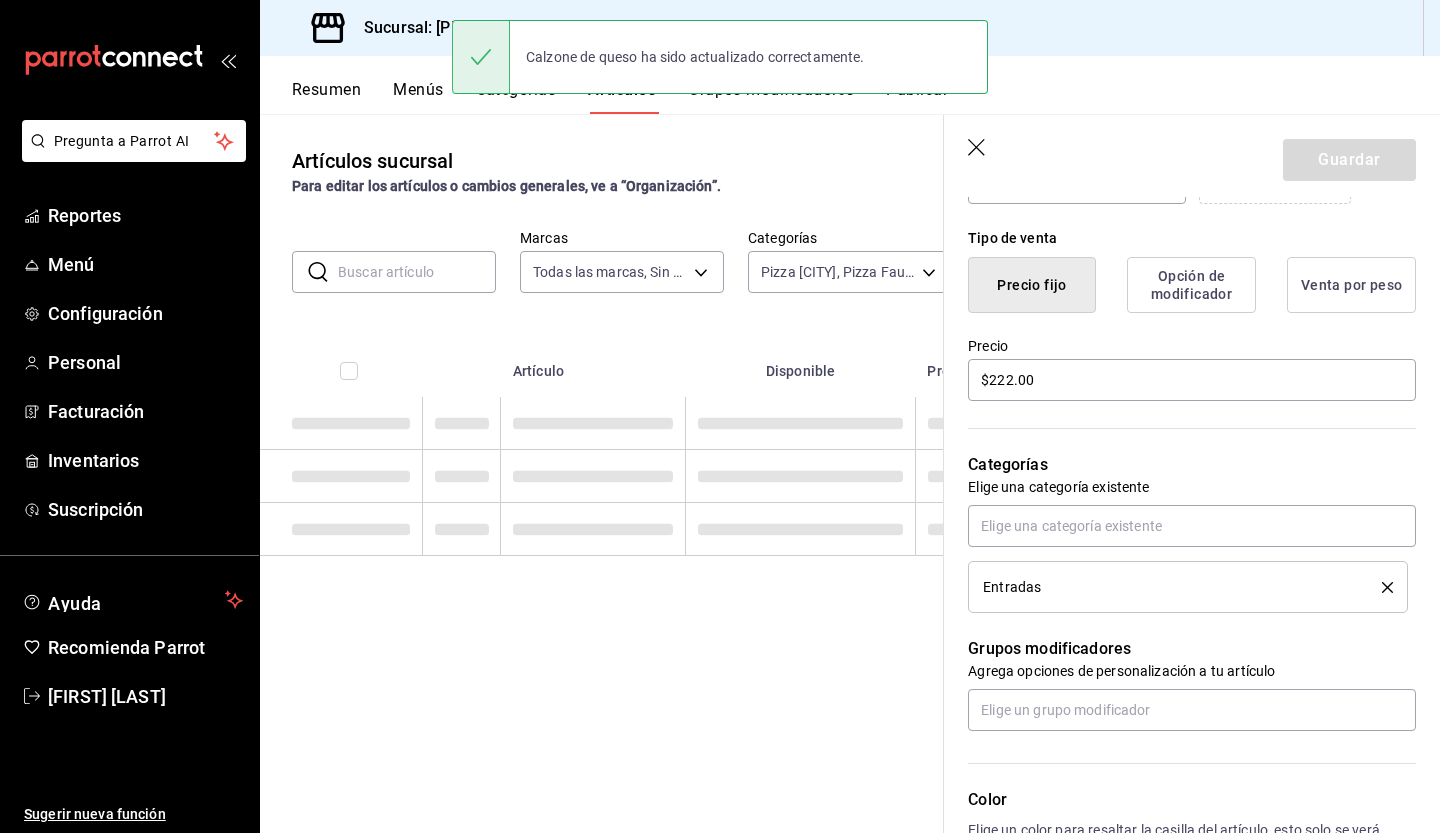 scroll, scrollTop: 0, scrollLeft: 0, axis: both 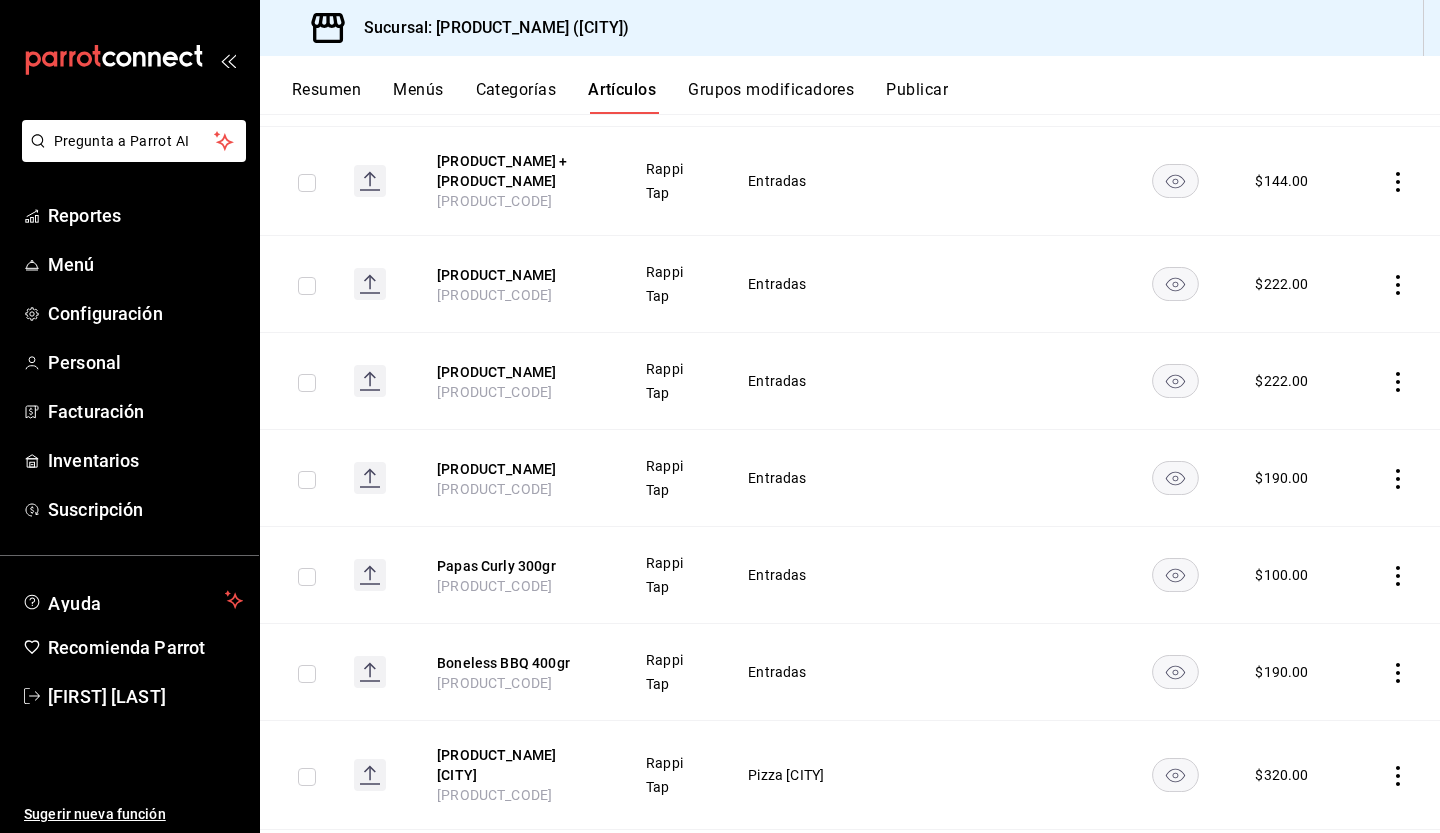 click 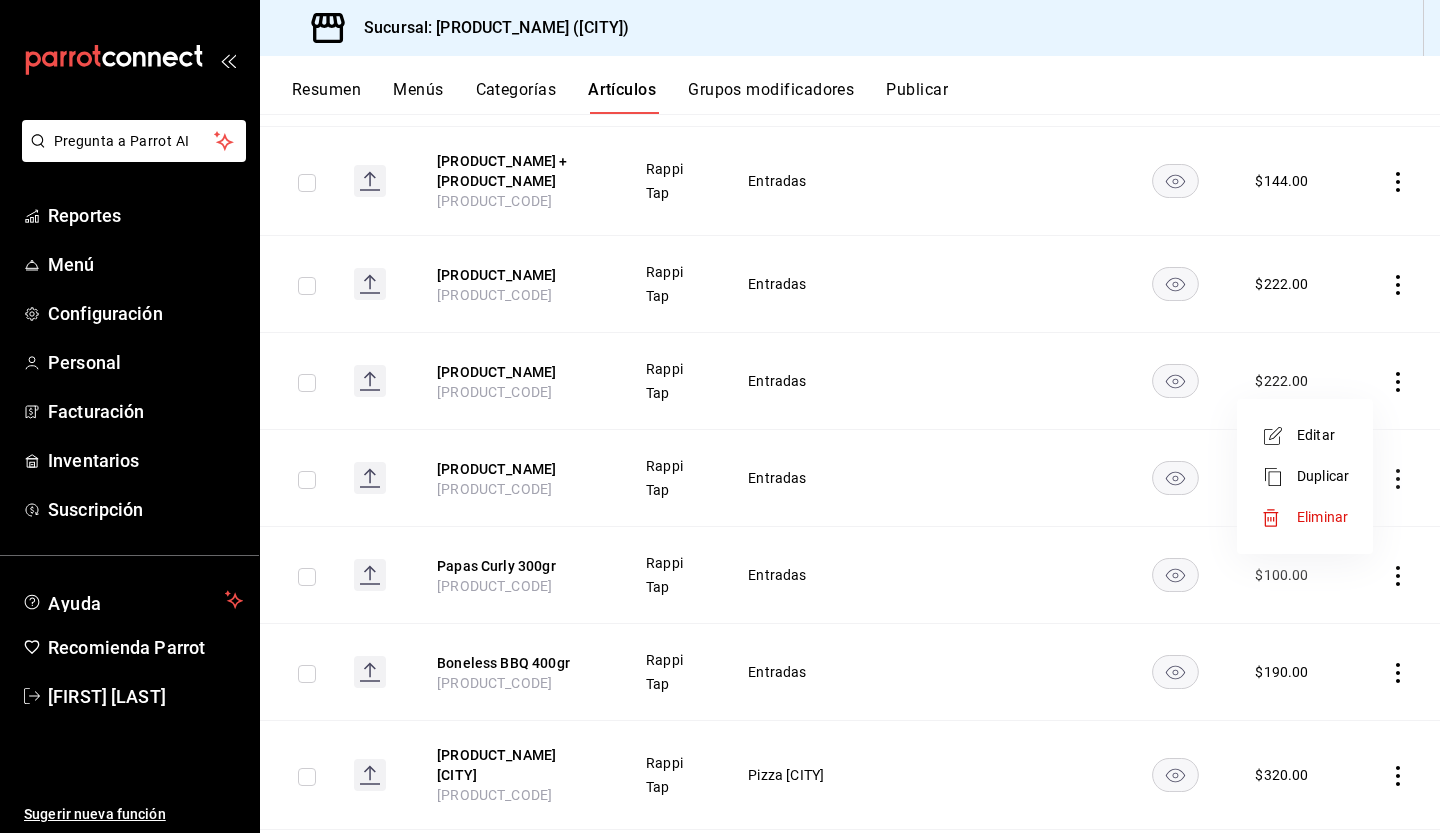 click on "Editar" at bounding box center (1323, 435) 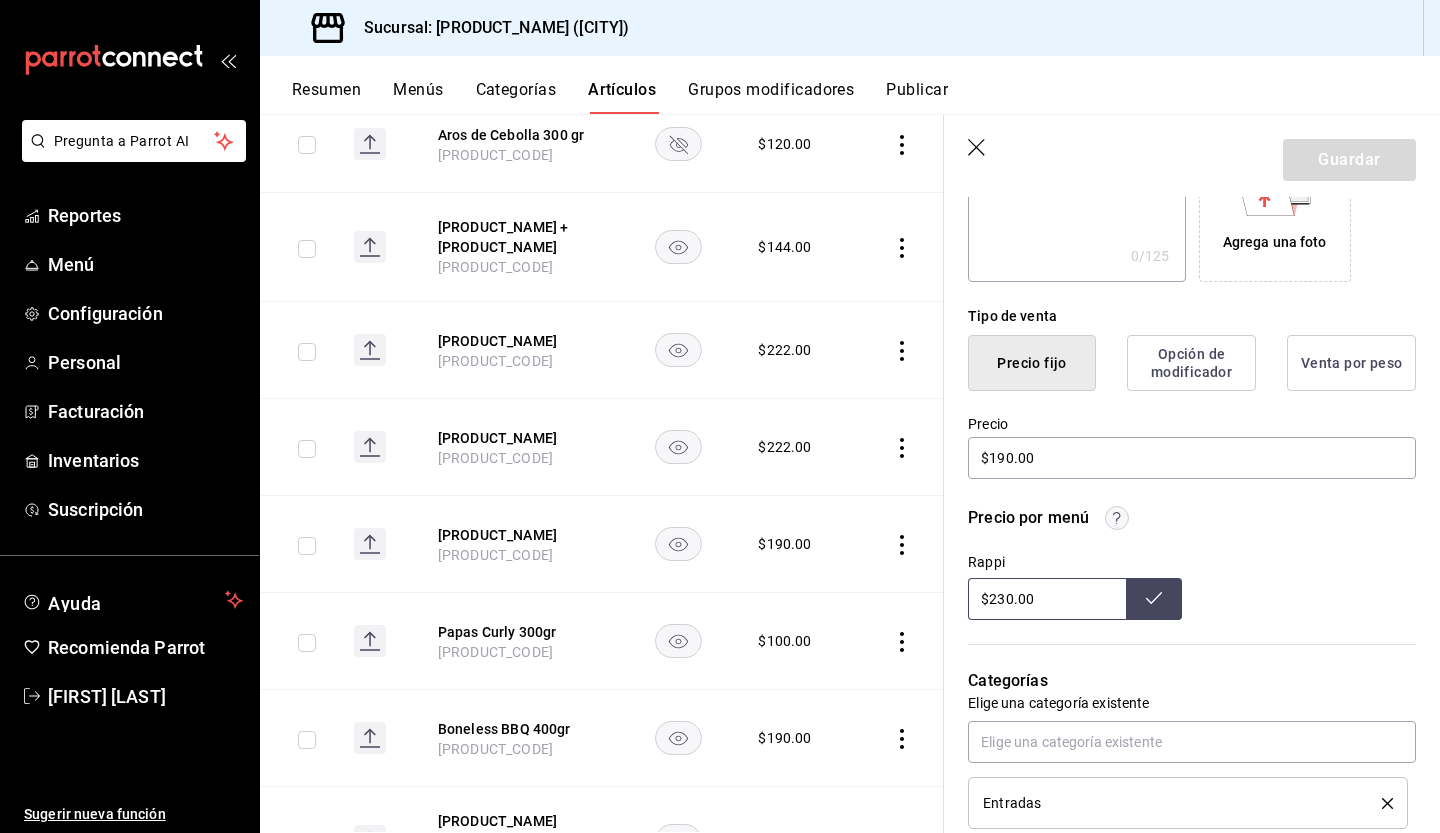 scroll, scrollTop: 406, scrollLeft: 0, axis: vertical 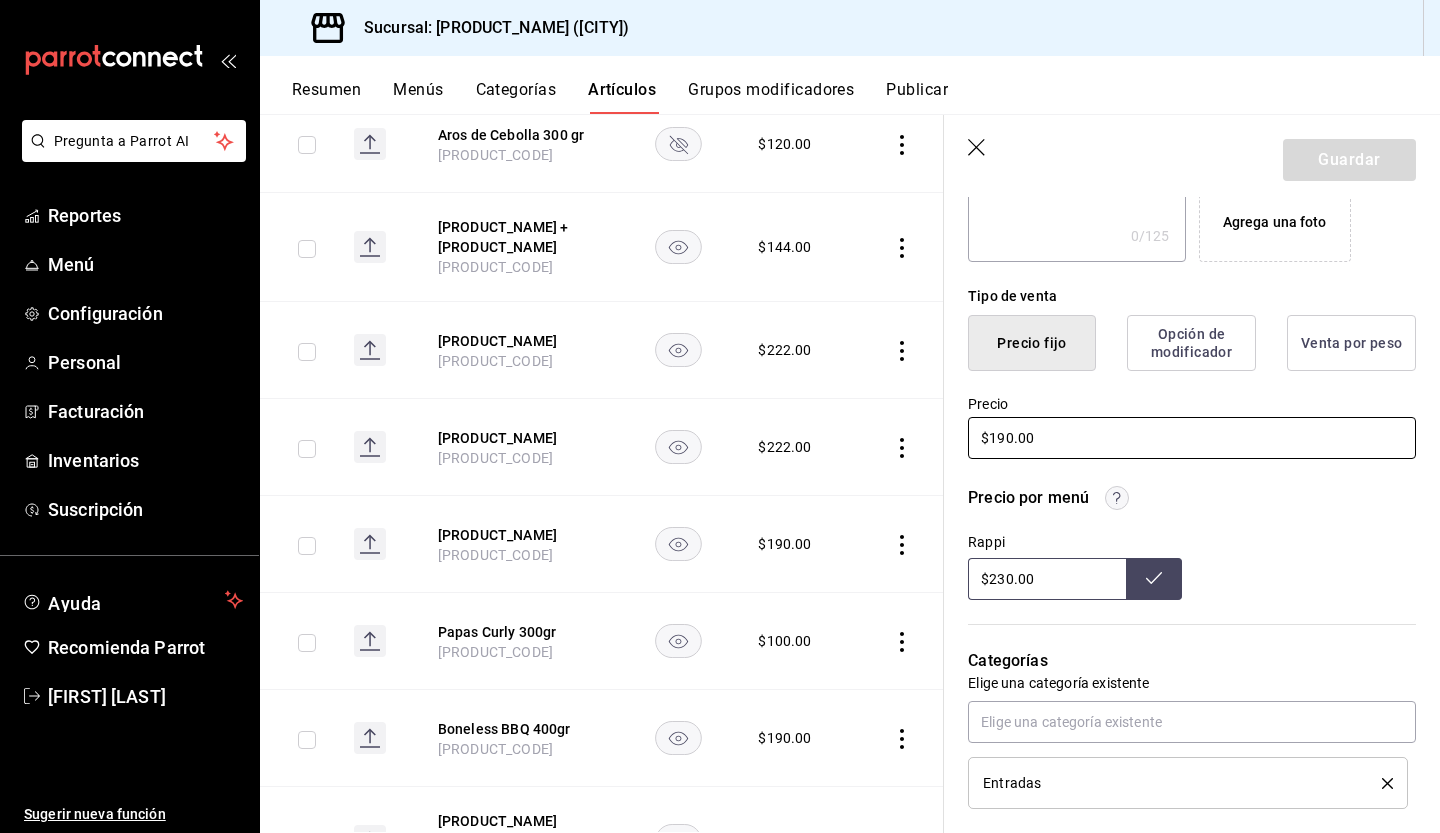 click on "$190.00" at bounding box center [1192, 438] 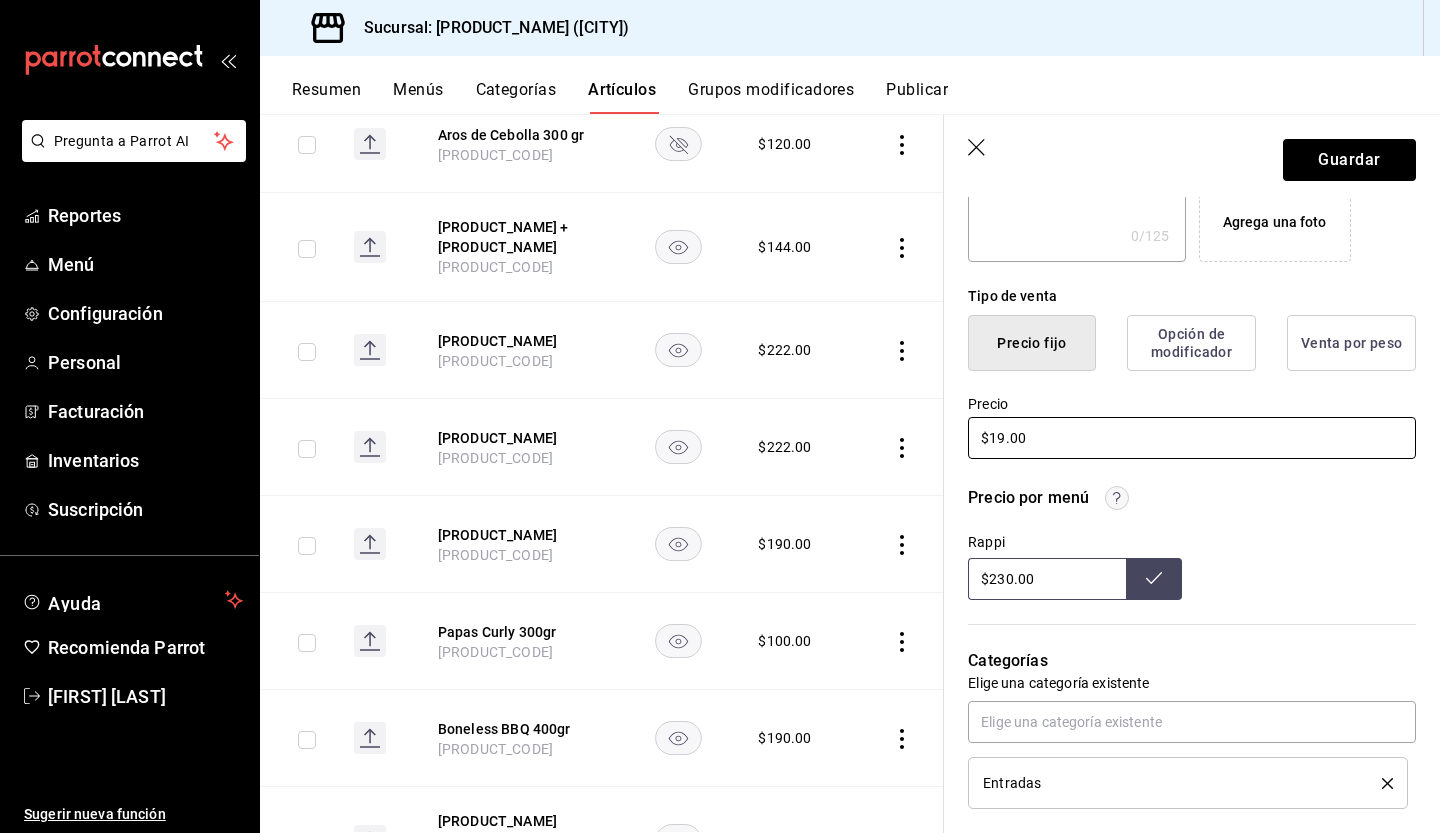 type on "$1.00" 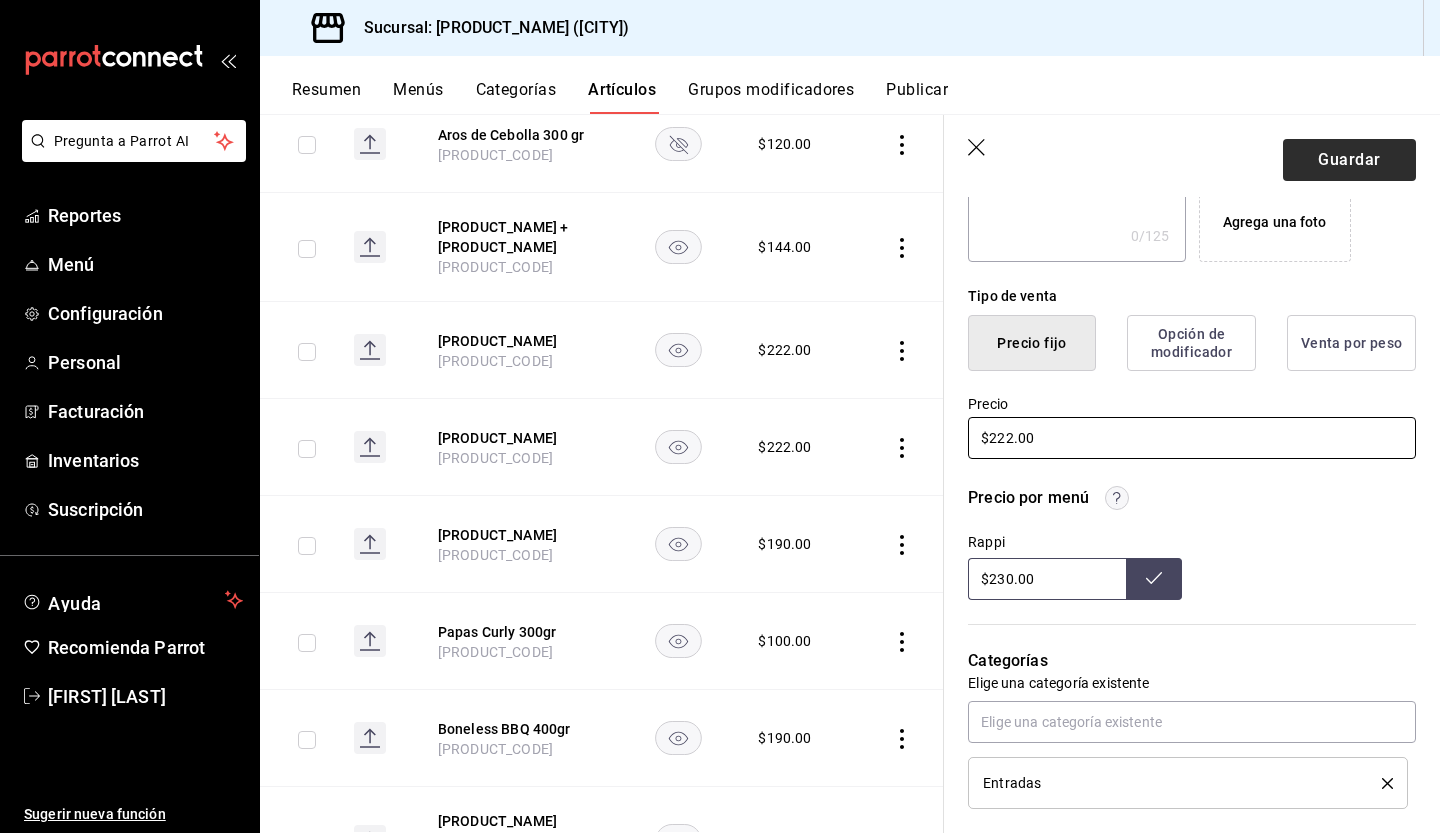 type on "$222.00" 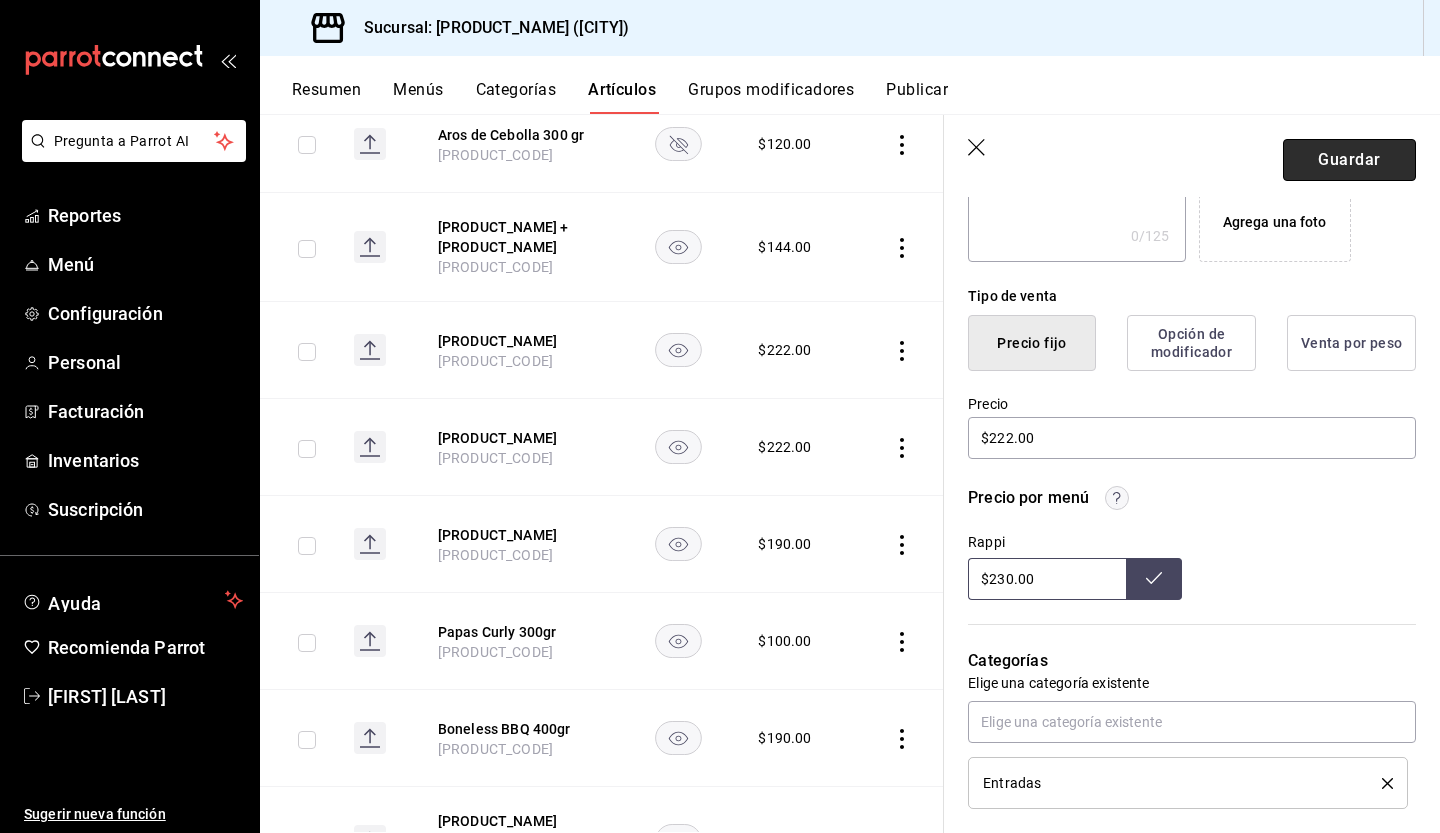 click on "Guardar" at bounding box center (1349, 160) 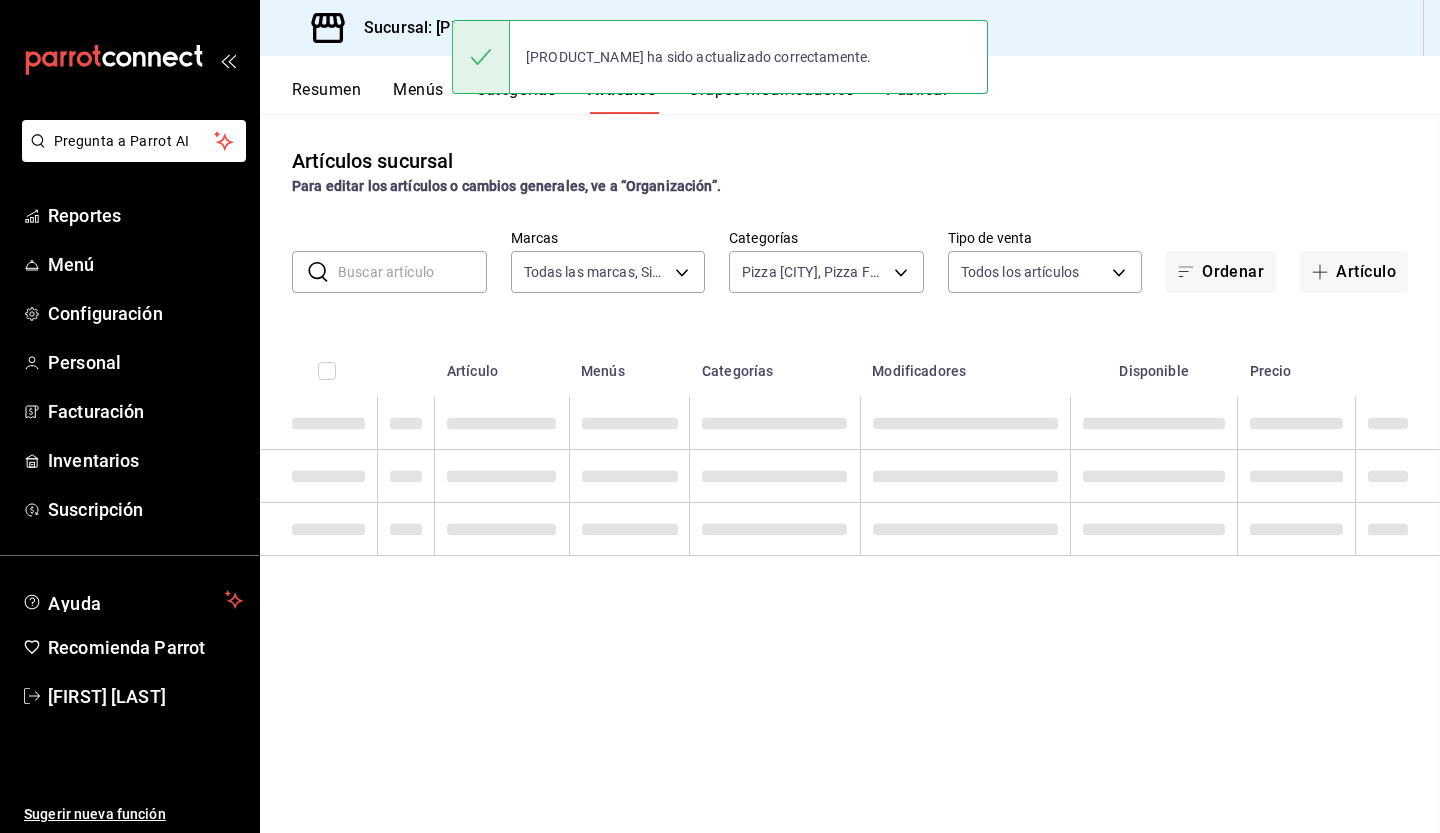 scroll, scrollTop: 0, scrollLeft: 0, axis: both 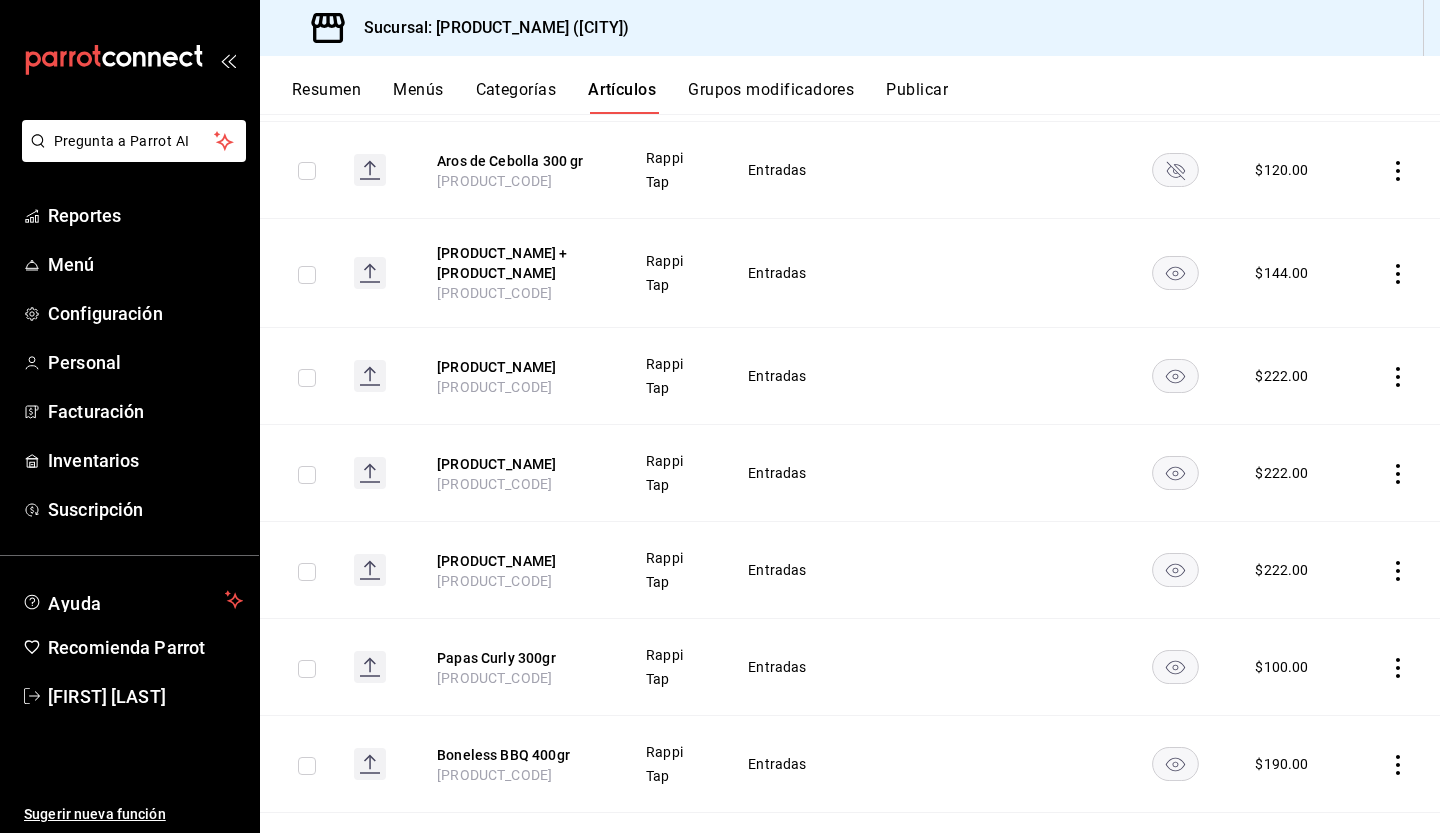 click 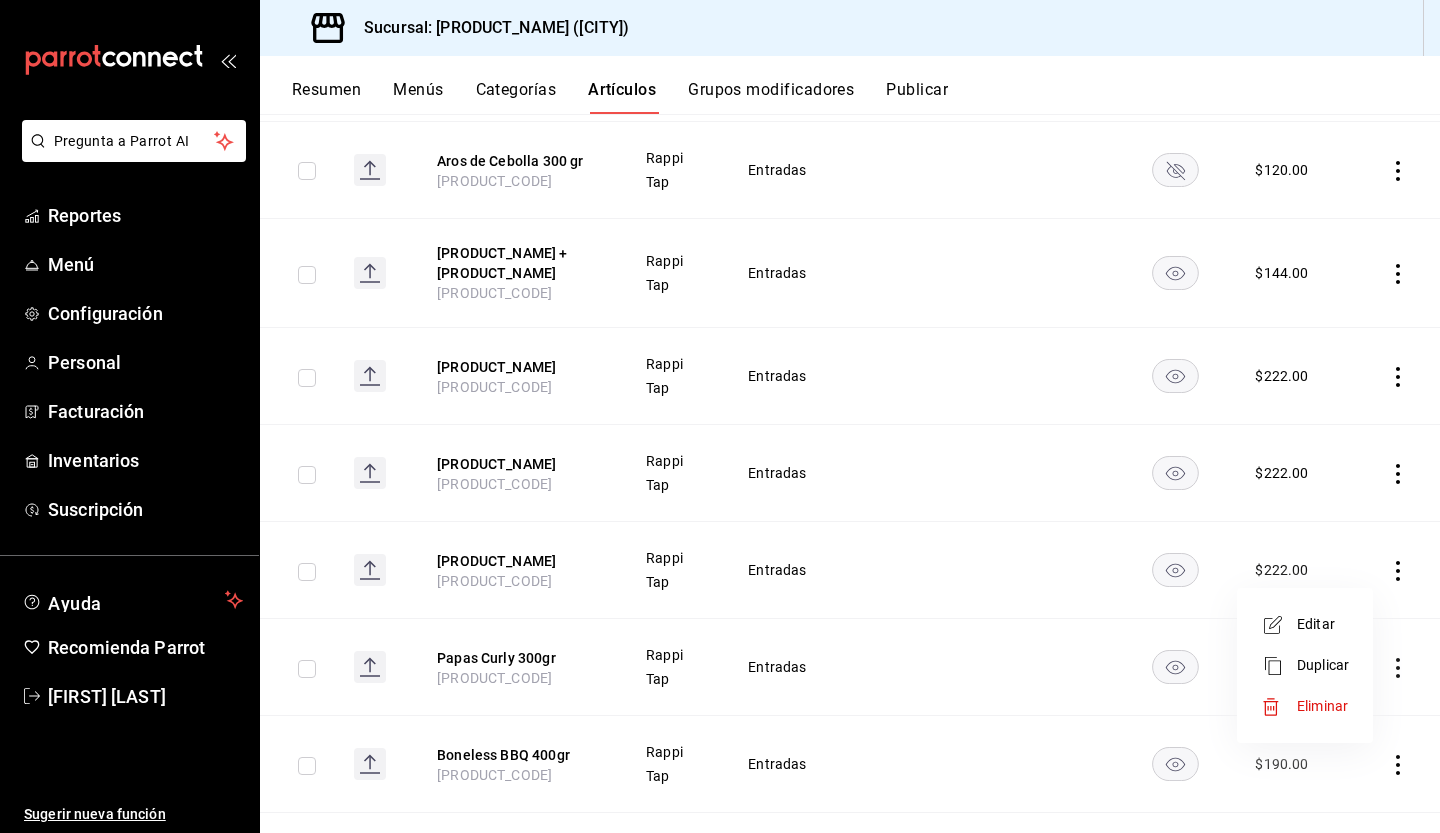 click on "Editar" at bounding box center (1323, 624) 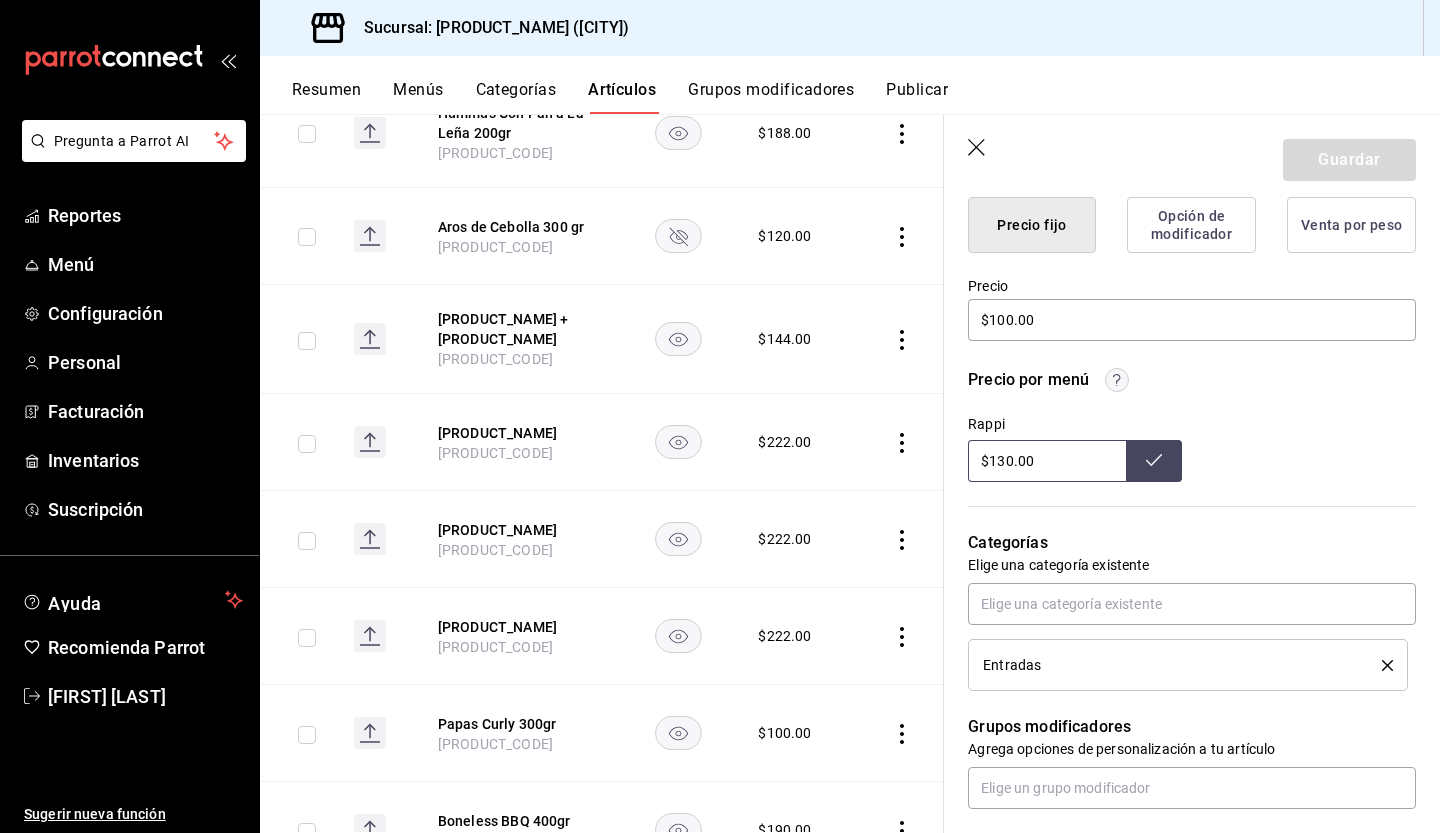 scroll, scrollTop: 508, scrollLeft: 0, axis: vertical 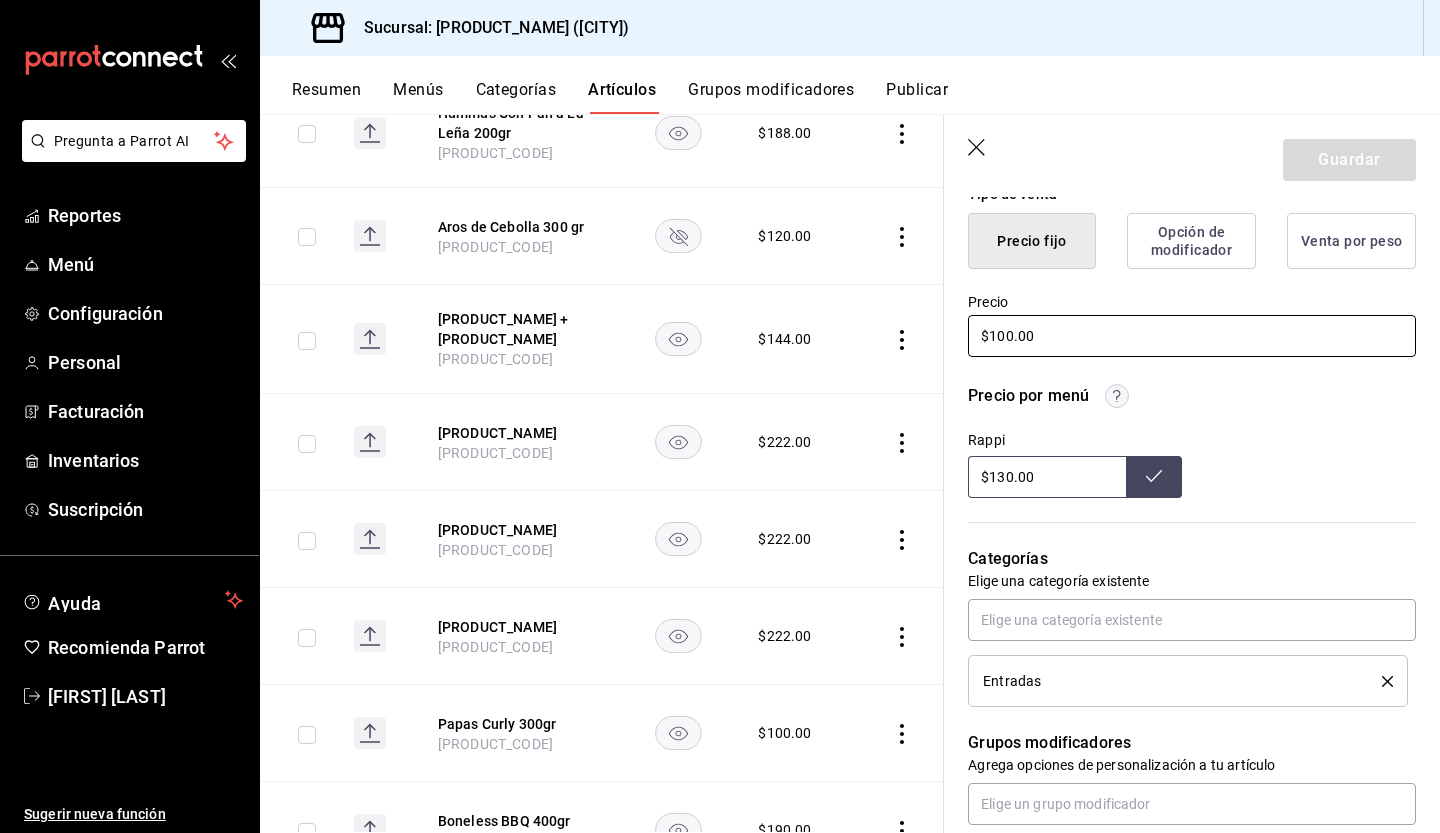click on "$100.00" at bounding box center (1192, 336) 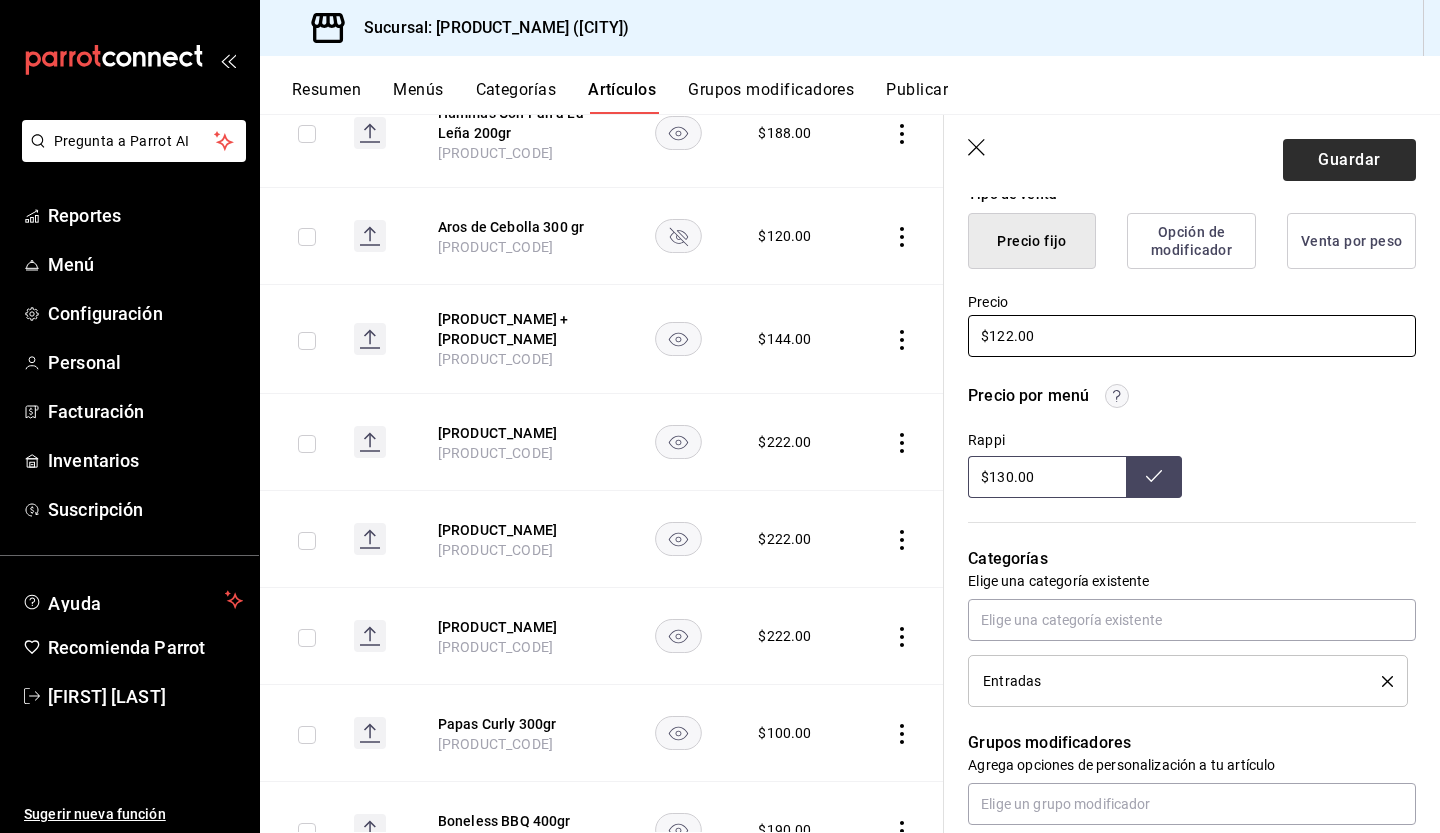 type on "$122.00" 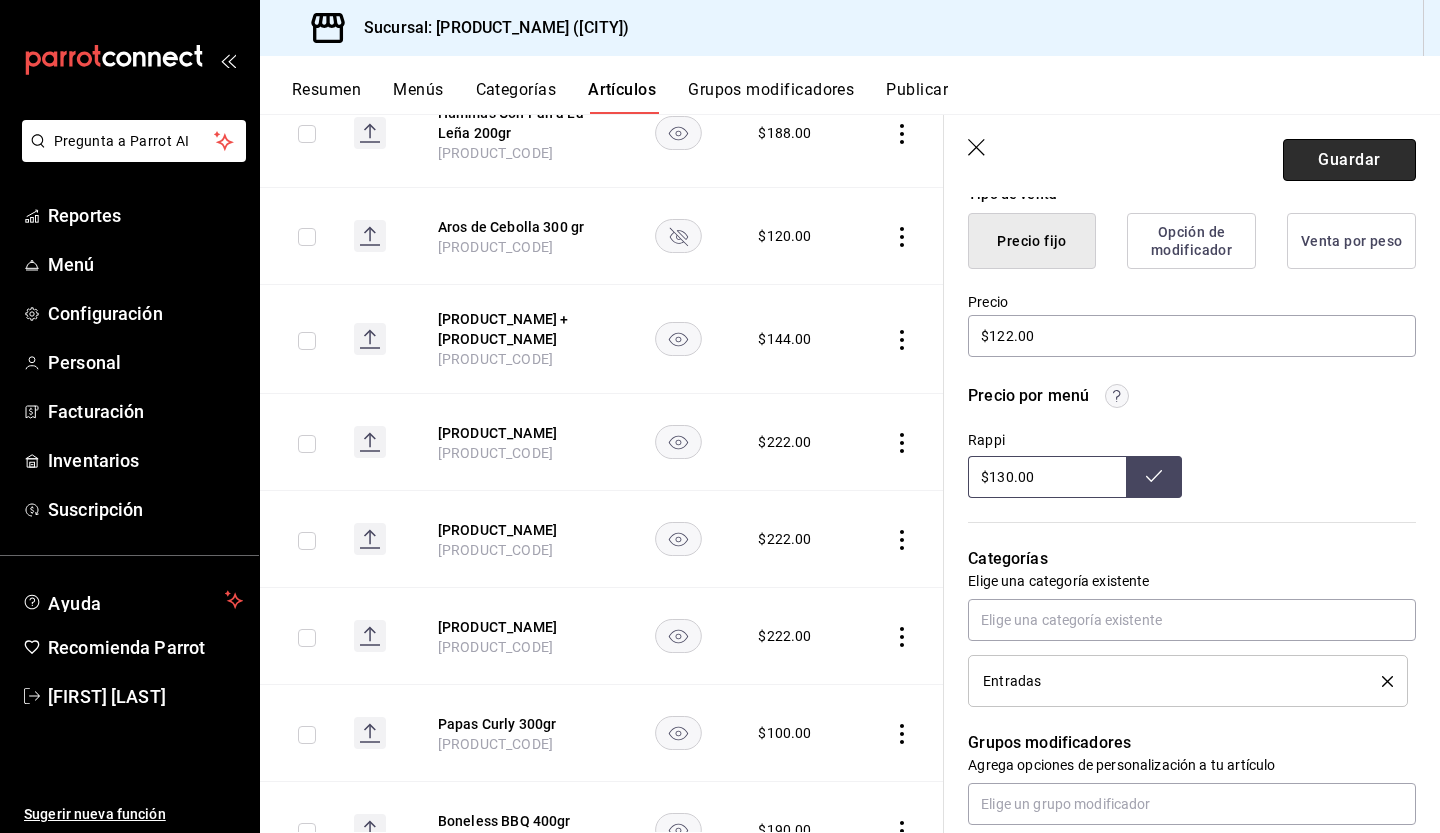 click on "Guardar" at bounding box center (1349, 160) 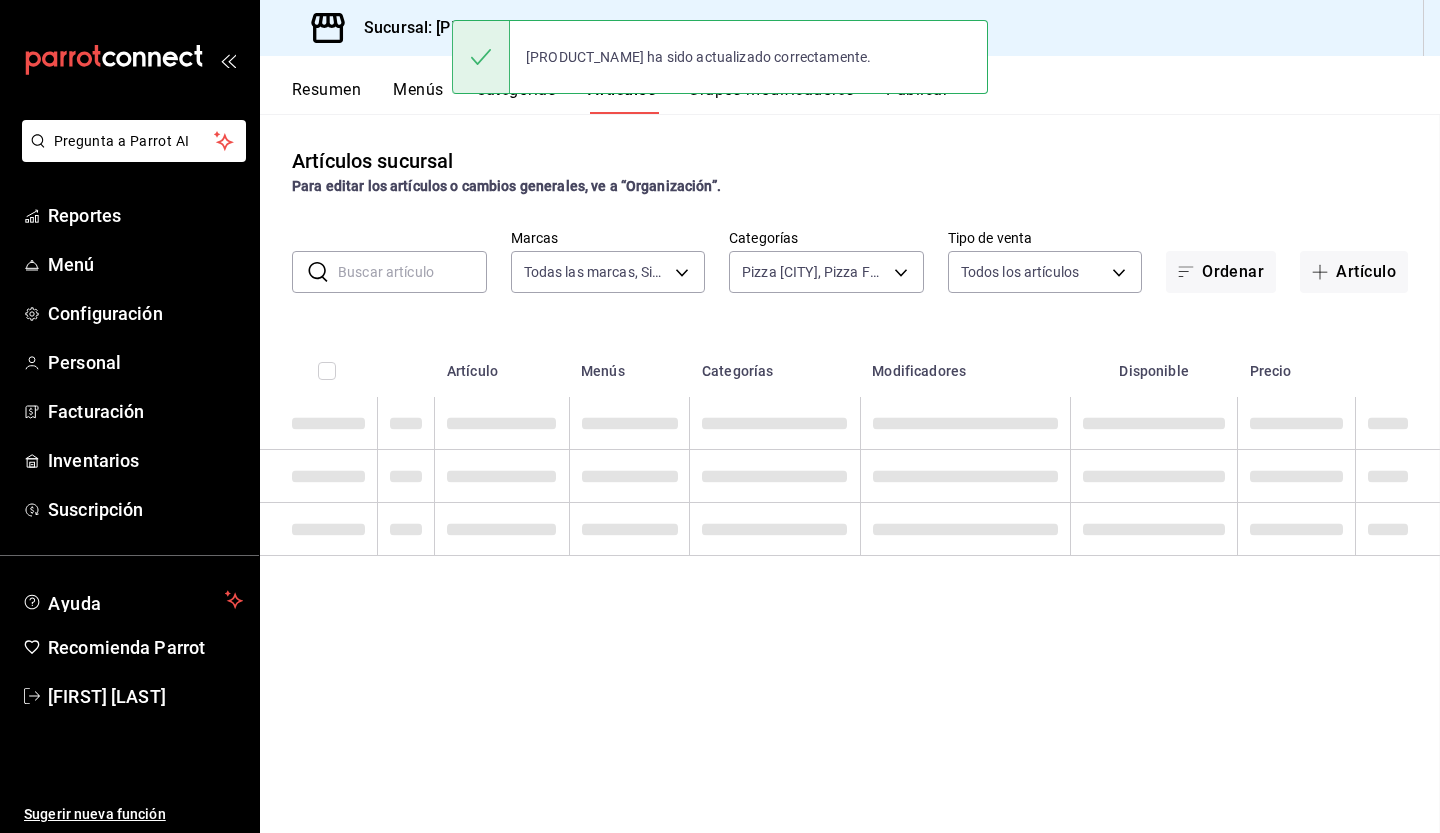 scroll, scrollTop: 0, scrollLeft: 0, axis: both 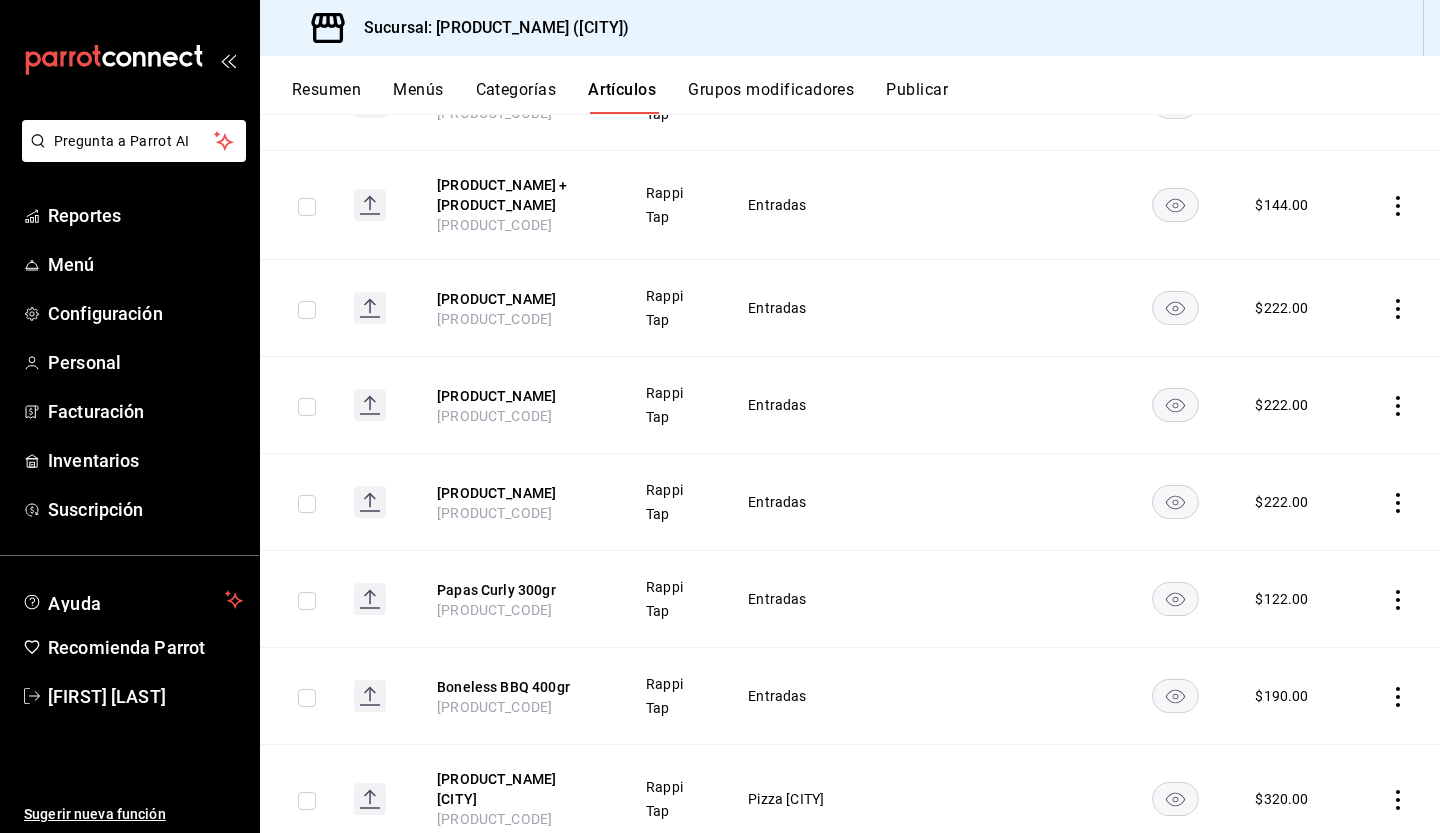 click 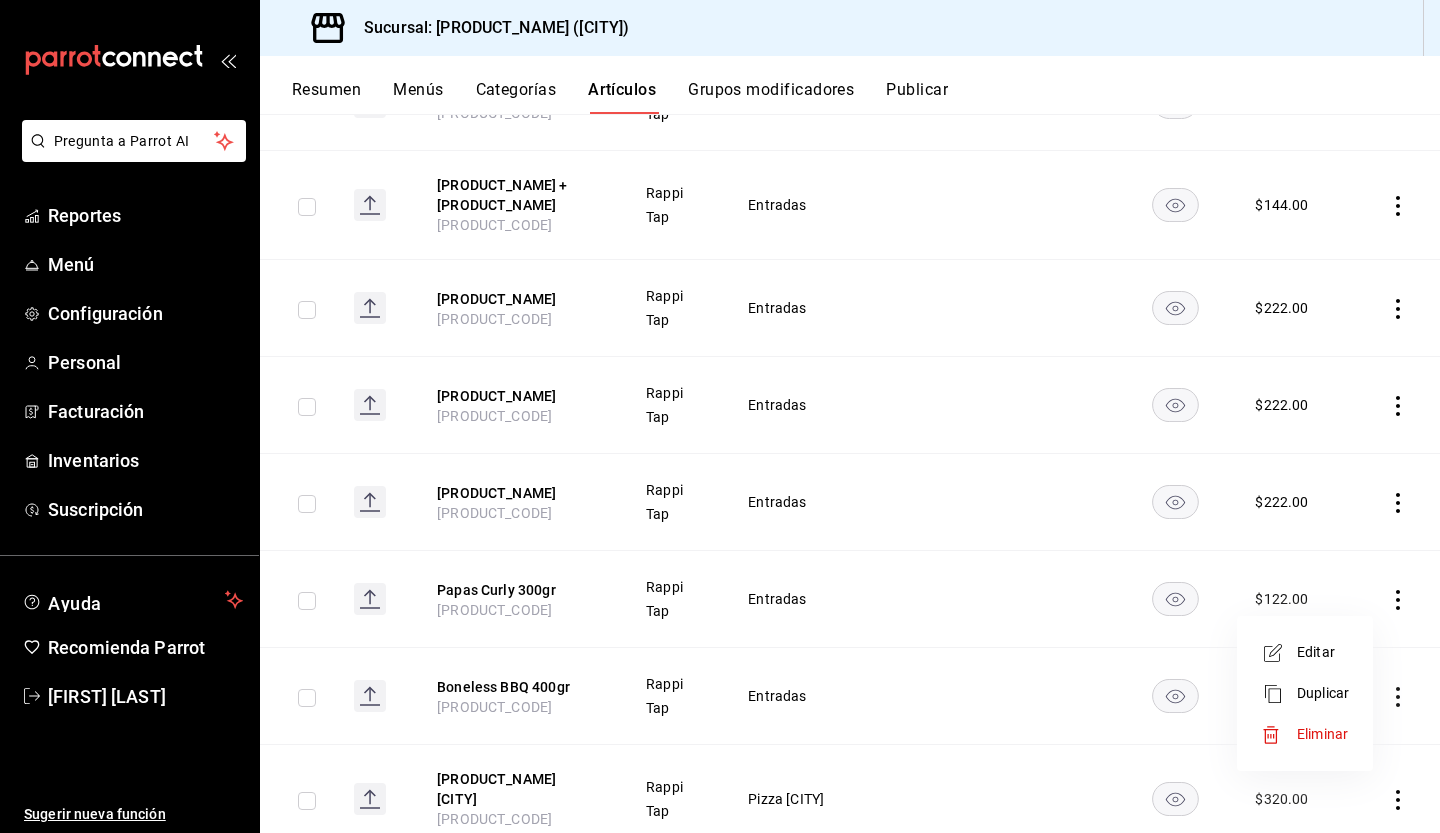 click at bounding box center [1279, 653] 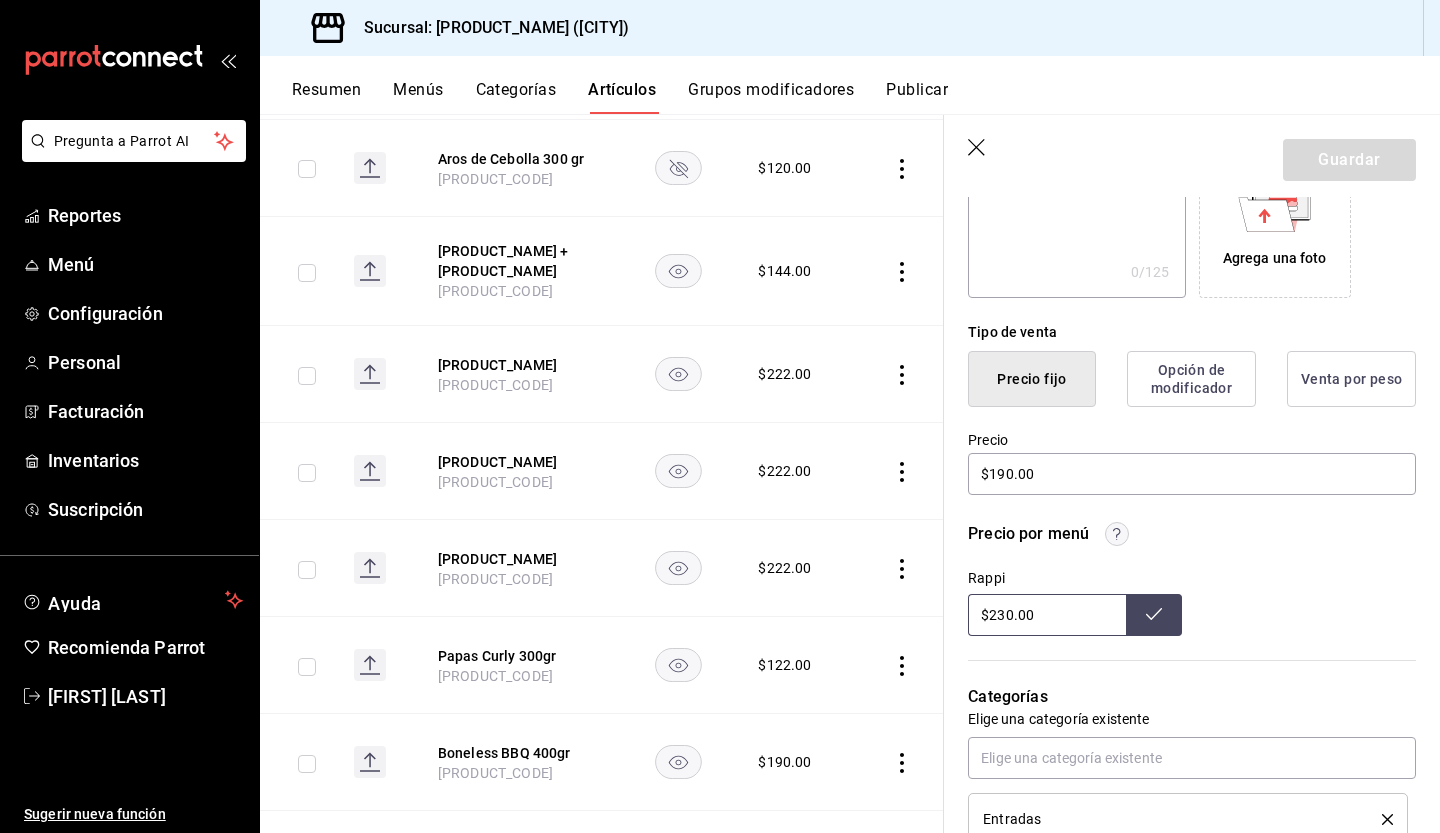 scroll, scrollTop: 390, scrollLeft: 0, axis: vertical 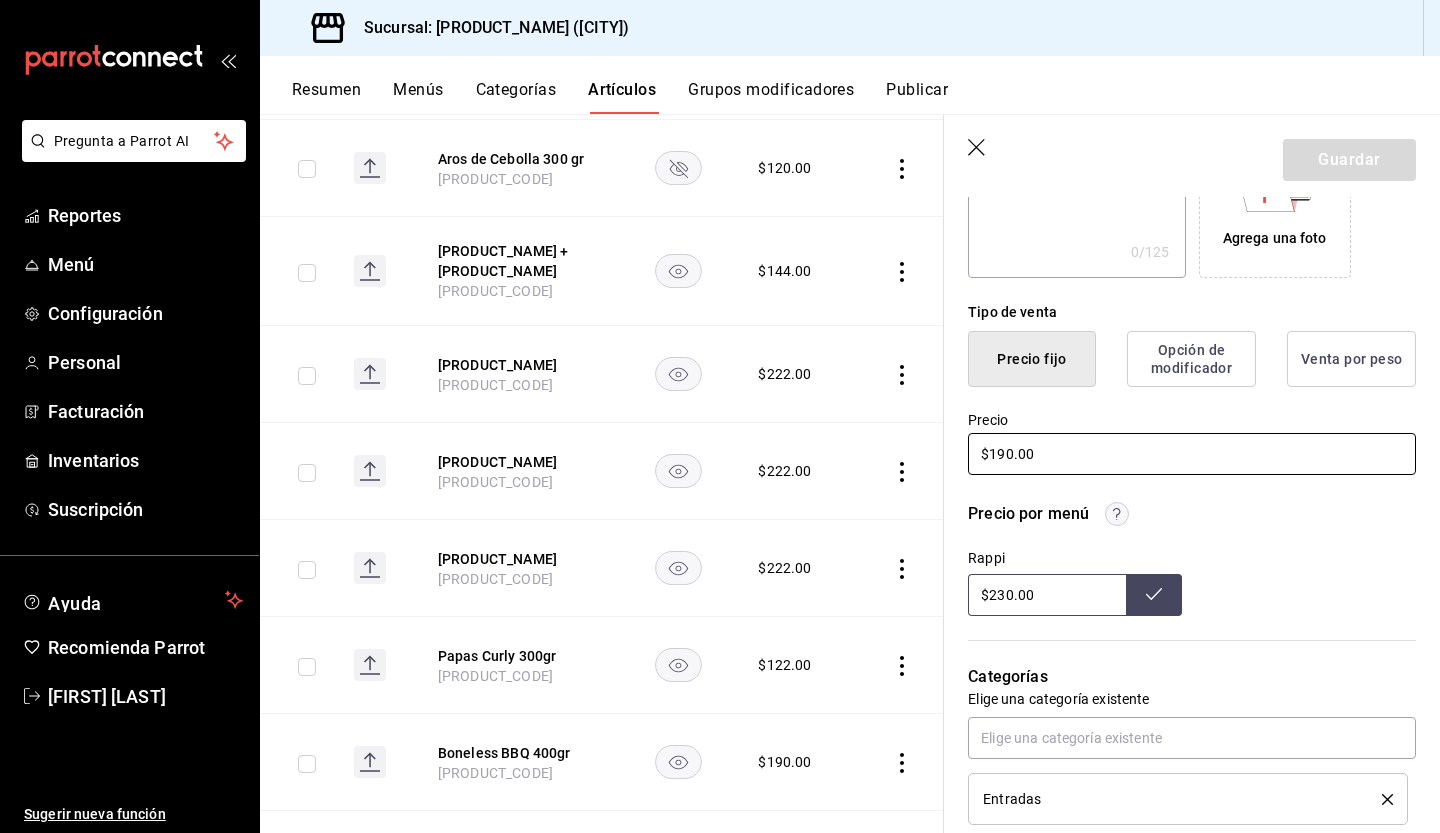 click on "$190.00" at bounding box center [1192, 454] 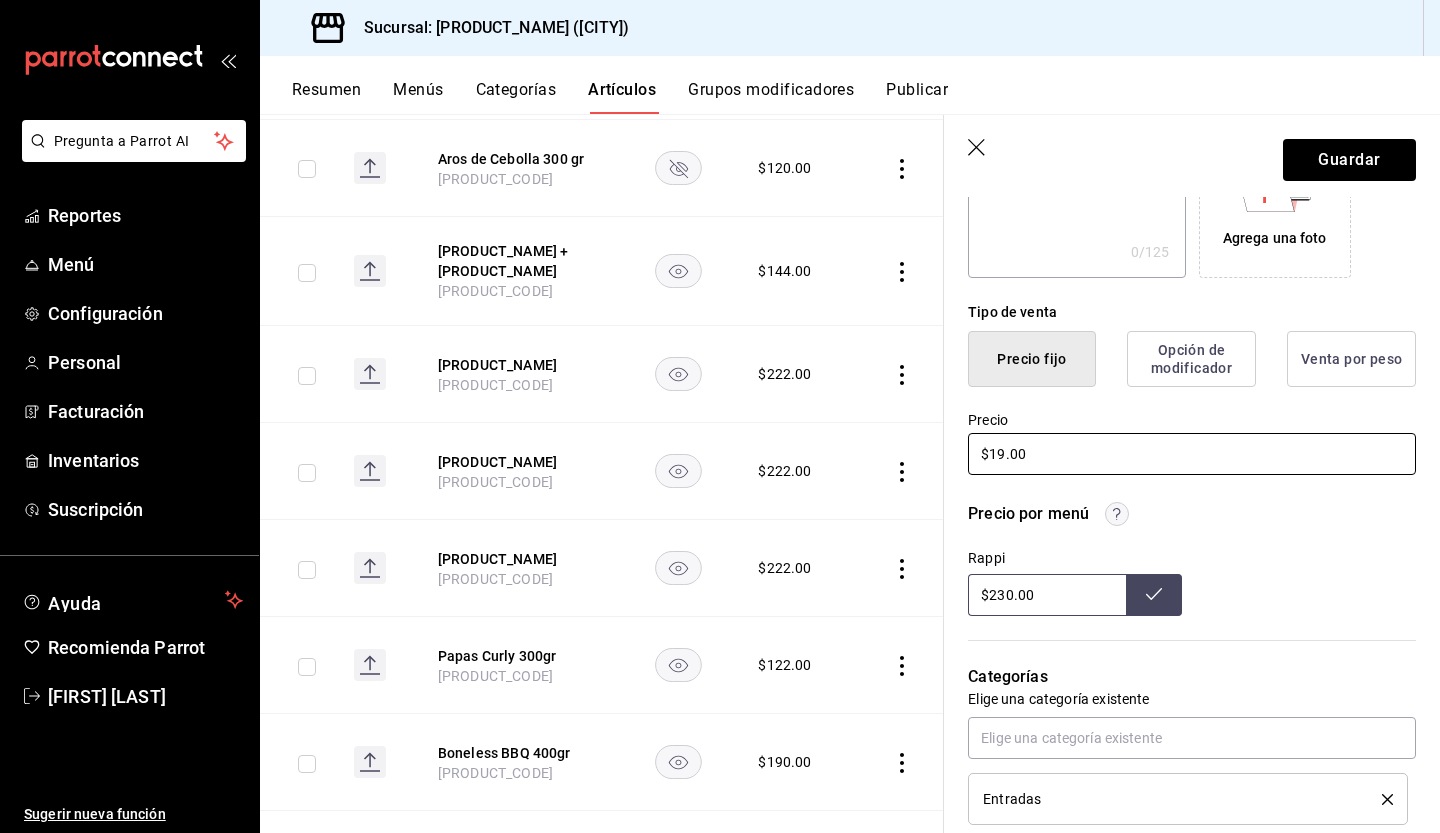 type on "$1.00" 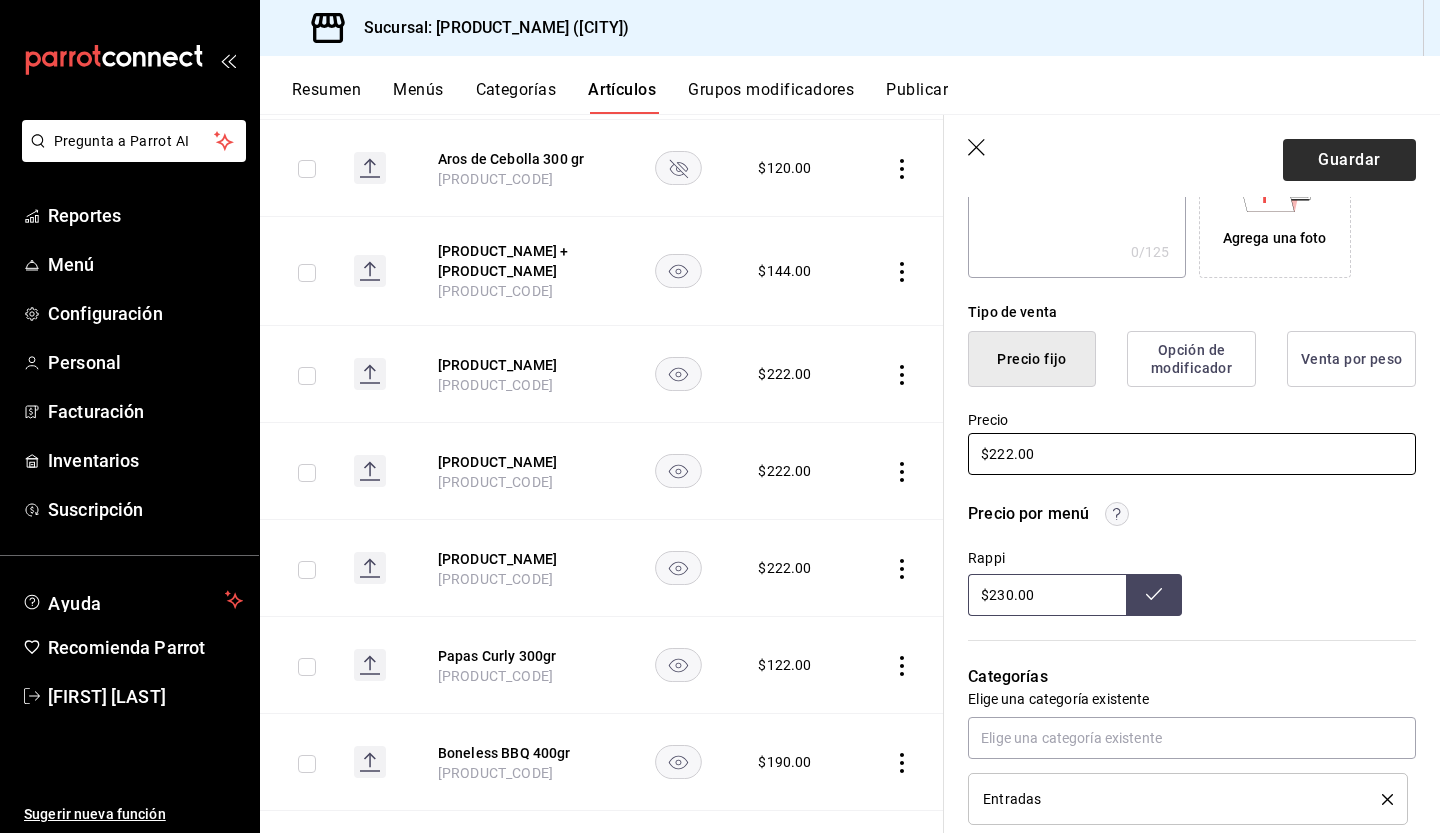 type on "$222.00" 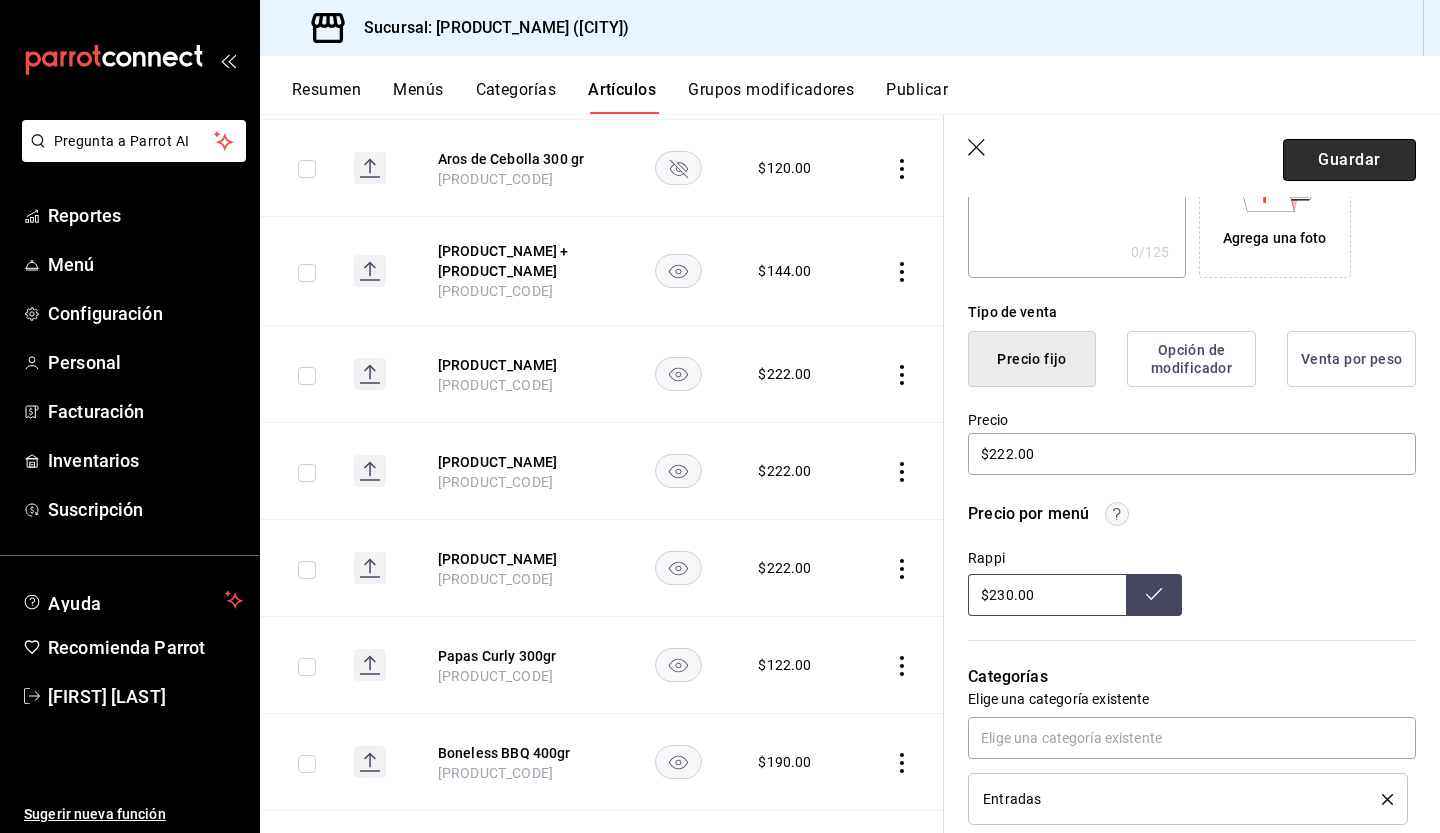 click on "Guardar" at bounding box center [1349, 160] 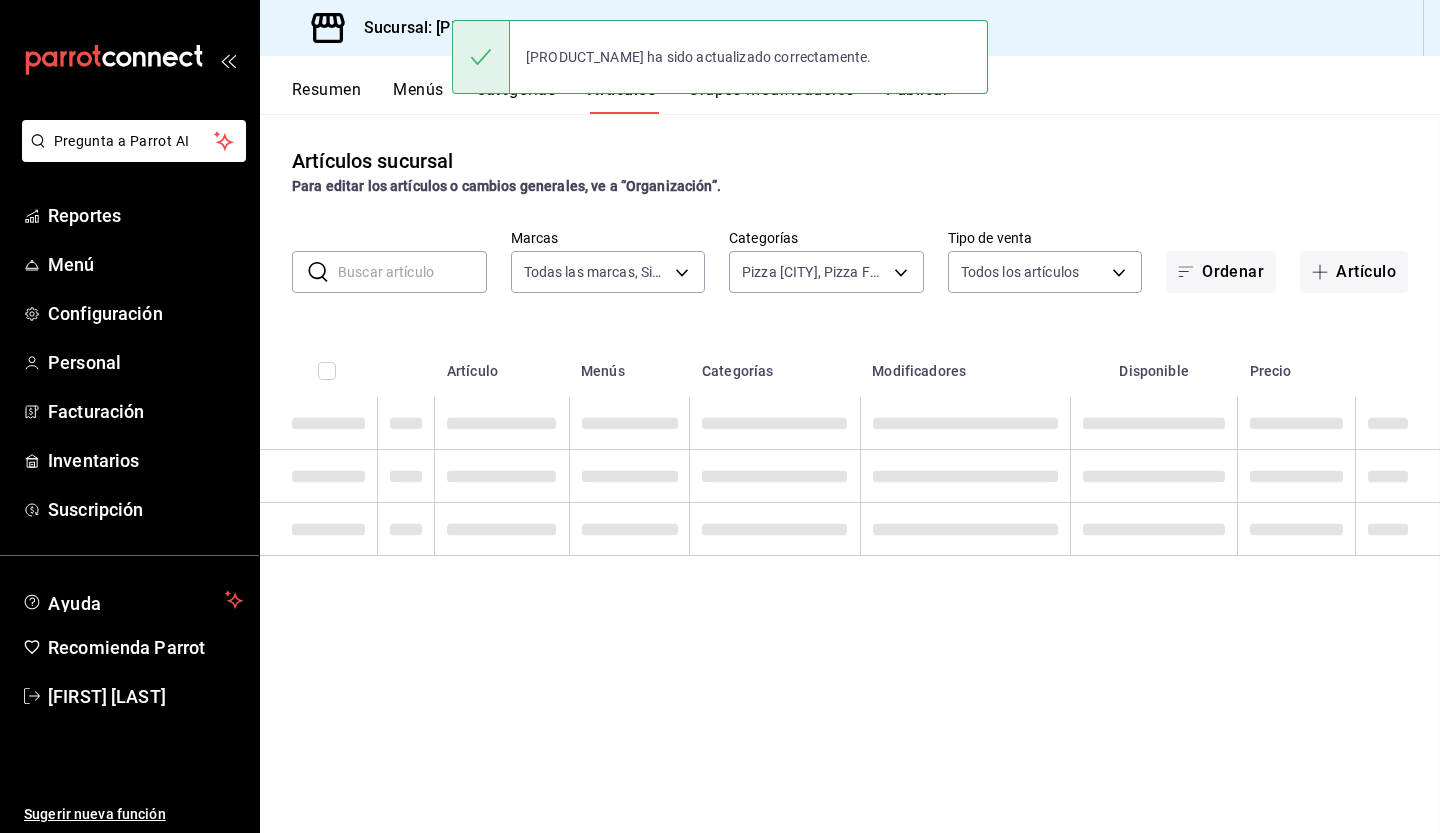 scroll, scrollTop: 0, scrollLeft: 0, axis: both 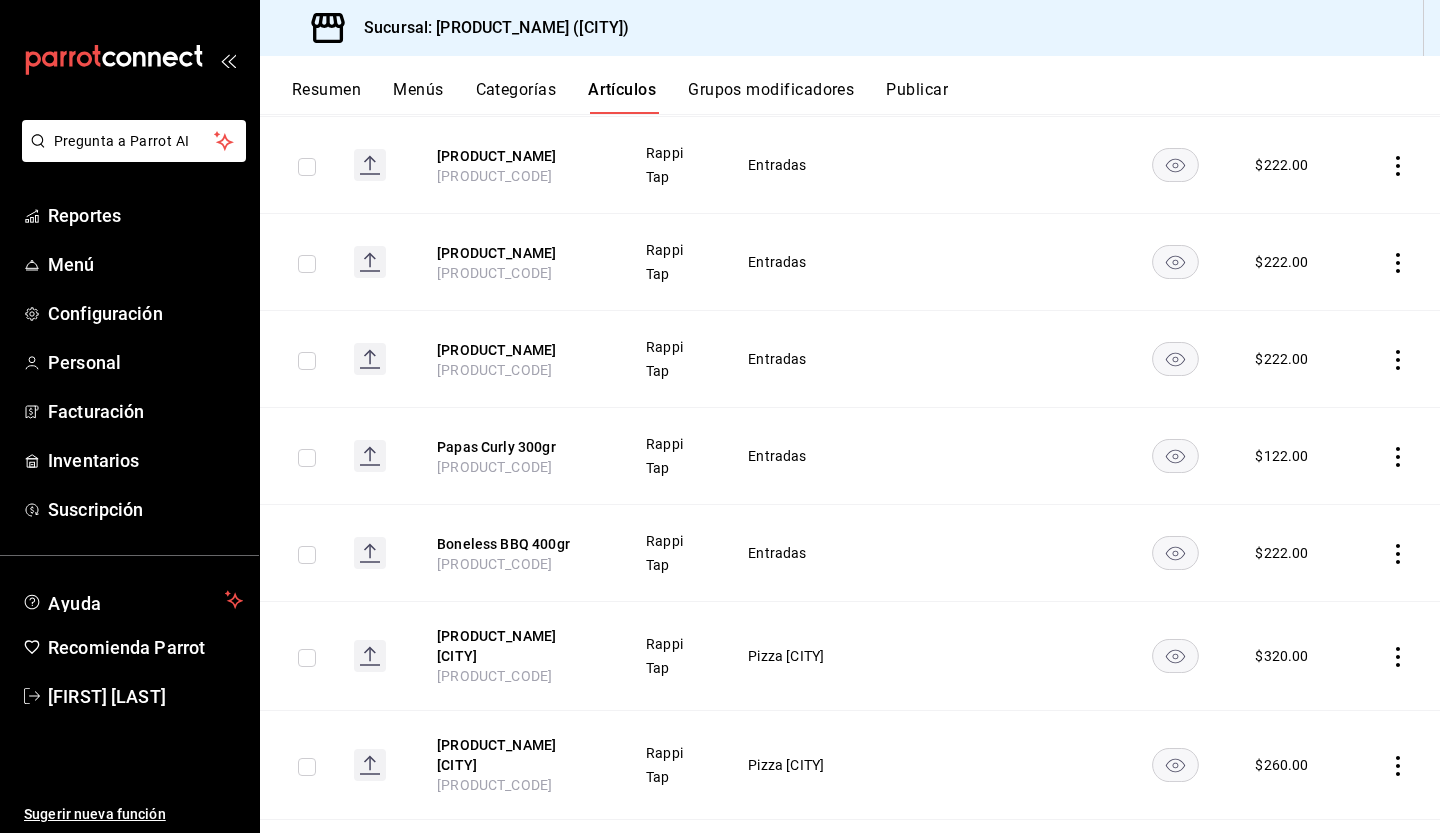 click 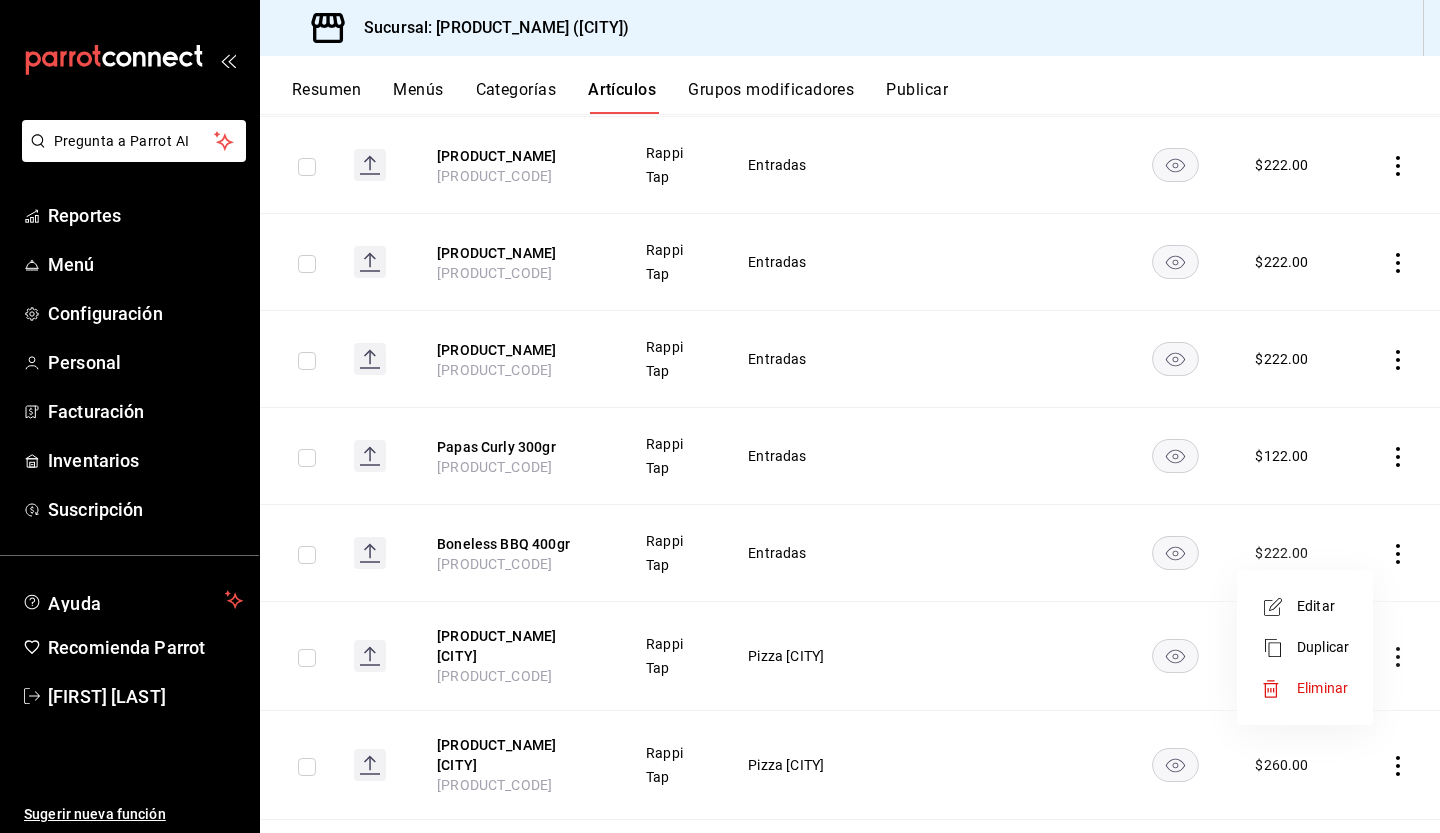 click on "Editar" at bounding box center [1323, 606] 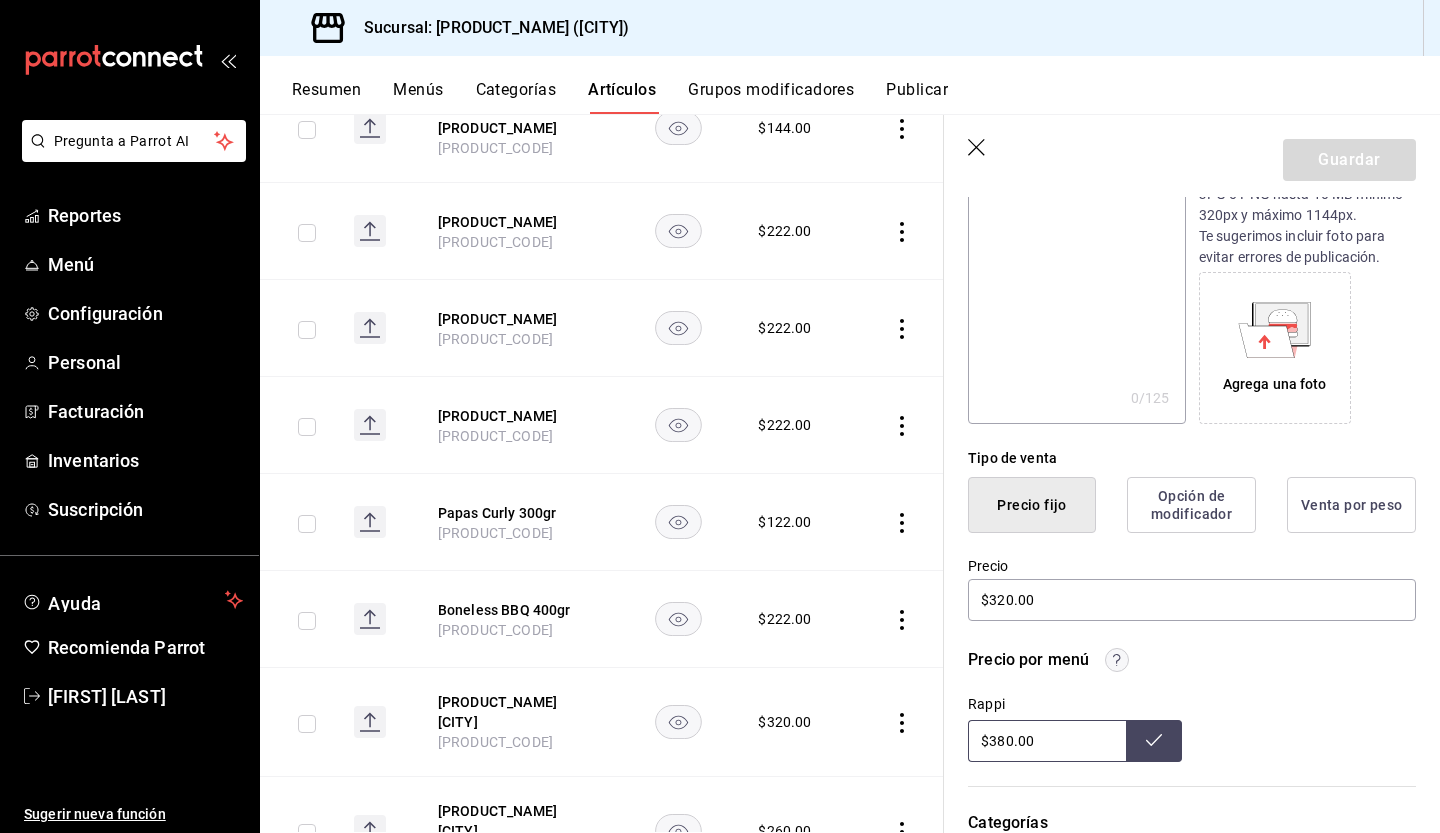 scroll, scrollTop: 289, scrollLeft: 0, axis: vertical 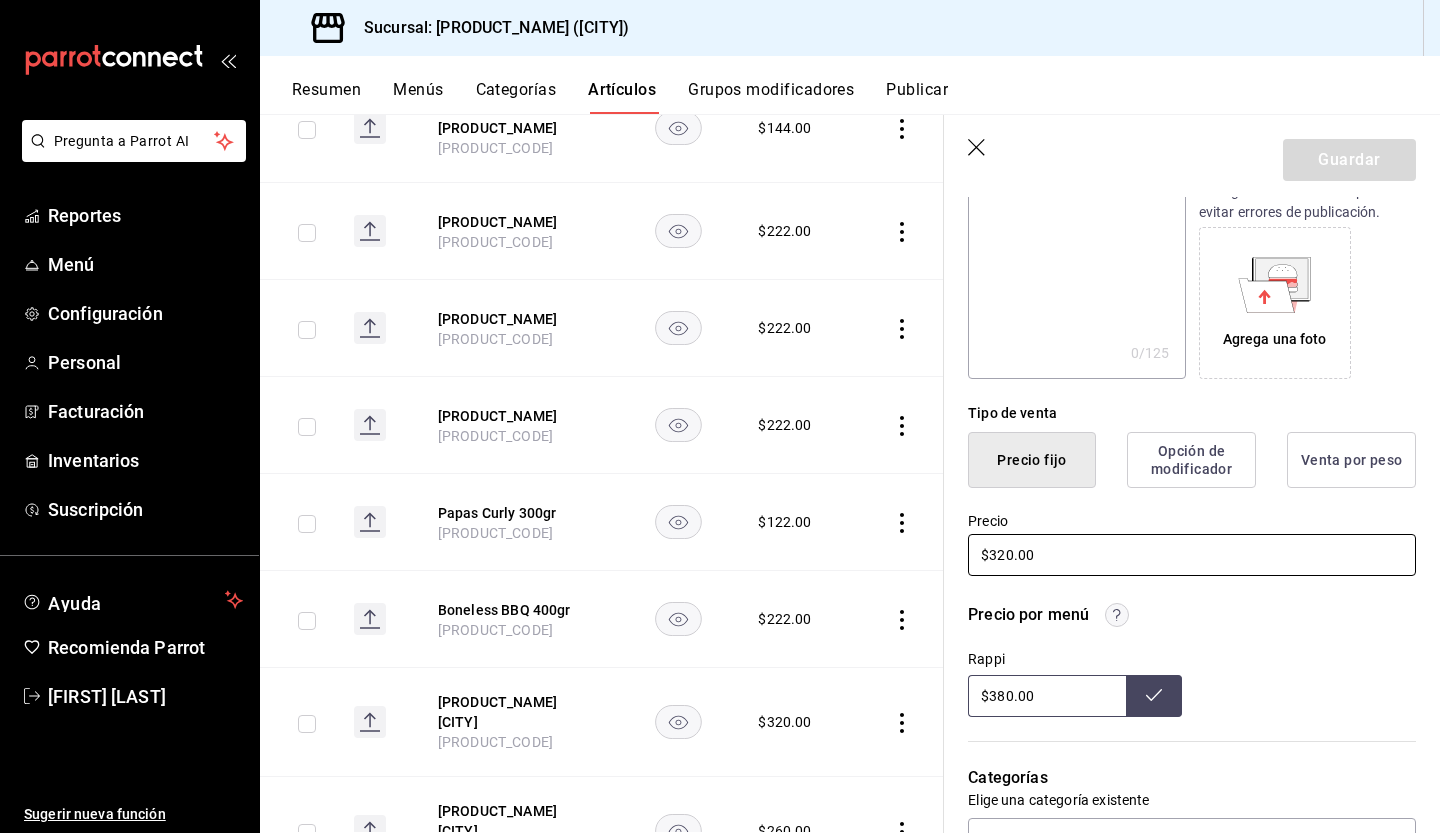 click on "$320.00" at bounding box center [1192, 555] 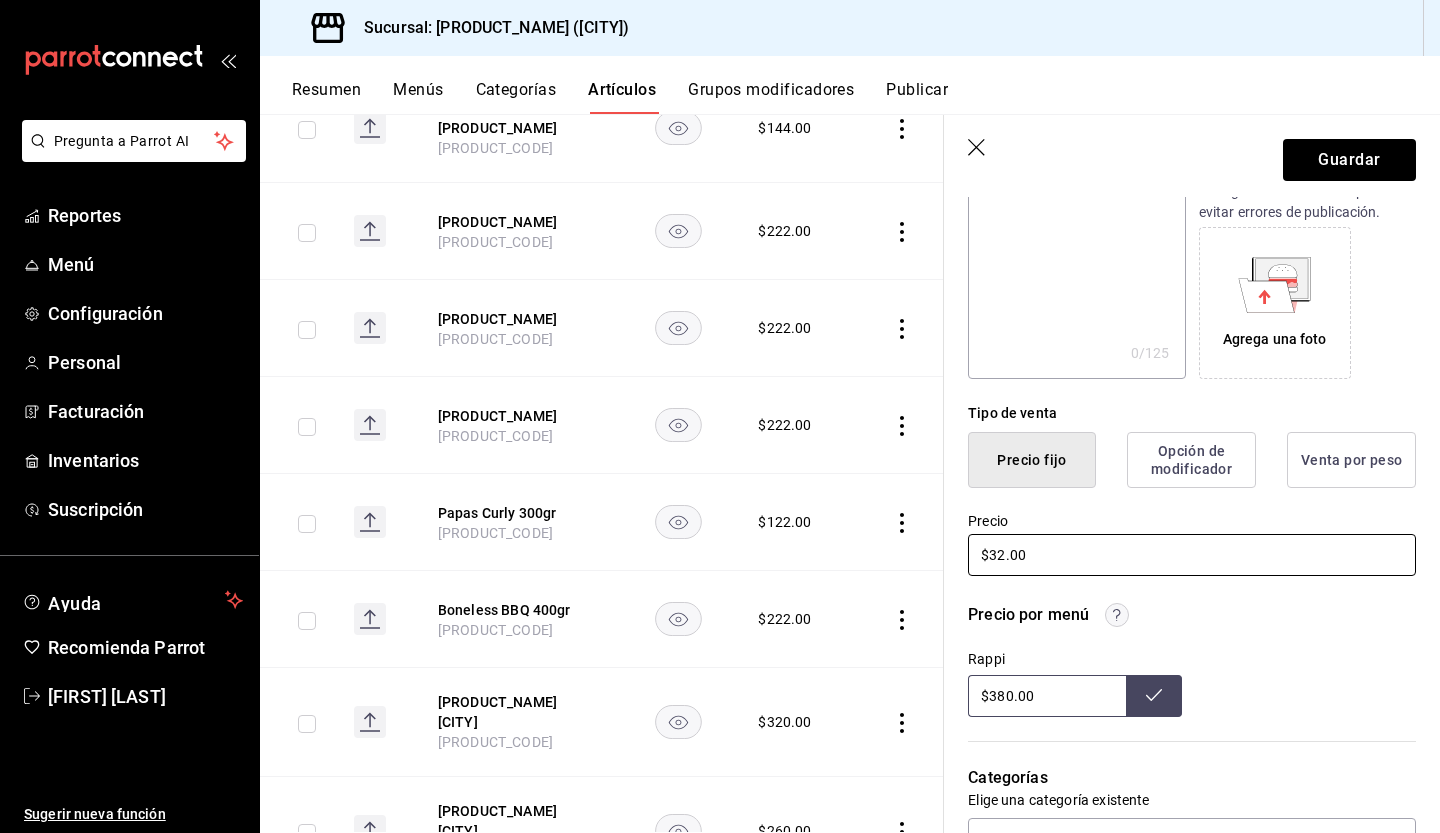 type on "$3.00" 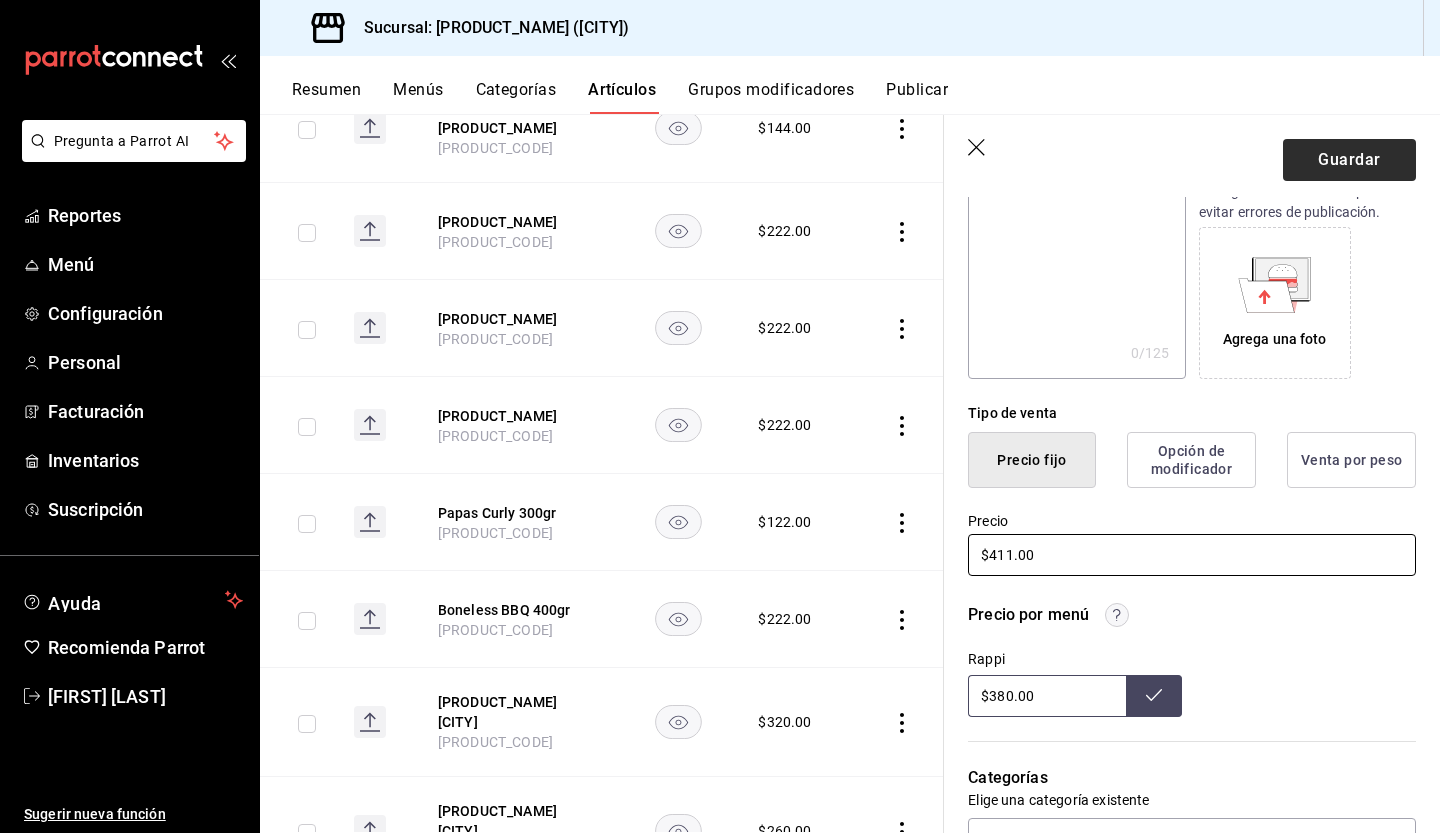 type on "$411.00" 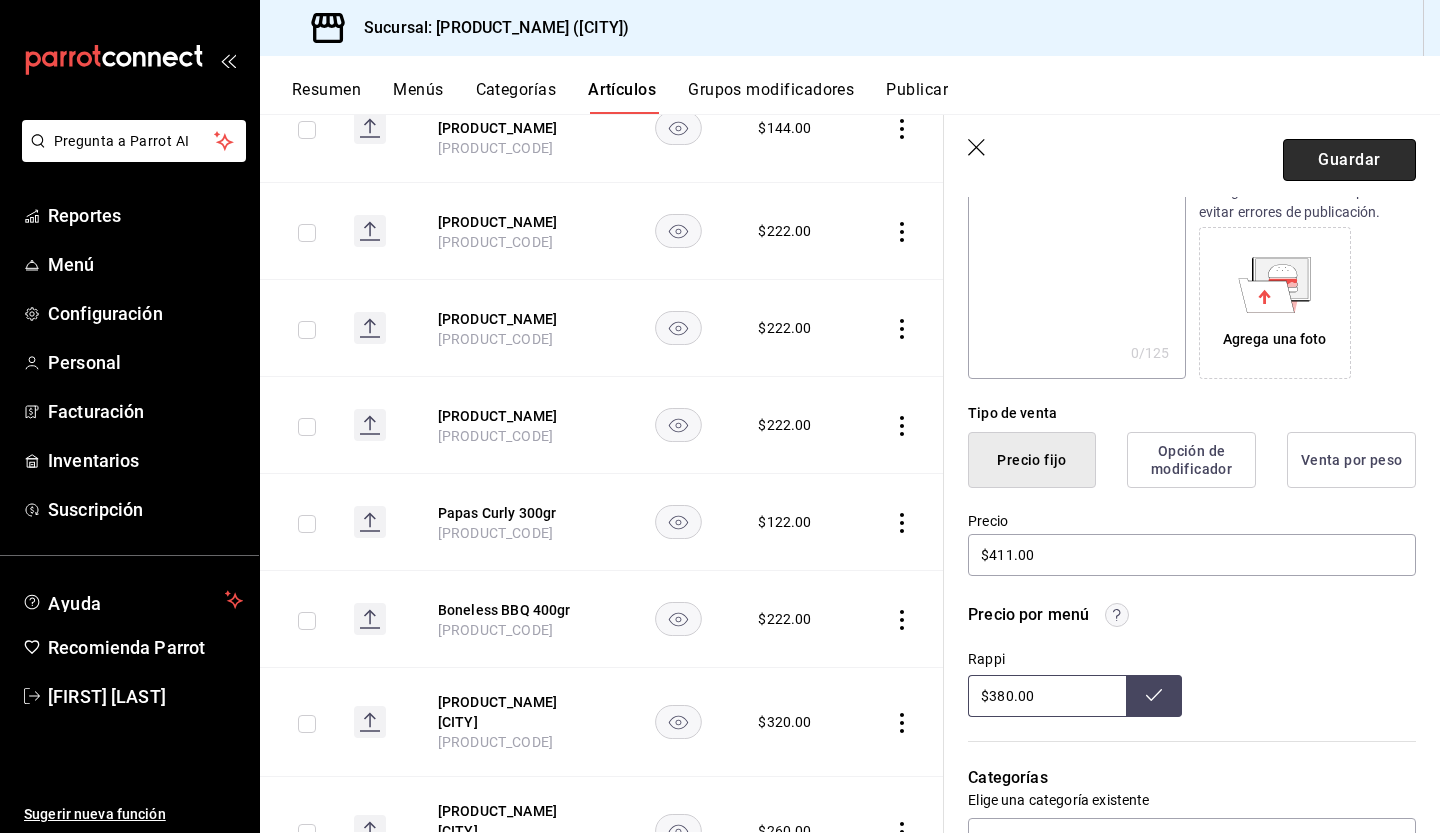 click on "Guardar" at bounding box center (1349, 160) 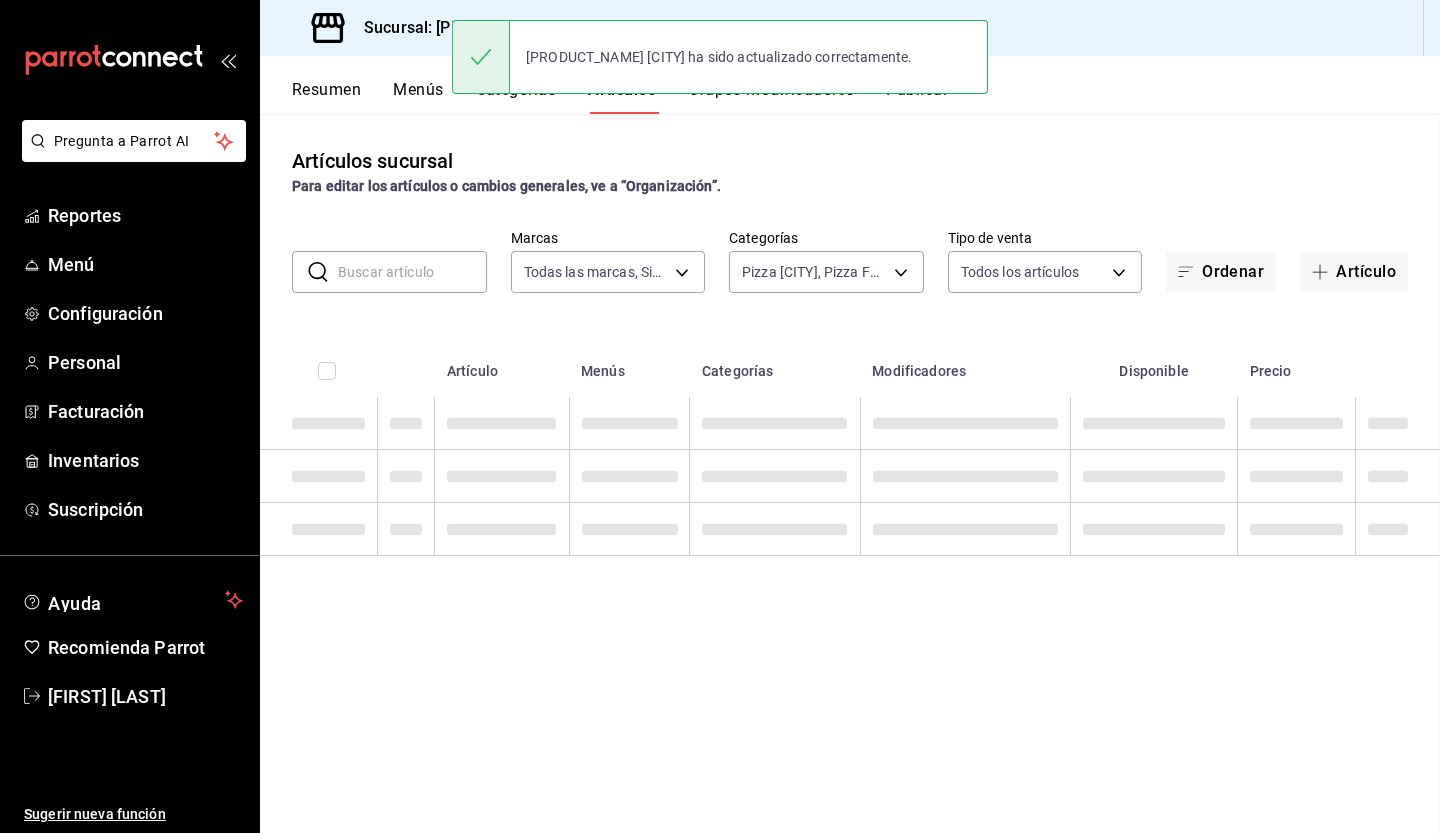 scroll, scrollTop: 0, scrollLeft: 0, axis: both 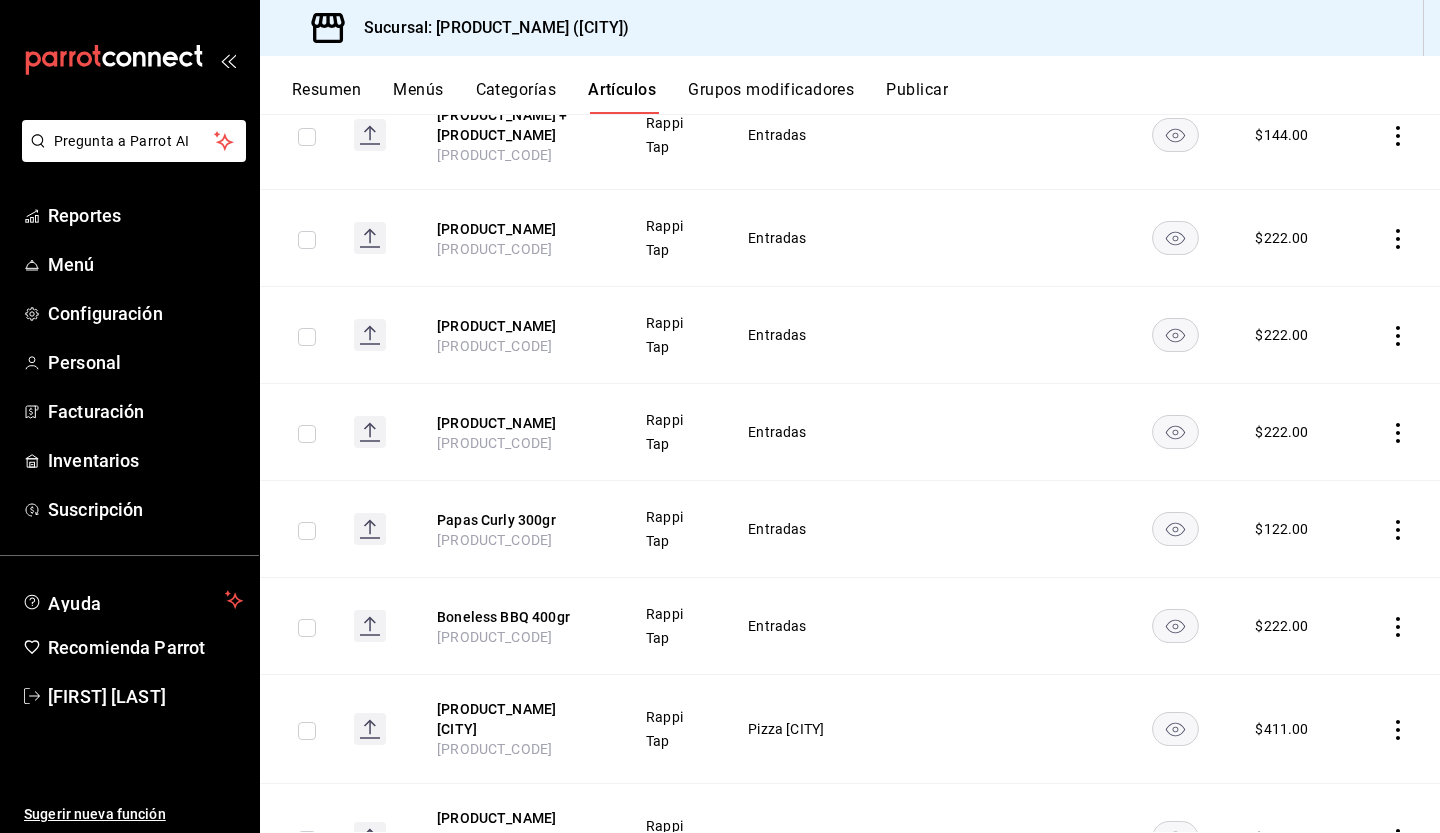 click 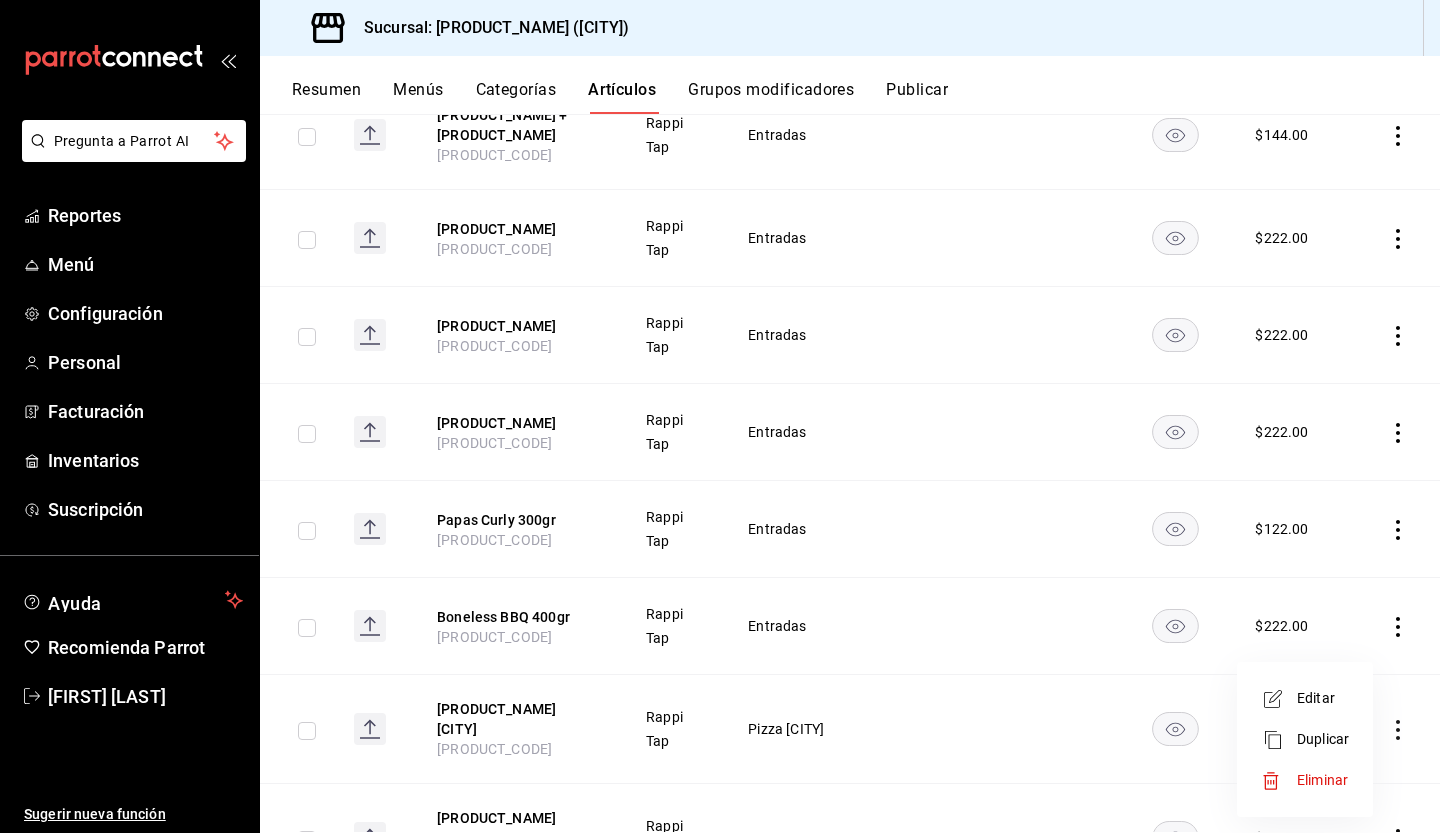 click on "Editar" at bounding box center (1323, 698) 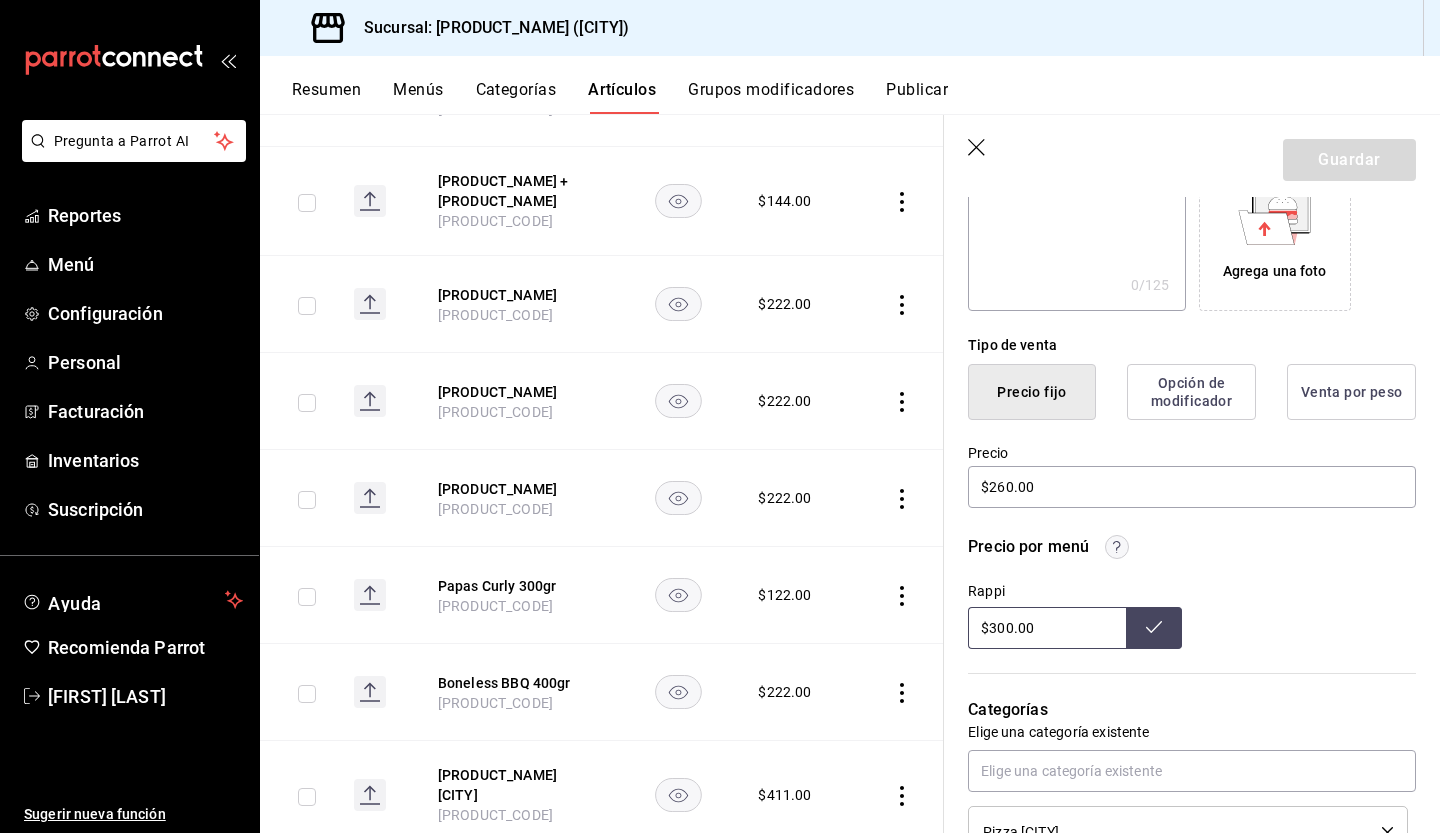 scroll, scrollTop: 393, scrollLeft: 0, axis: vertical 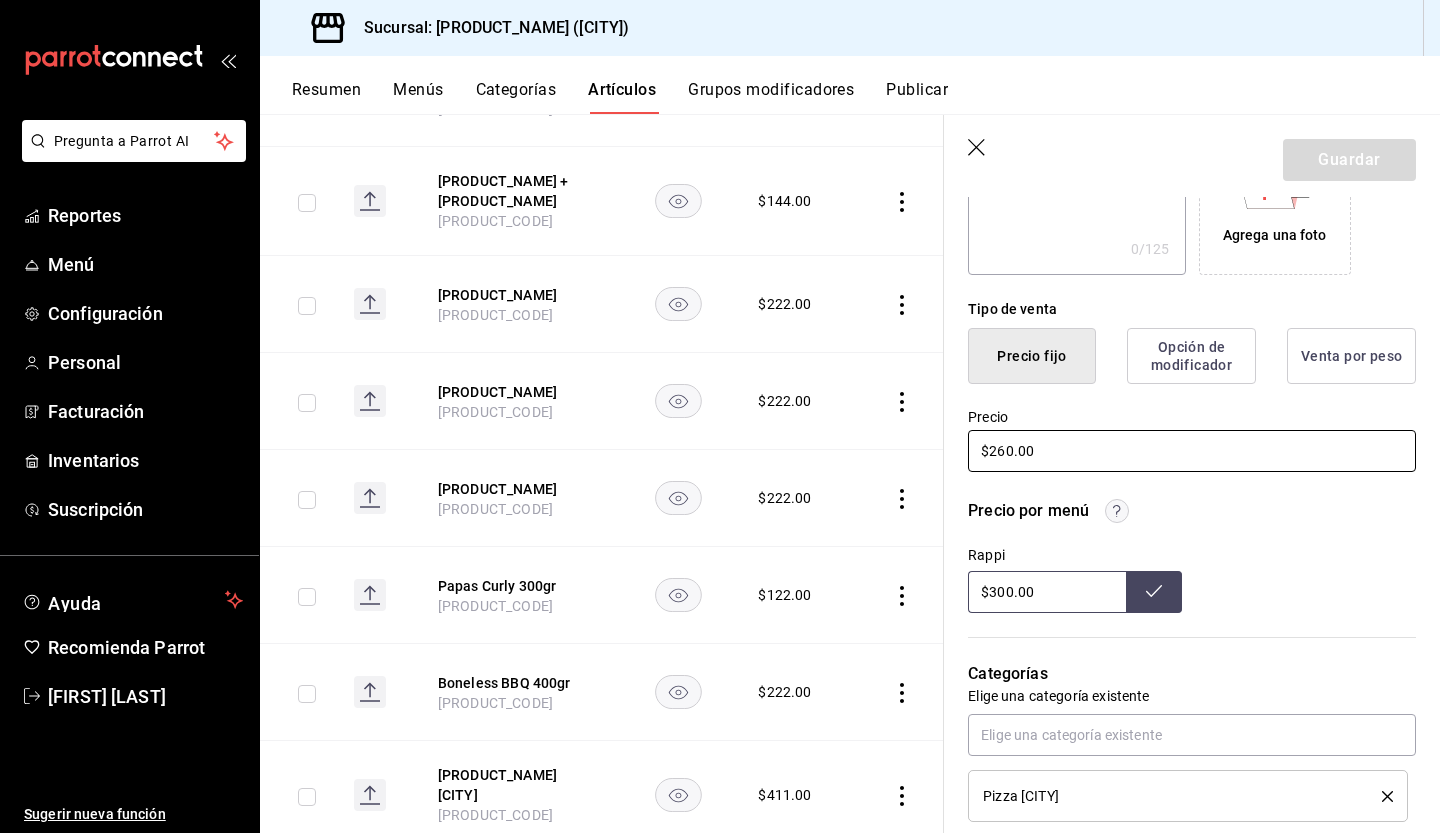 click on "$260.00" at bounding box center [1192, 451] 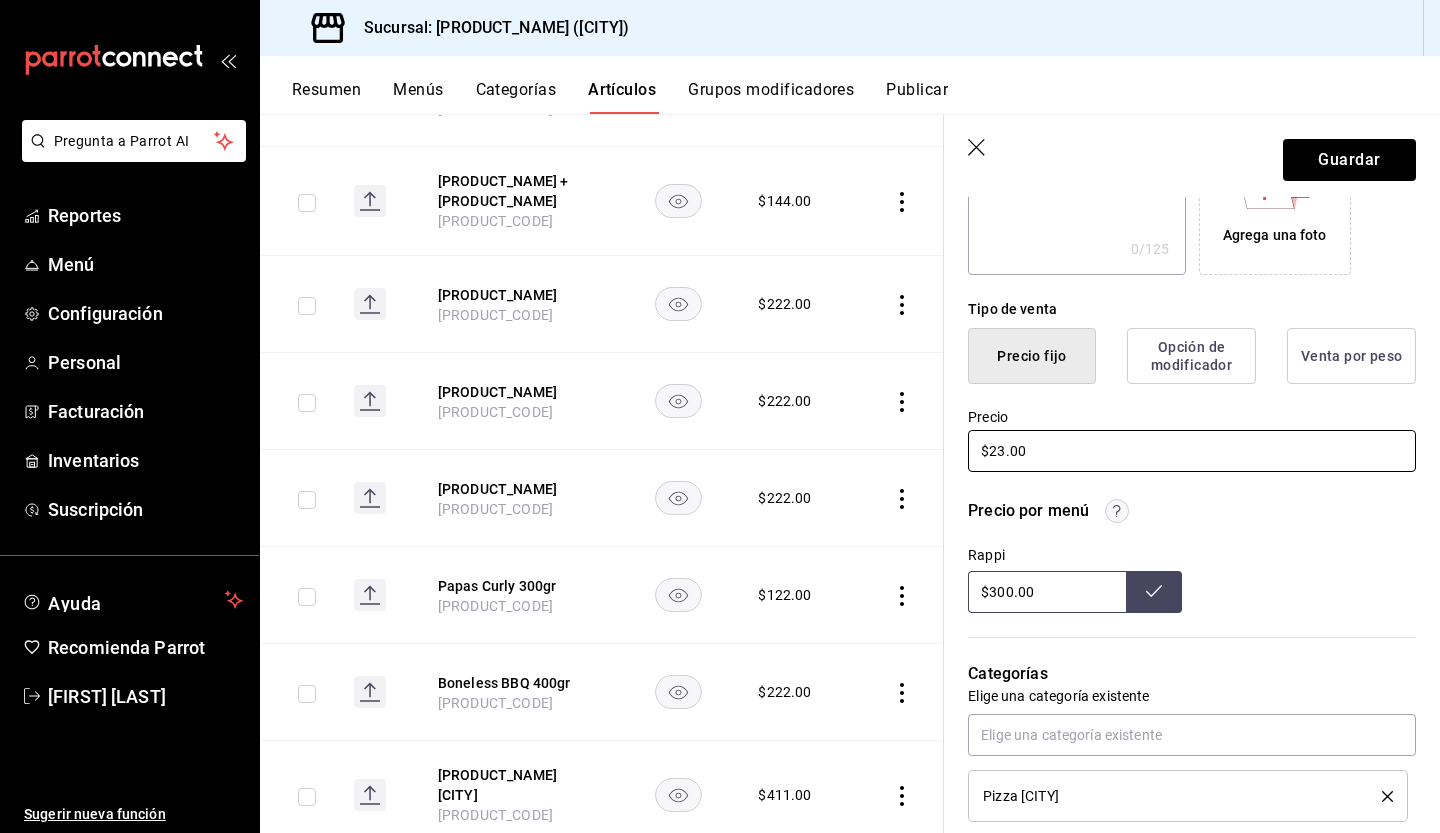 type on "$2.00" 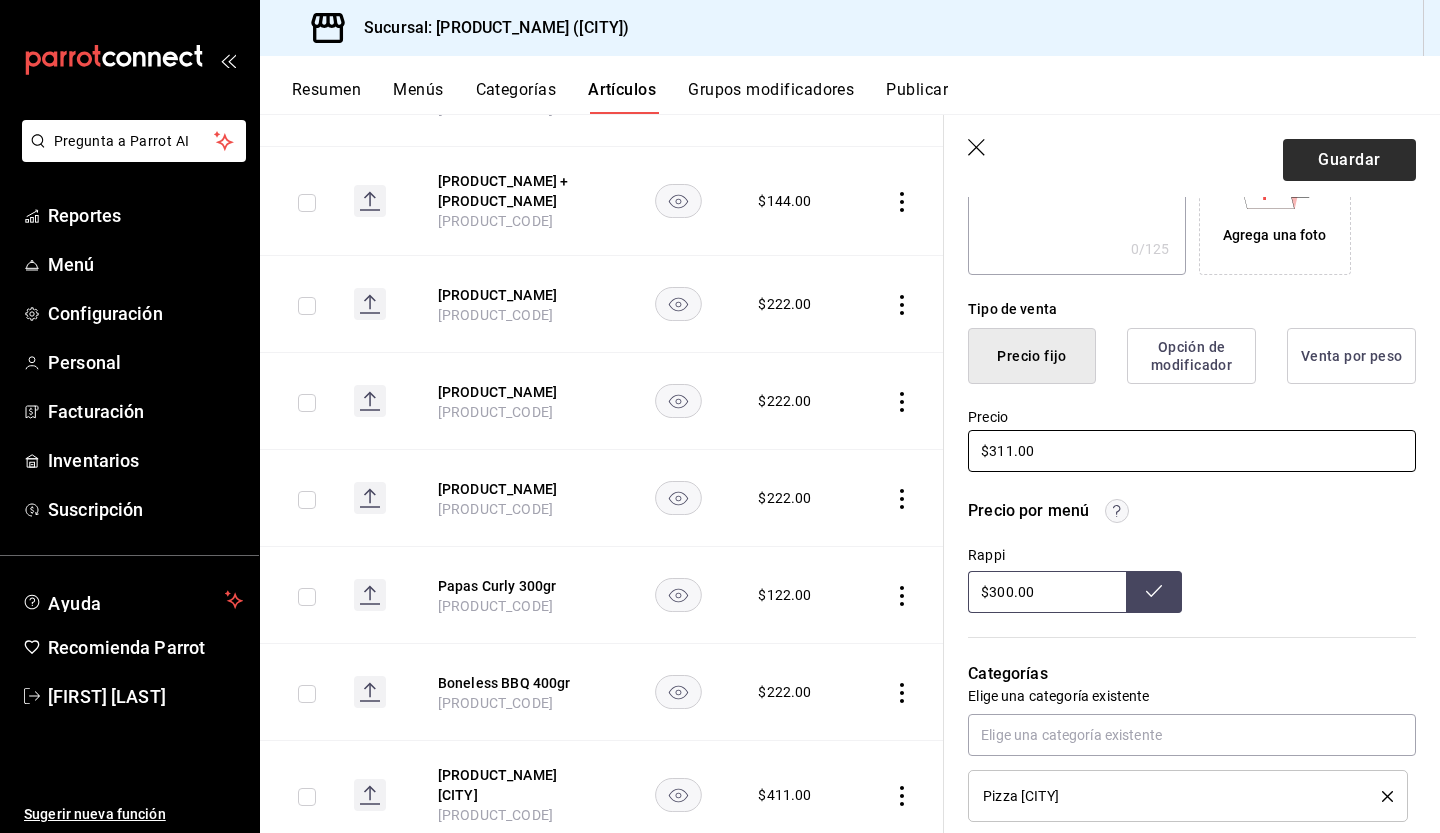 type on "$311.00" 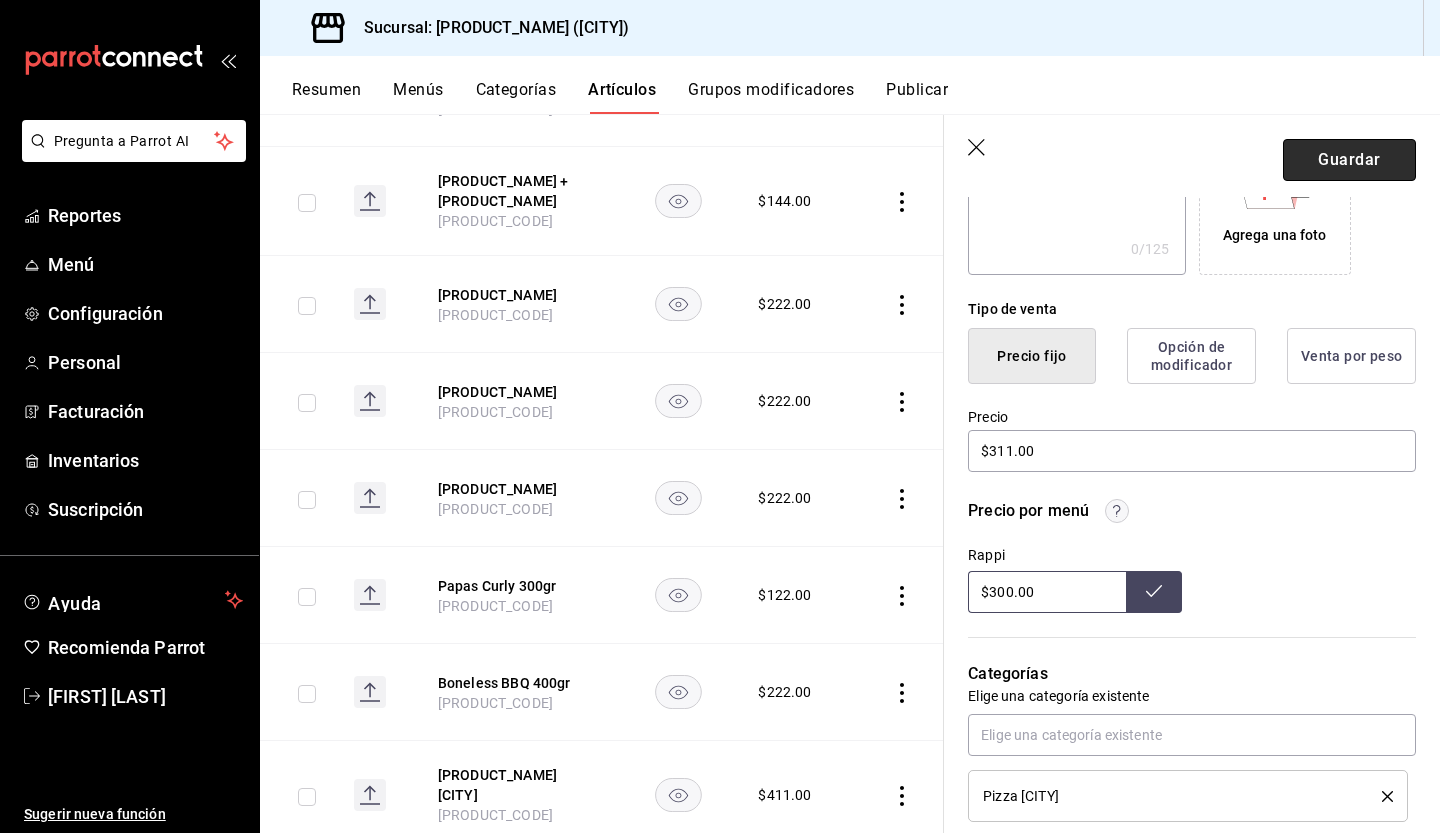 click on "Guardar" at bounding box center (1349, 160) 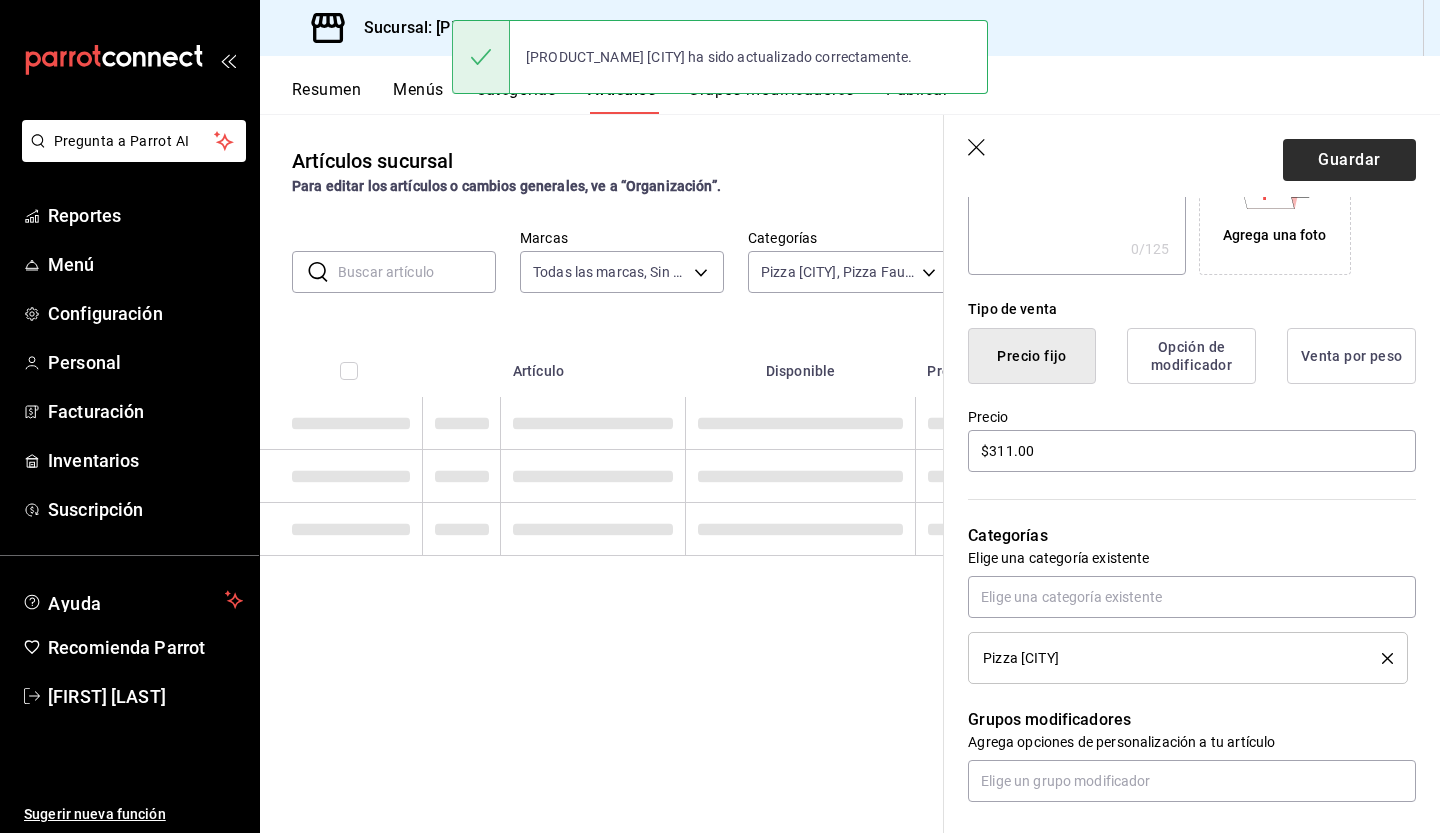 scroll, scrollTop: 0, scrollLeft: 0, axis: both 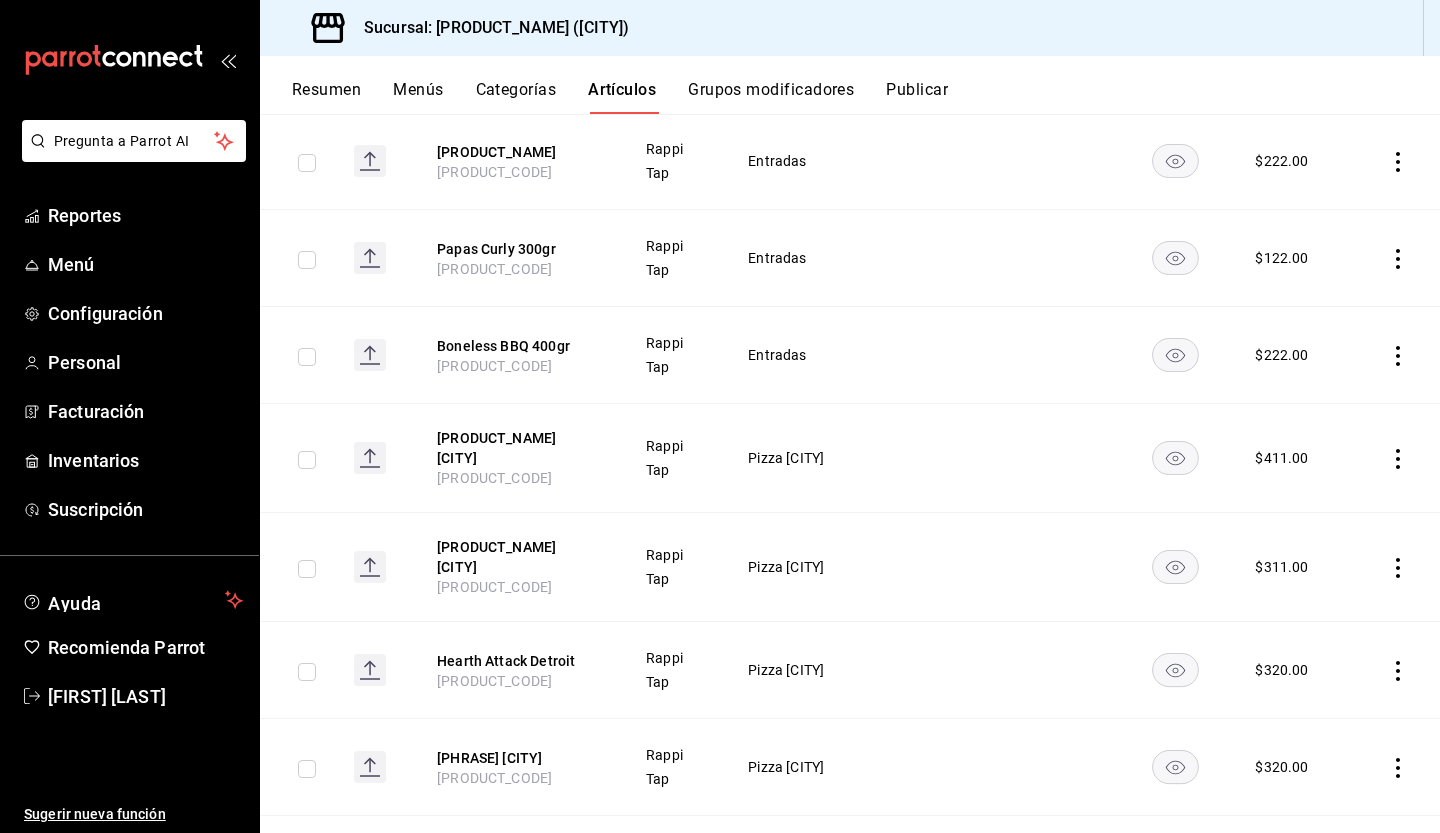 click 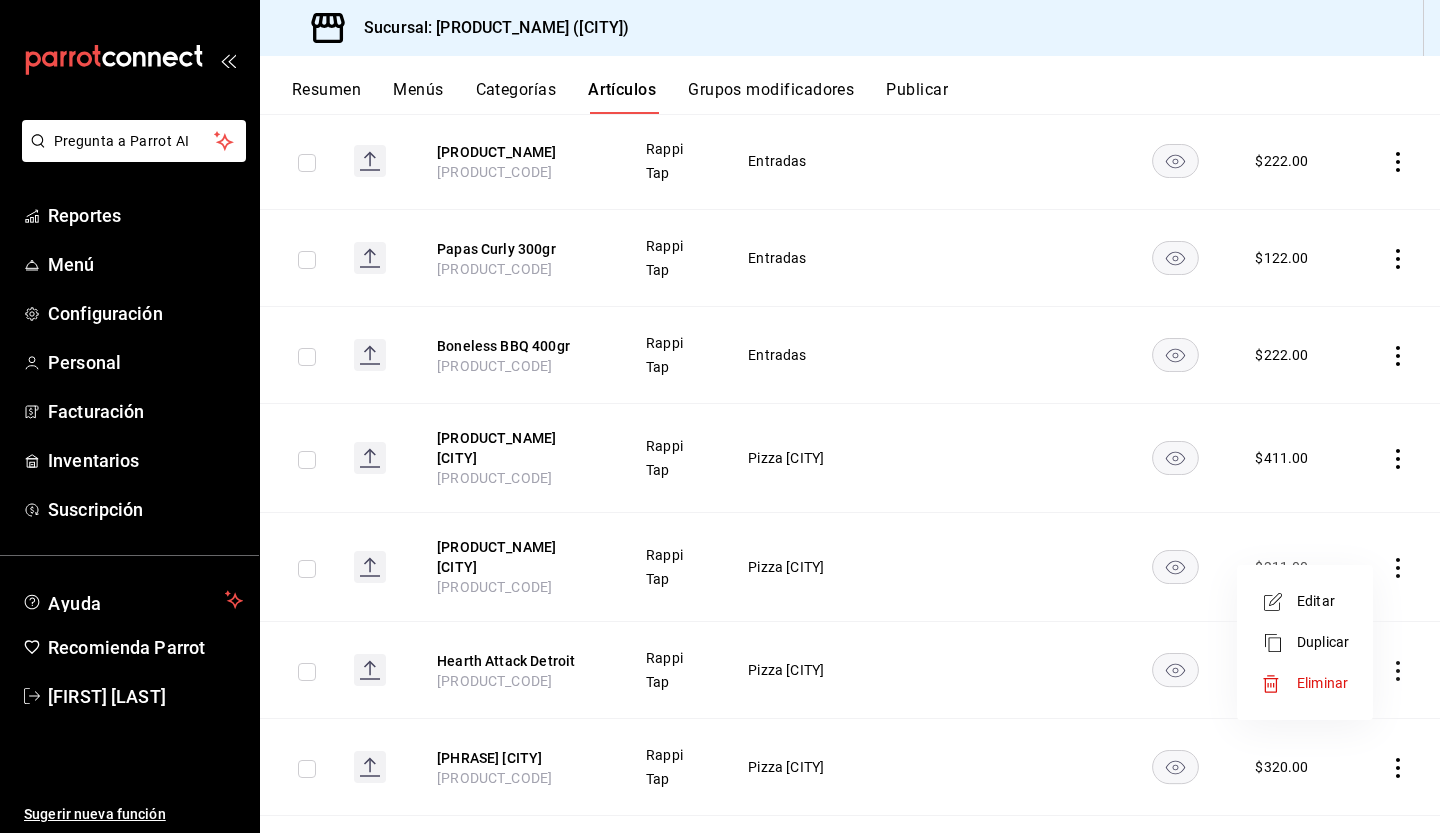 click 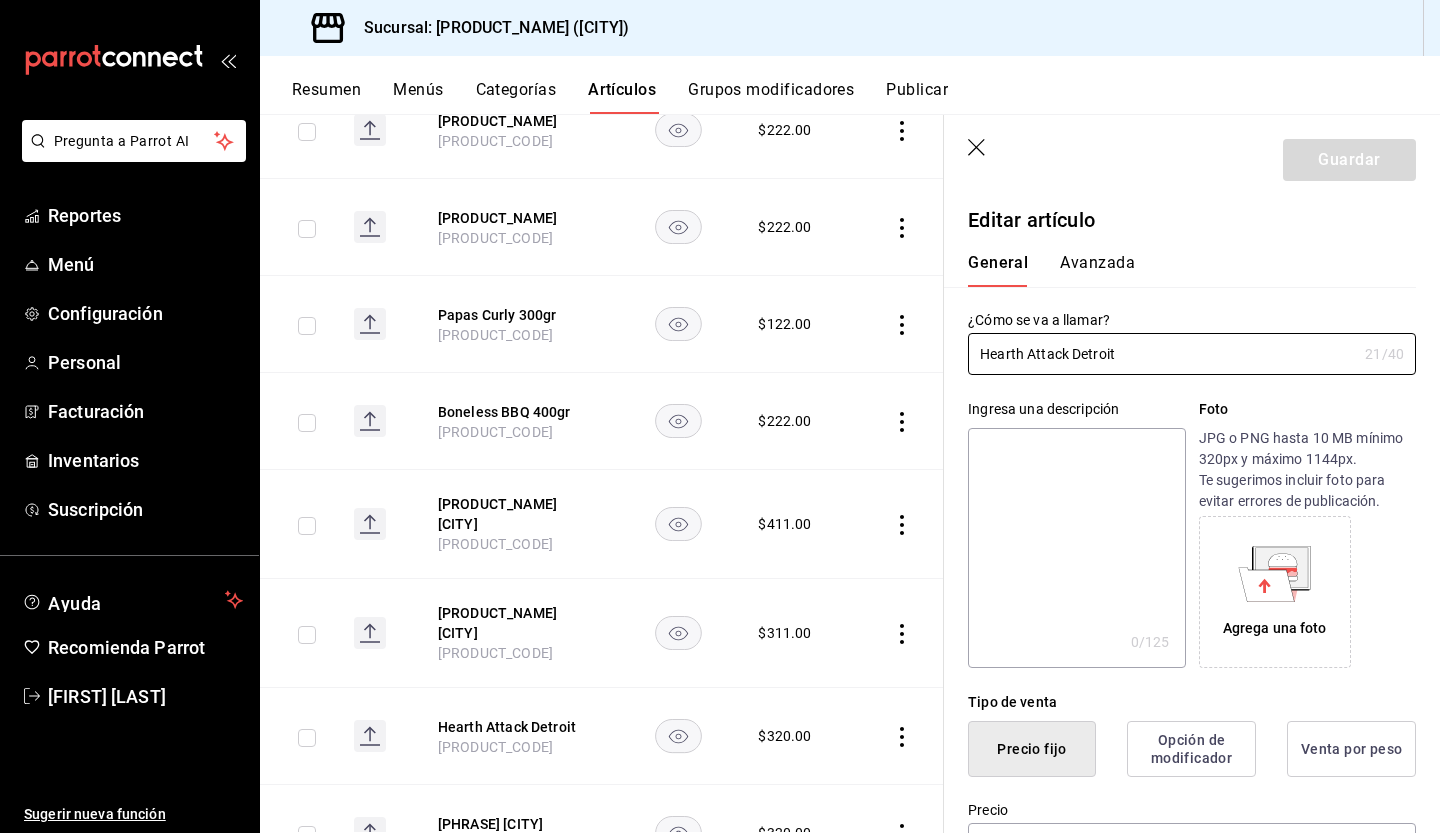 type on "$320.00" 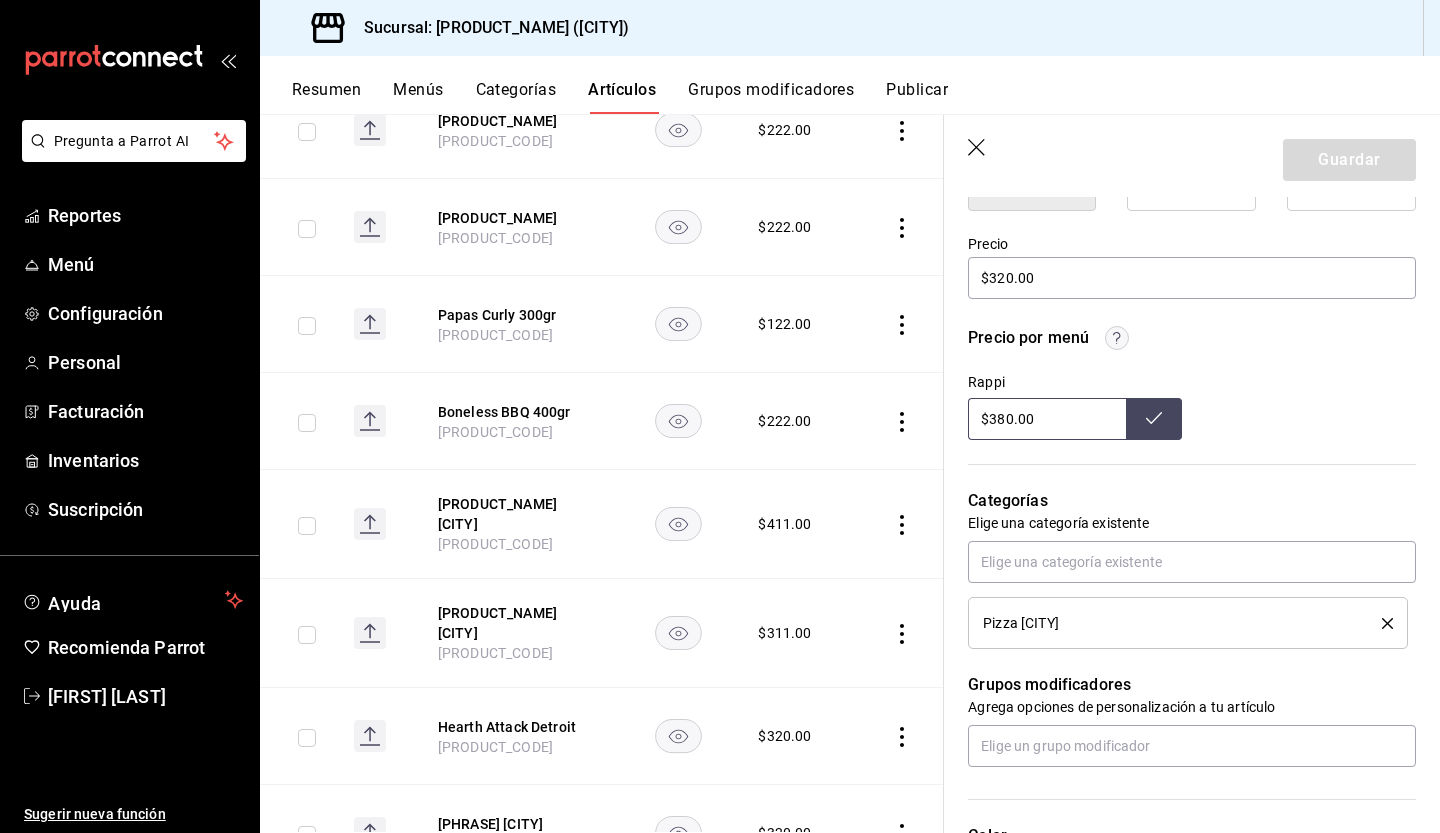 scroll, scrollTop: 564, scrollLeft: 0, axis: vertical 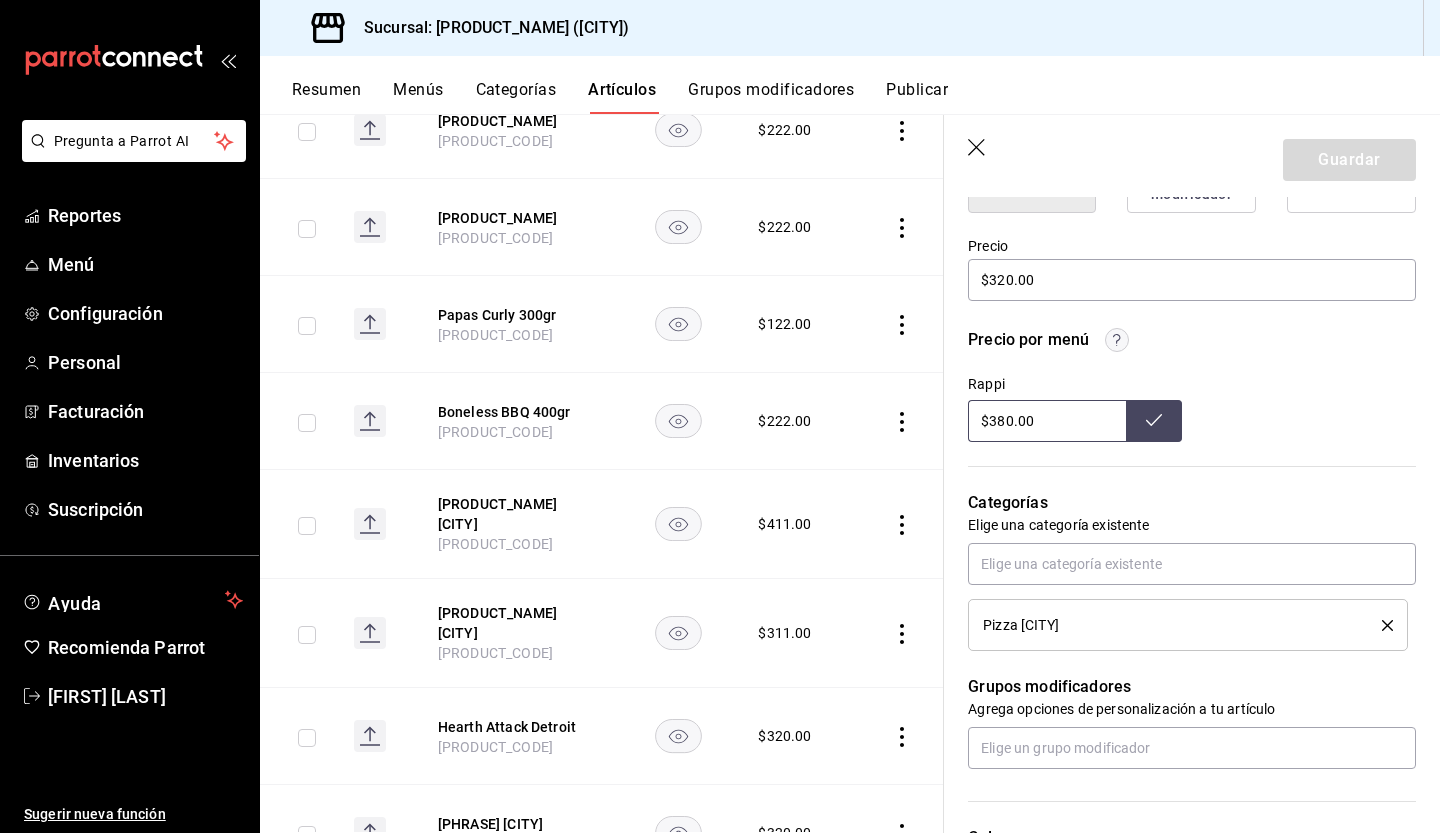 click on "$380.00" at bounding box center [1047, 421] 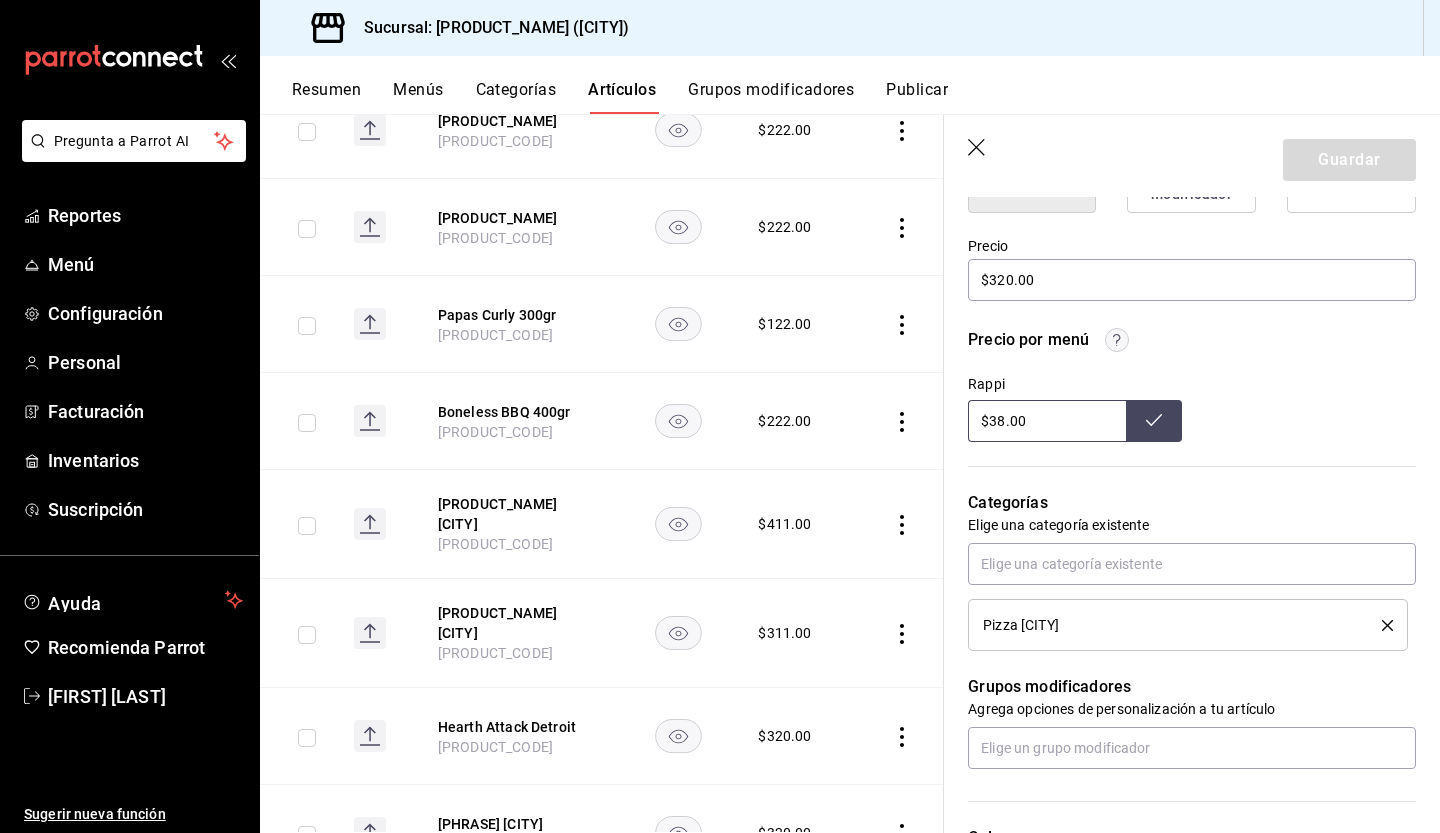 type on "$3.00" 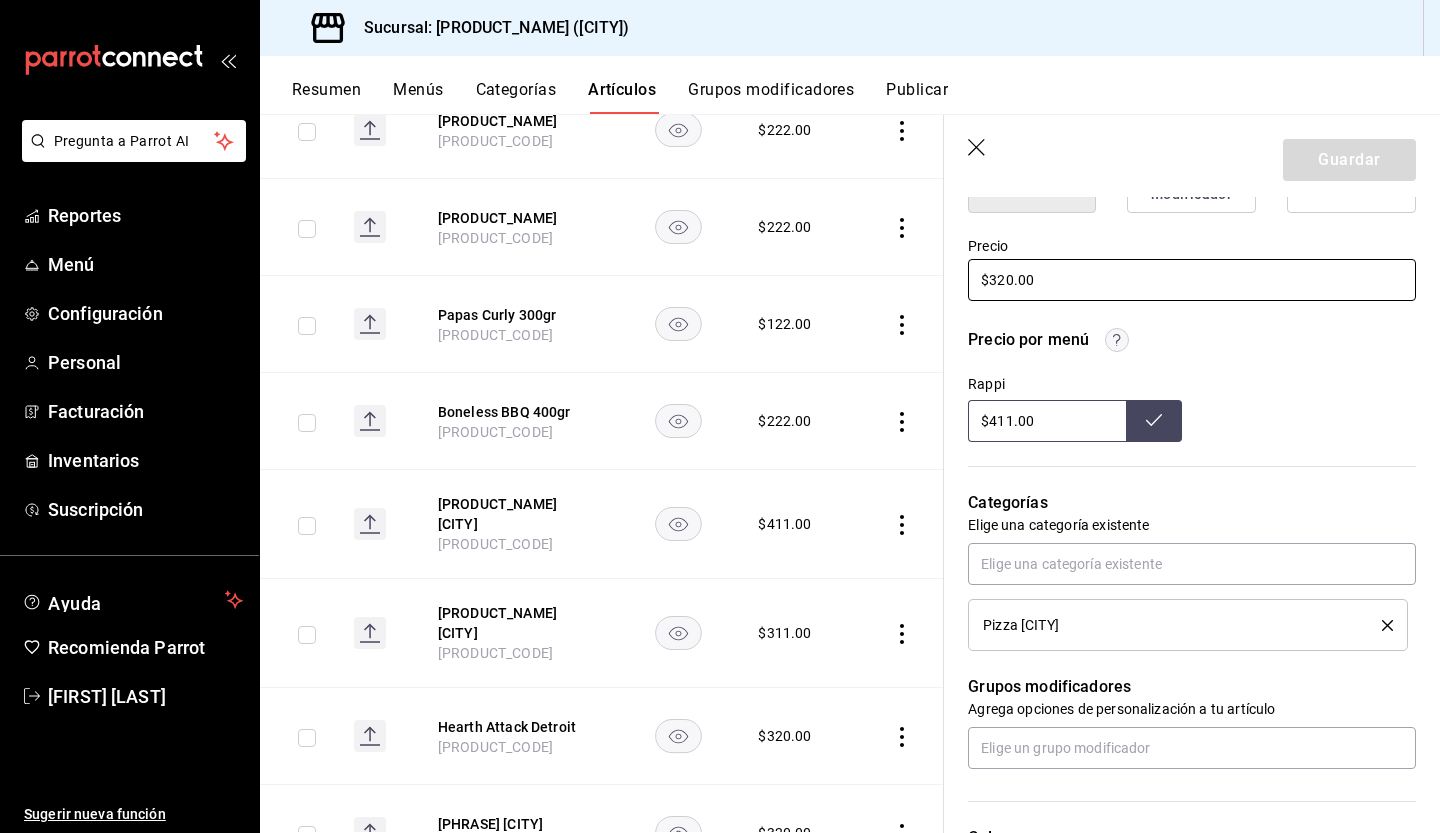 click on "$320.00" at bounding box center [1192, 280] 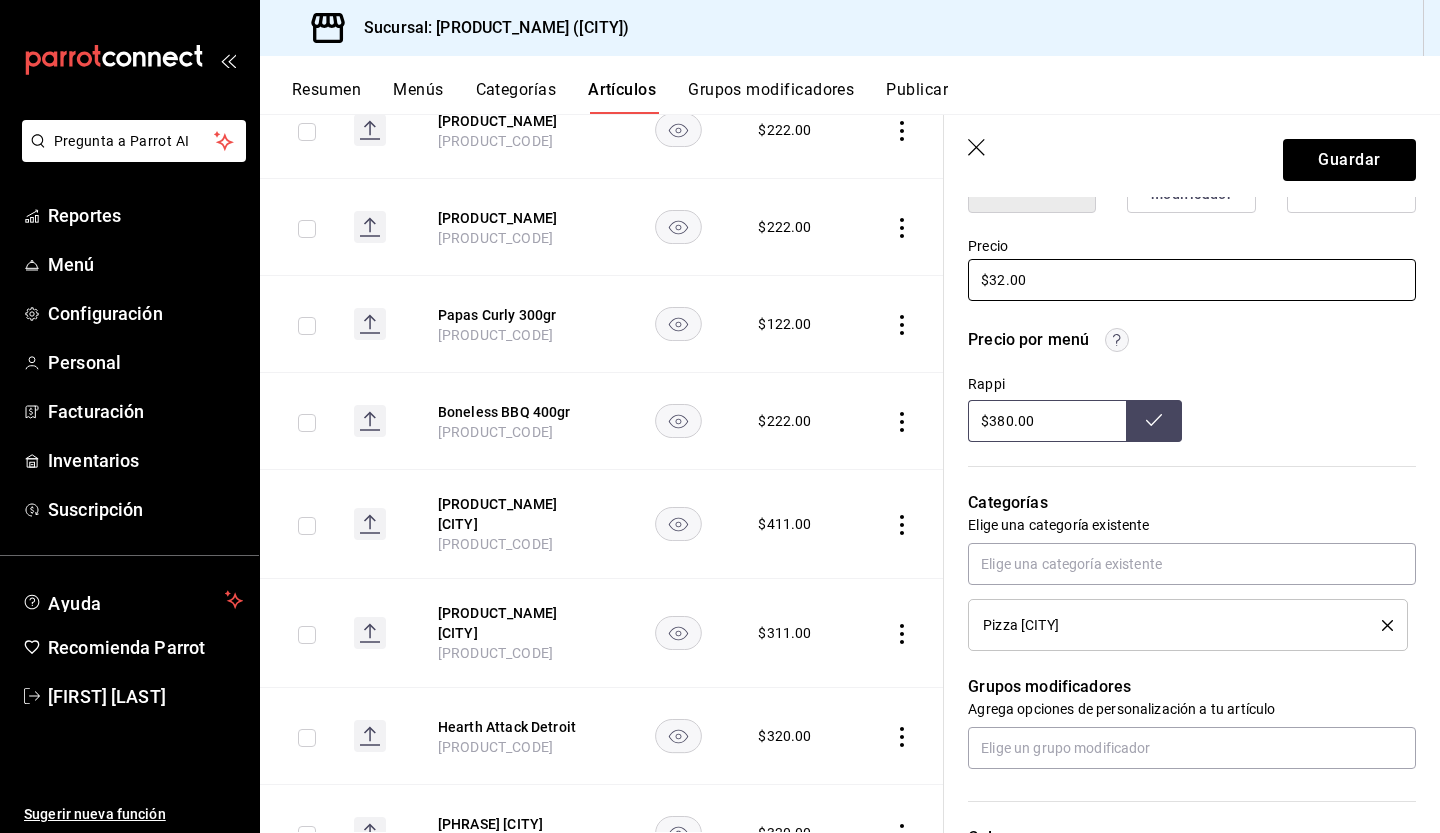 type on "$3.00" 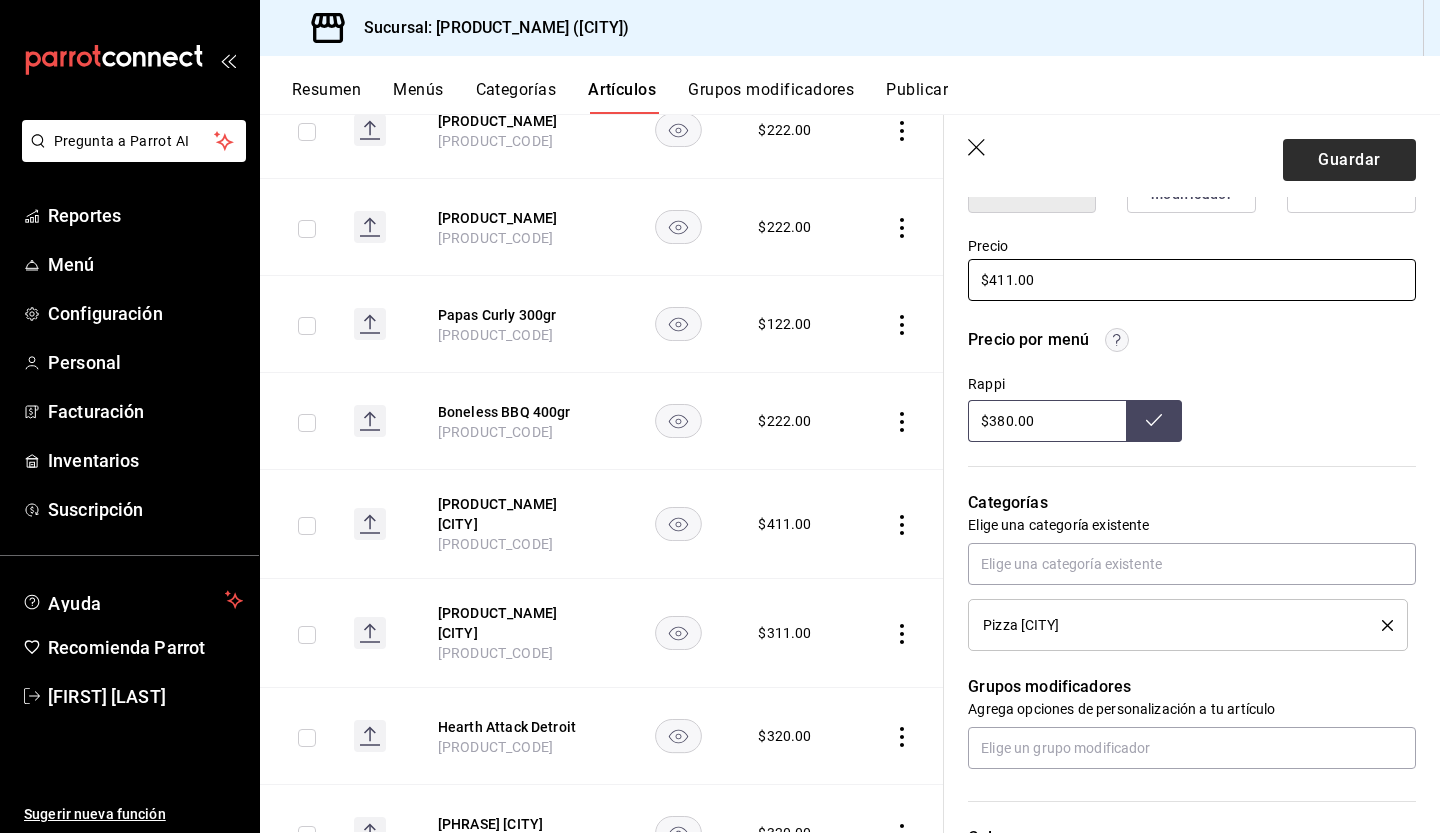 type on "$411.00" 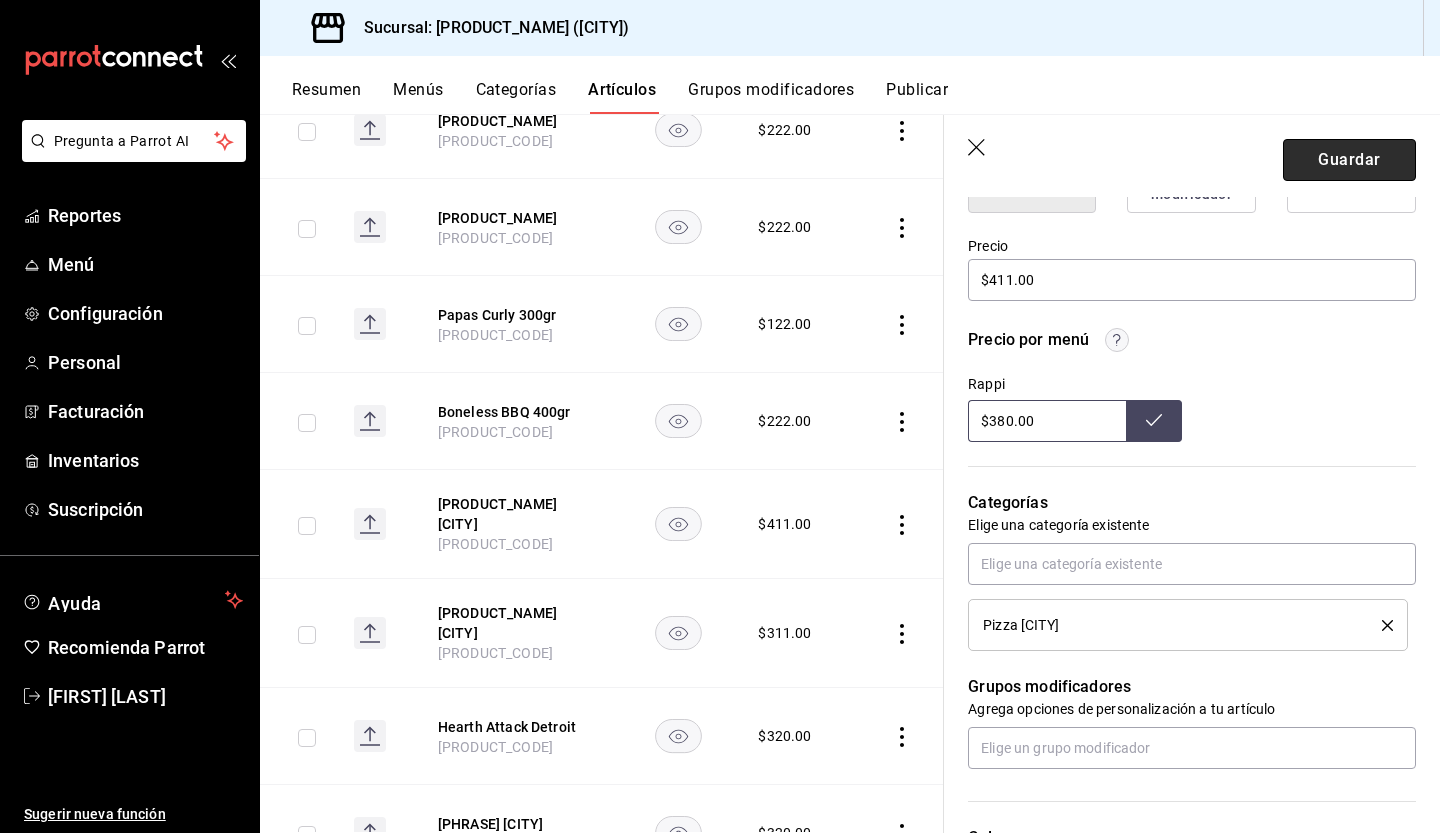 click on "Guardar" at bounding box center [1349, 160] 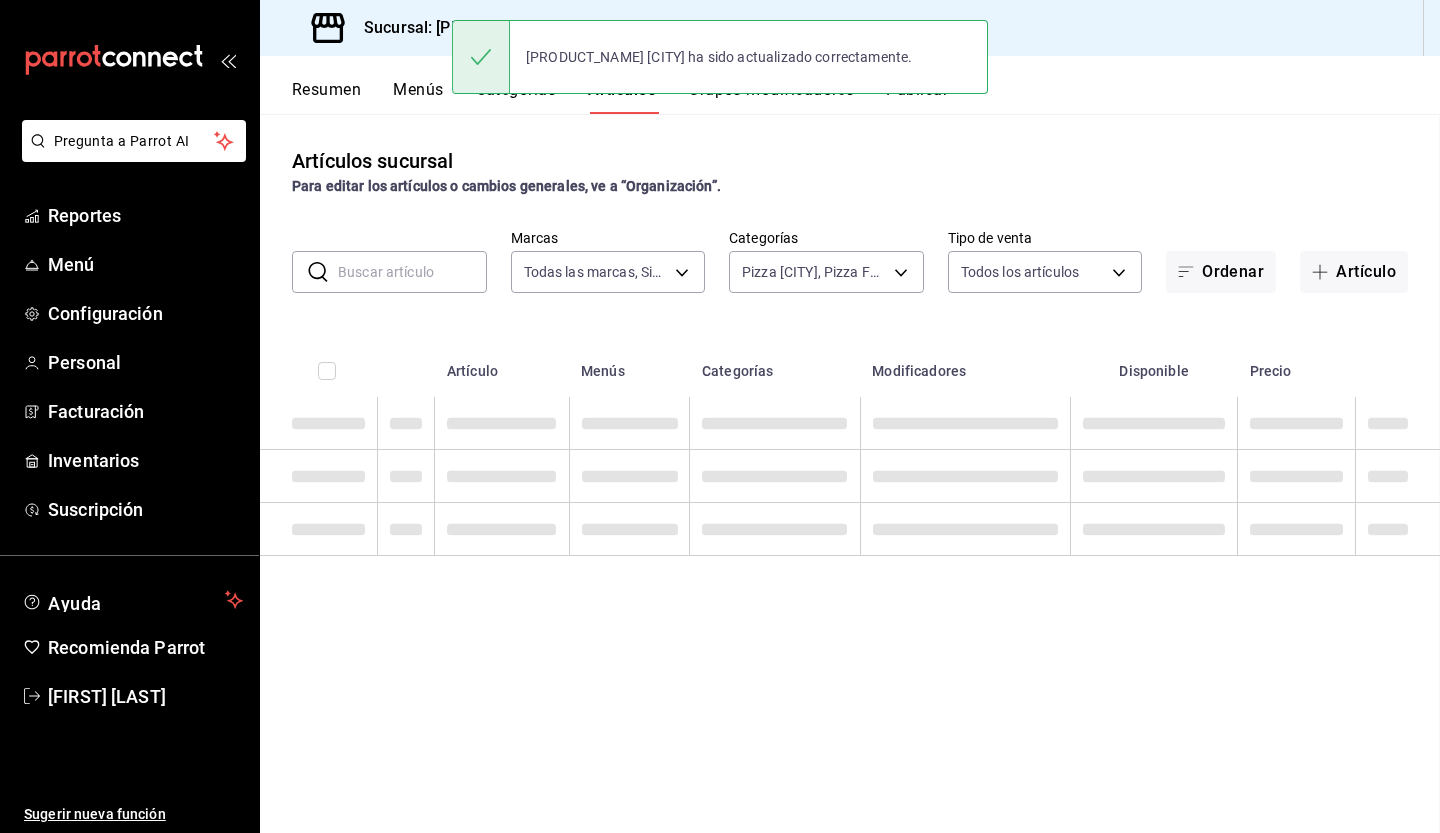 scroll, scrollTop: 0, scrollLeft: 0, axis: both 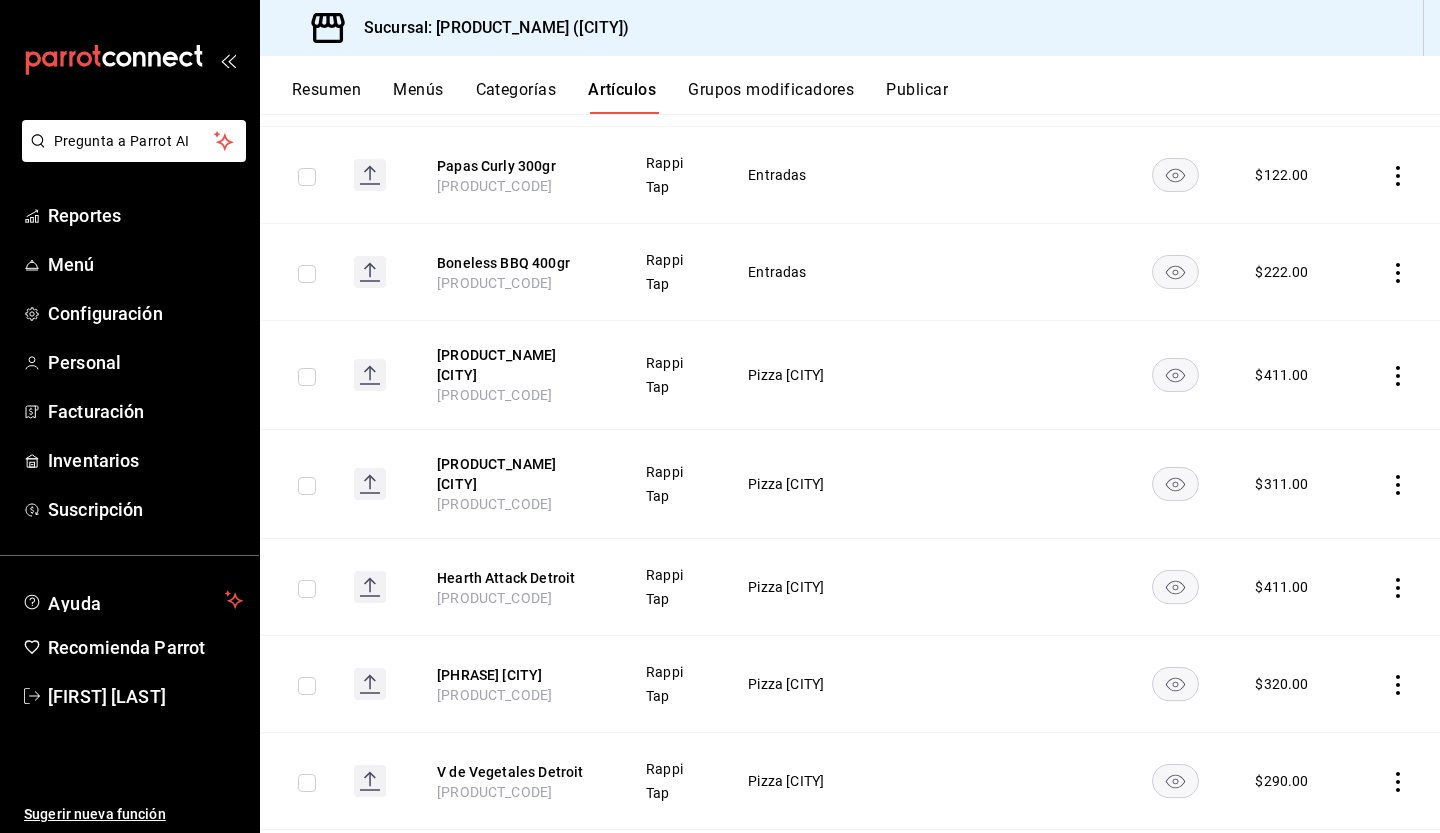 click 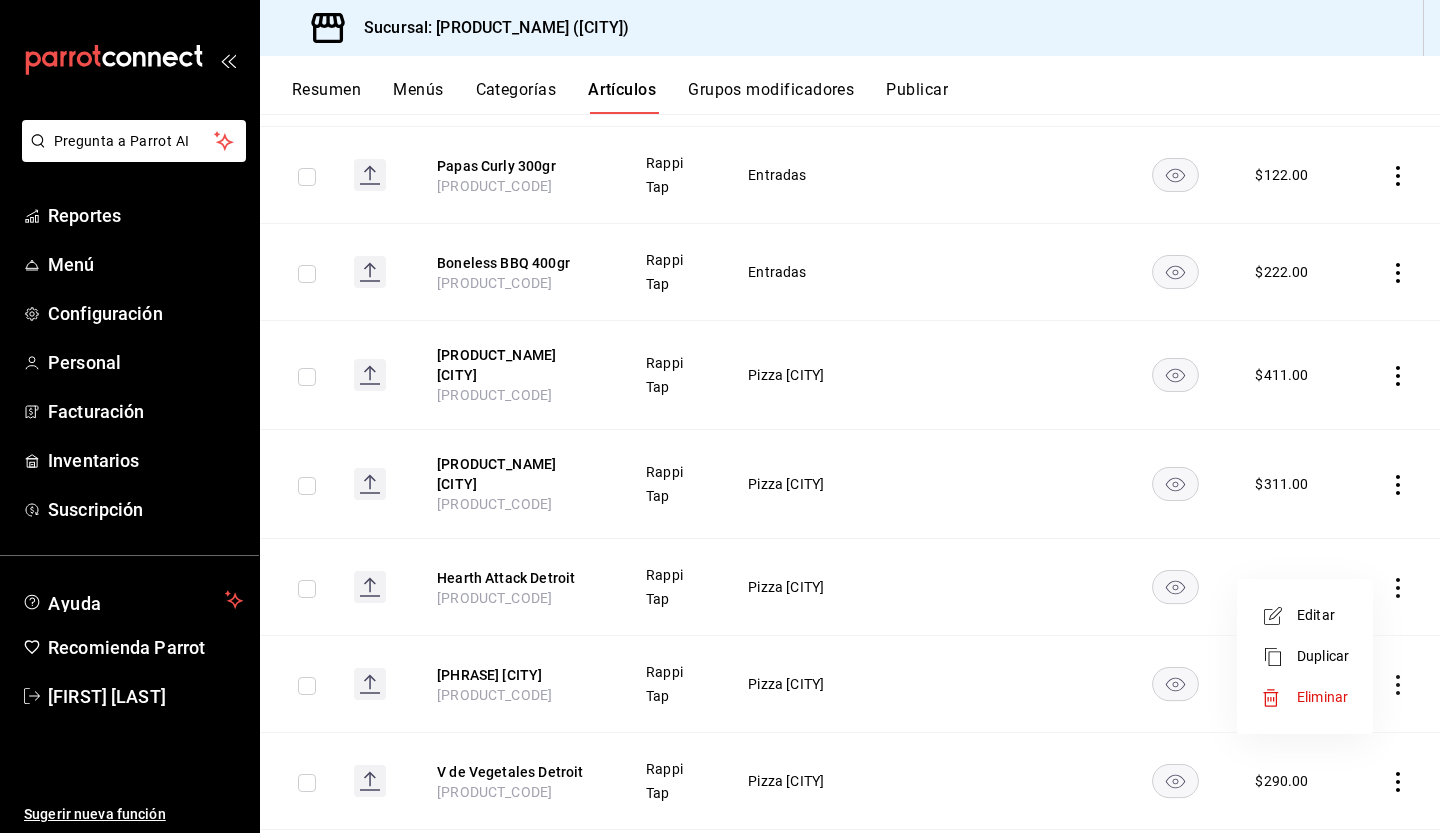 click on "Editar" at bounding box center [1323, 615] 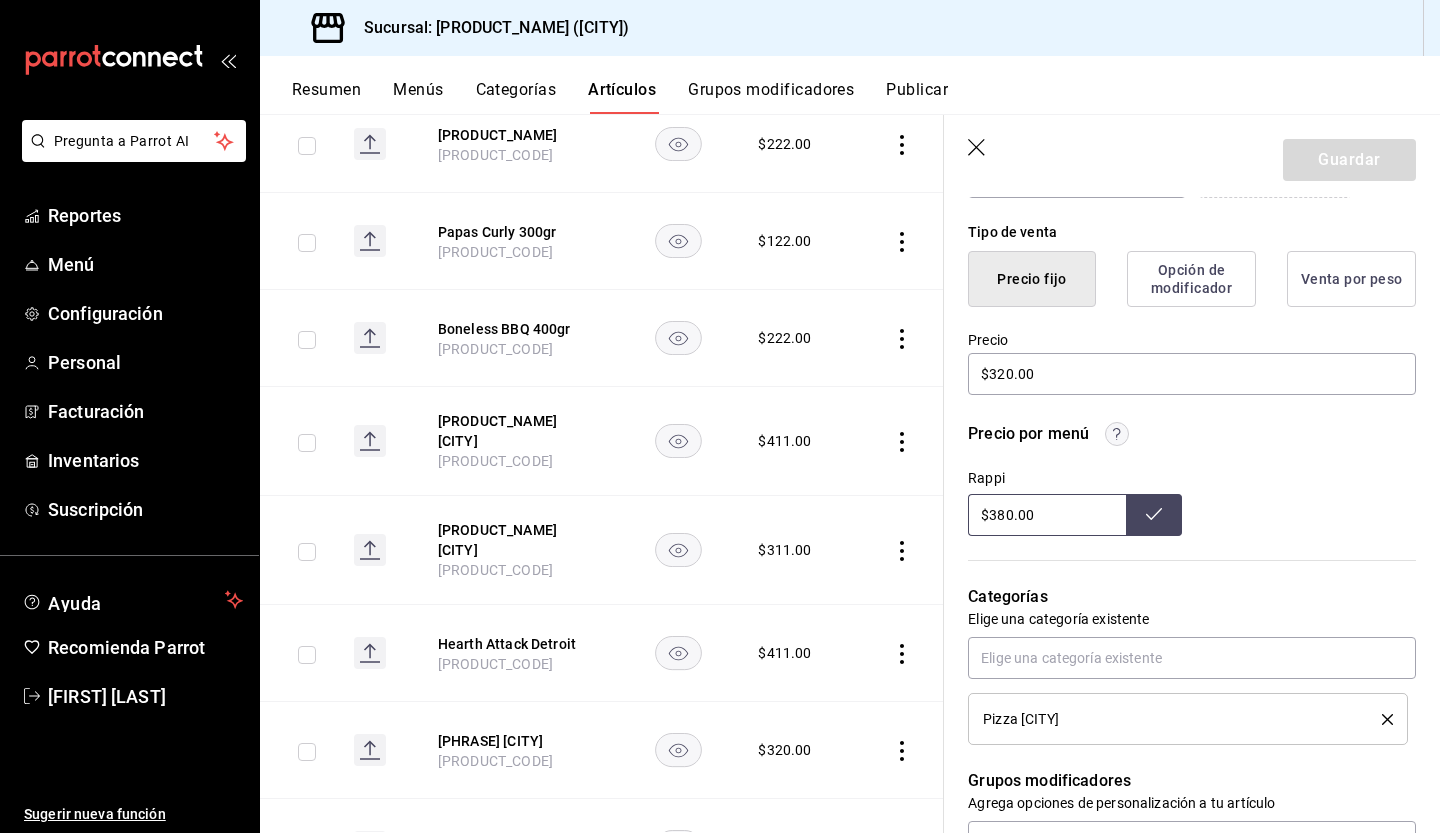 scroll, scrollTop: 482, scrollLeft: 0, axis: vertical 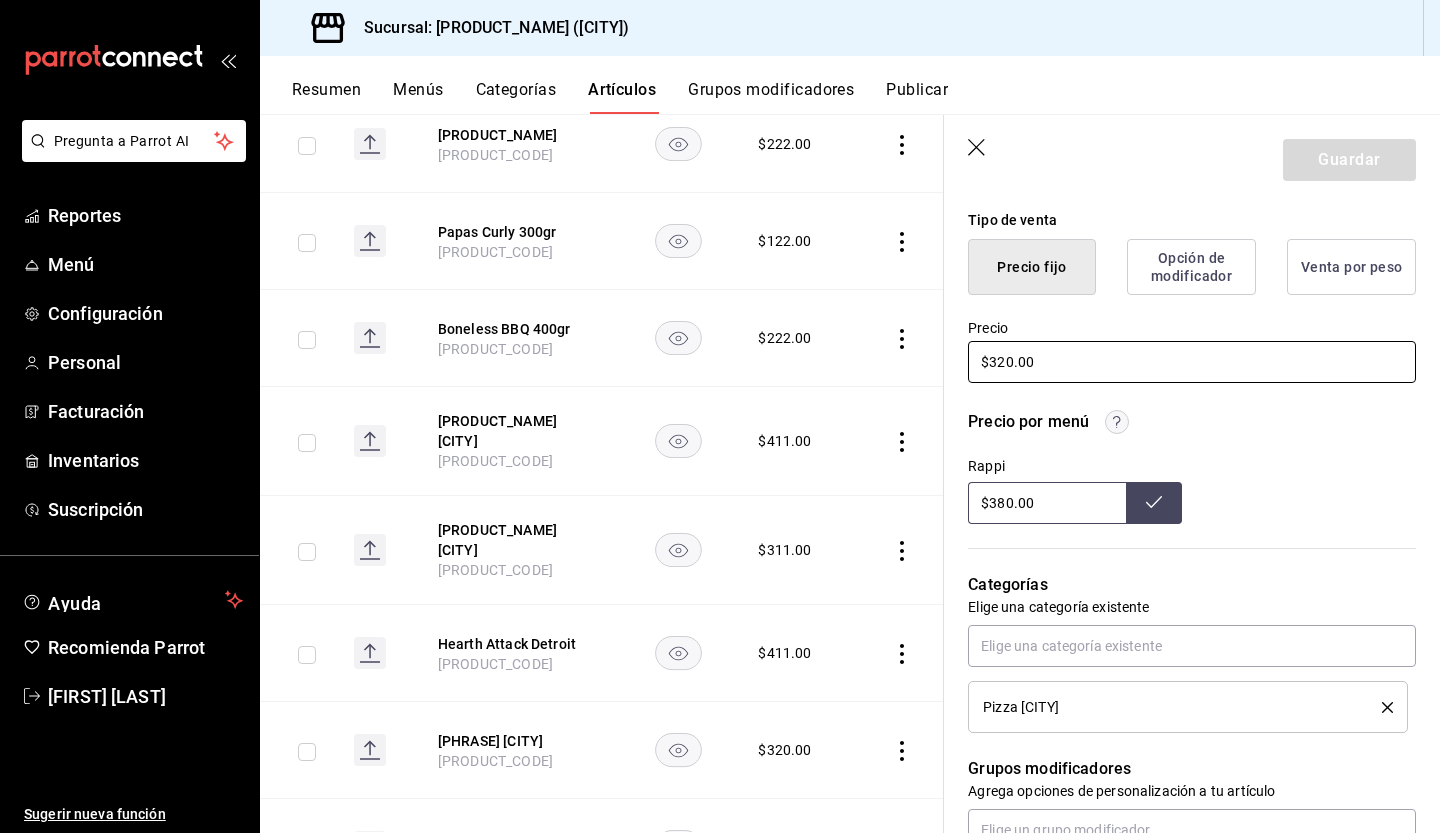 click on "$320.00" at bounding box center (1192, 362) 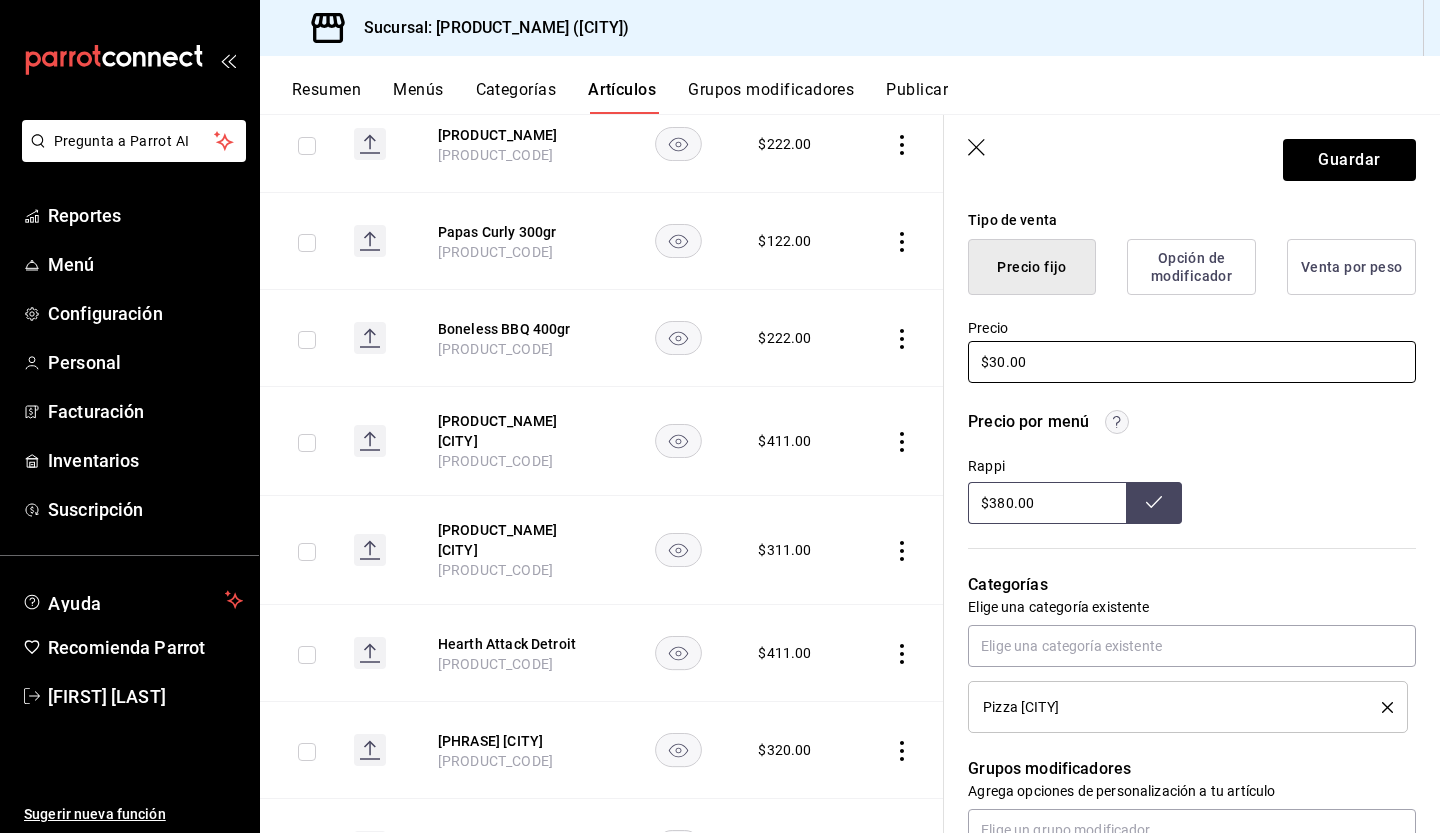 type on "$0.00" 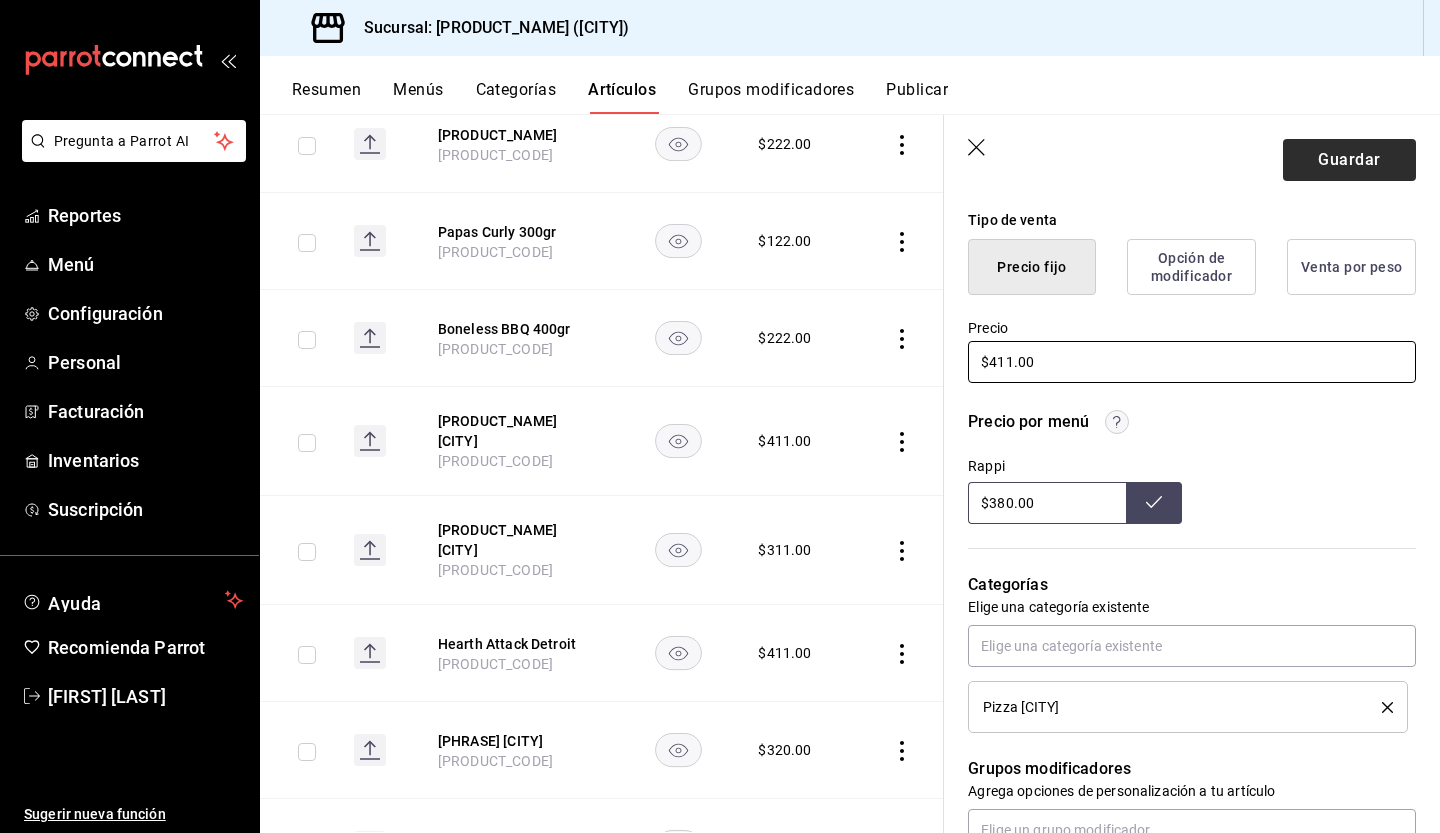 type on "$411.00" 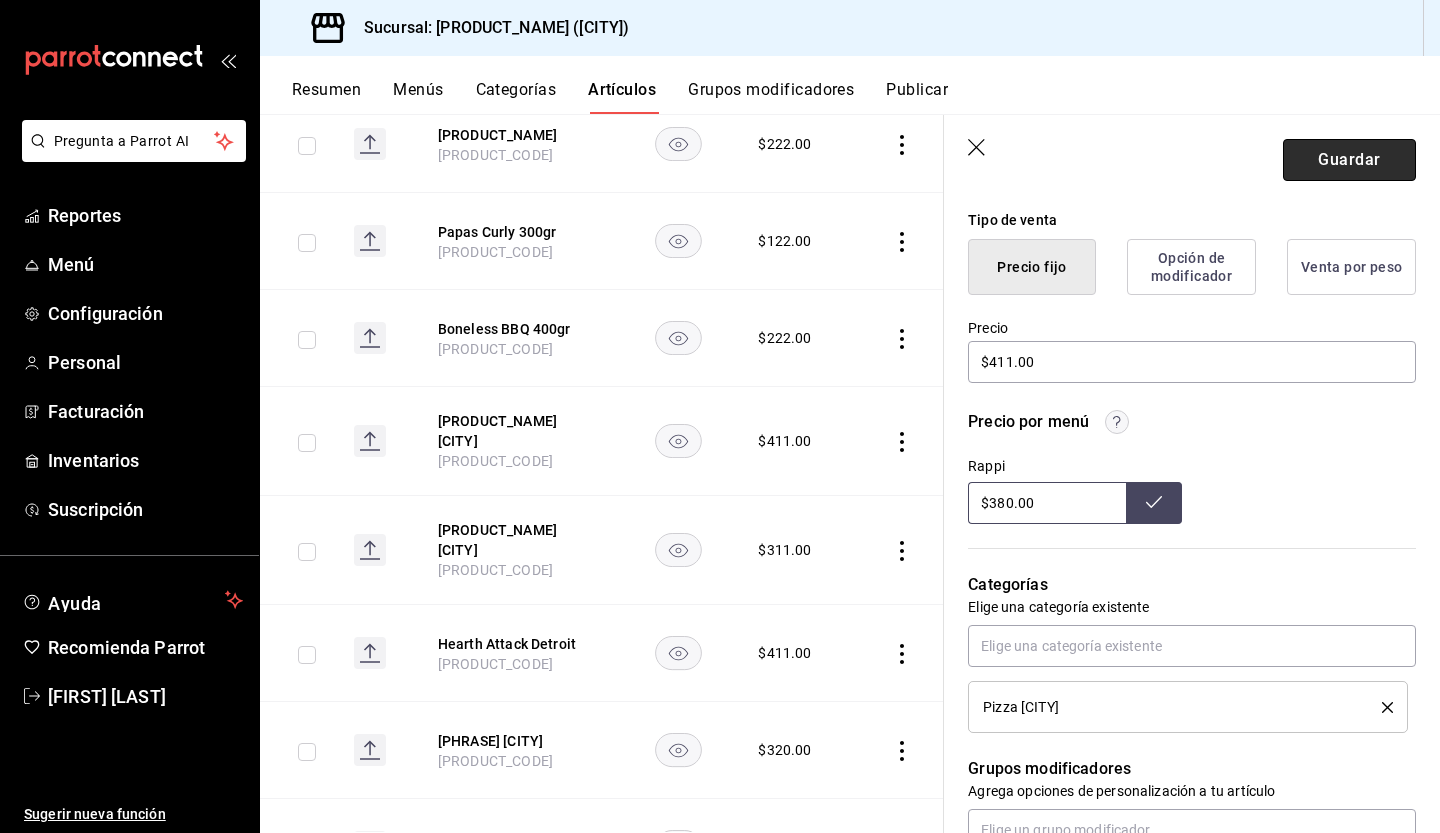click on "Guardar" at bounding box center (1349, 160) 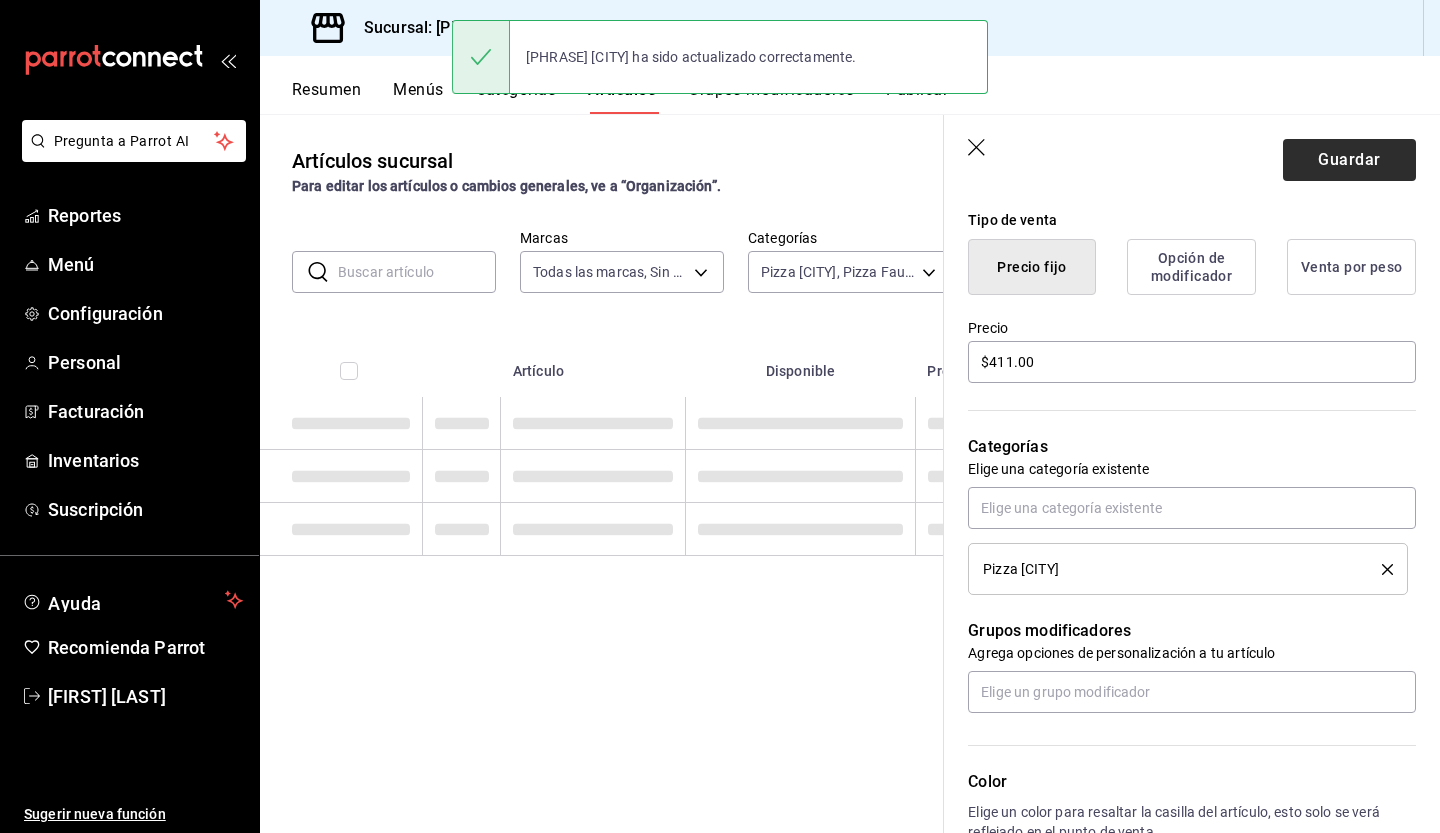 scroll, scrollTop: 0, scrollLeft: 0, axis: both 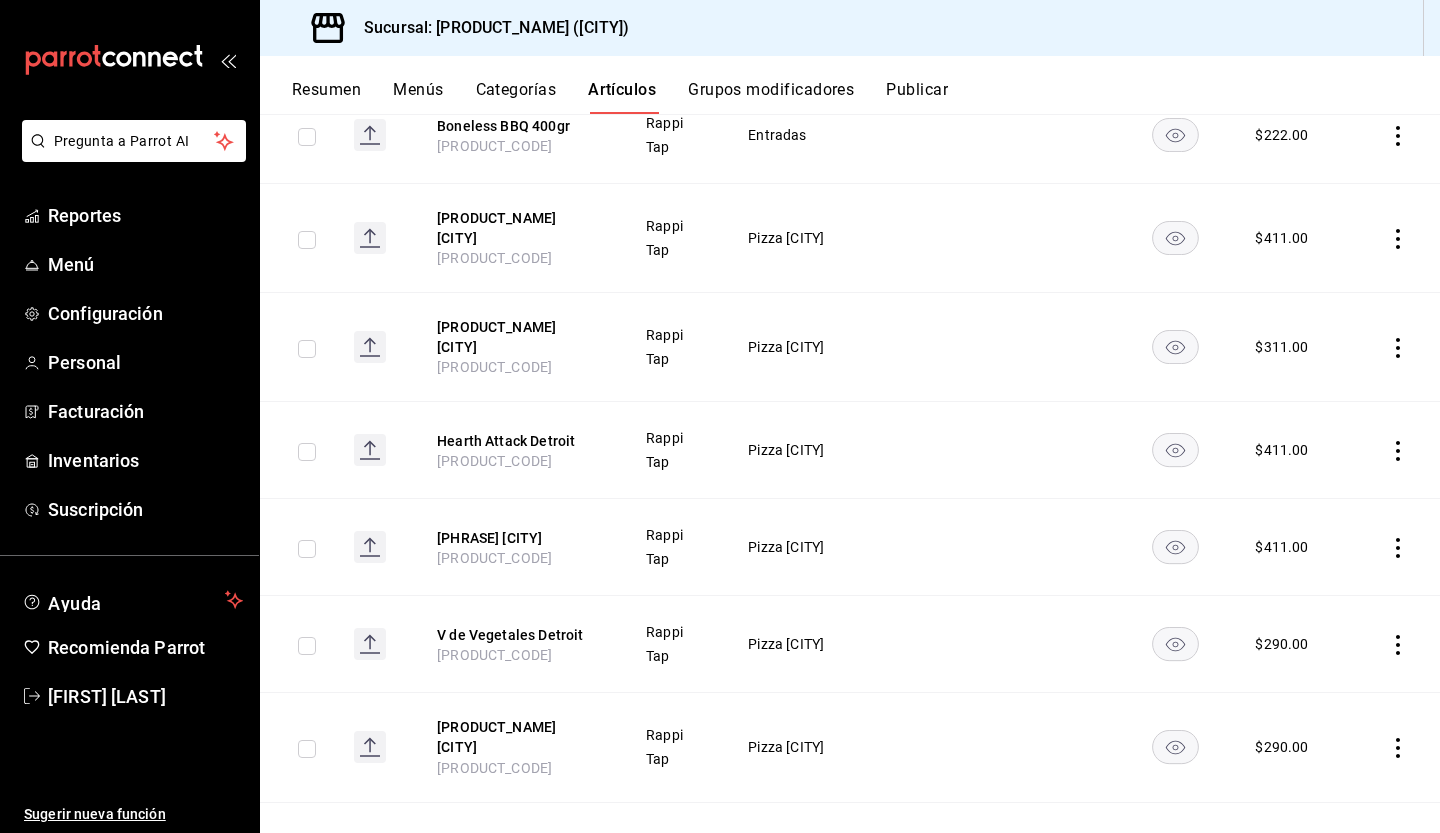 click 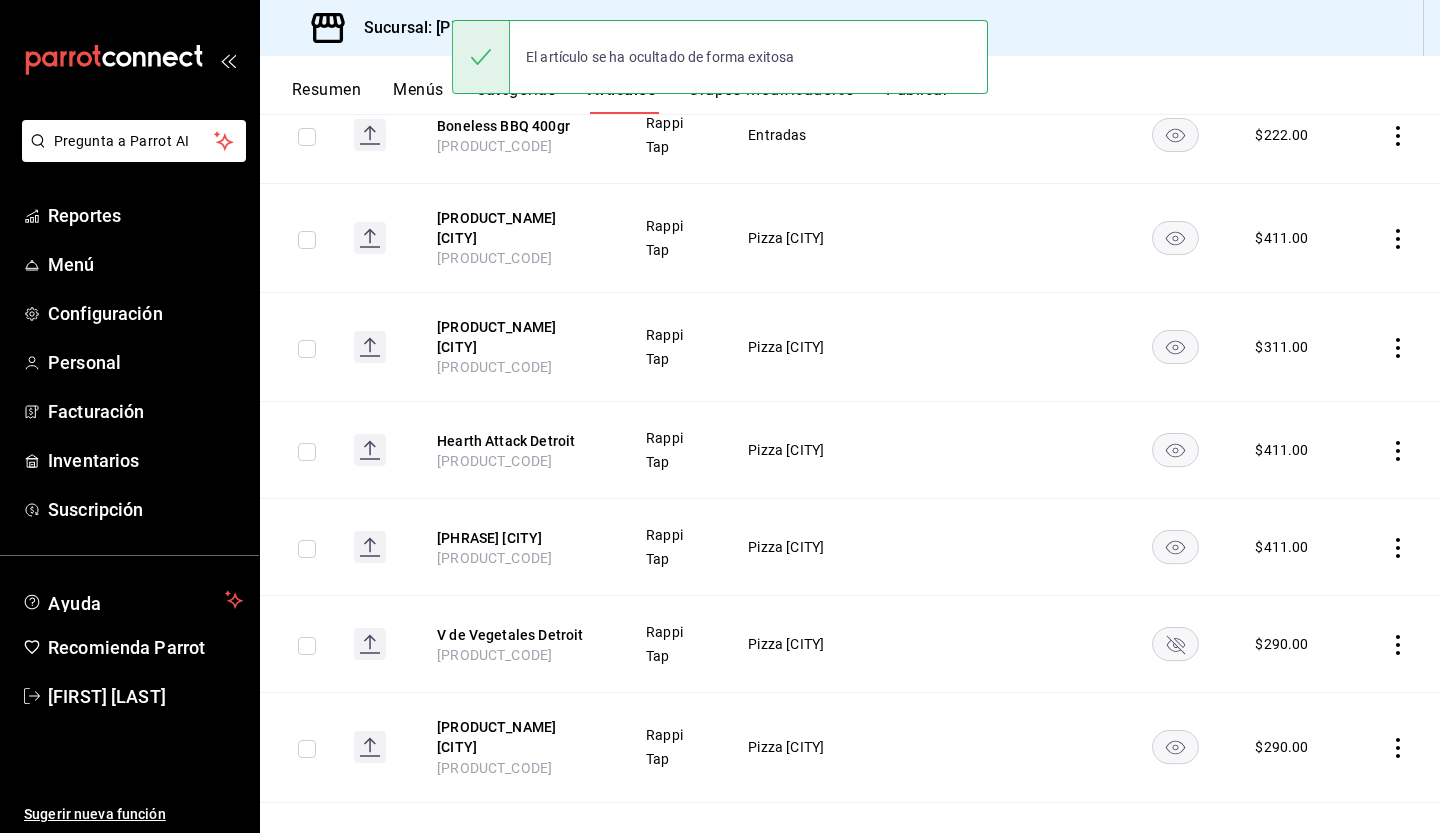 click 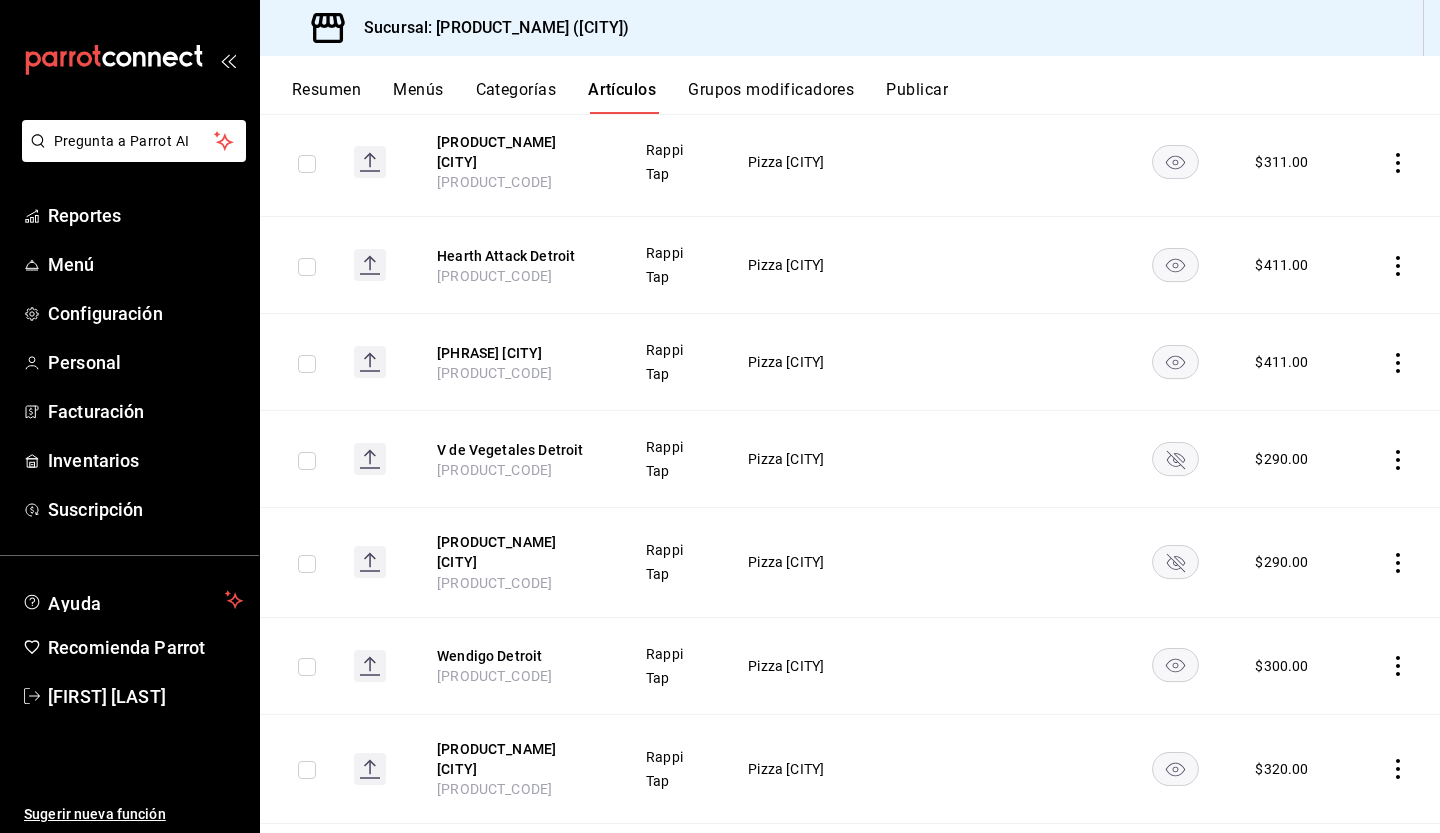 scroll, scrollTop: 2406, scrollLeft: 0, axis: vertical 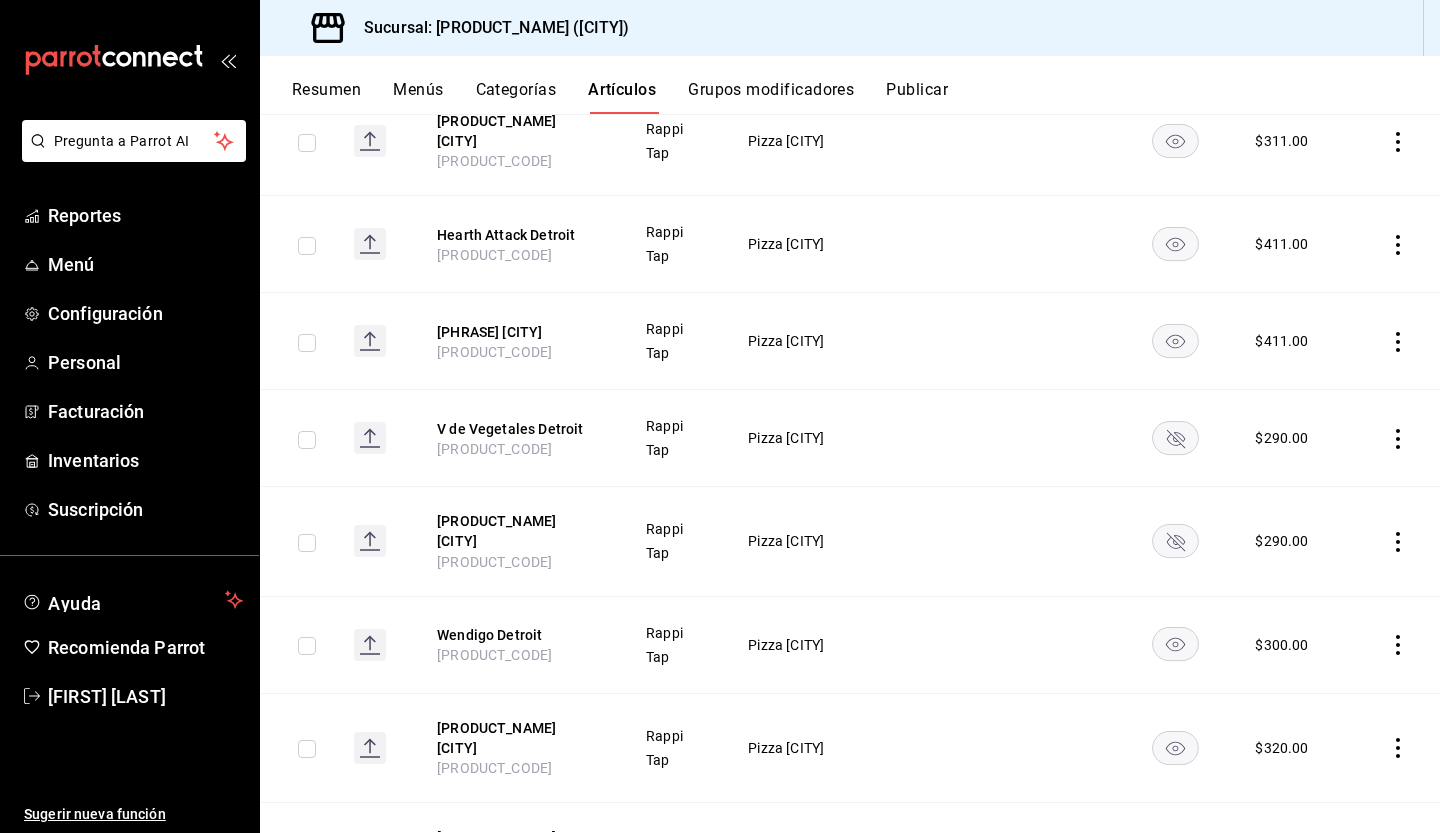 click 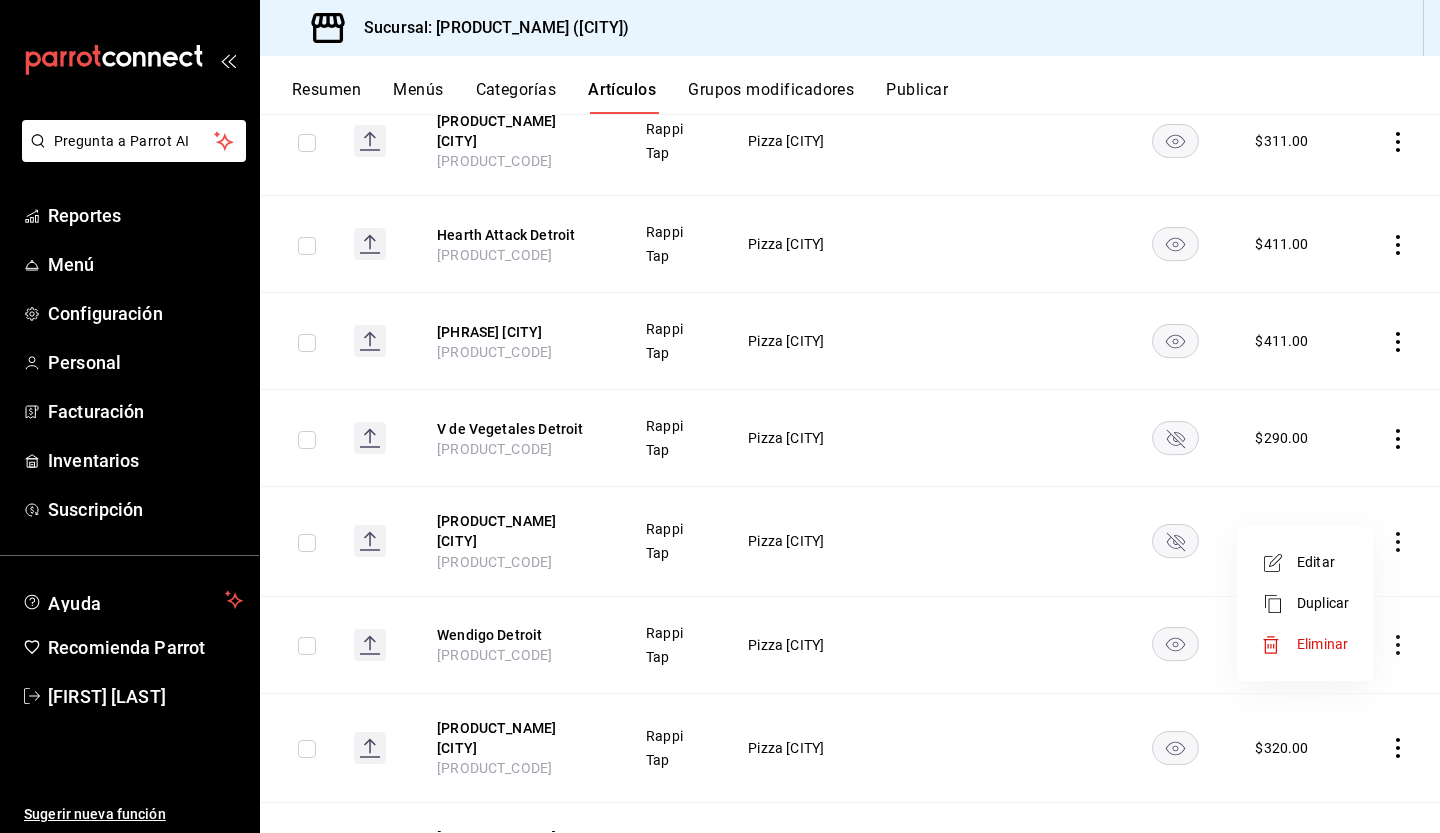 click on "Editar" at bounding box center (1323, 562) 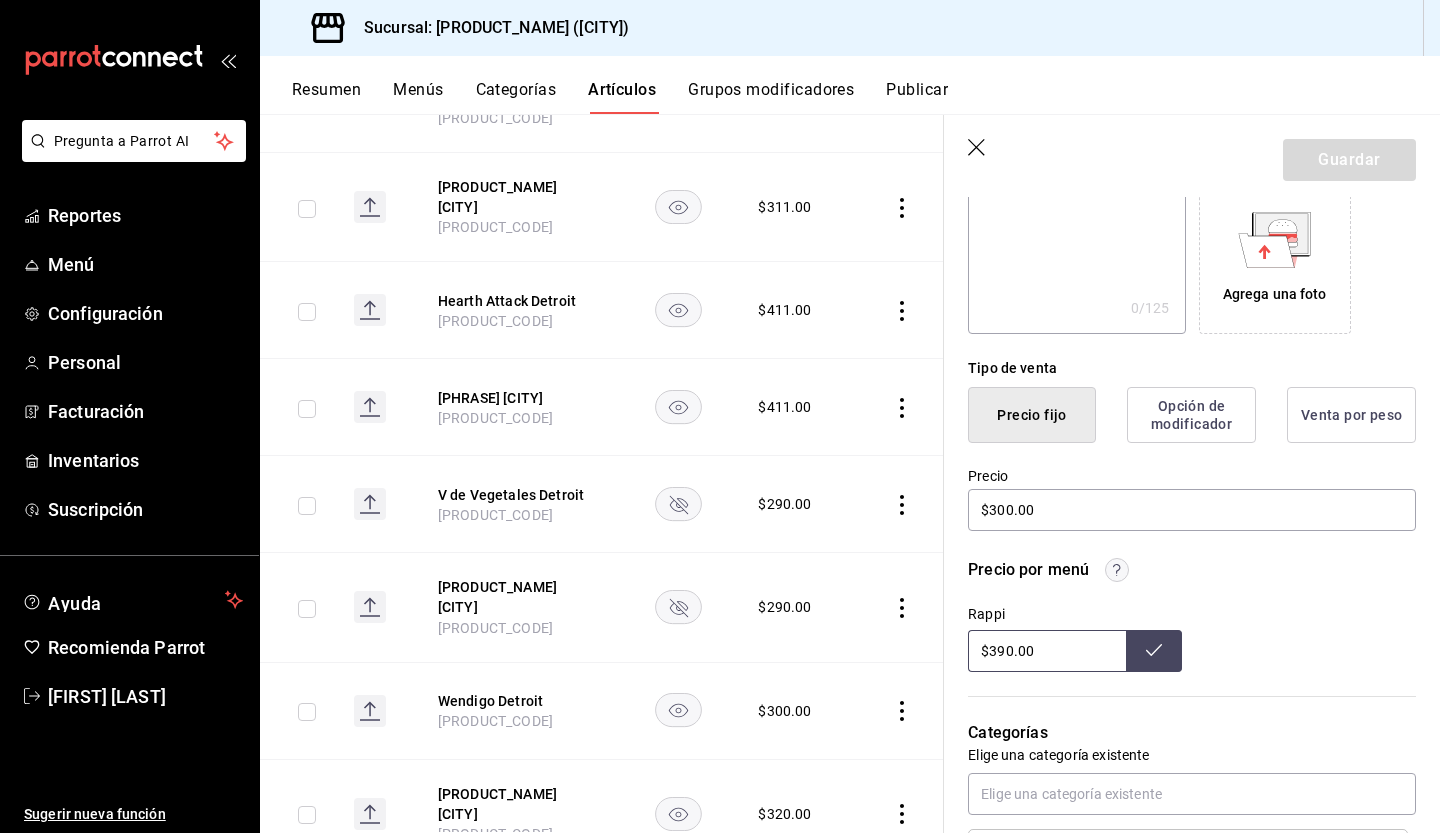 scroll, scrollTop: 362, scrollLeft: 0, axis: vertical 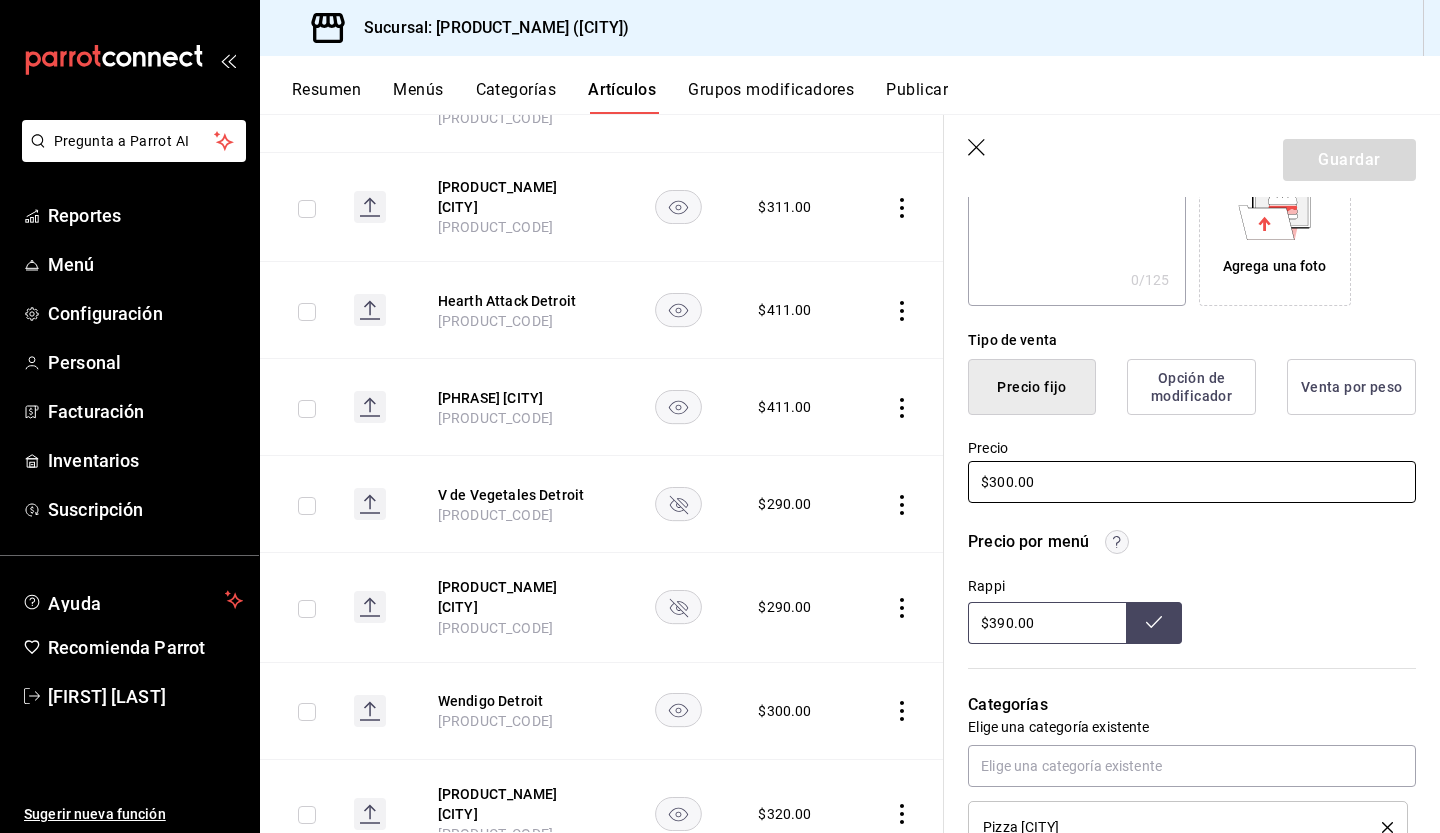 click on "$300.00" at bounding box center [1192, 482] 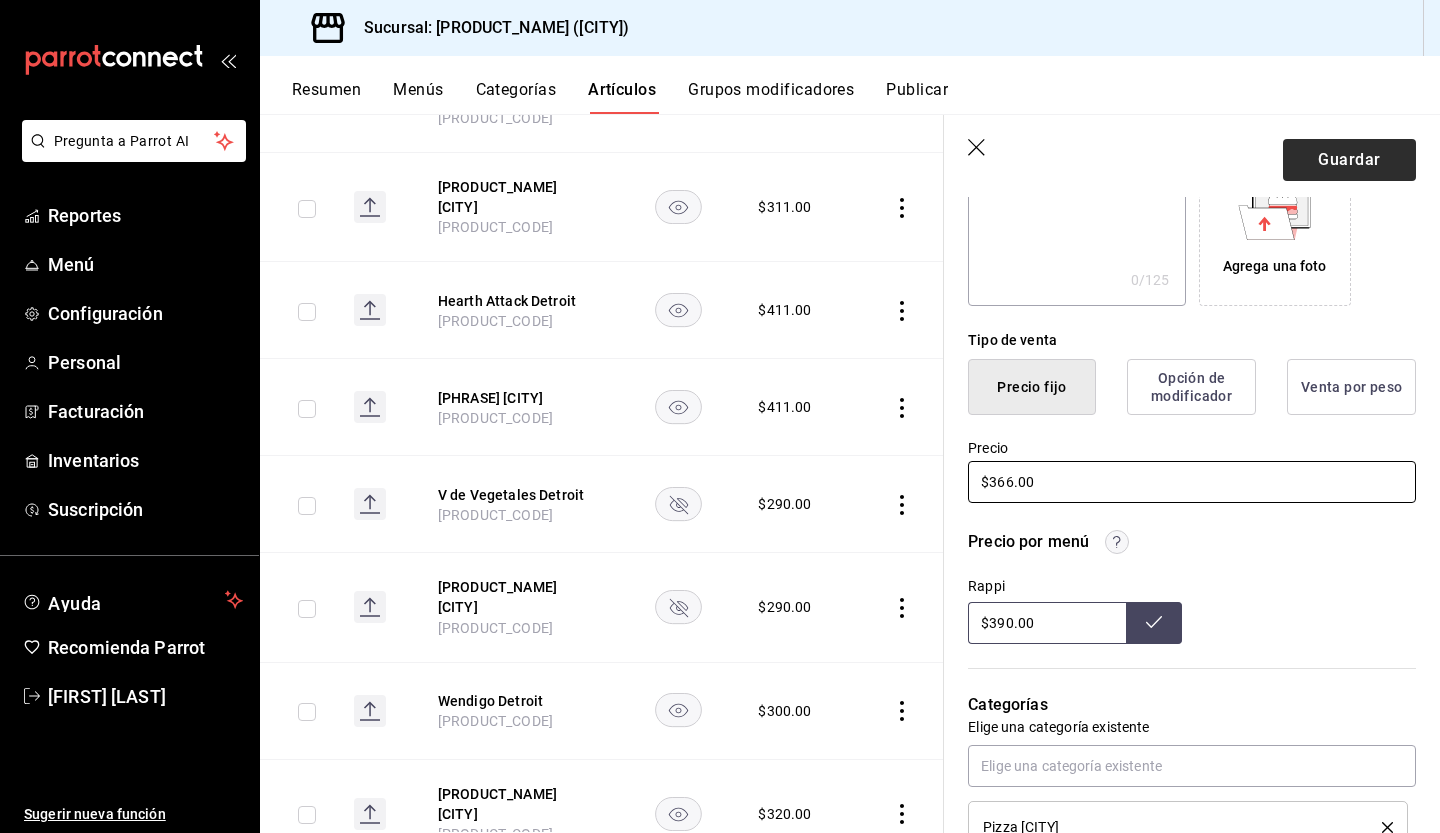 type on "$366.00" 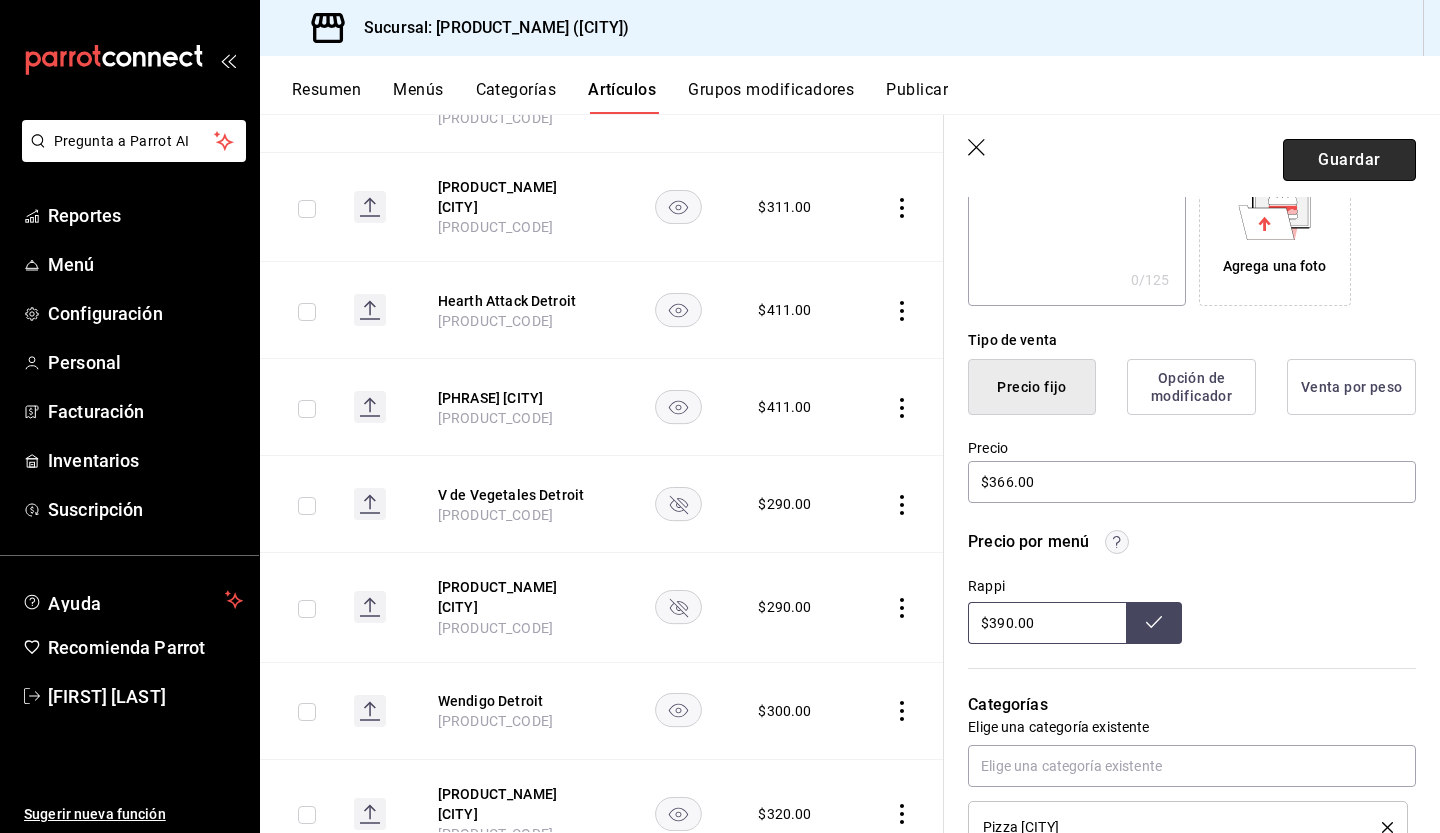 click on "Guardar" at bounding box center (1349, 160) 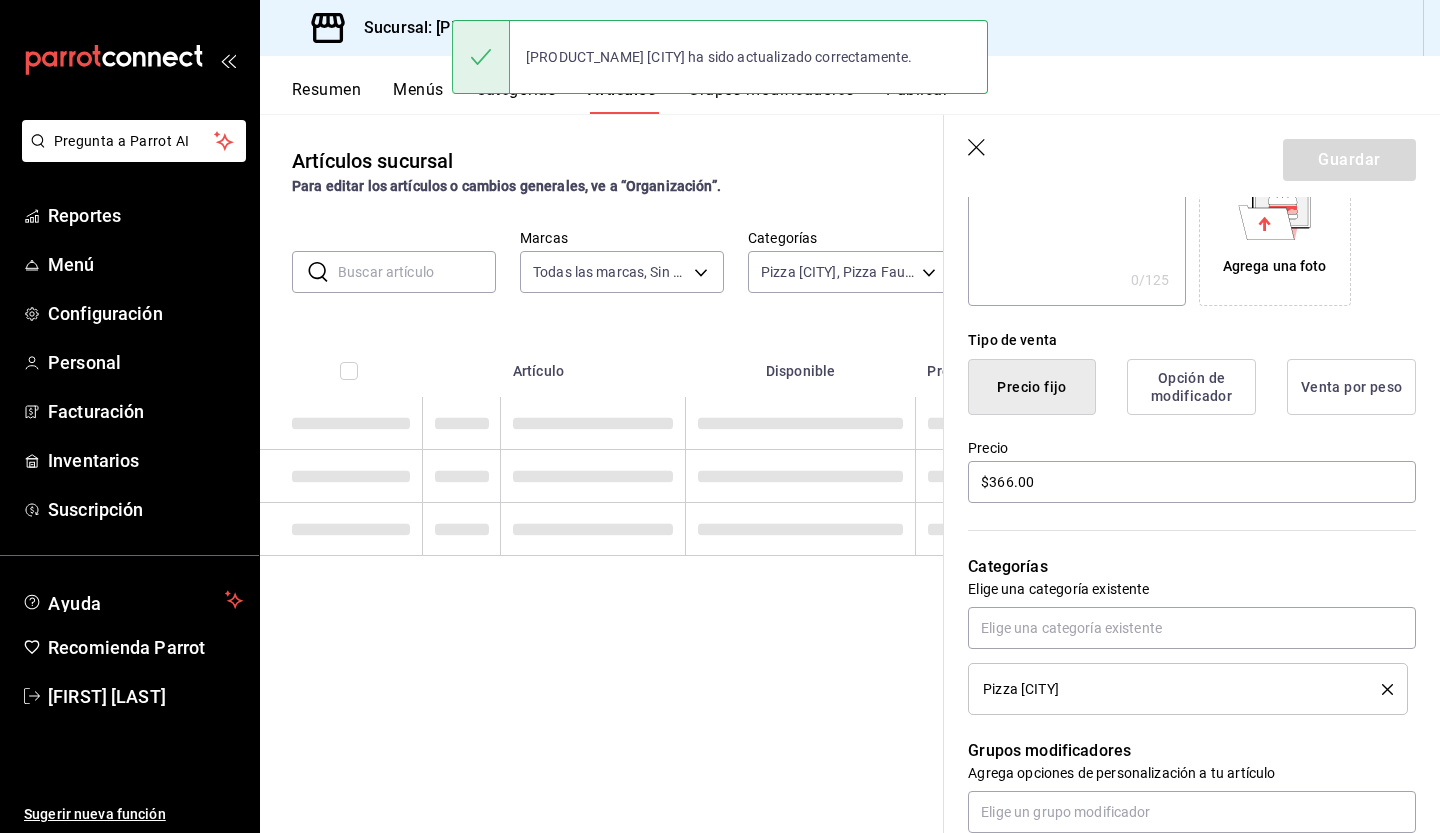 scroll, scrollTop: 0, scrollLeft: 0, axis: both 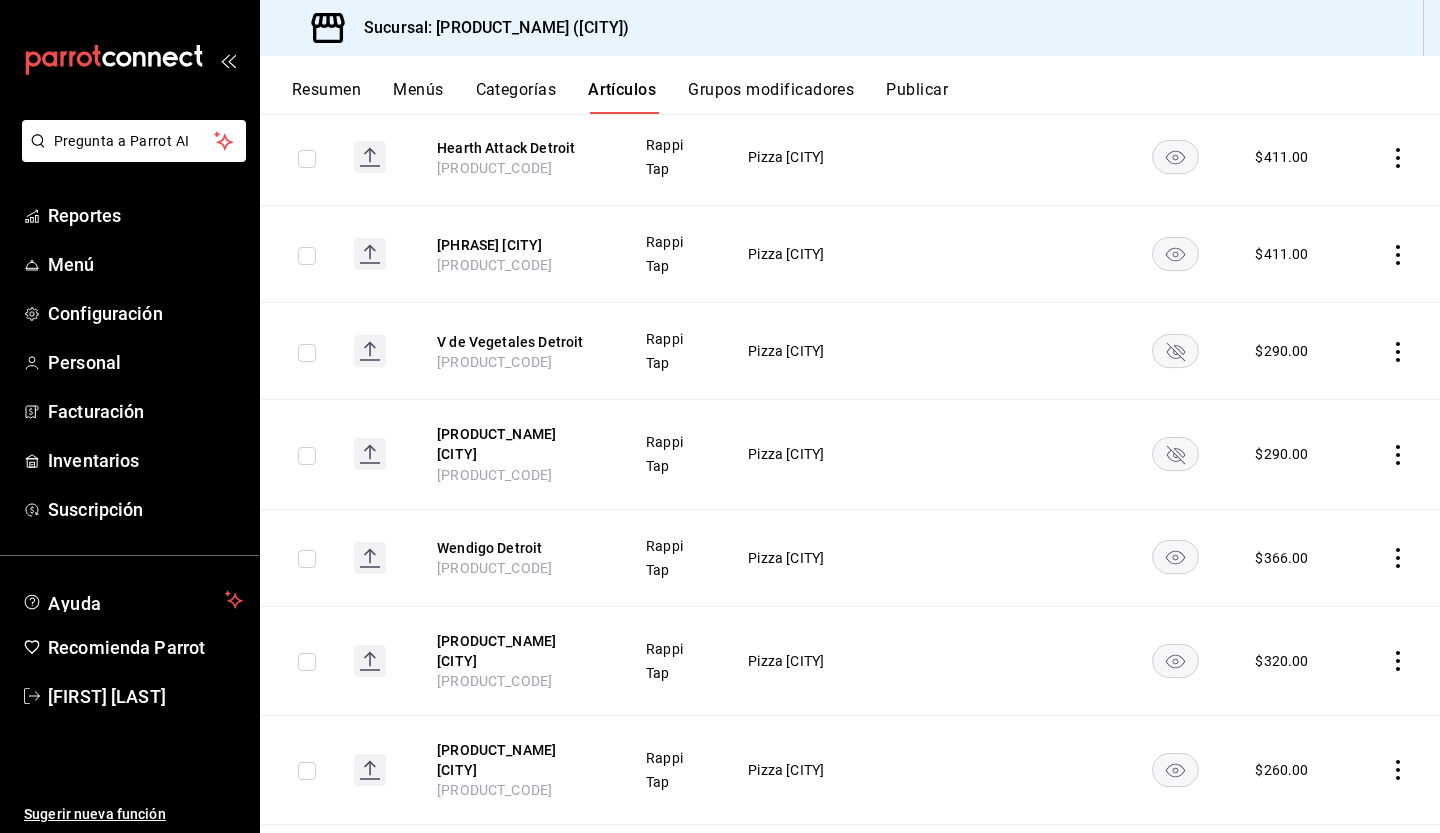 click 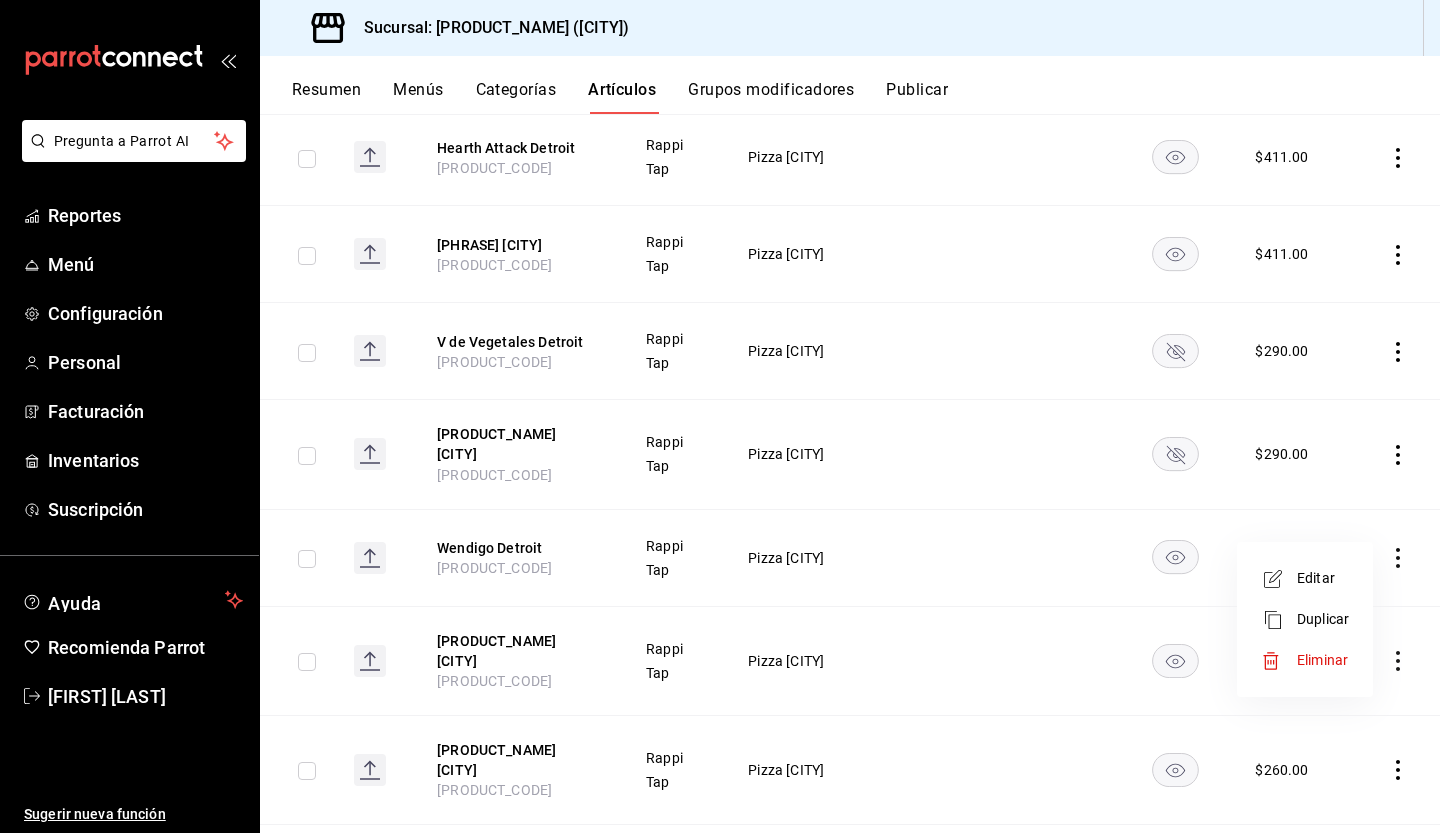 click on "Editar" at bounding box center (1323, 578) 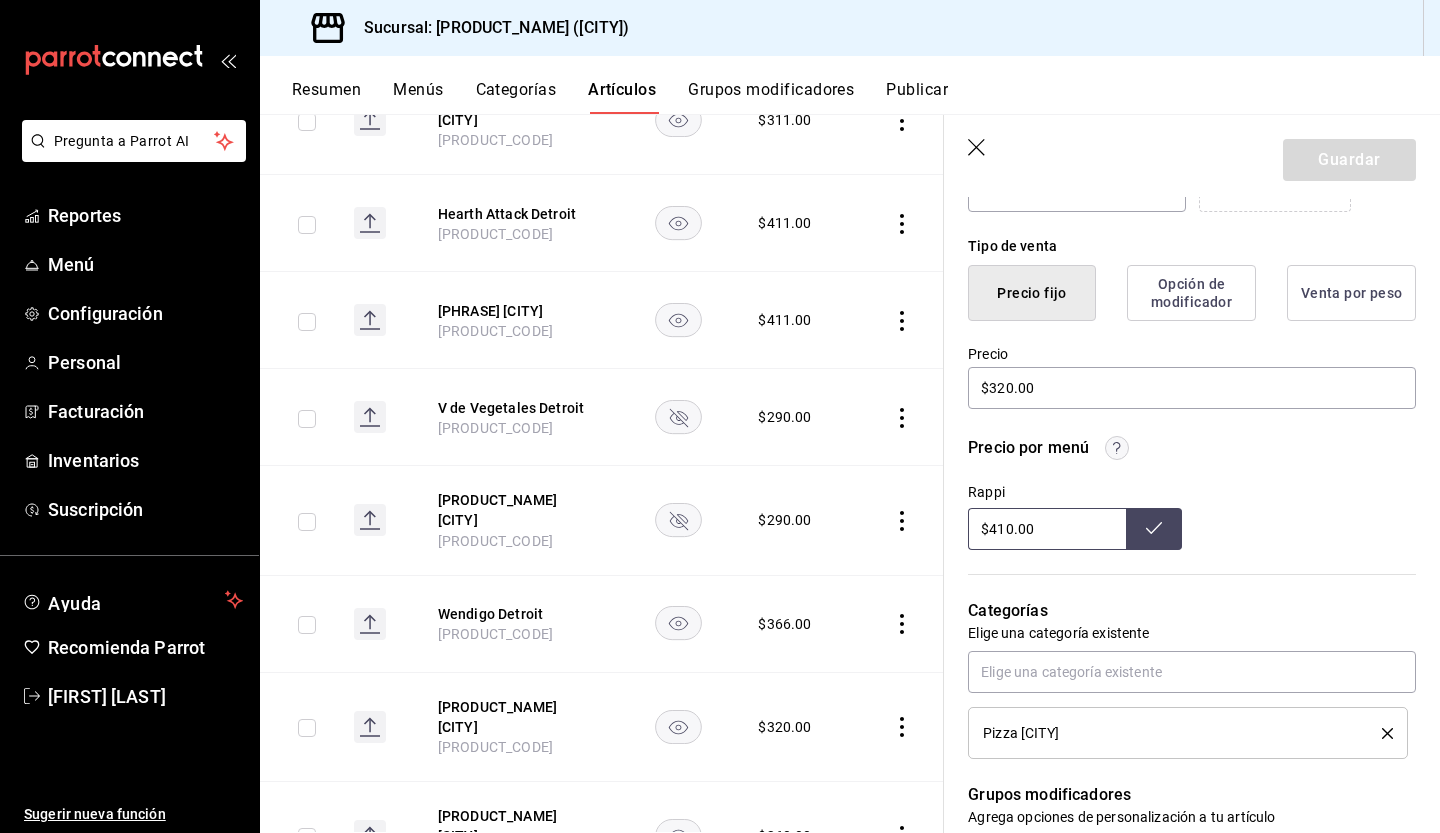 scroll, scrollTop: 504, scrollLeft: 0, axis: vertical 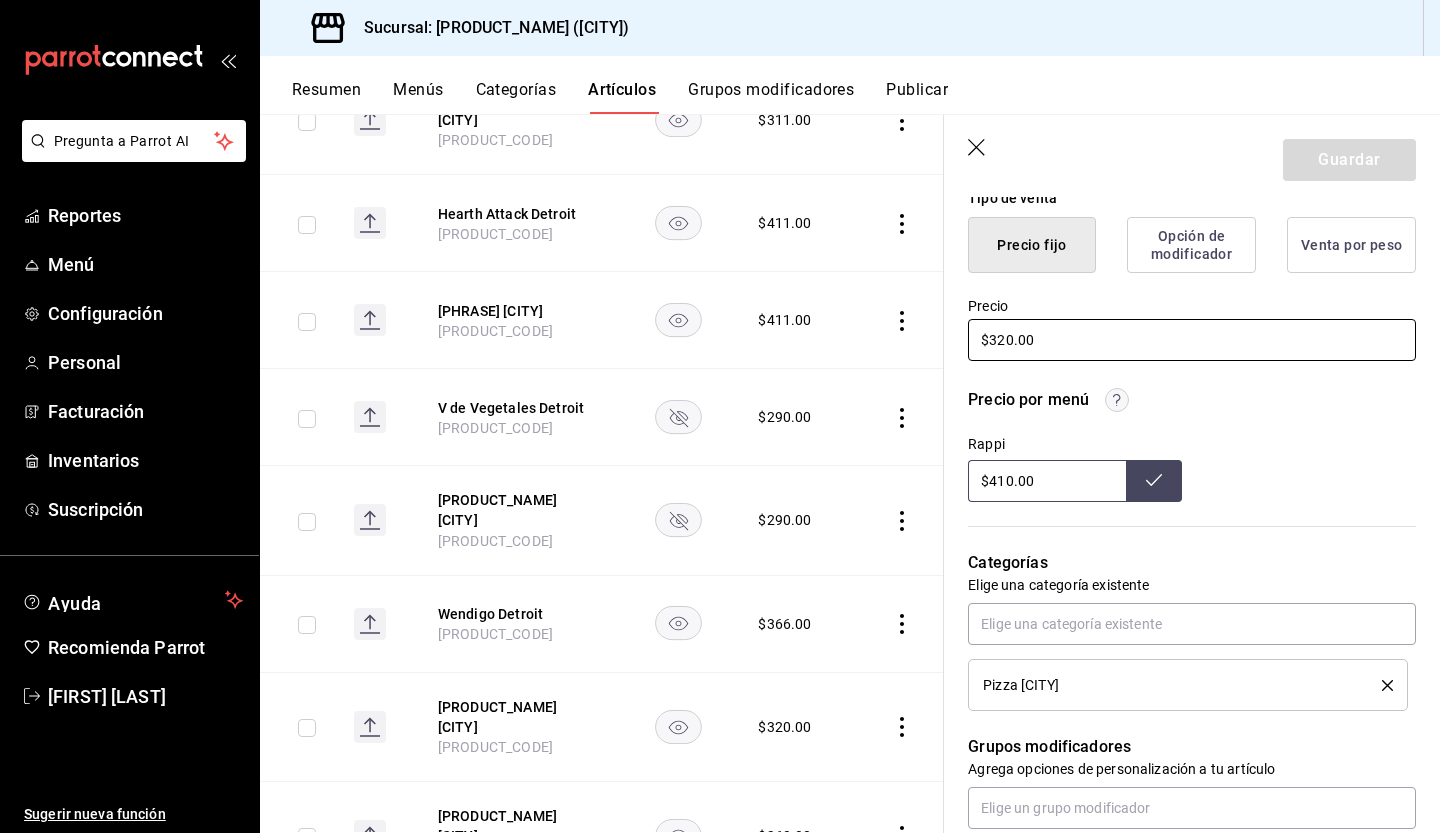 click on "$320.00" at bounding box center [1192, 340] 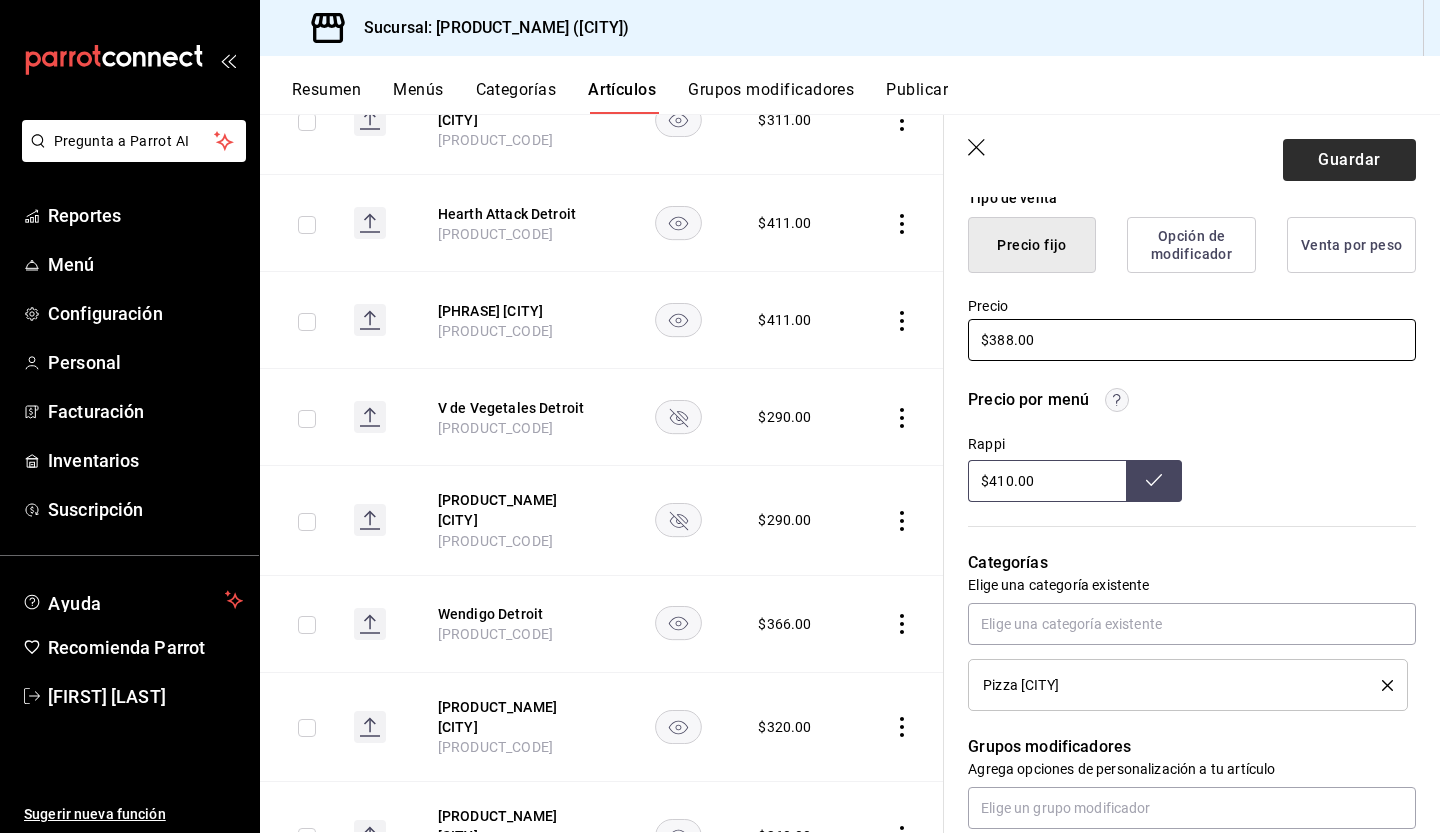 type on "$388.00" 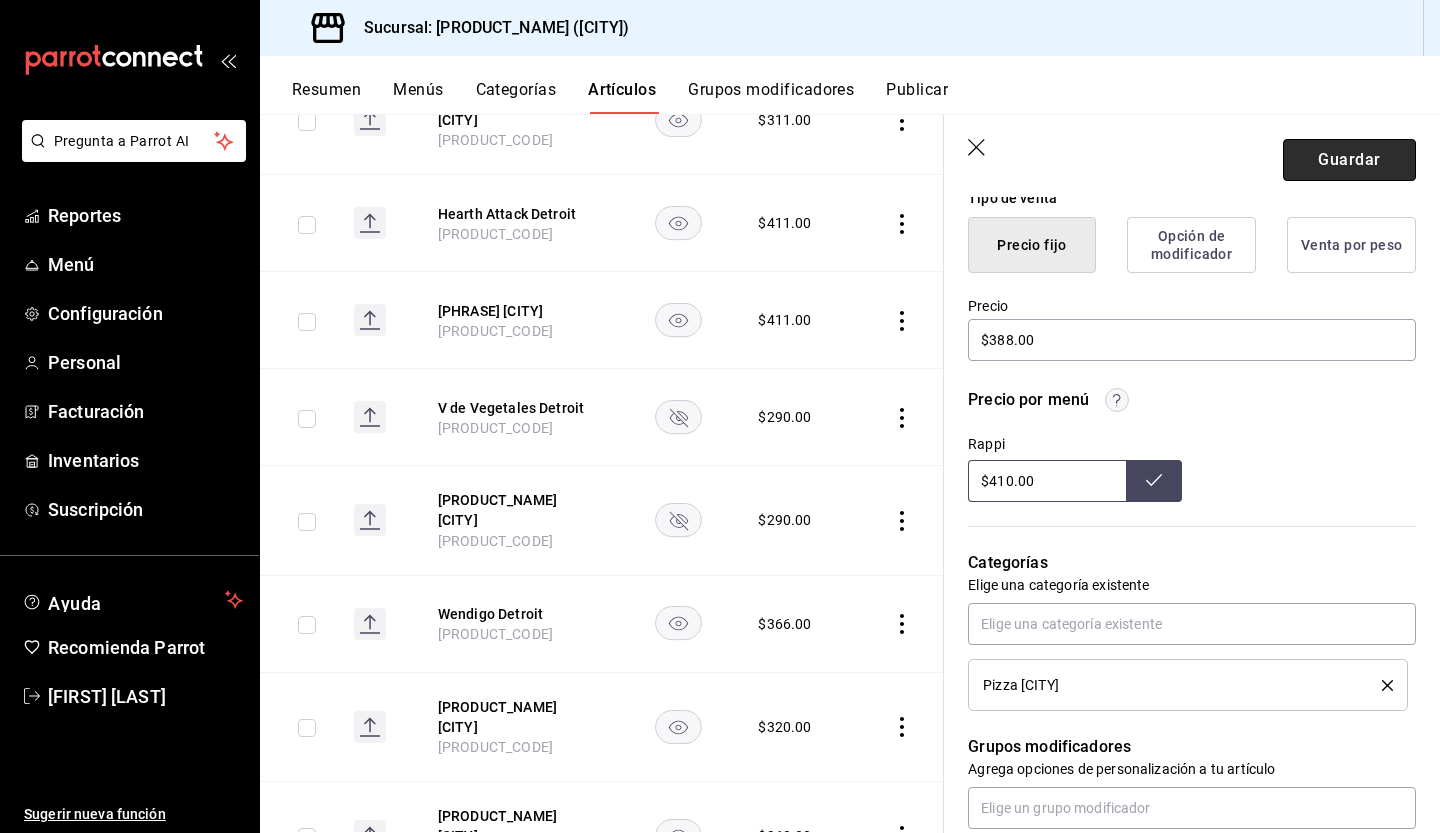 click on "Guardar" at bounding box center (1349, 160) 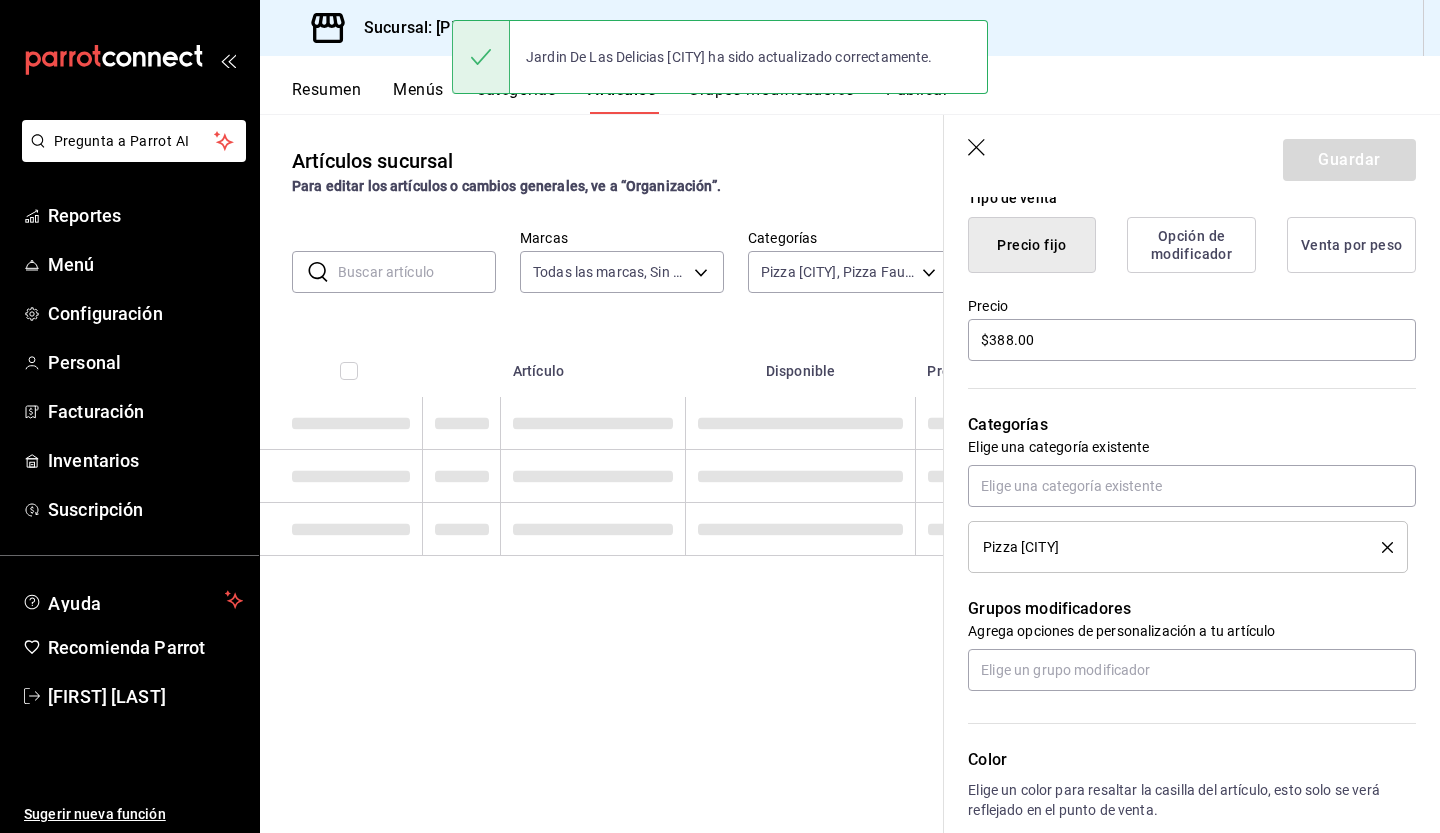 scroll, scrollTop: 0, scrollLeft: 0, axis: both 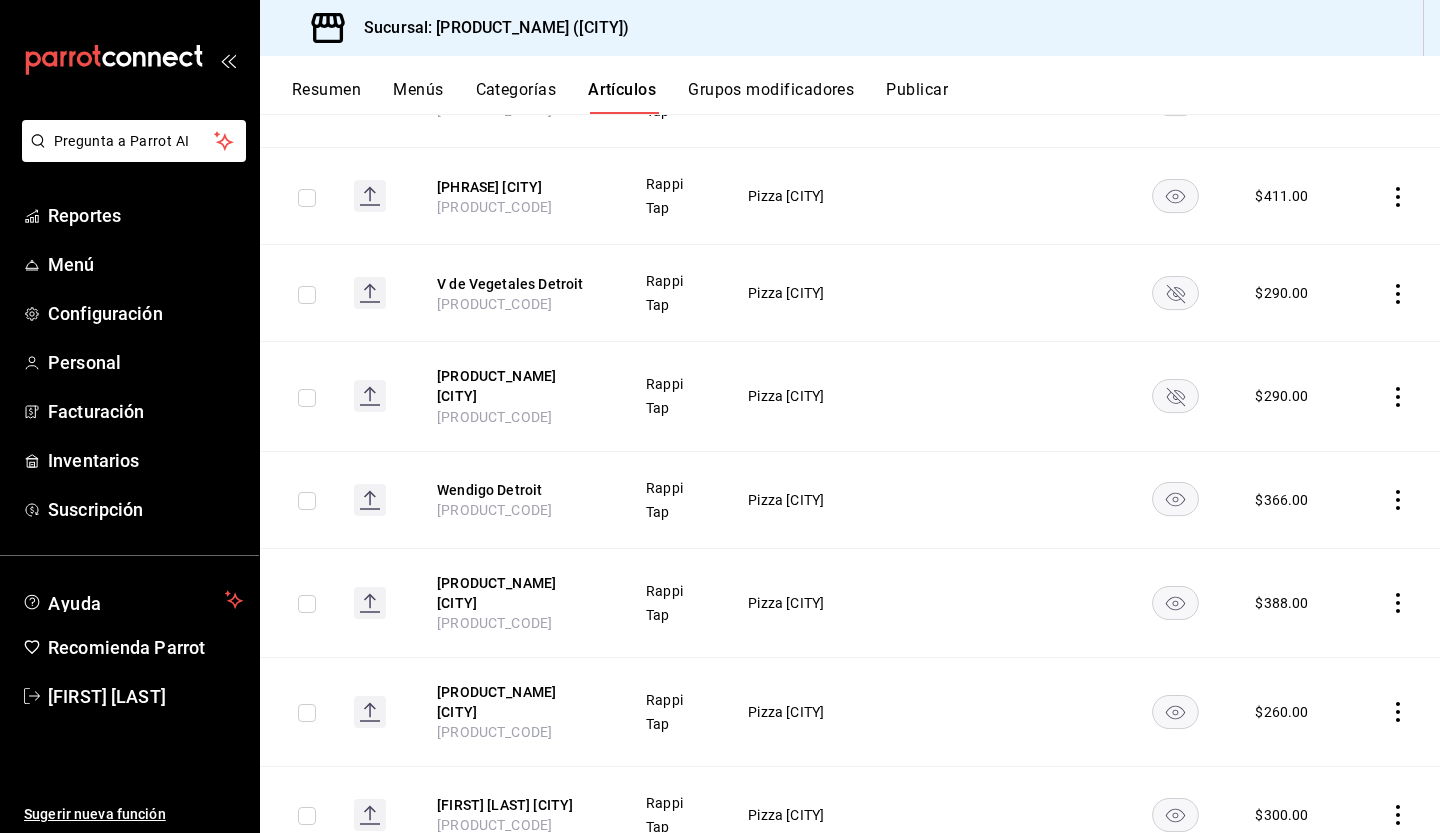 click 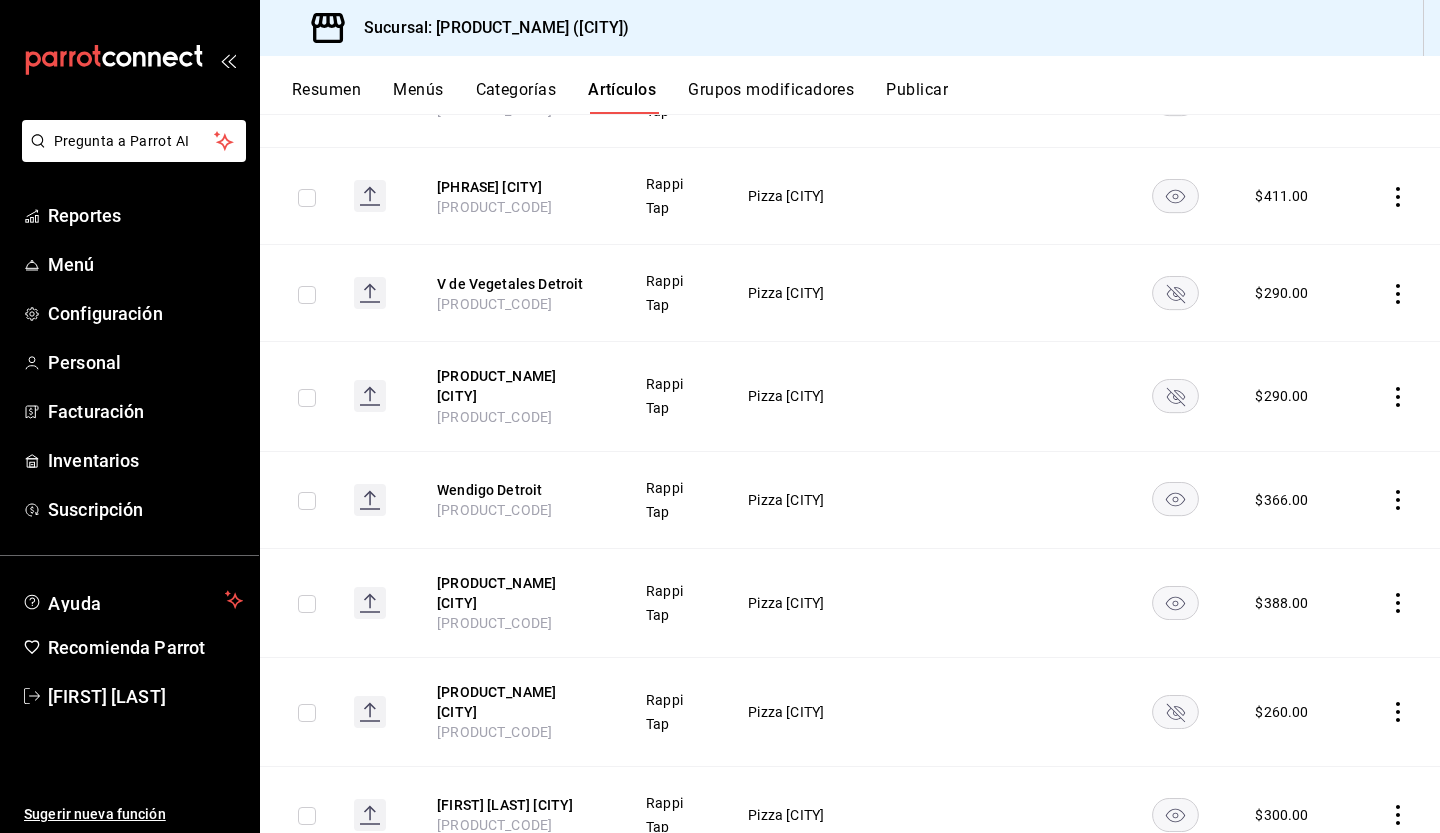 click 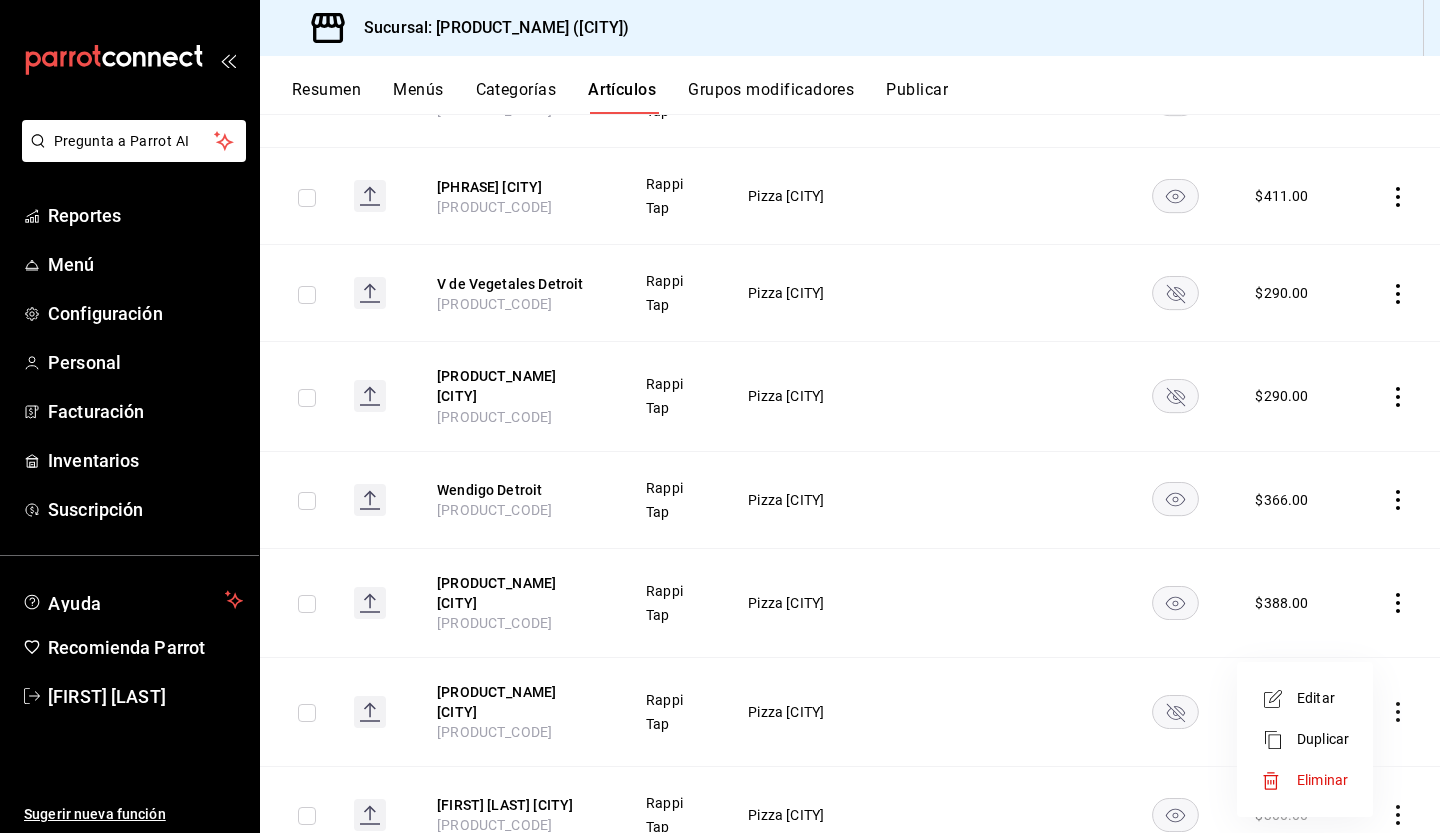 click on "Editar" at bounding box center [1323, 698] 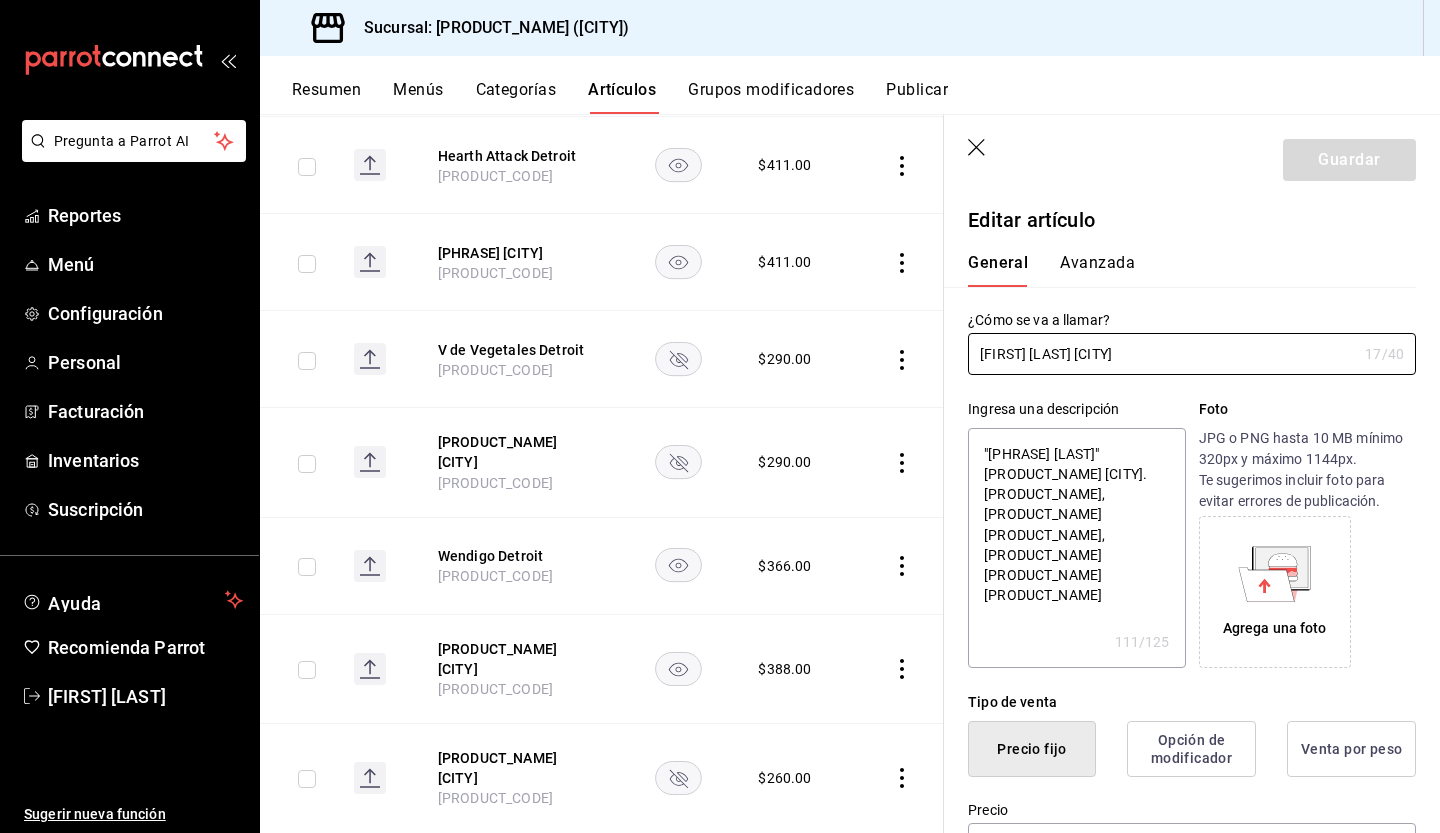 type on "x" 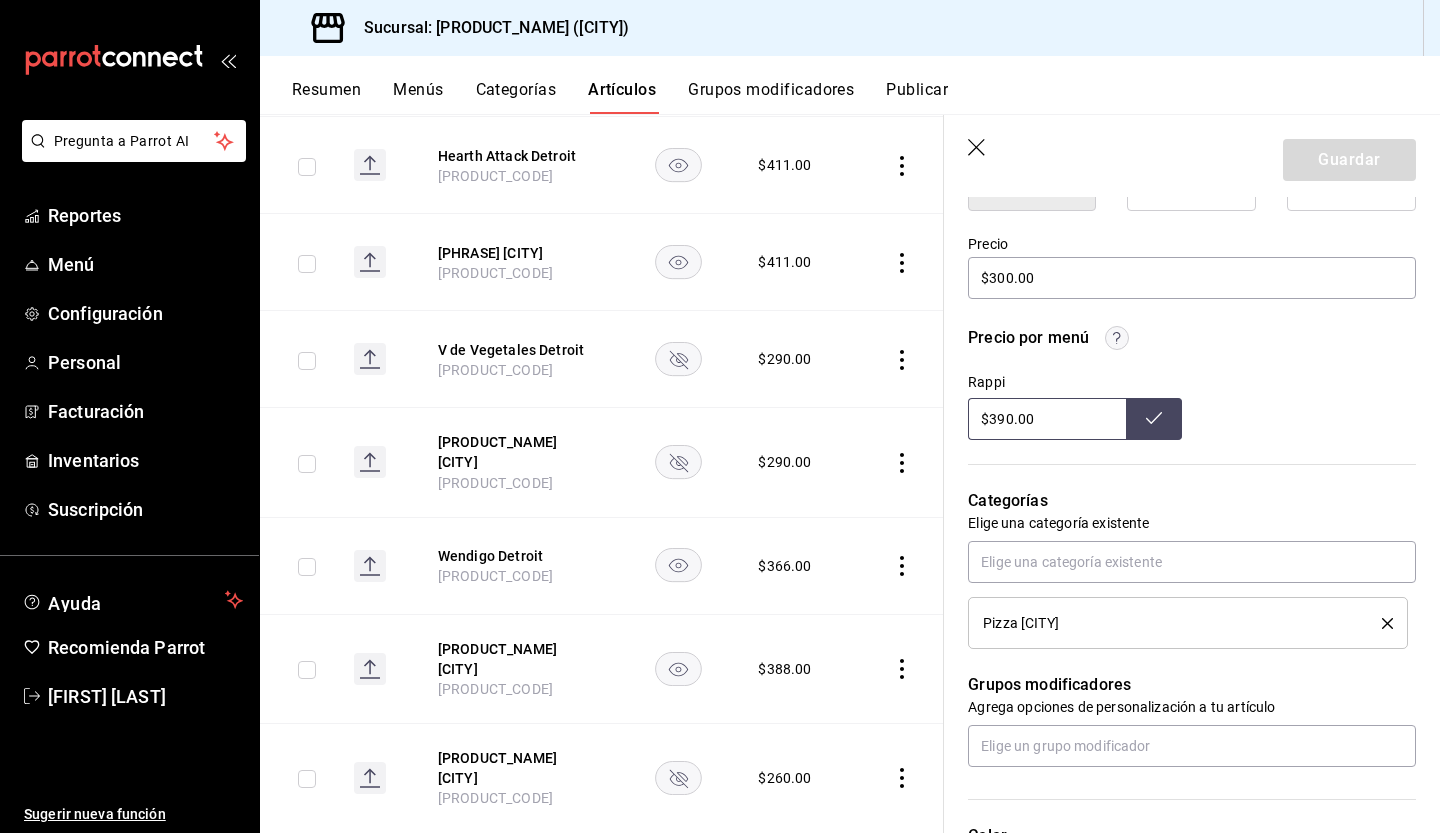 scroll, scrollTop: 568, scrollLeft: 0, axis: vertical 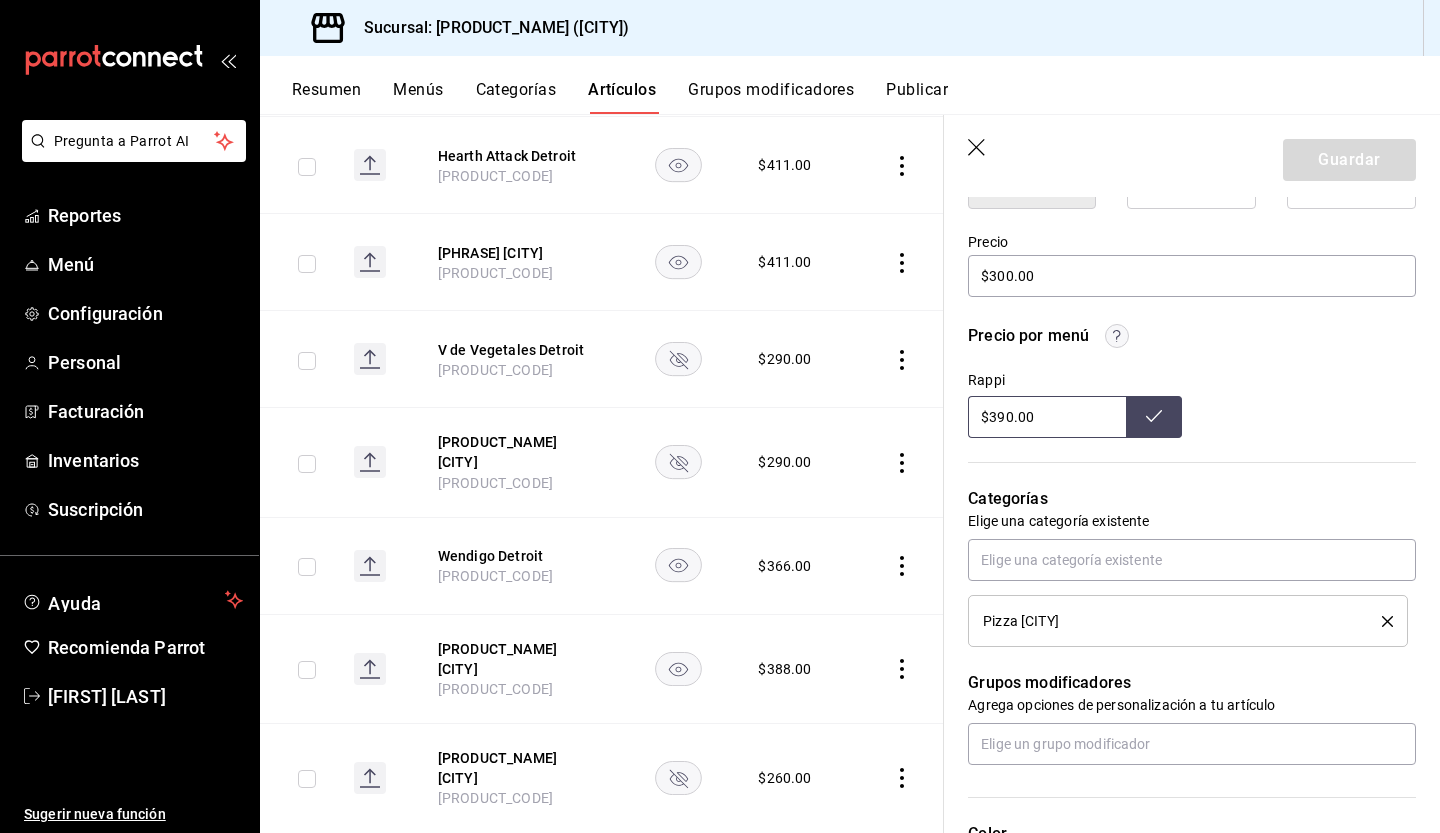 click on "$390.00" at bounding box center (1047, 417) 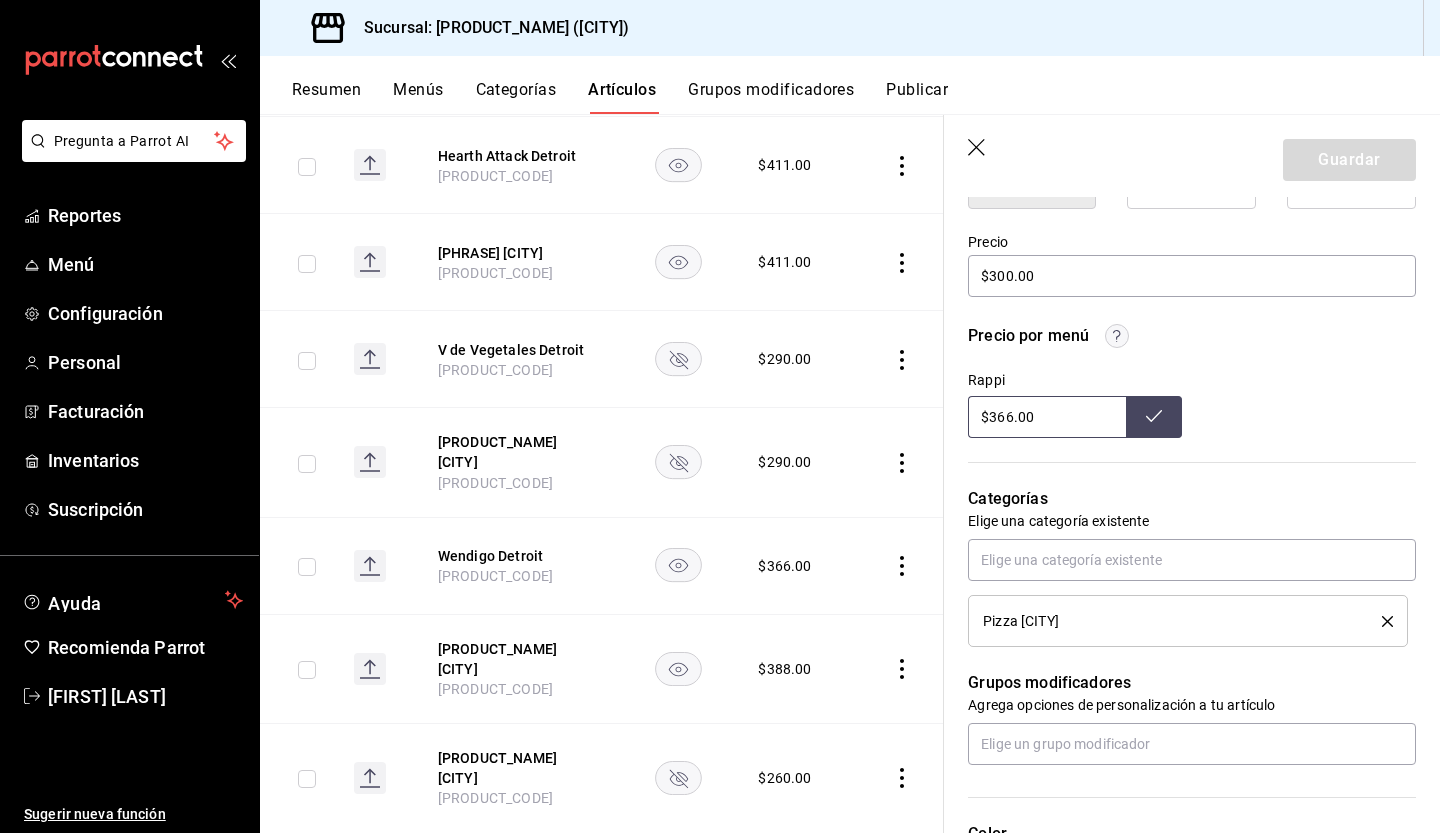 type on "$366.00" 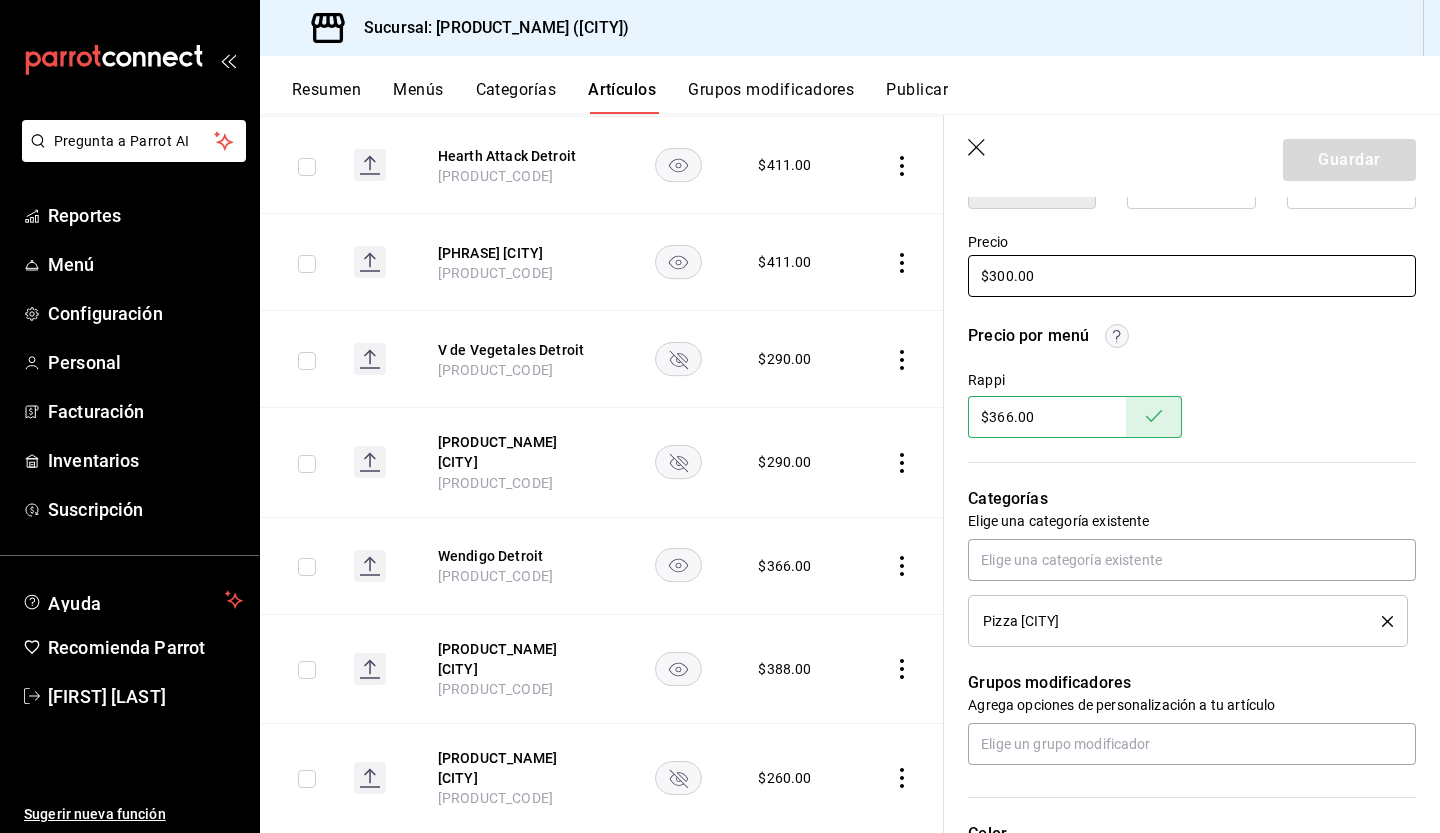 click on "$300.00" at bounding box center (1192, 276) 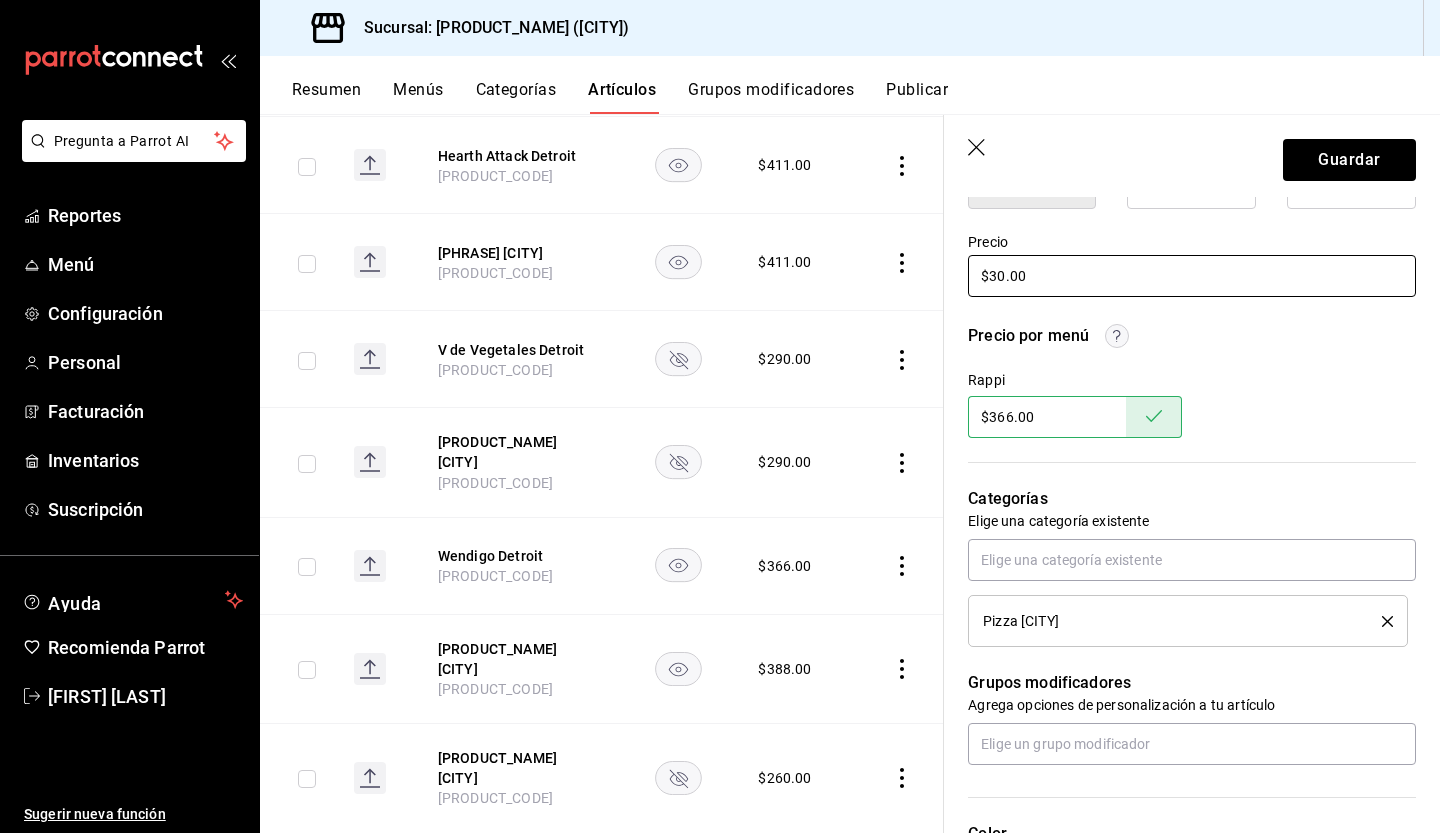 type on "x" 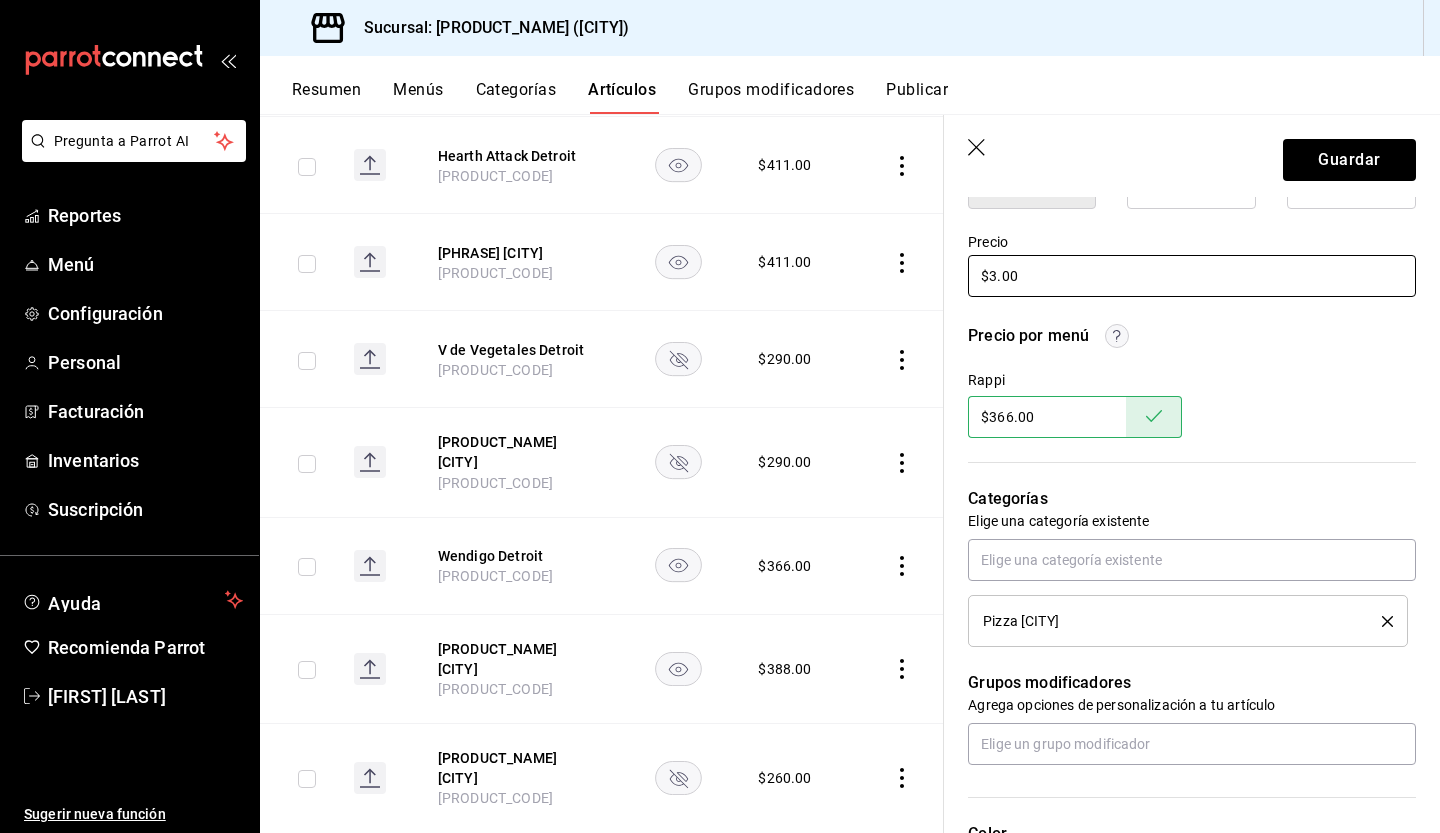type on "$36.00" 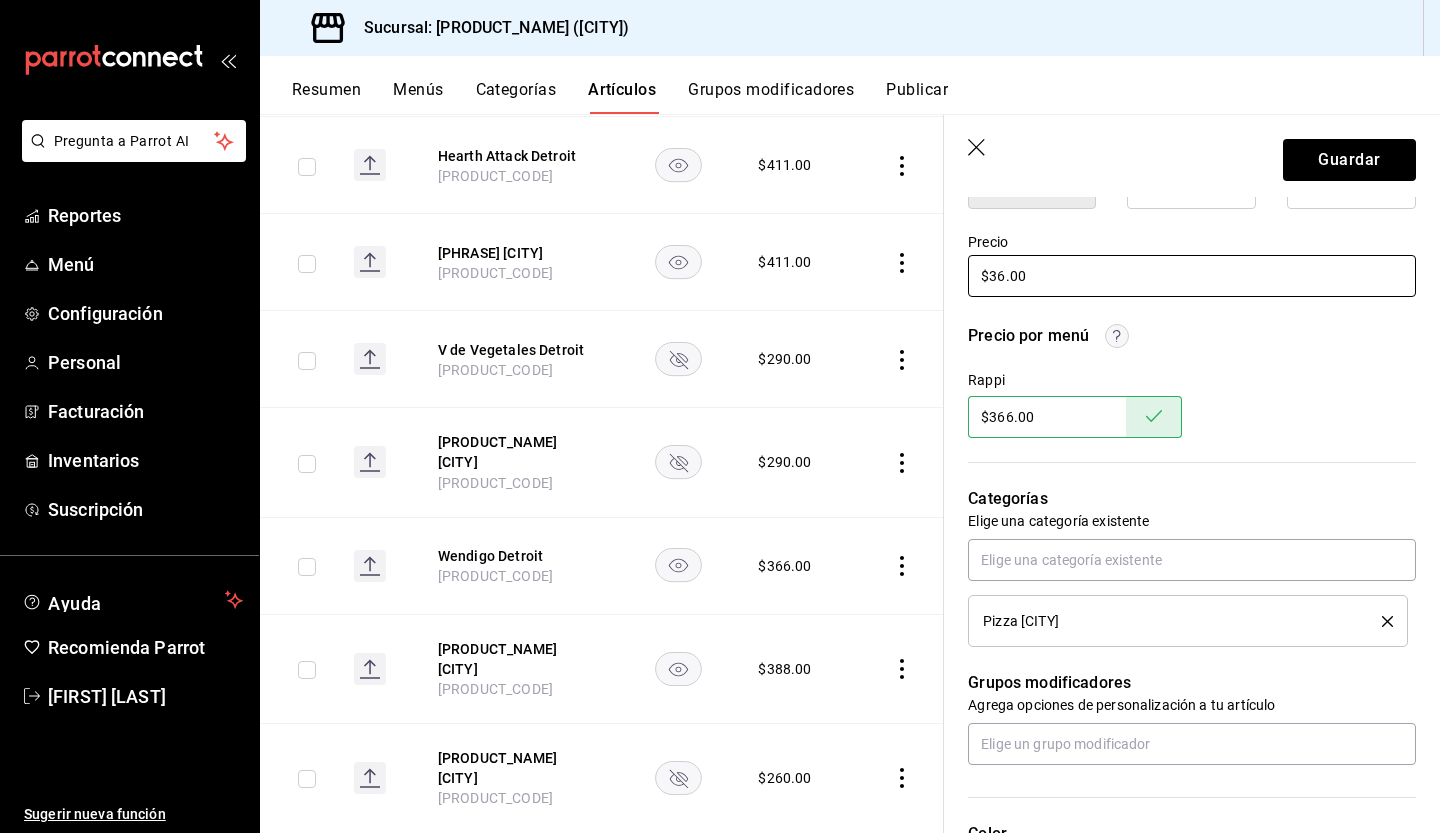 type on "x" 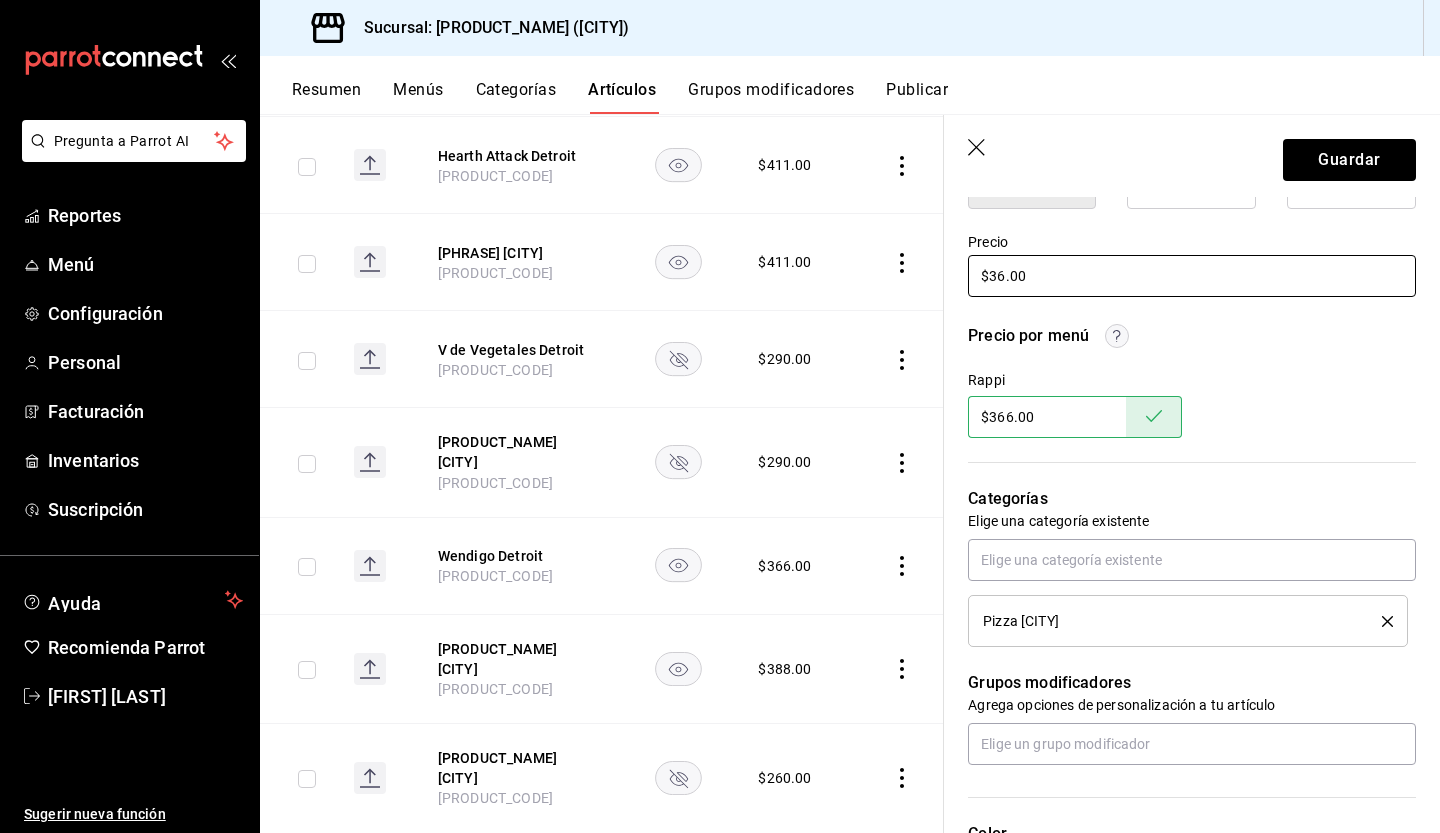 type on "$366.00" 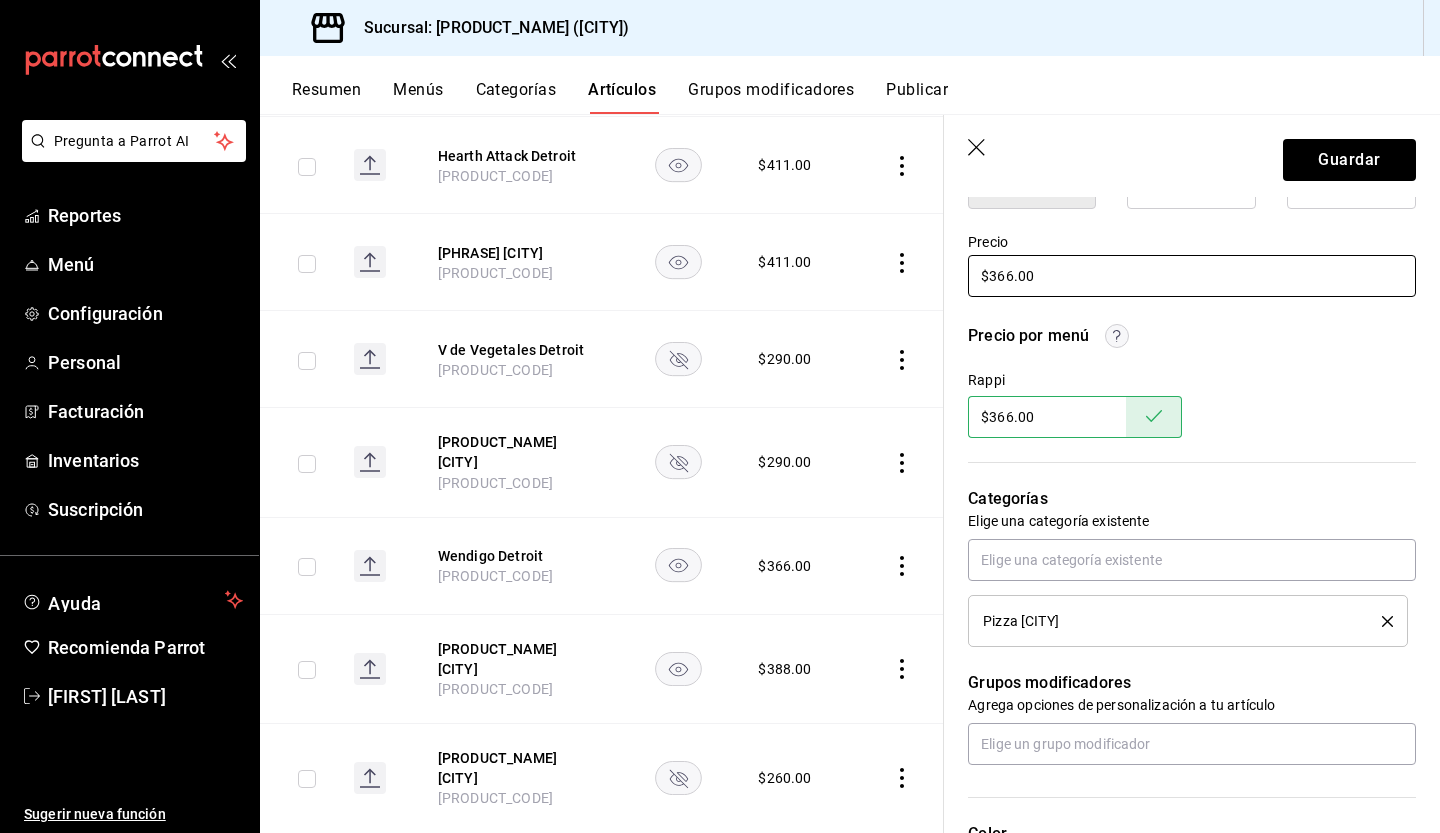 type on "x" 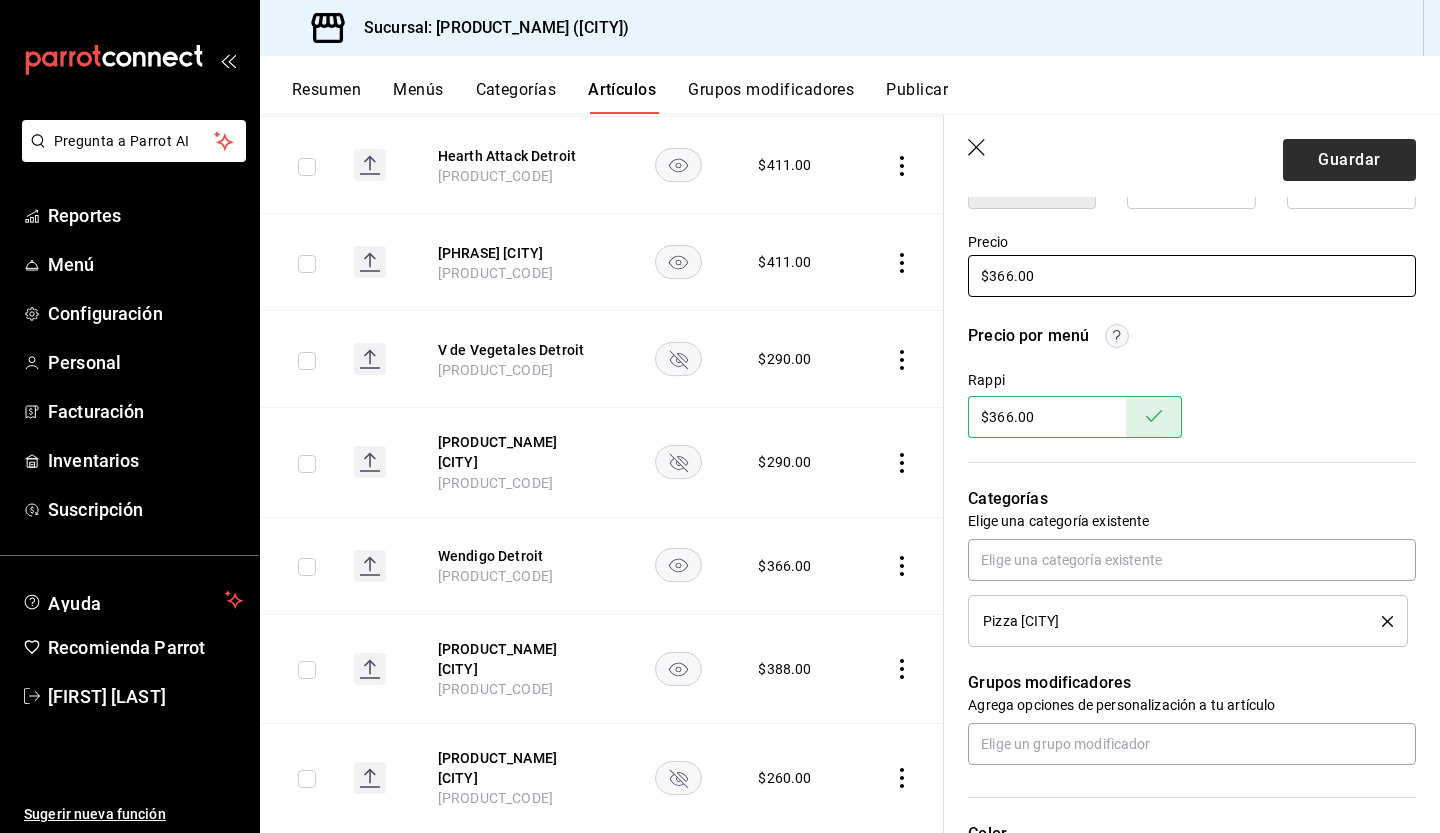 type on "$366.00" 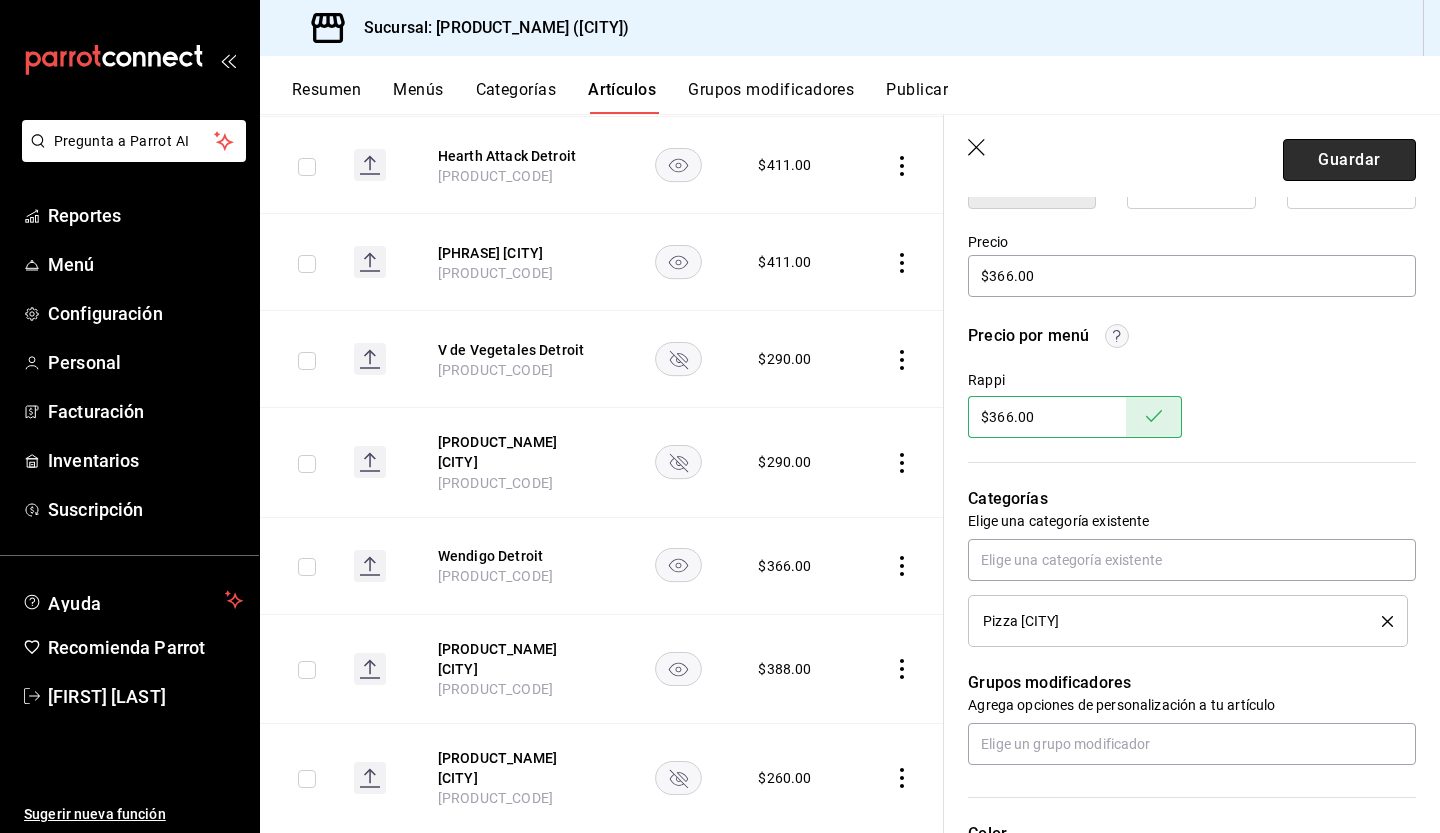 click on "Guardar" at bounding box center [1349, 160] 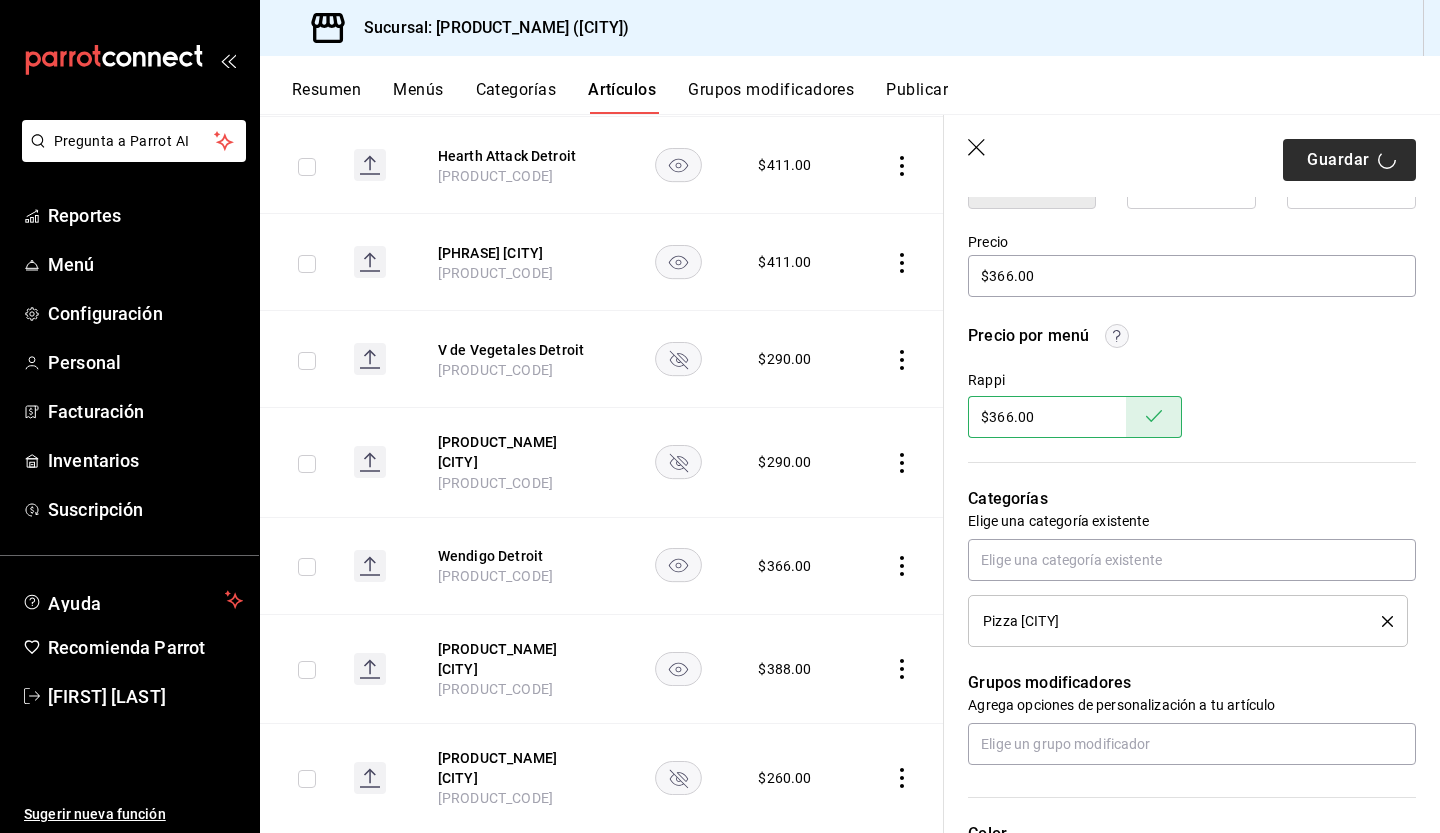 type on "x" 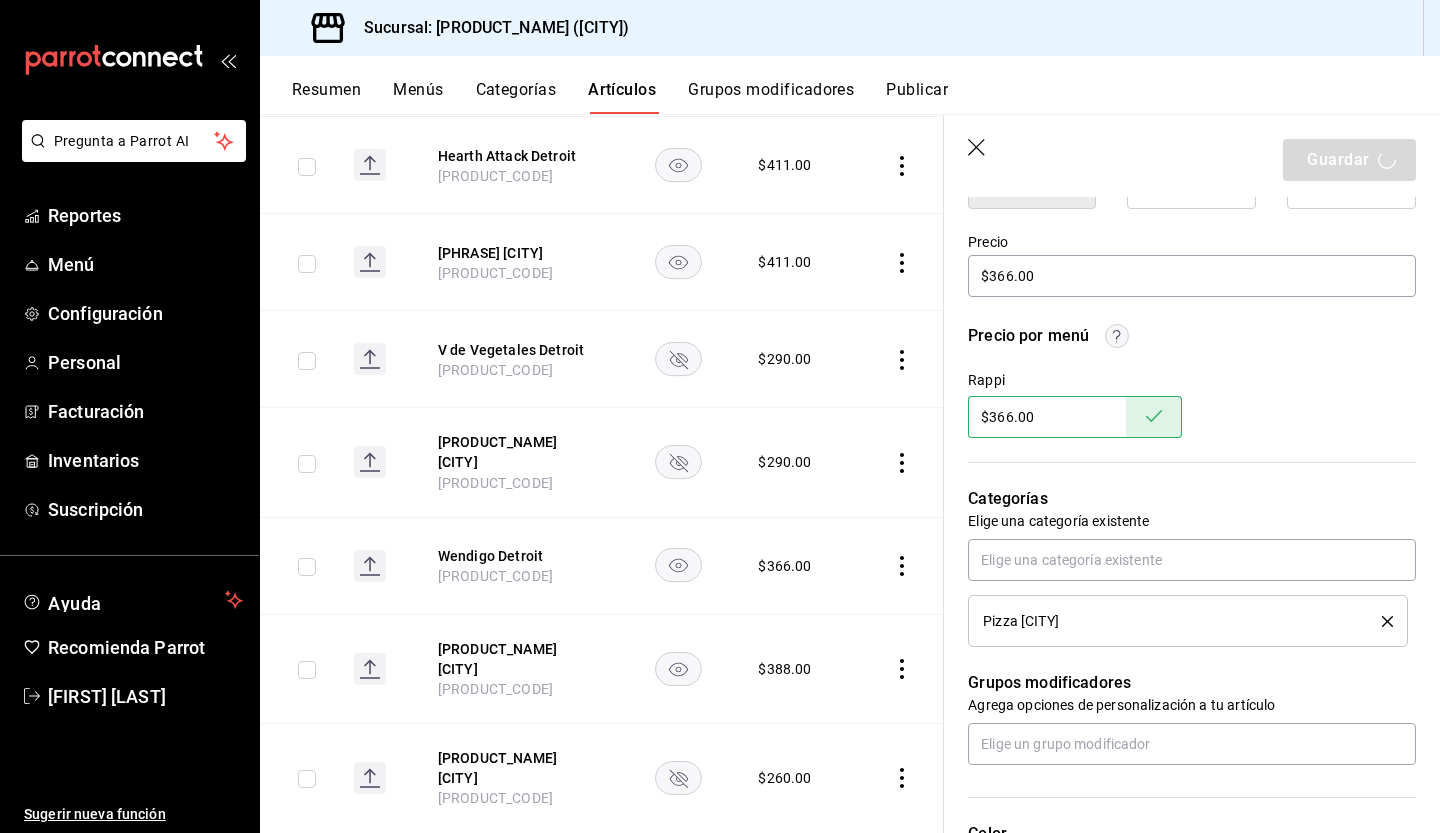 type 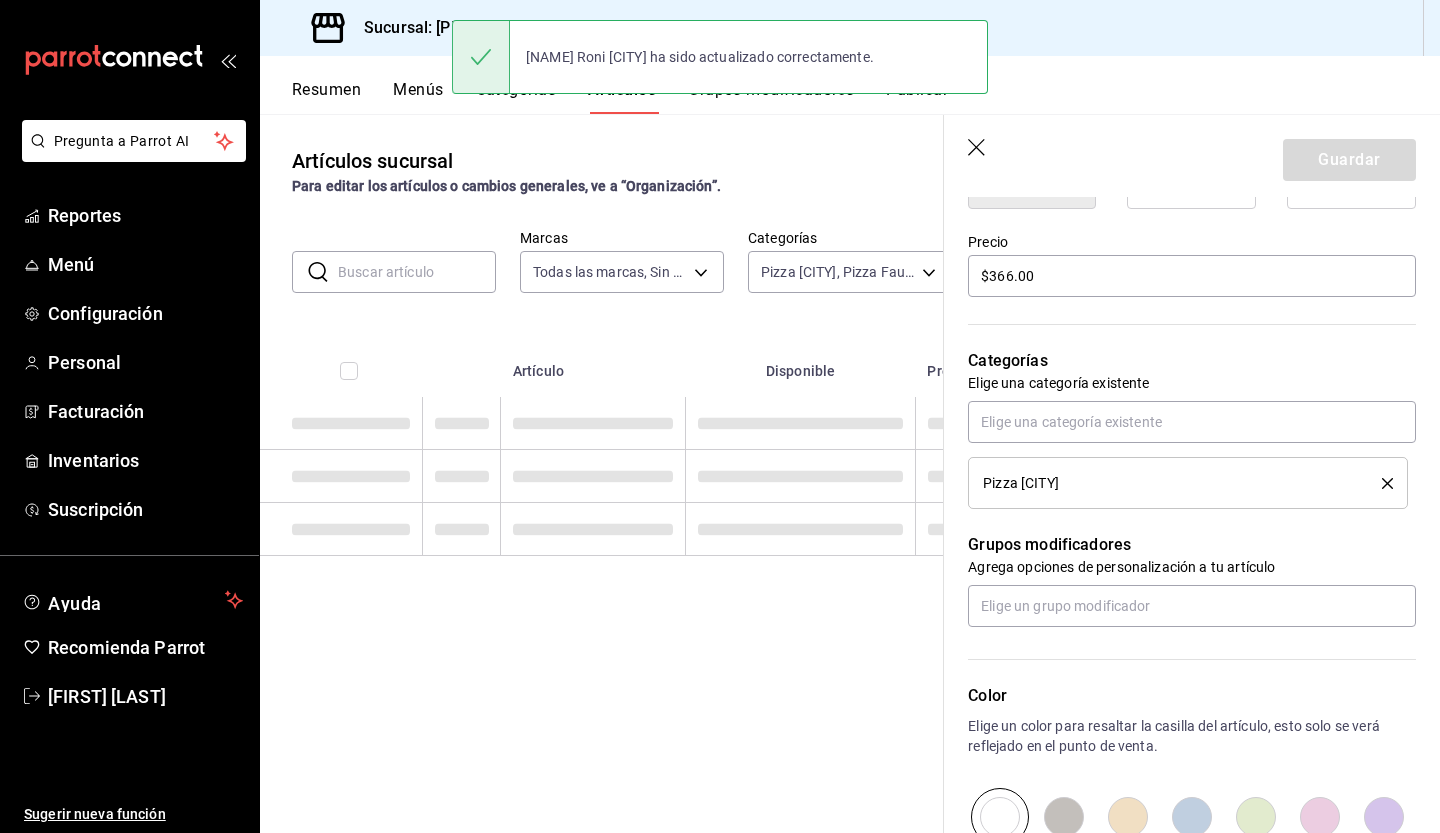 scroll, scrollTop: 0, scrollLeft: 0, axis: both 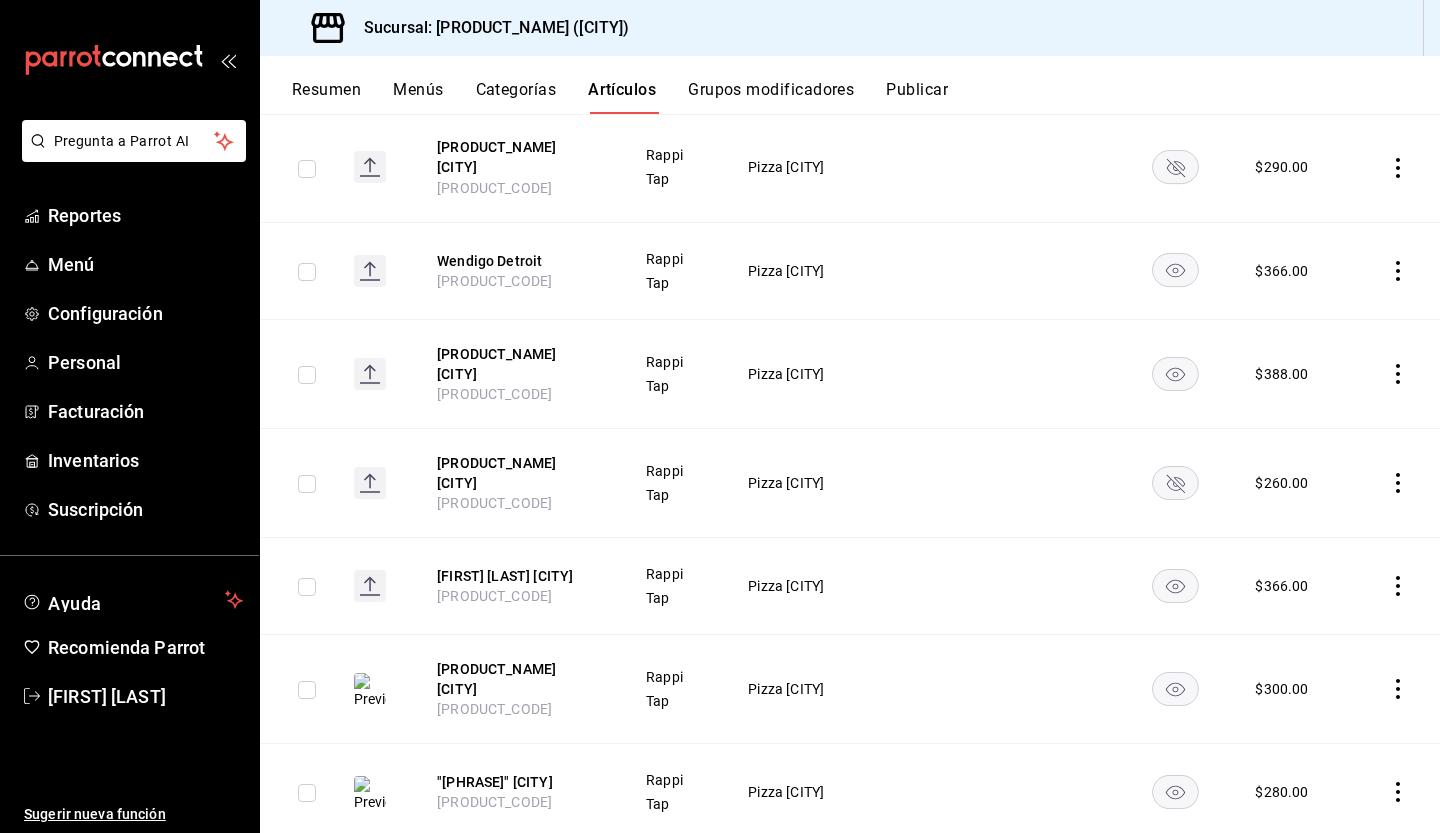 click 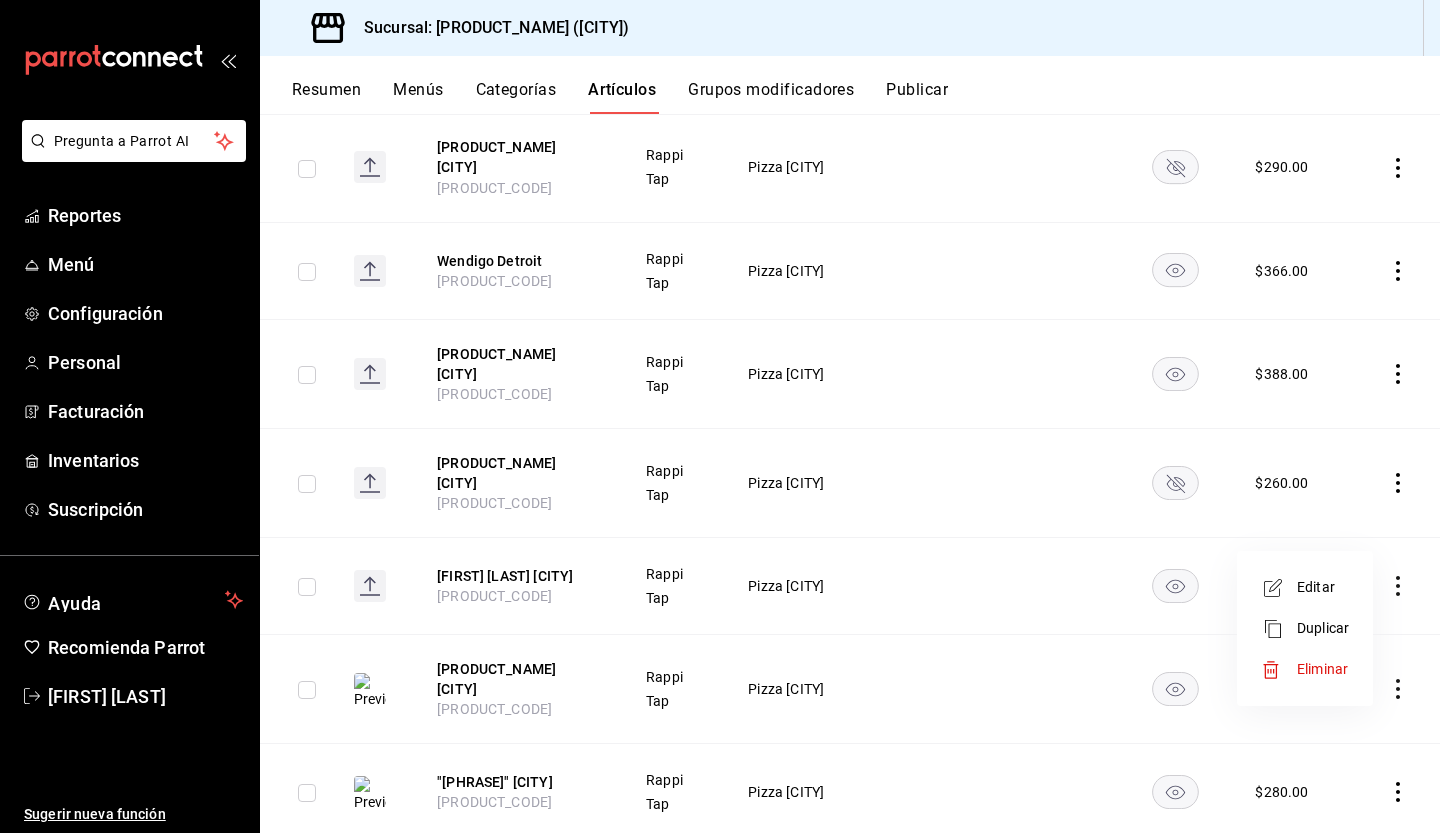 click on "Editar" at bounding box center (1323, 587) 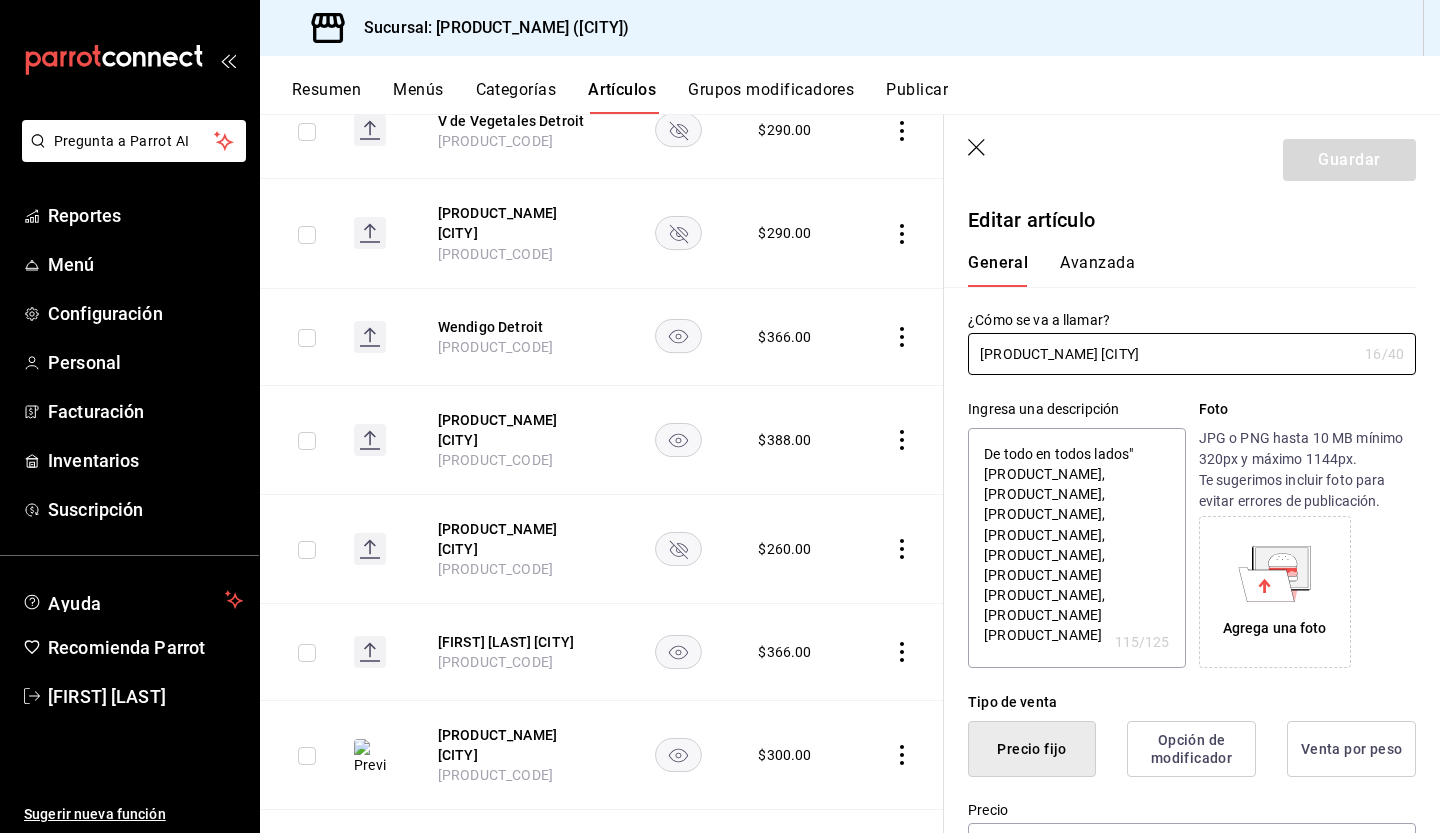 type on "x" 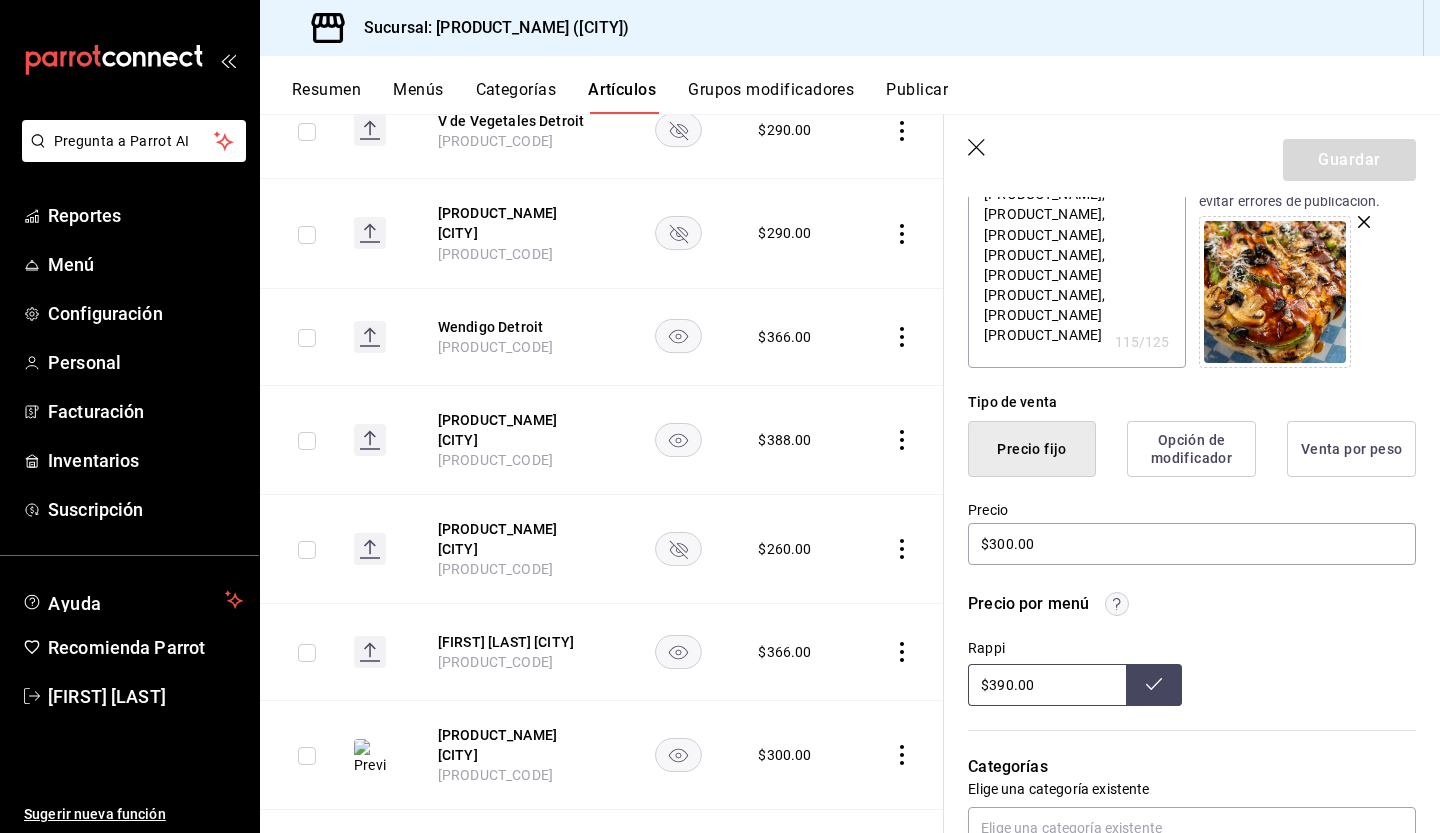 scroll, scrollTop: 328, scrollLeft: 0, axis: vertical 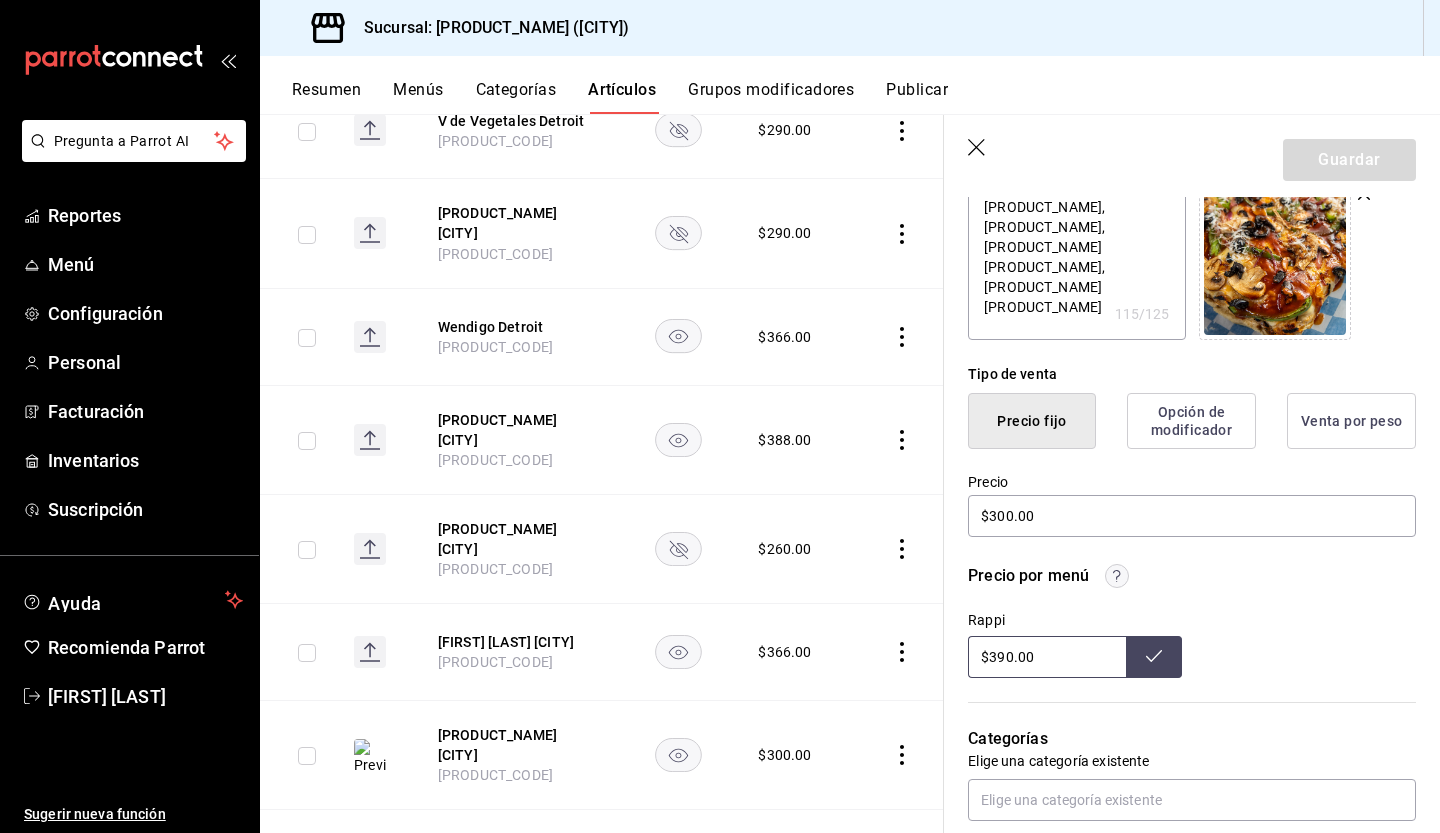 click on "$390.00" at bounding box center [1047, 657] 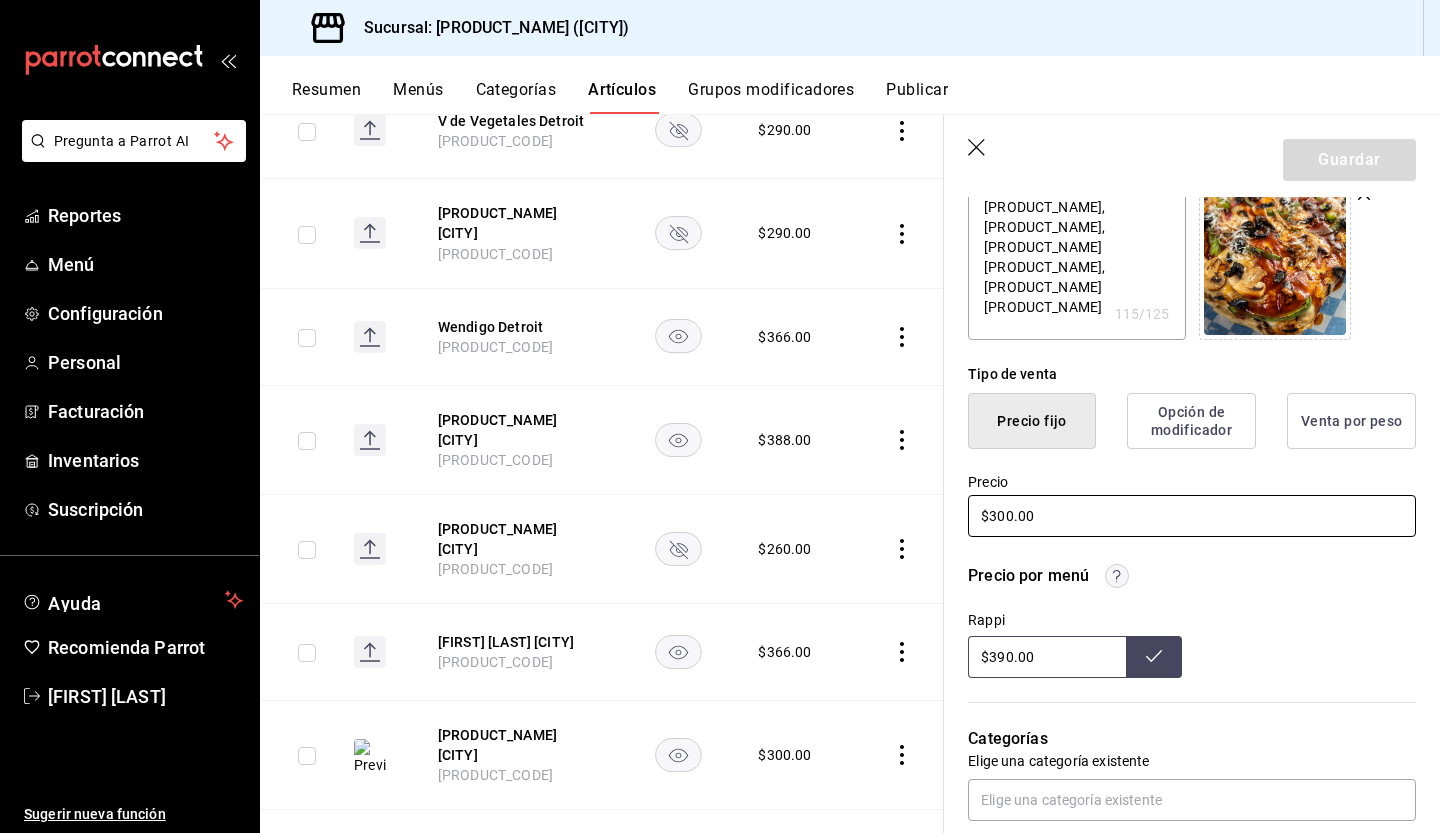 click on "$300.00" at bounding box center [1192, 516] 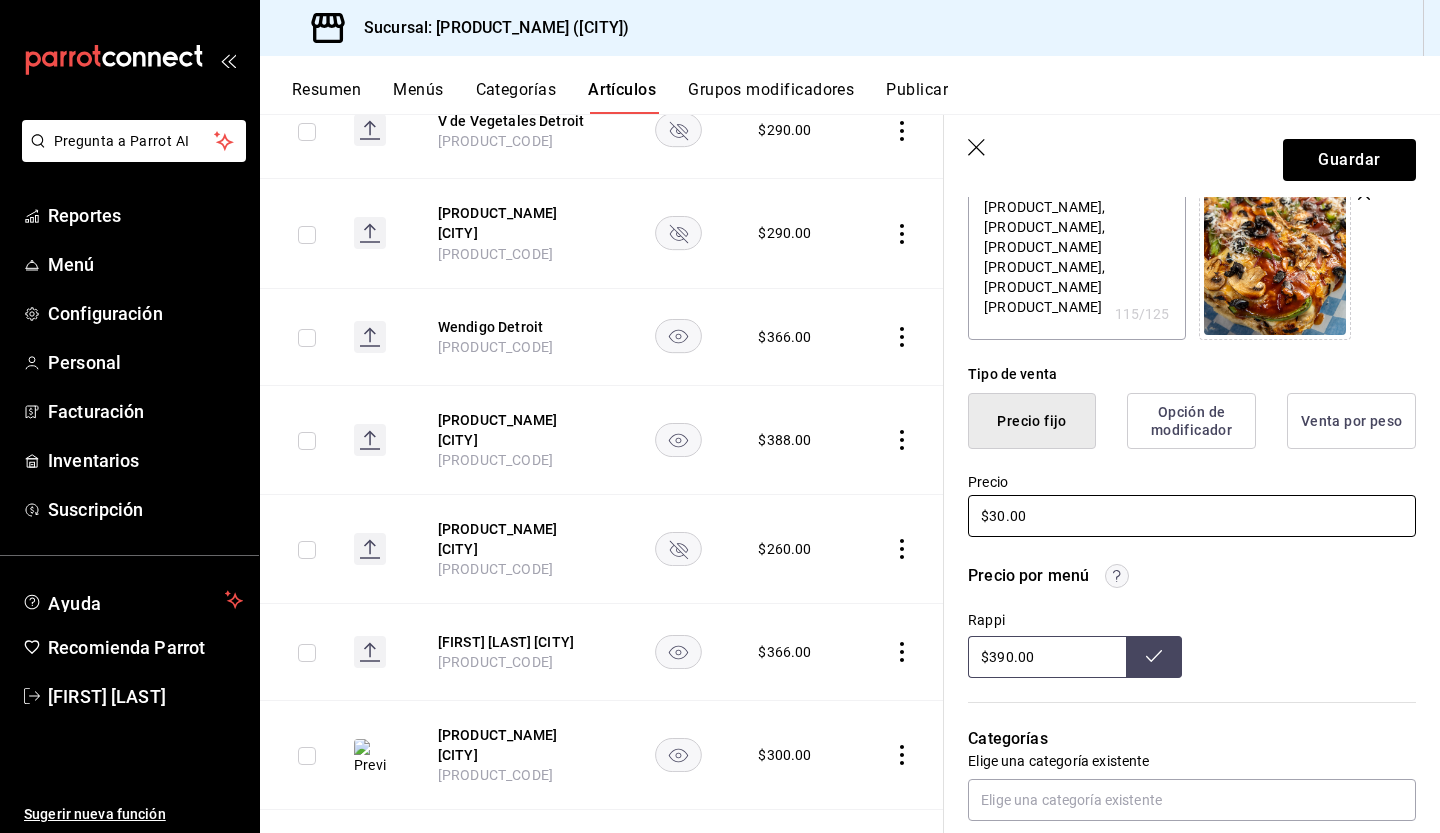type on "x" 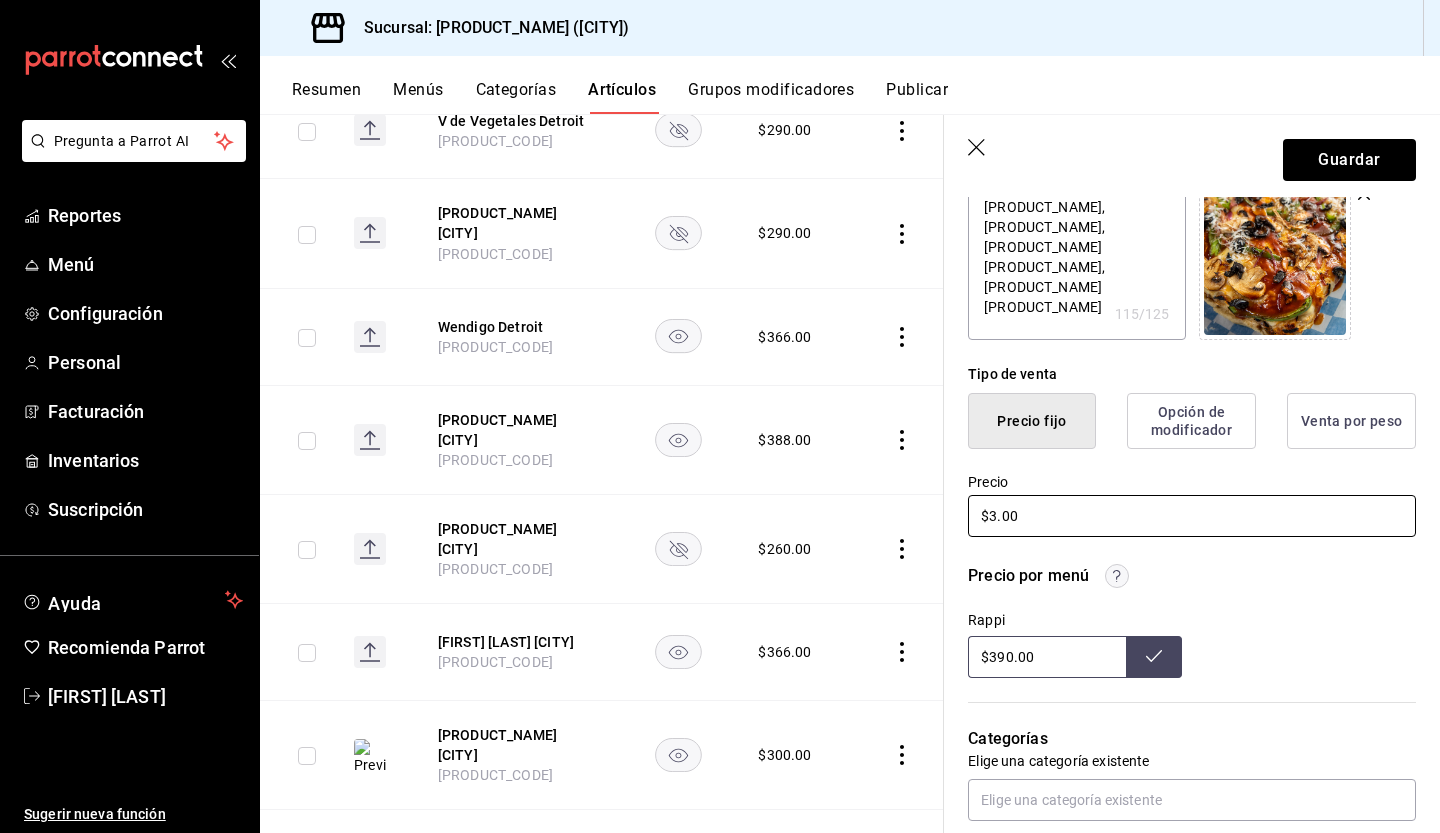 type on "$36.00" 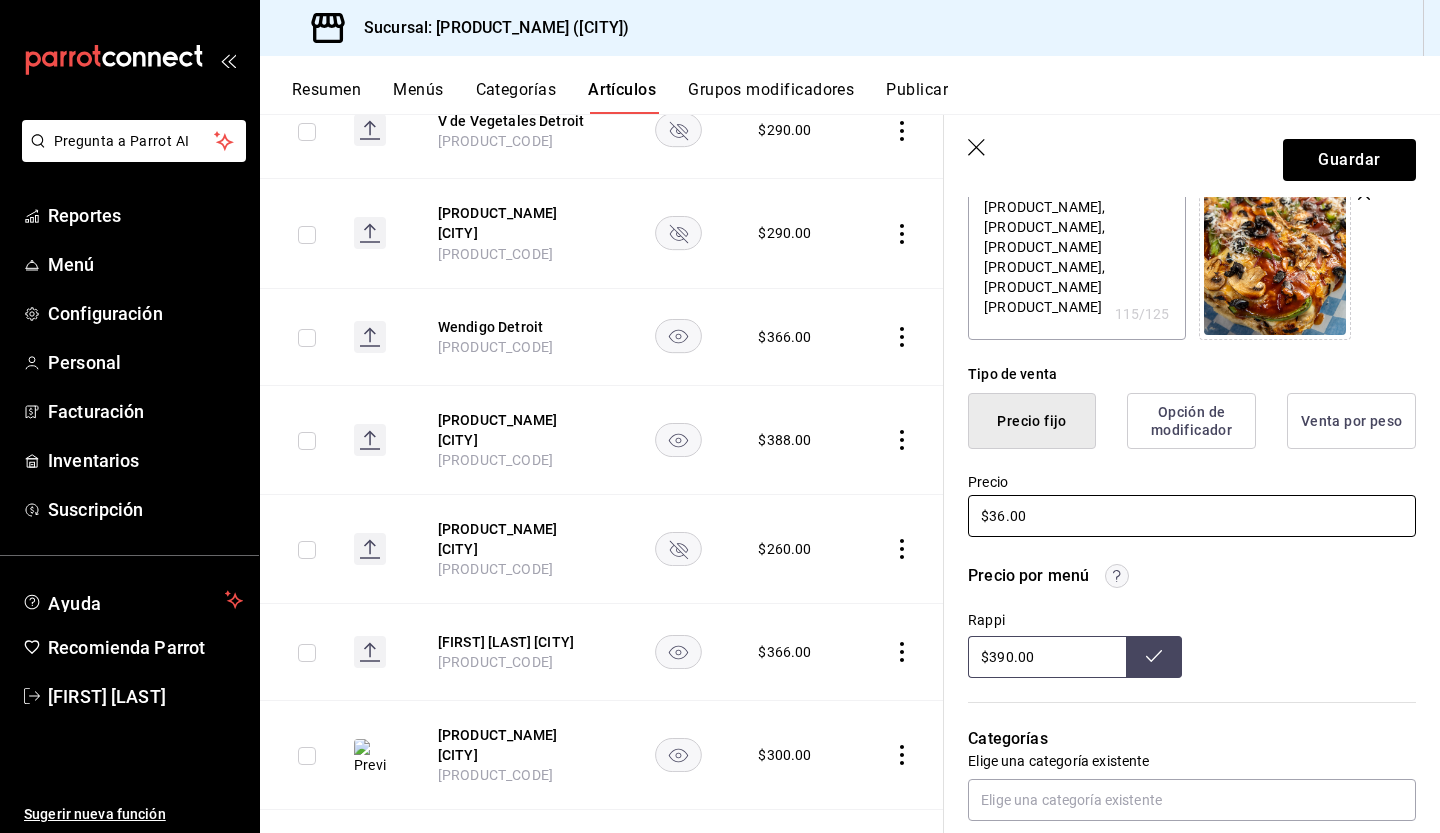 type on "x" 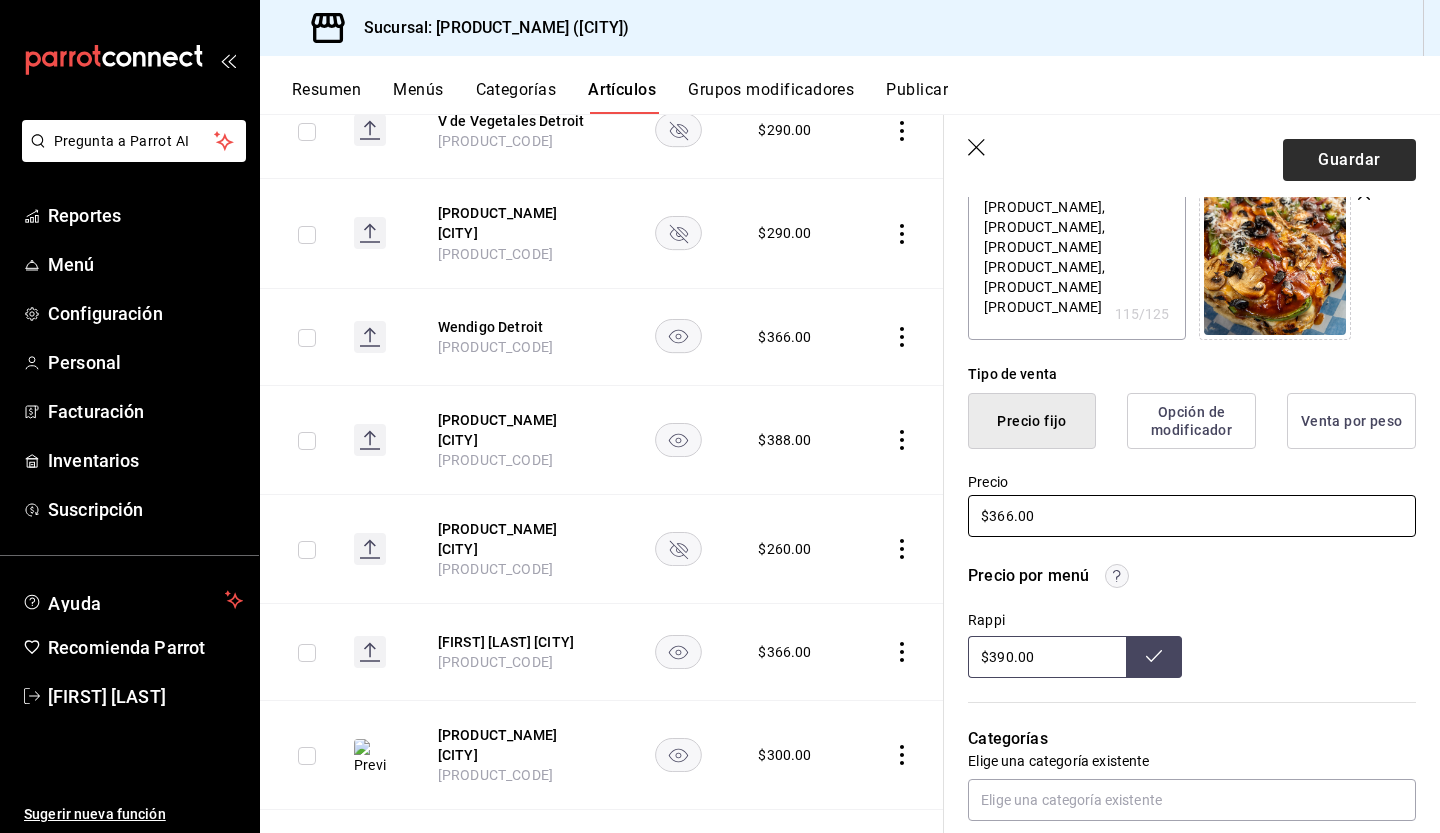 type on "$366.00" 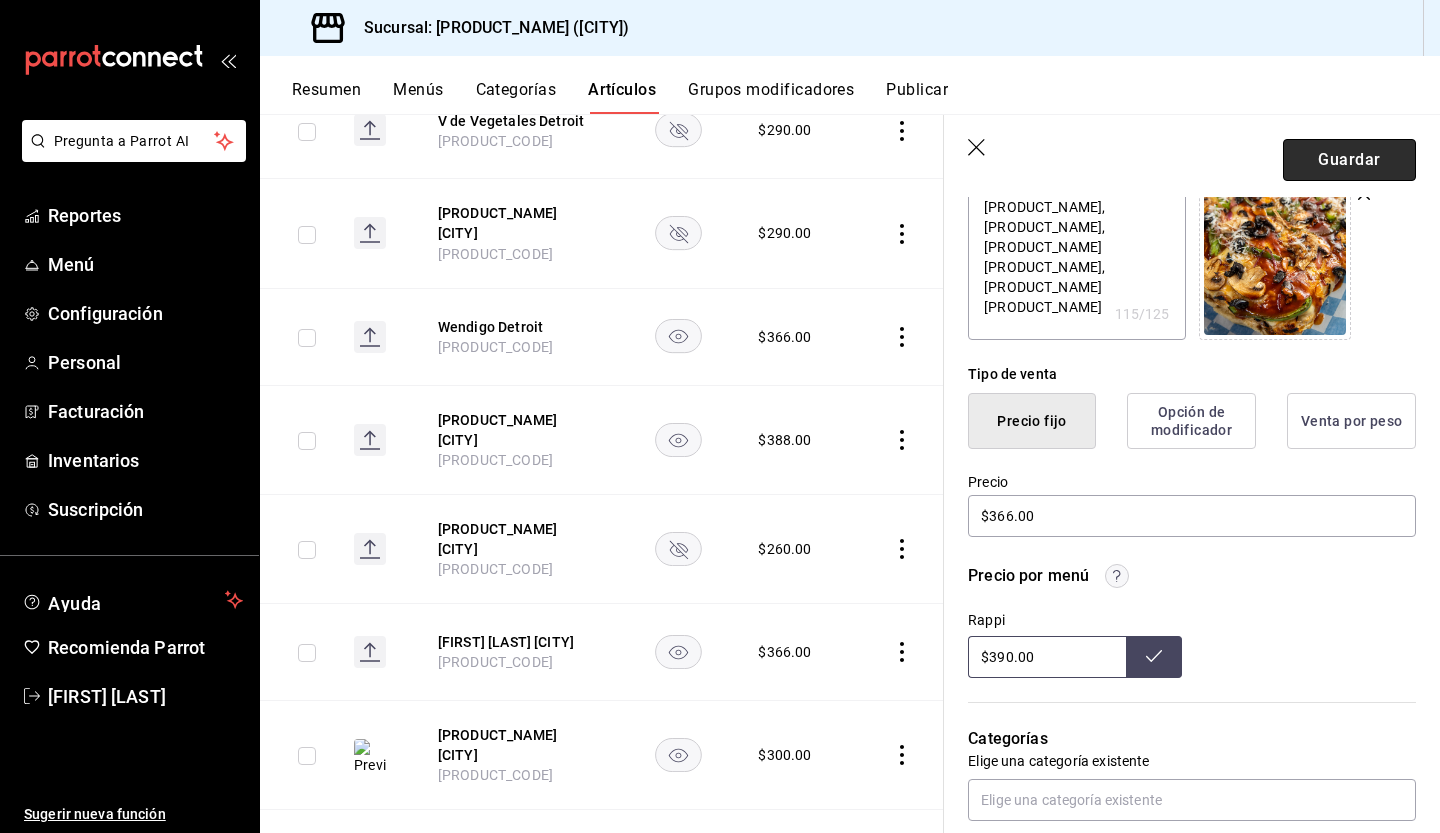 click on "Guardar" at bounding box center (1349, 160) 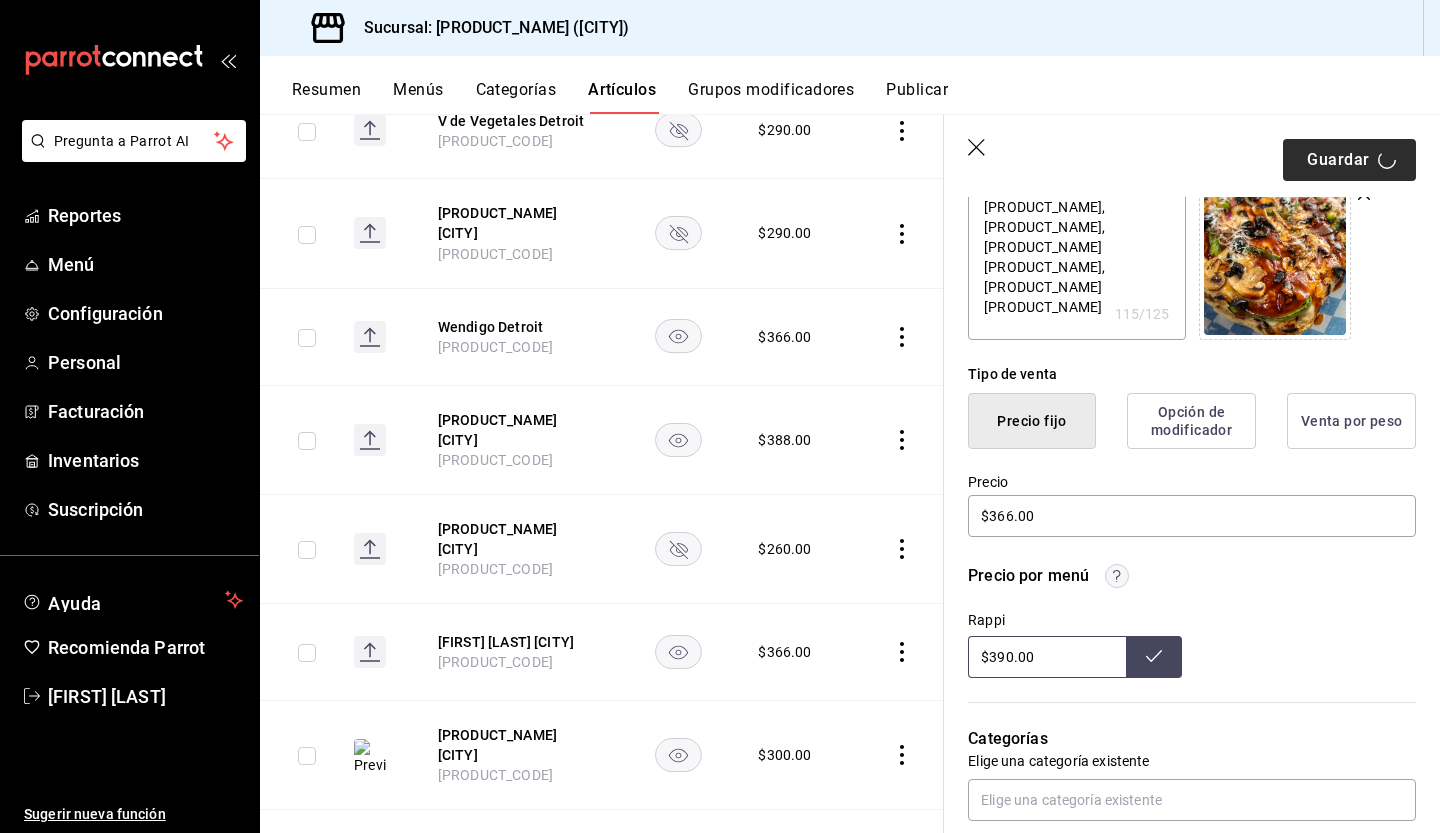 type on "x" 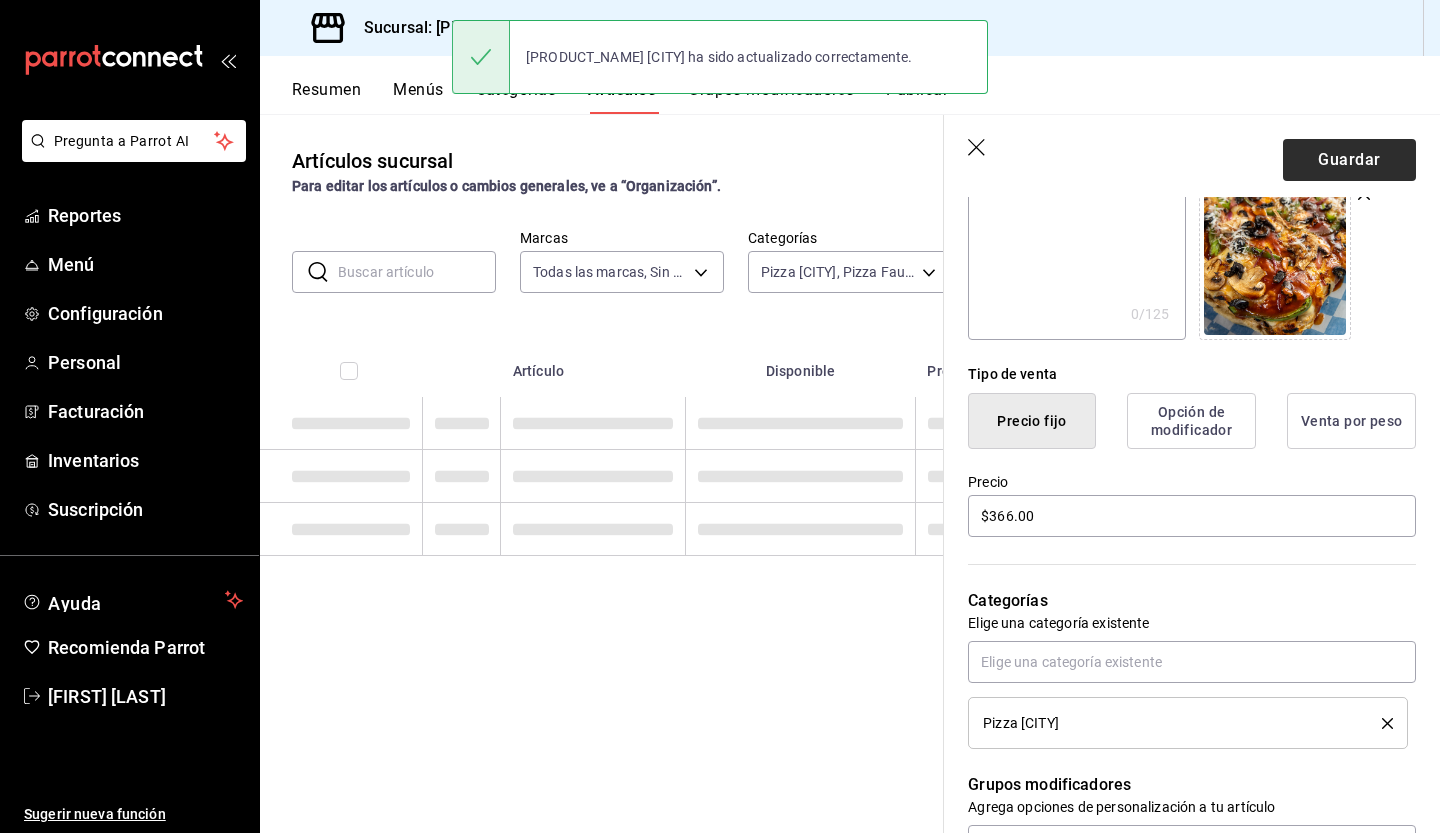 scroll, scrollTop: 0, scrollLeft: 0, axis: both 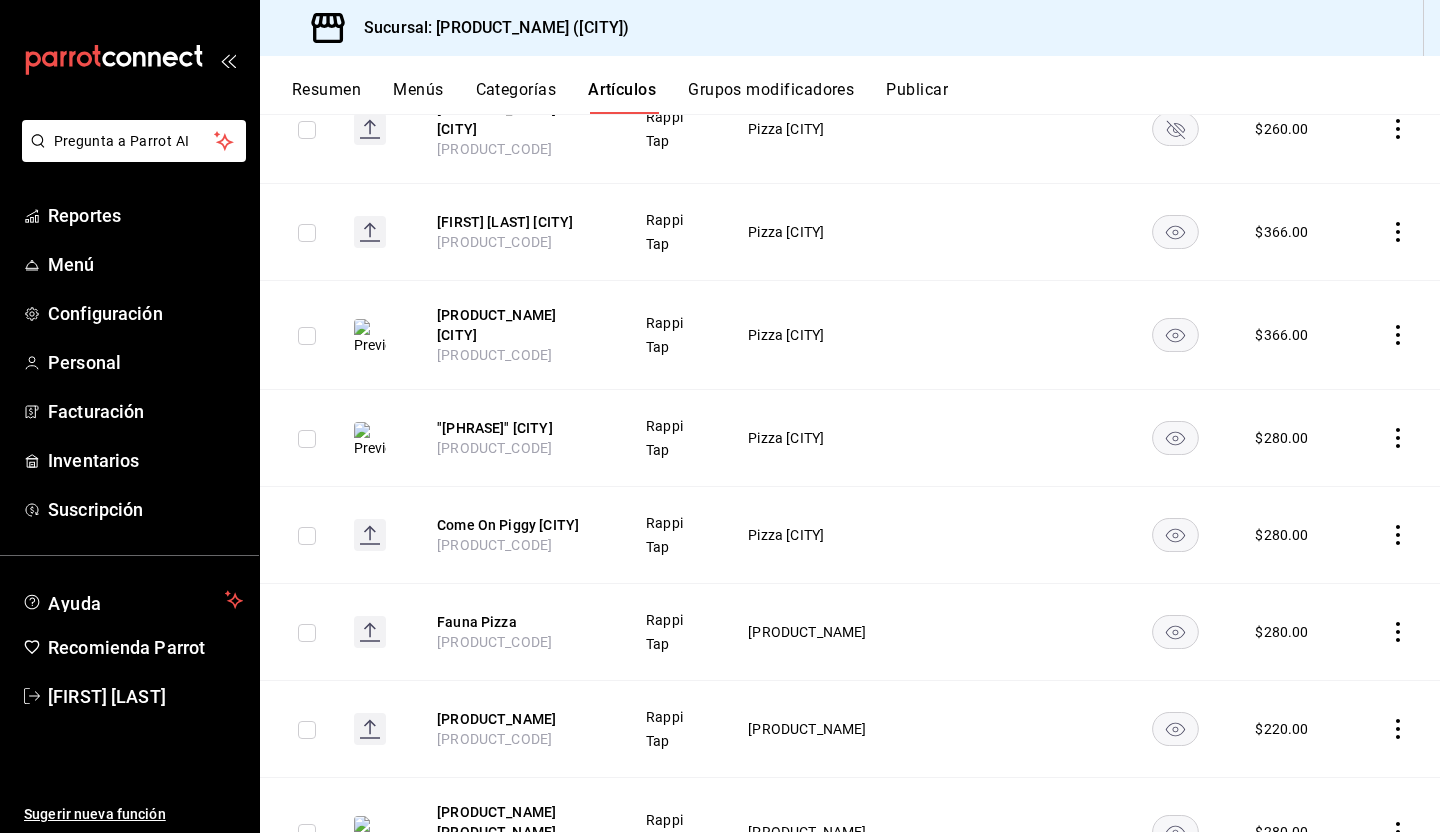 click 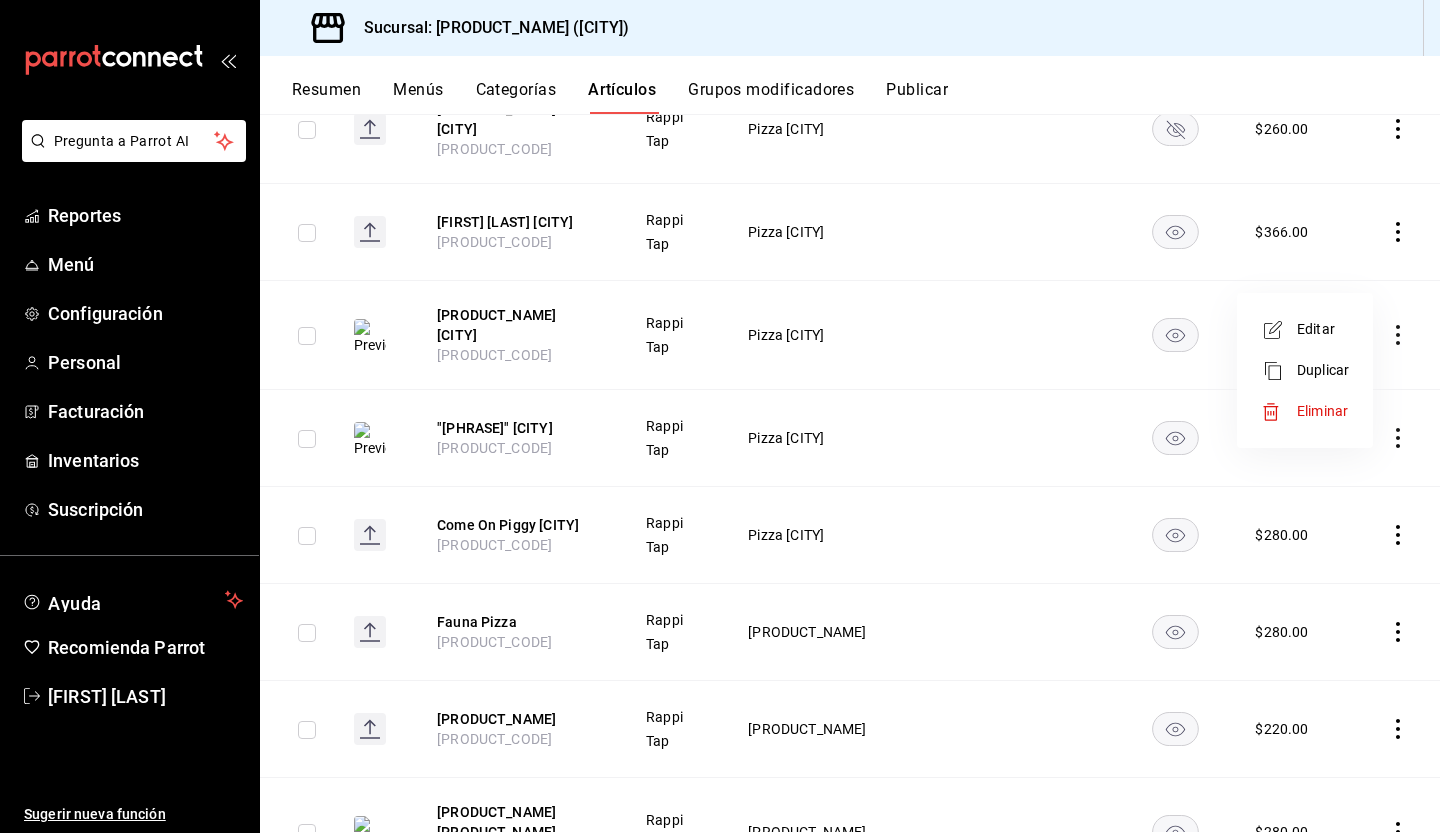 click on "Editar" at bounding box center [1323, 329] 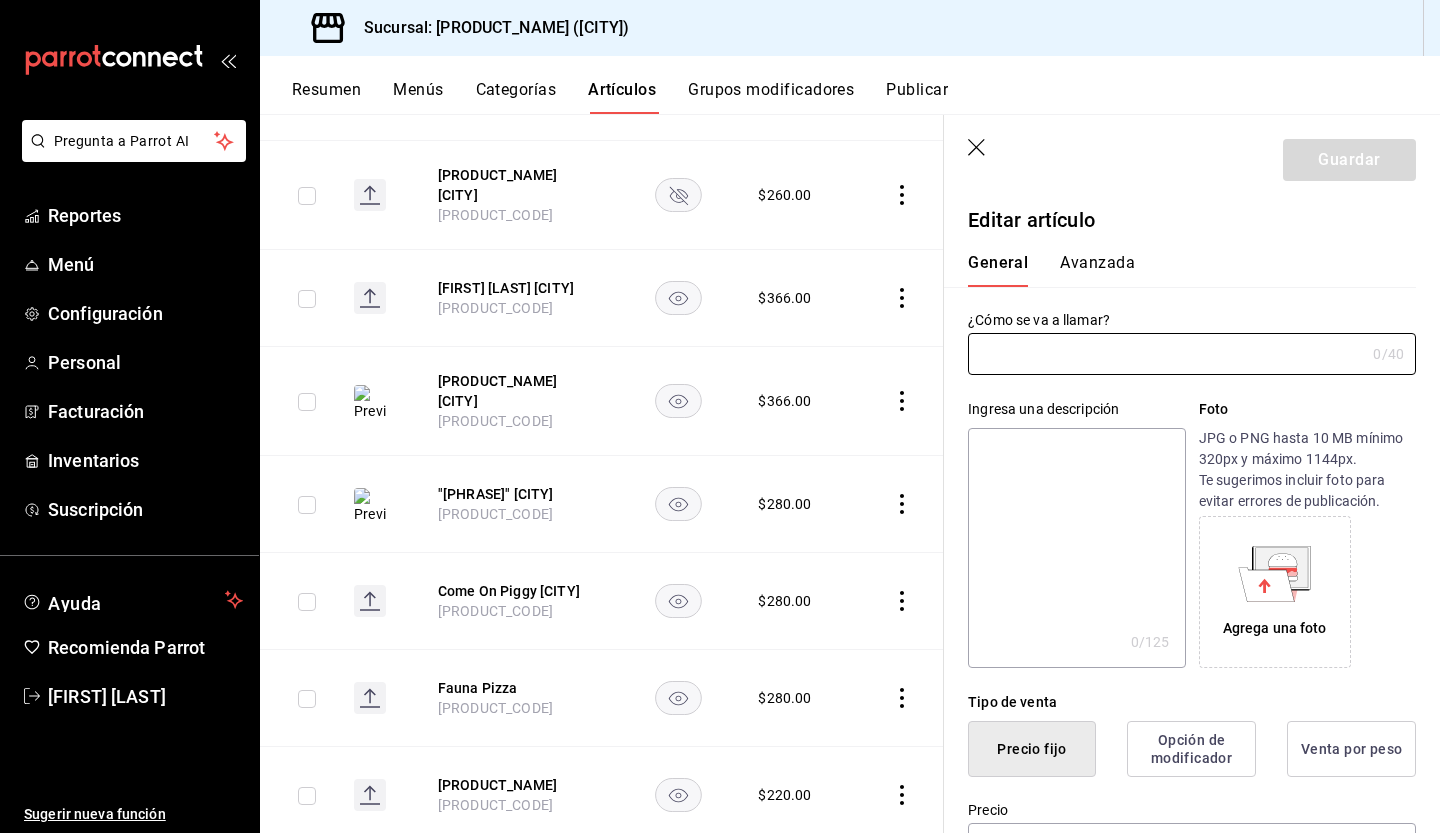 type on "[LOCATION] [CITY]" 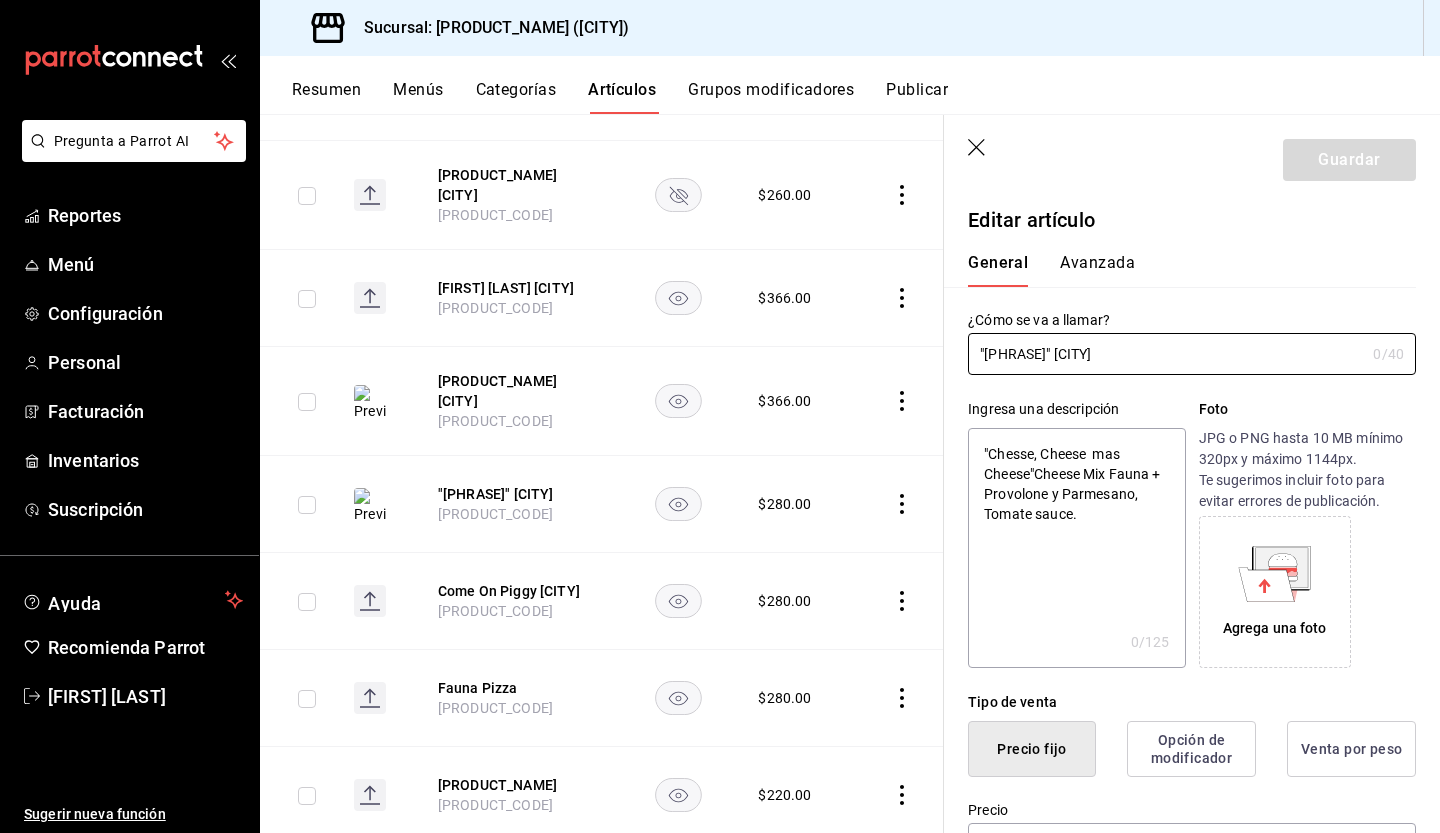 type on "x" 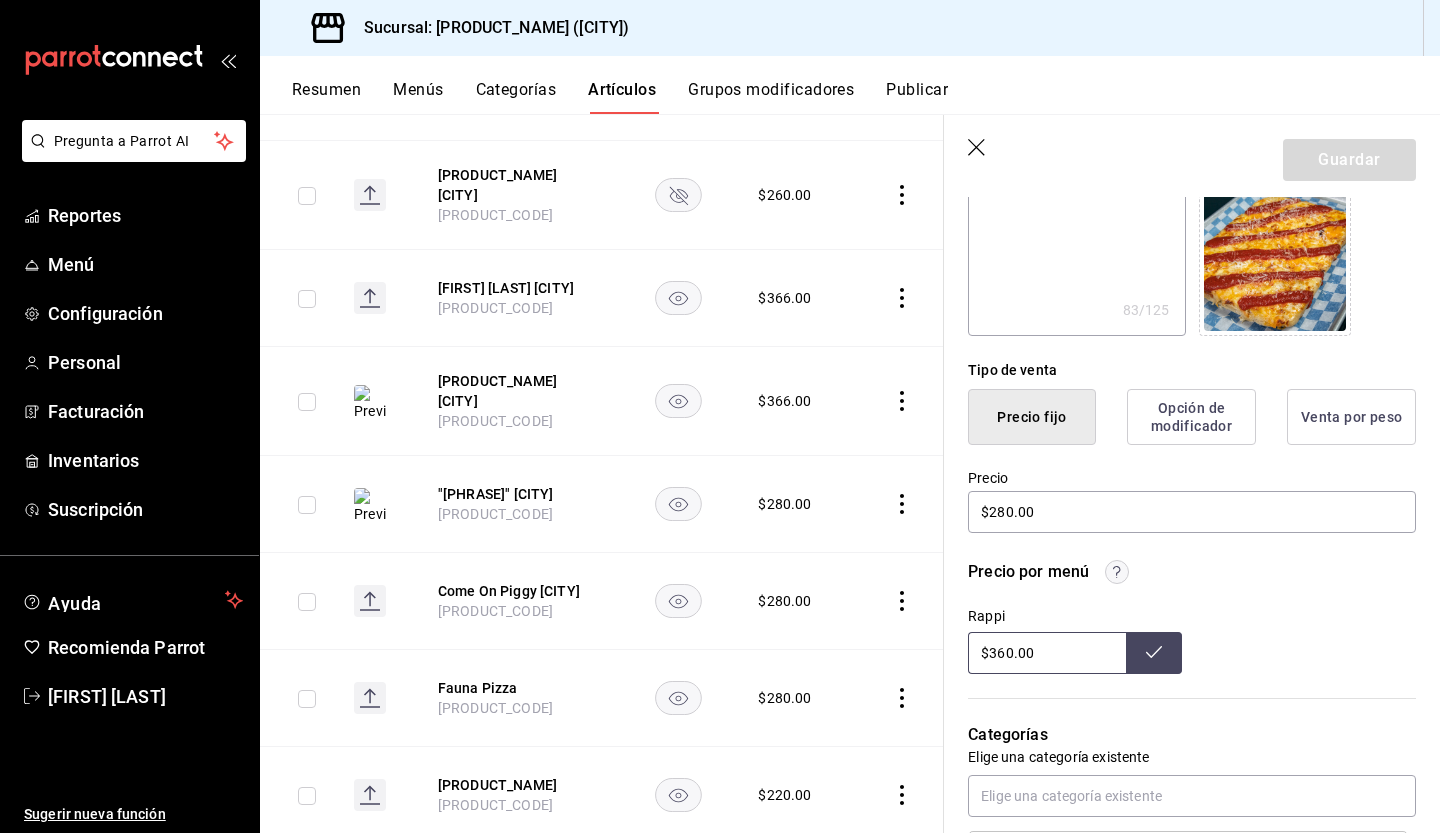 scroll, scrollTop: 344, scrollLeft: 0, axis: vertical 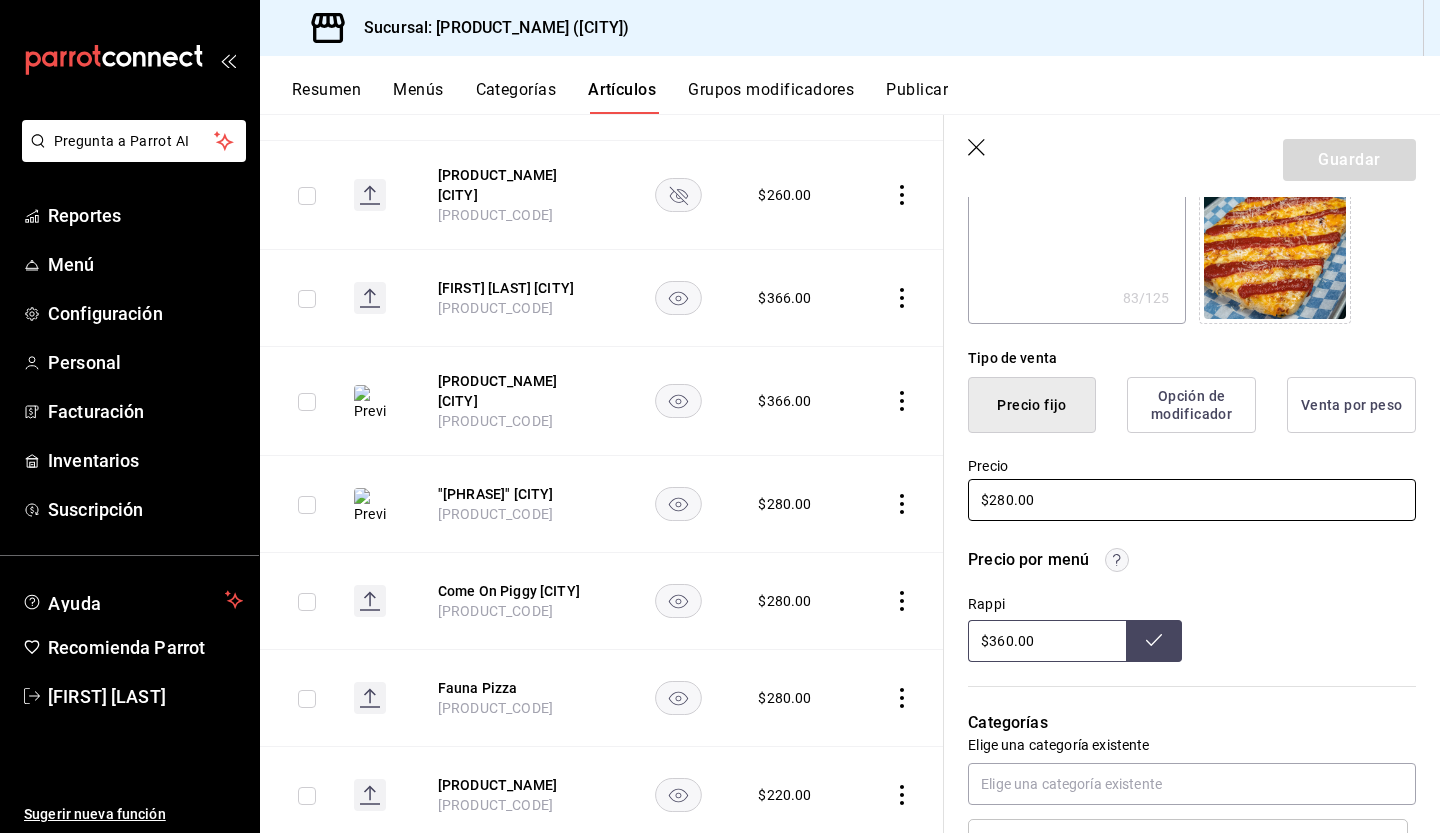 click on "$280.00" at bounding box center [1192, 500] 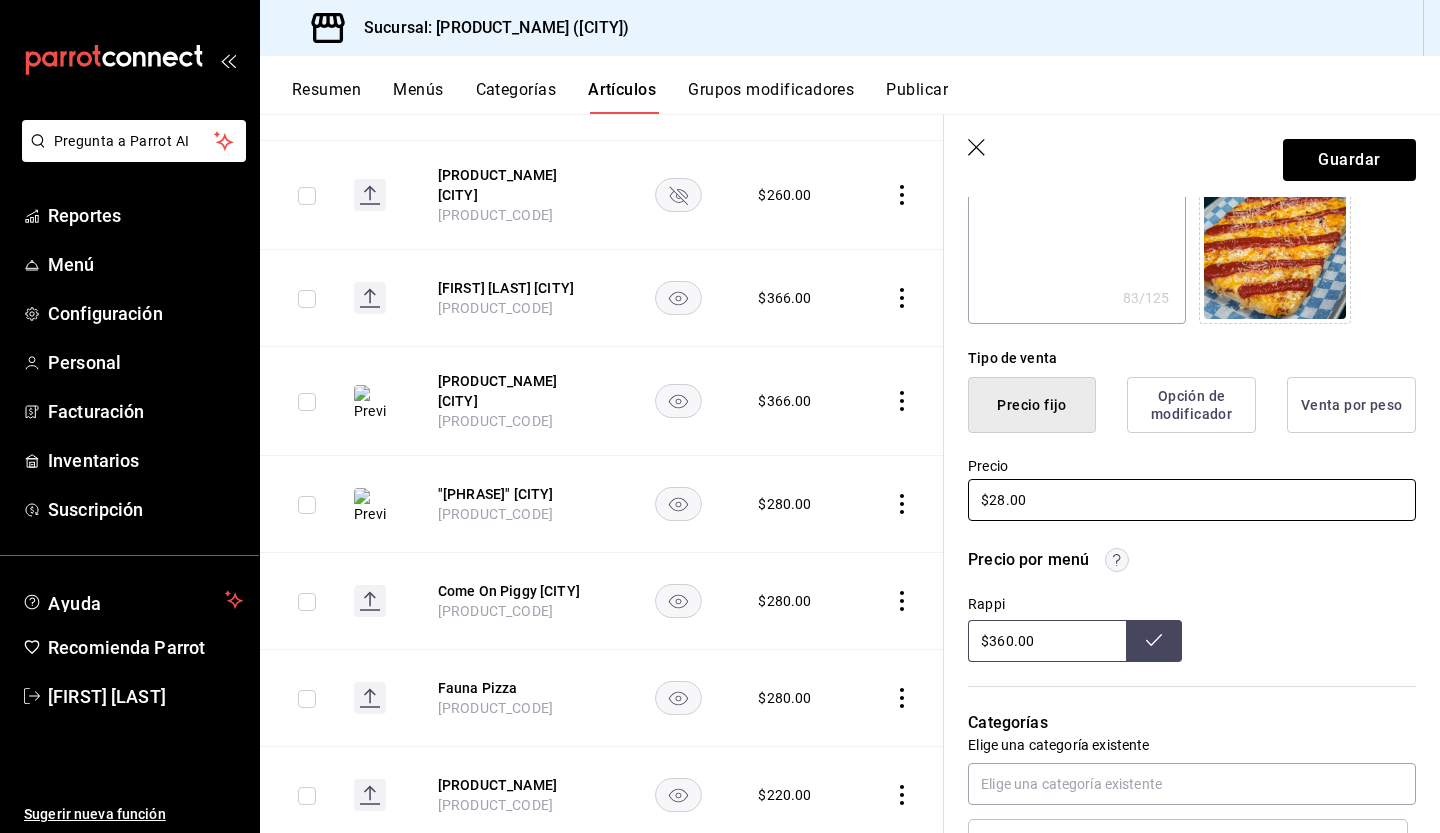 type on "x" 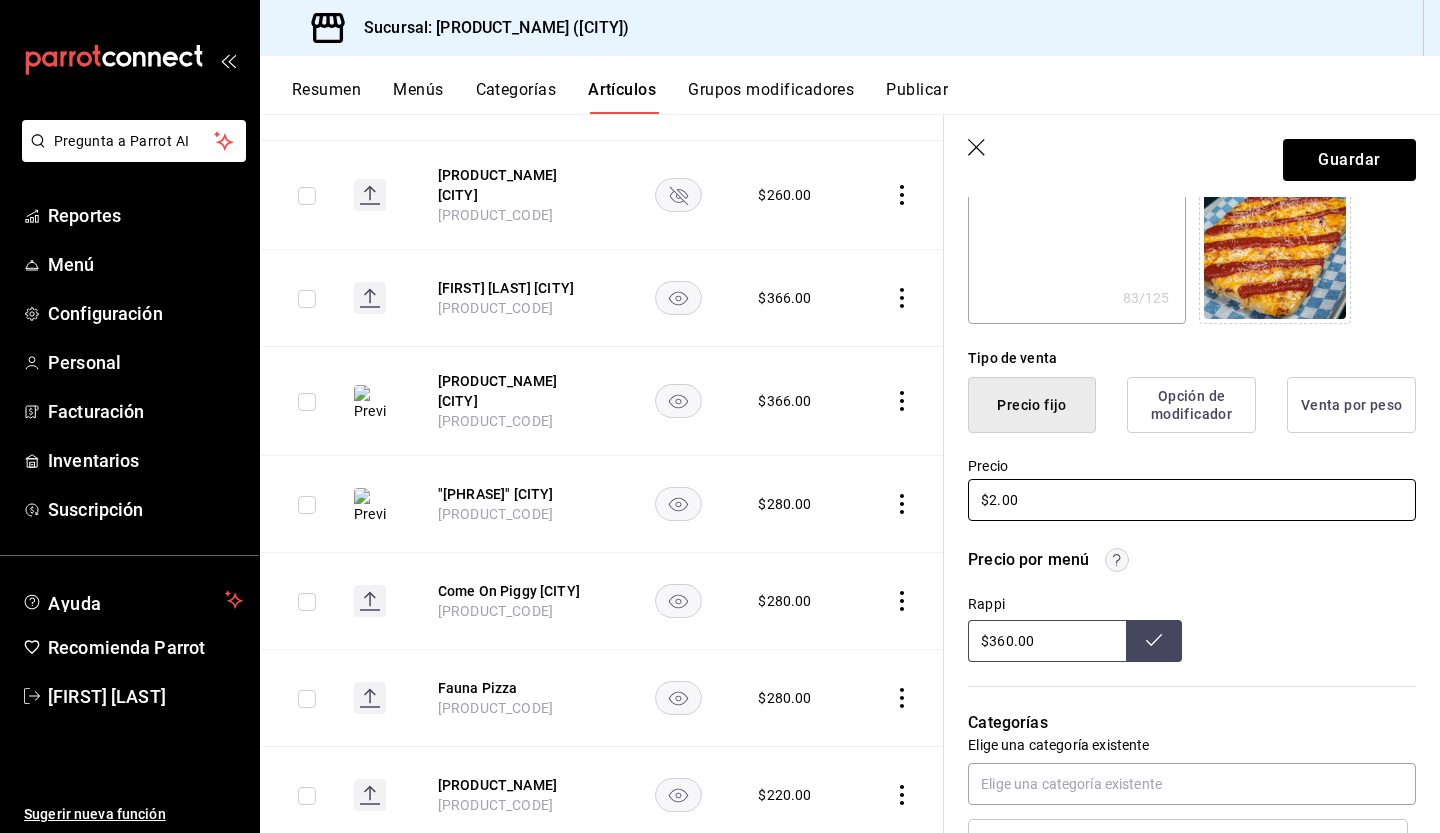 type 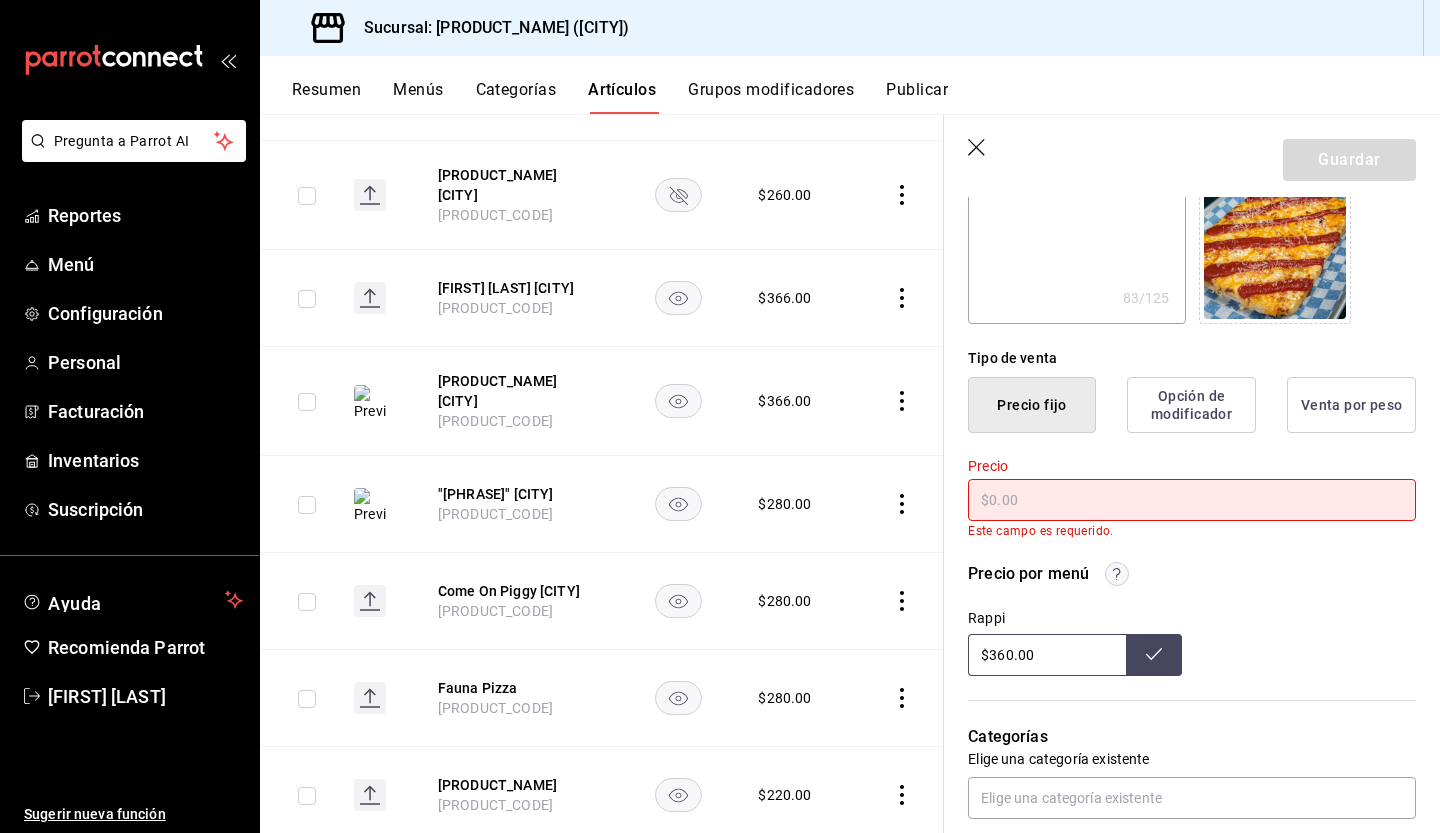 type on "x" 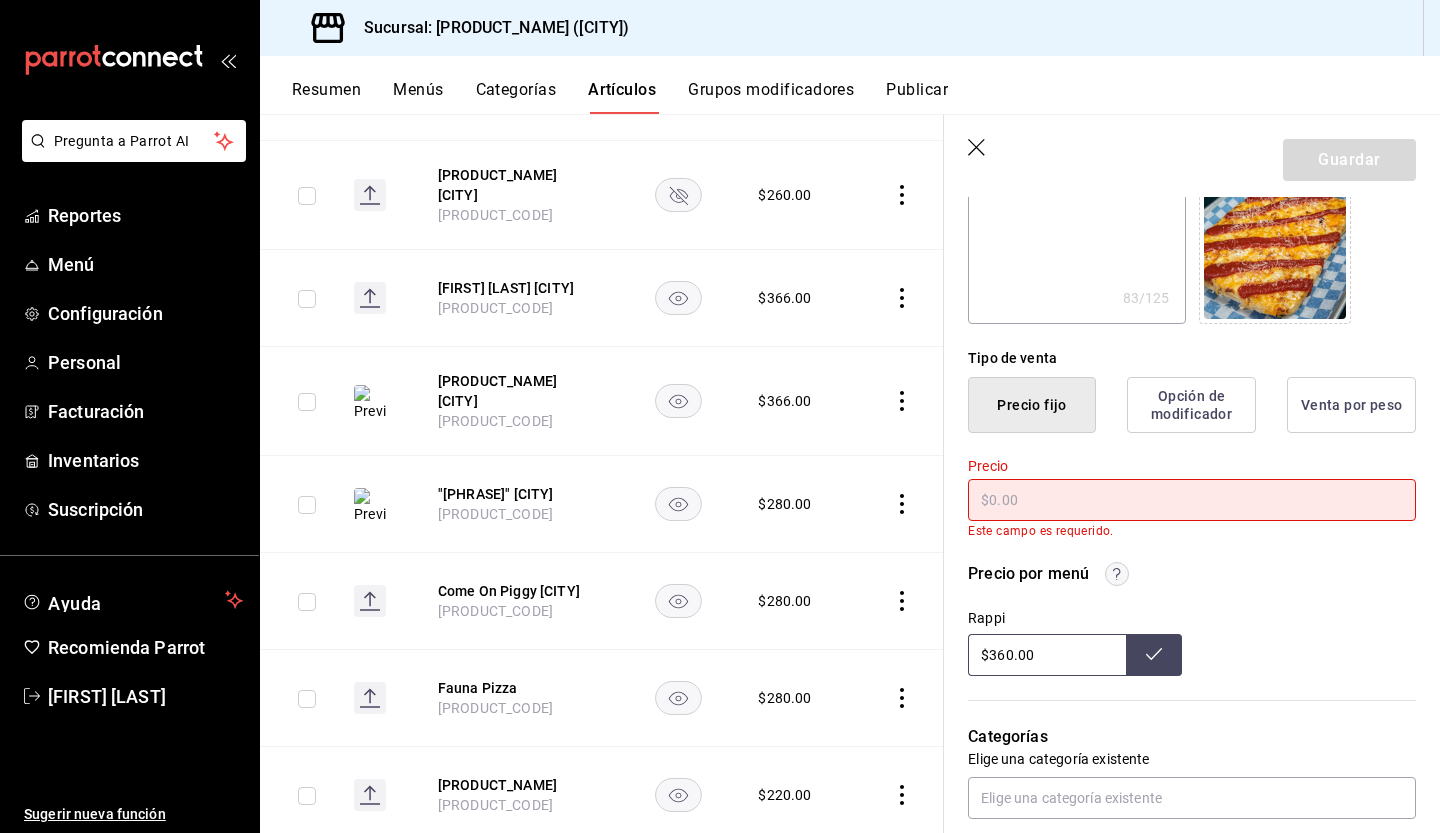 type on "$4.00" 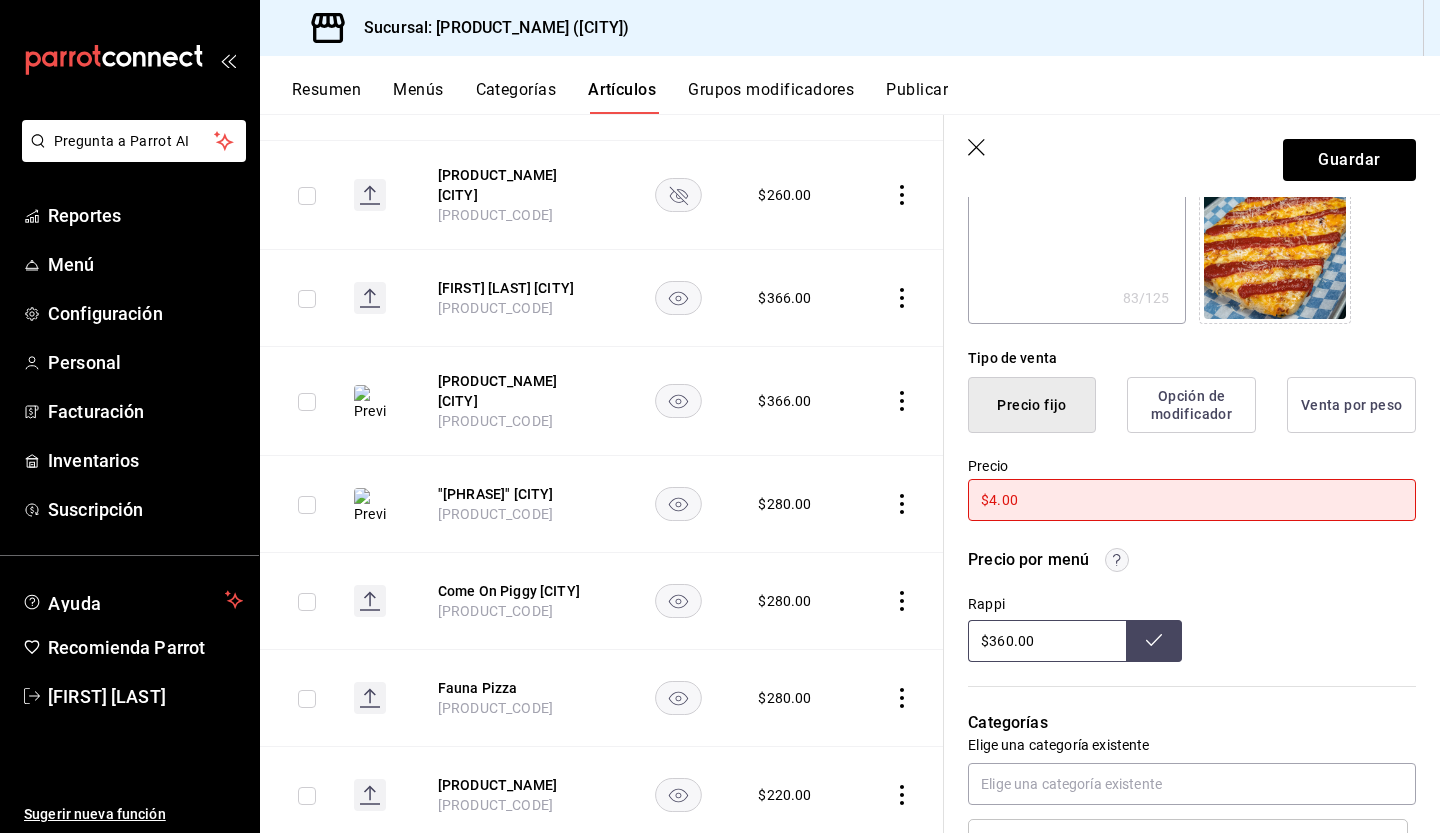 type on "x" 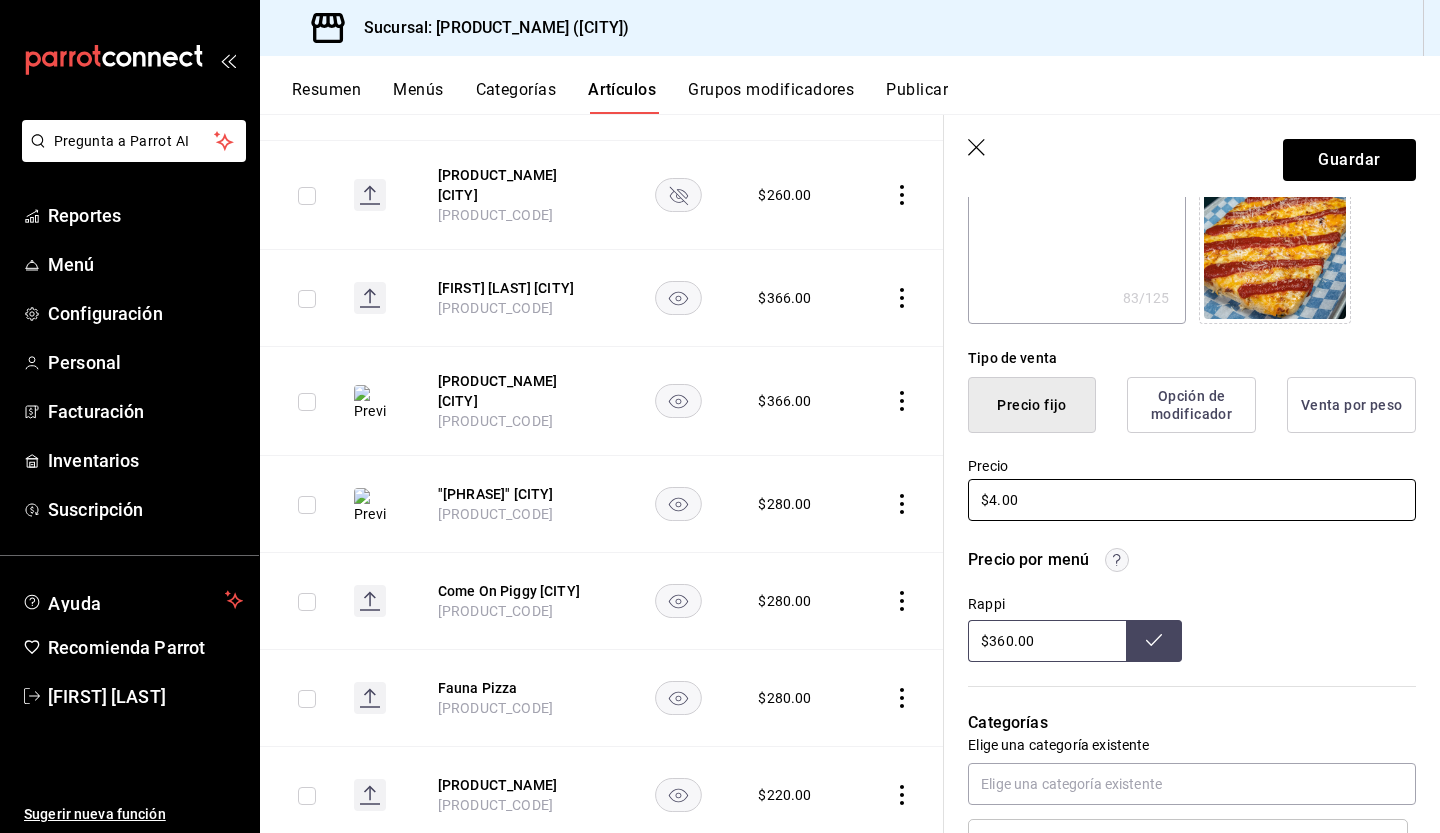 type 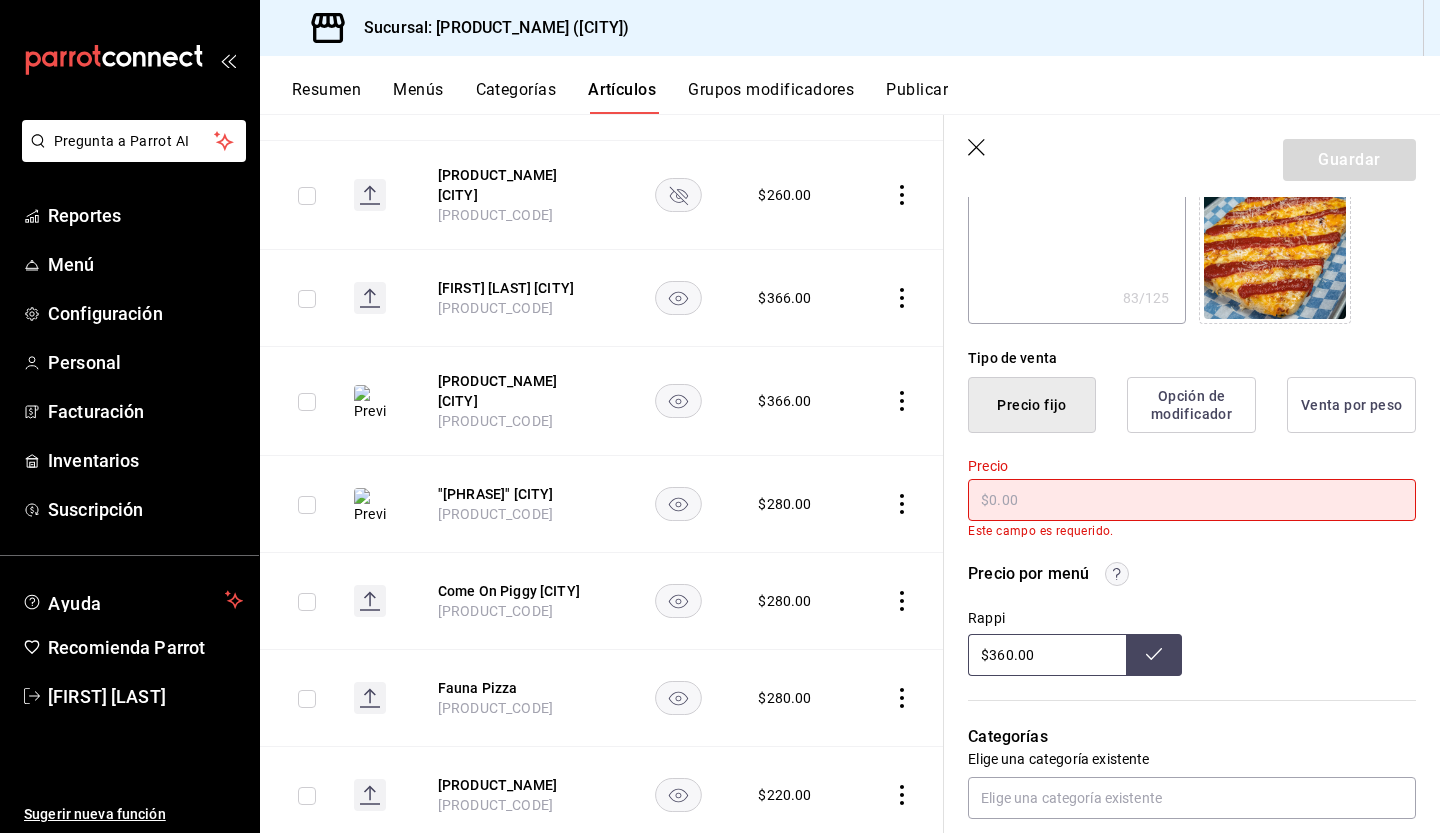 type on "x" 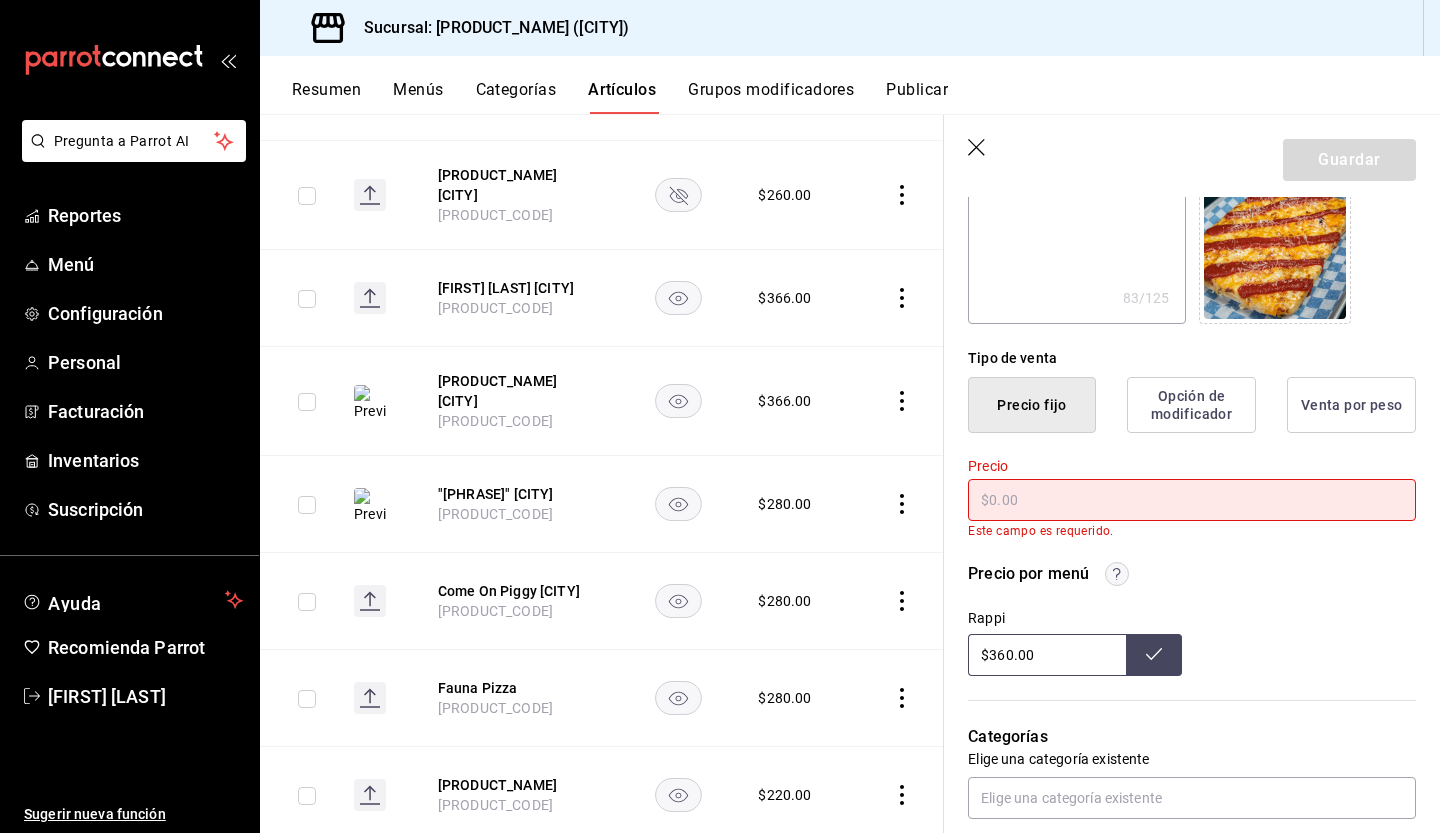 type on "$4.00" 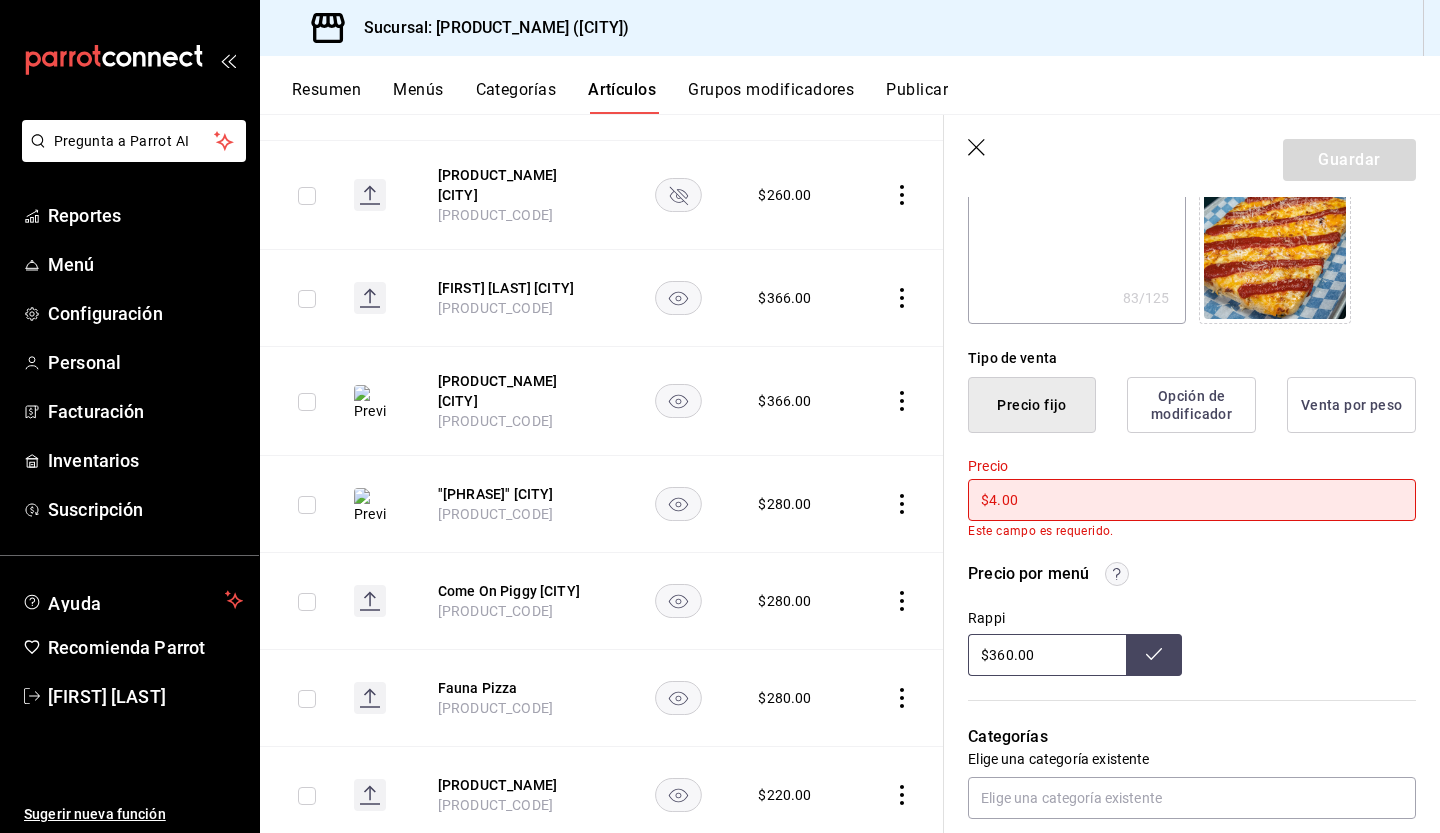 type on "x" 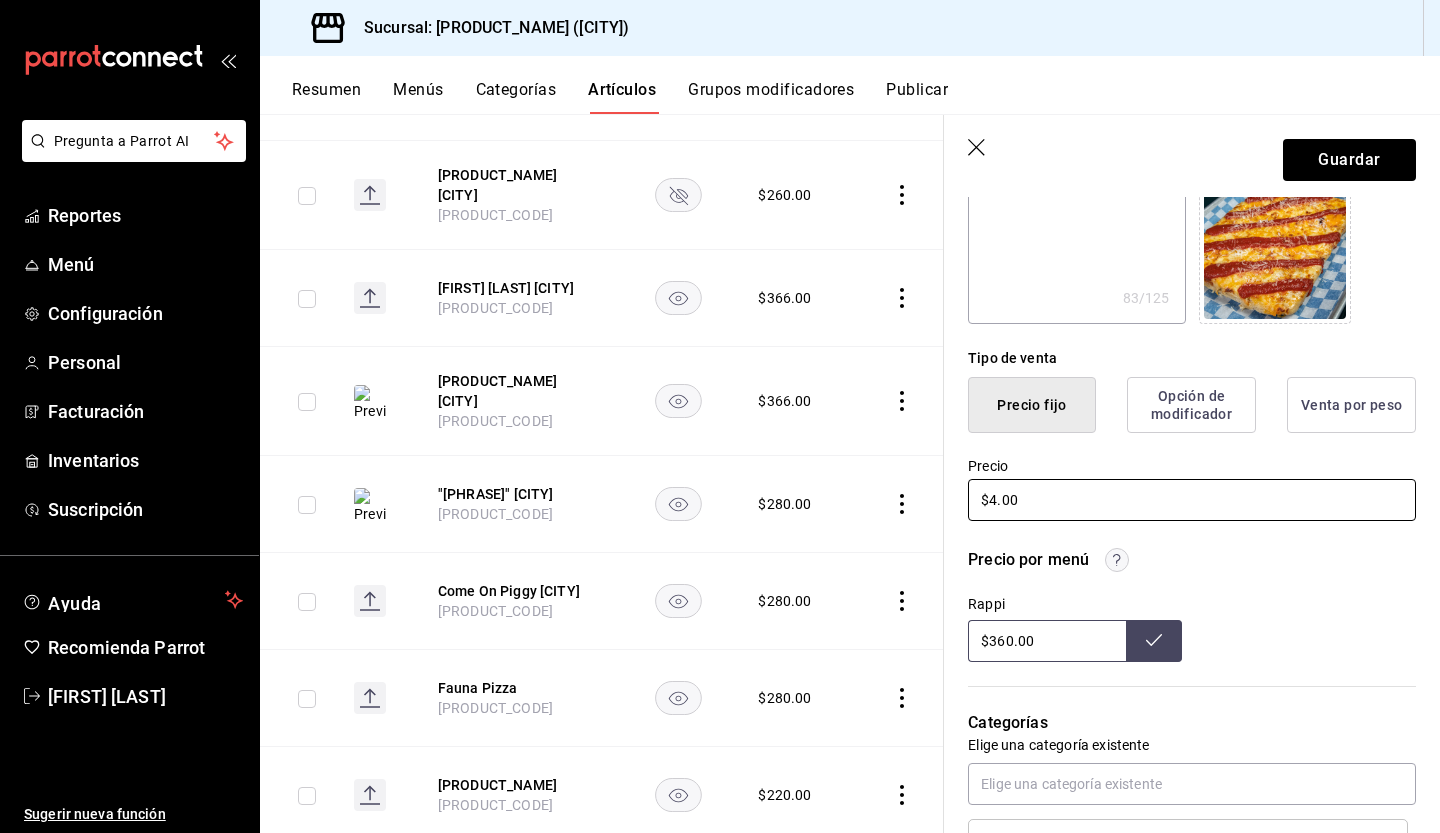 type 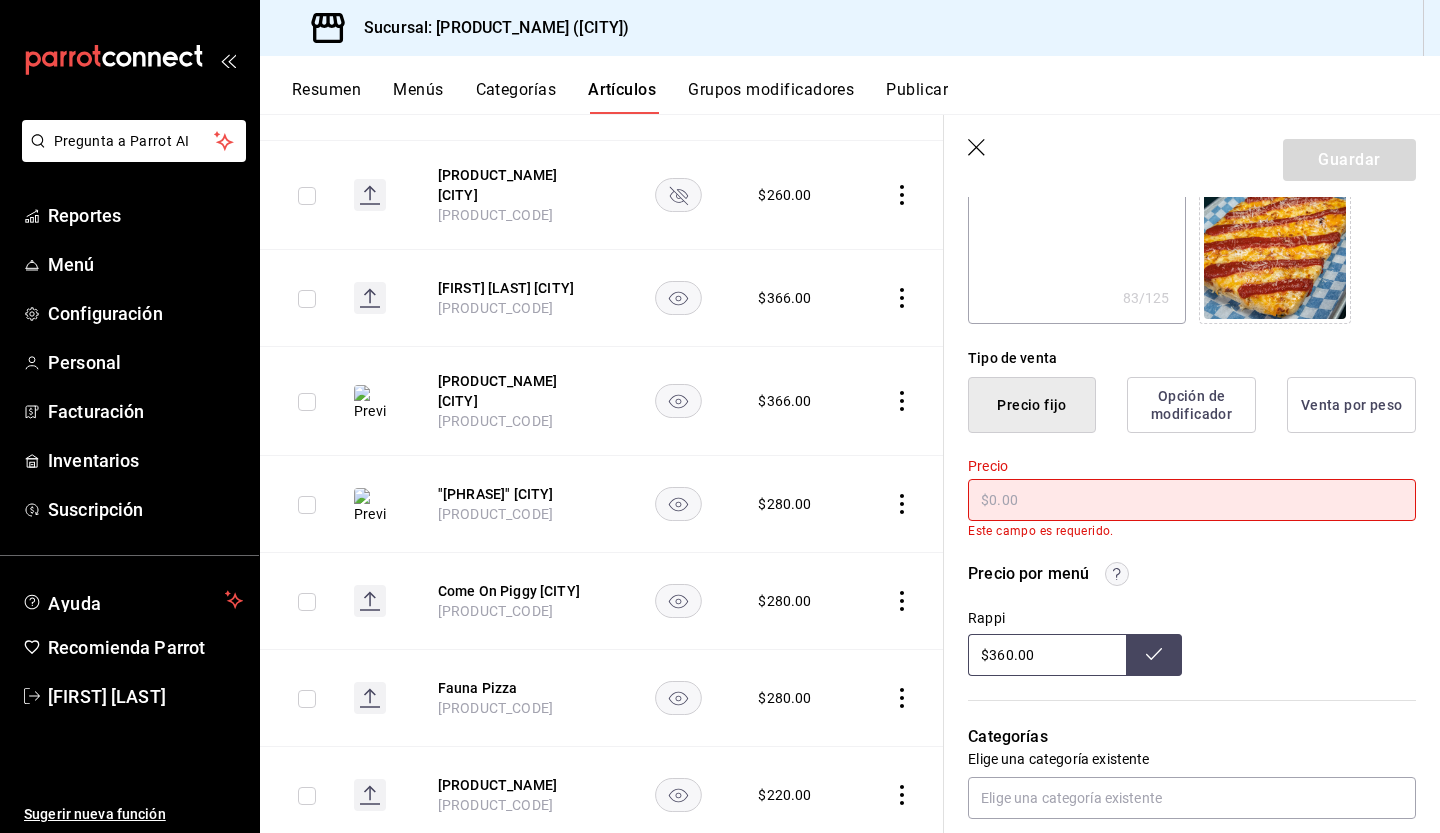 type on "x" 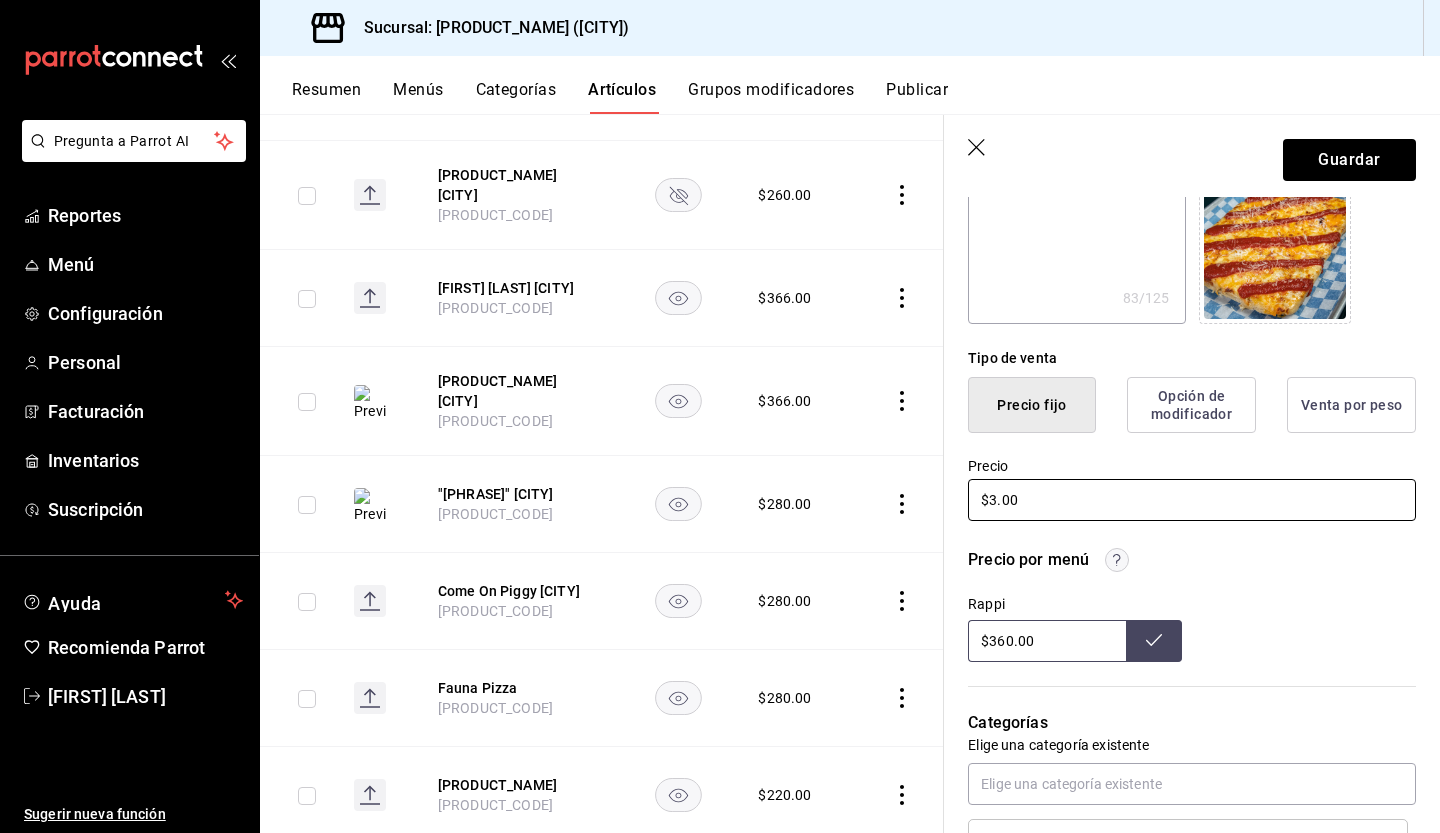 type on "$34.00" 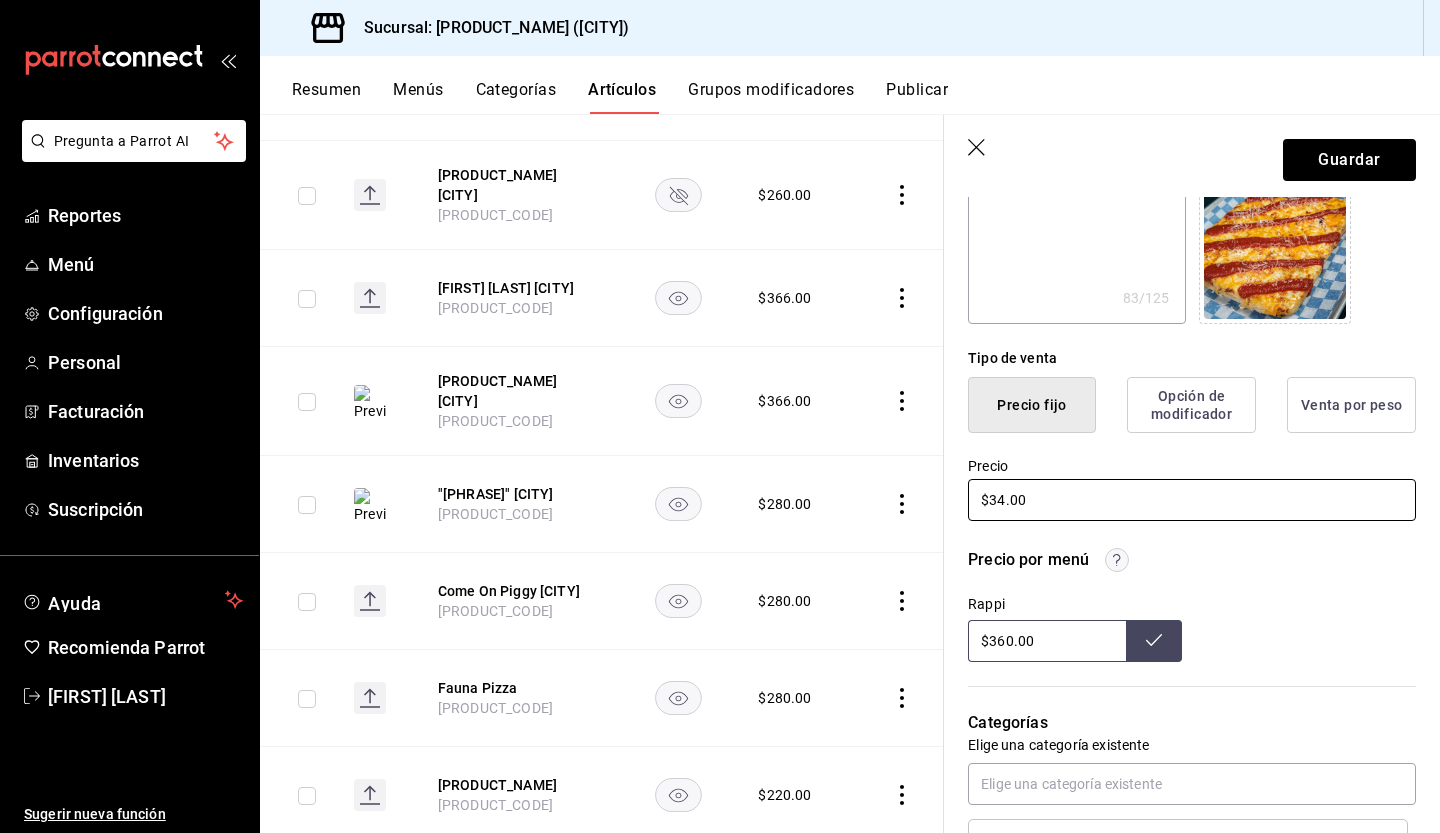 type on "x" 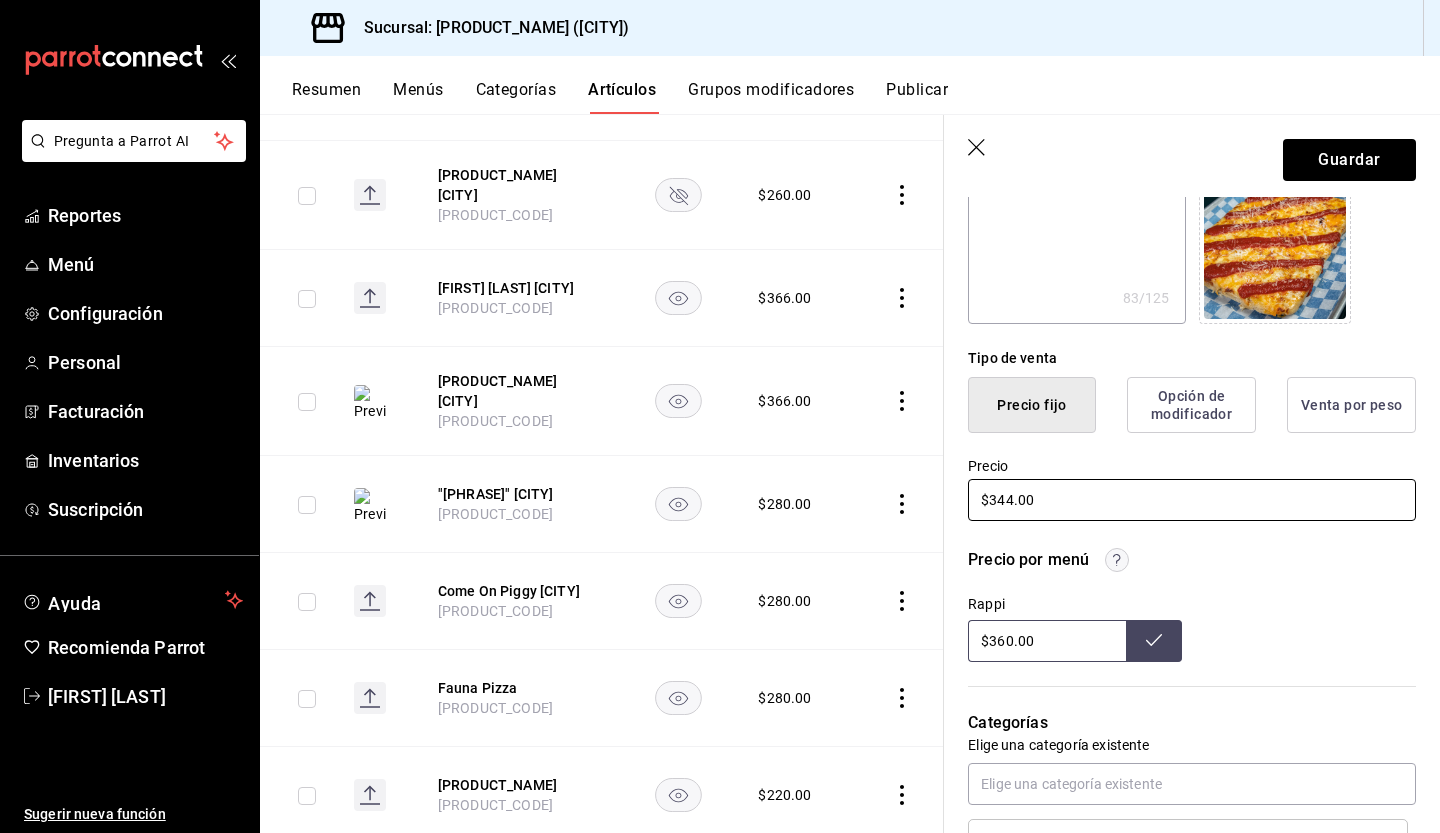 type on "x" 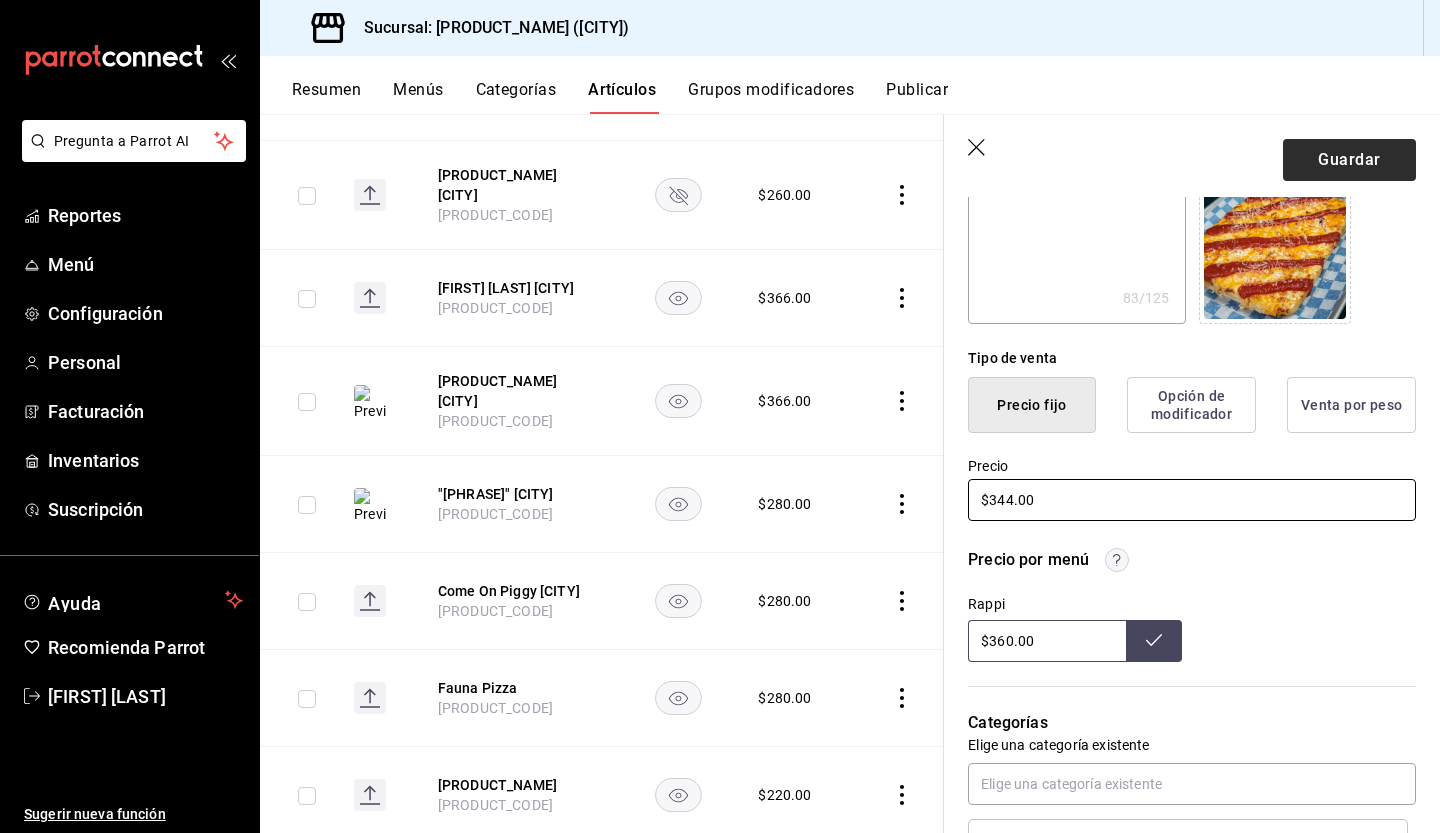 type on "$344.00" 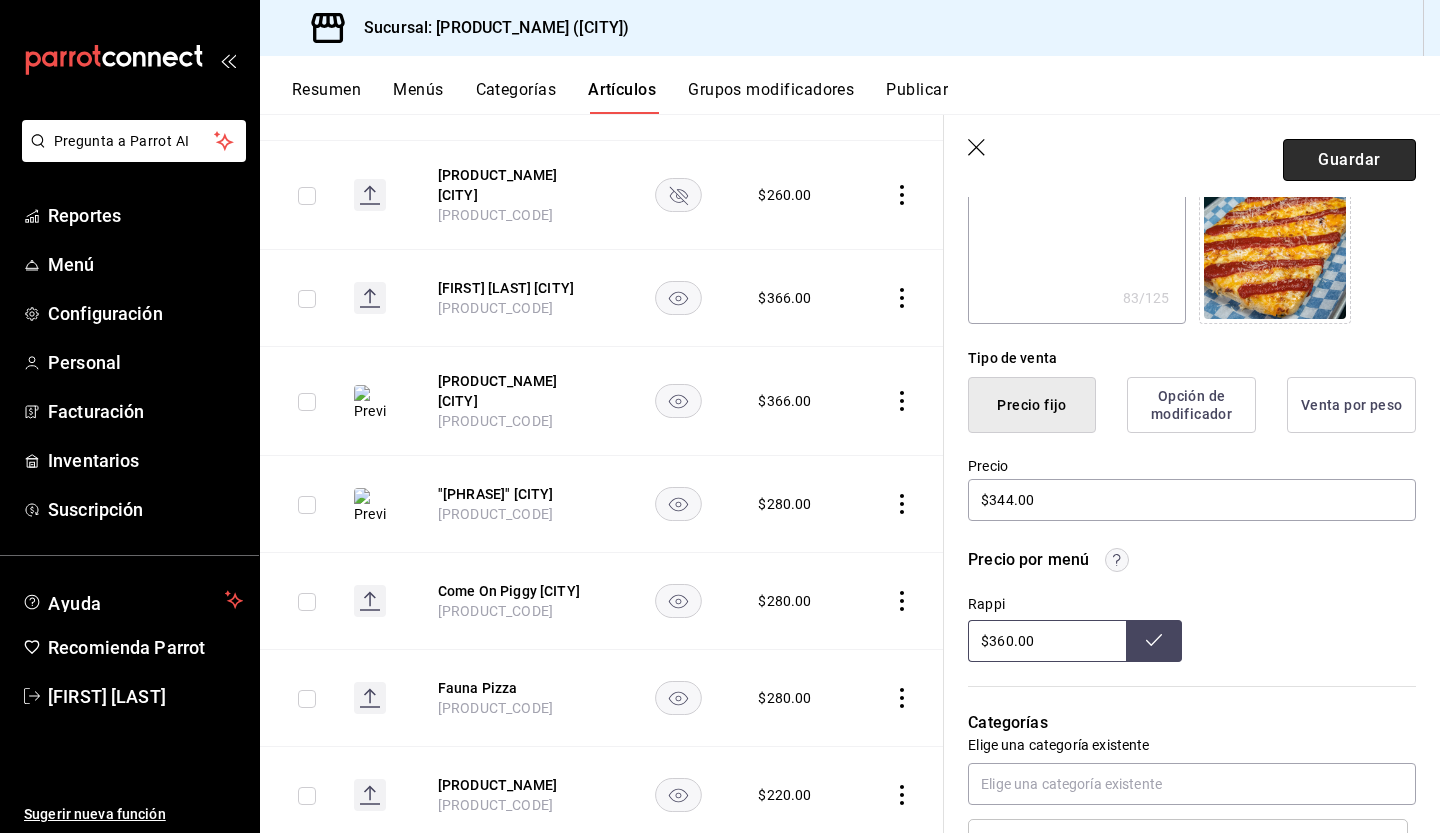 click on "Guardar" at bounding box center (1349, 160) 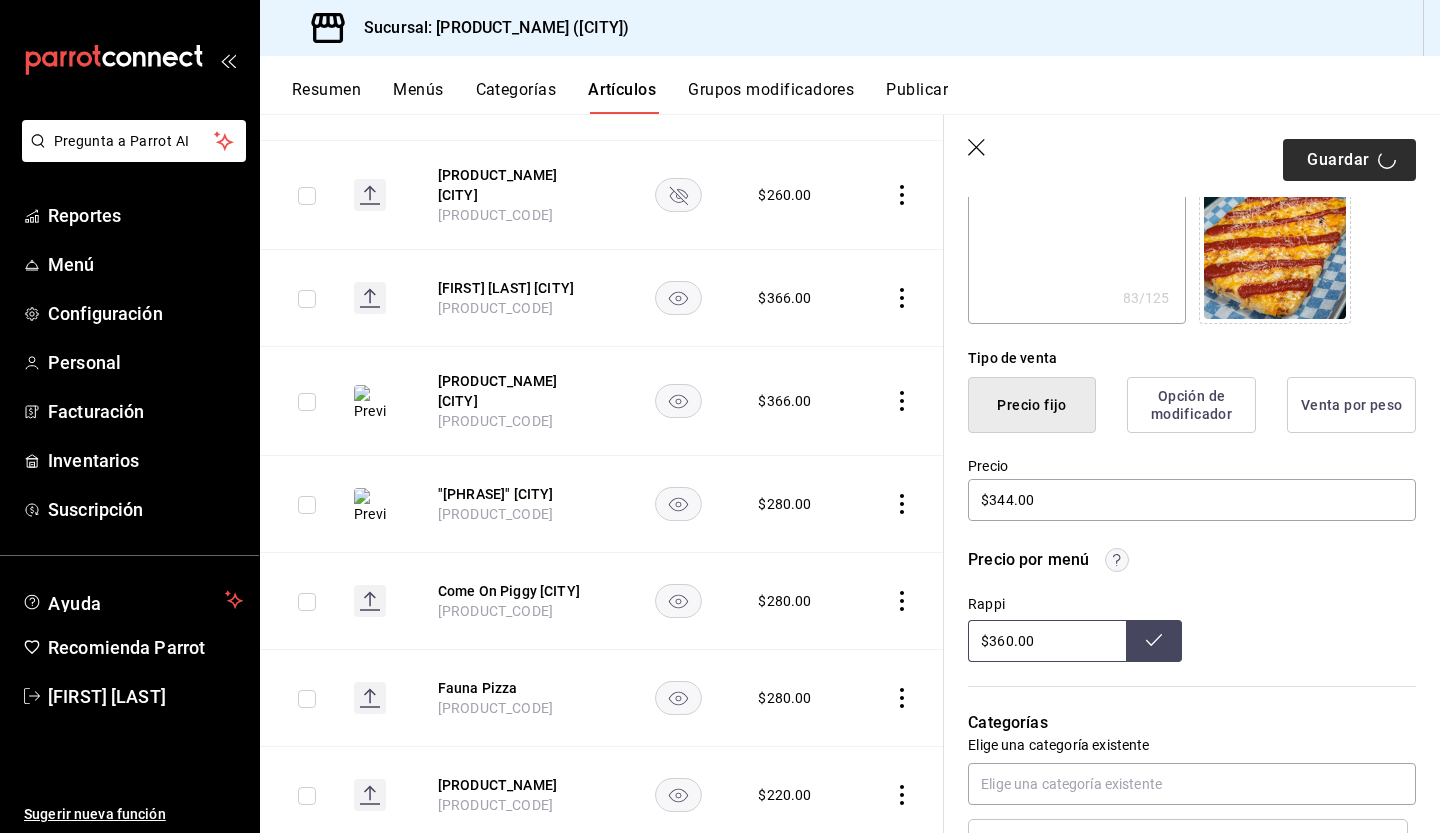 type on "x" 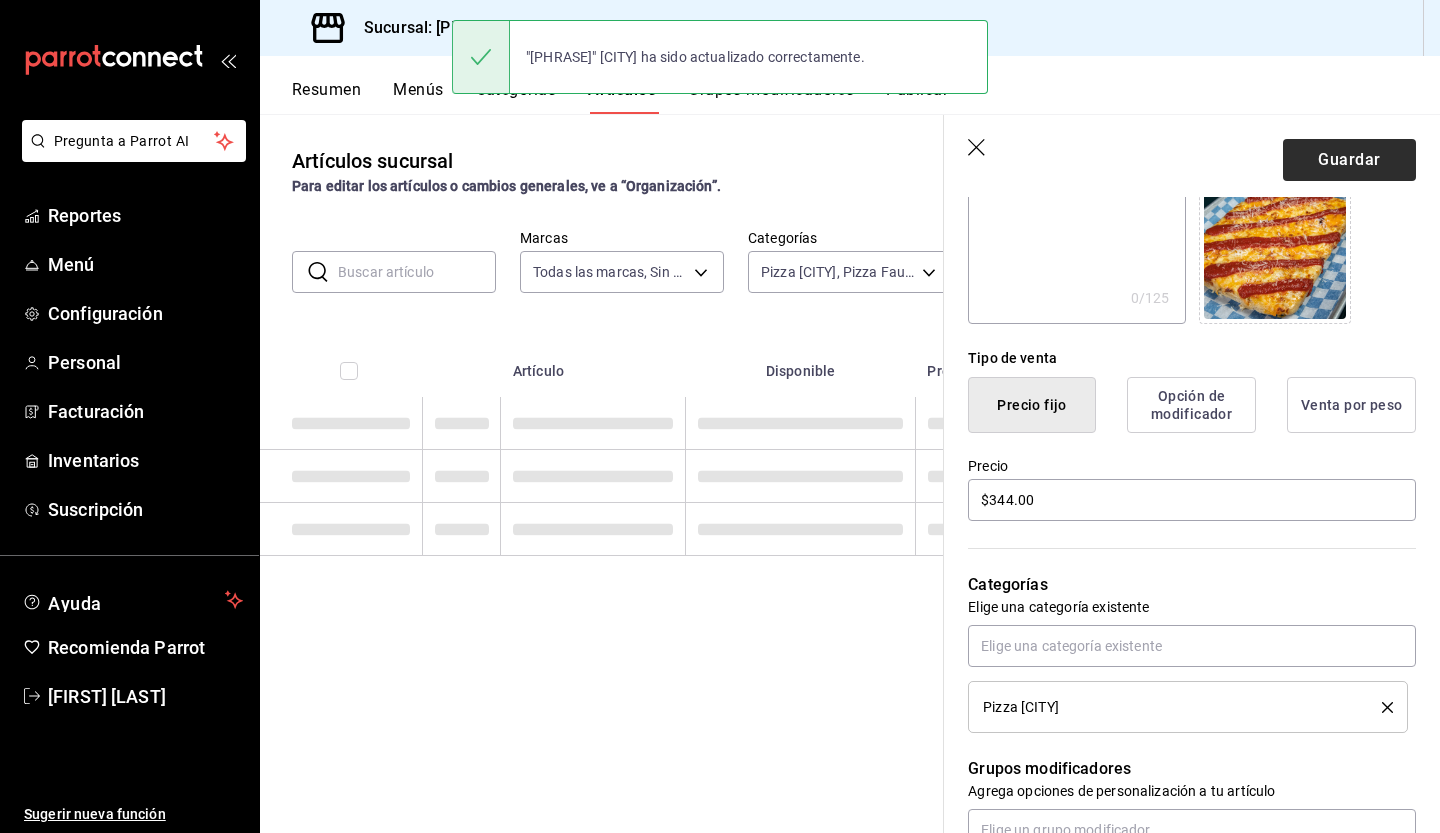 scroll, scrollTop: 0, scrollLeft: 0, axis: both 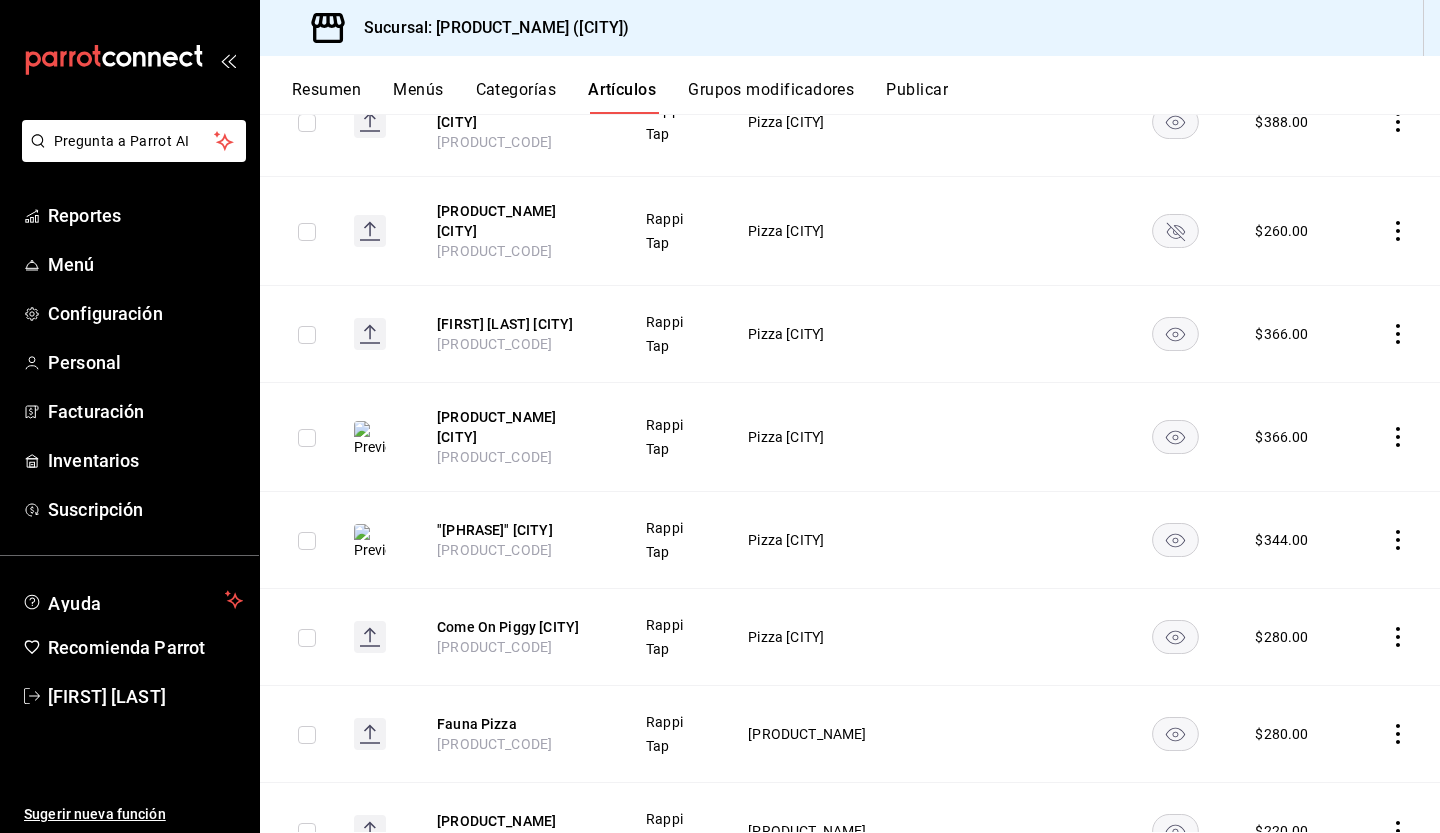 click 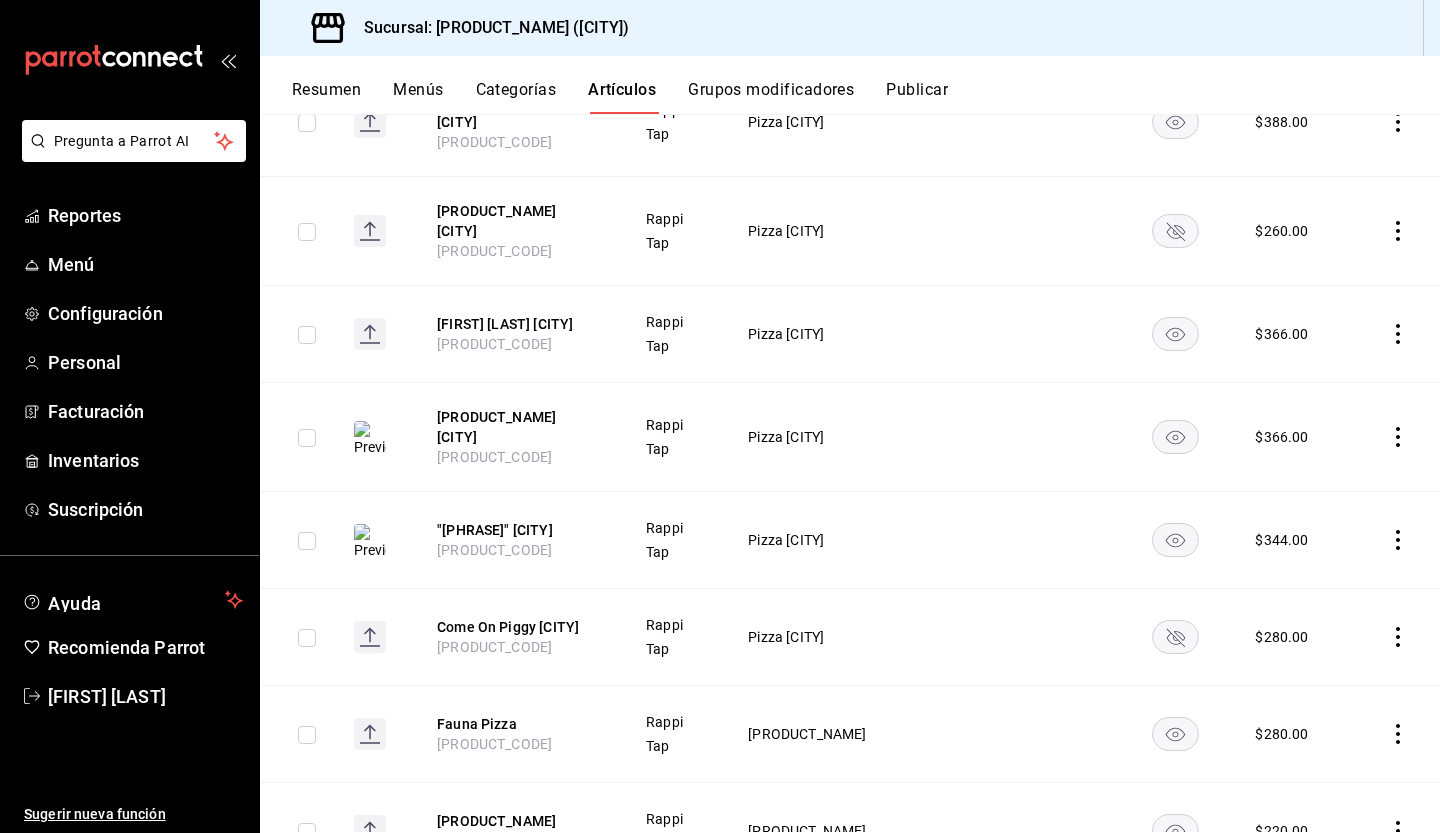 click 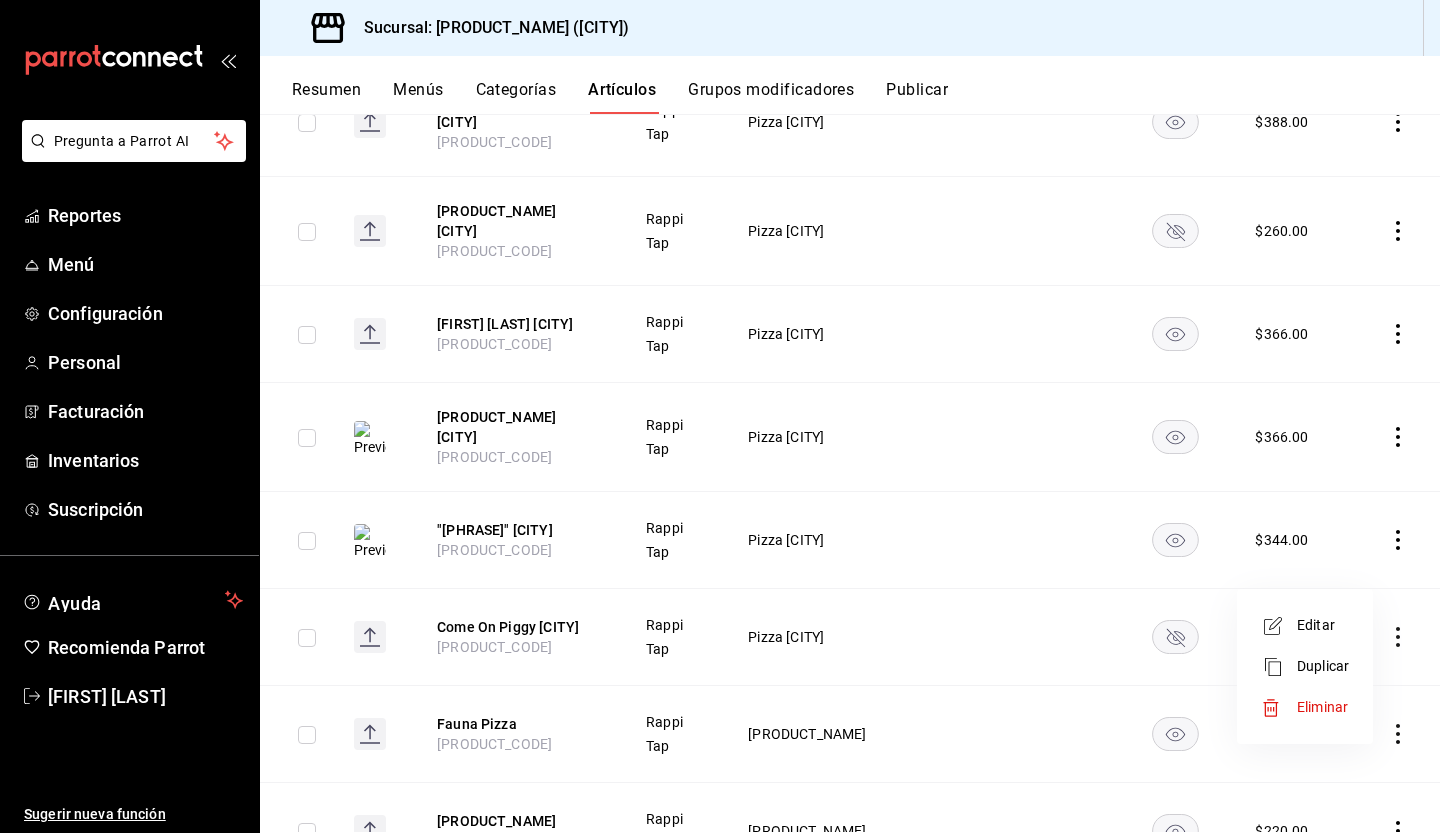 click on "Editar" at bounding box center [1323, 625] 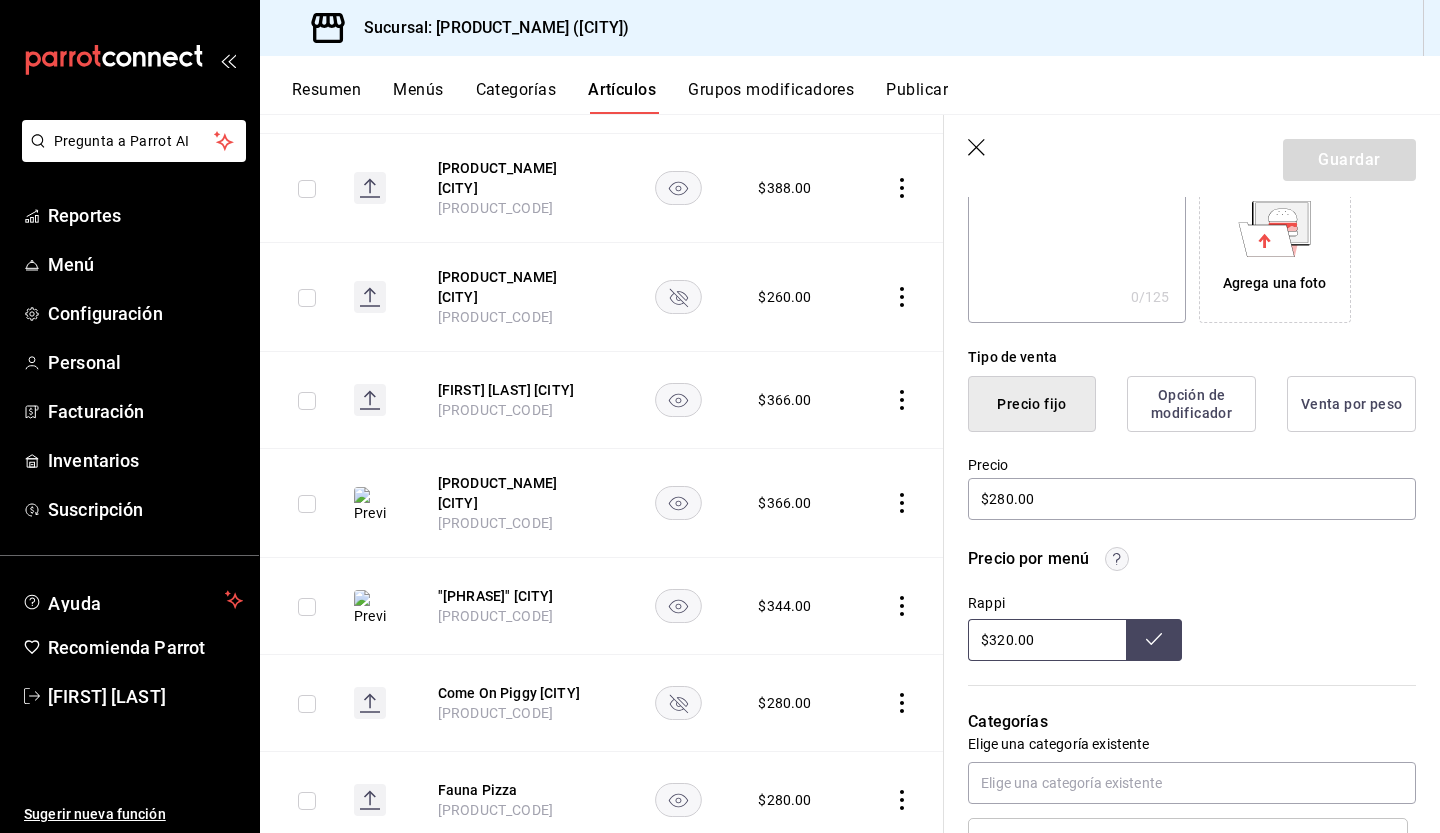 scroll, scrollTop: 411, scrollLeft: 0, axis: vertical 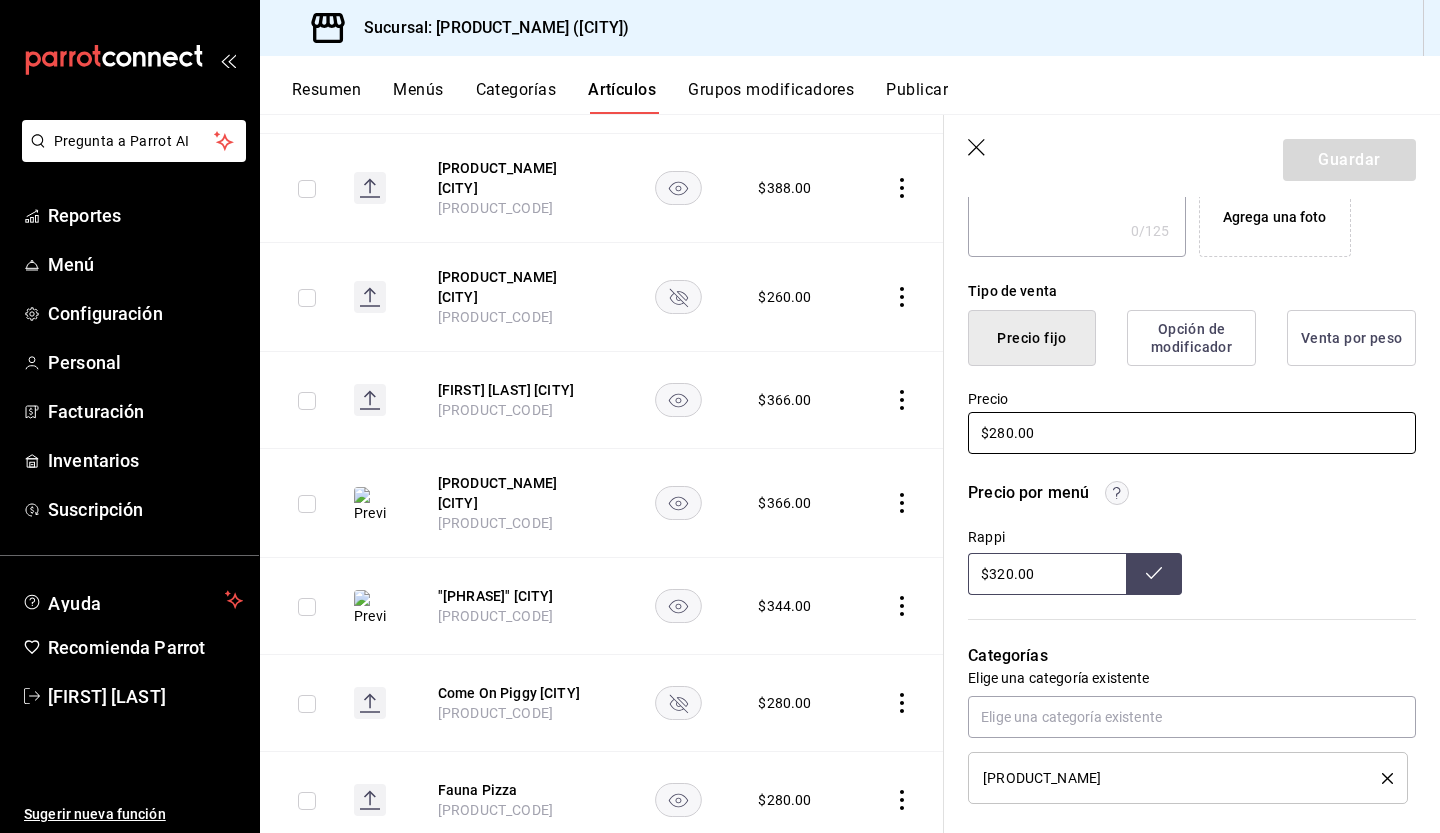click on "$280.00" at bounding box center (1192, 433) 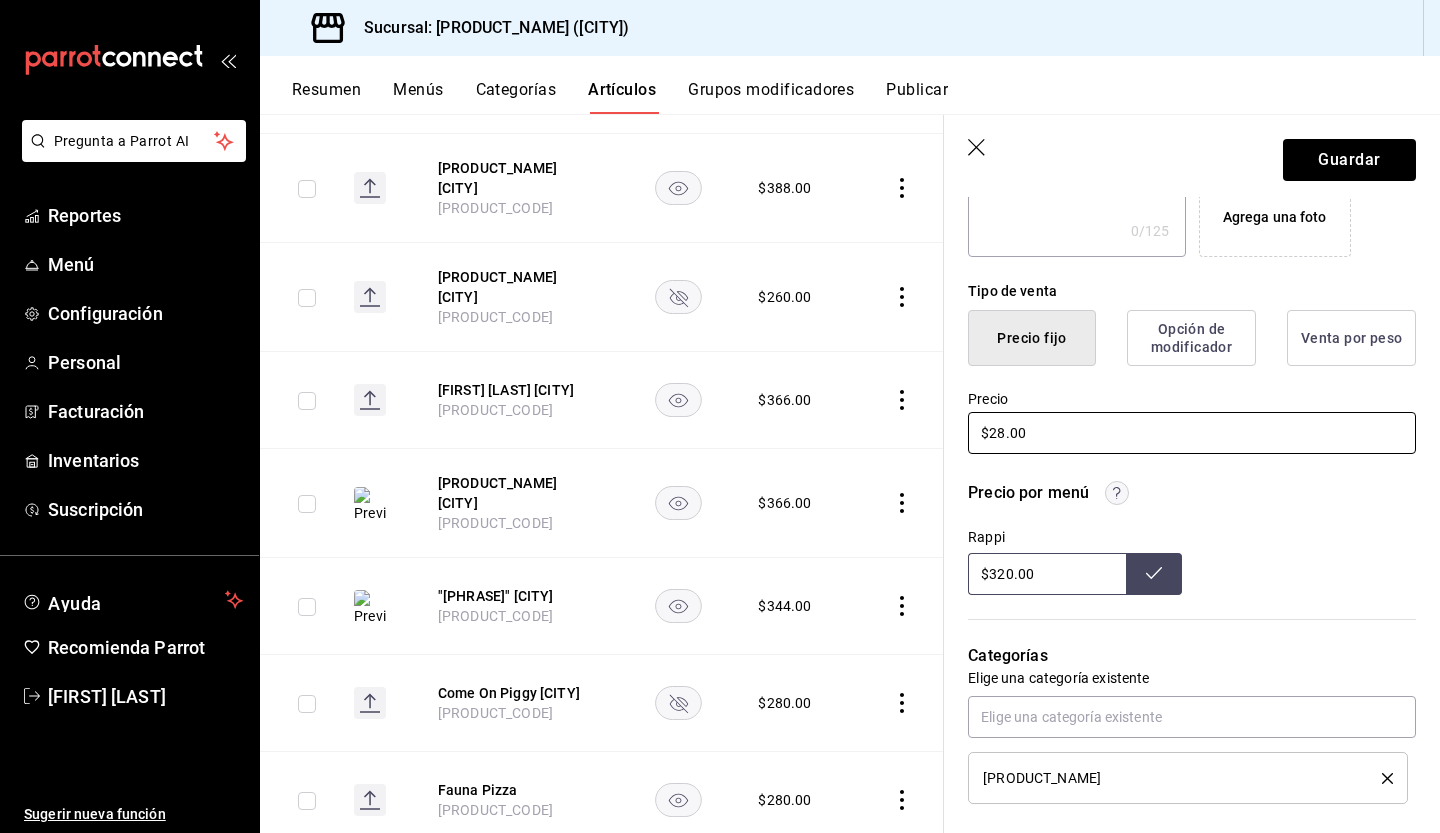 type on "$2.00" 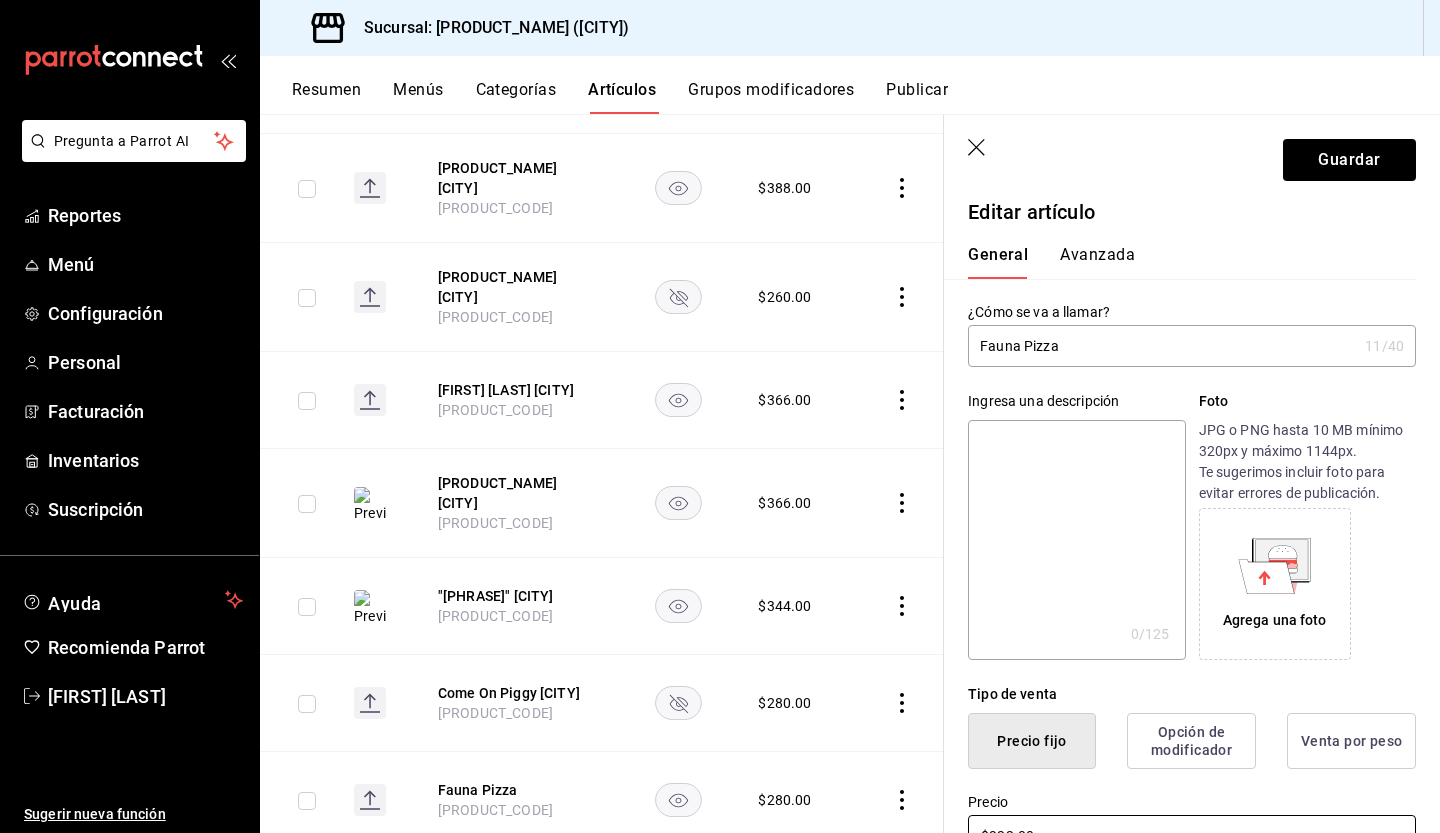 scroll, scrollTop: 6, scrollLeft: 0, axis: vertical 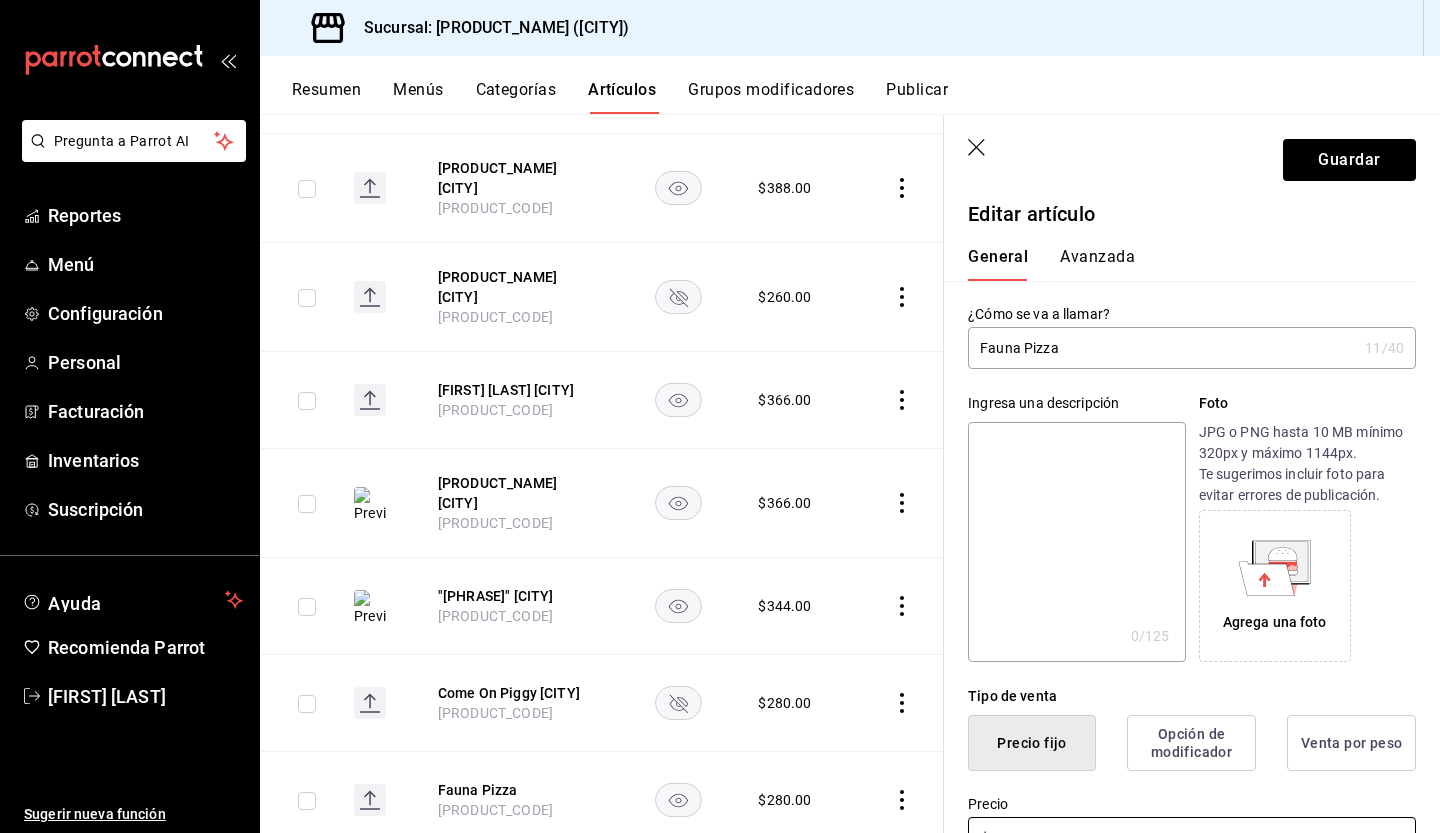 type on "$322.00" 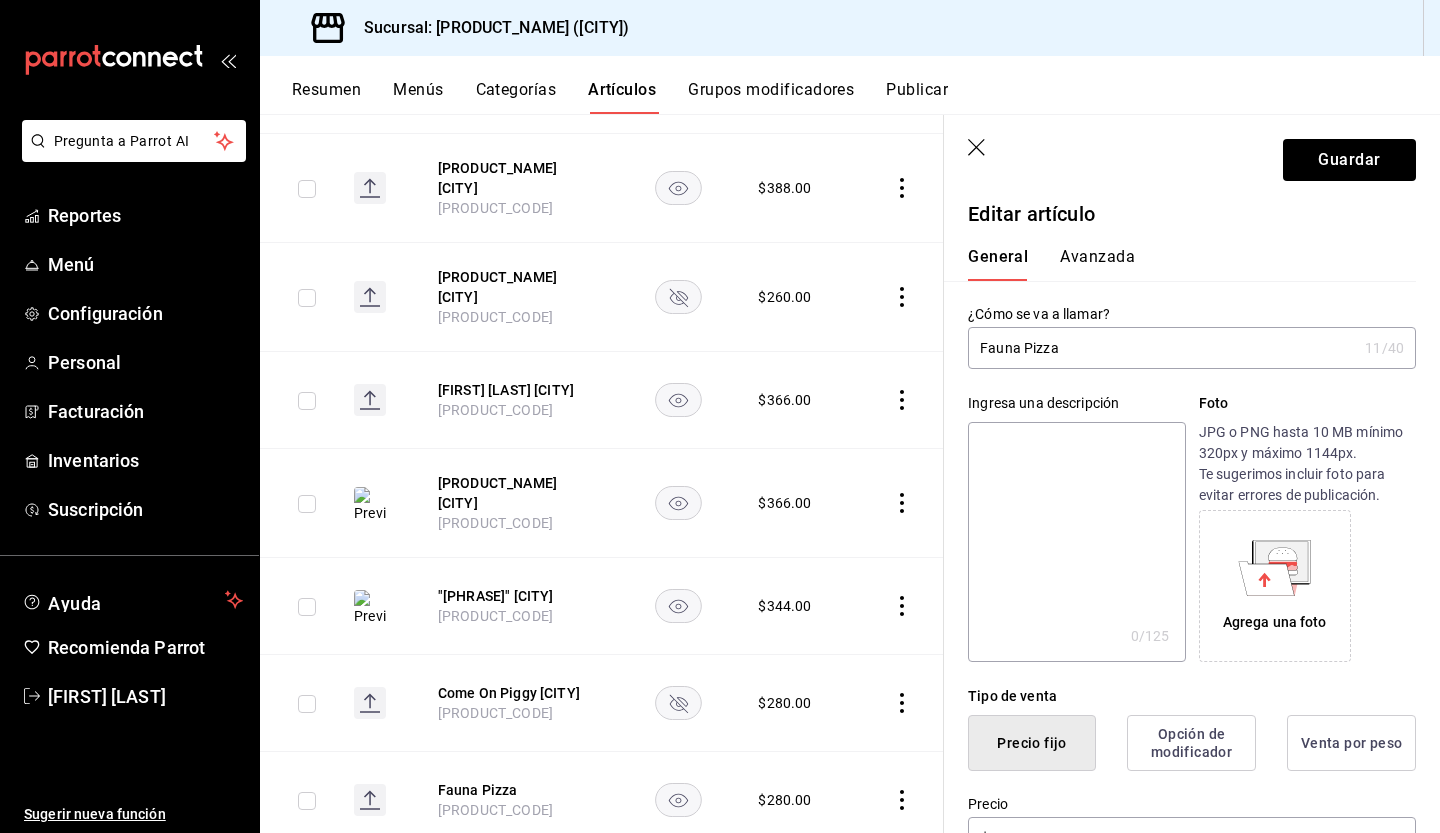 click on "Fauna Pizza" at bounding box center (1162, 348) 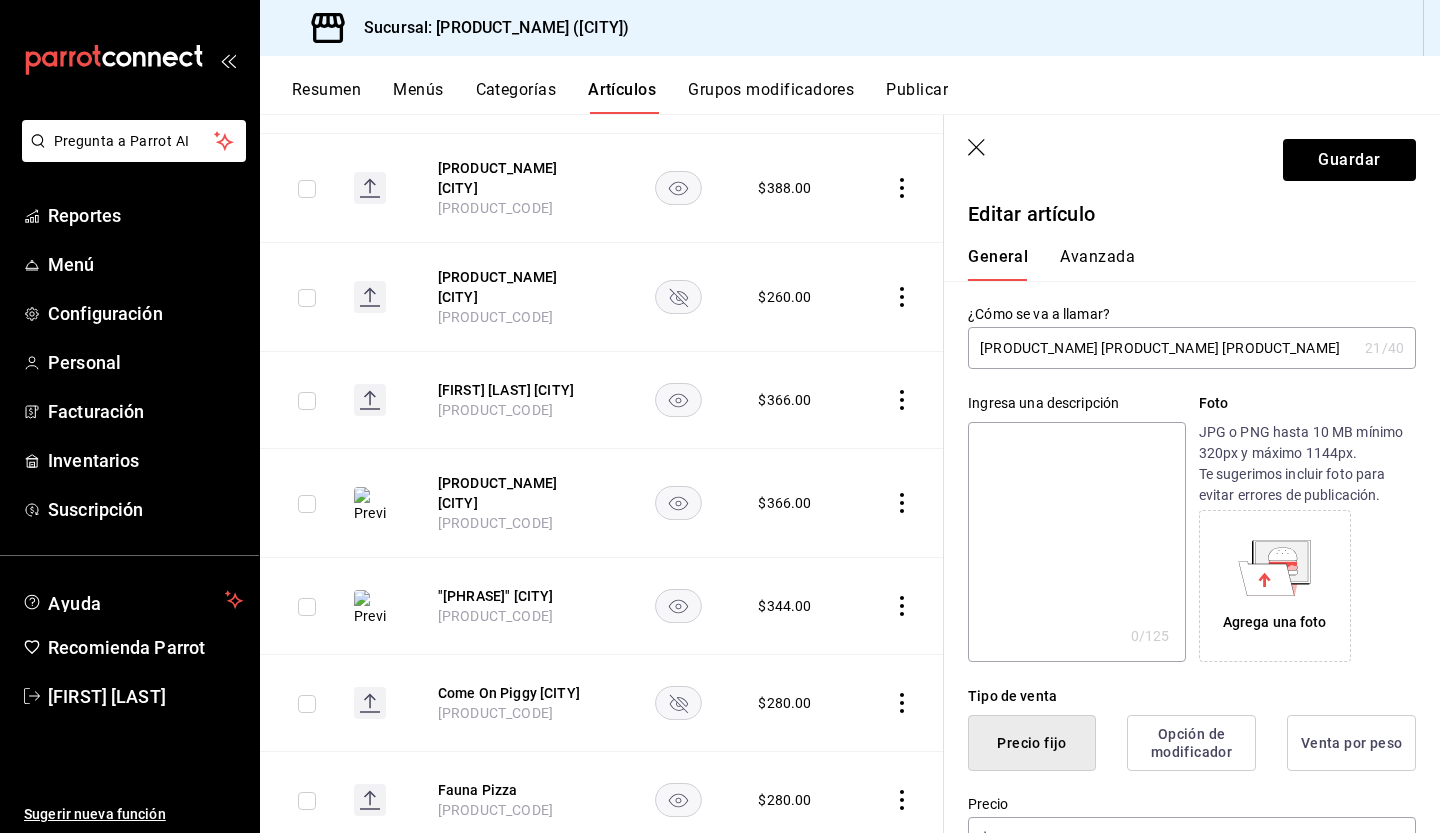 type on "[LOCATION] [LOCATION] [LOCATION]" 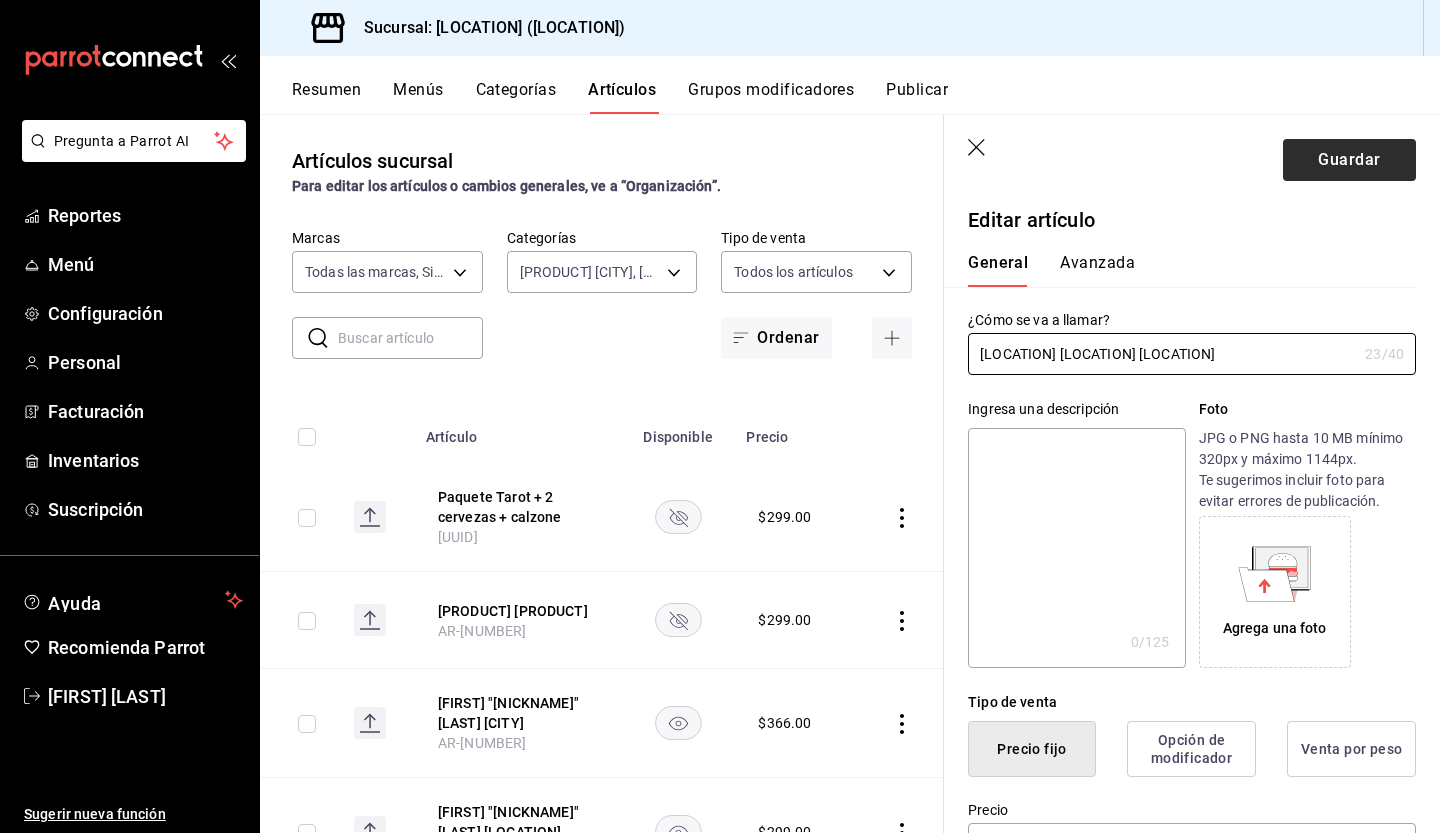 scroll, scrollTop: 0, scrollLeft: 0, axis: both 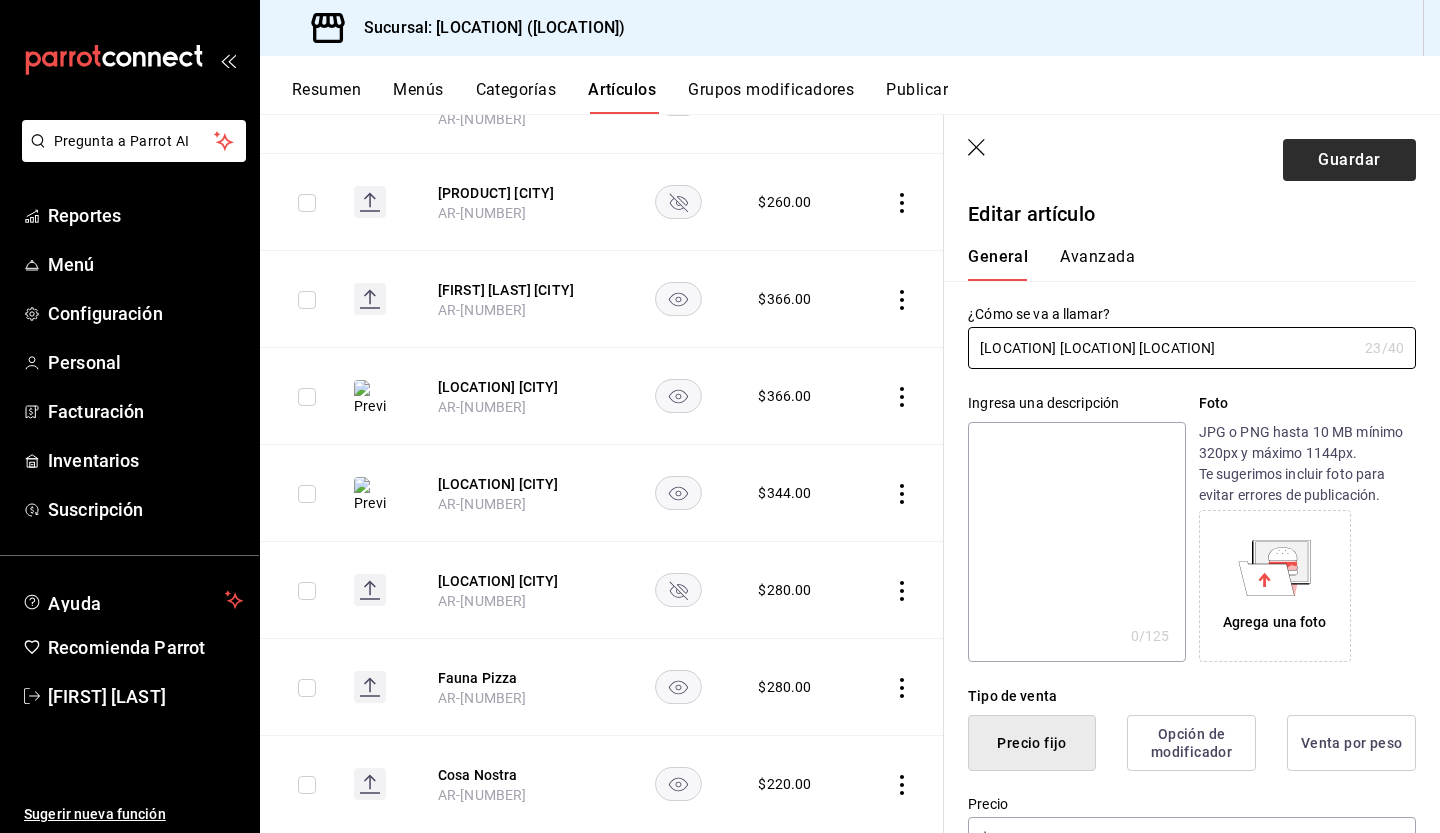 type on "[LOCATION] [LOCATION] [LOCATION]" 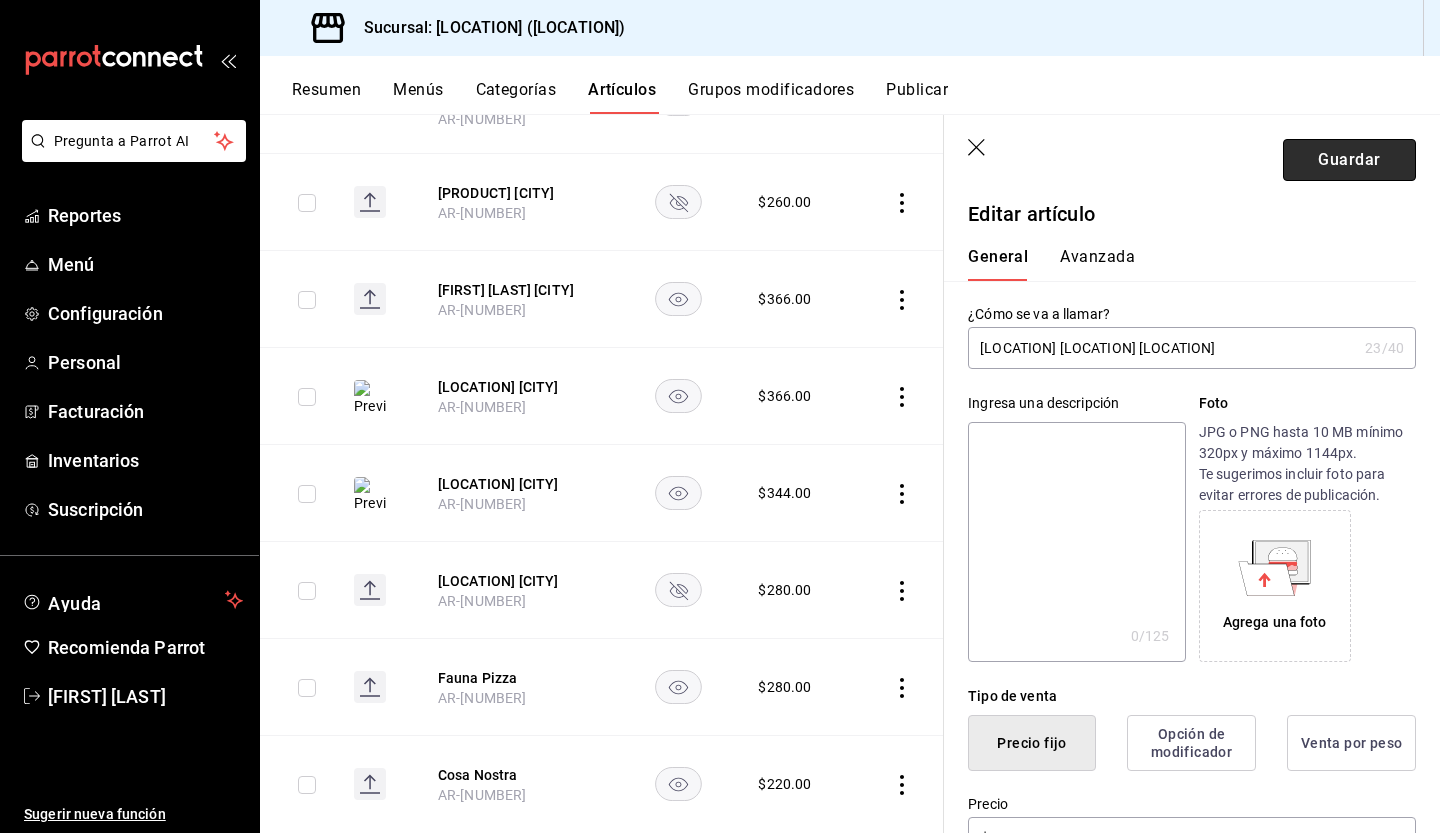 click on "Guardar" at bounding box center (1349, 160) 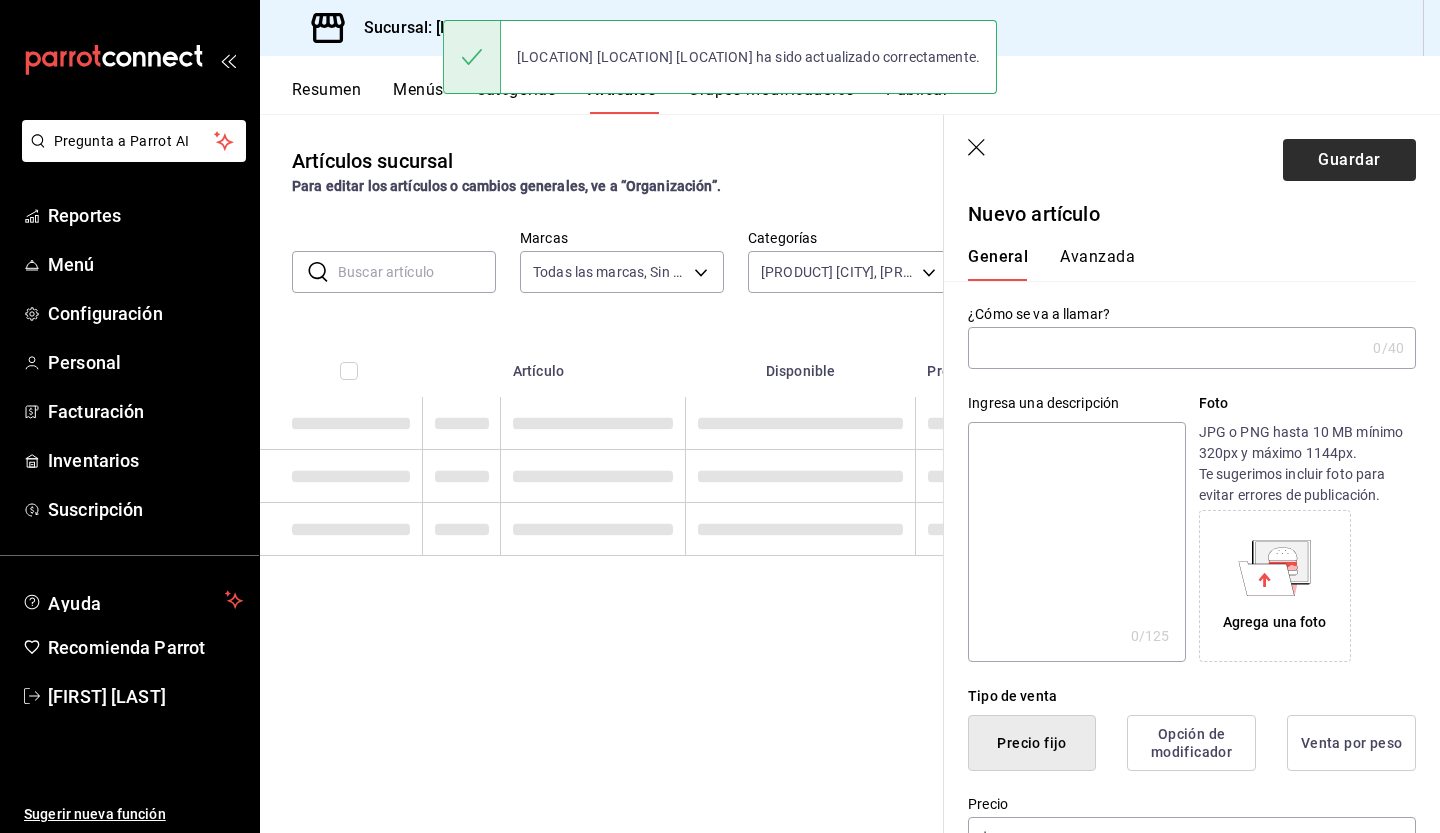 scroll, scrollTop: 0, scrollLeft: 0, axis: both 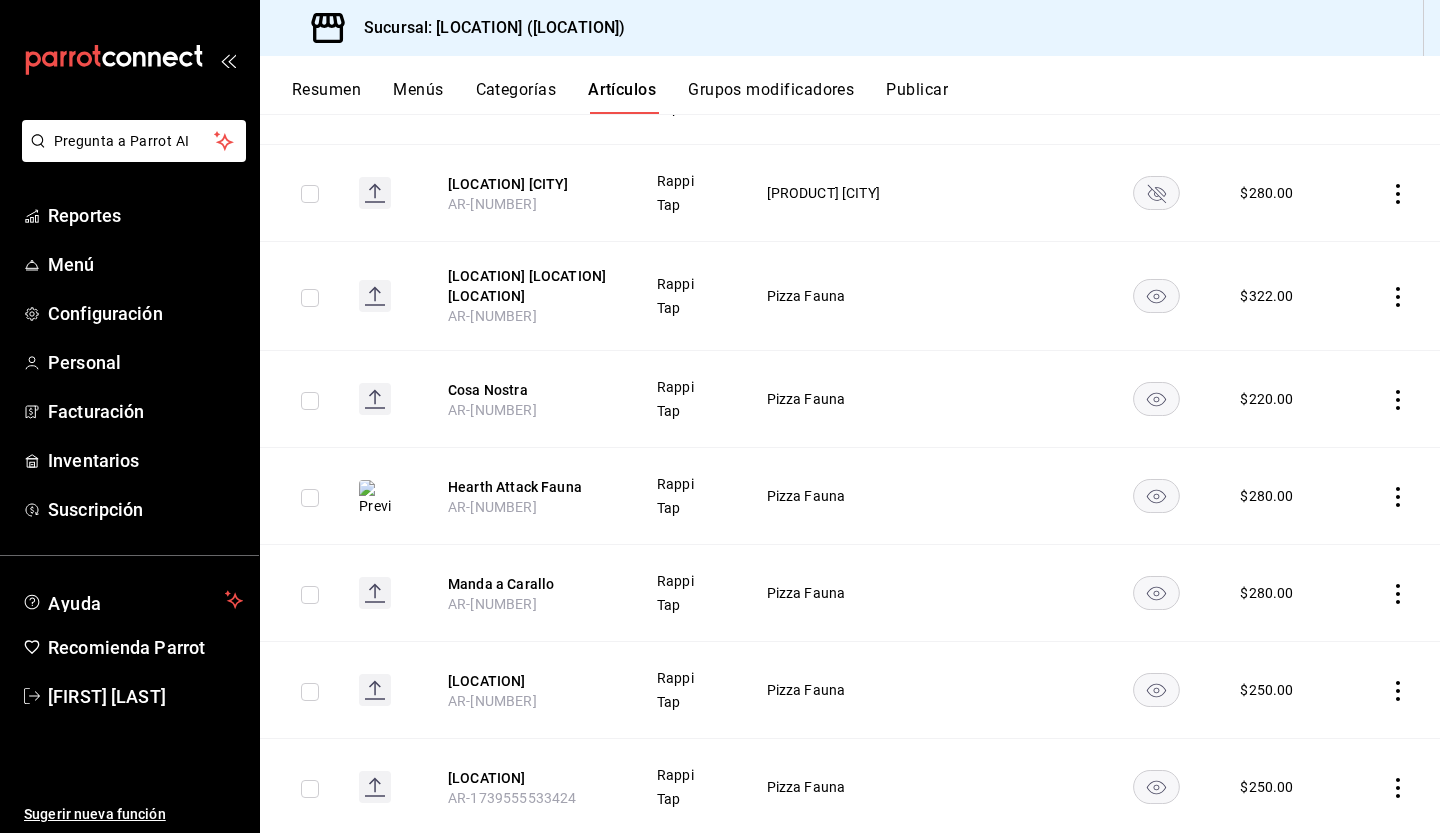 click 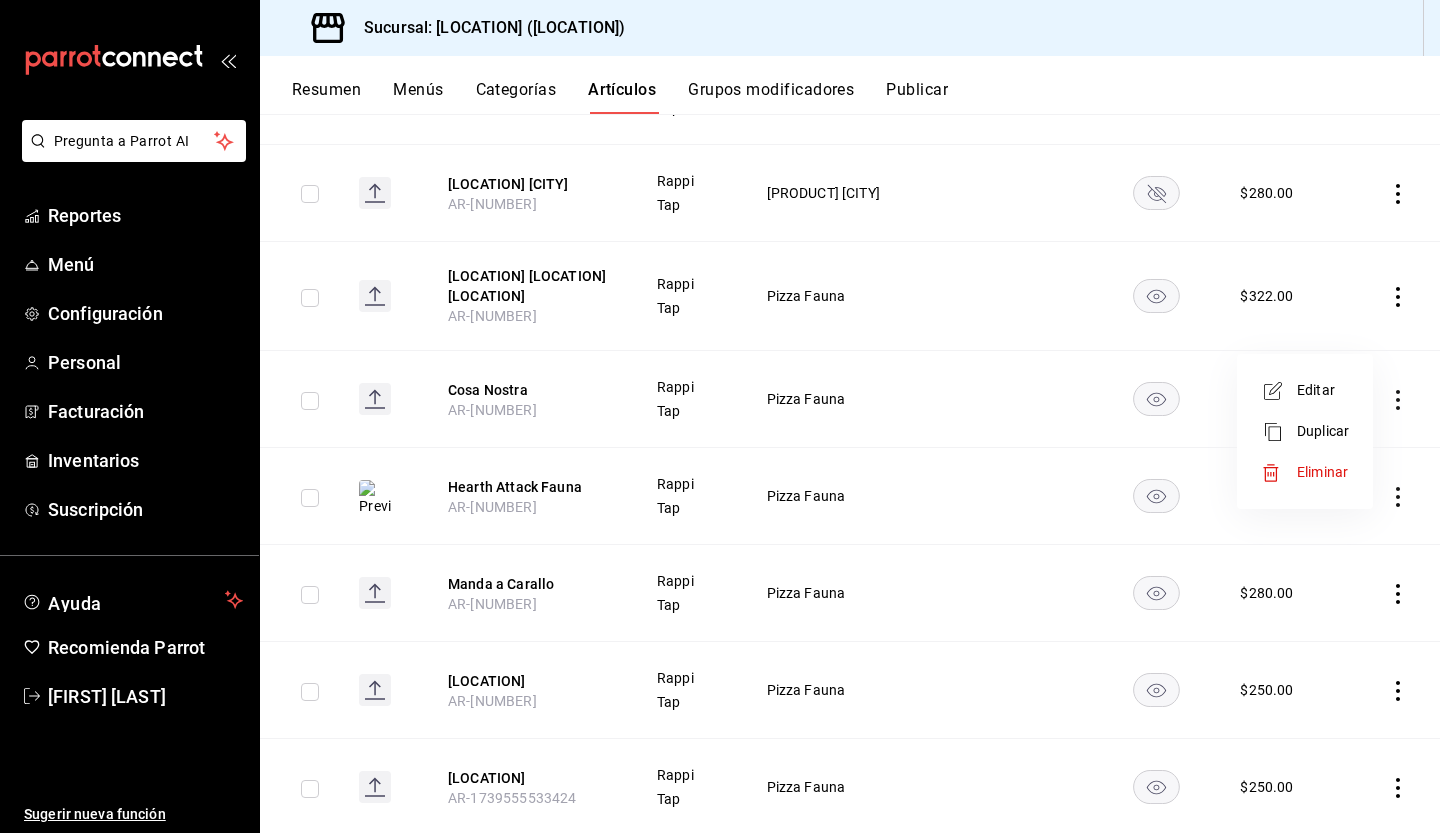 click on "Editar" at bounding box center [1323, 390] 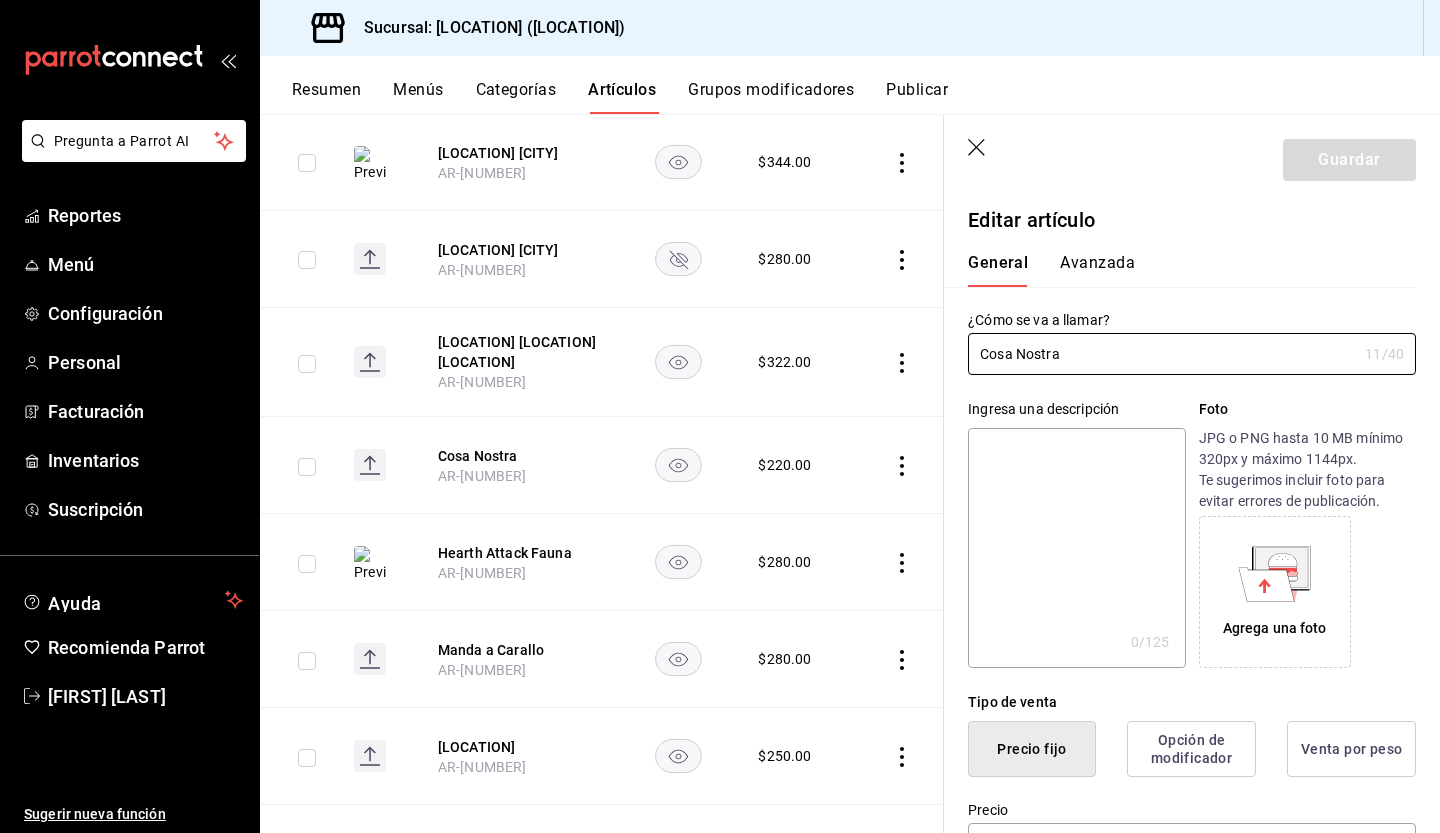 type on "$220.00" 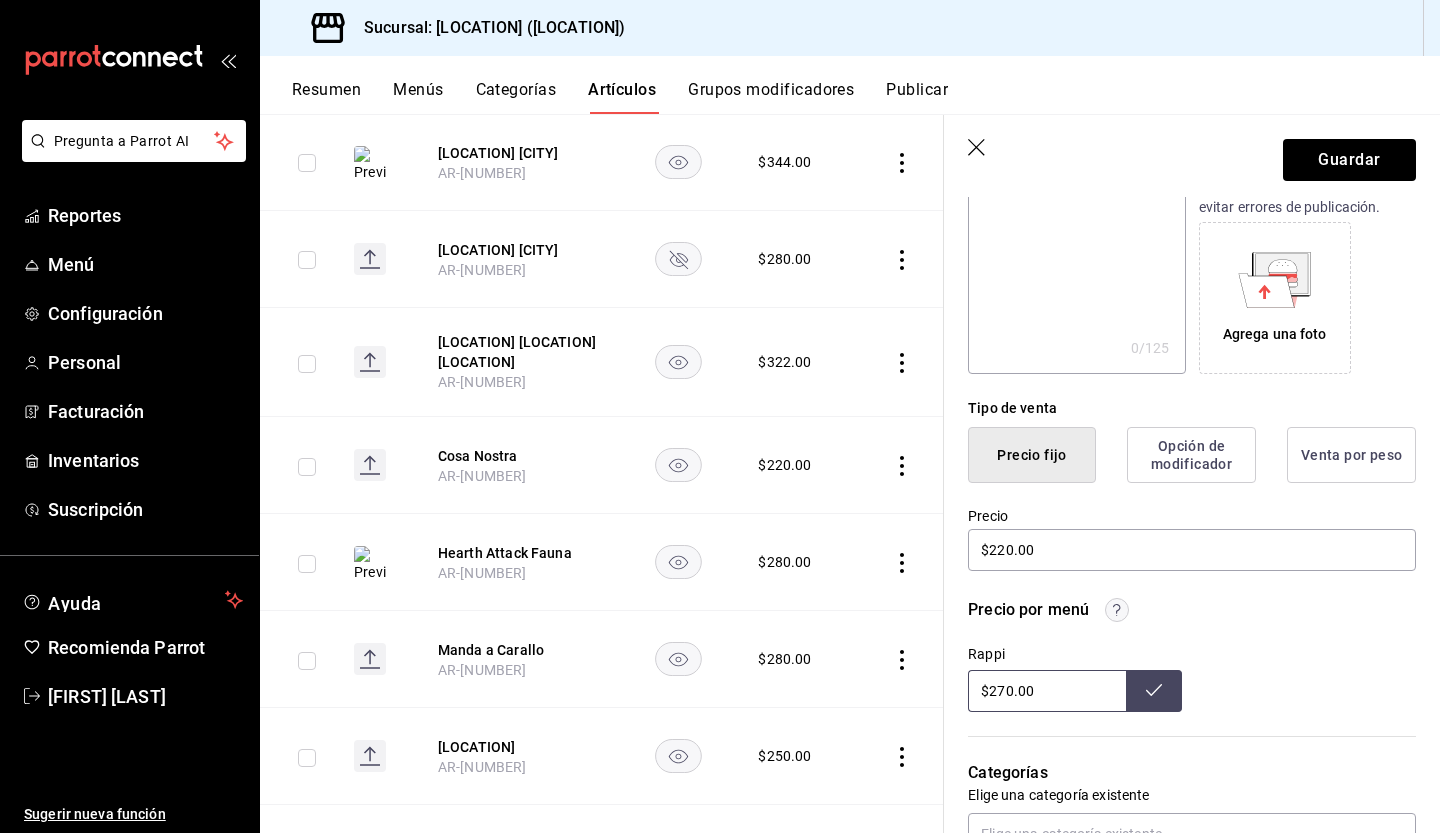 scroll, scrollTop: 327, scrollLeft: 0, axis: vertical 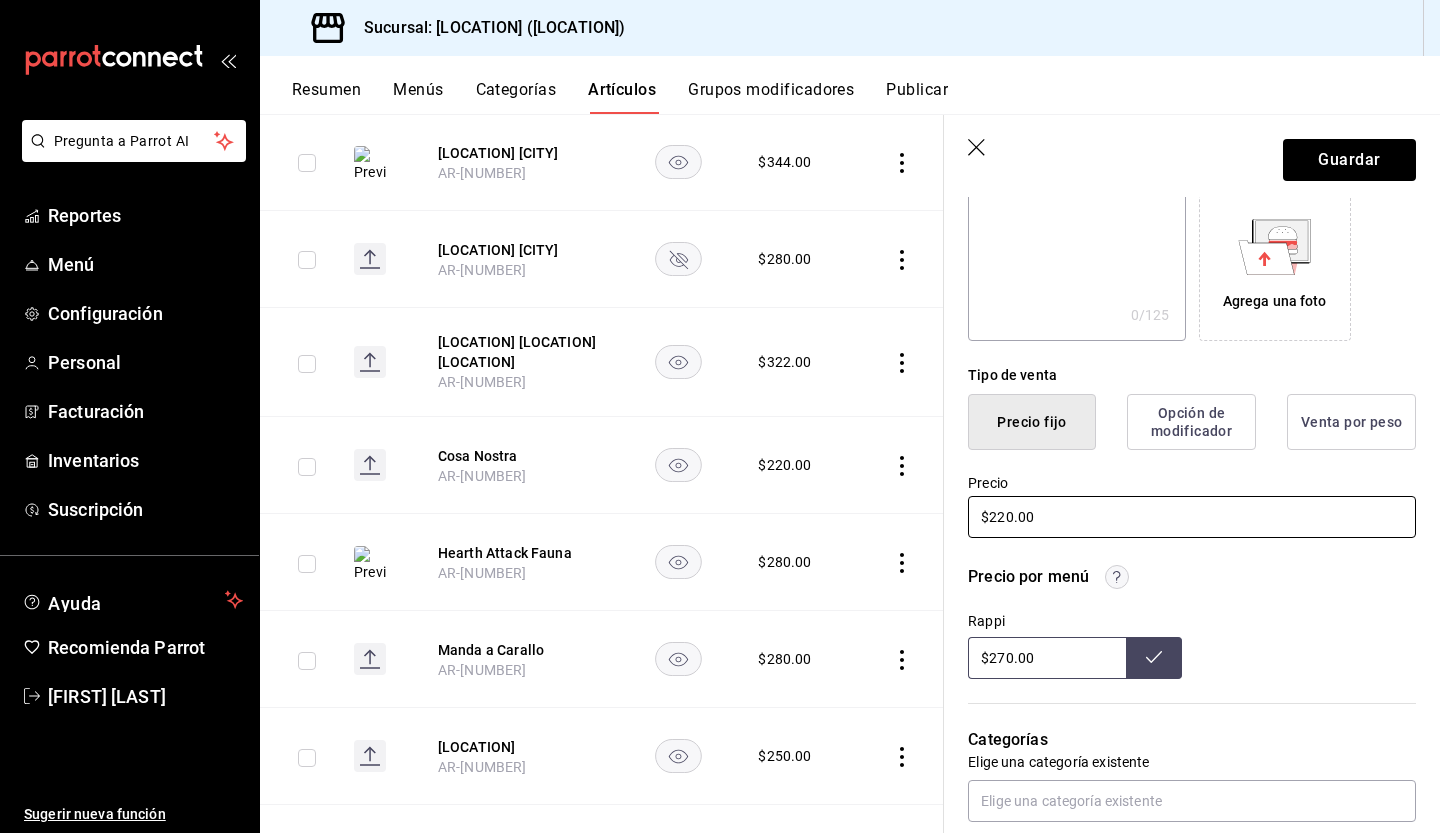 type on "[LOCATION] [LOCATION] [LOCATION]" 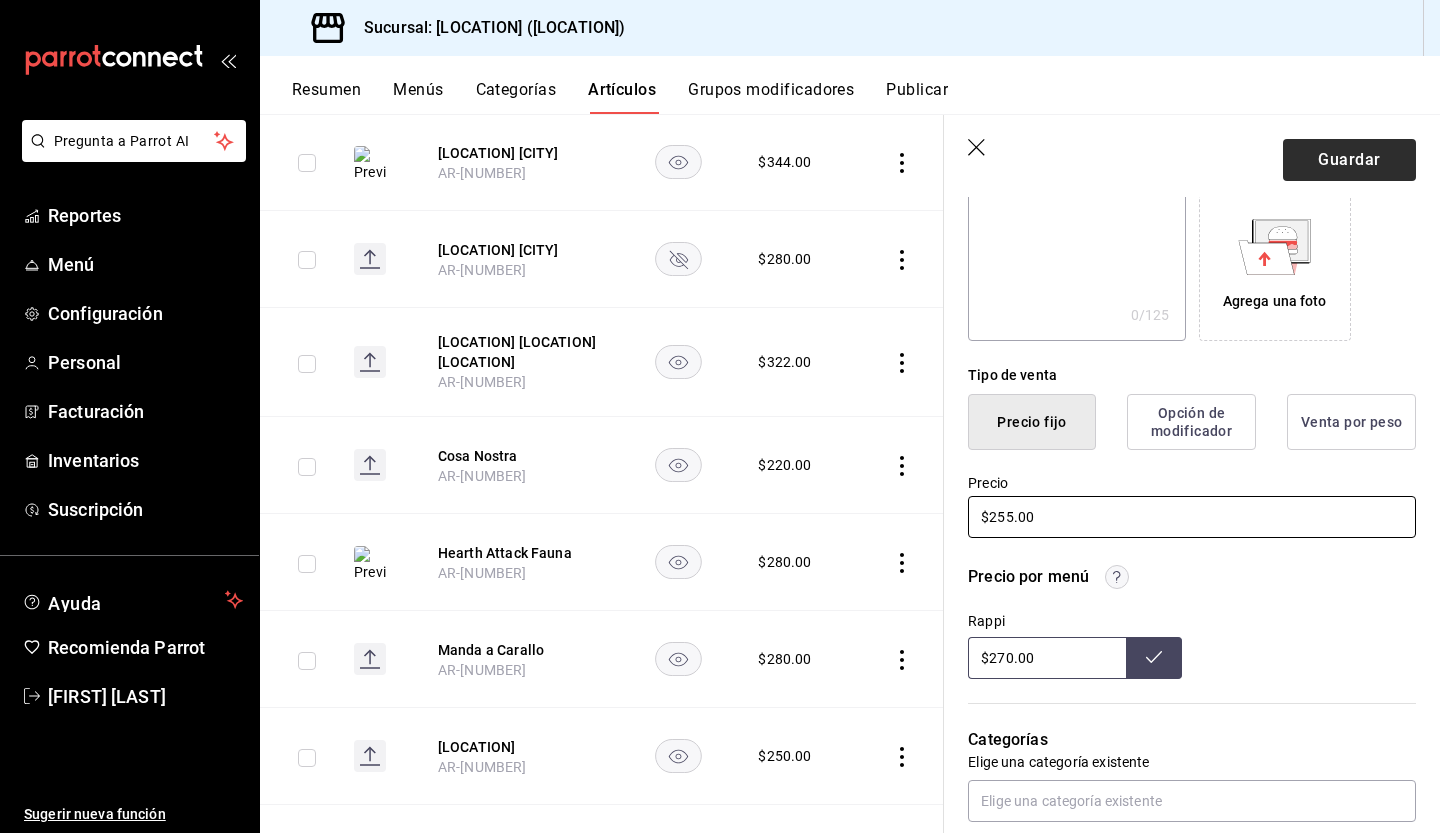 type on "$255.00" 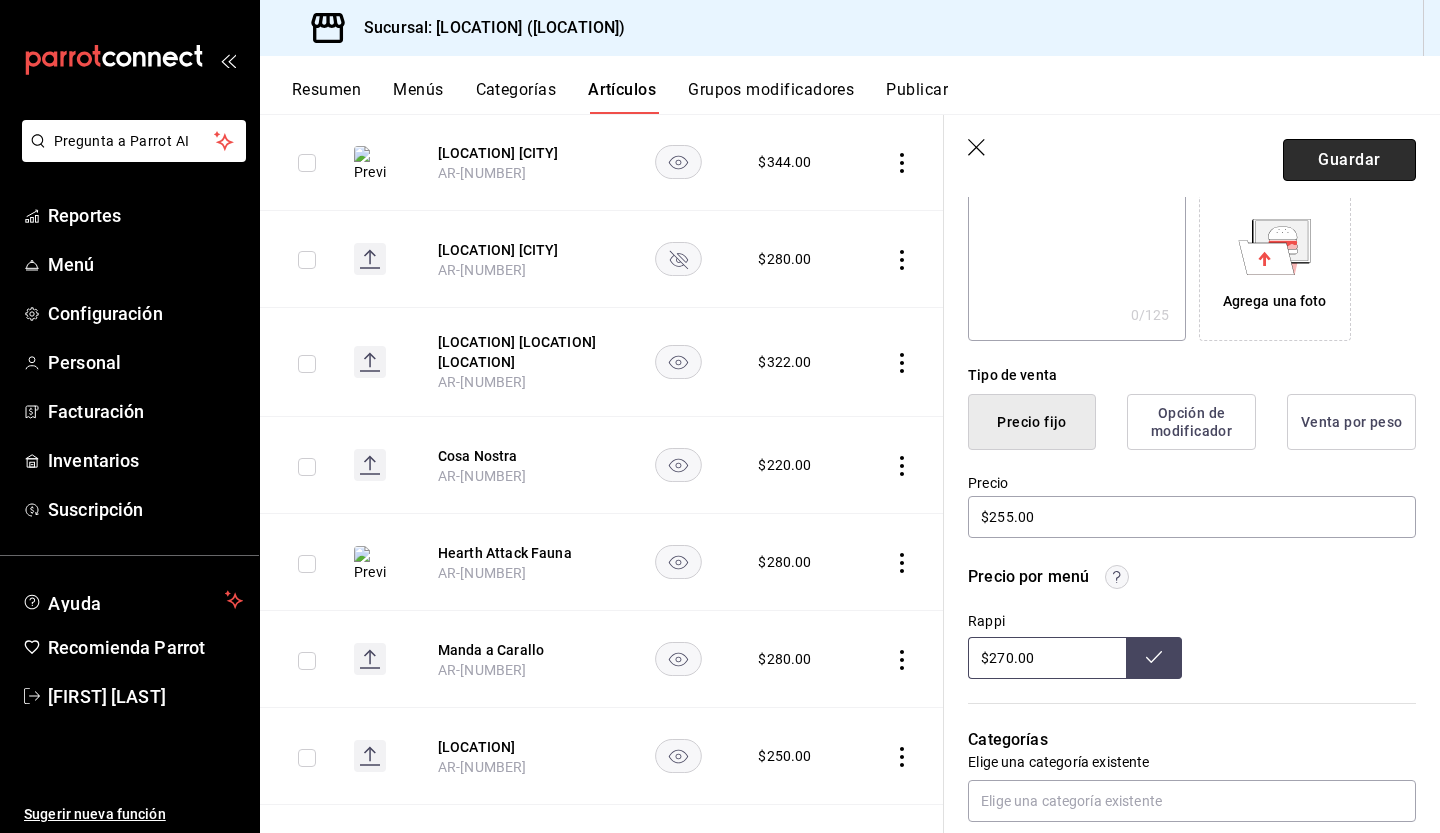 click on "Guardar" at bounding box center [1349, 160] 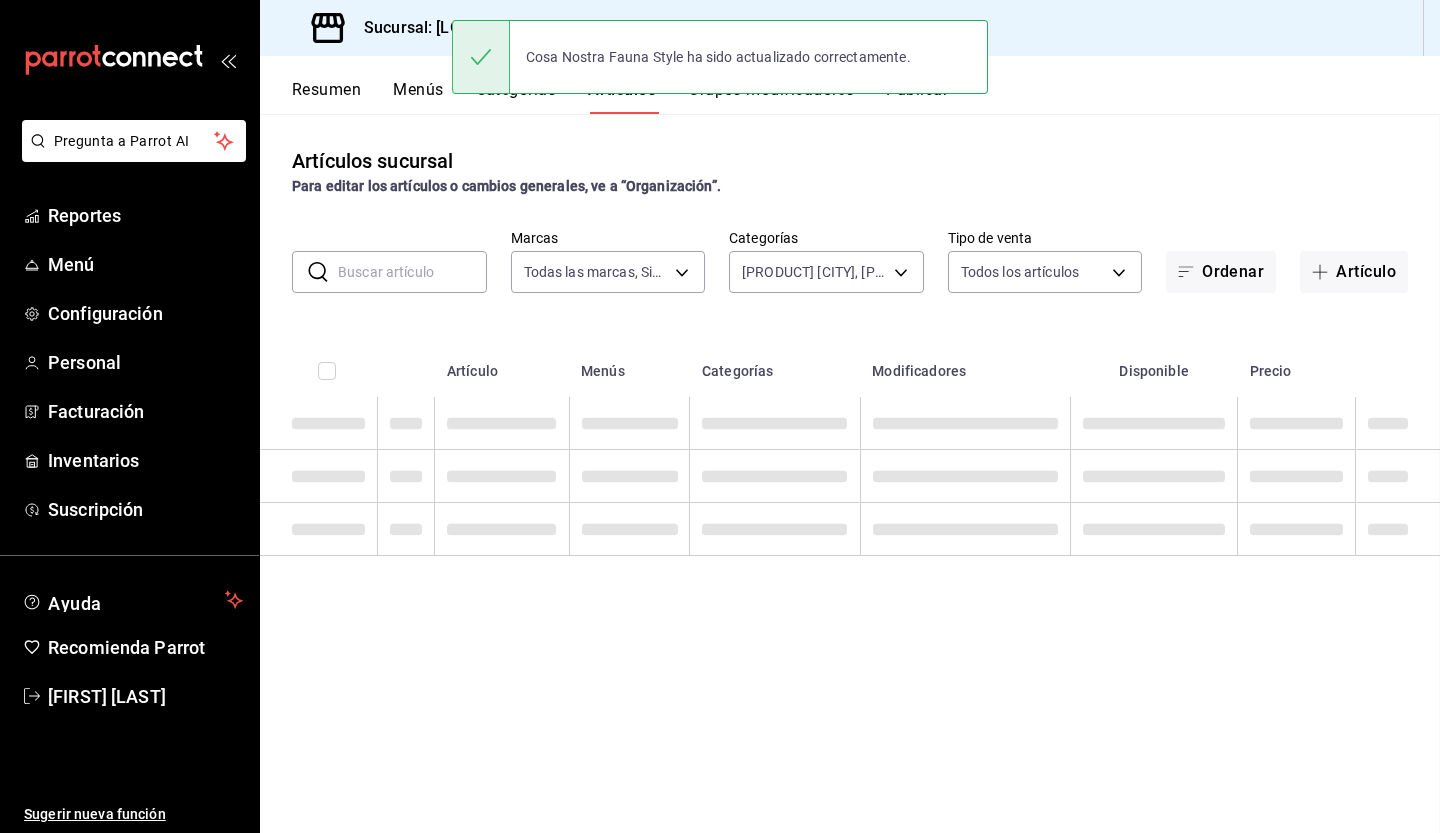 scroll, scrollTop: 0, scrollLeft: 0, axis: both 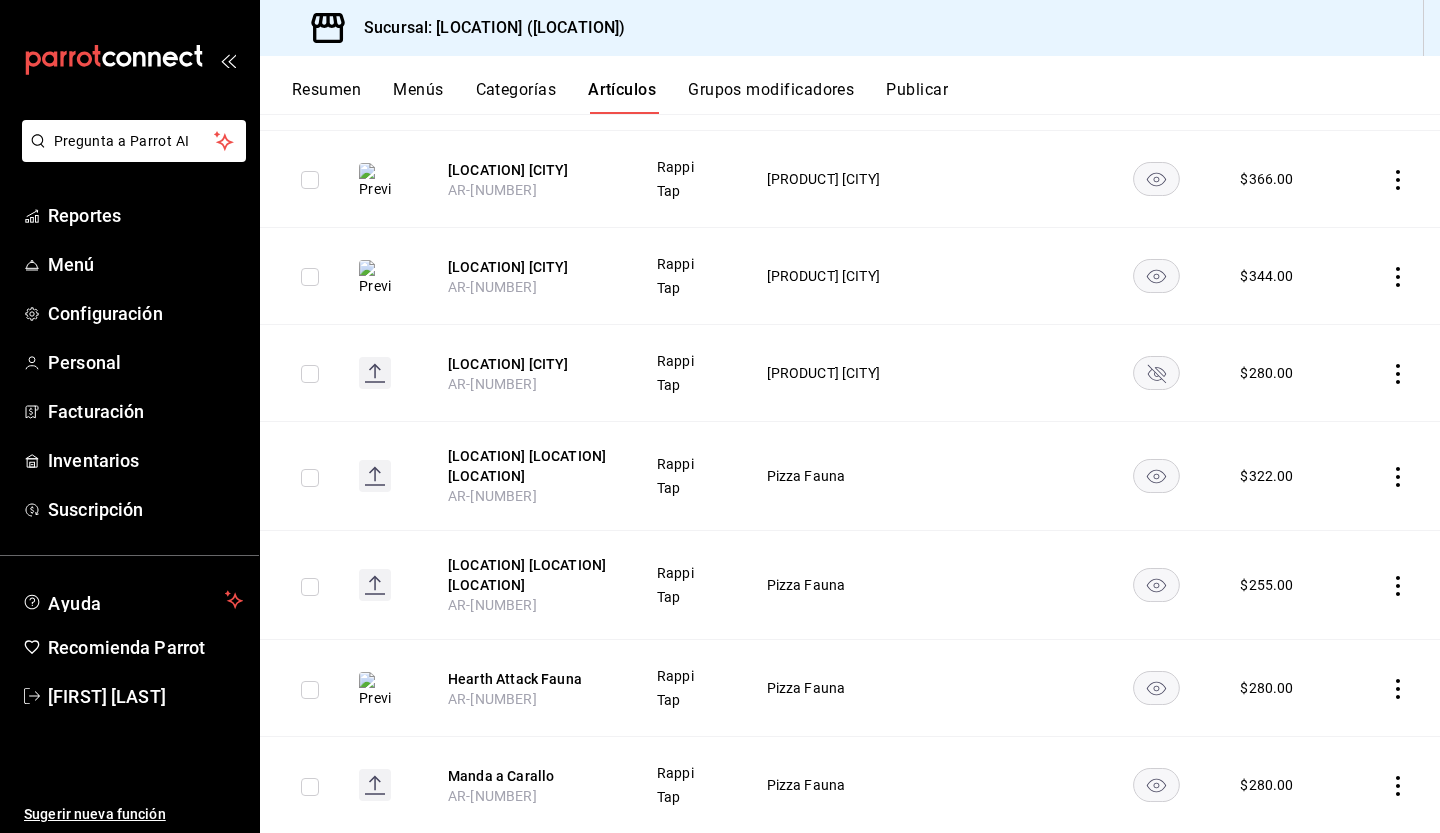 click 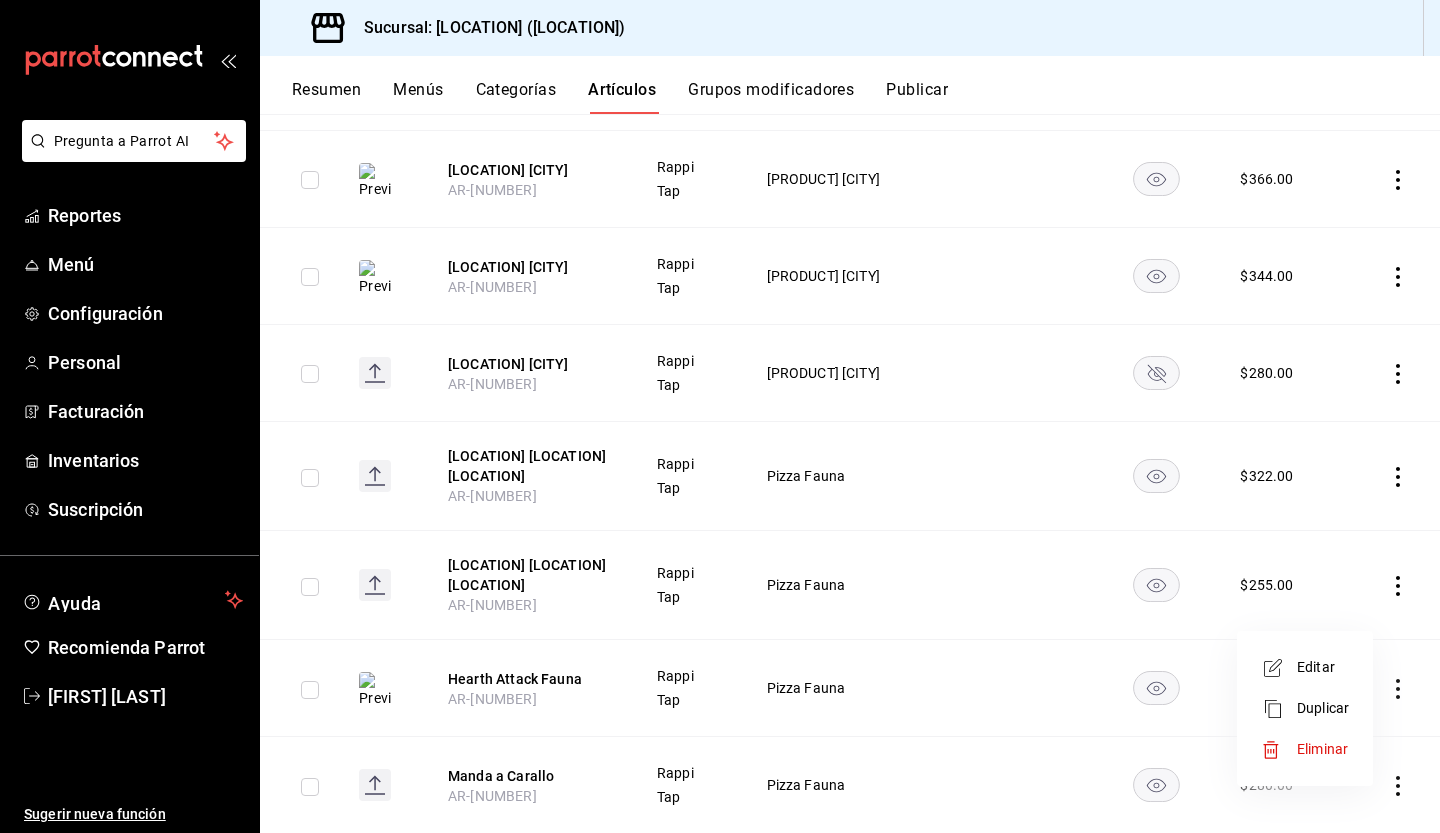 click on "Editar" at bounding box center (1323, 667) 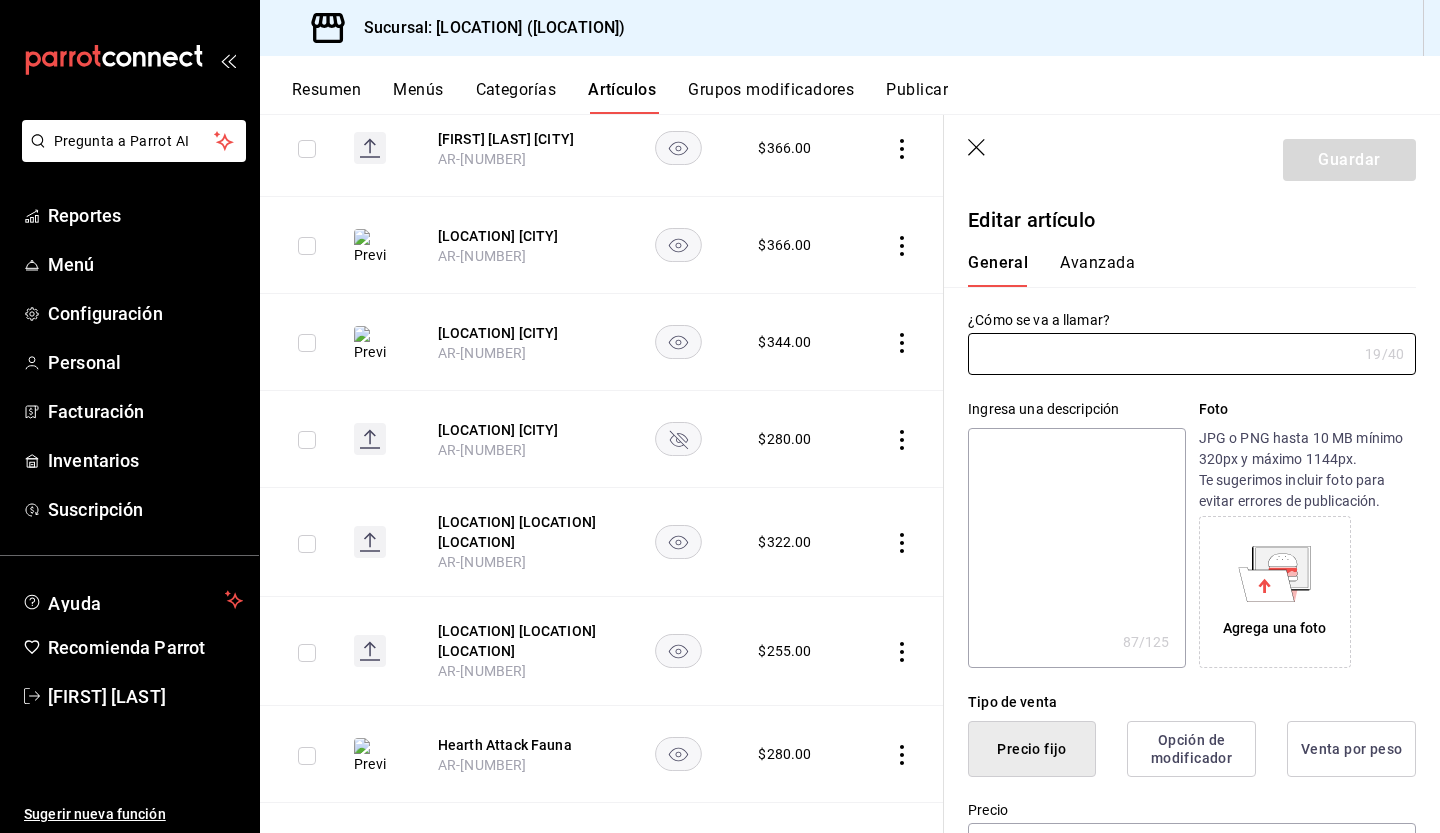 type on "Hearth Attack Fauna" 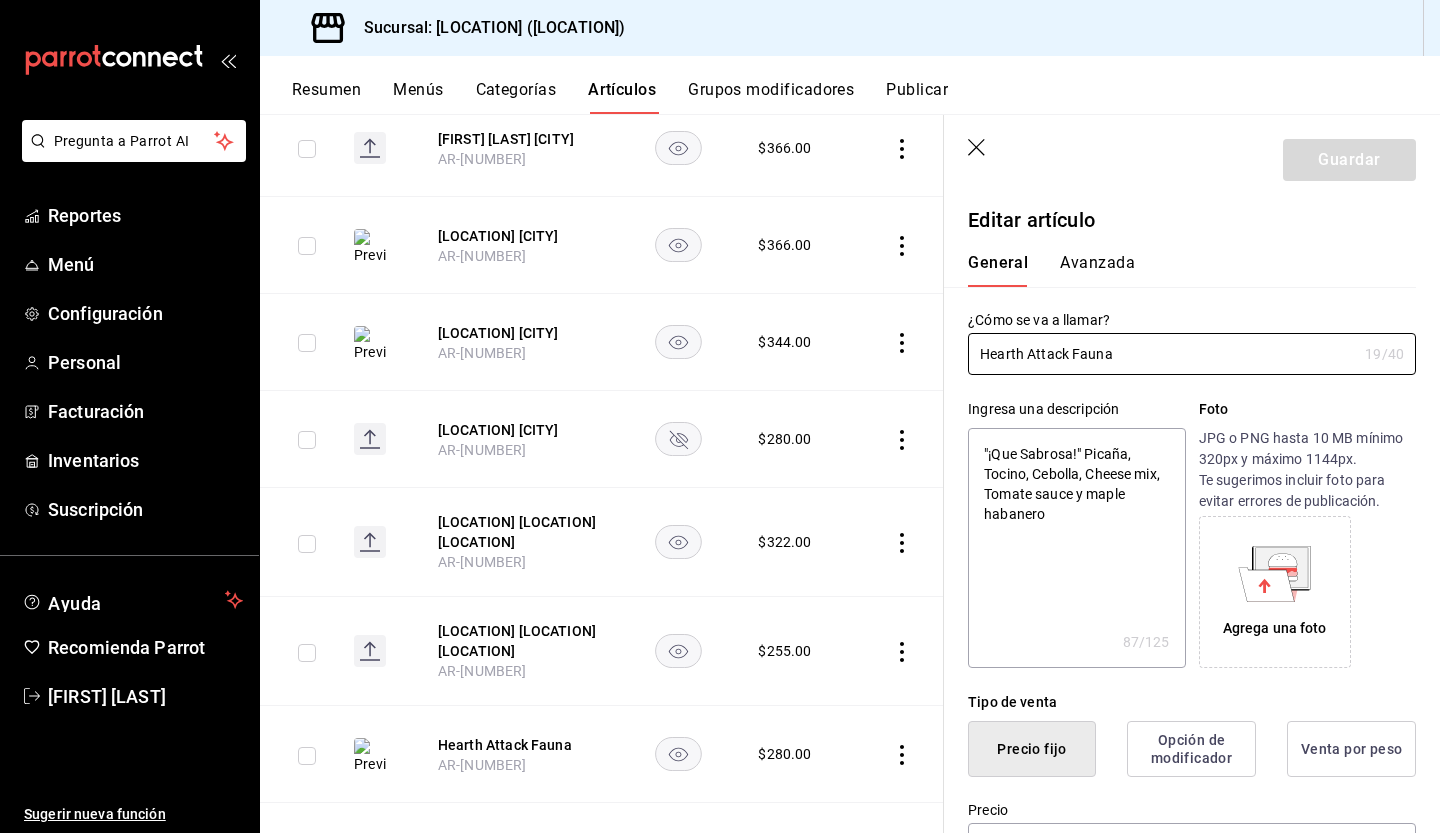 type on "x" 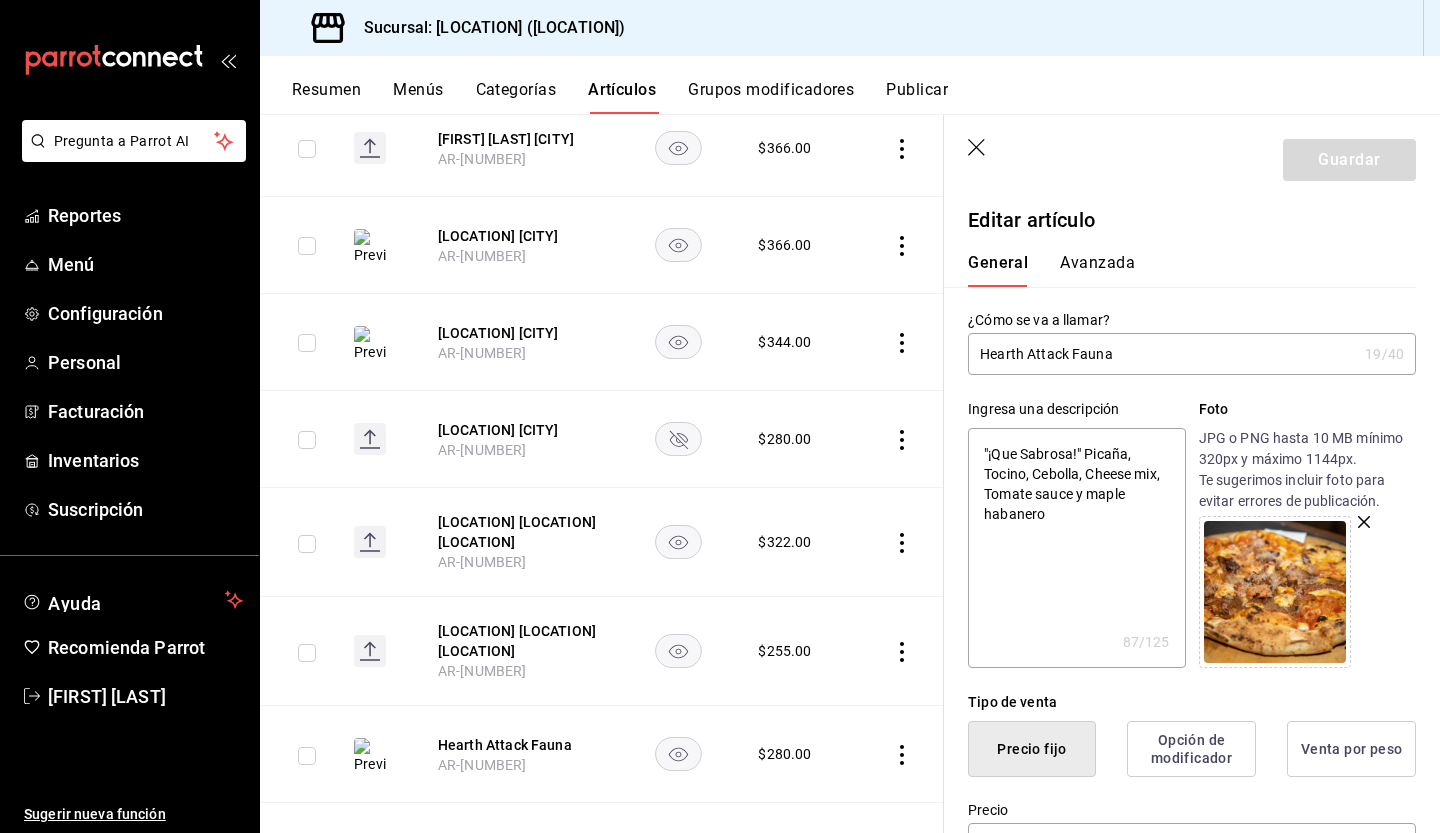 click on "Hearth Attack Fauna" at bounding box center (1162, 354) 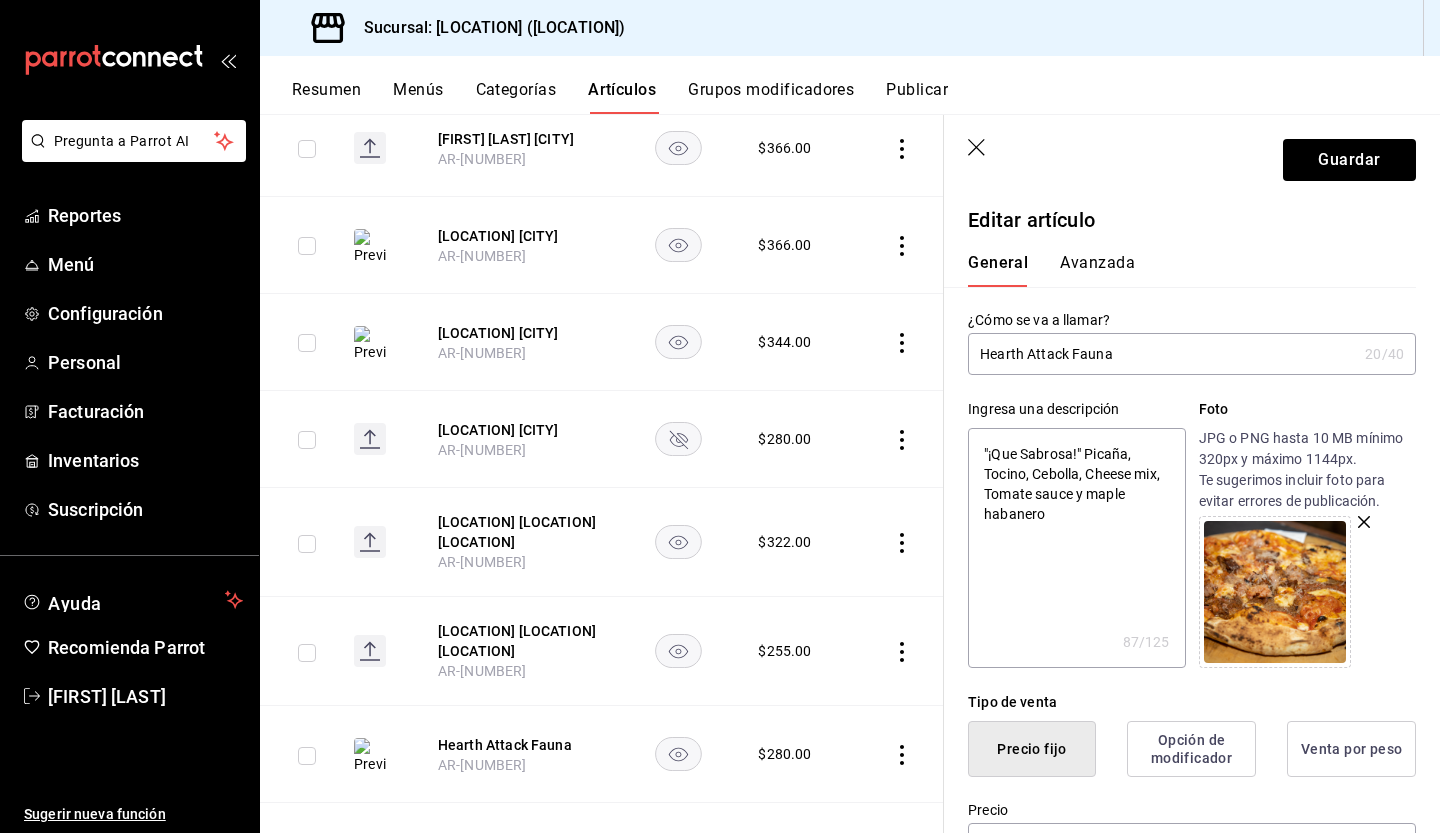 type on "Hearth Attack Fauna" 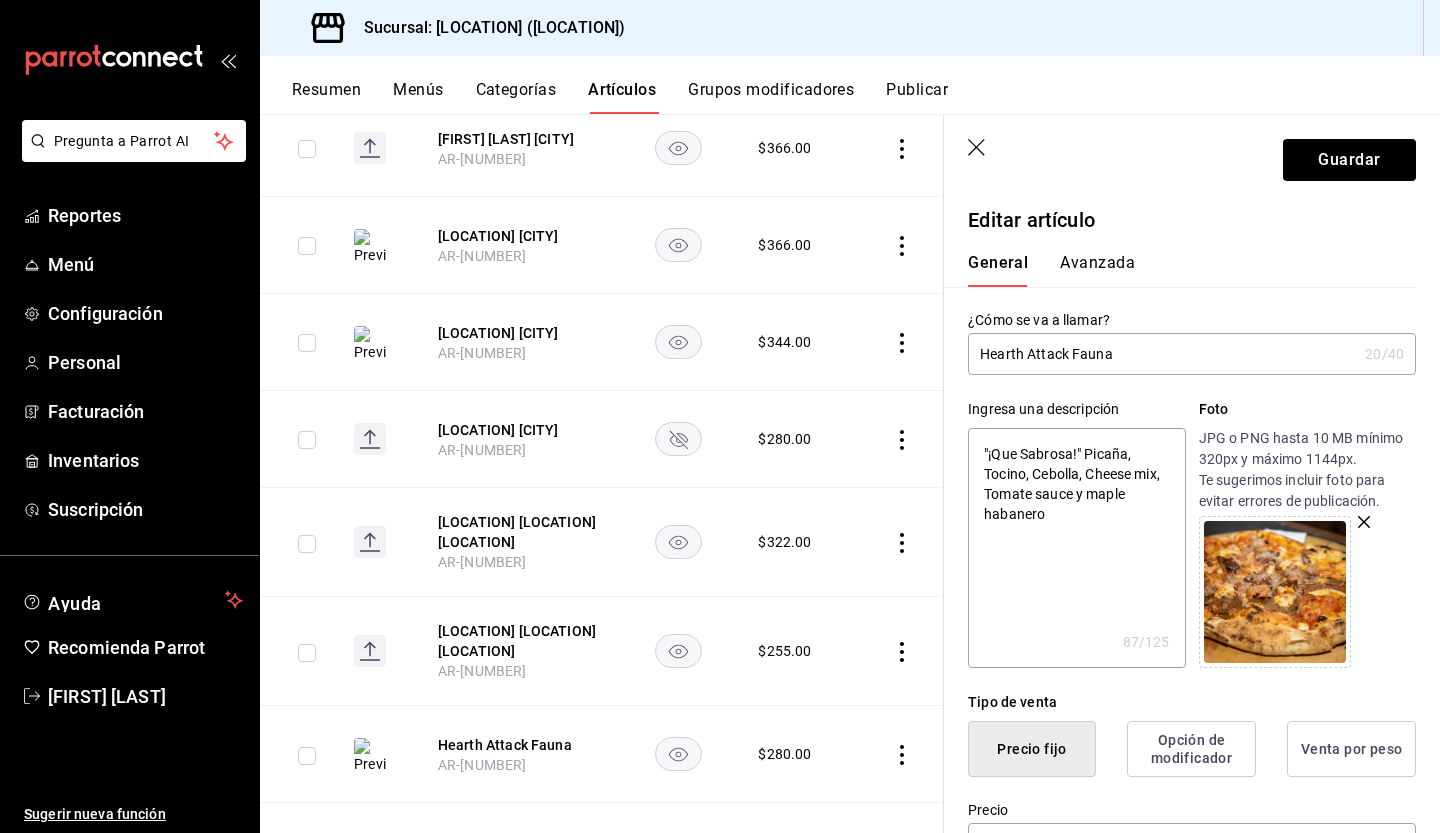 type on "Hearth Attack Fauna S" 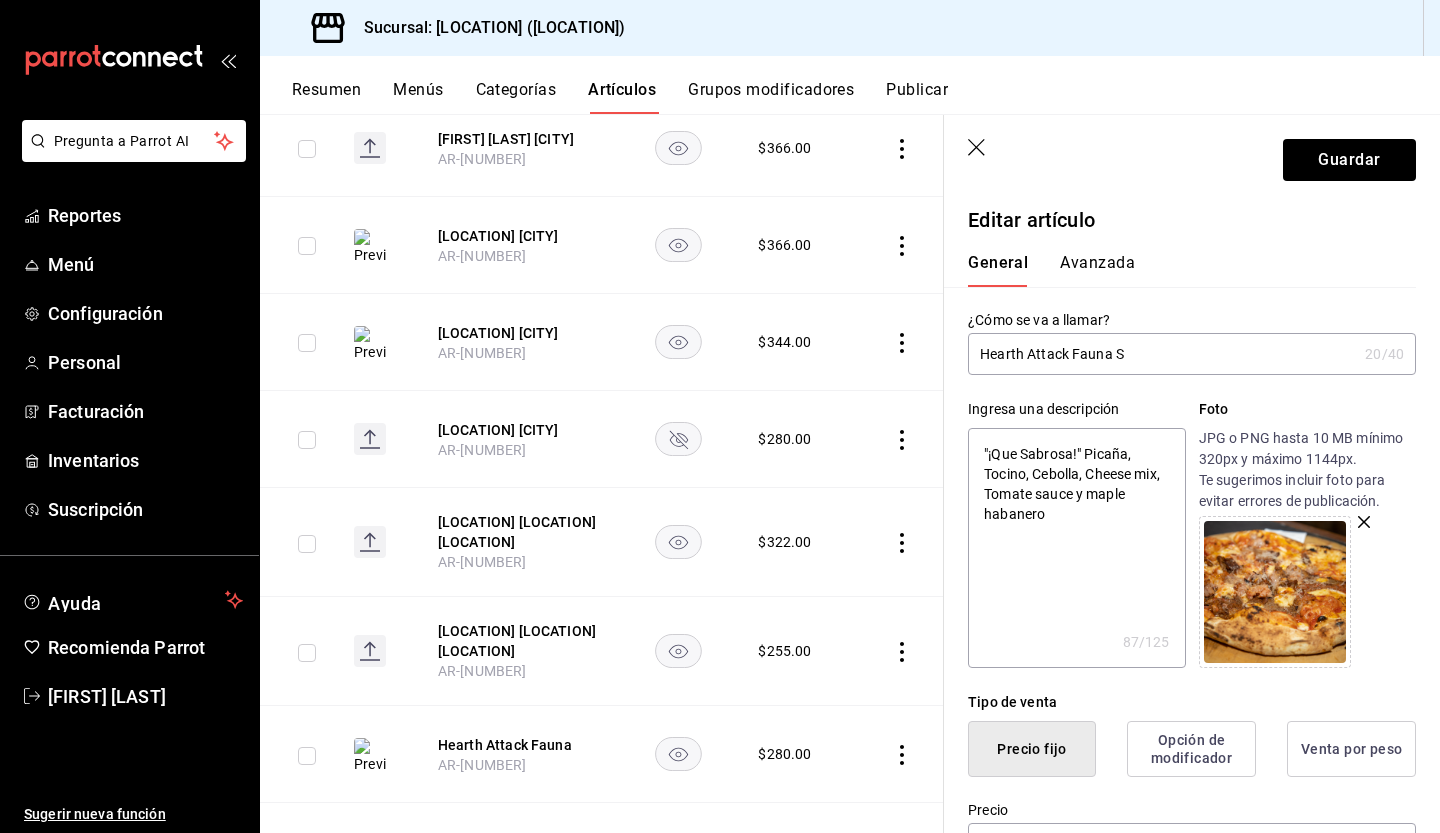 type on "x" 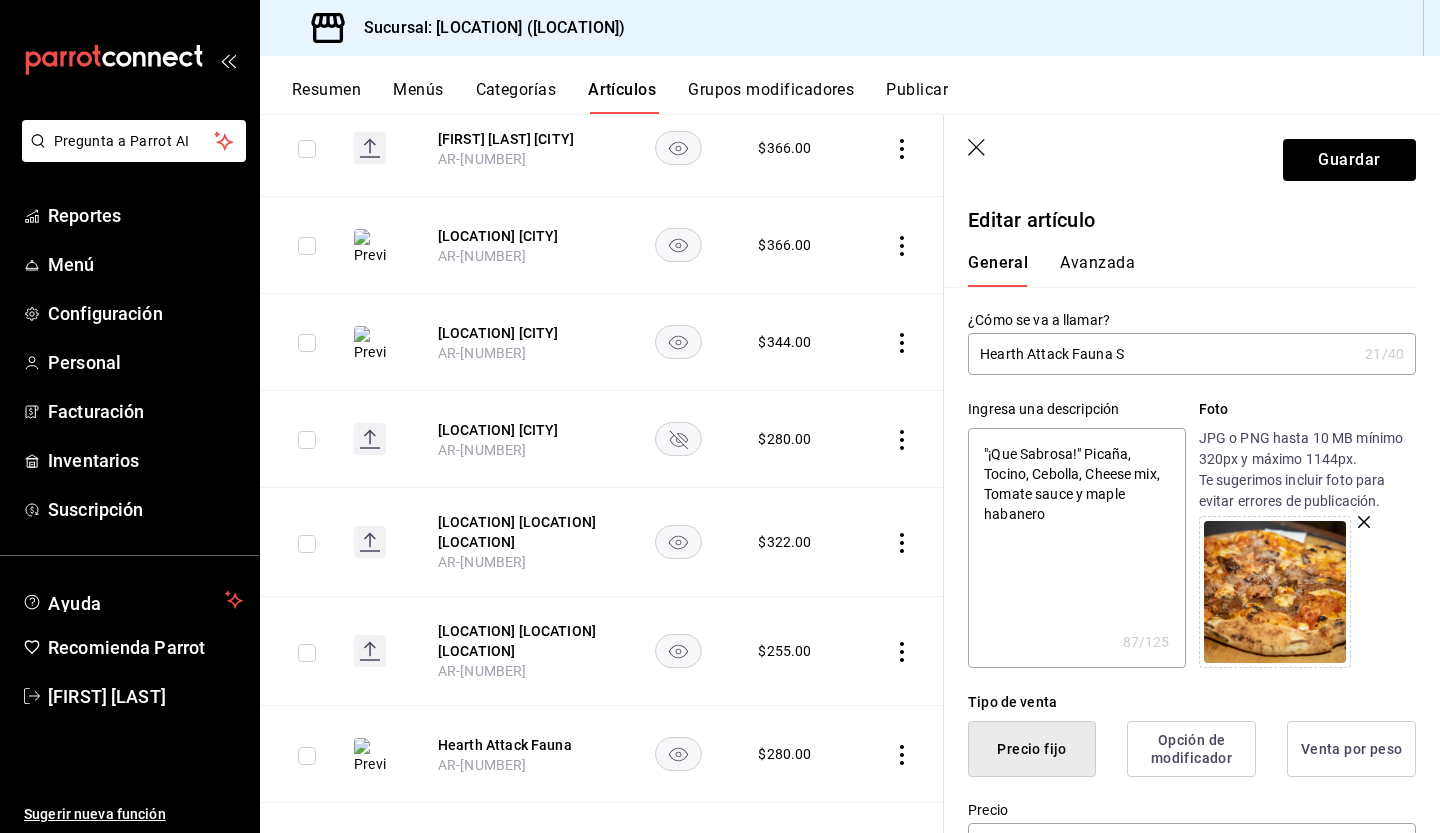 type on "[LOCATION] [LOCATION] [LOCATION]" 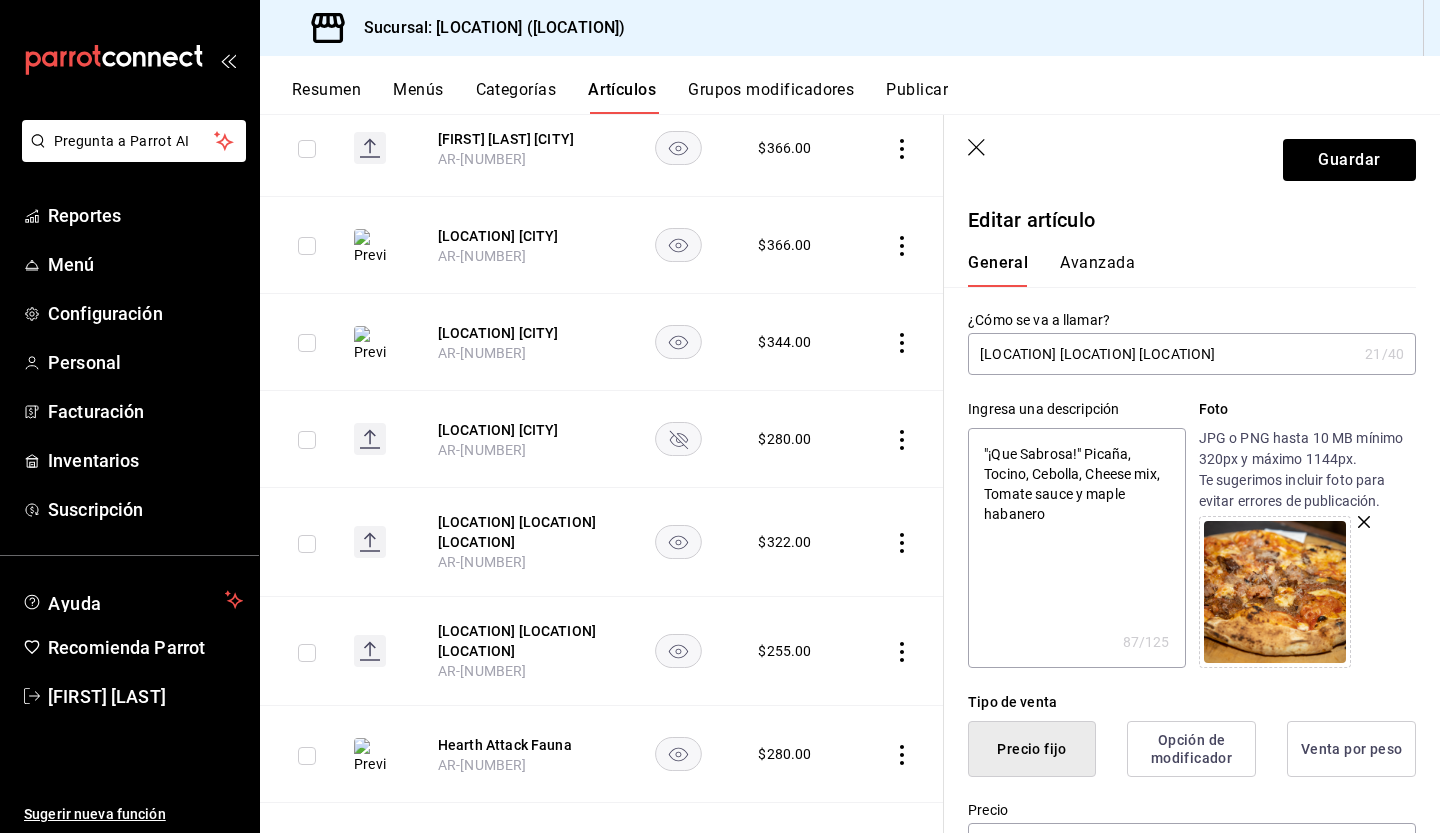 type on "x" 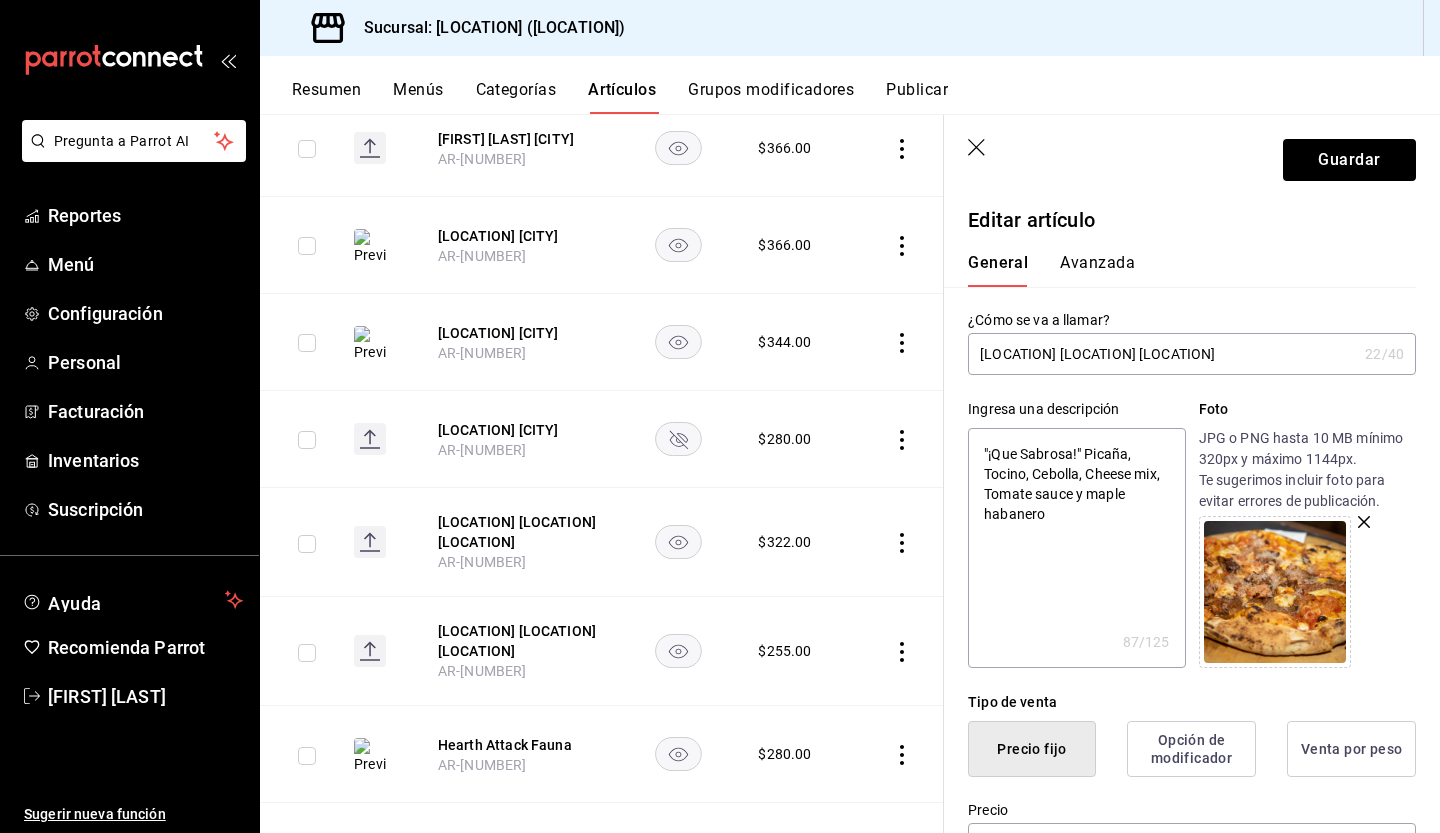 type on "[LOCATION] [LOCATION] [LOCATION]" 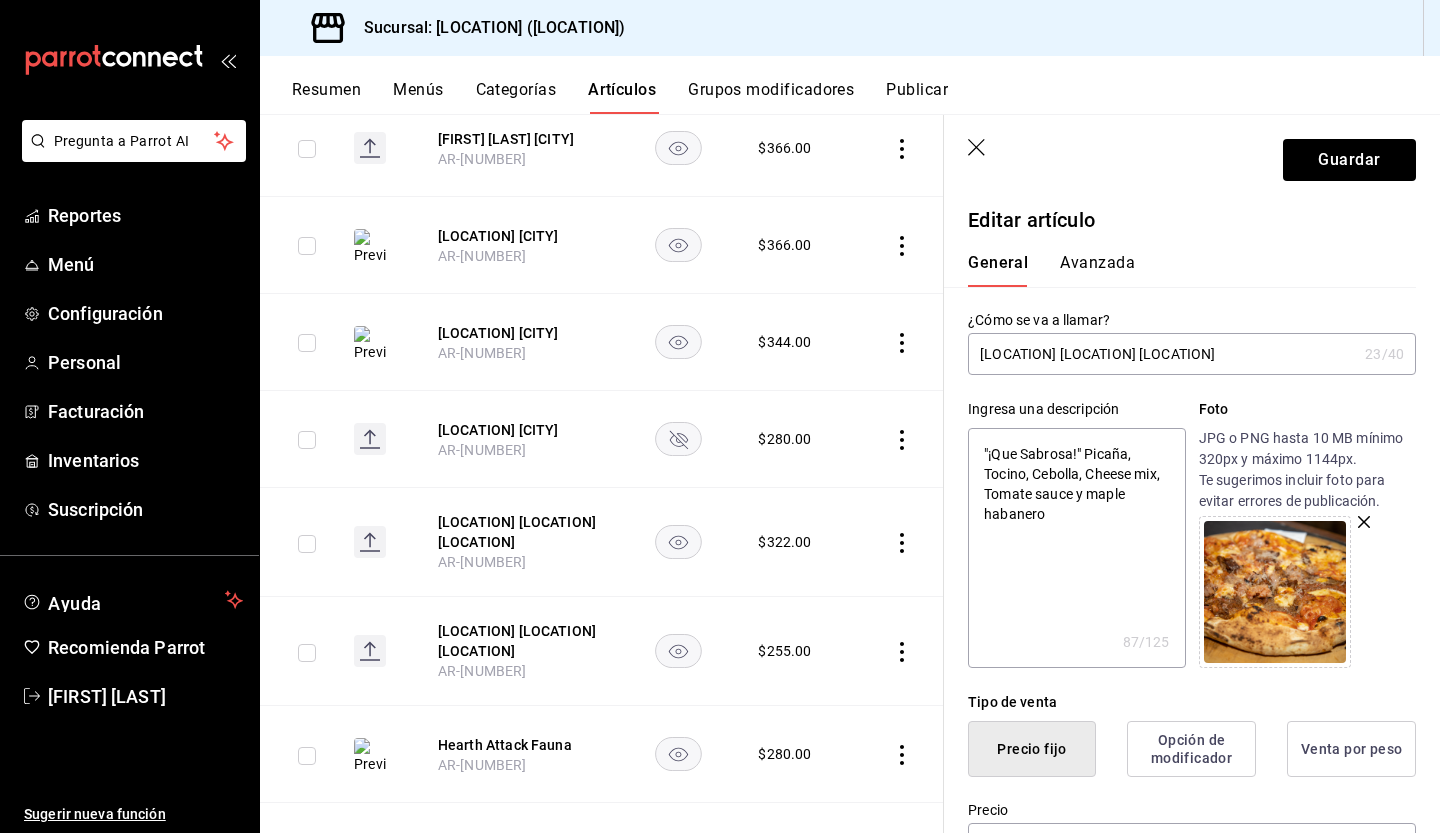 type on "[LOCATION] [LOCATION] [LOCATION]" 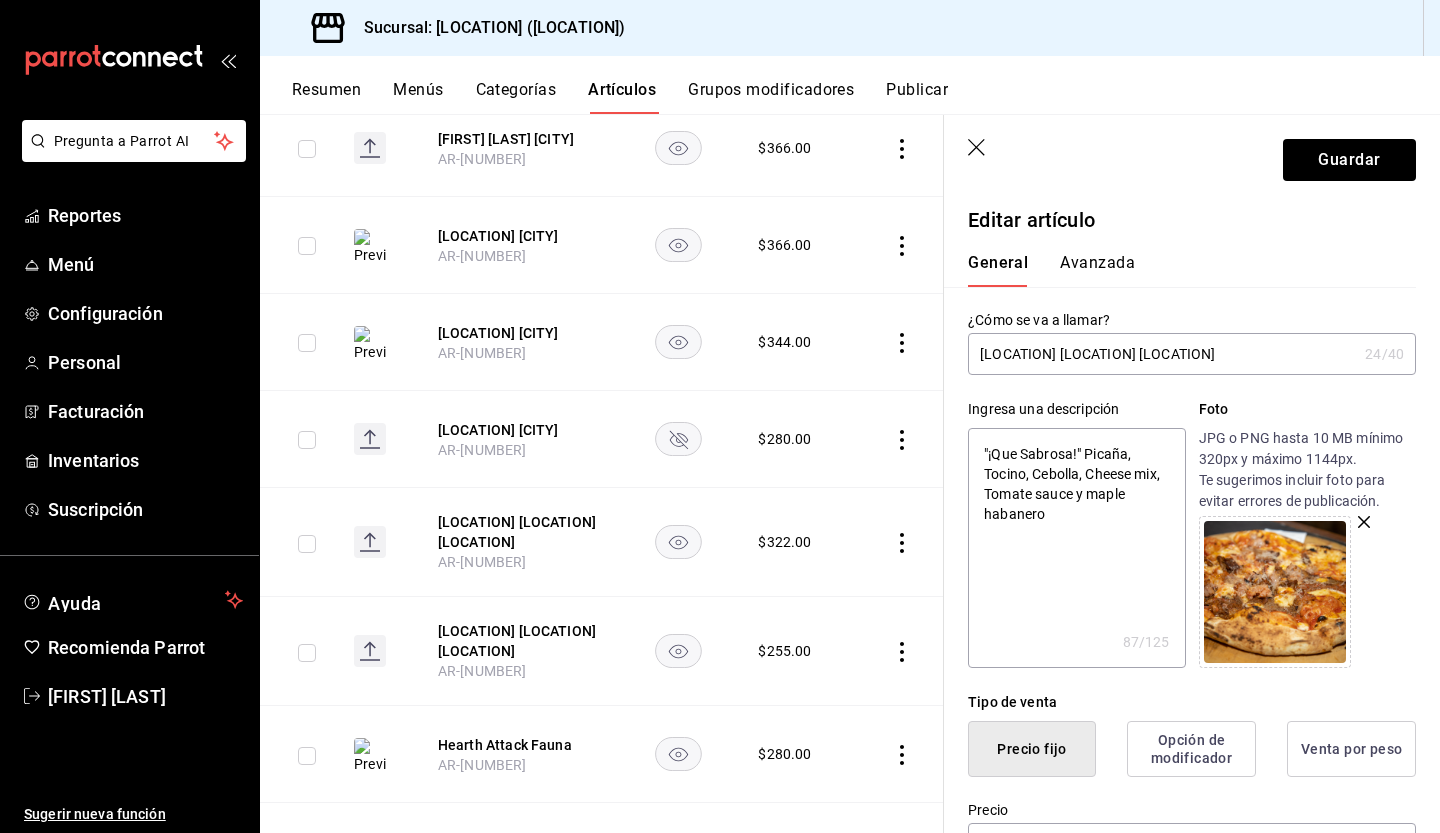 type on "[LOCATION] [LOCATION] [LOCATION]" 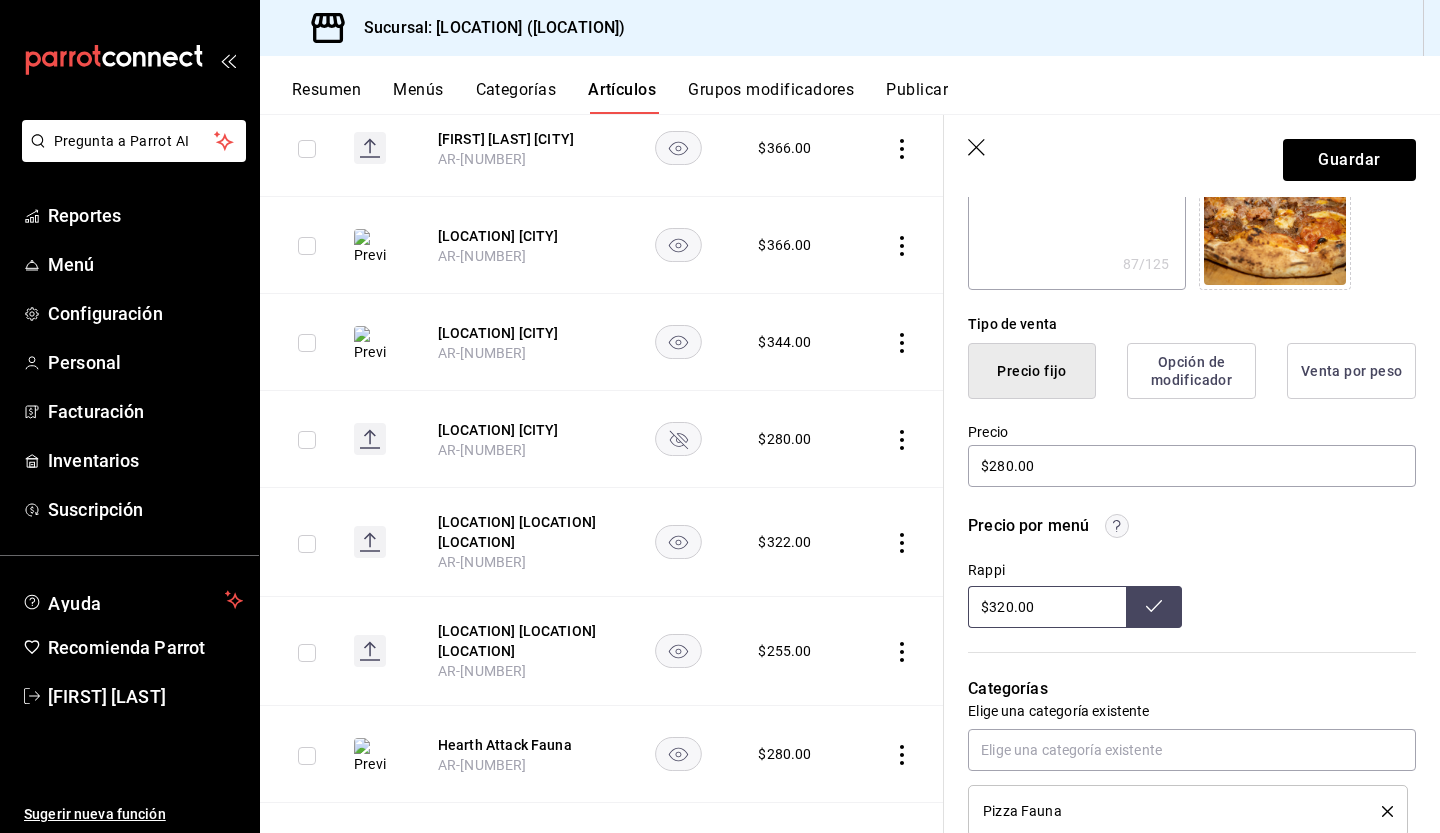 scroll, scrollTop: 388, scrollLeft: 0, axis: vertical 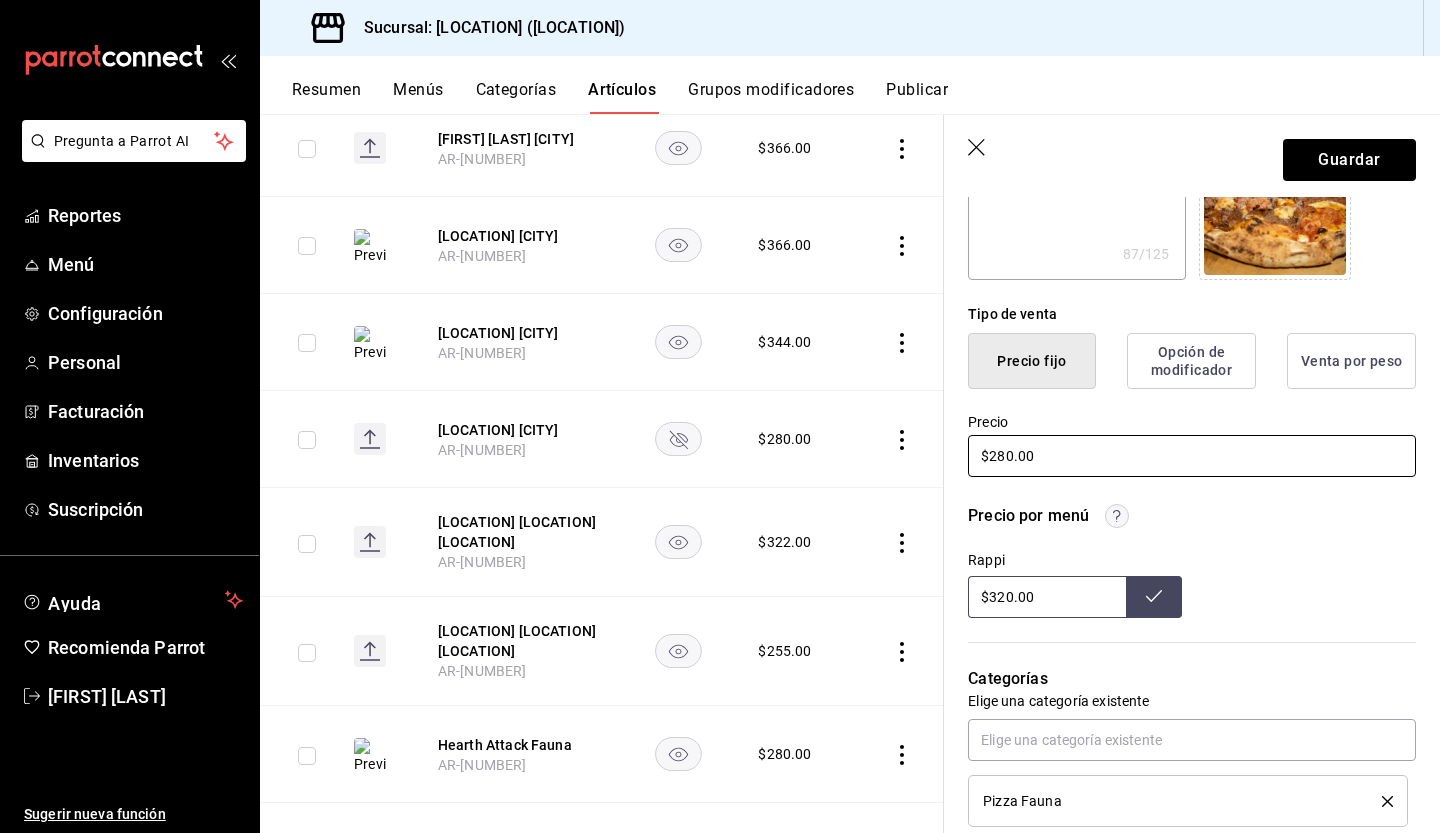type on "[LOCATION] [LOCATION] [LOCATION]" 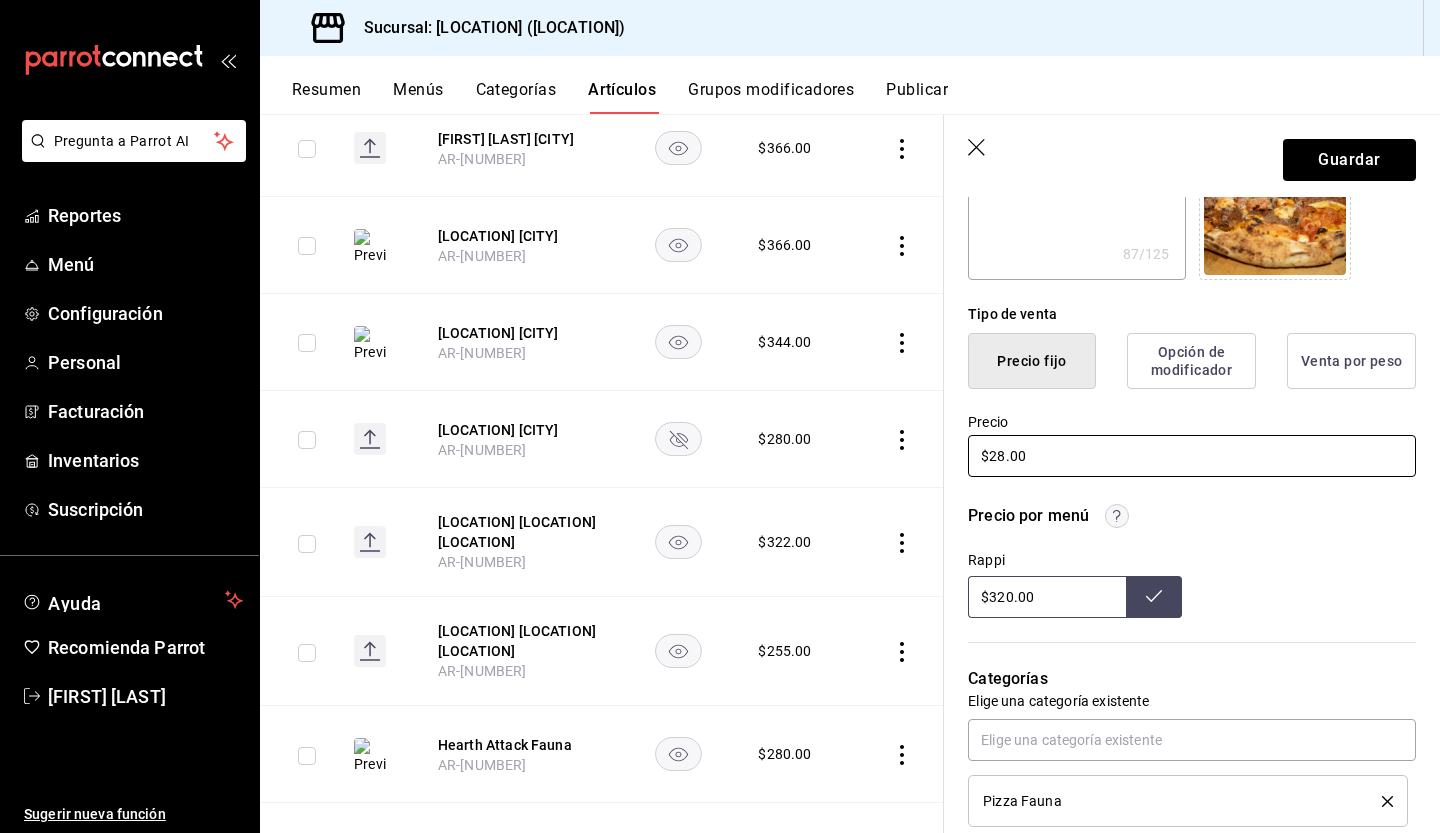 type on "x" 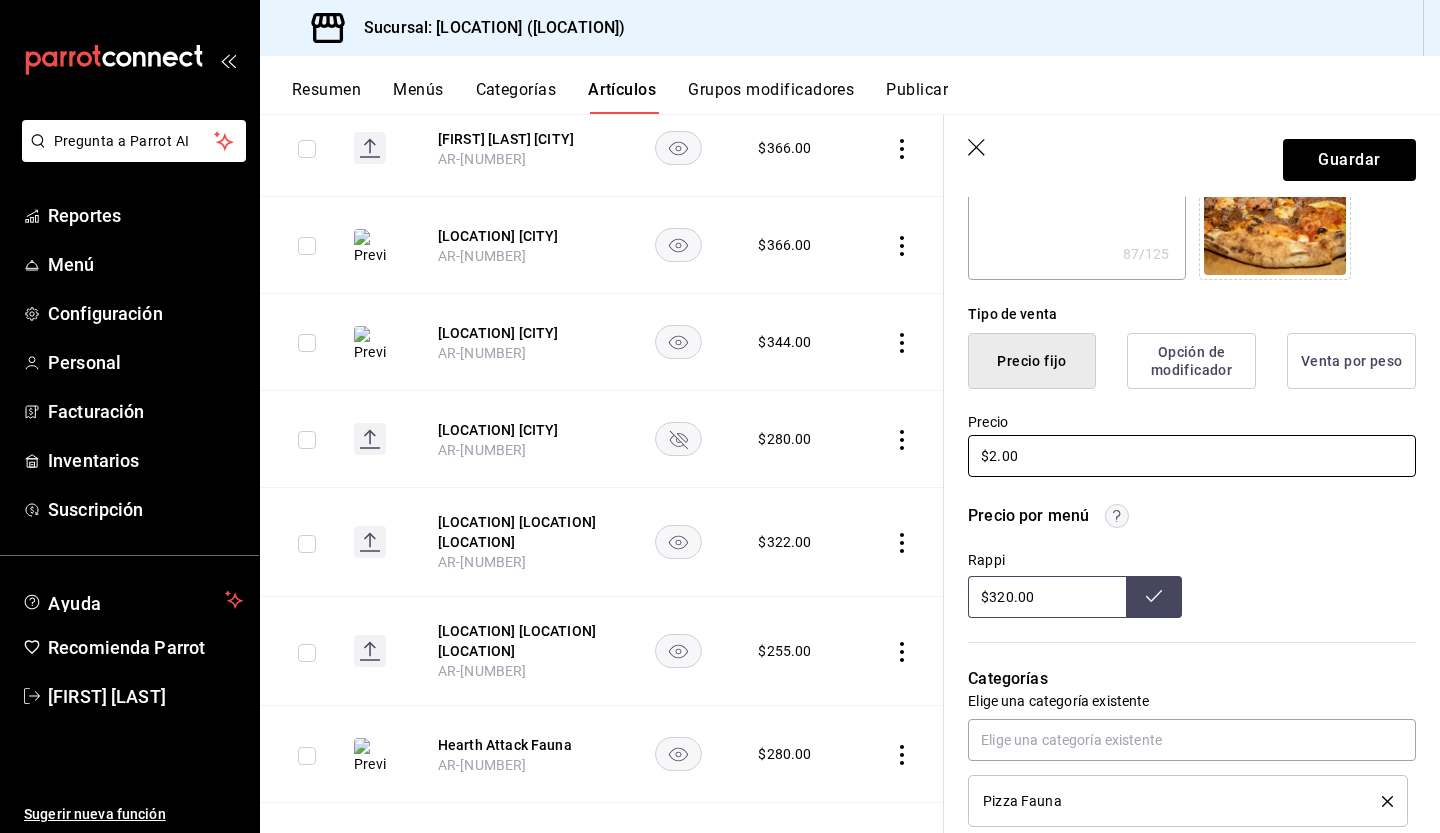 type on "x" 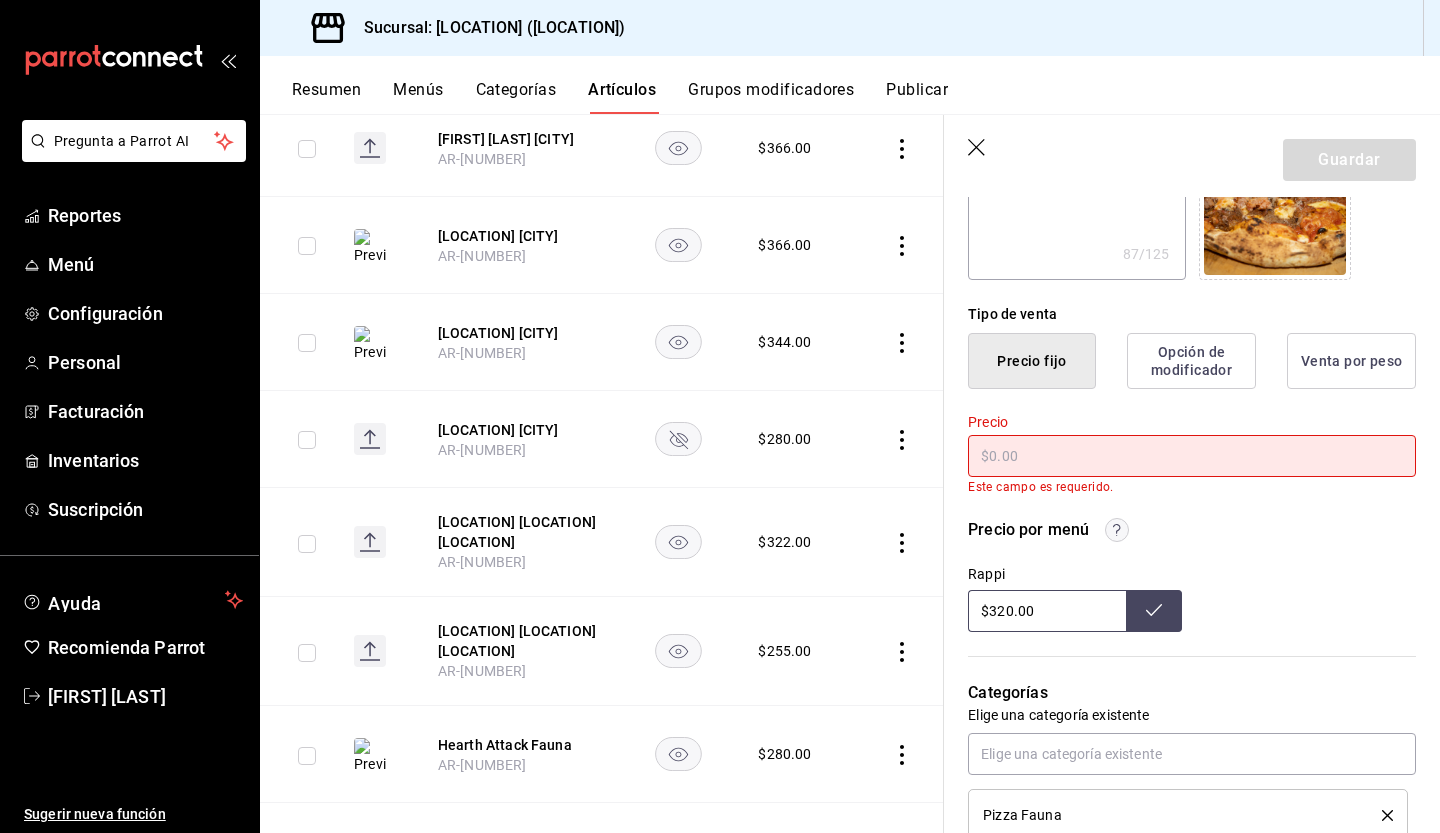 type on "$3.00" 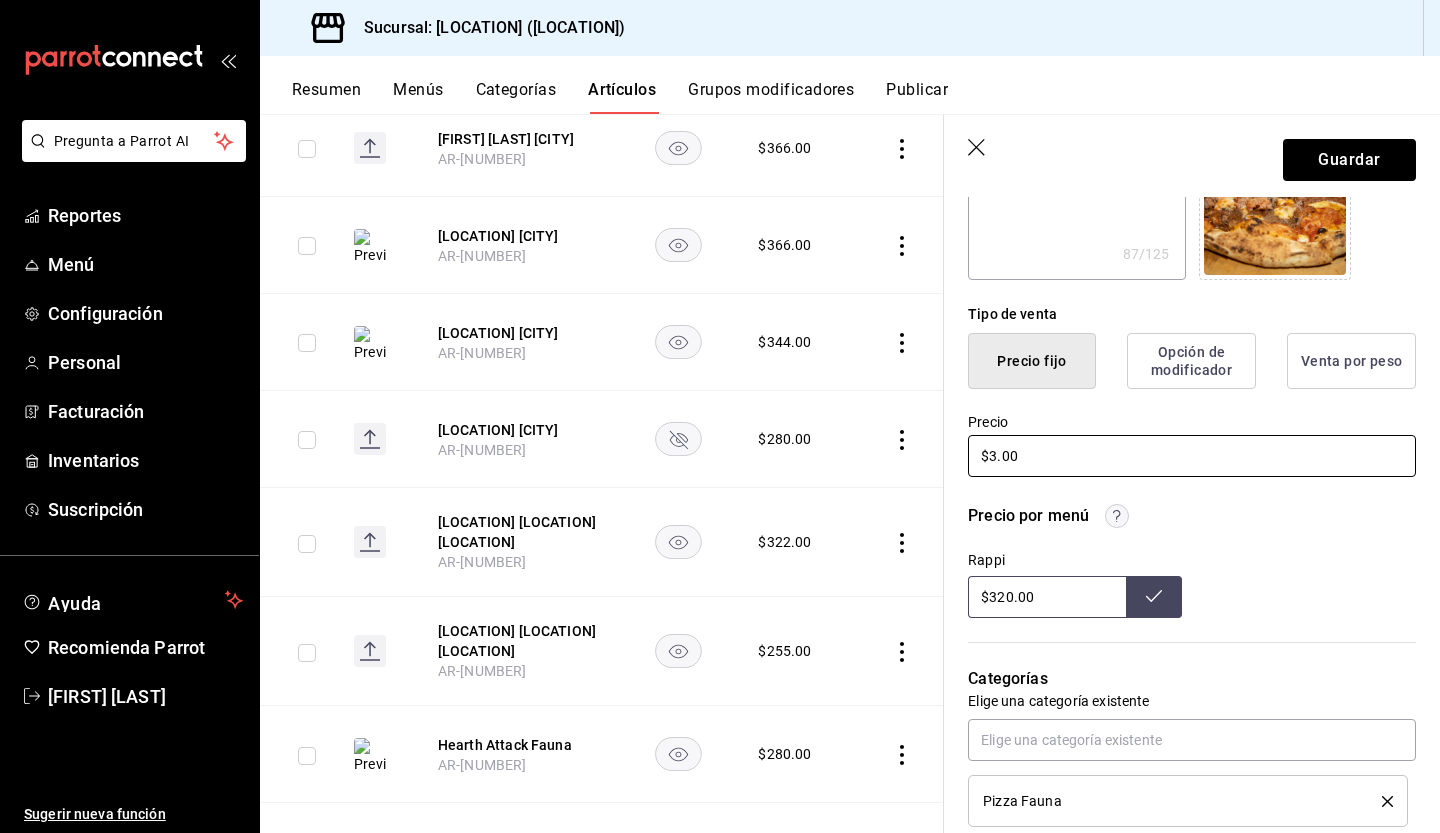 type on "x" 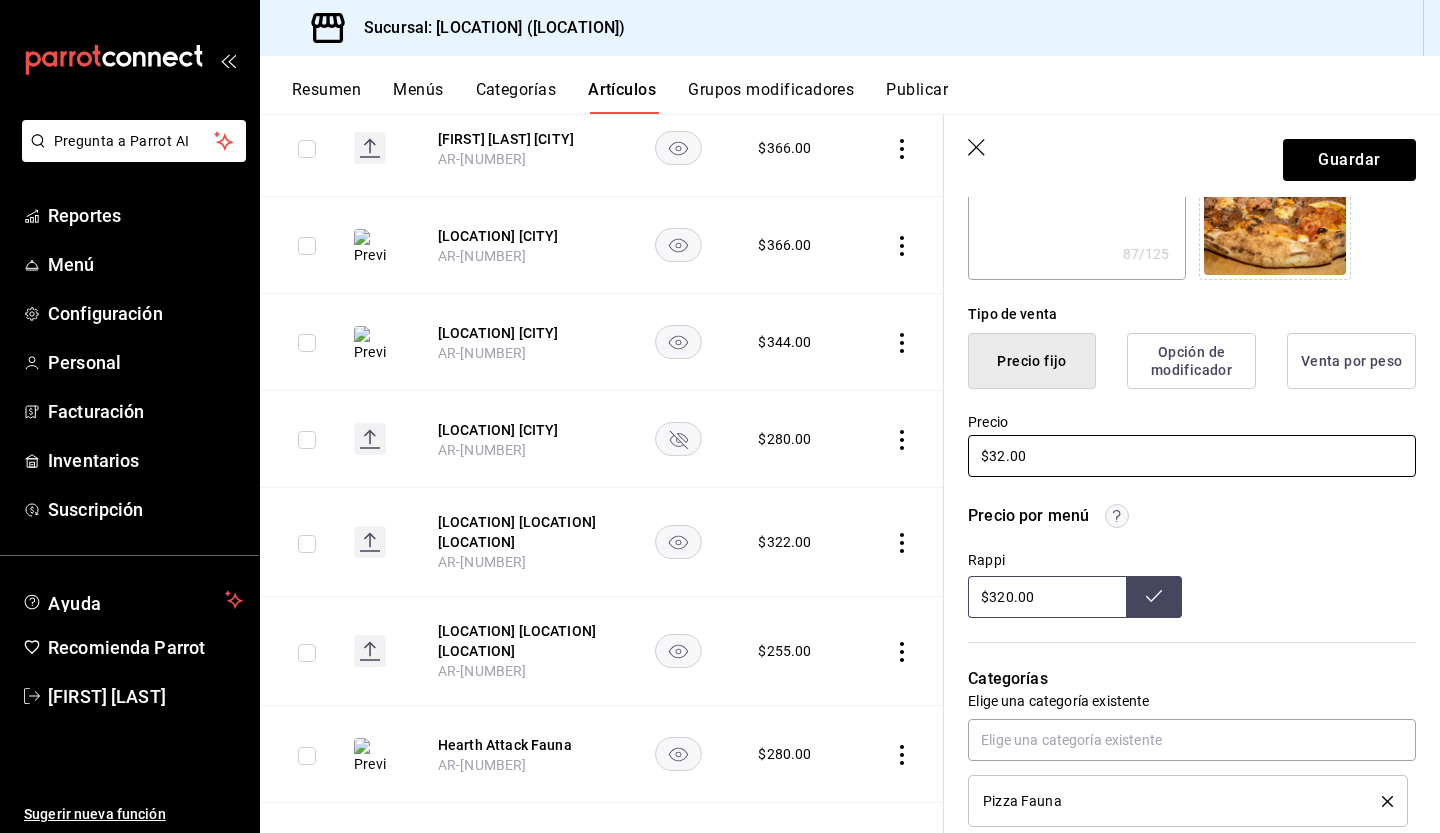 type on "x" 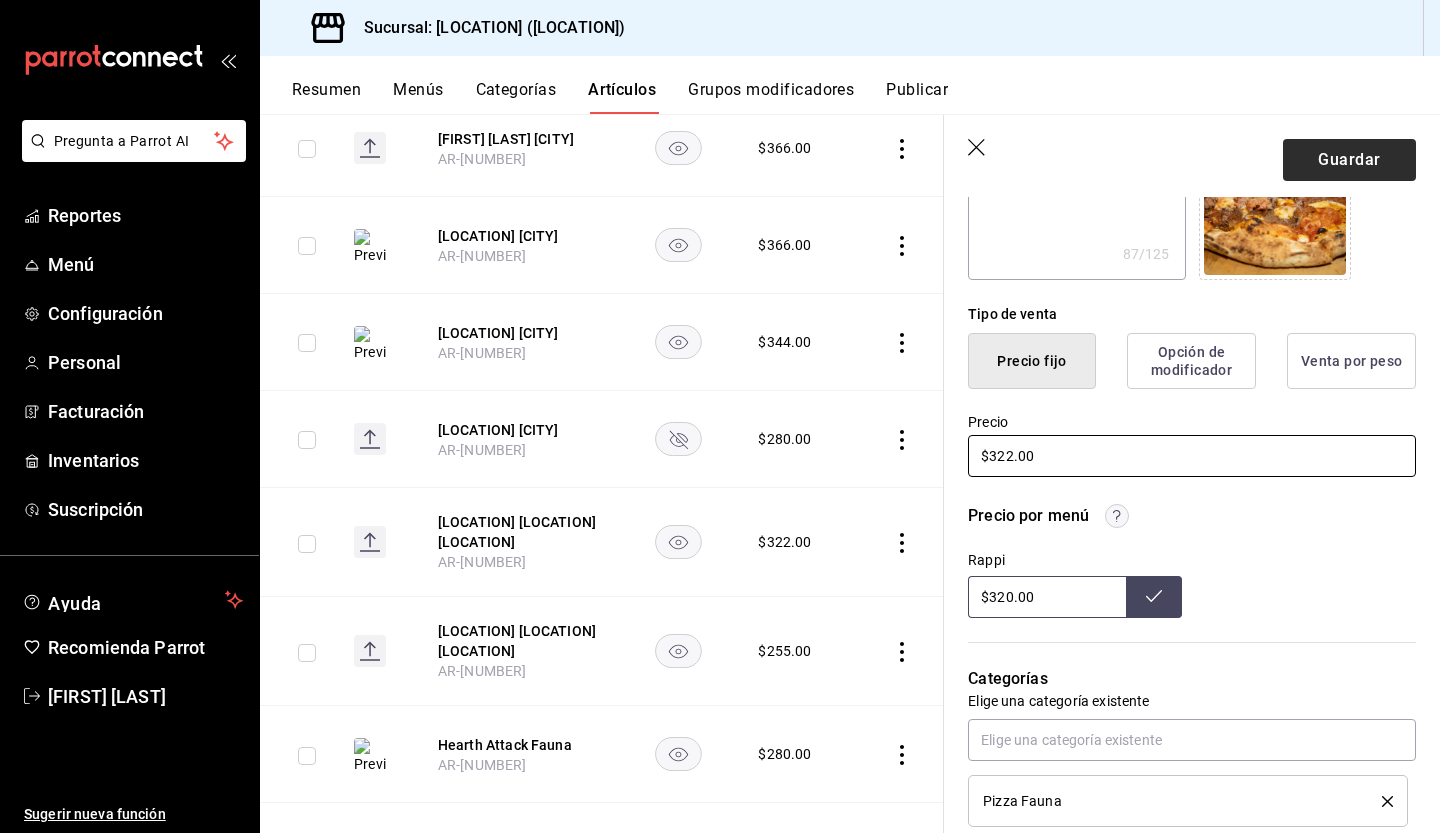 type on "$322.00" 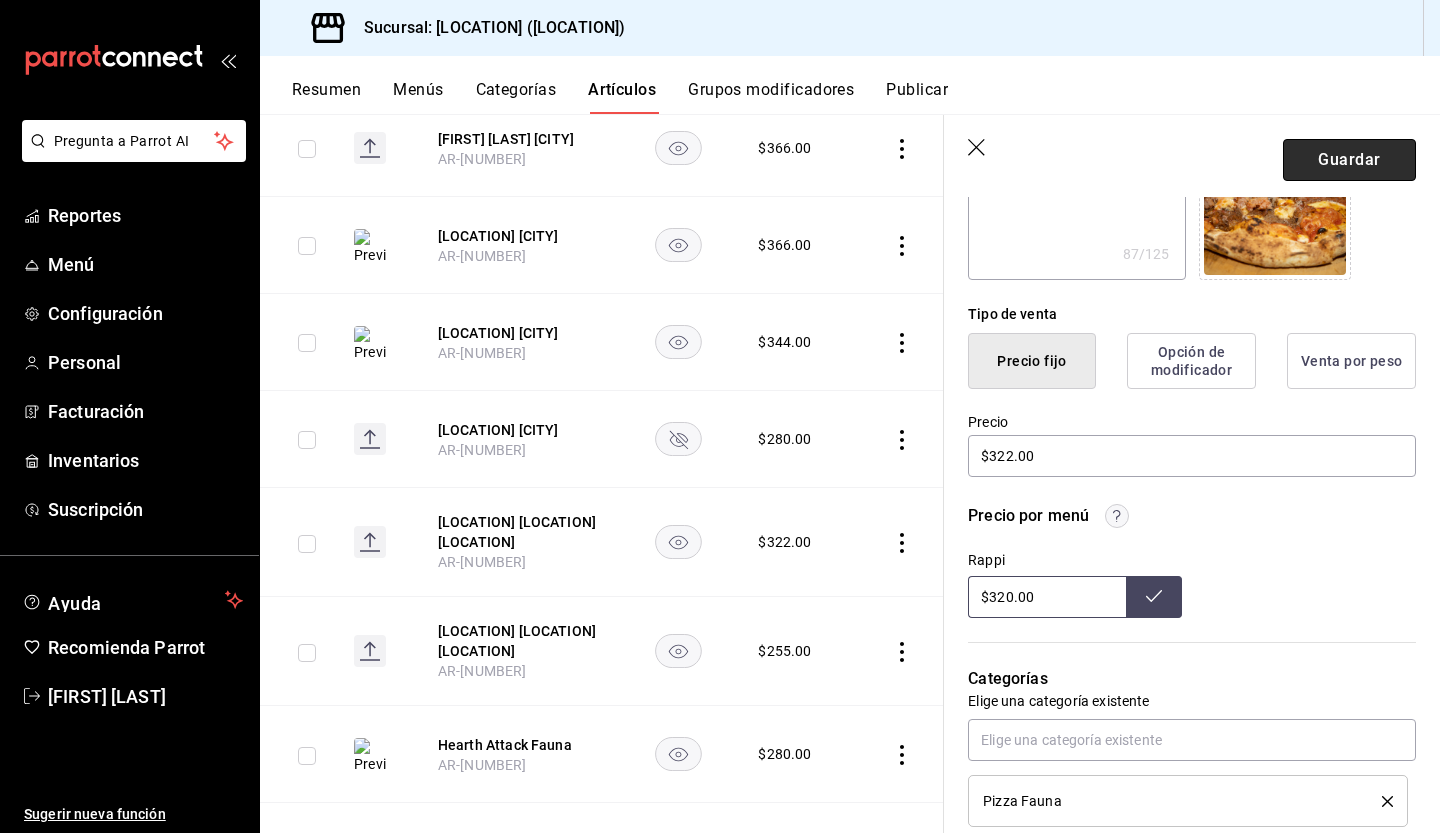 click on "Guardar" at bounding box center [1349, 160] 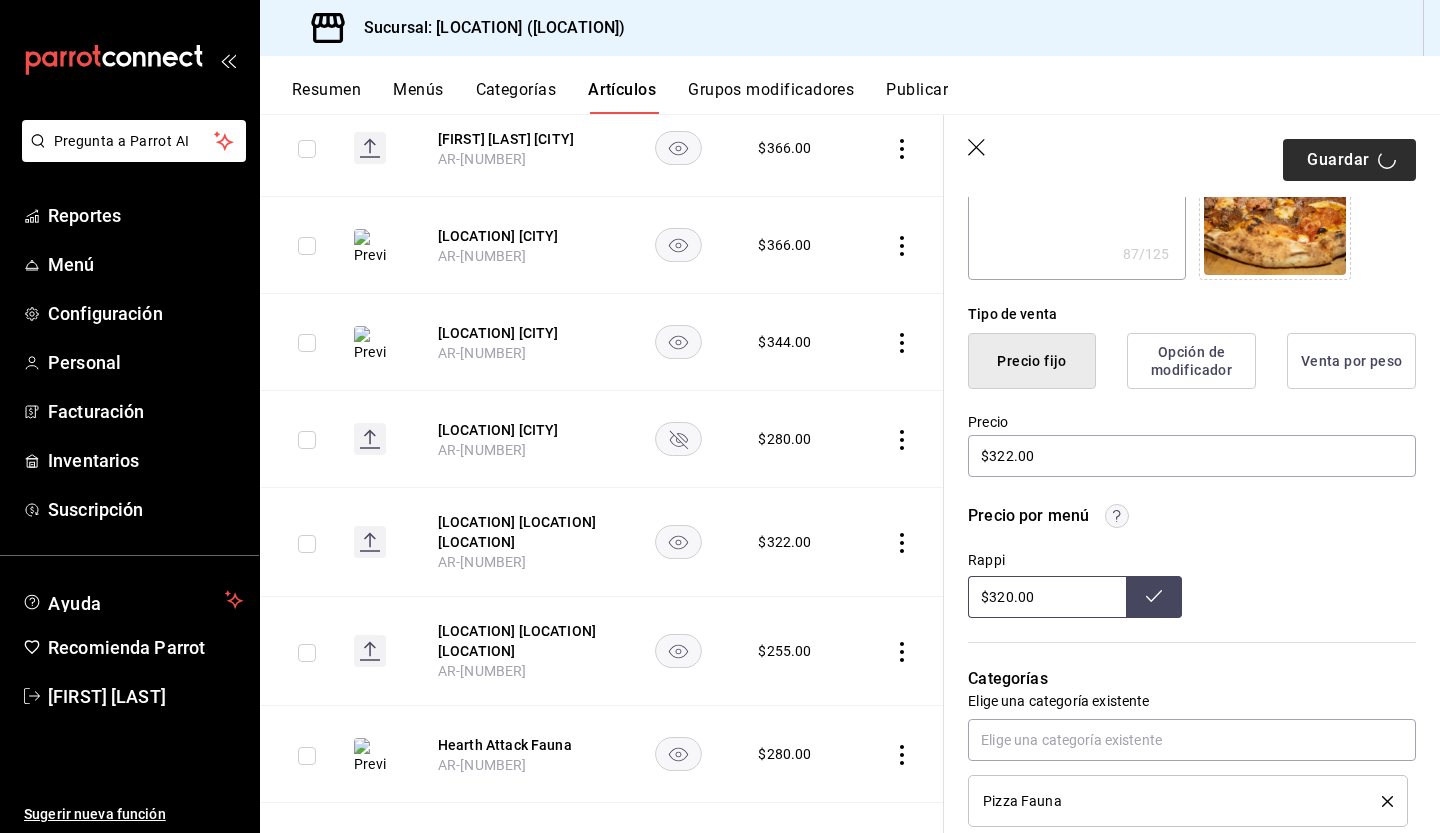 type on "x" 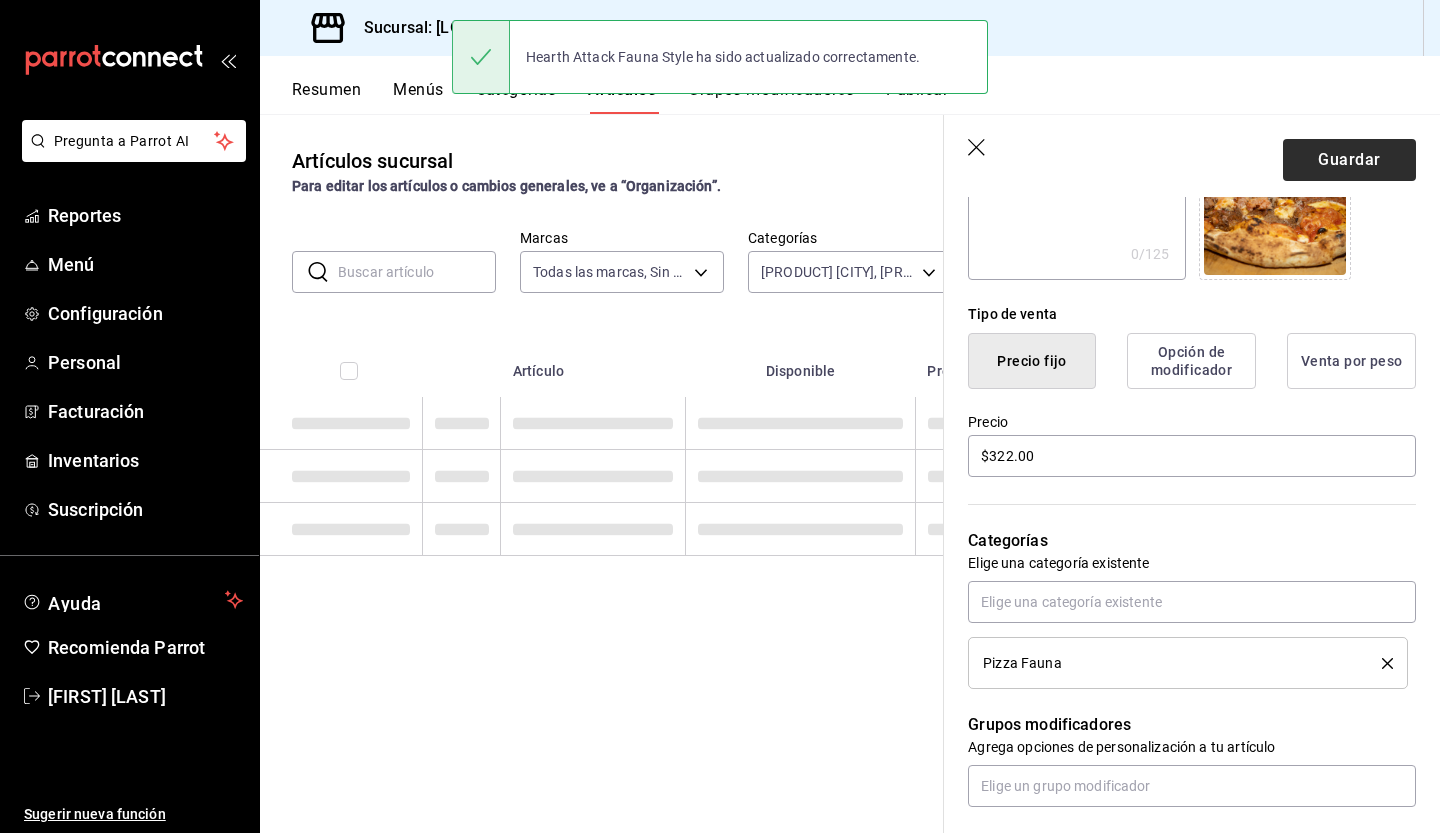 scroll, scrollTop: 0, scrollLeft: 0, axis: both 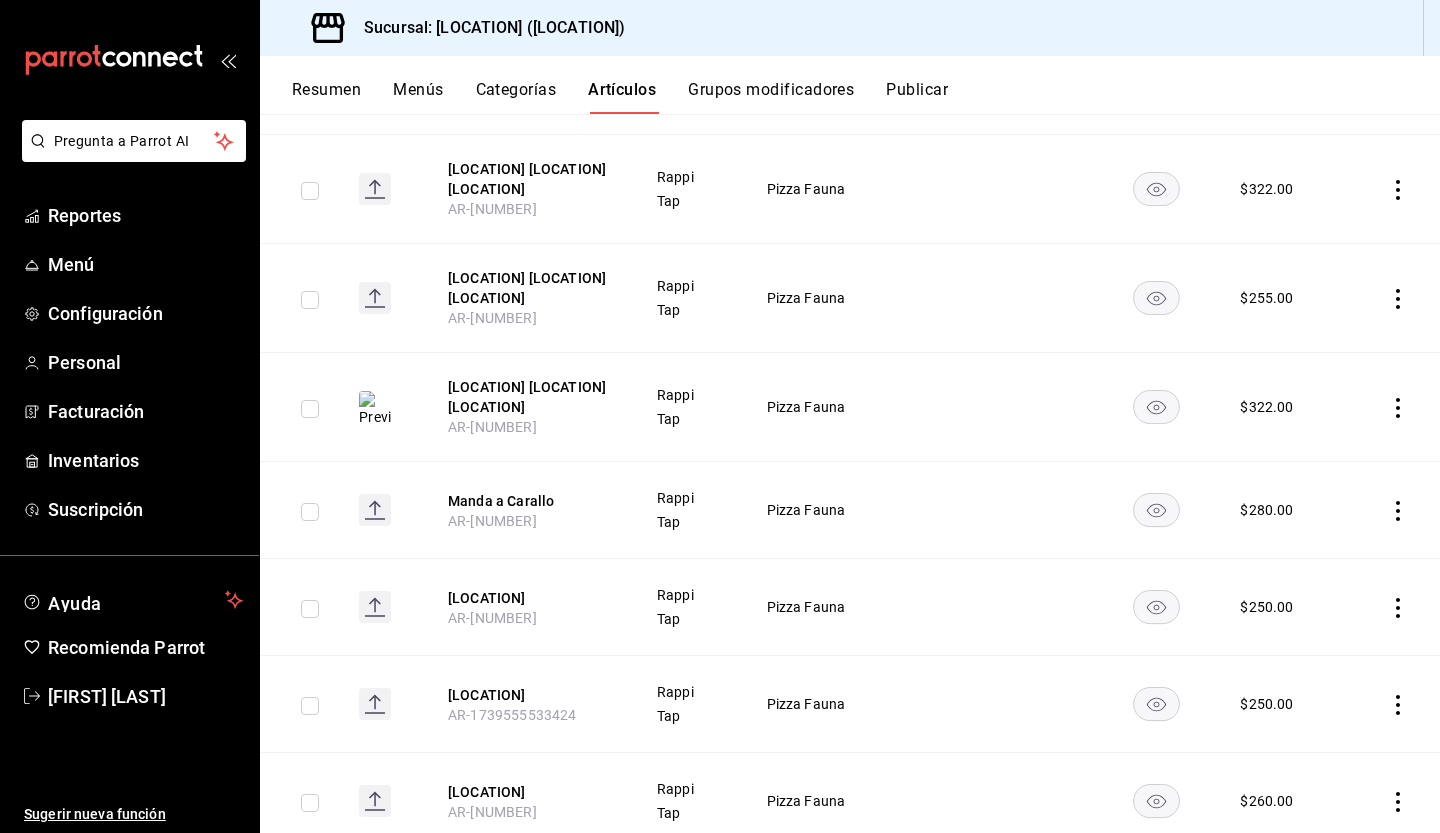 click 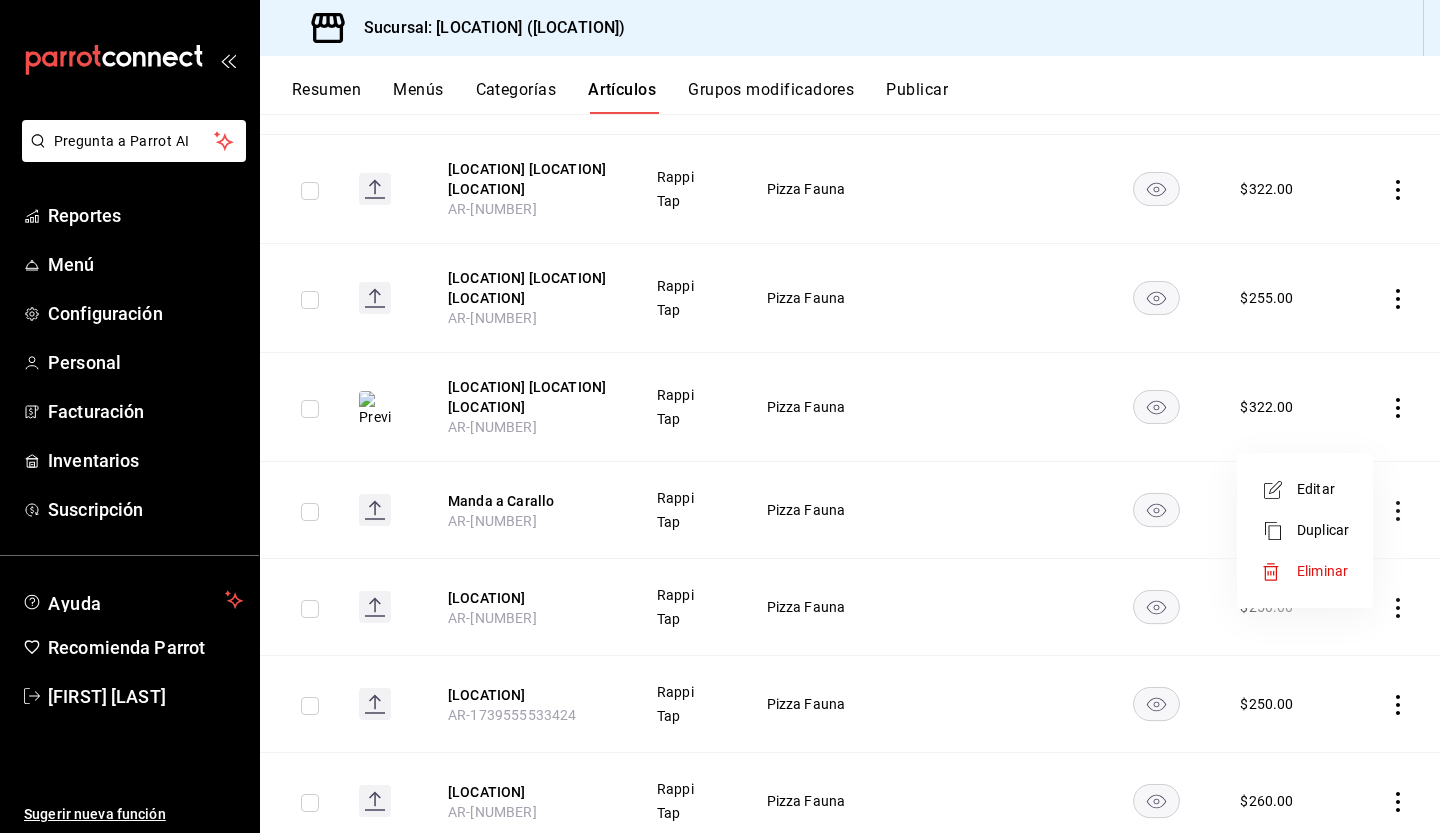 click on "Editar" at bounding box center (1323, 489) 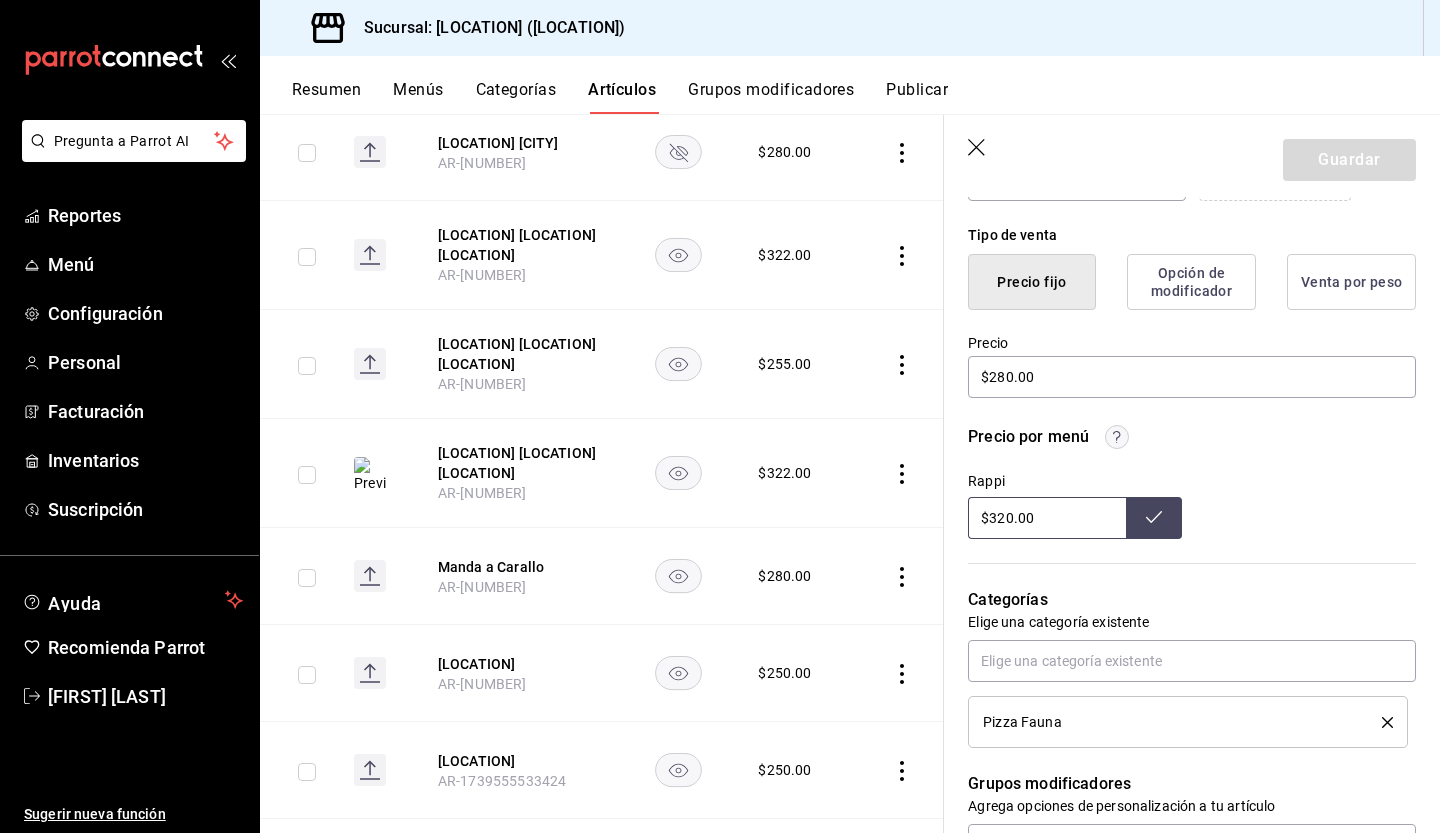scroll, scrollTop: 466, scrollLeft: 0, axis: vertical 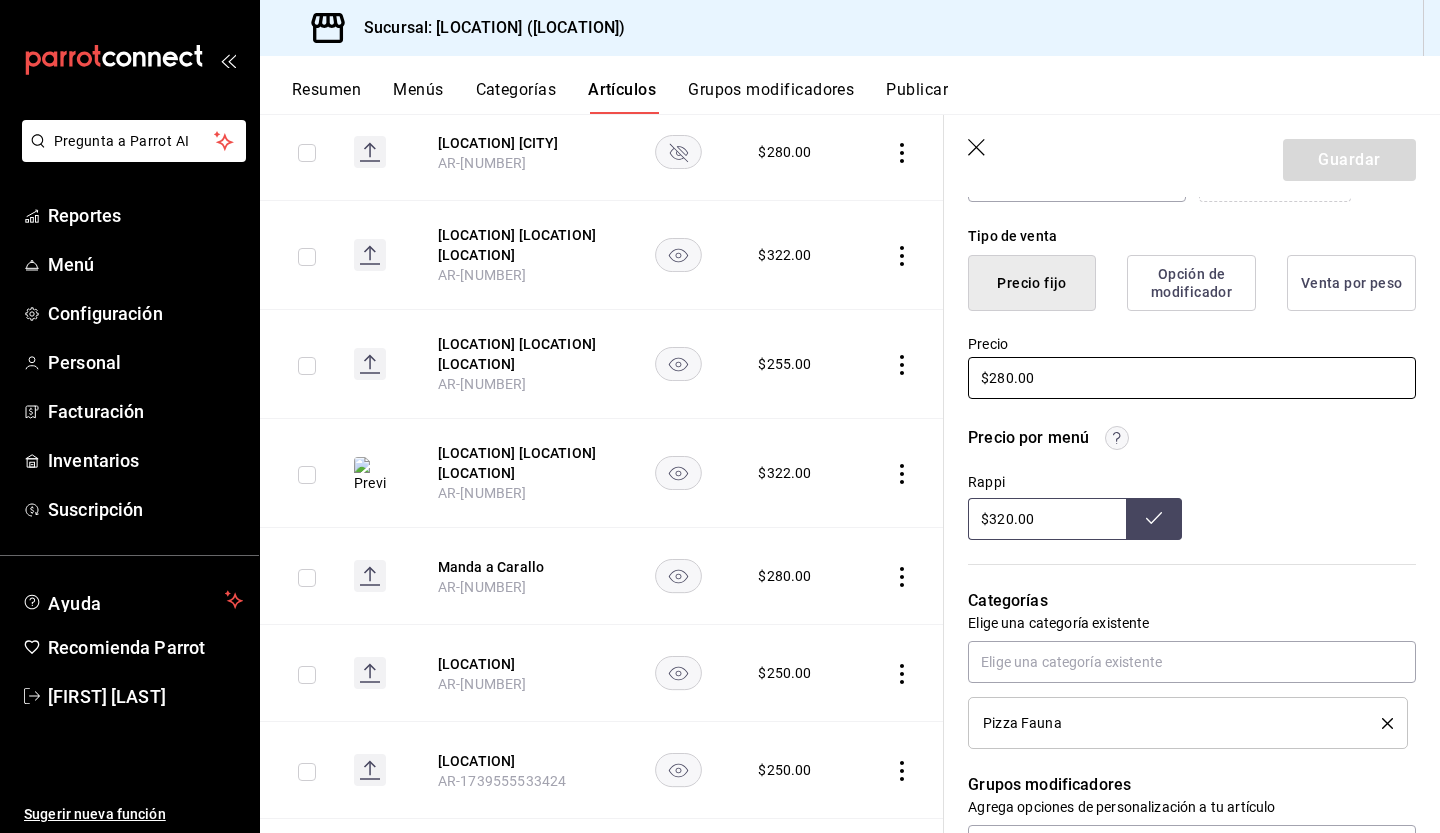 click on "$280.00" at bounding box center (1192, 378) 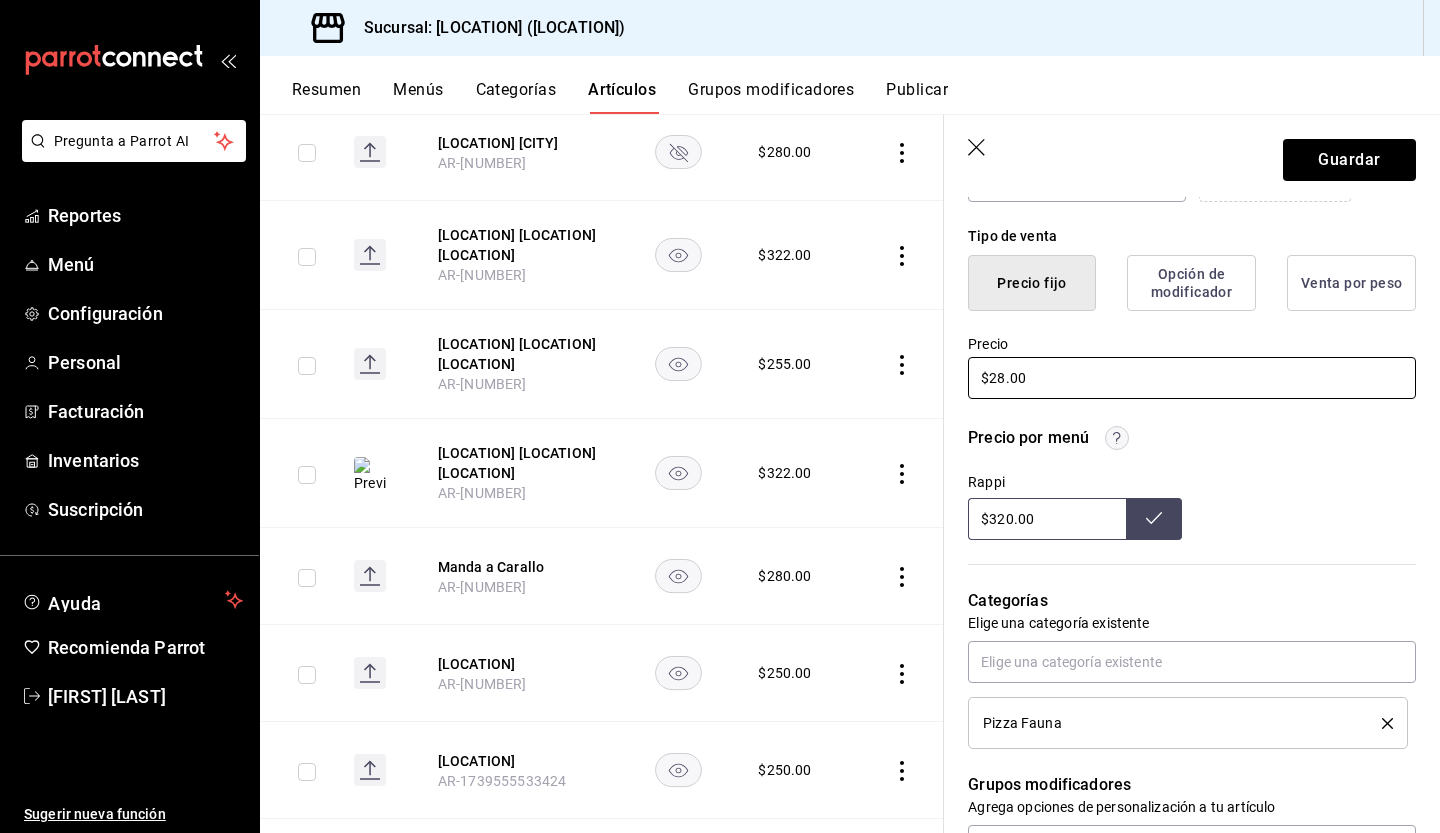 type on "$2.00" 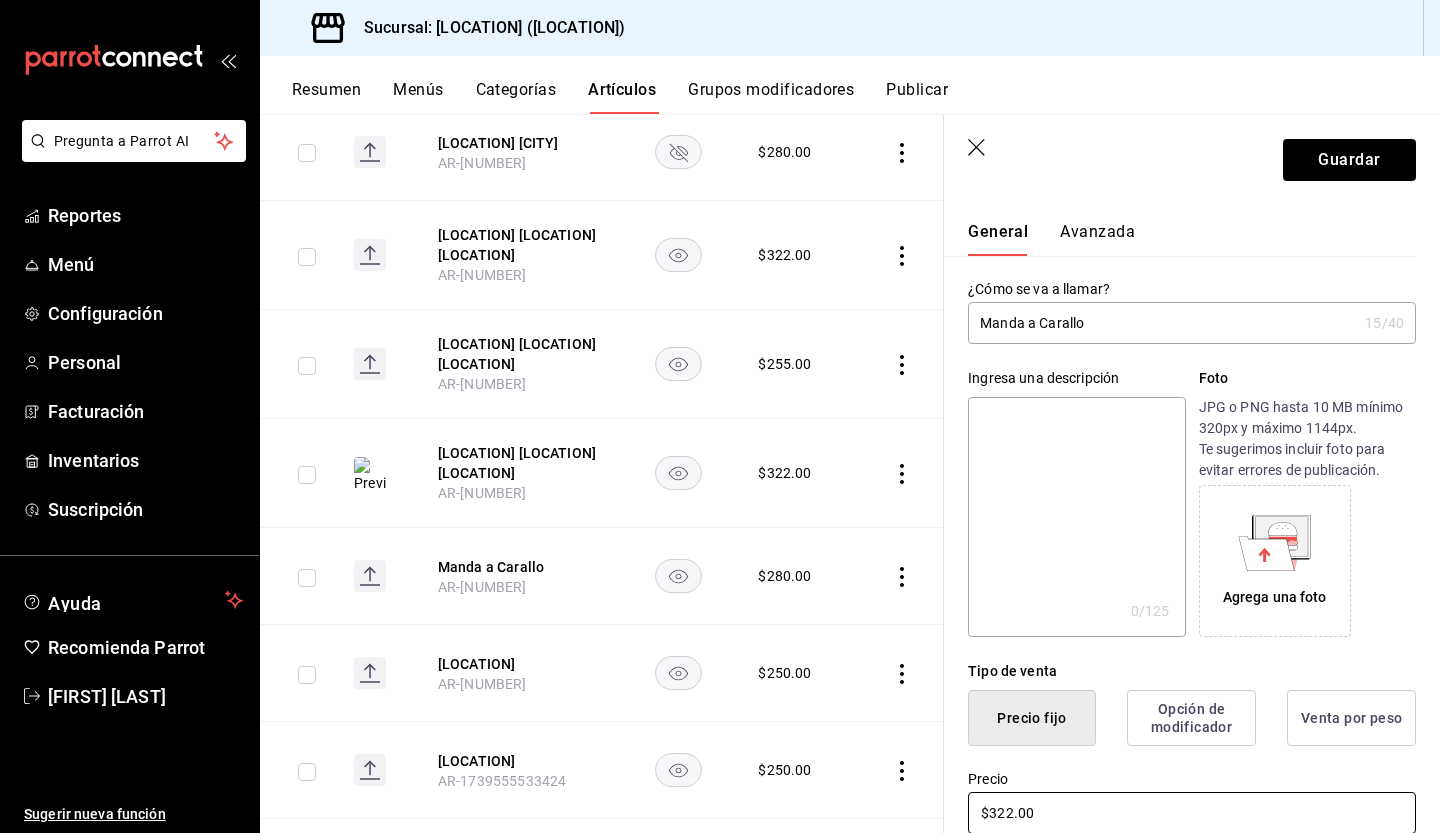 scroll, scrollTop: 30, scrollLeft: 0, axis: vertical 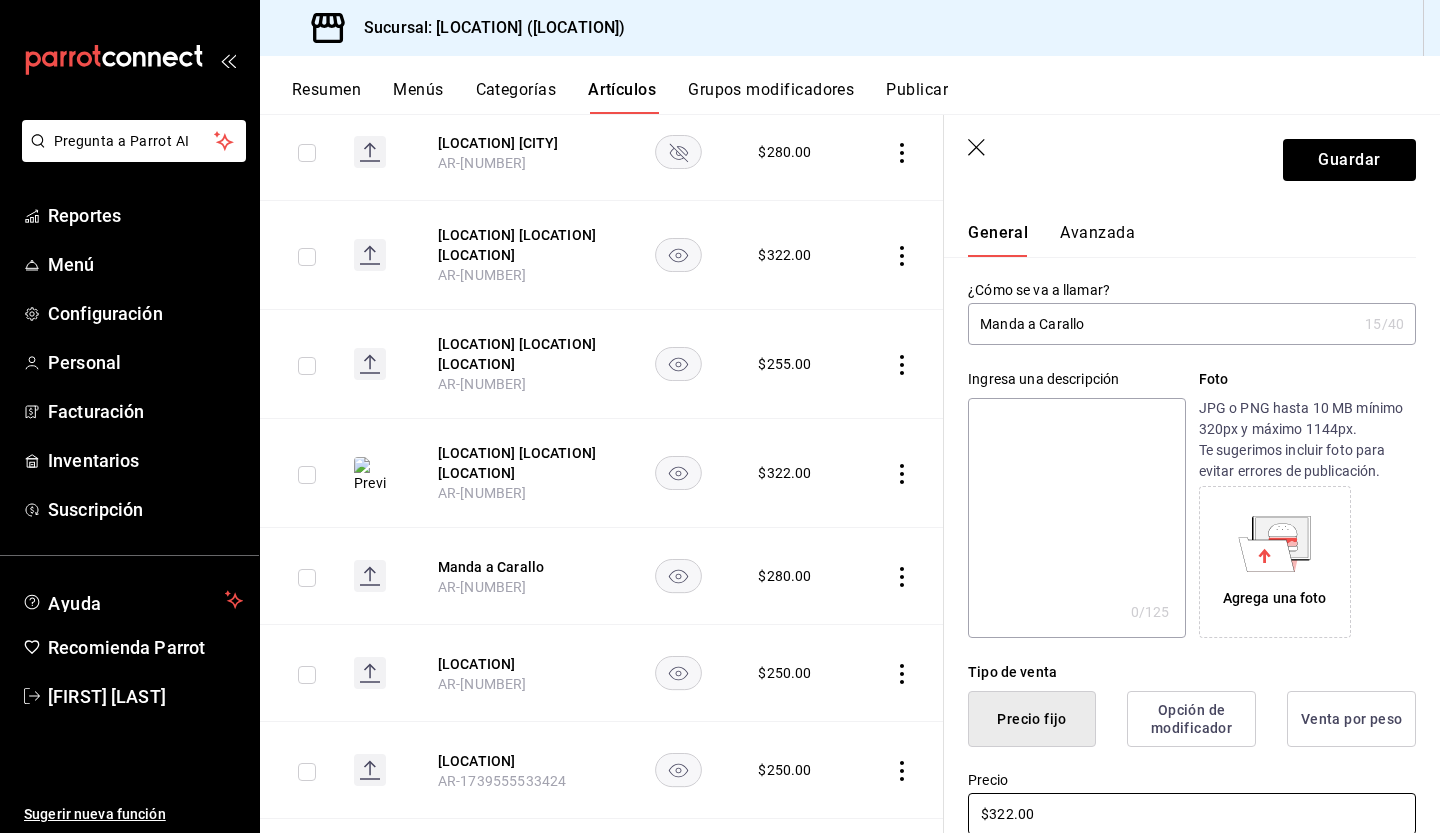 type on "$322.00" 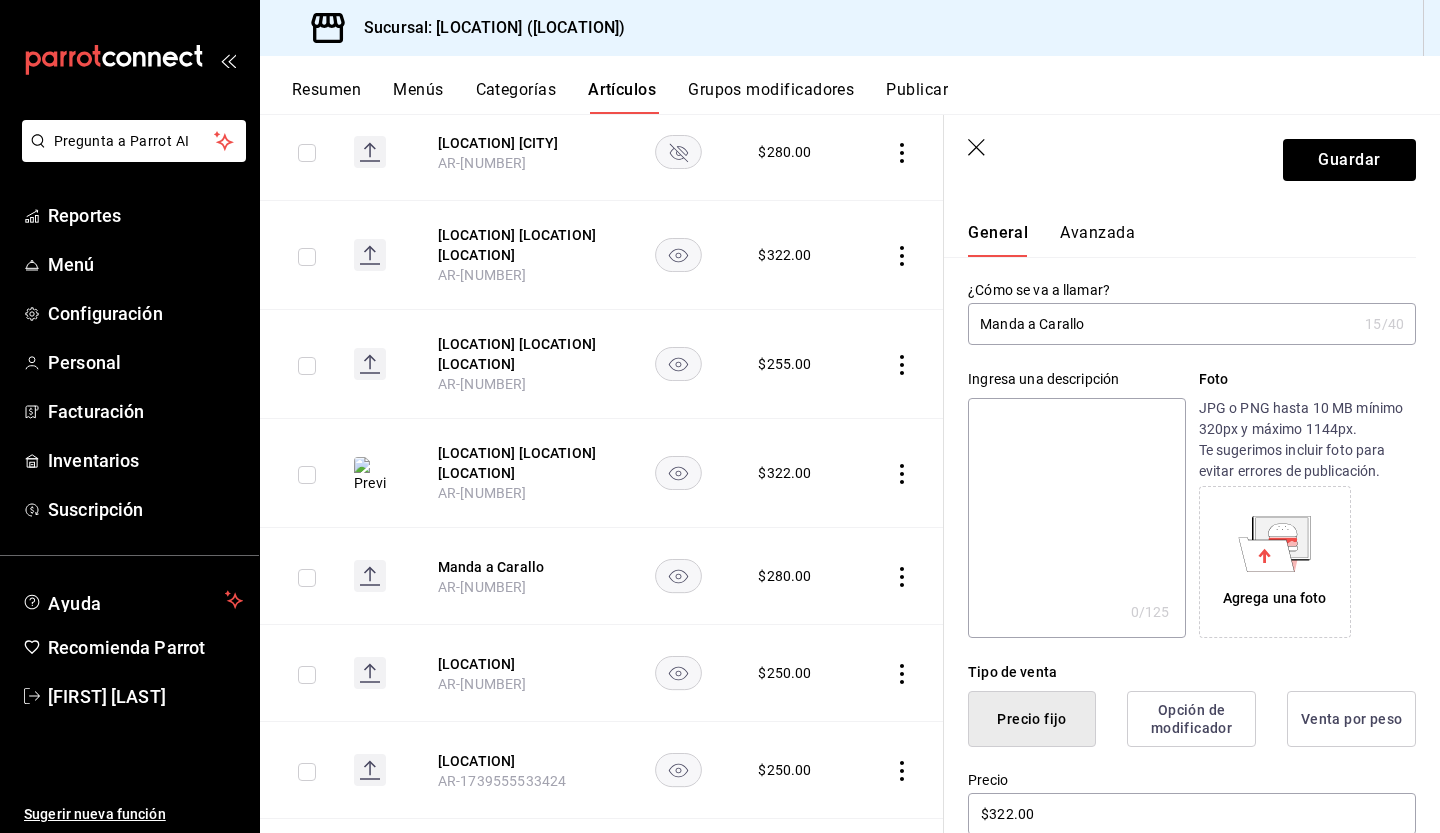 click on "Manda a Carallo" at bounding box center (1162, 324) 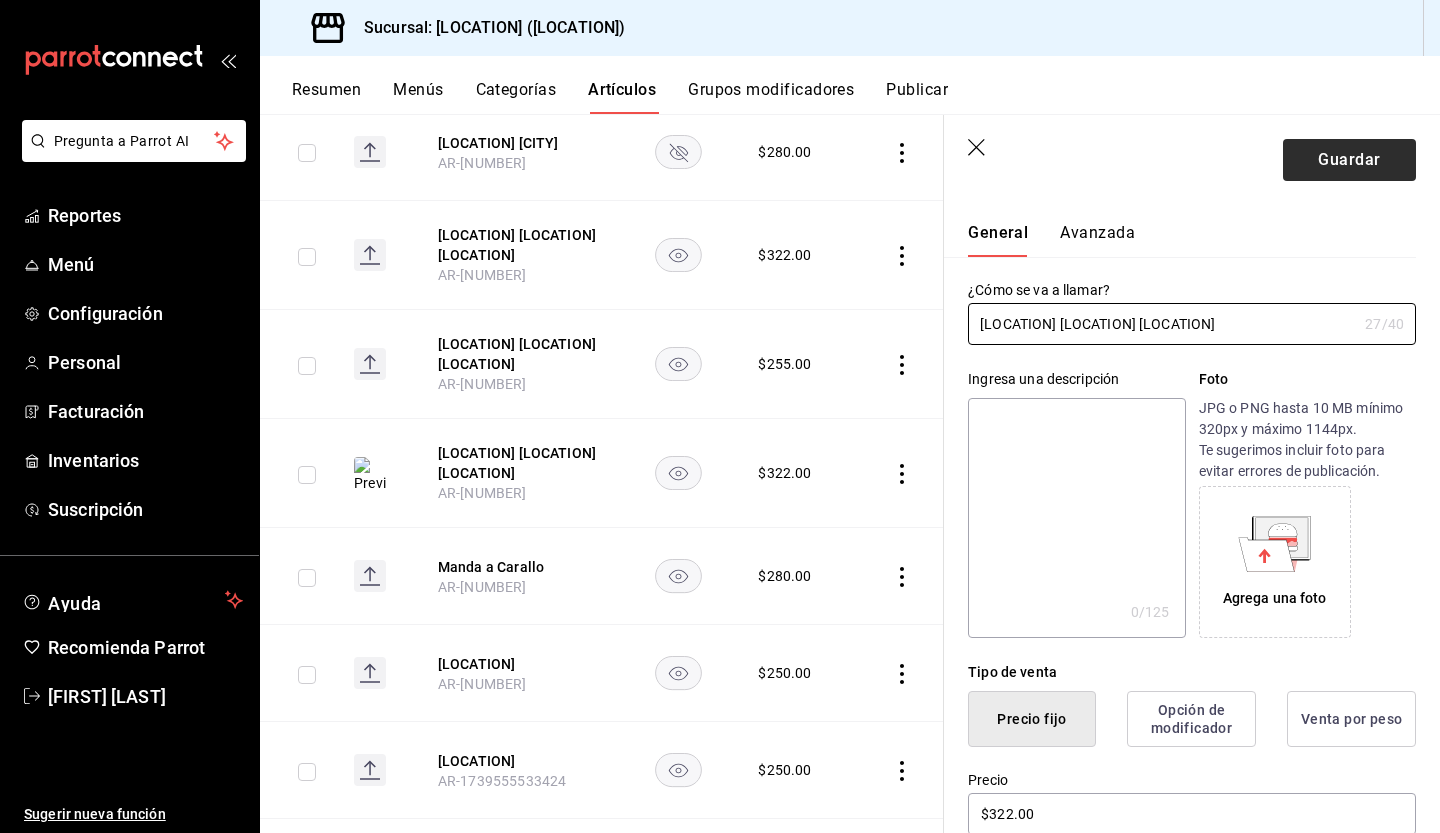 type on "[LOCATION] [LOCATION] [LOCATION]" 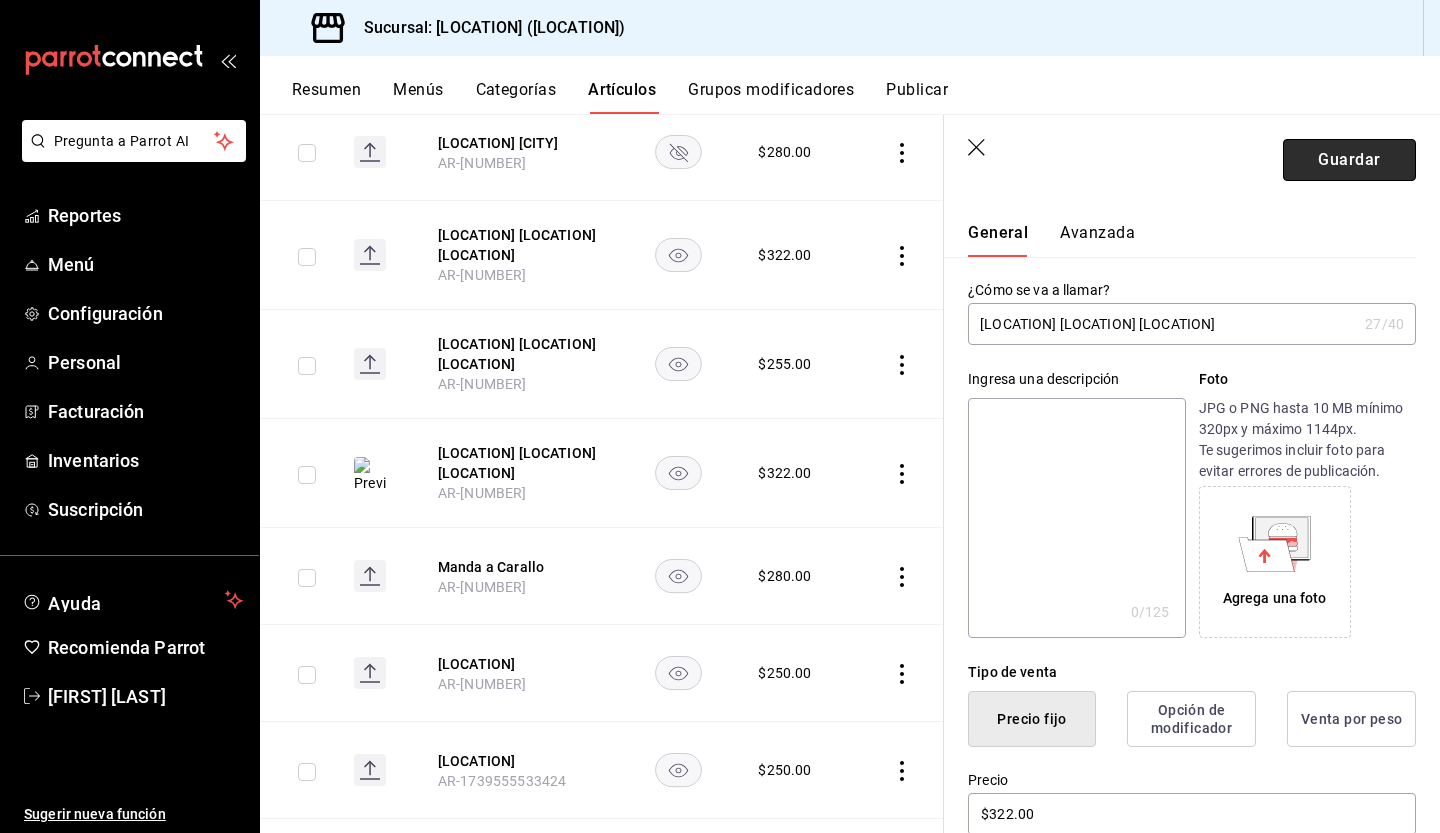 click on "Guardar" at bounding box center [1349, 160] 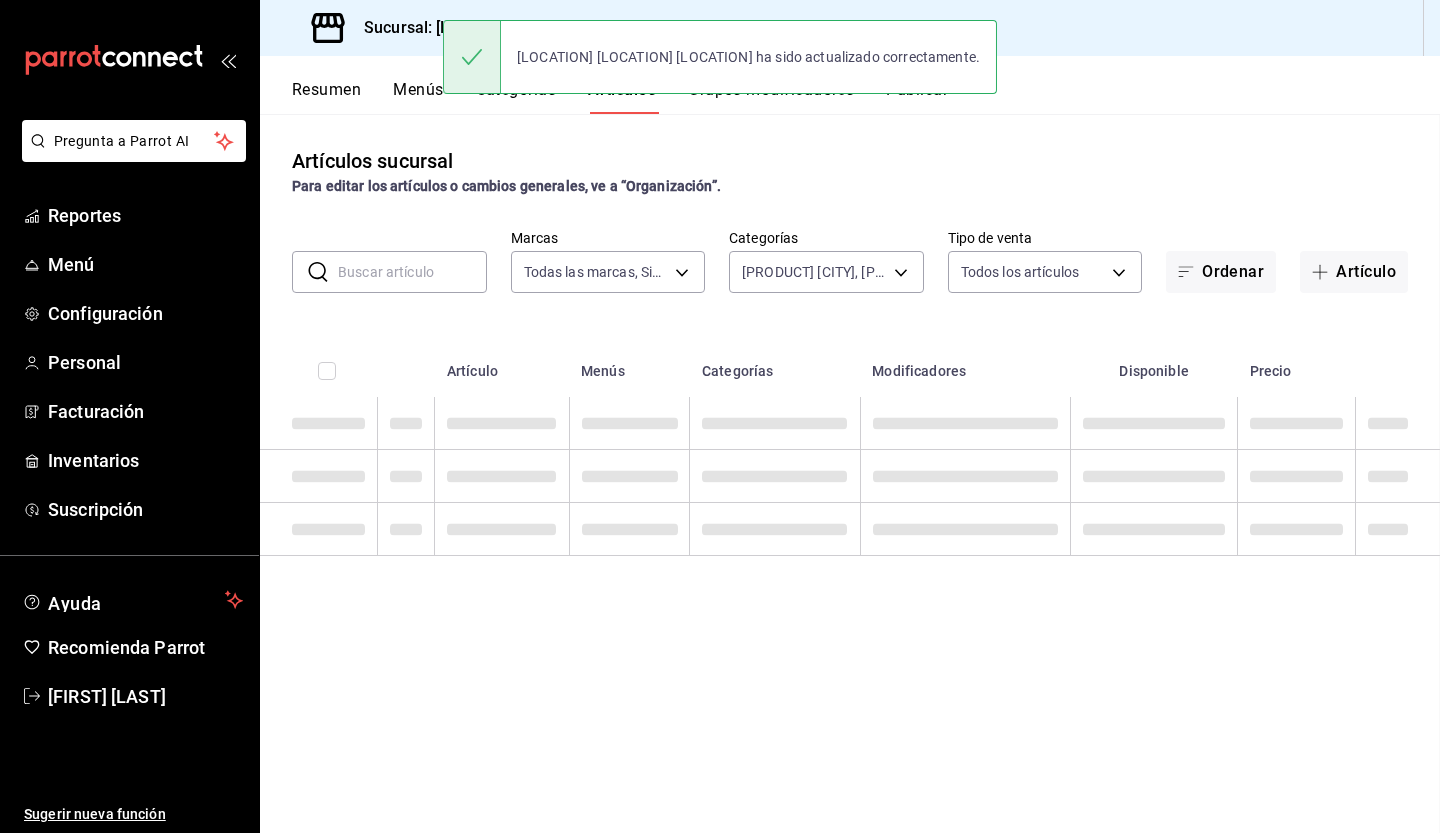 scroll, scrollTop: 0, scrollLeft: 0, axis: both 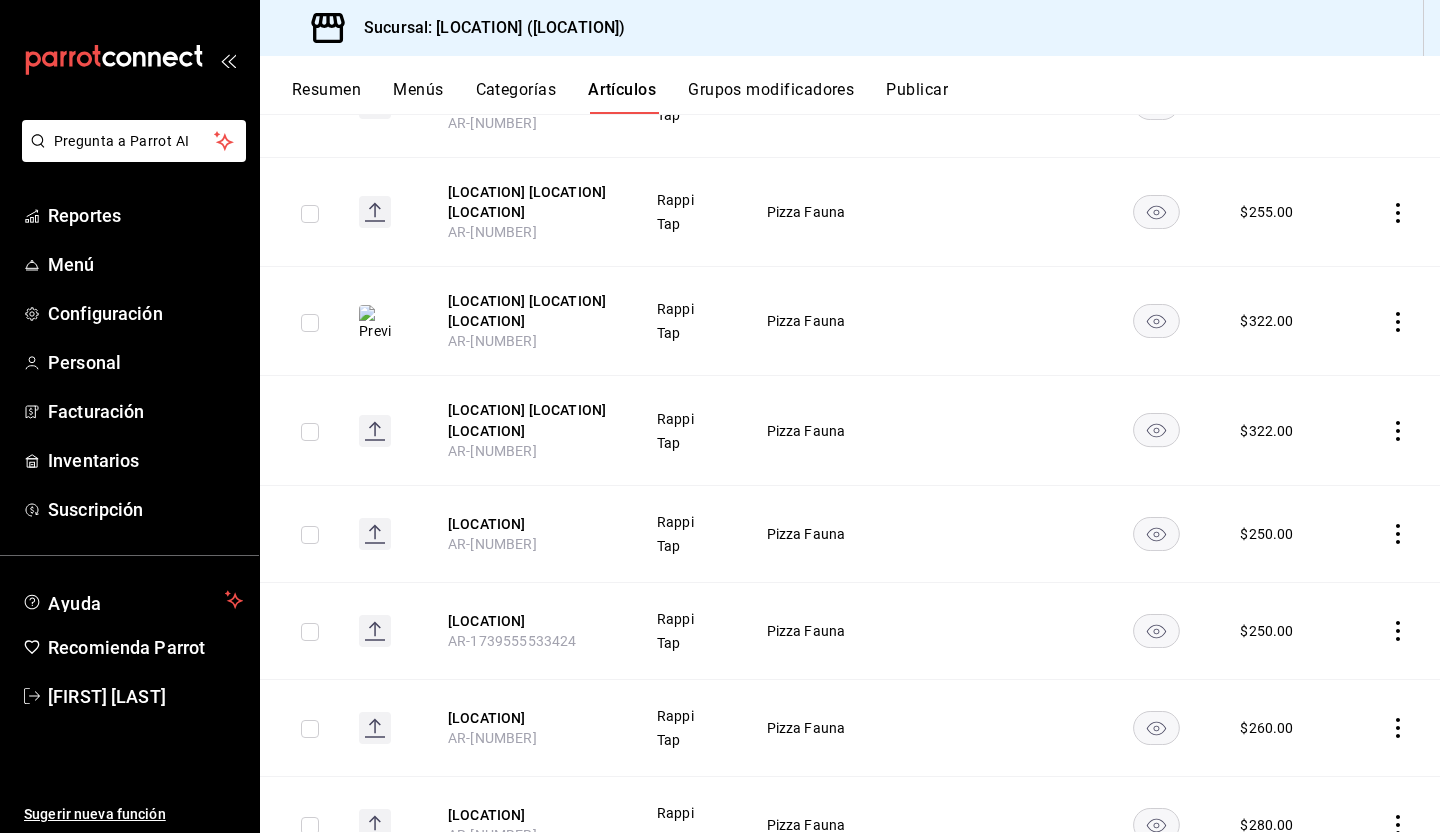 click 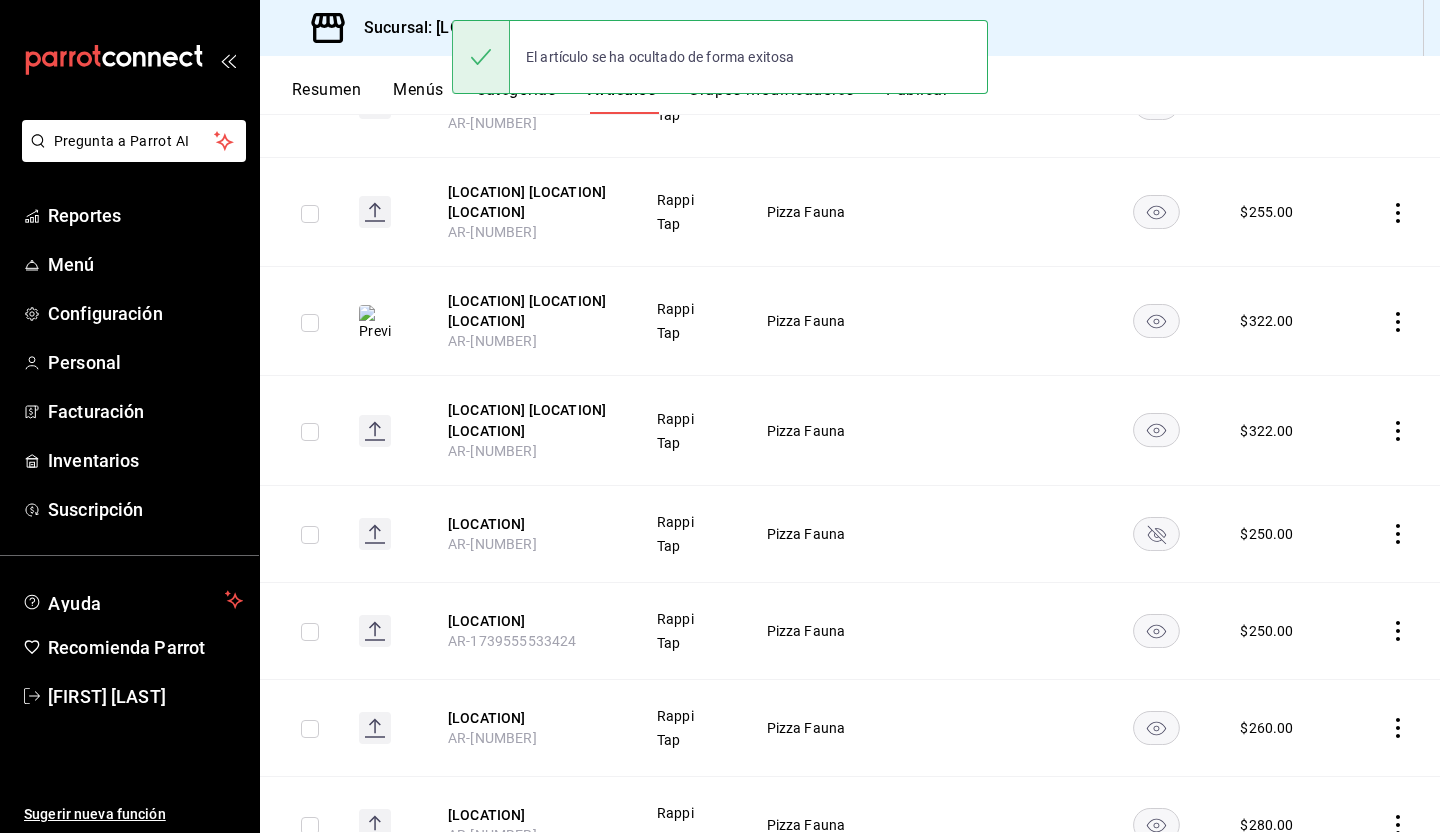 click 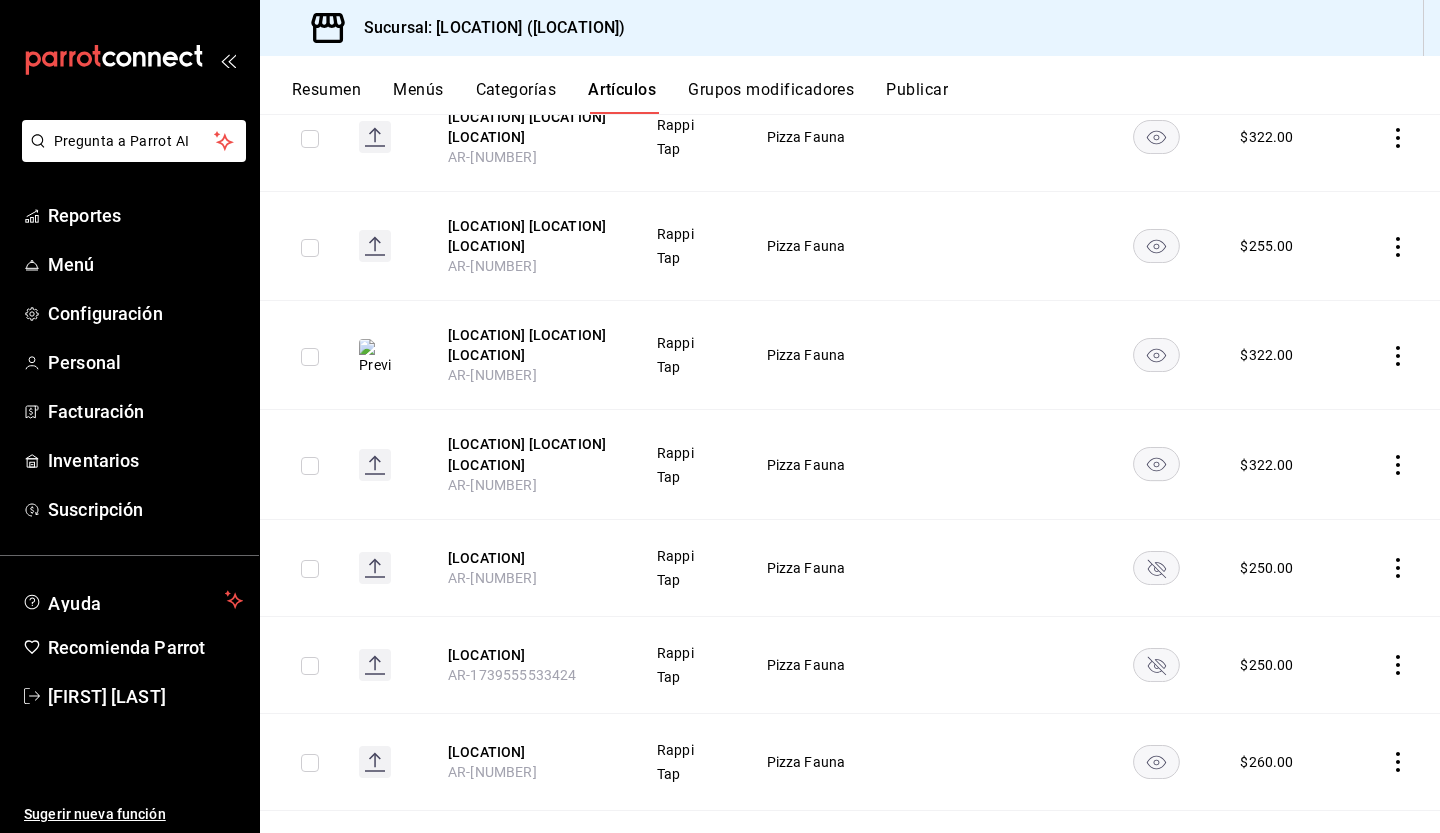 scroll, scrollTop: 3517, scrollLeft: 0, axis: vertical 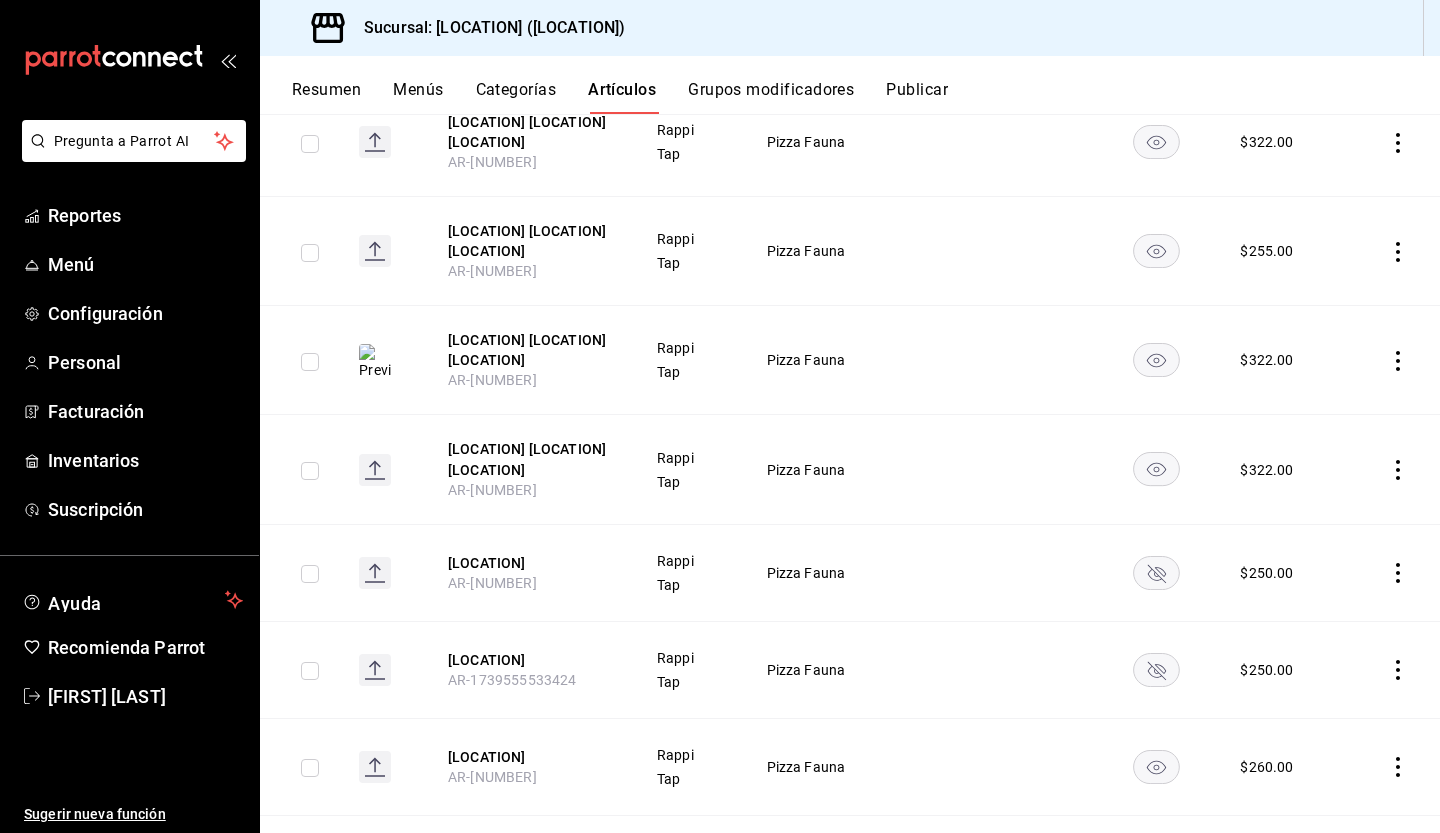 click 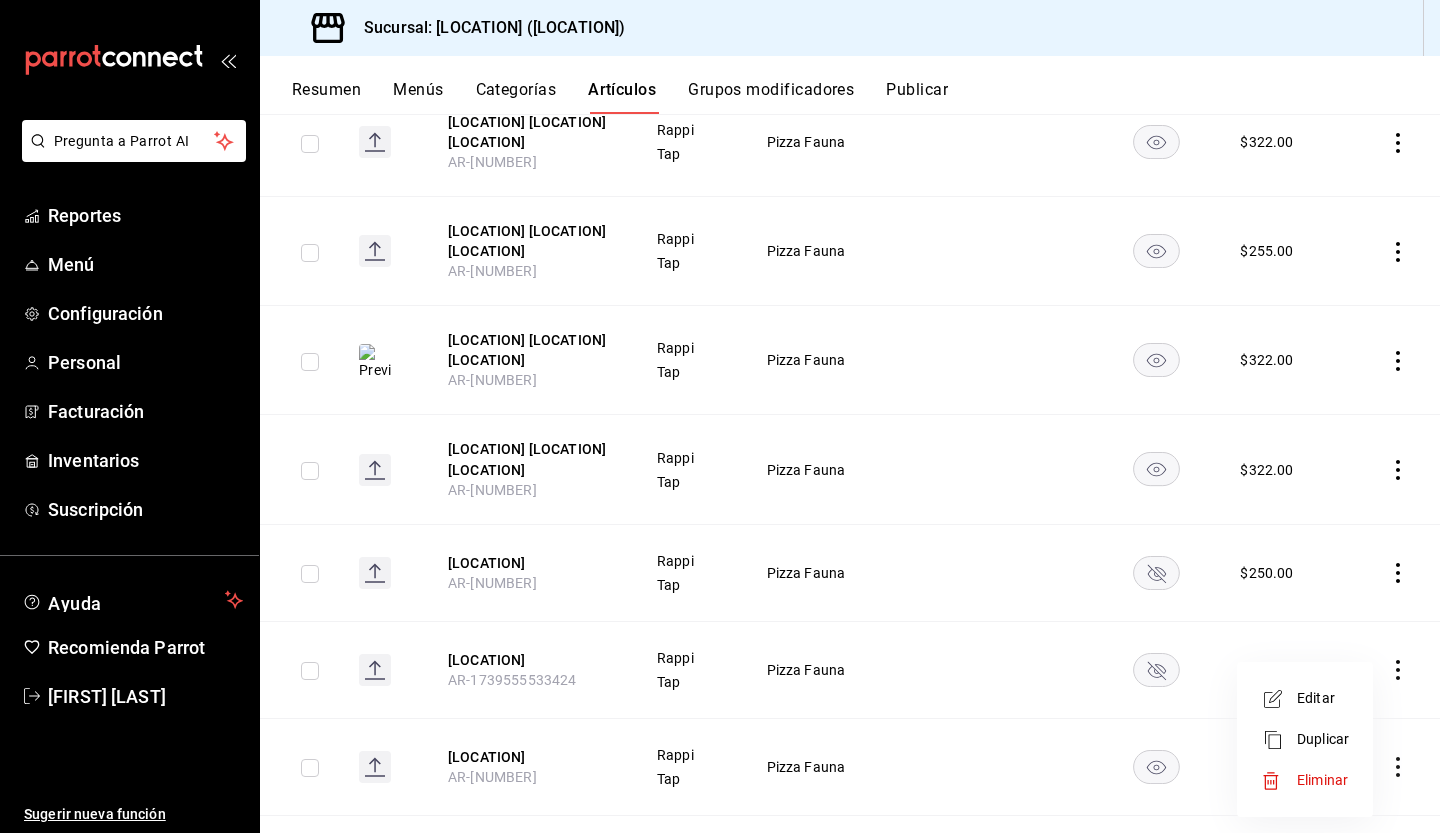 click on "Editar" at bounding box center [1323, 698] 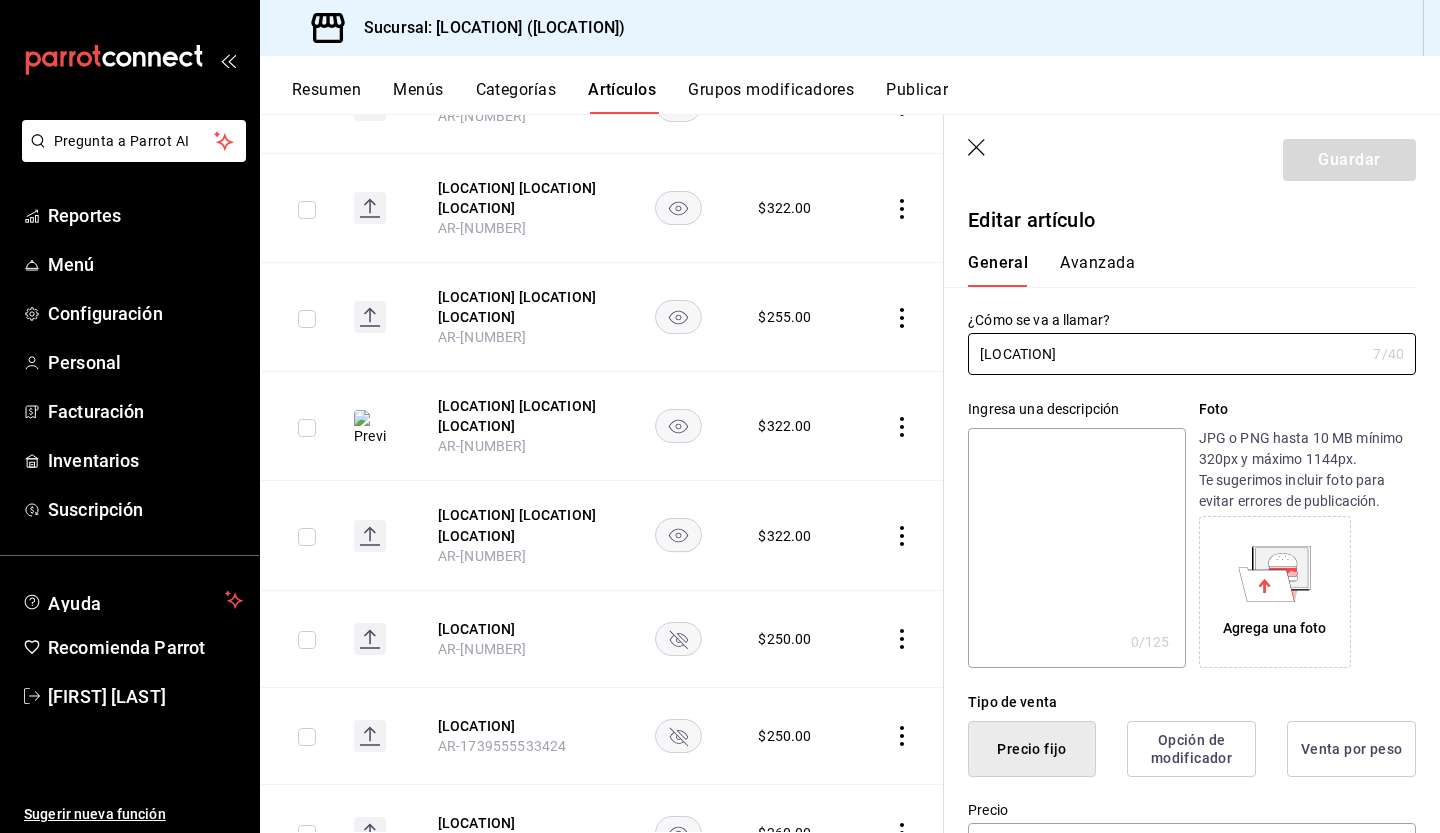 type on "$260.00" 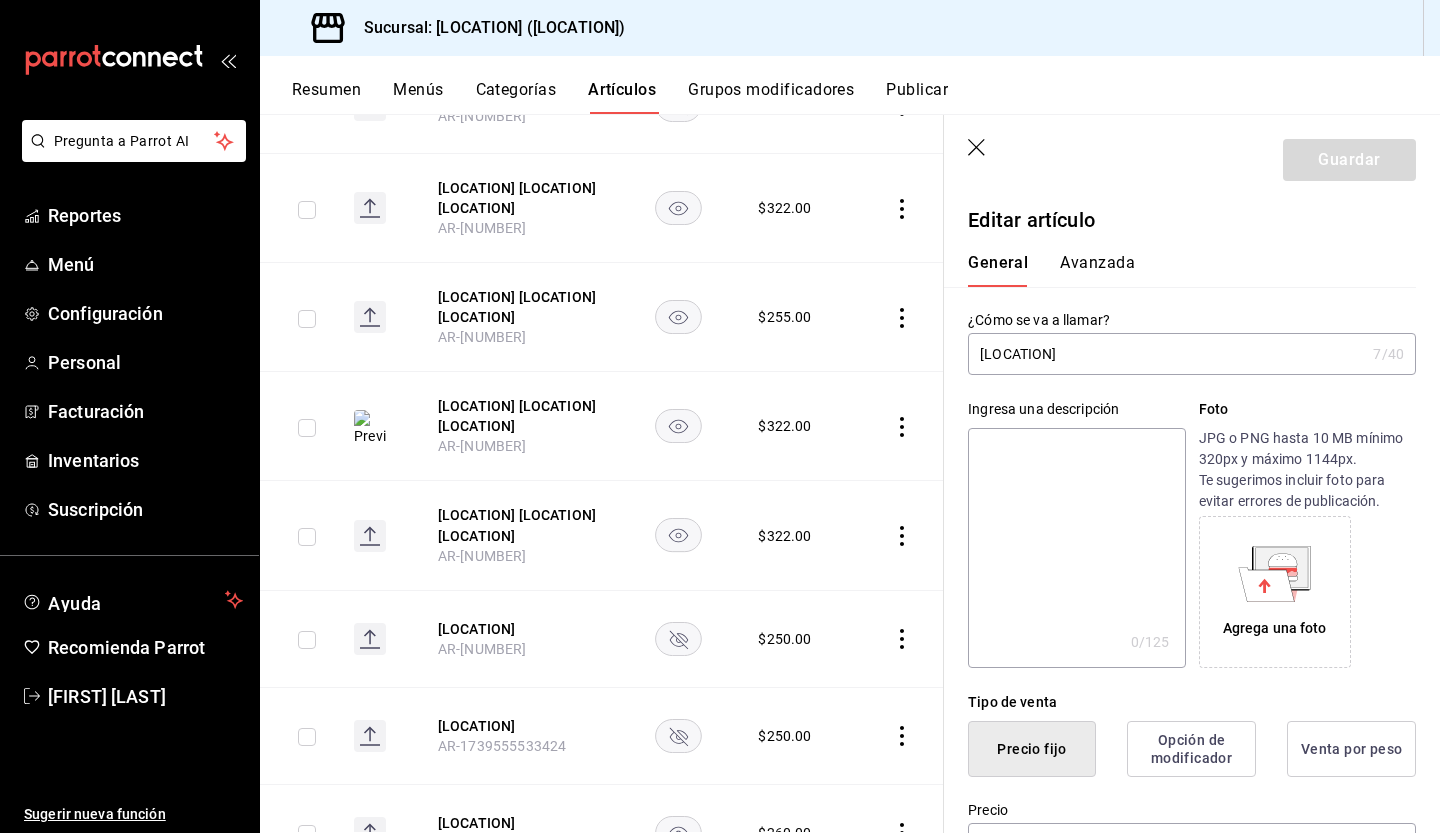 click on "[LOCATION]" at bounding box center [1166, 354] 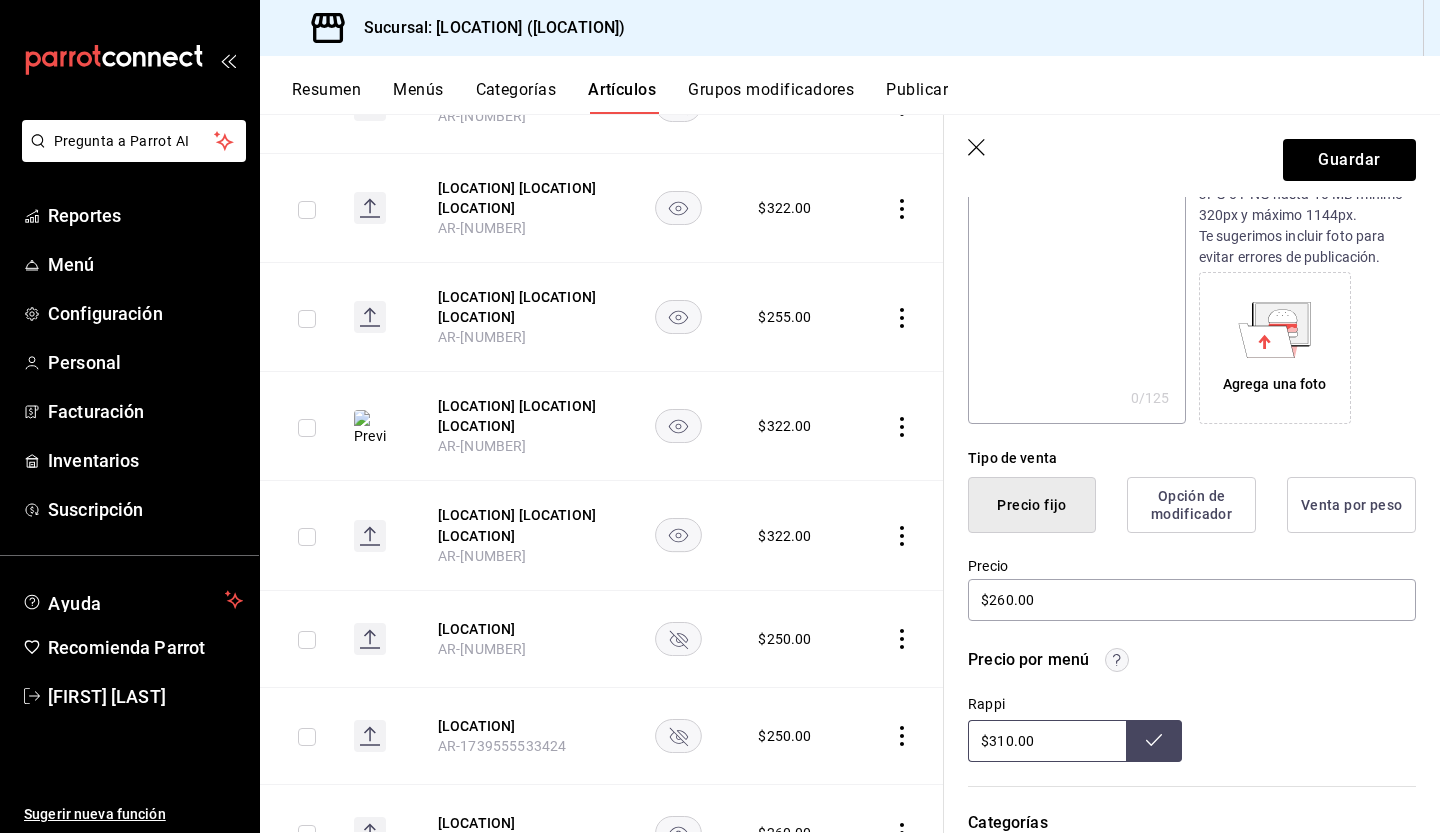 scroll, scrollTop: 279, scrollLeft: 0, axis: vertical 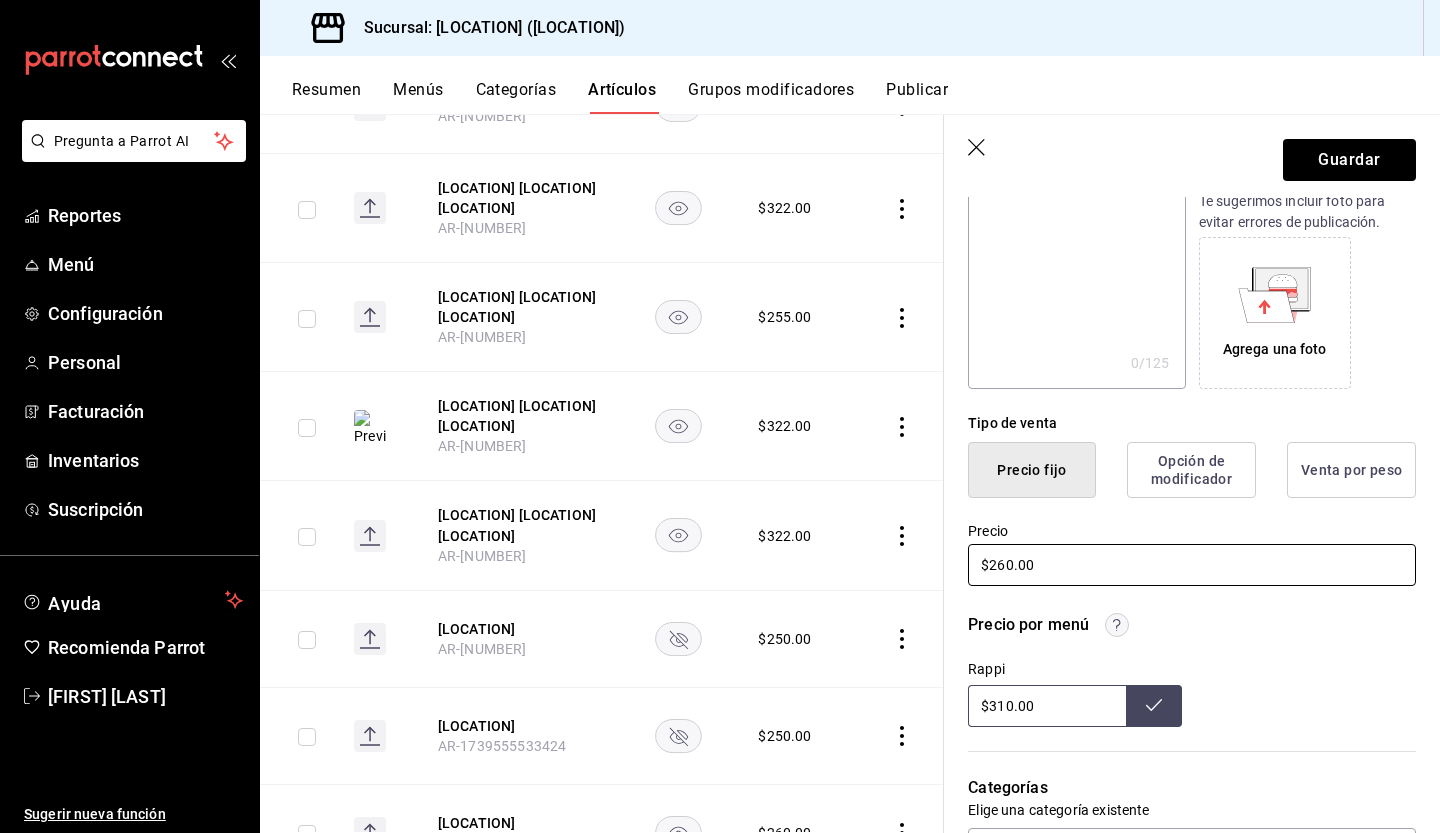 type on "[LOCATION] [LOCATION] [LOCATION]" 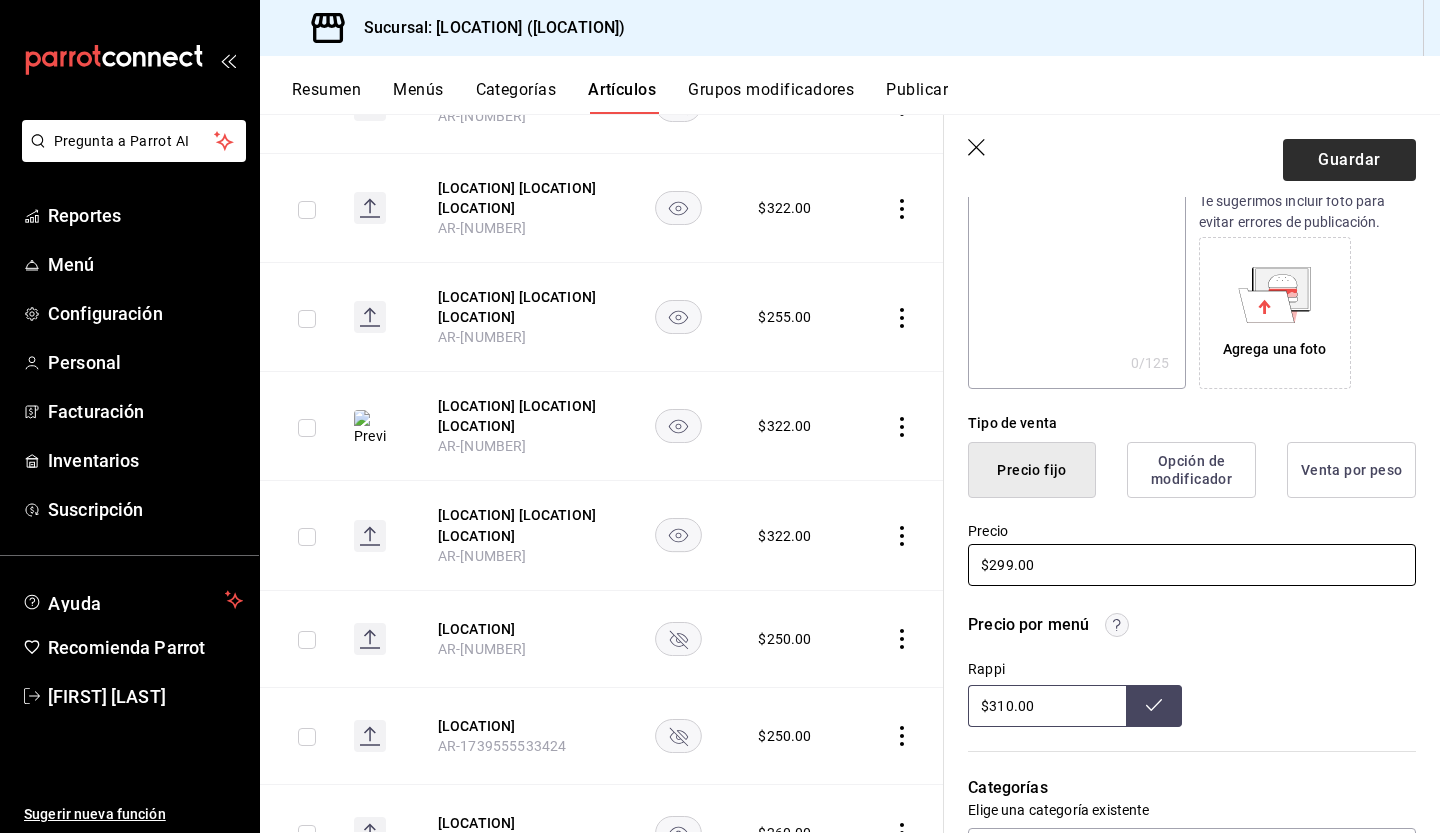 type on "$299.00" 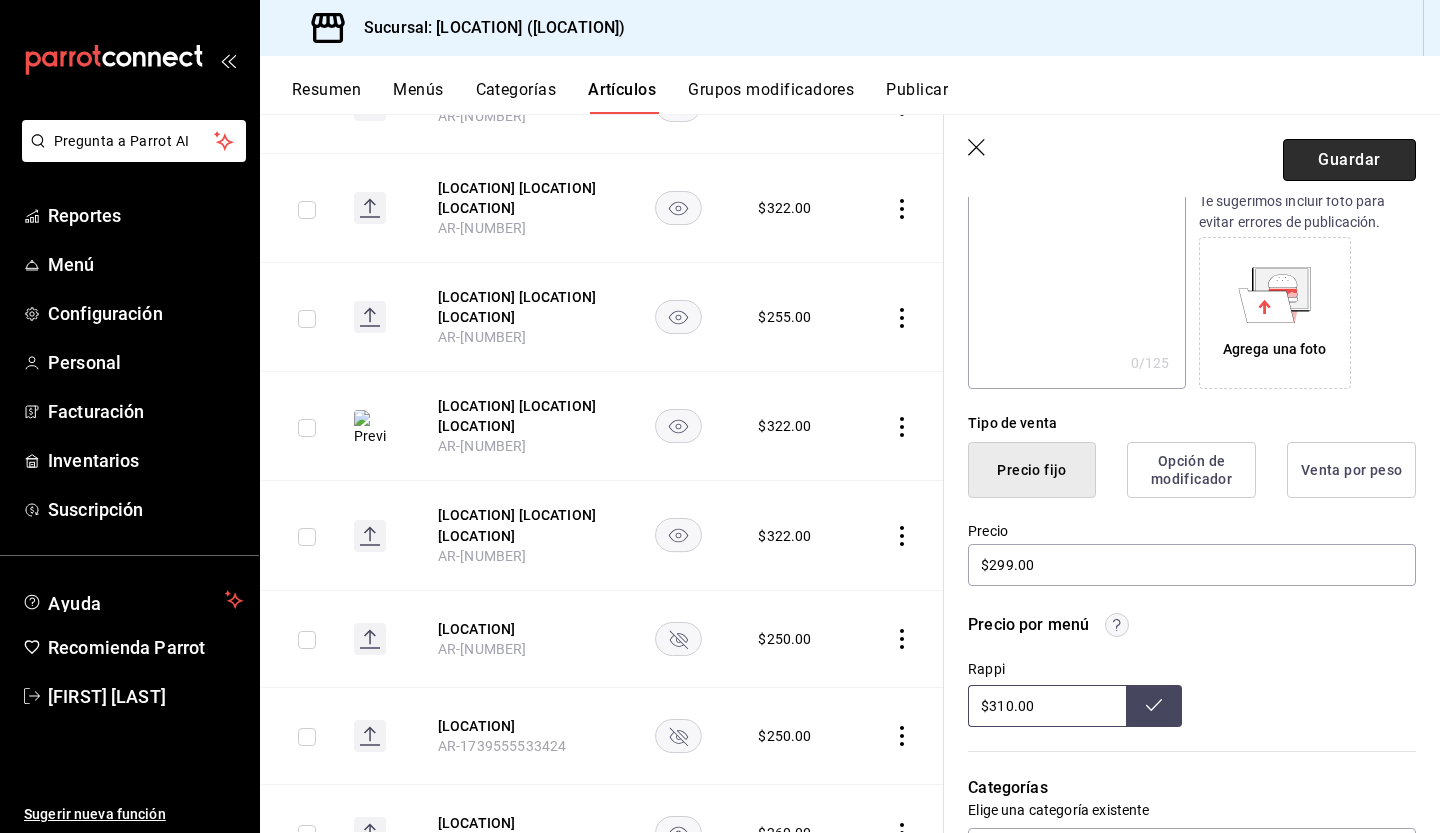 click on "Guardar" at bounding box center [1349, 160] 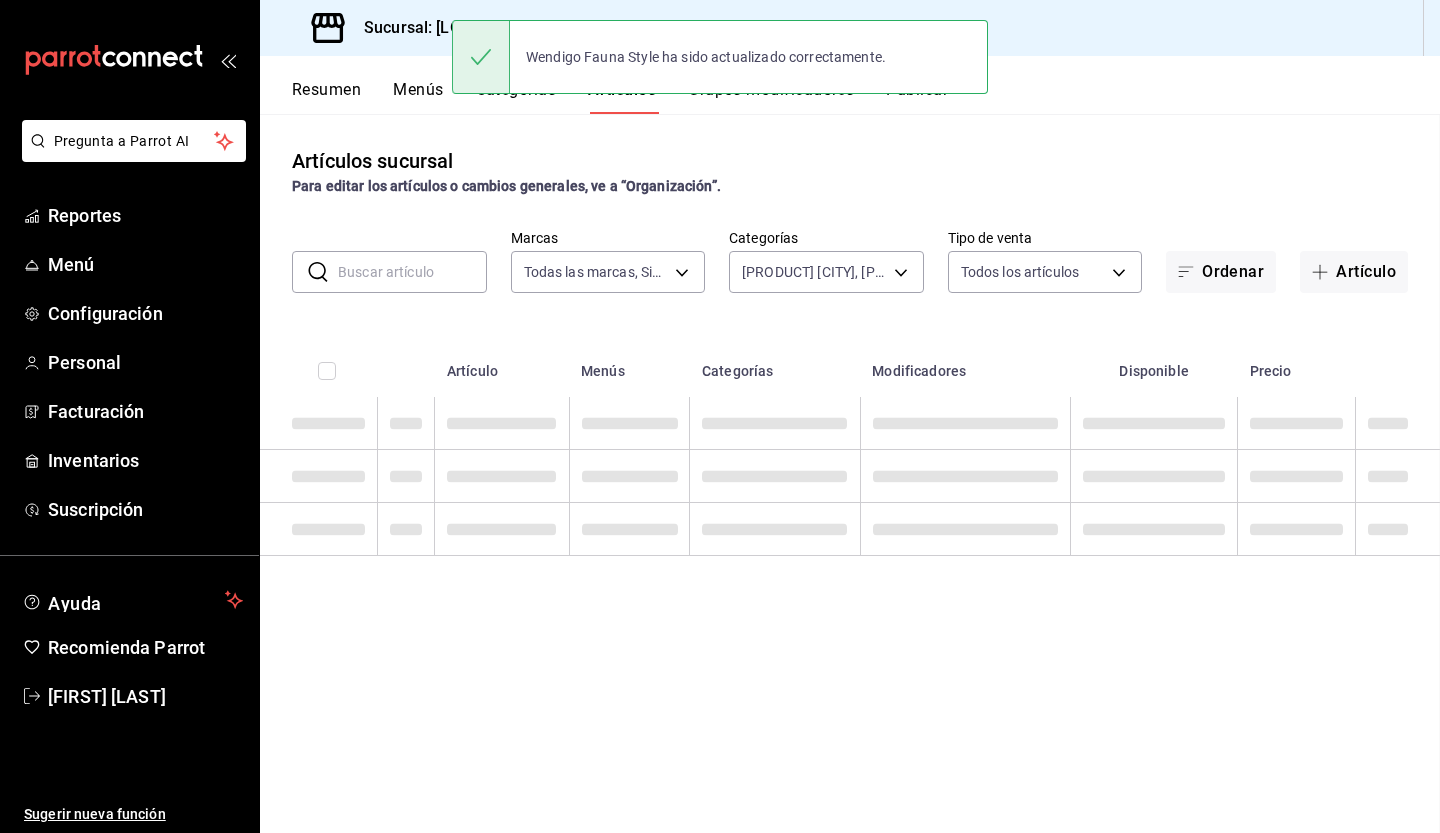 scroll, scrollTop: 0, scrollLeft: 0, axis: both 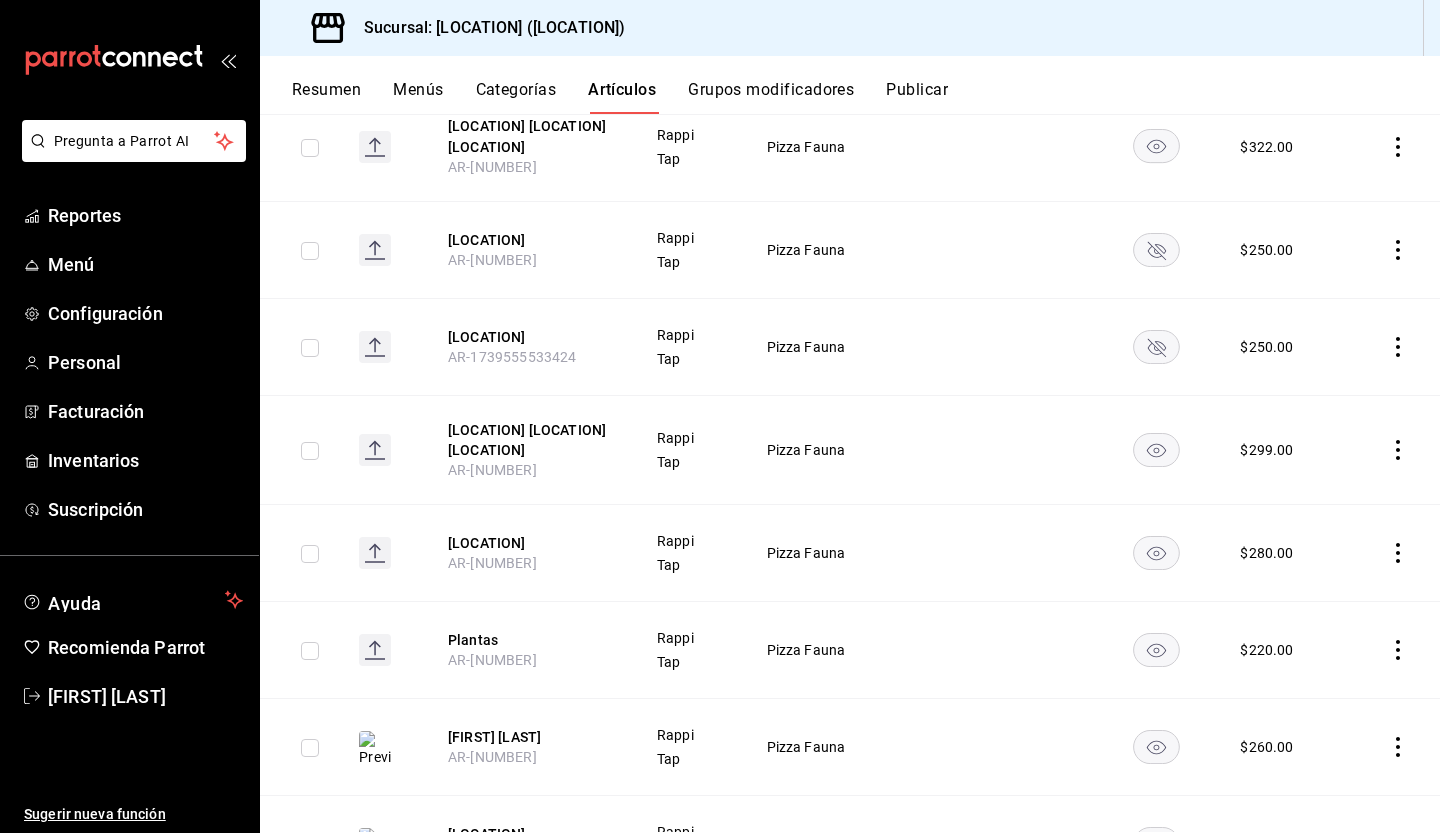 click 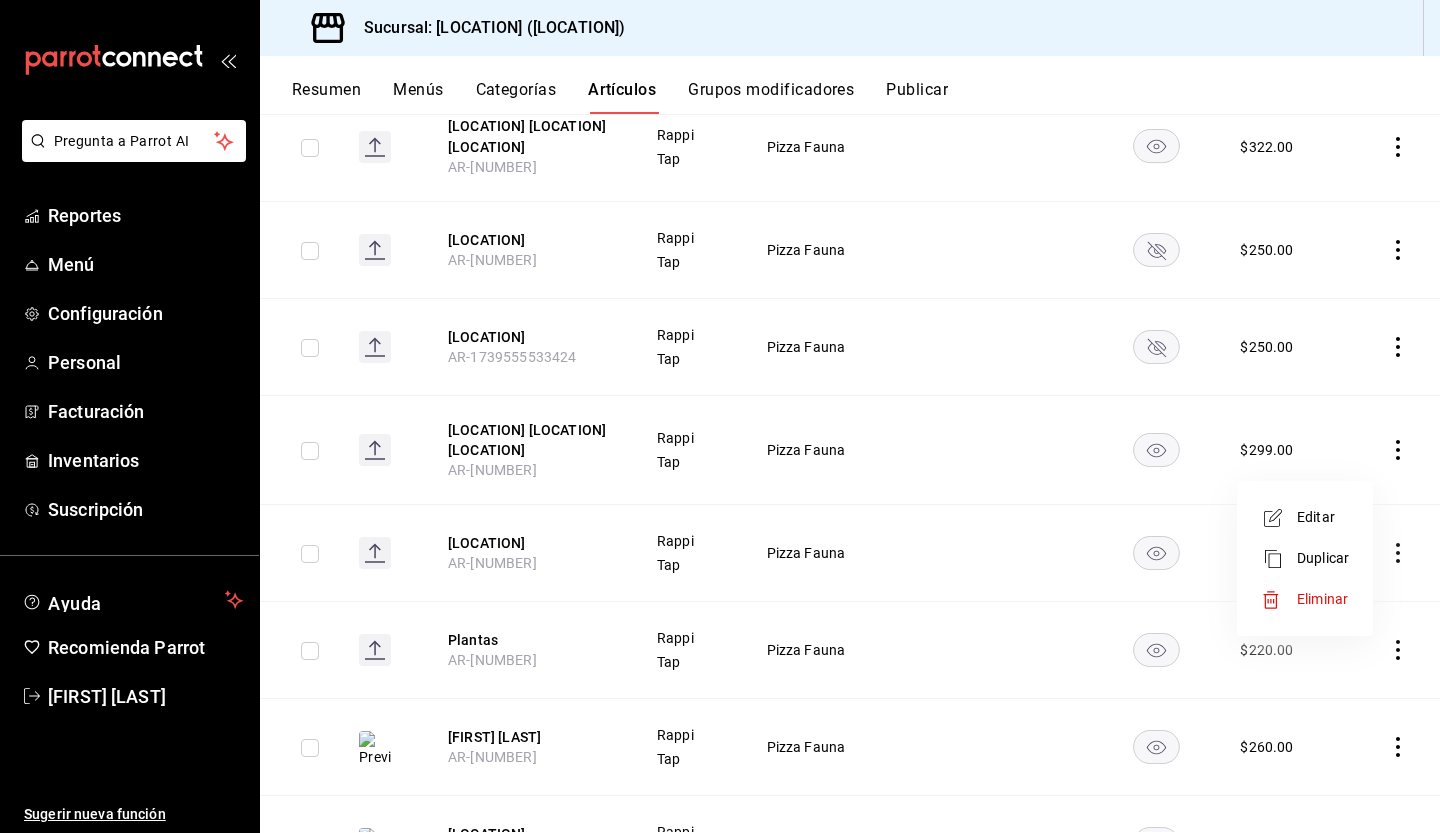 click on "Editar" at bounding box center [1323, 517] 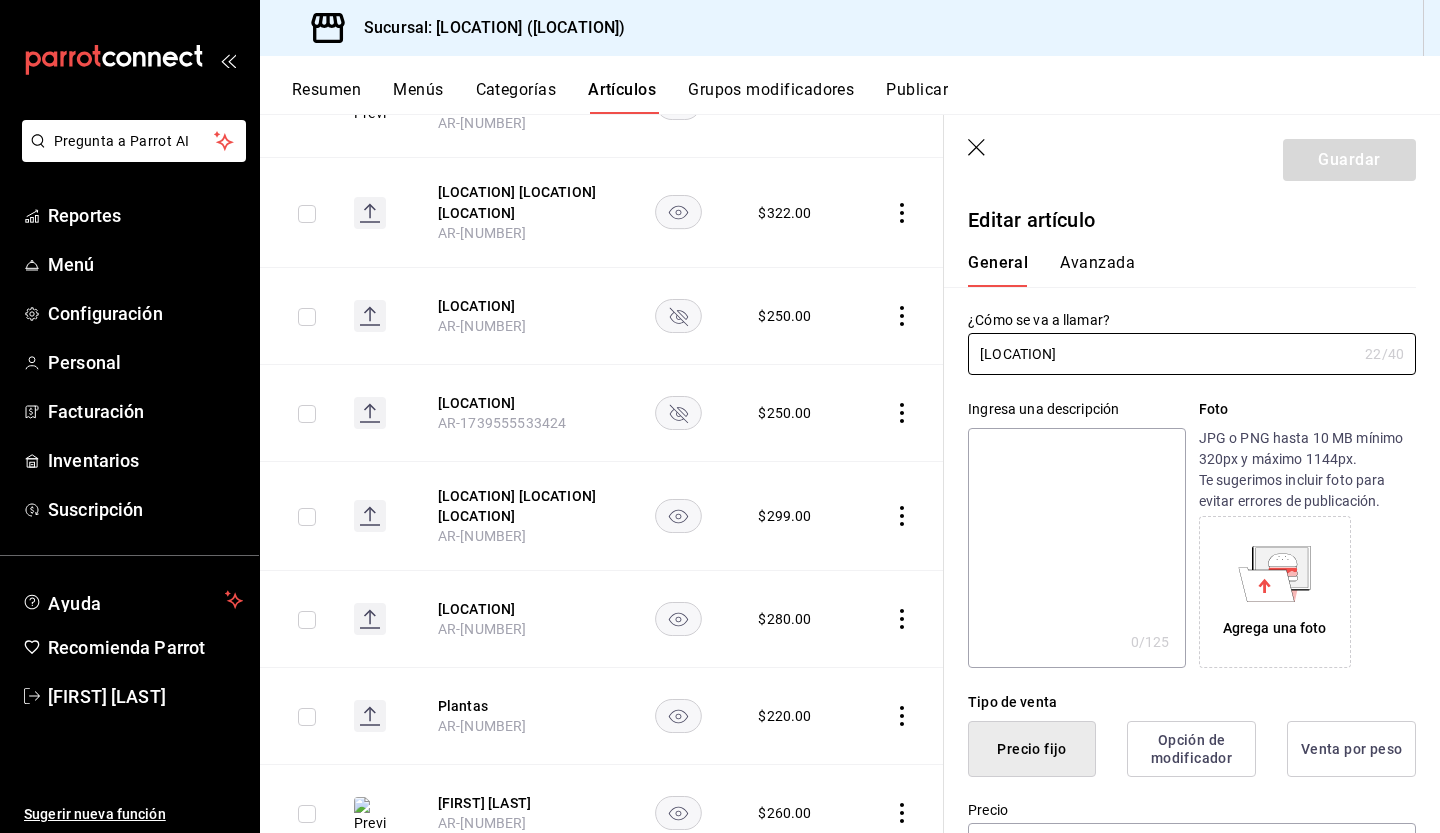 type on "$280.00" 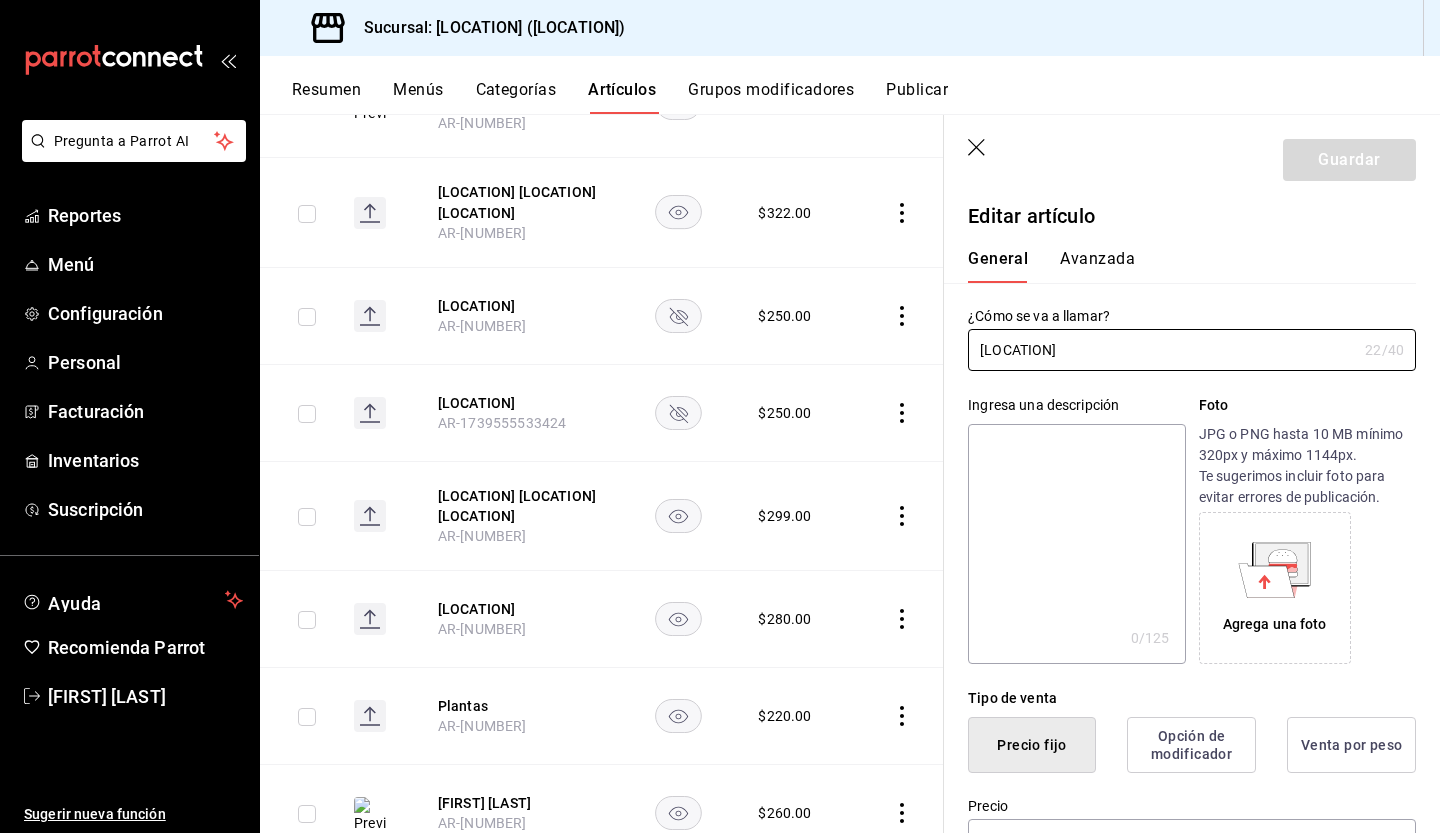 scroll, scrollTop: 0, scrollLeft: 0, axis: both 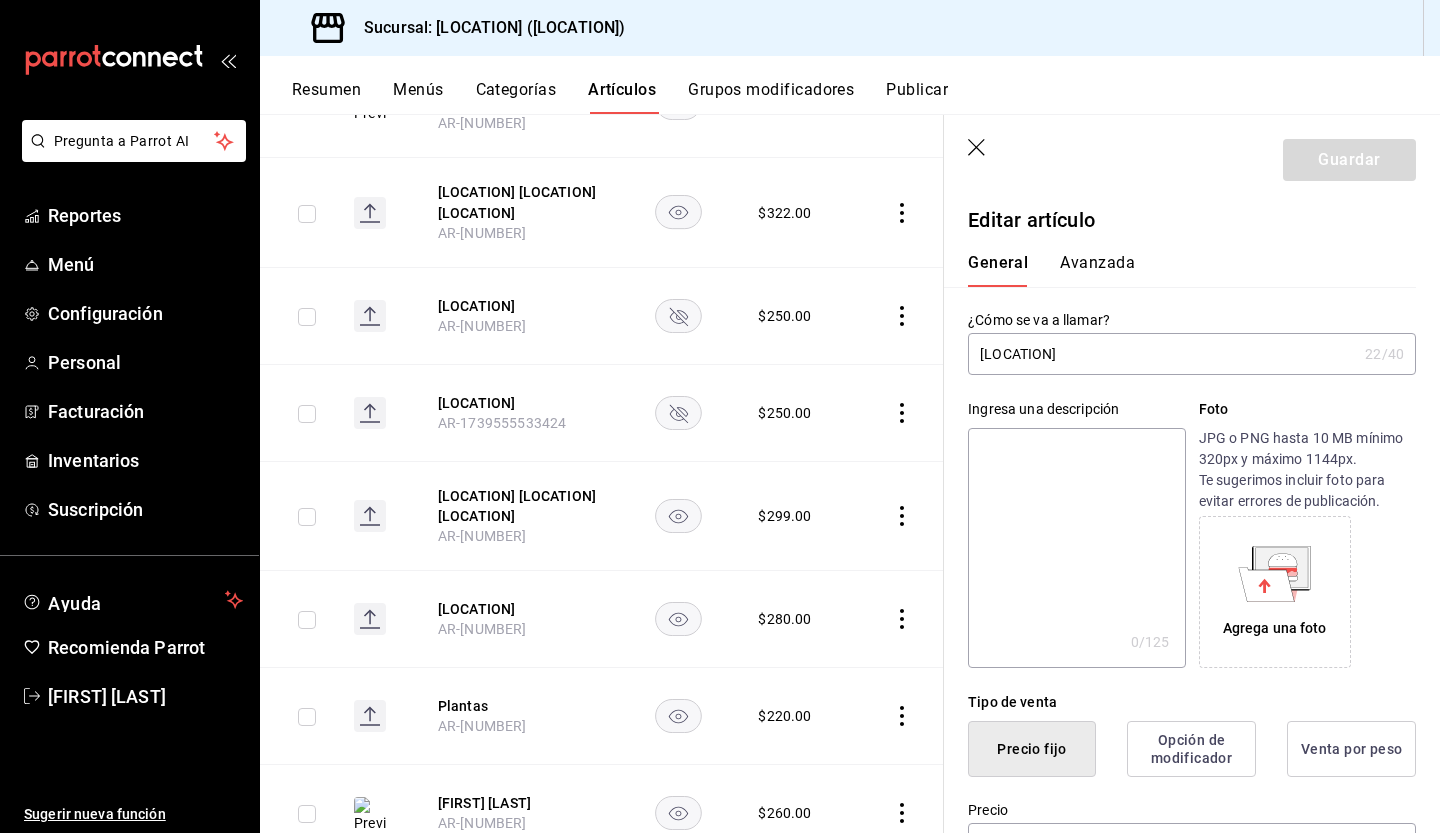 click on "[LOCATION]" at bounding box center [1162, 354] 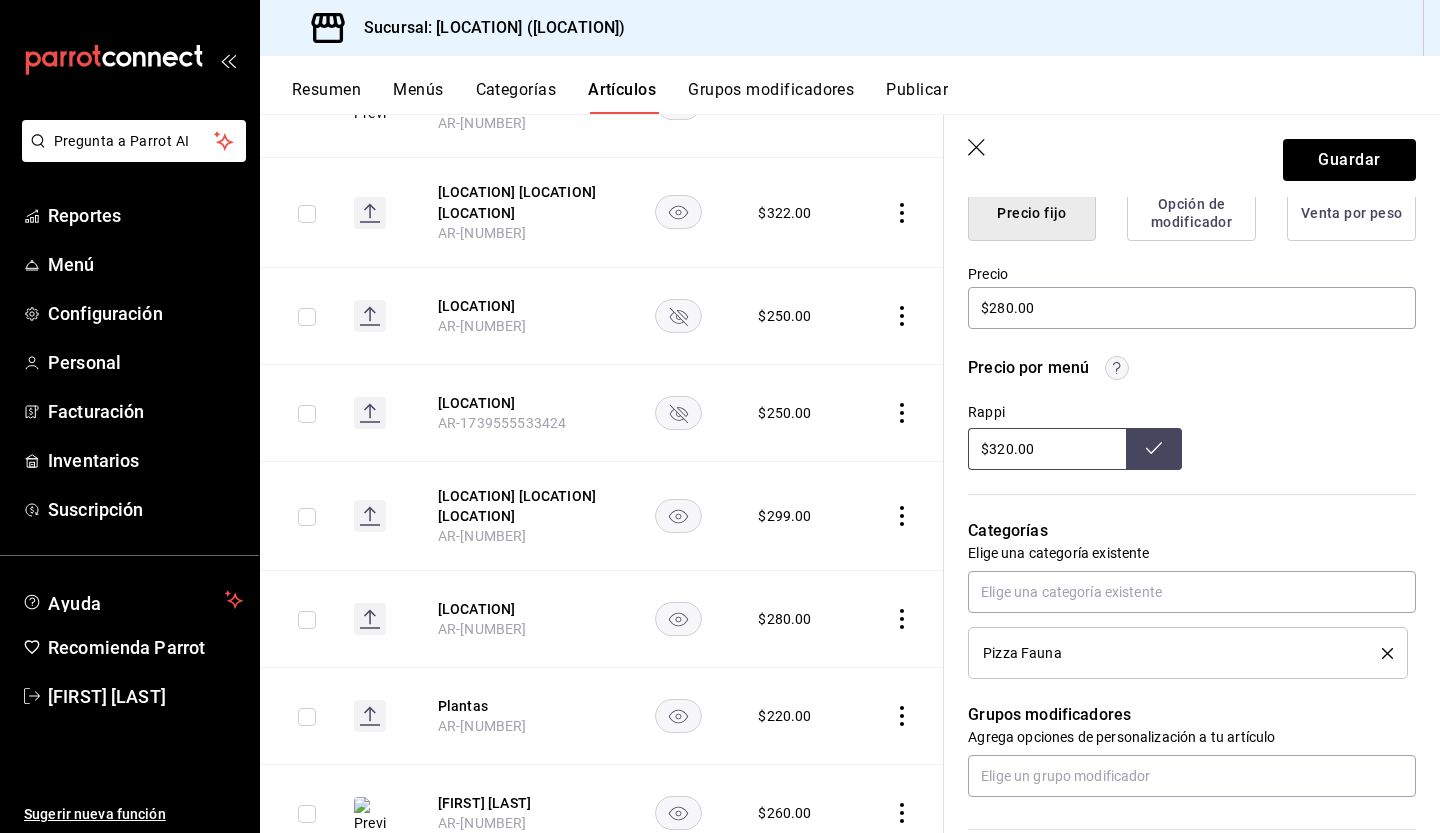 scroll, scrollTop: 565, scrollLeft: 0, axis: vertical 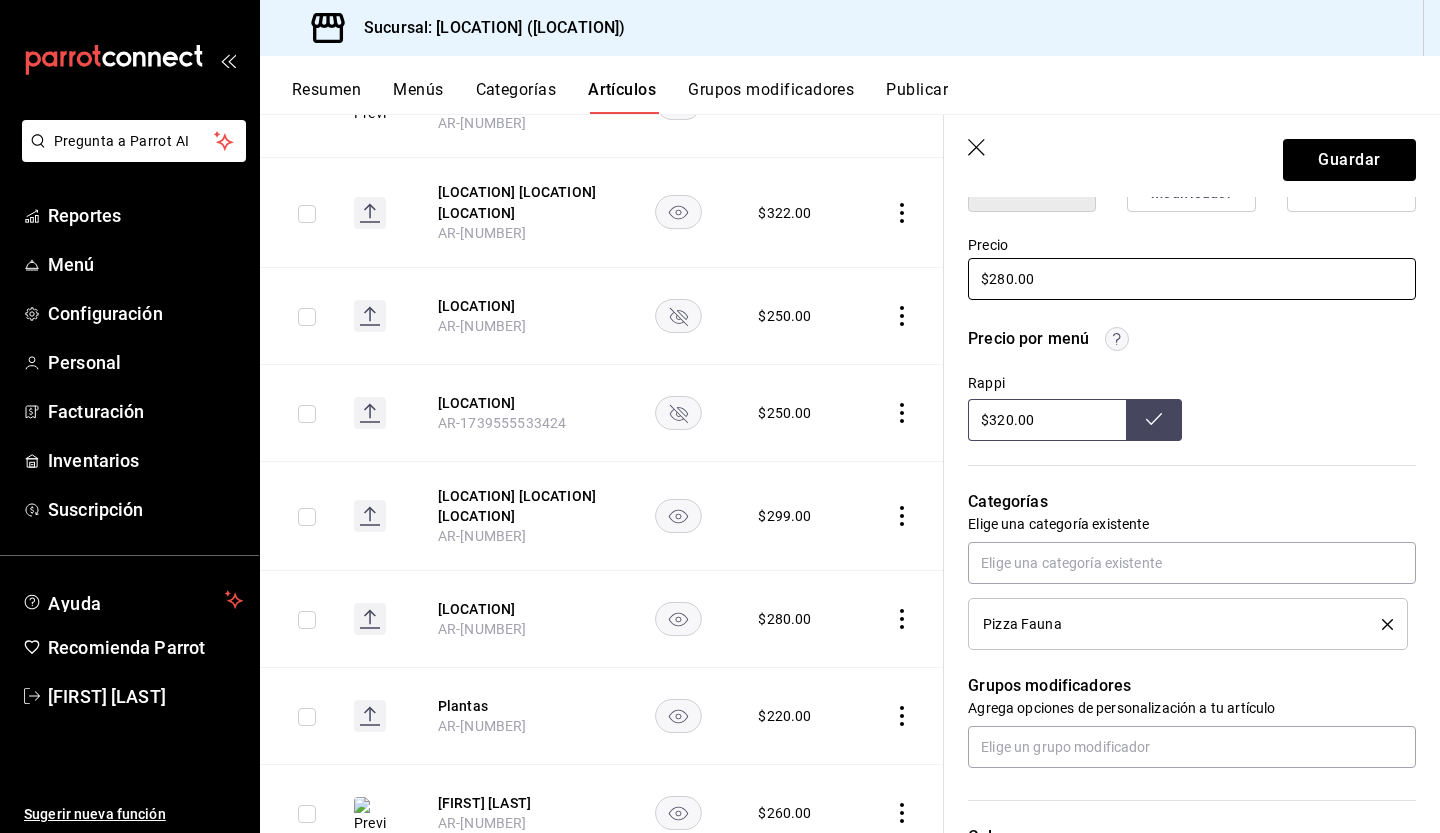 type on "[LOCATION] [LOCATION] [LOCATION]" 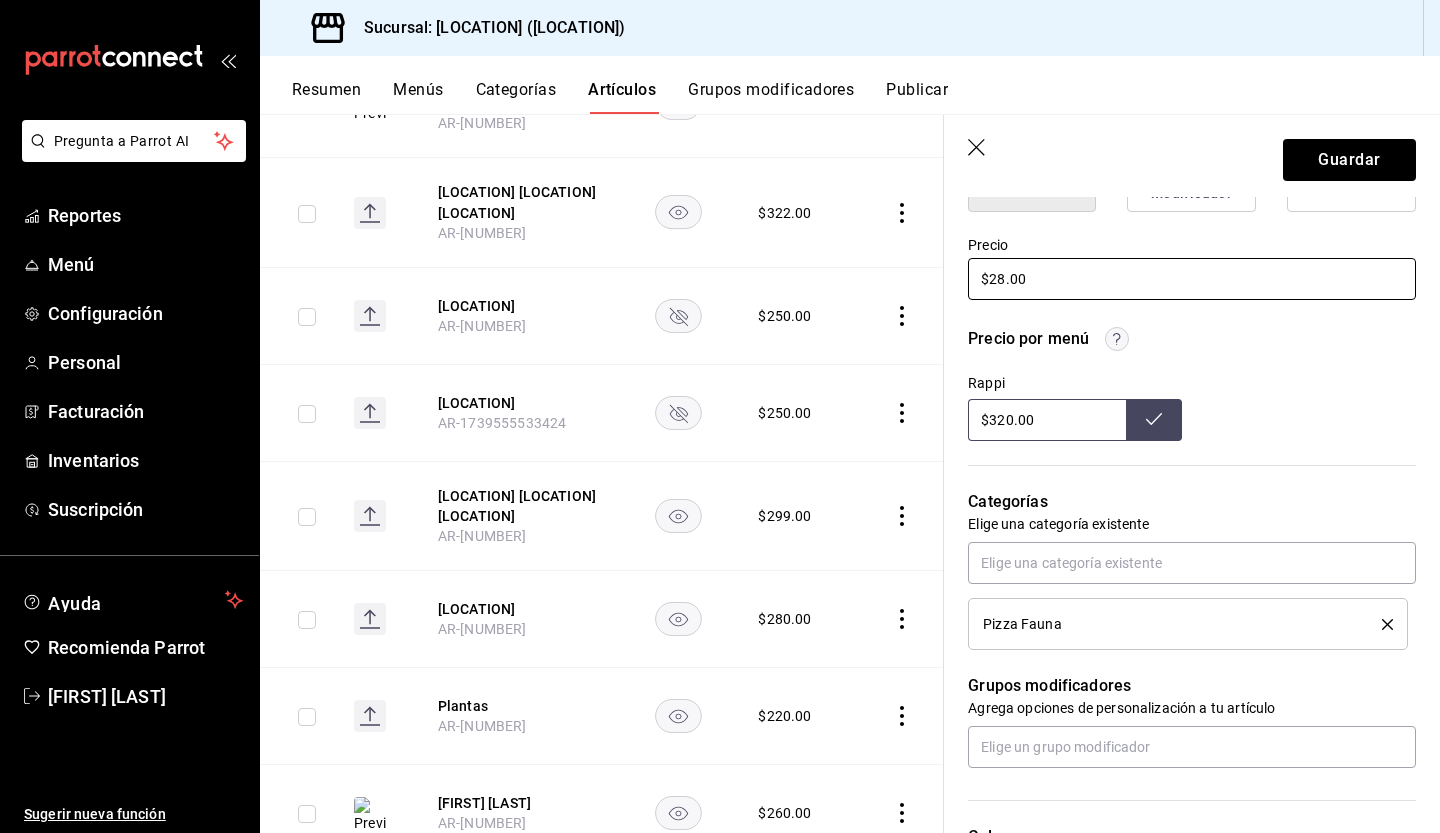 type on "$2.00" 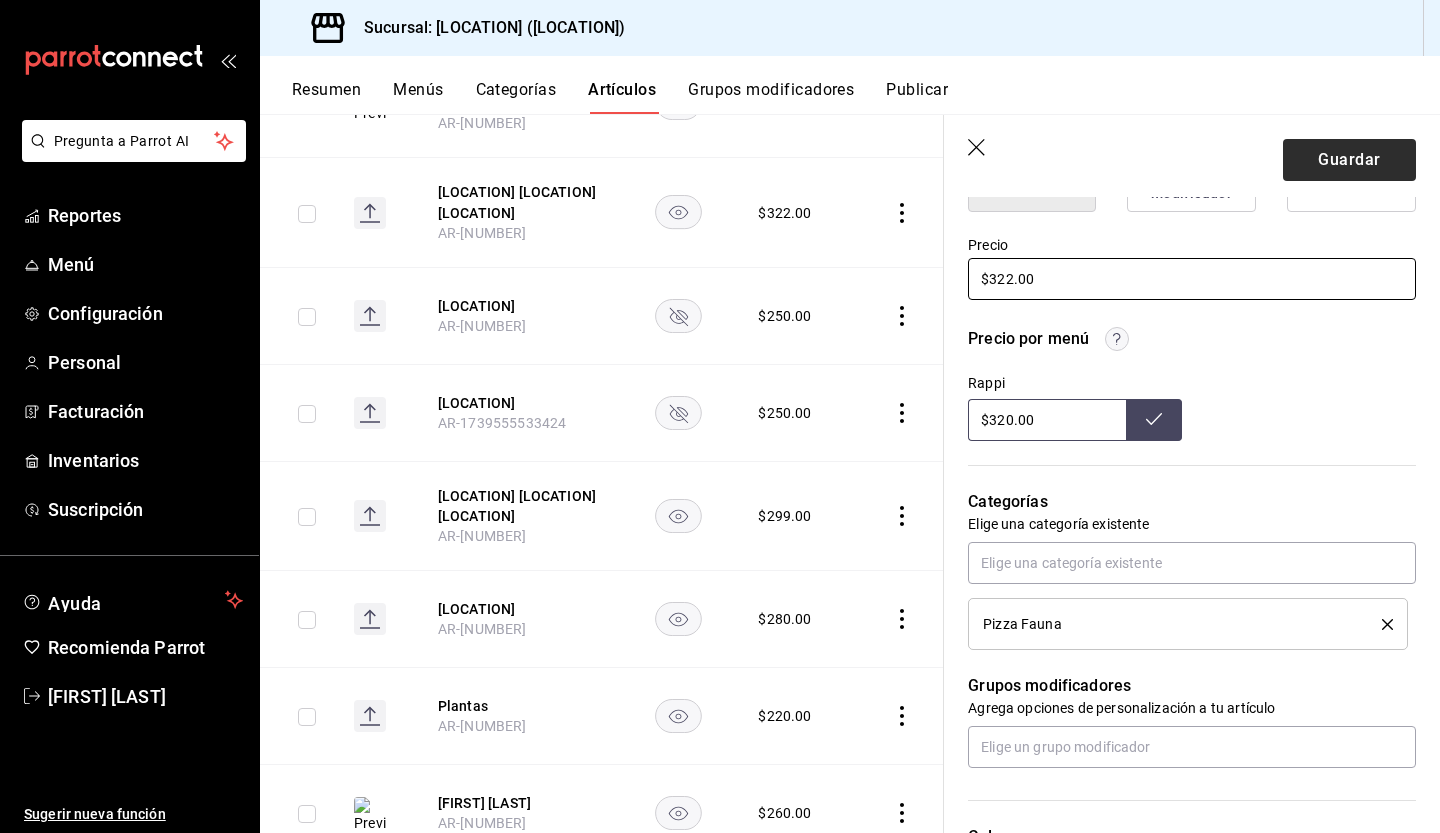 type on "$322.00" 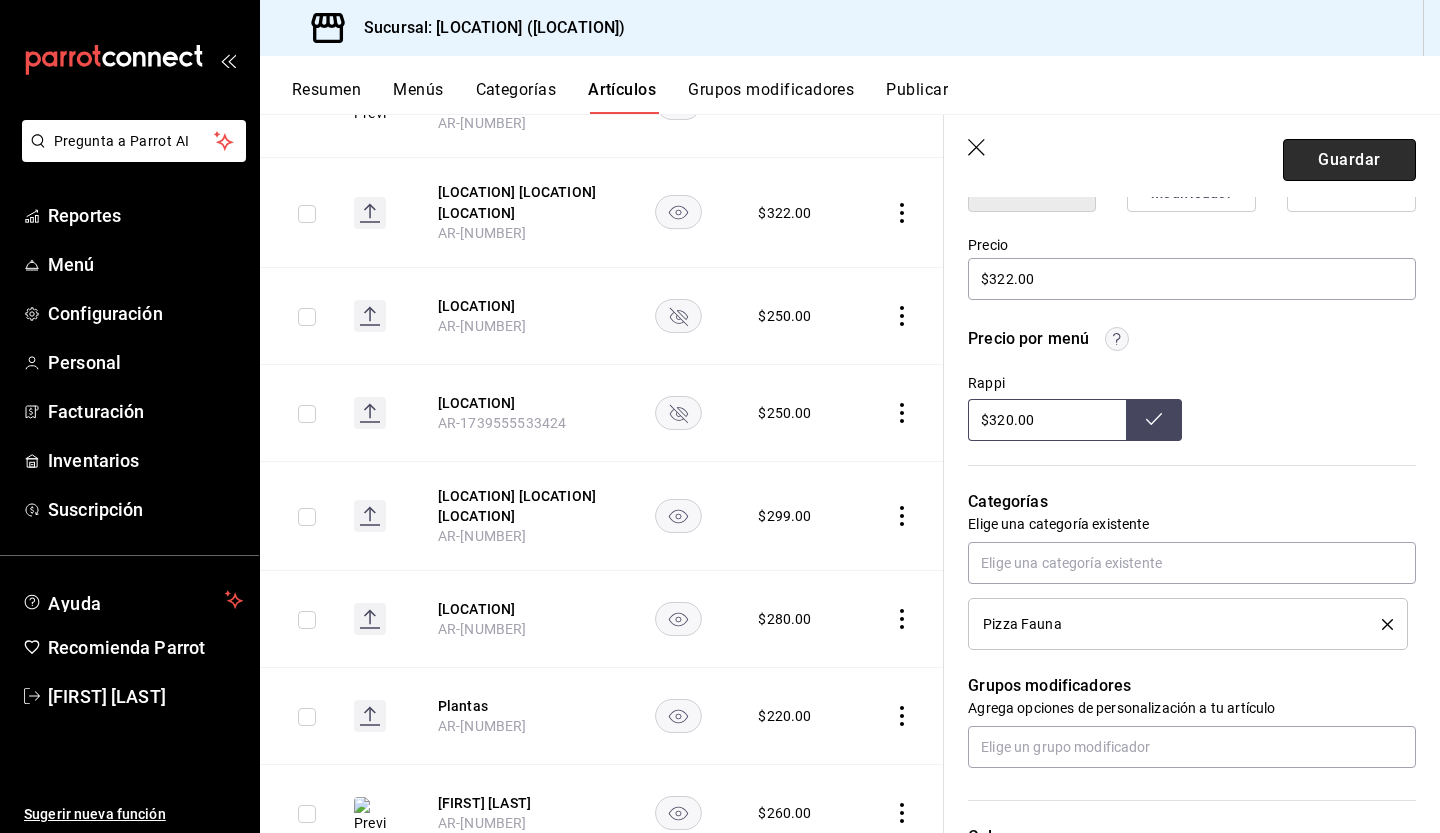 click on "Guardar" at bounding box center [1349, 160] 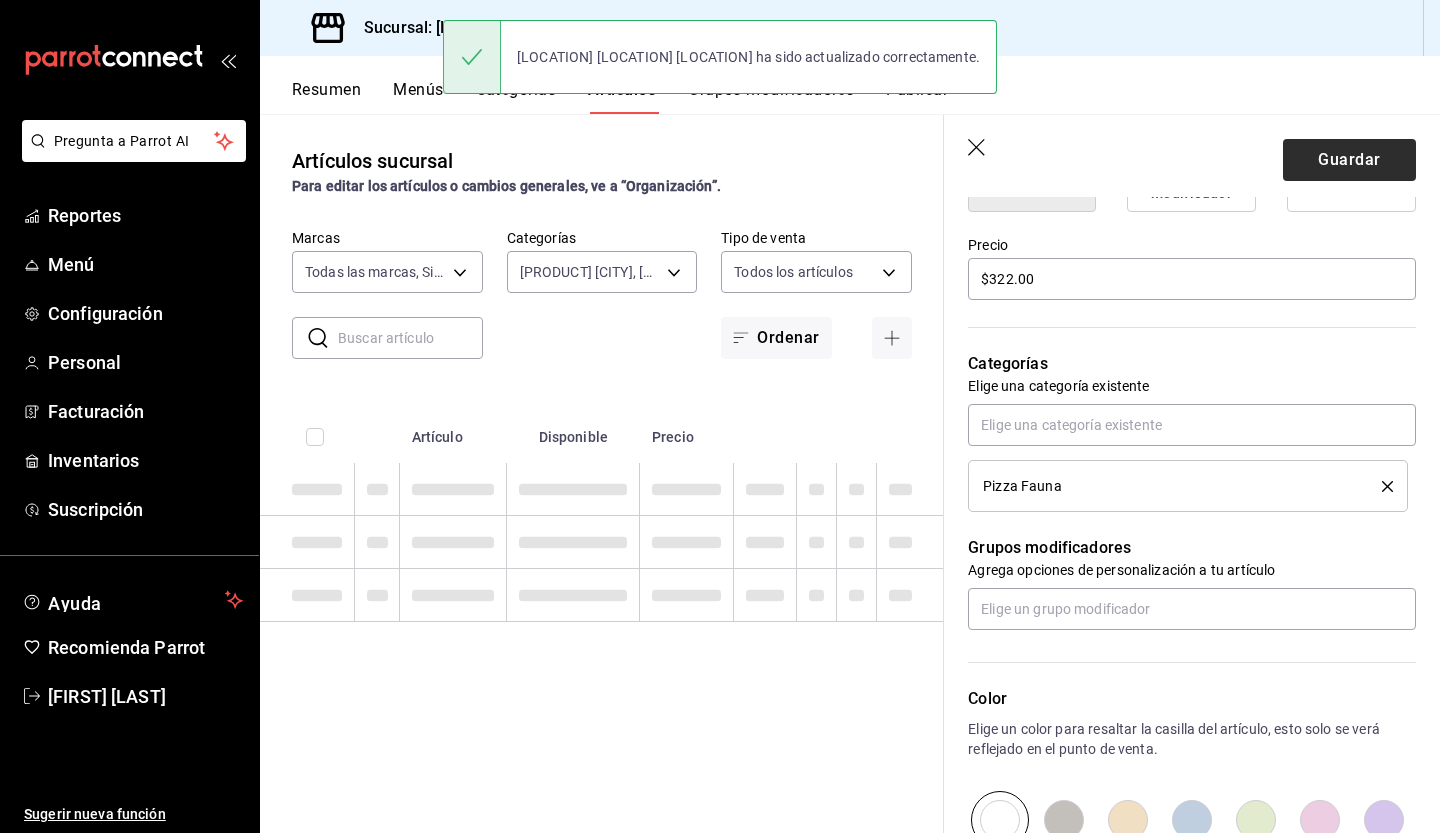 scroll, scrollTop: 0, scrollLeft: 0, axis: both 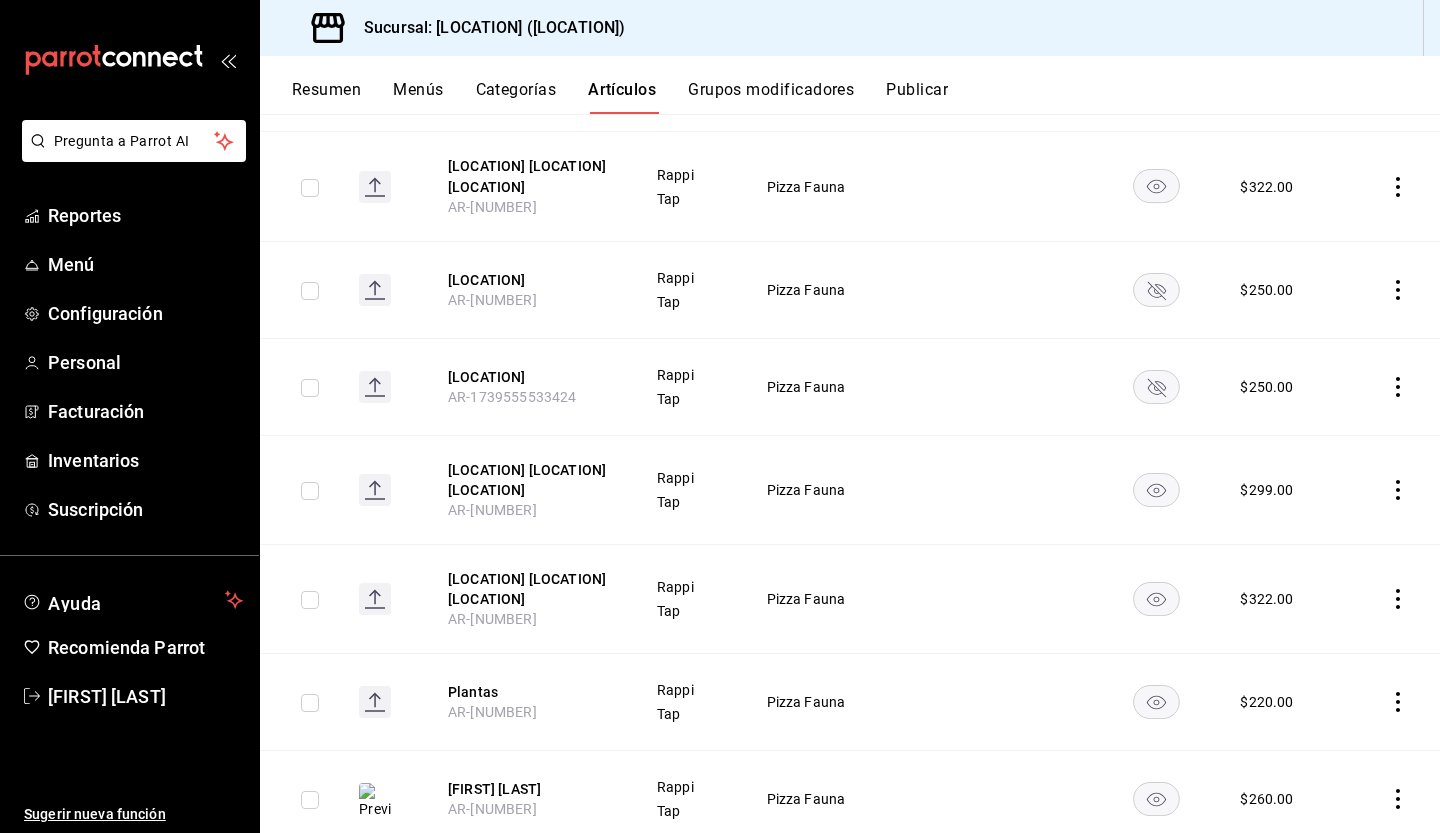click 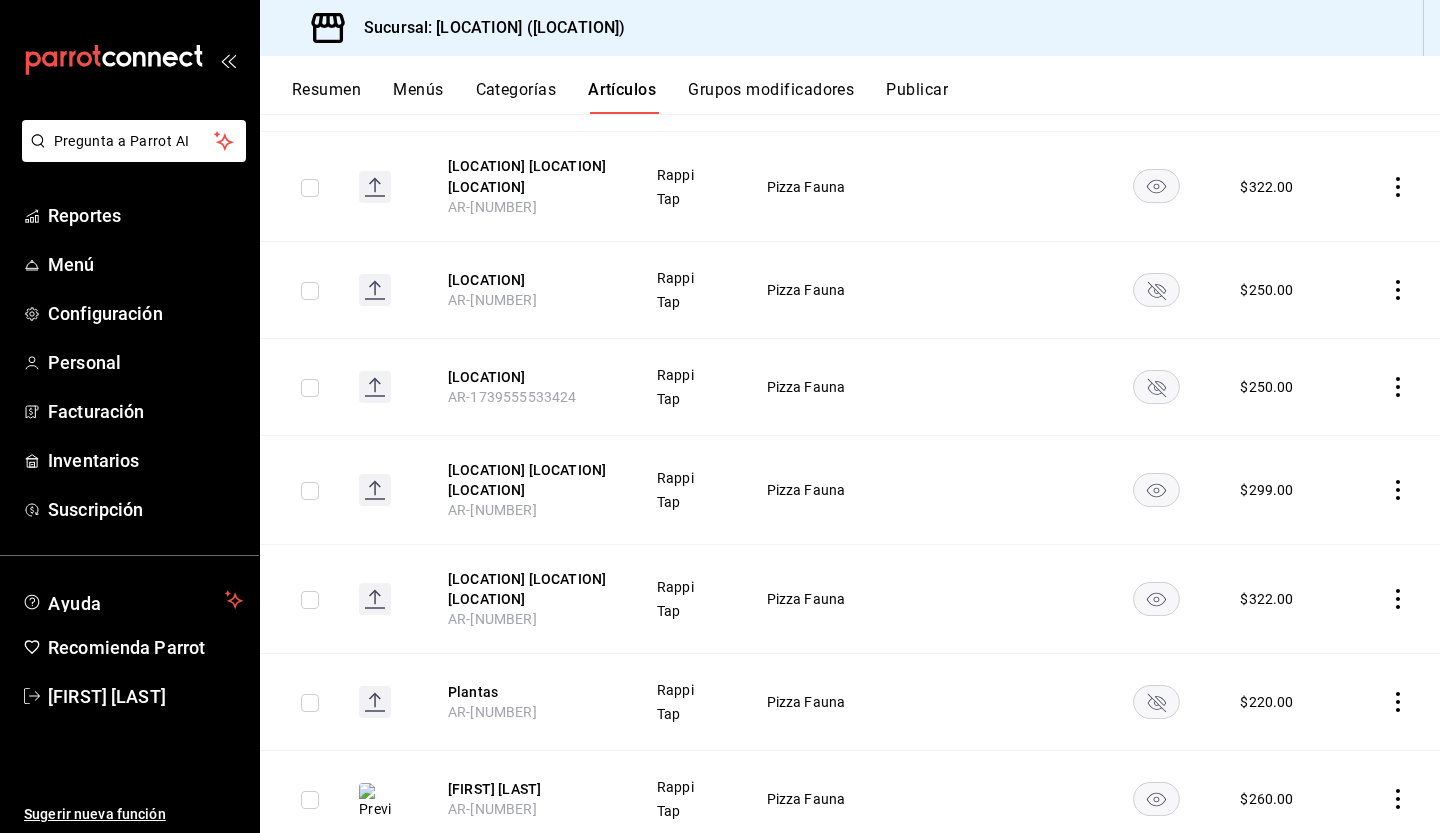 click 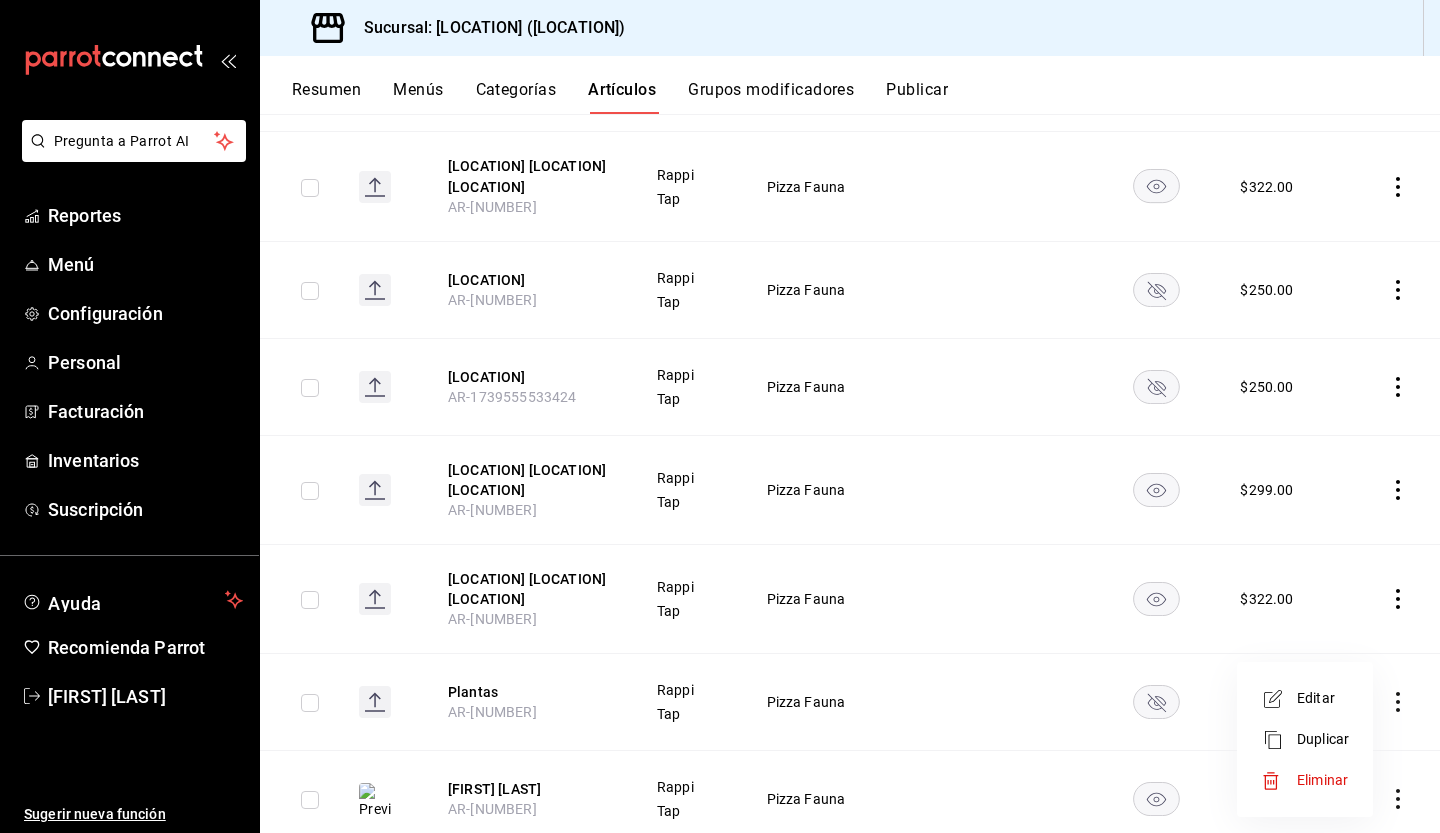click on "Editar" at bounding box center (1323, 698) 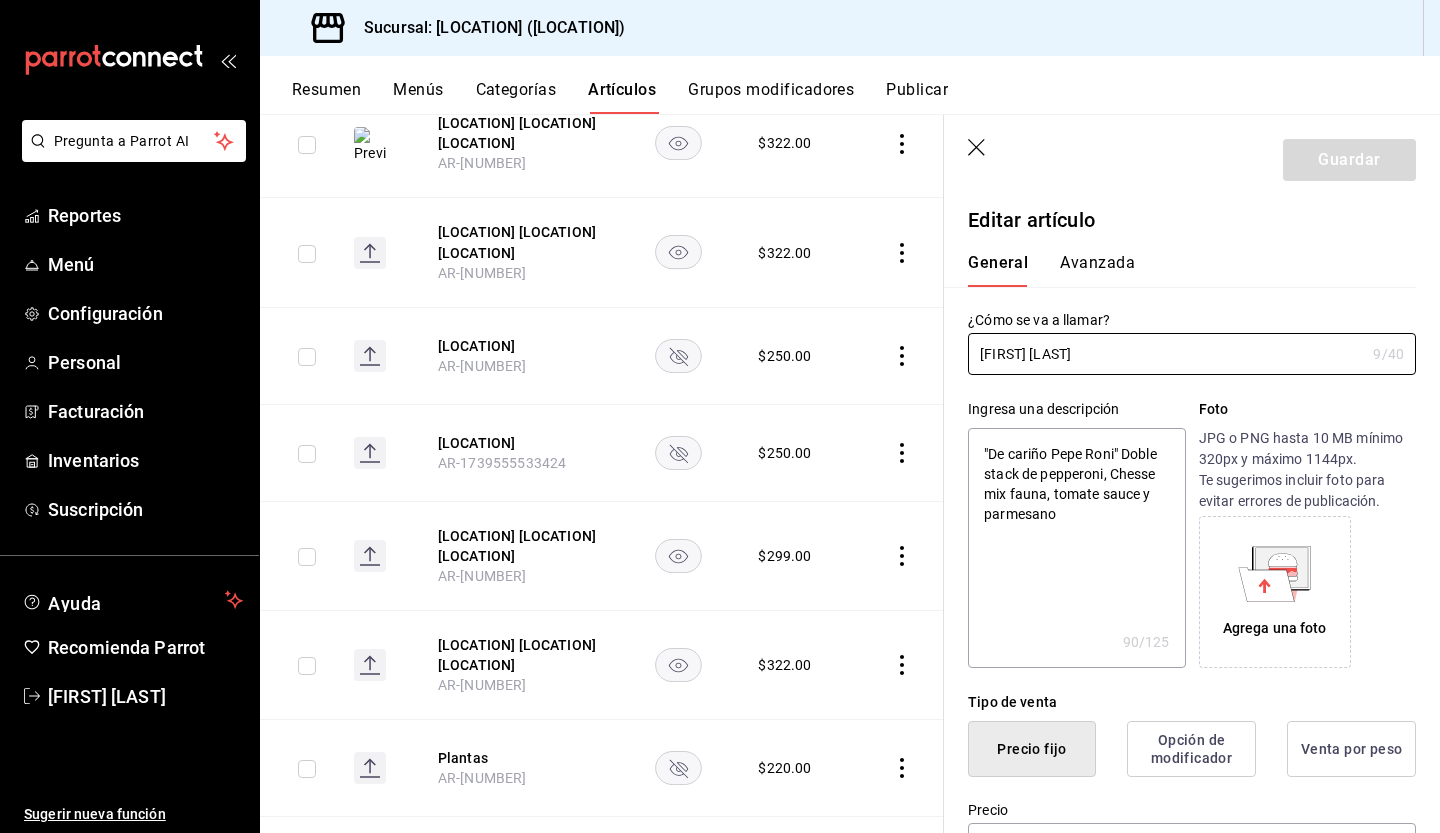 type on "x" 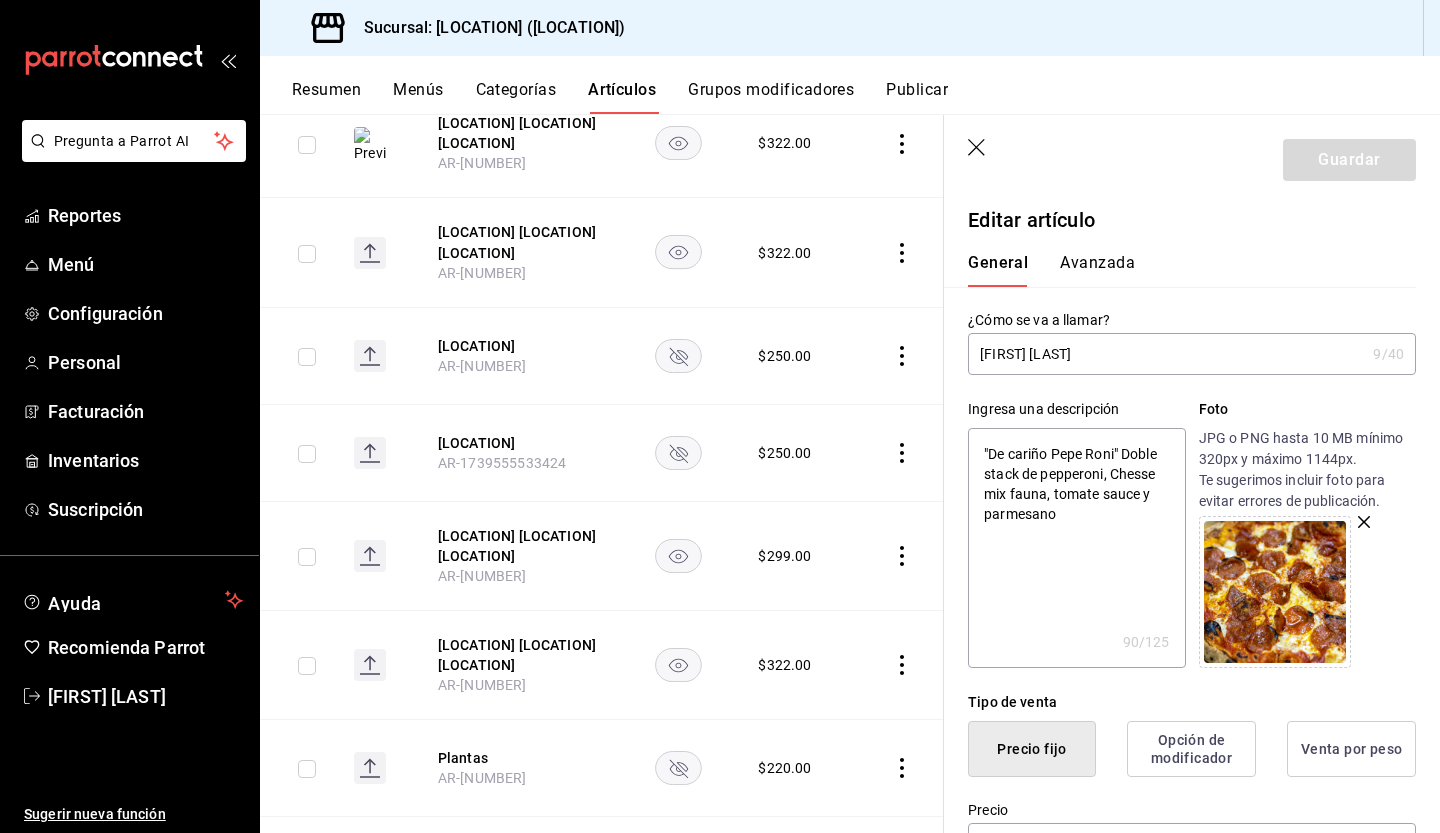 type on "[FIRST] [LAST]" 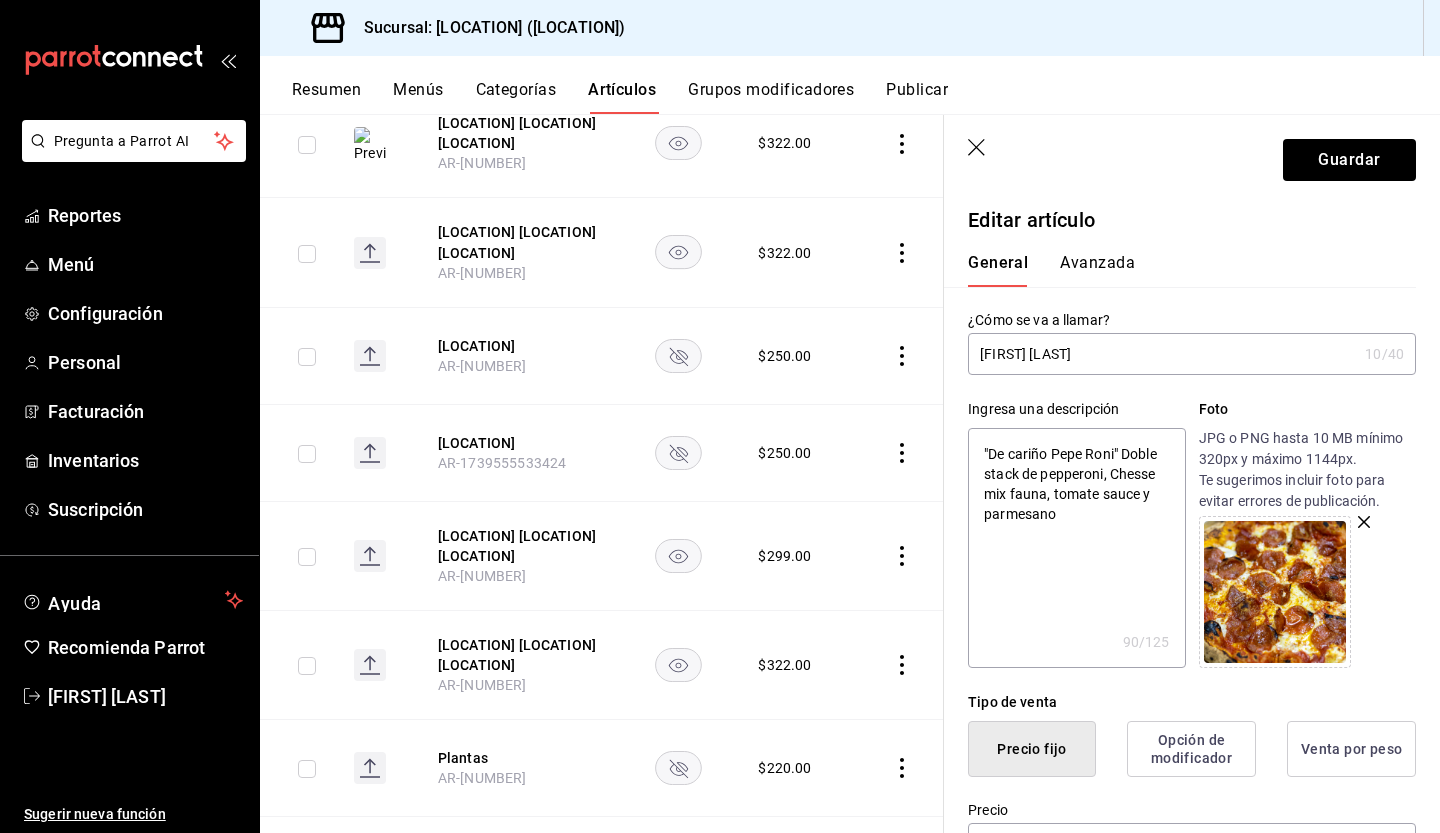 type on "x" 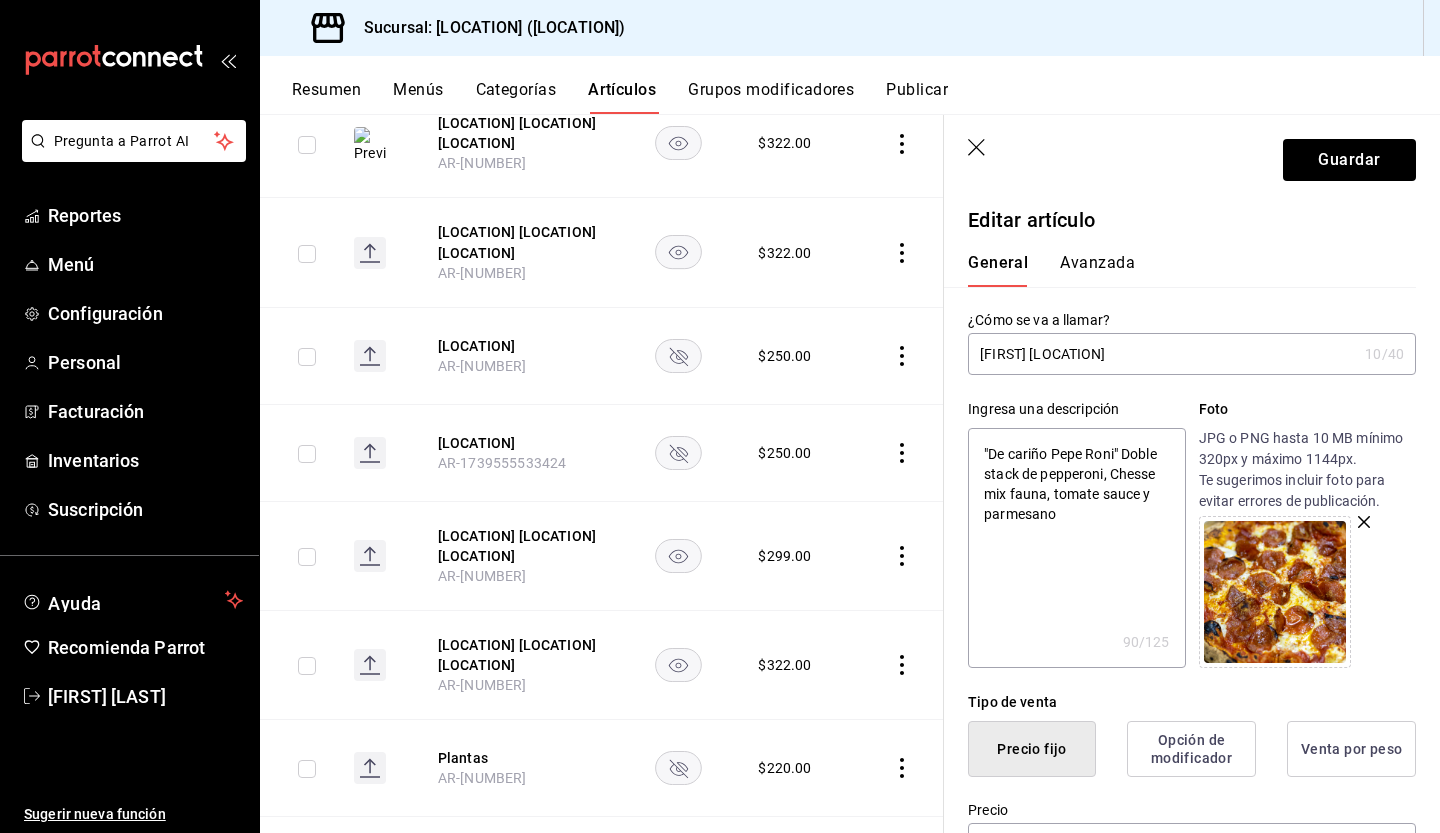 type on "x" 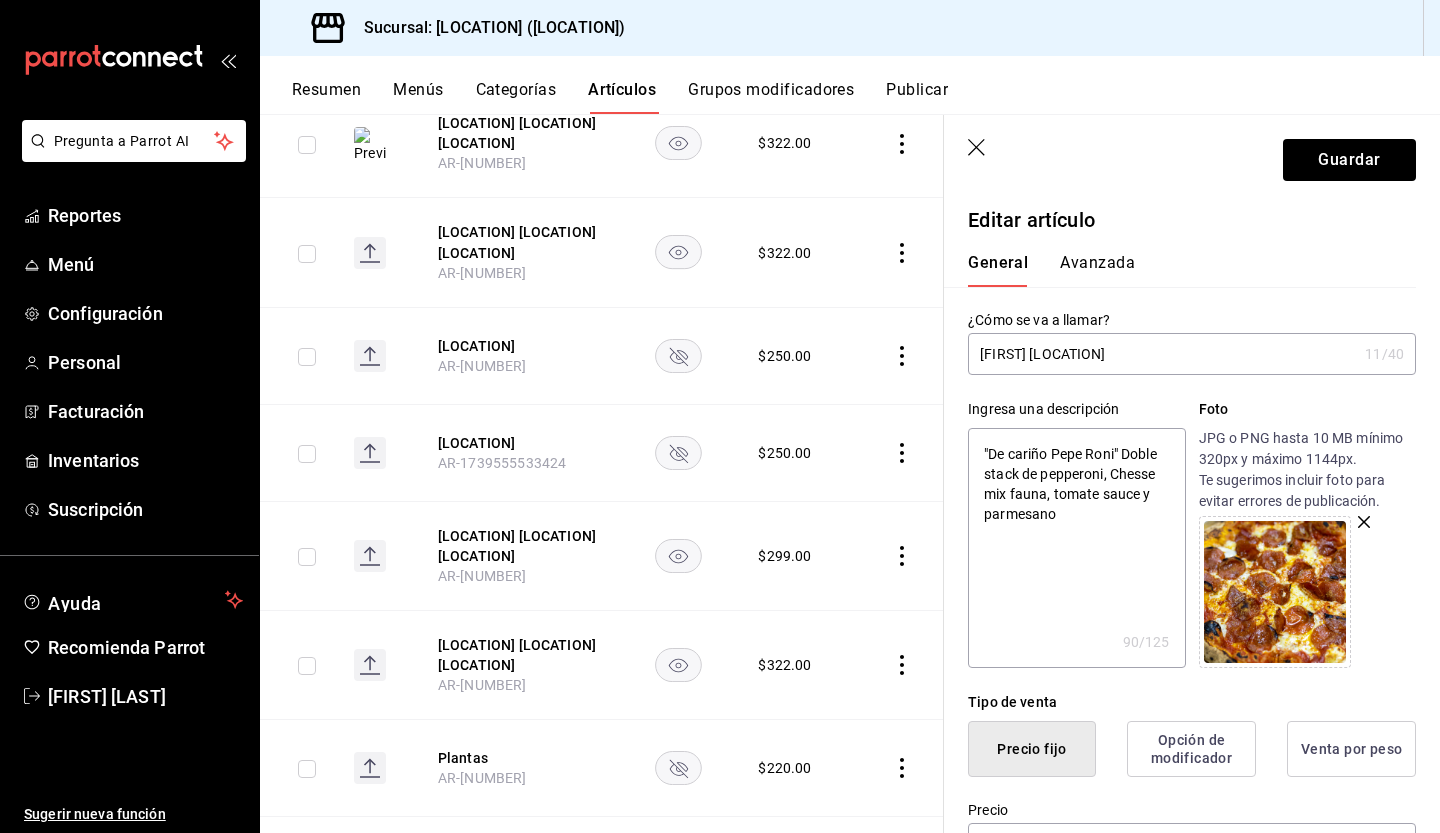 type on "[FIRST] [LOCATION]" 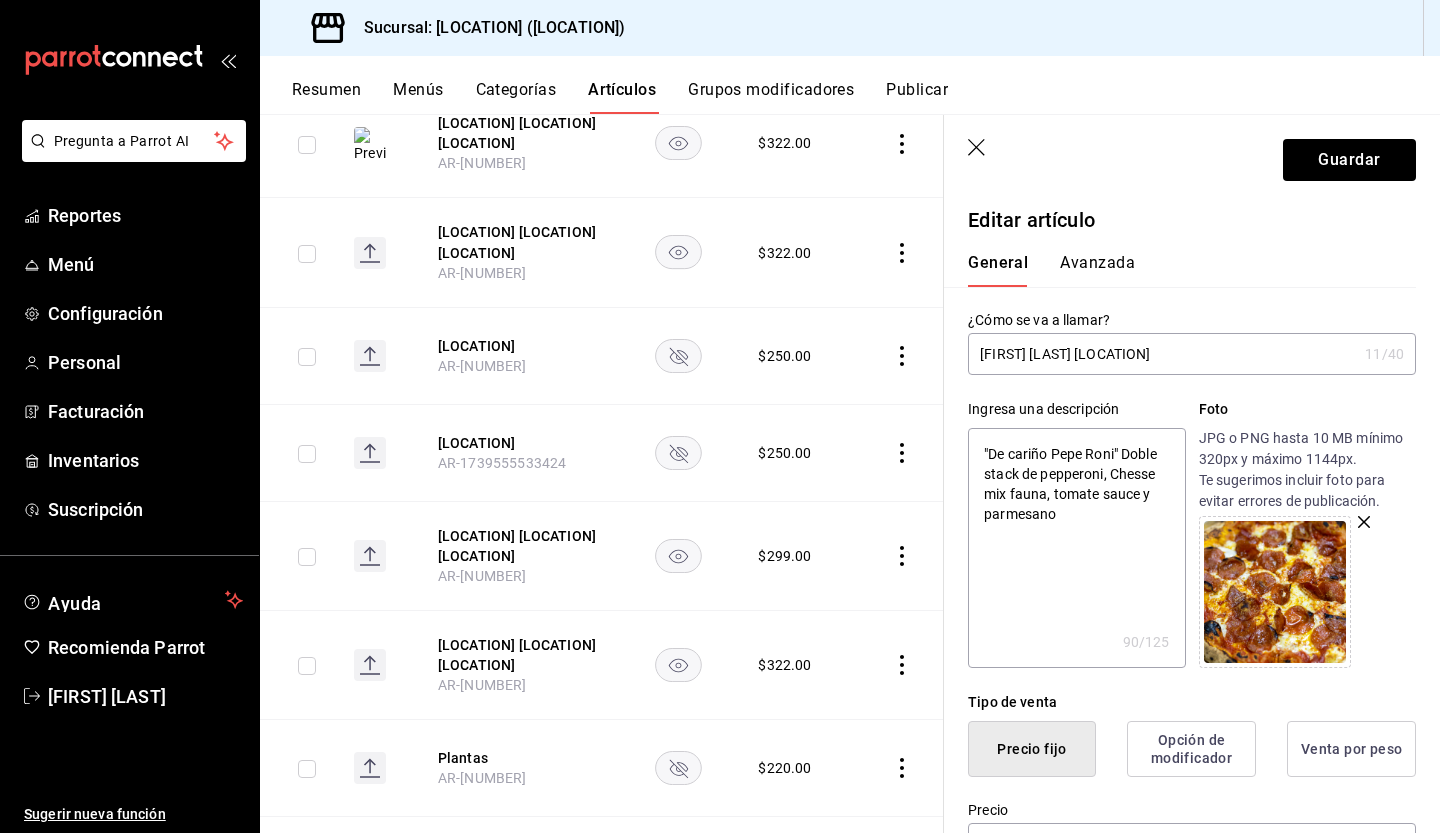 type on "x" 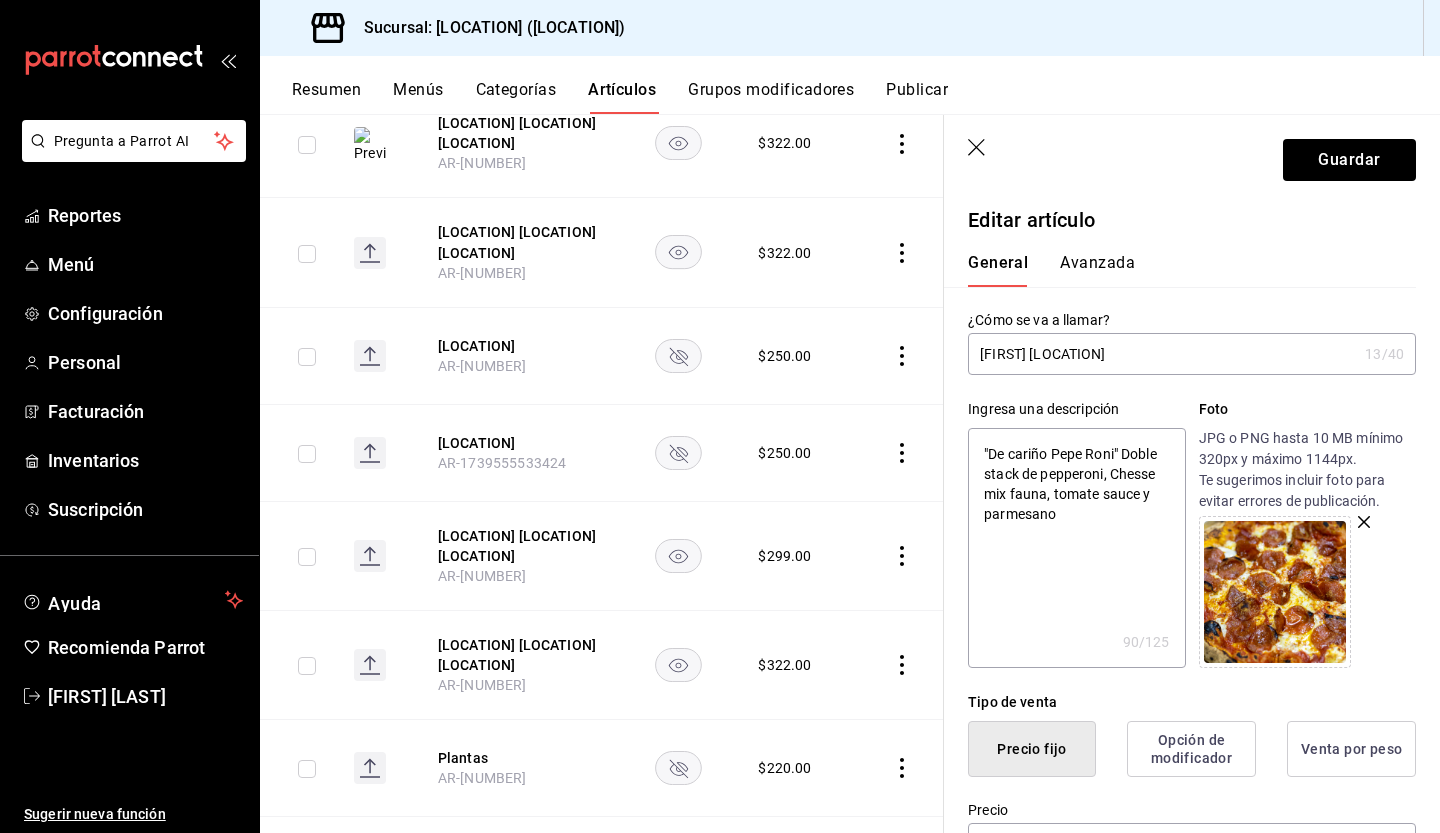 type on "[FIRST] [LAST] [LOCATION]" 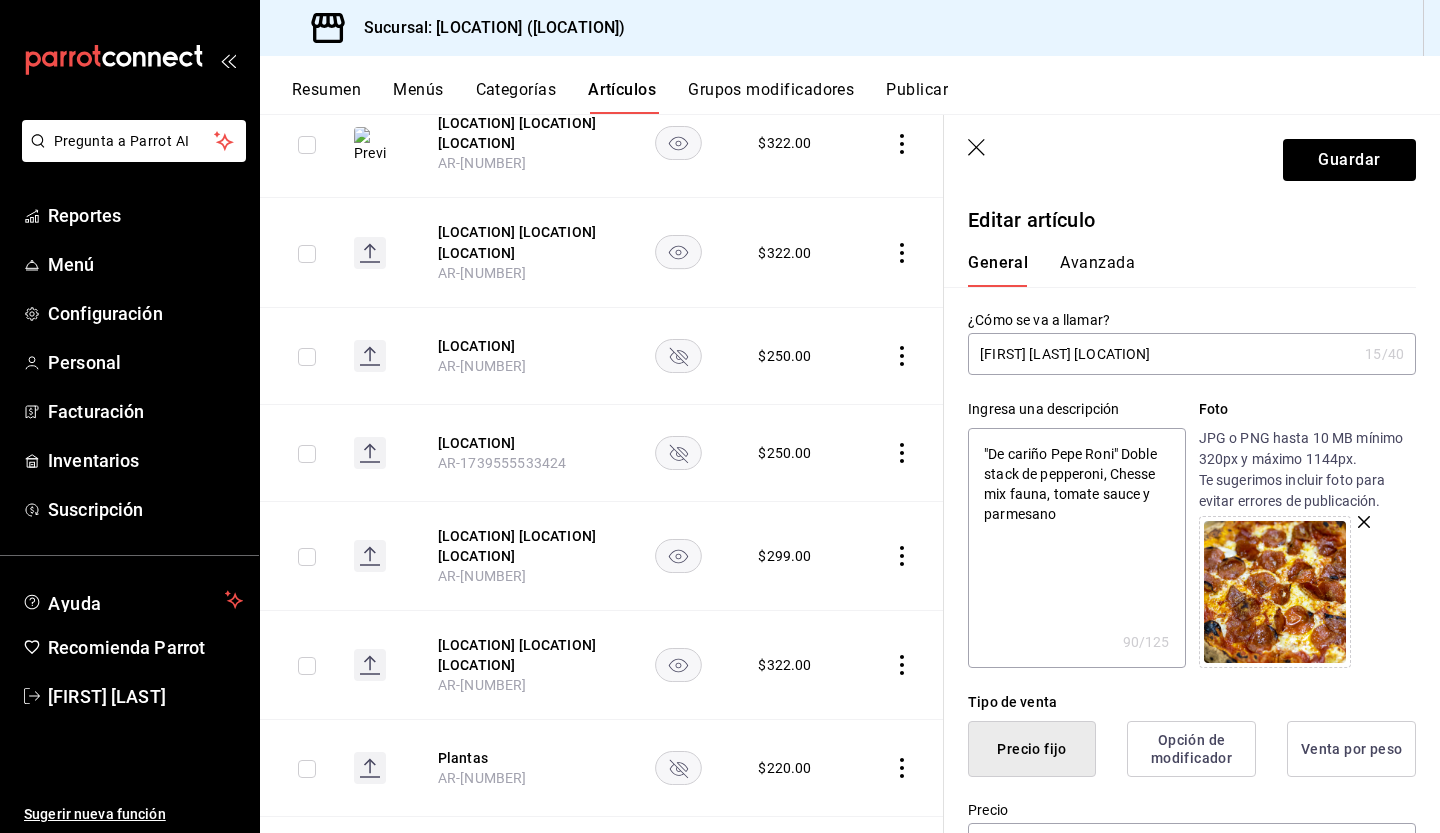 type on "[FIRST] [LAST] [LOCATION]" 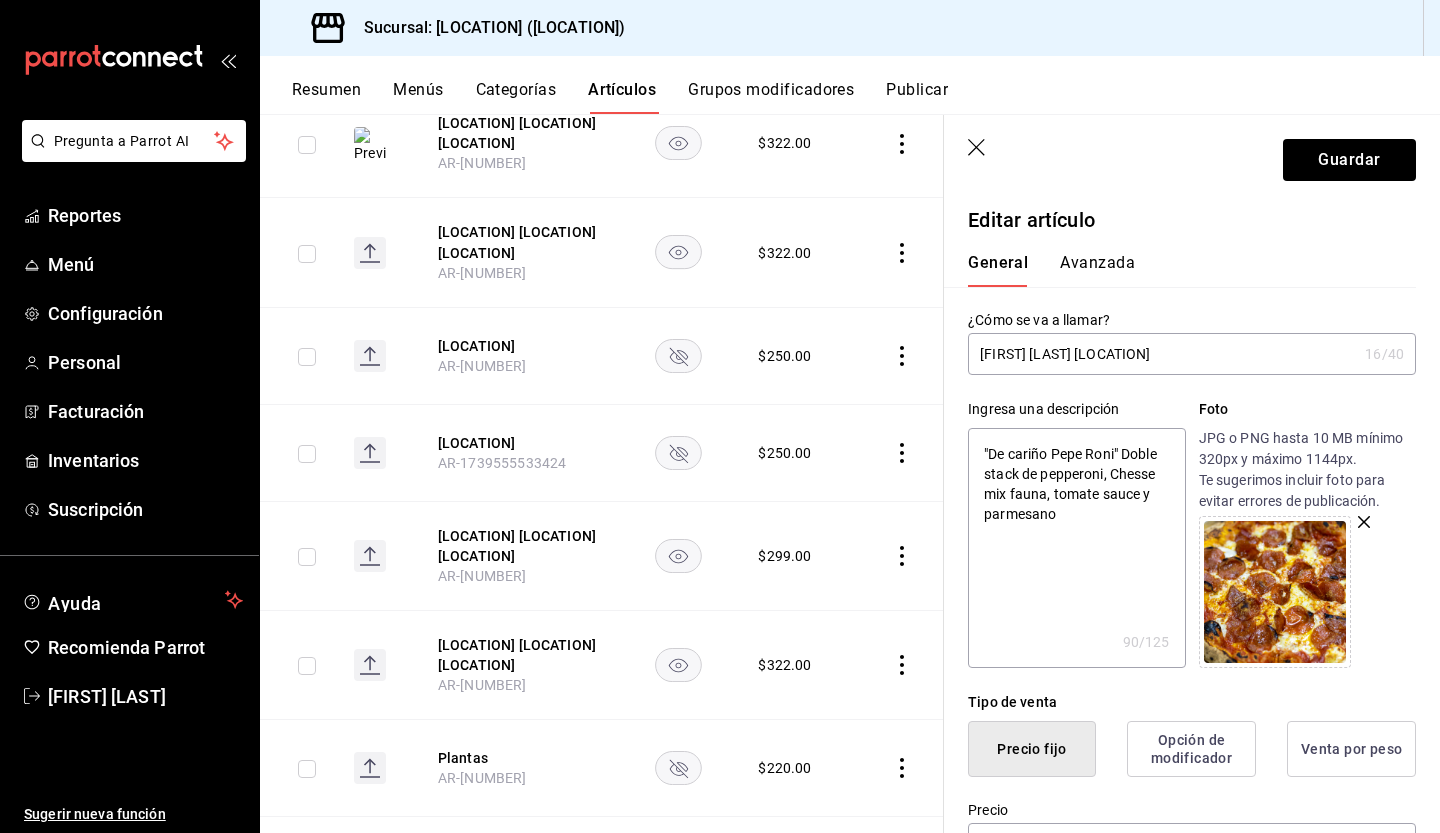 type on "[FIRST] [LAST] [LOCATION]" 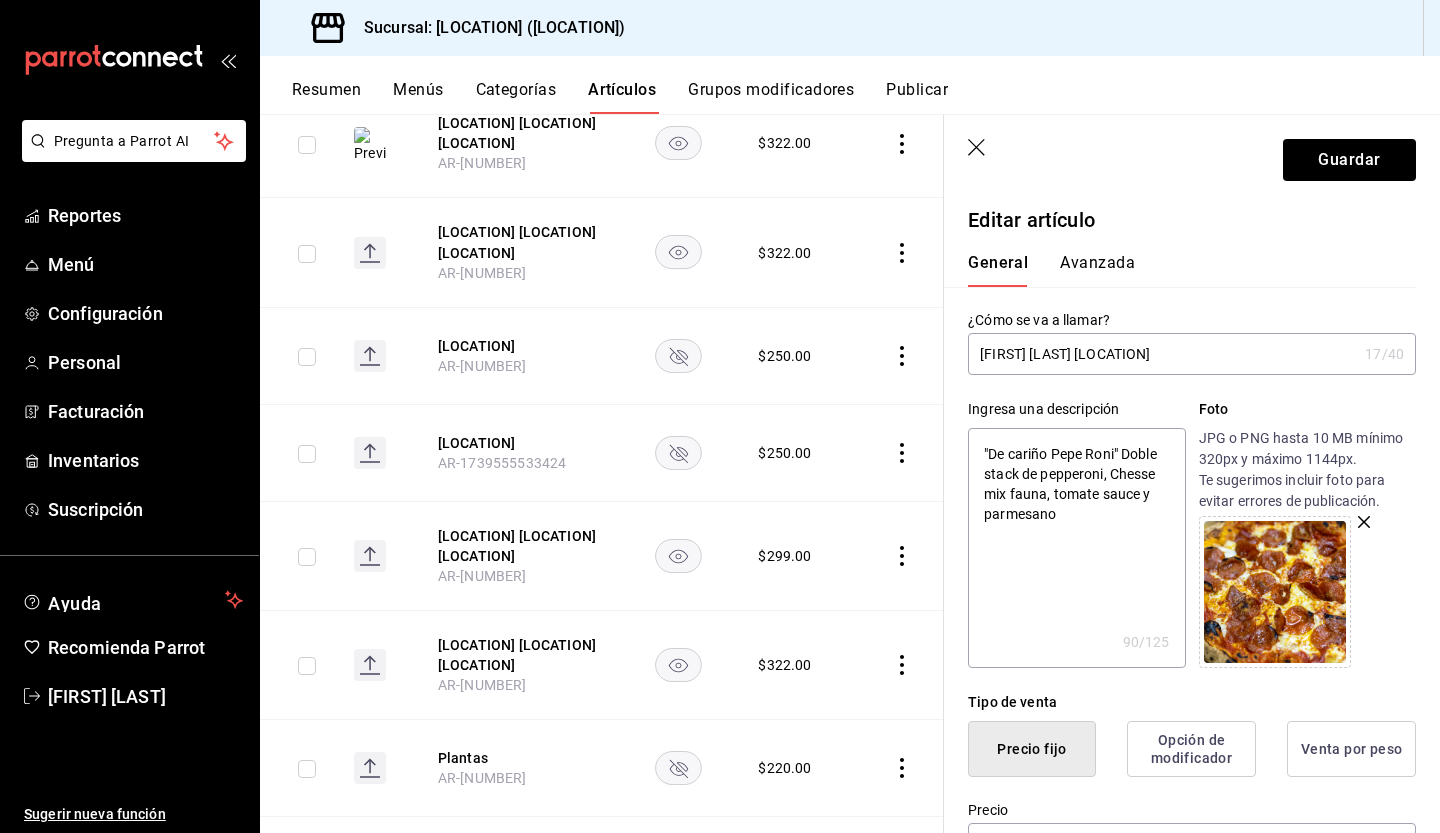 type on "[FIRST] [LAST] [LOCATION]" 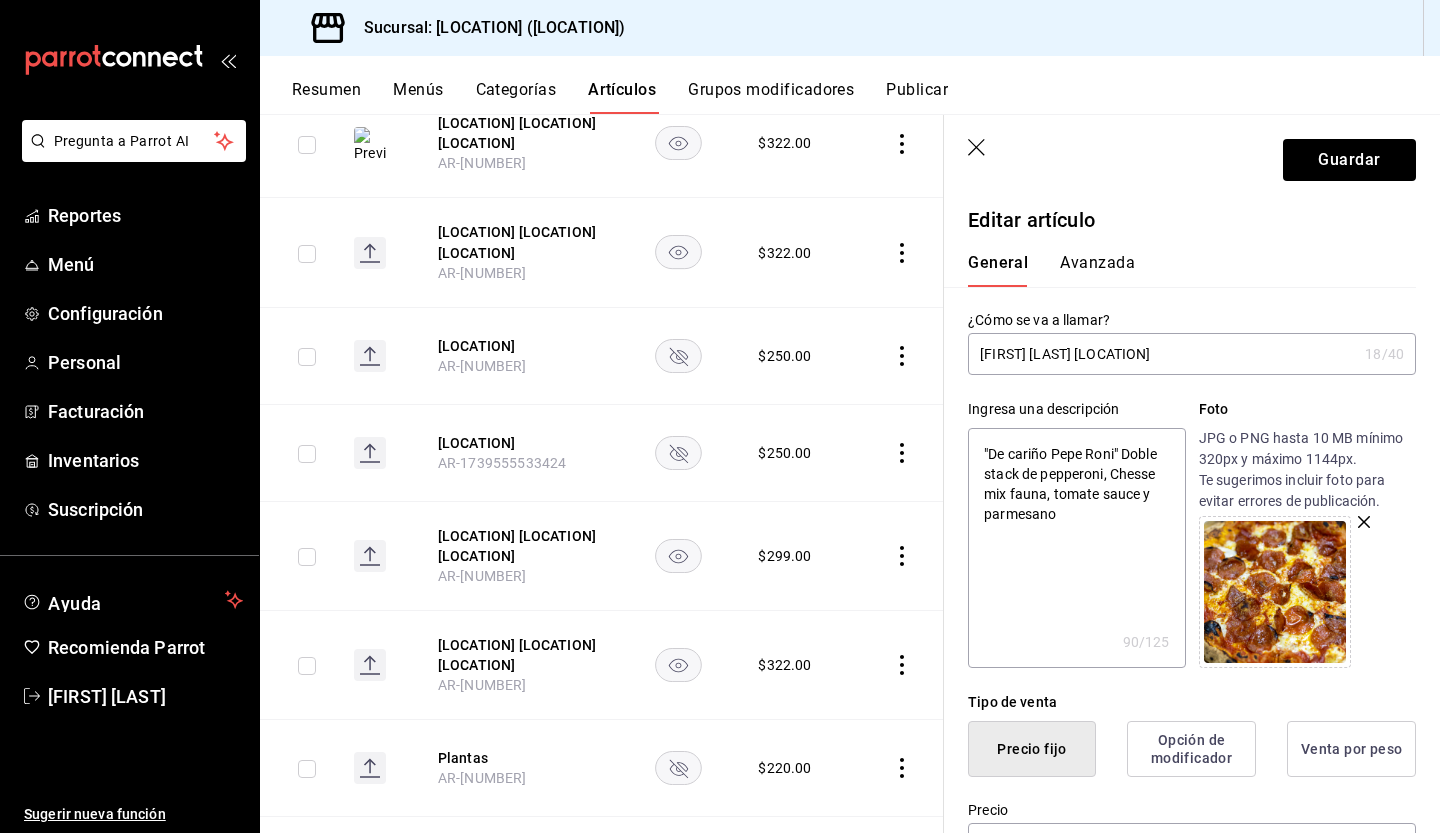 type on "[FIRST] [LAST] [LOCATION]" 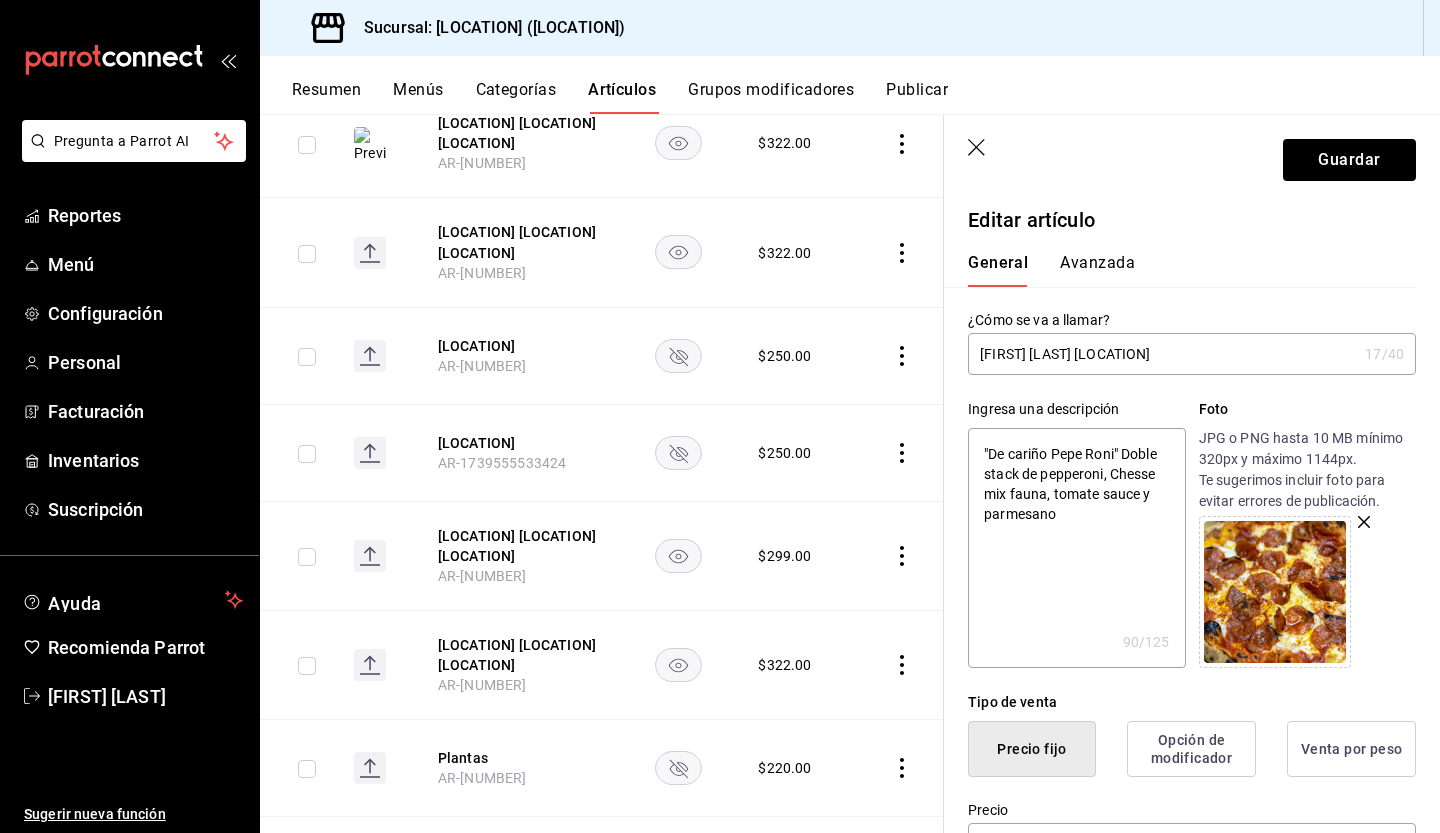 type on "[FIRST] [LAST] [LOCATION]" 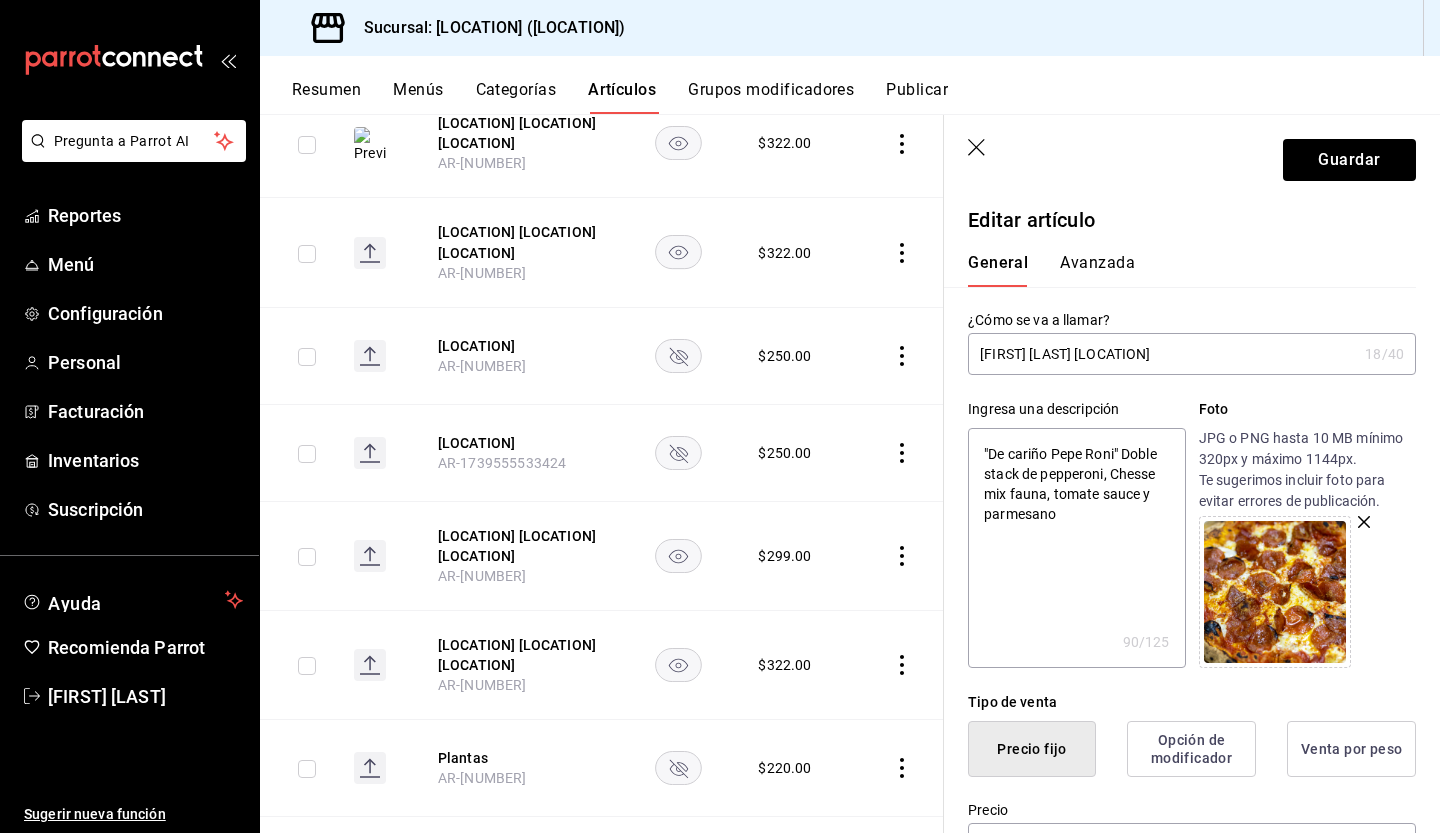type on "[FIRST] [LAST] [LOCATION]" 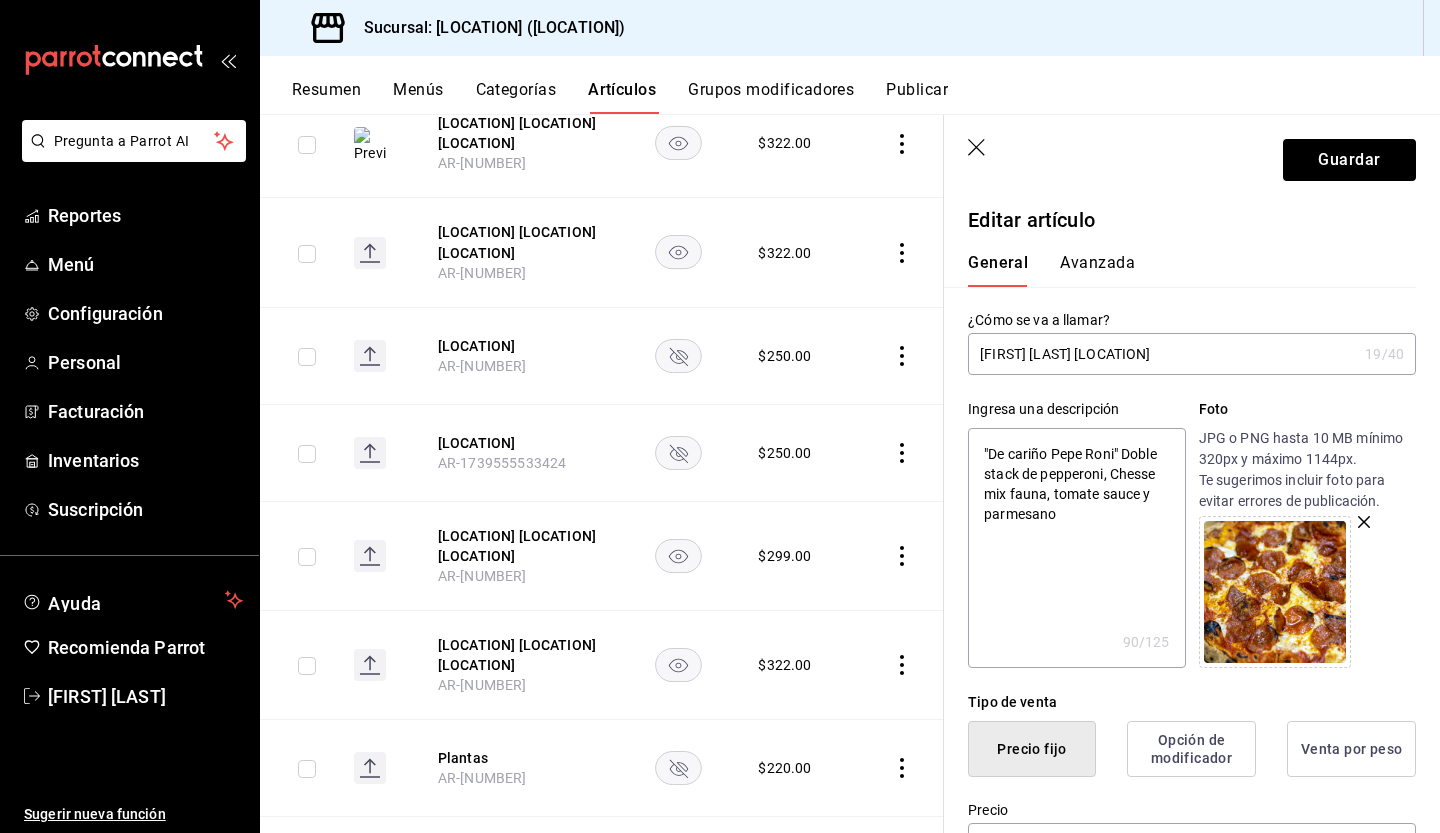type on "[FIRST] [LAST] [LOCATION]" 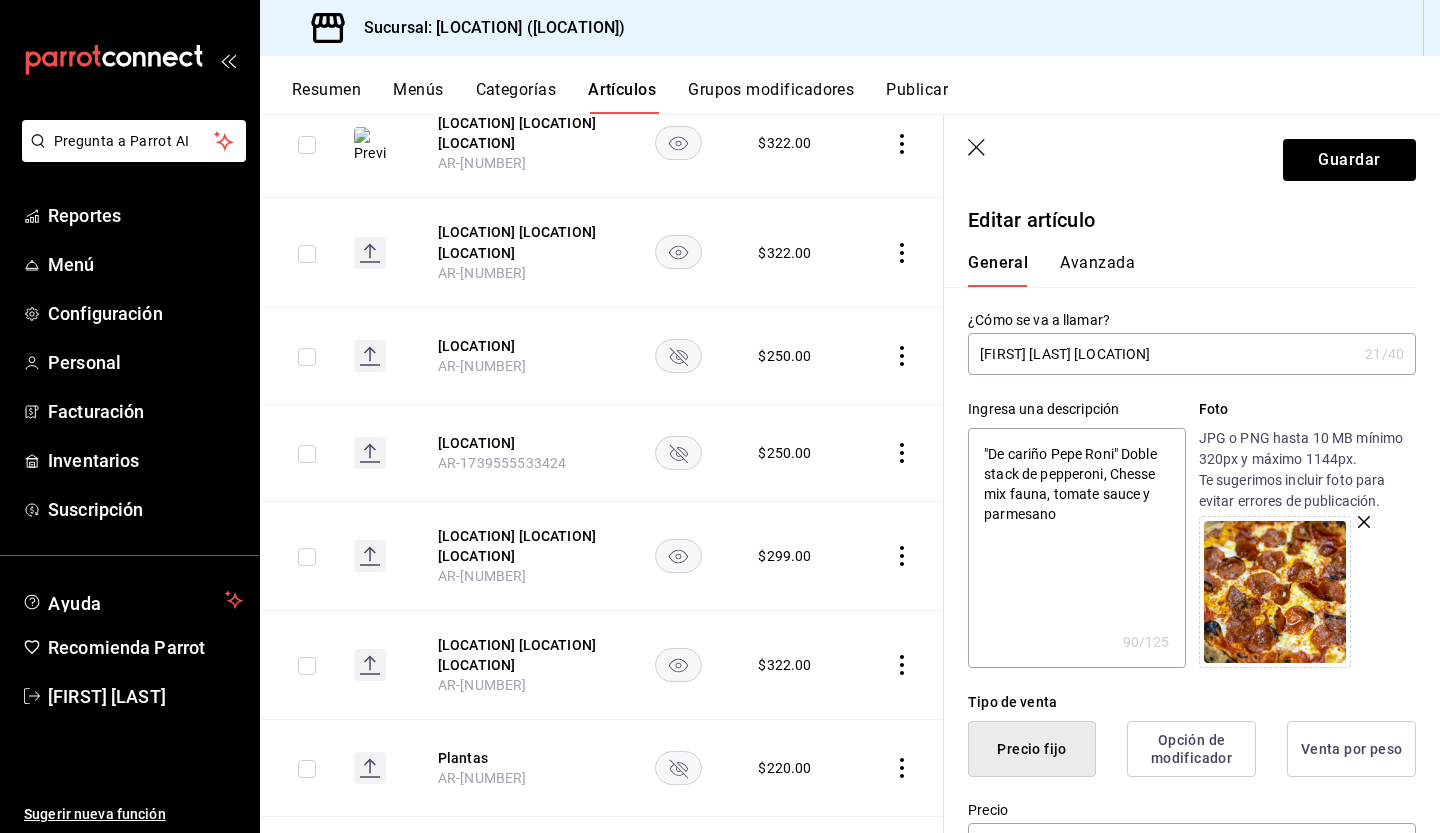 type on "[FIRST] [LAST] [LOCATION]" 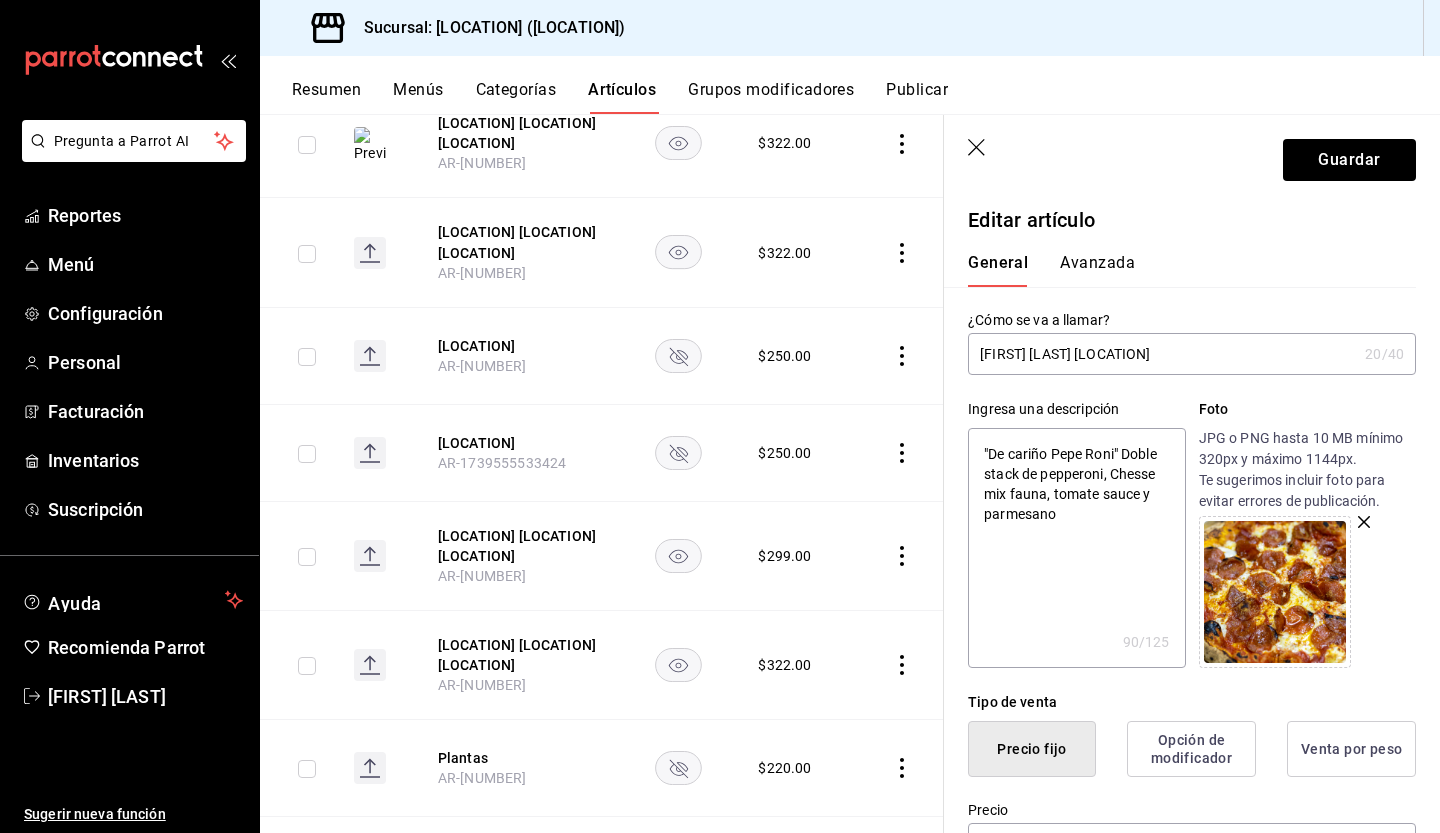 type on "[FIRST] [LAST] [LOCATION]" 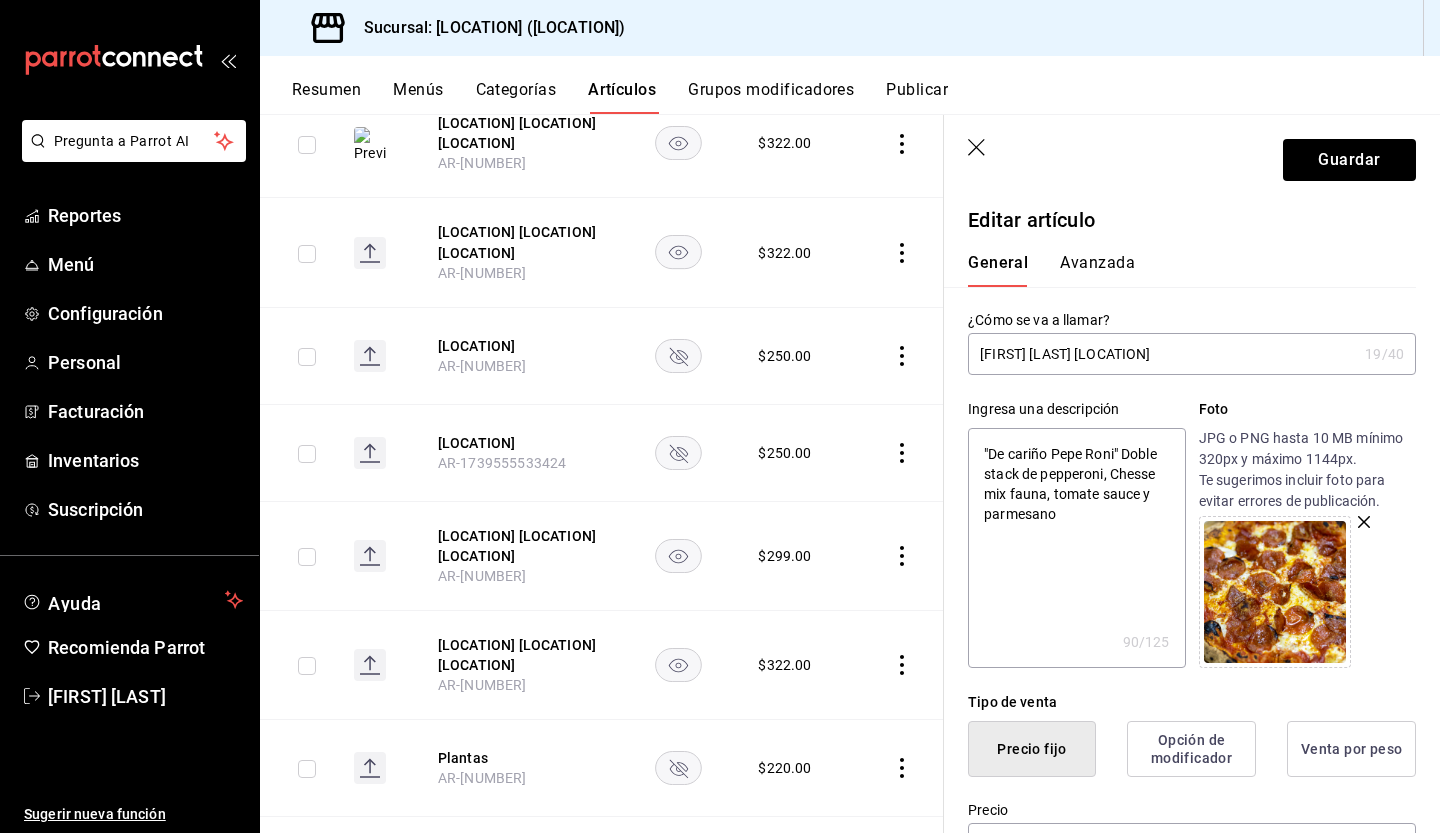 type on "[FIRST] [LAST] [LOCATION]" 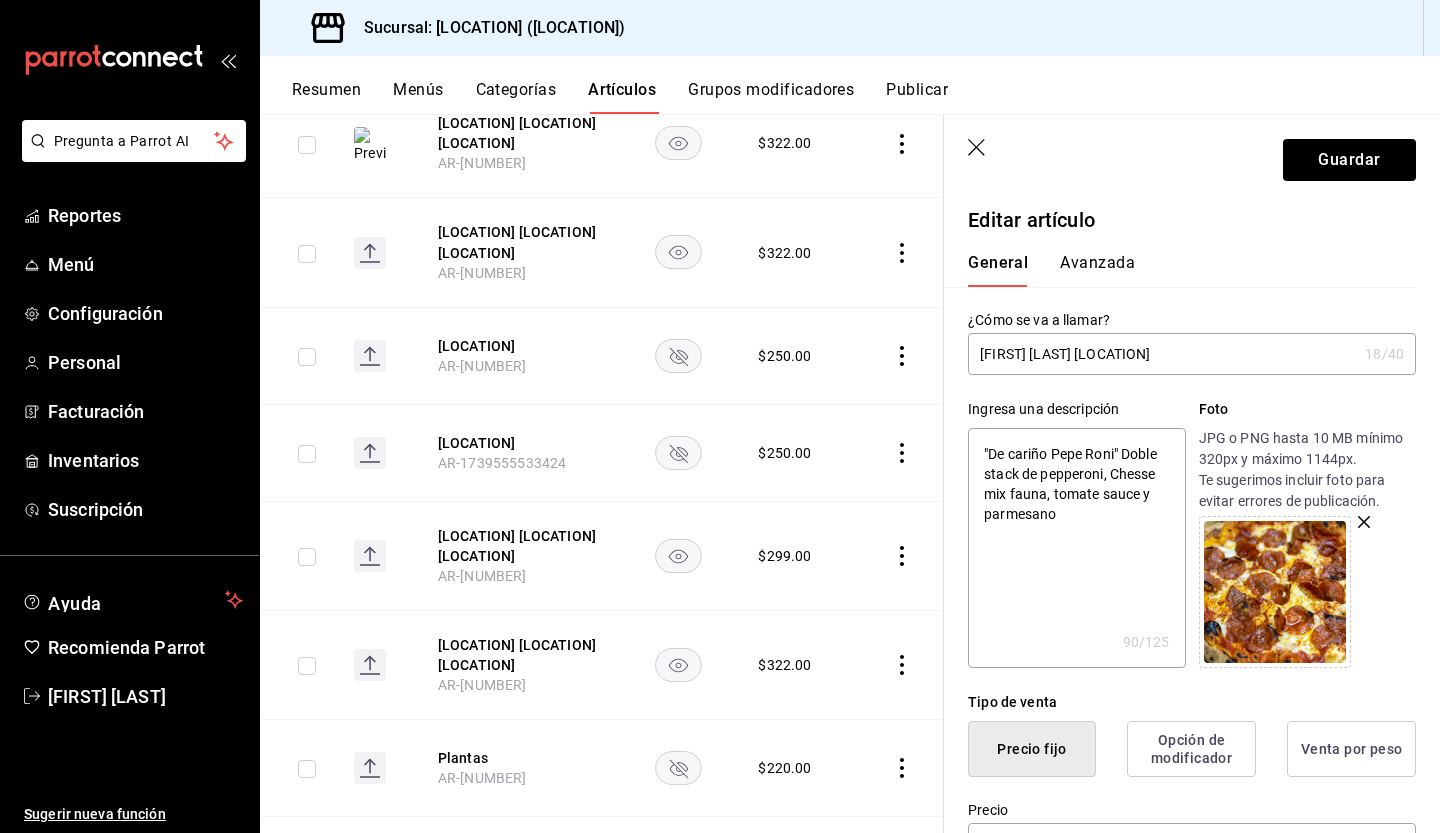 type on "[FIRST] [LAST] [LOCATION]" 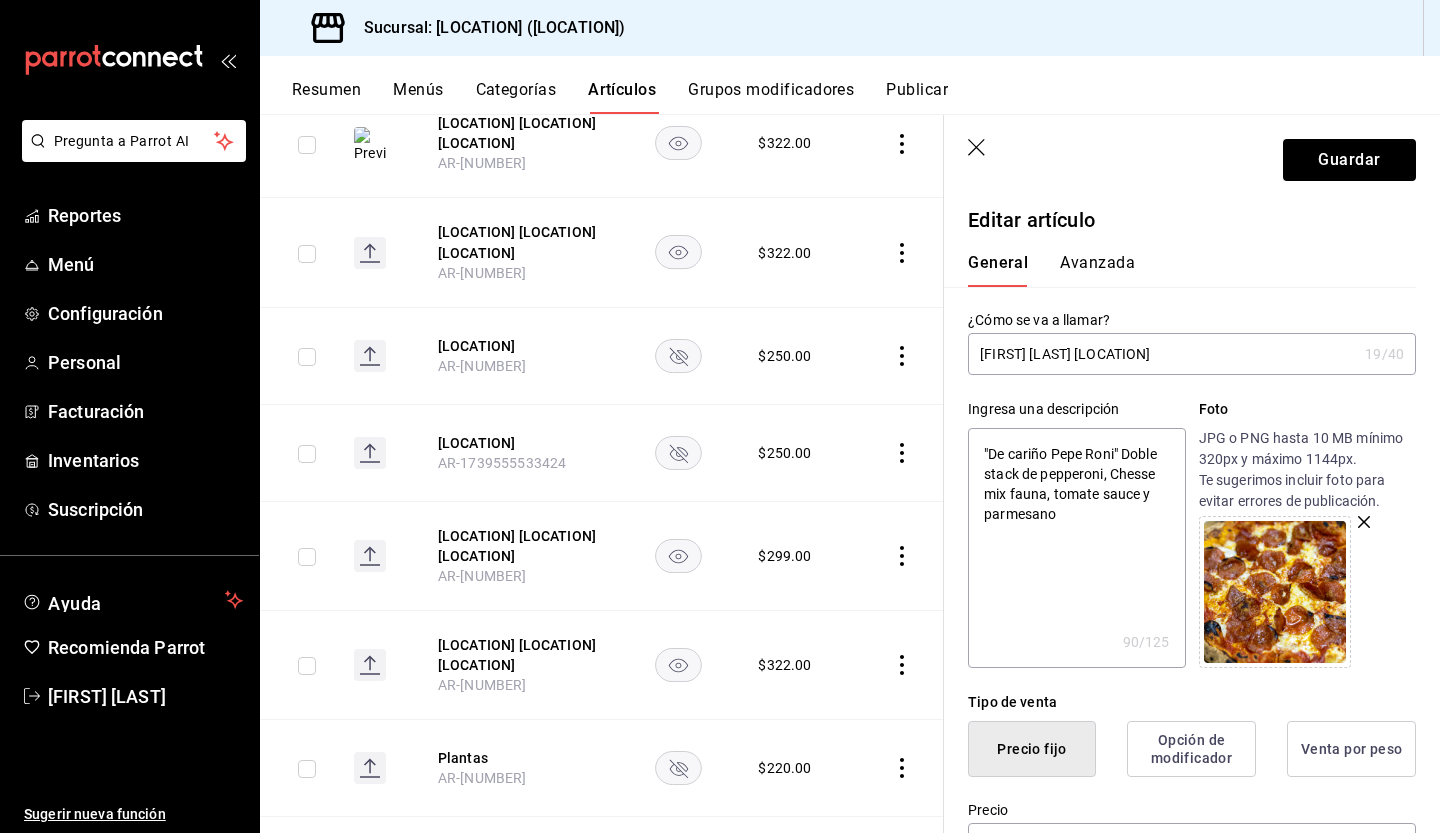 type on "[FIRST] [LAST] [LOCATION]" 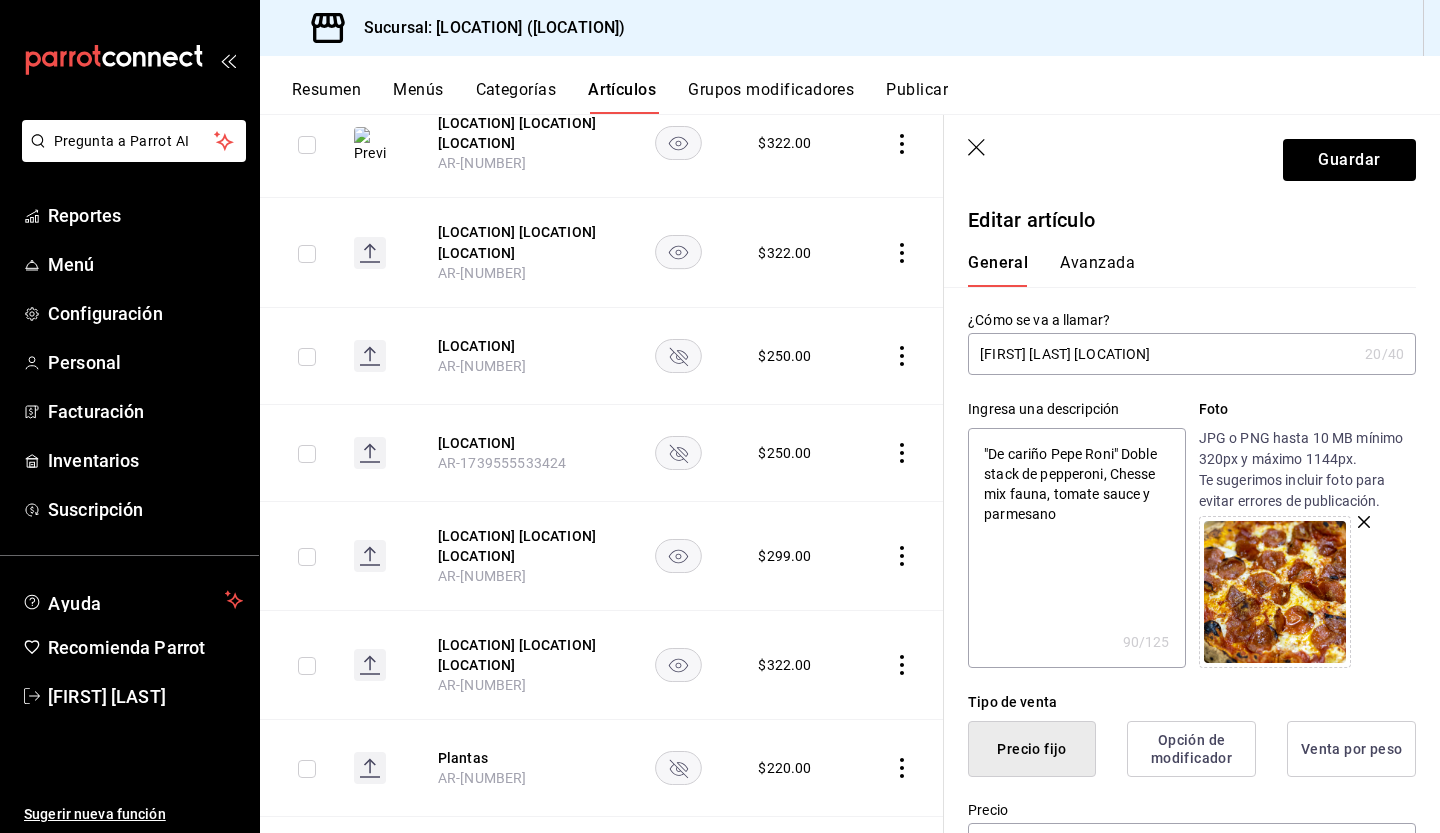 type on "[FIRST] [LAST] [LOCATION]" 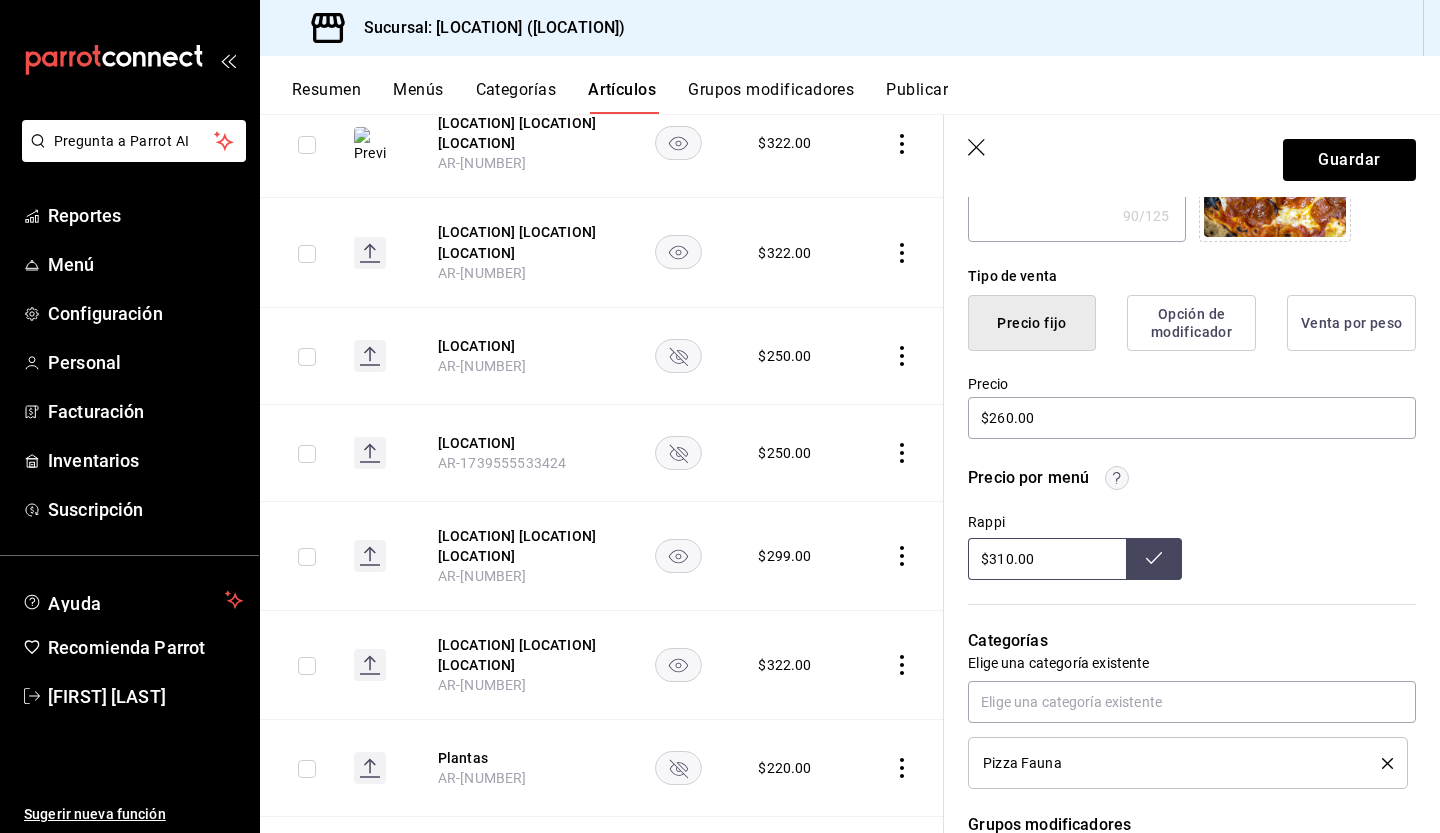 scroll, scrollTop: 426, scrollLeft: 0, axis: vertical 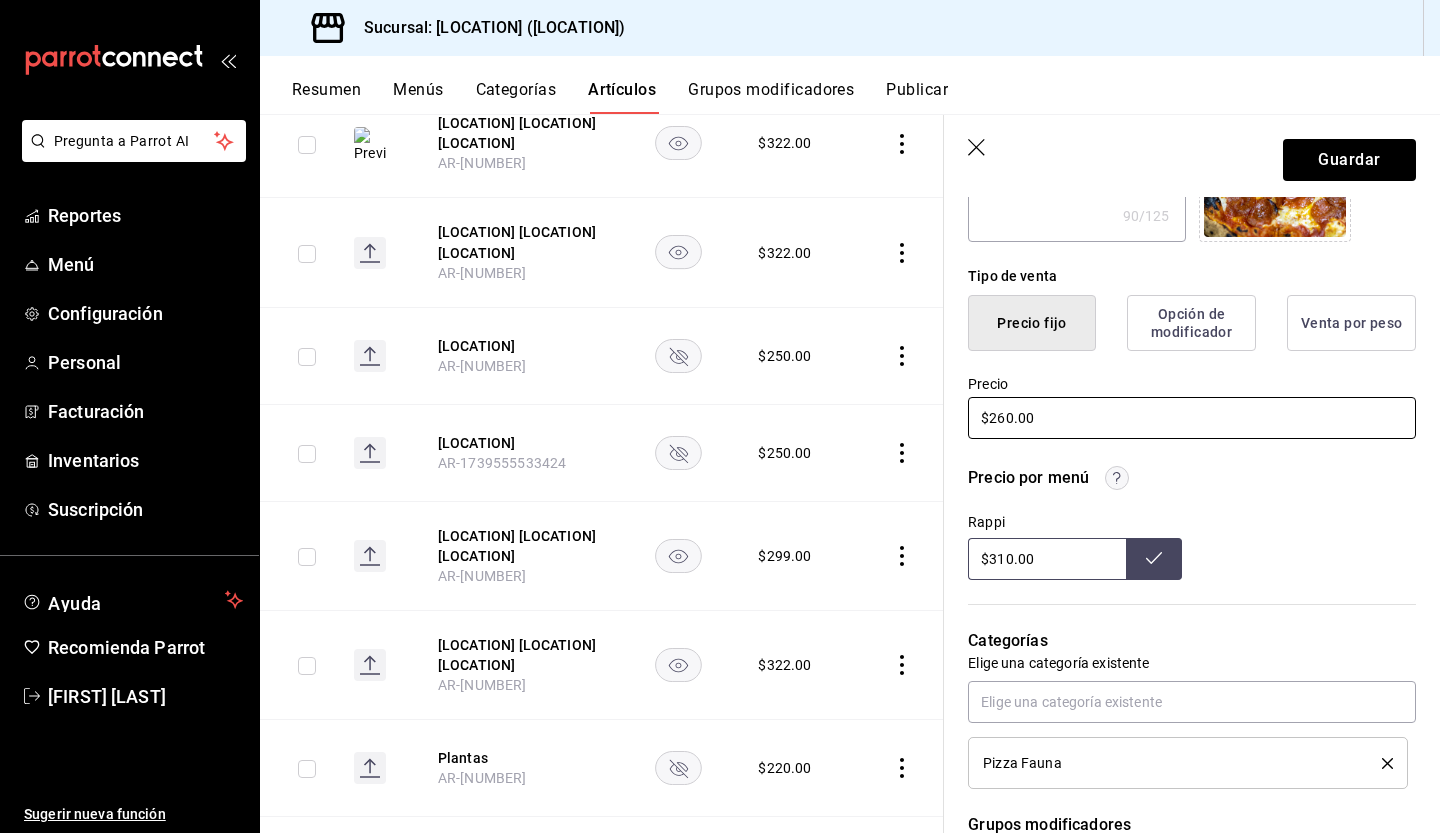 type on "[FIRST] [LAST] [LOCATION]" 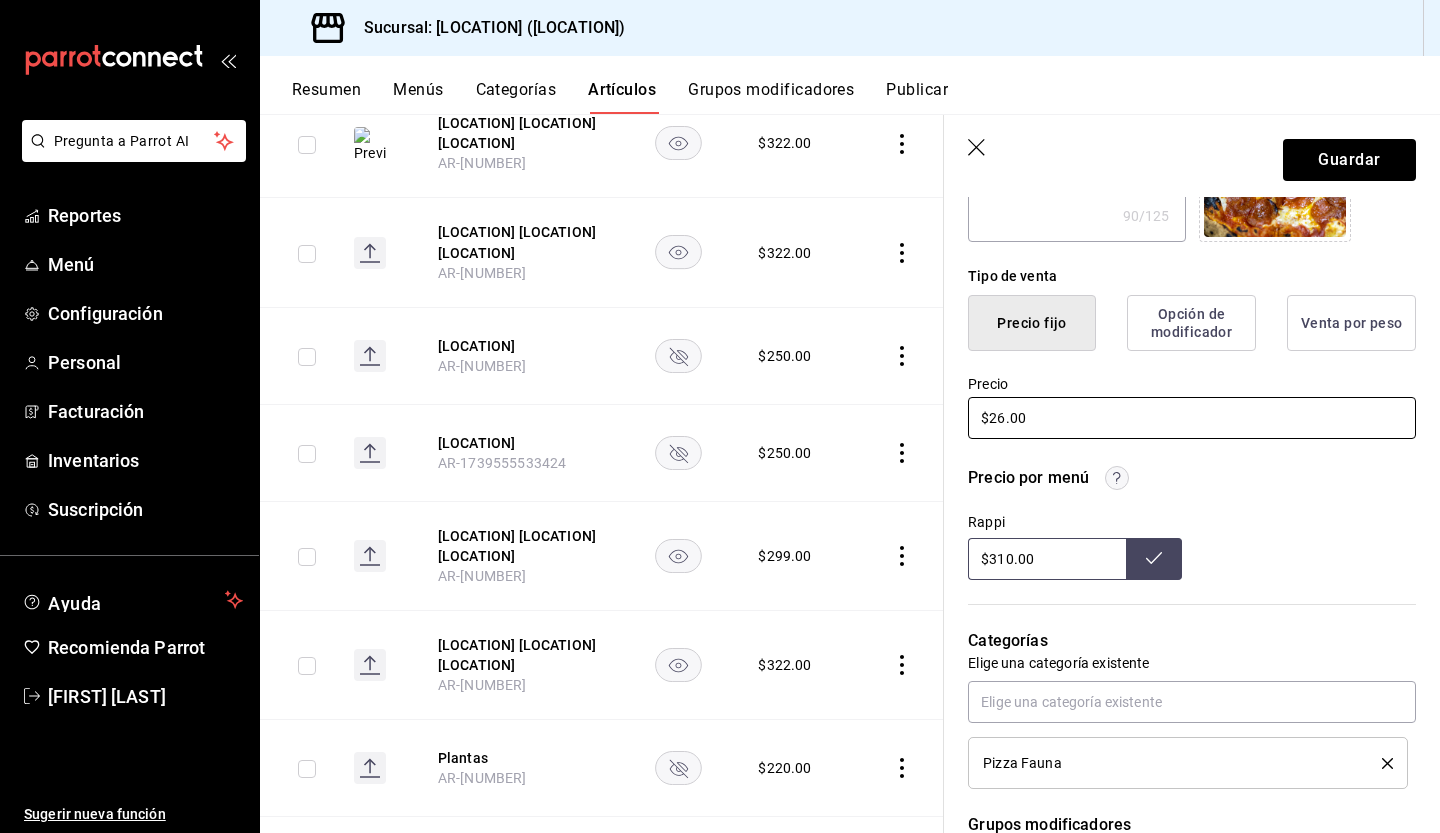 type on "$2.00" 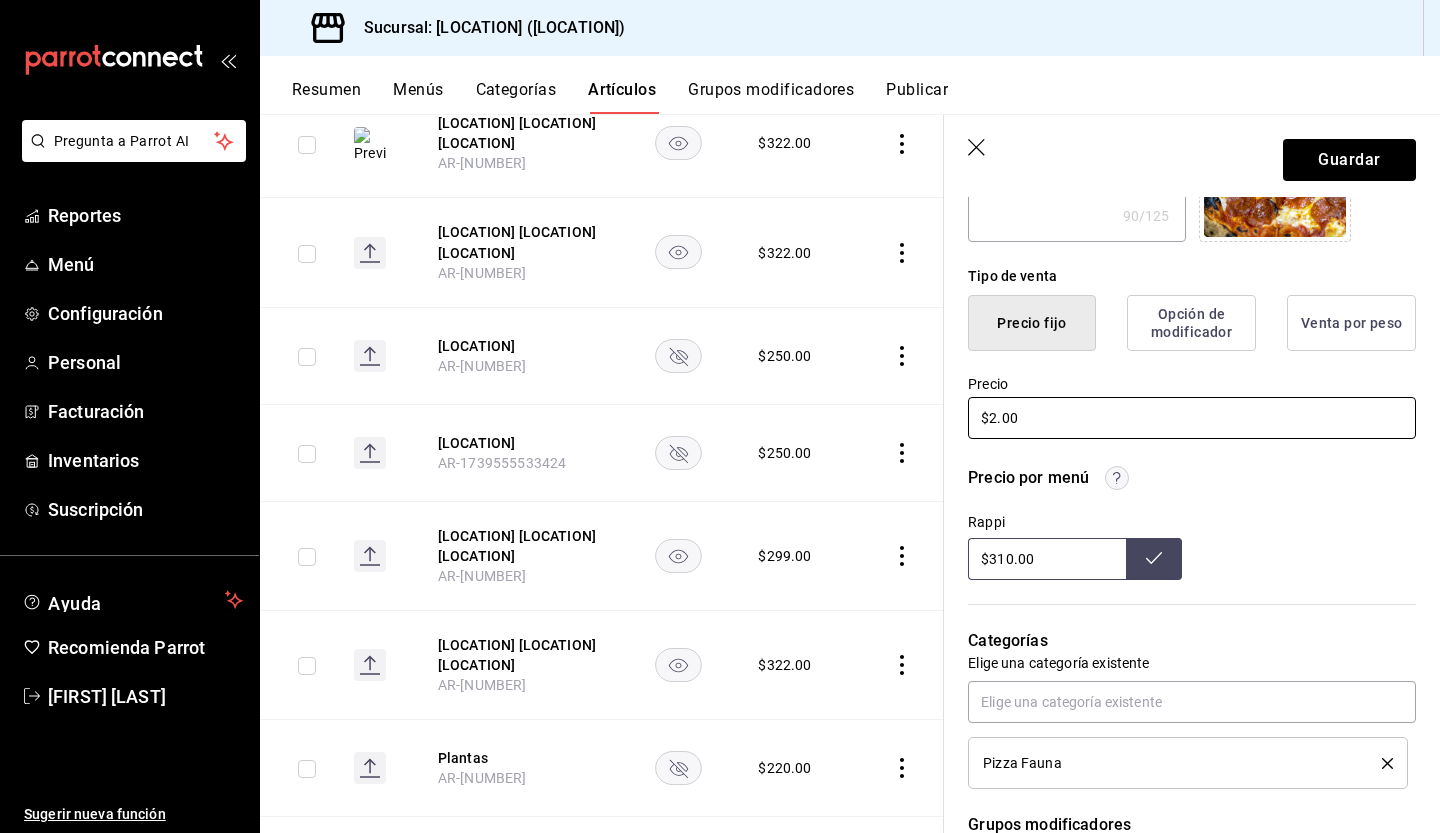type on "x" 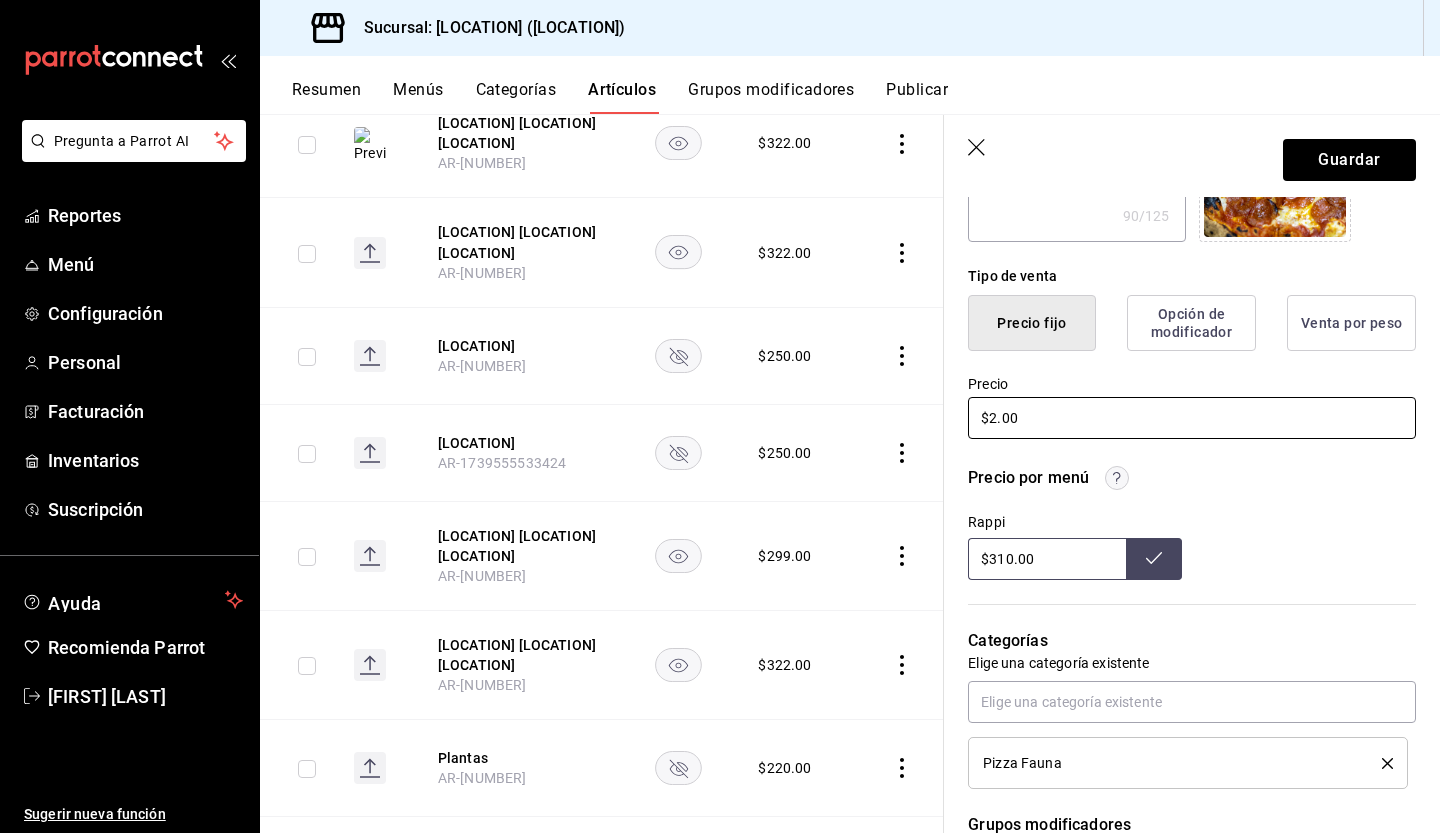 type on "$29.00" 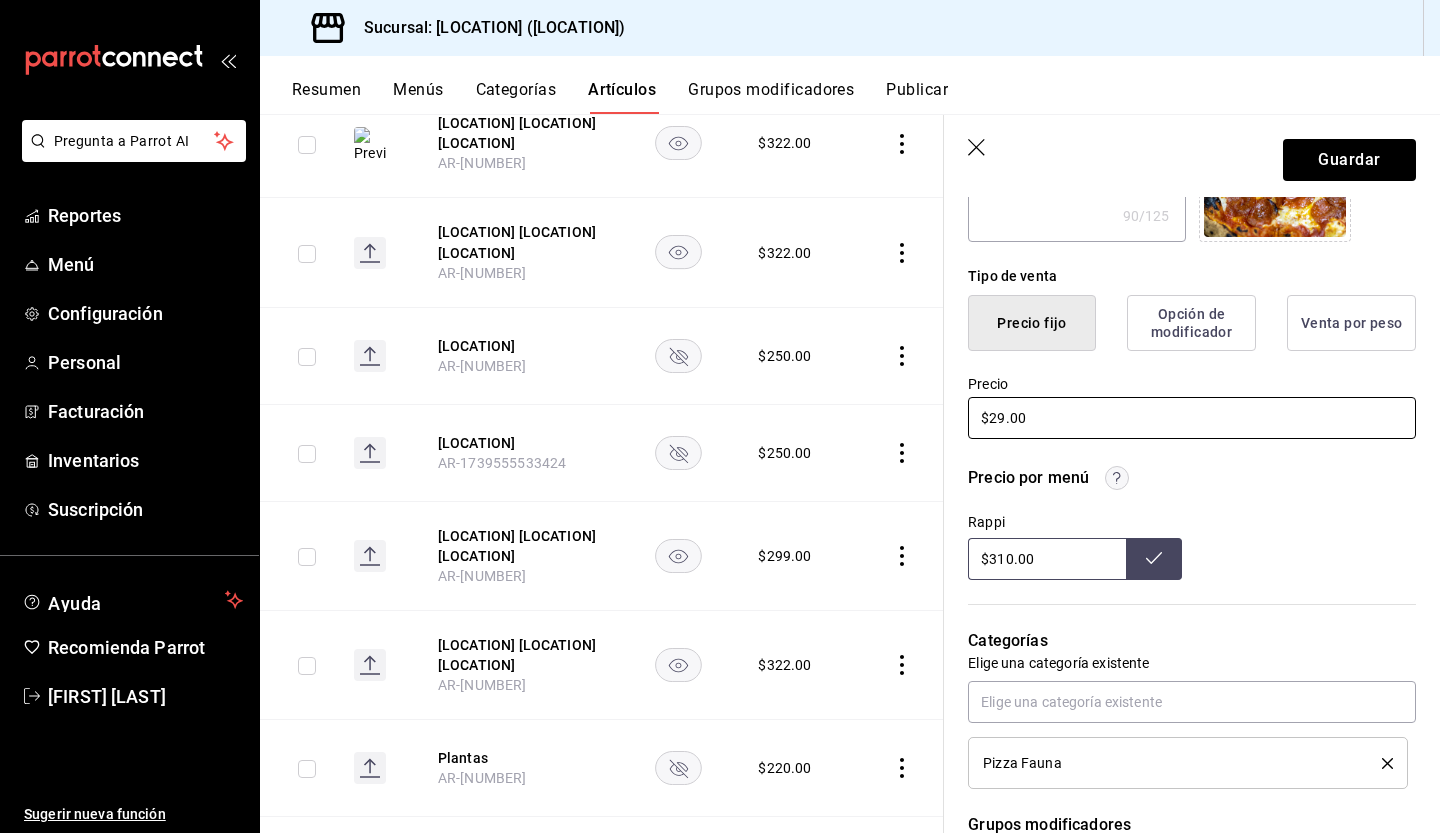 type on "x" 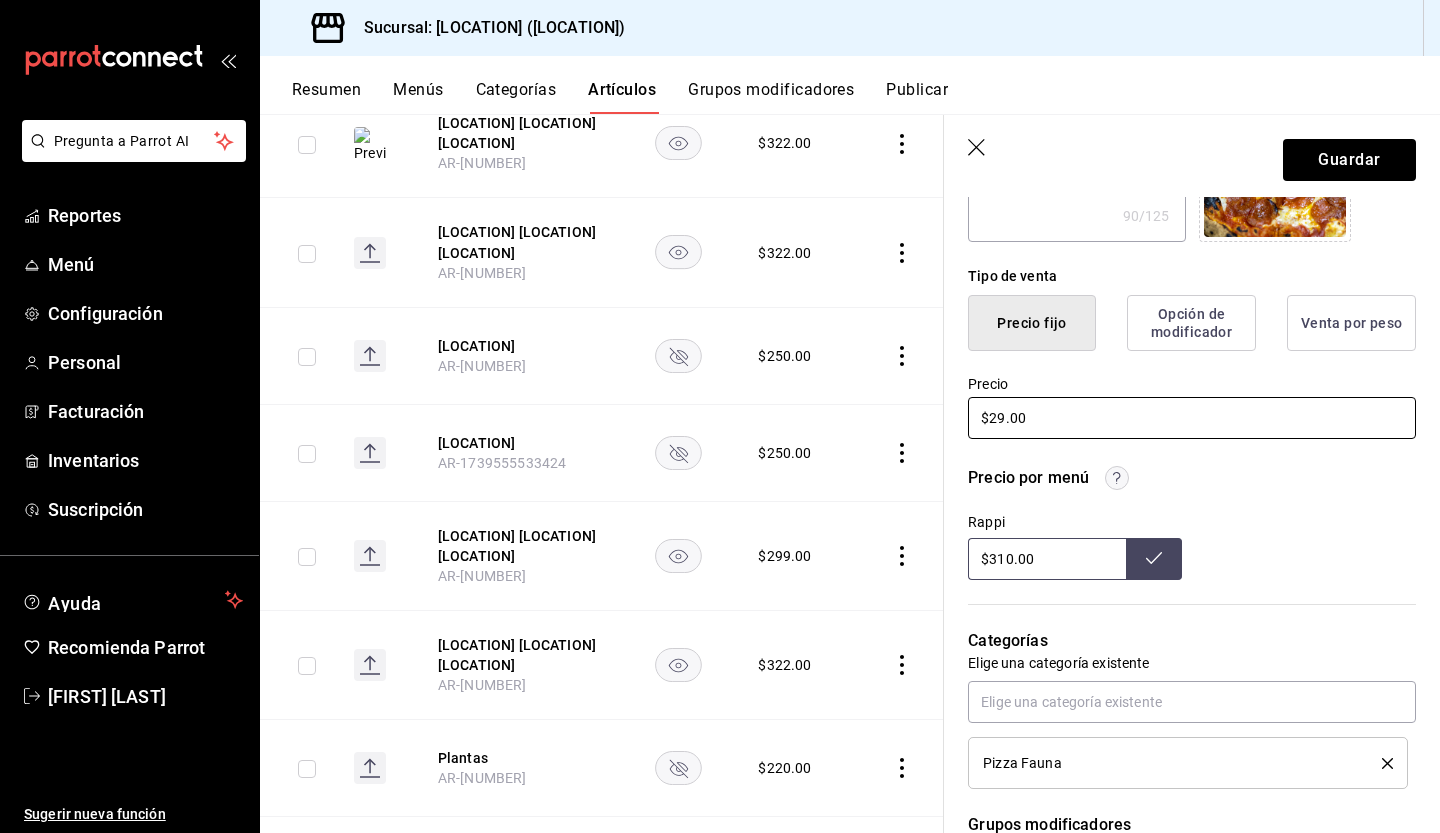 type on "$299.00" 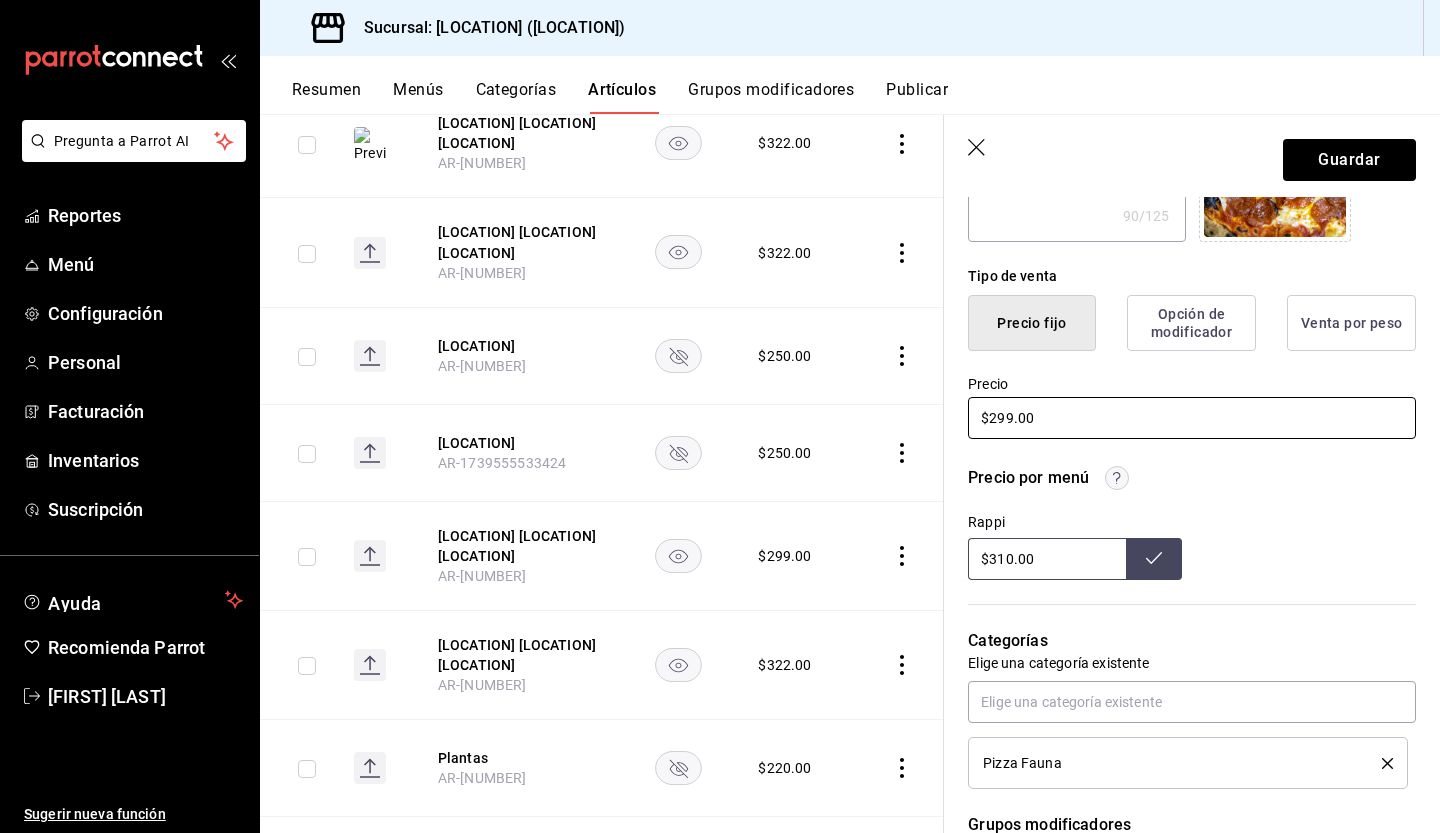 type on "x" 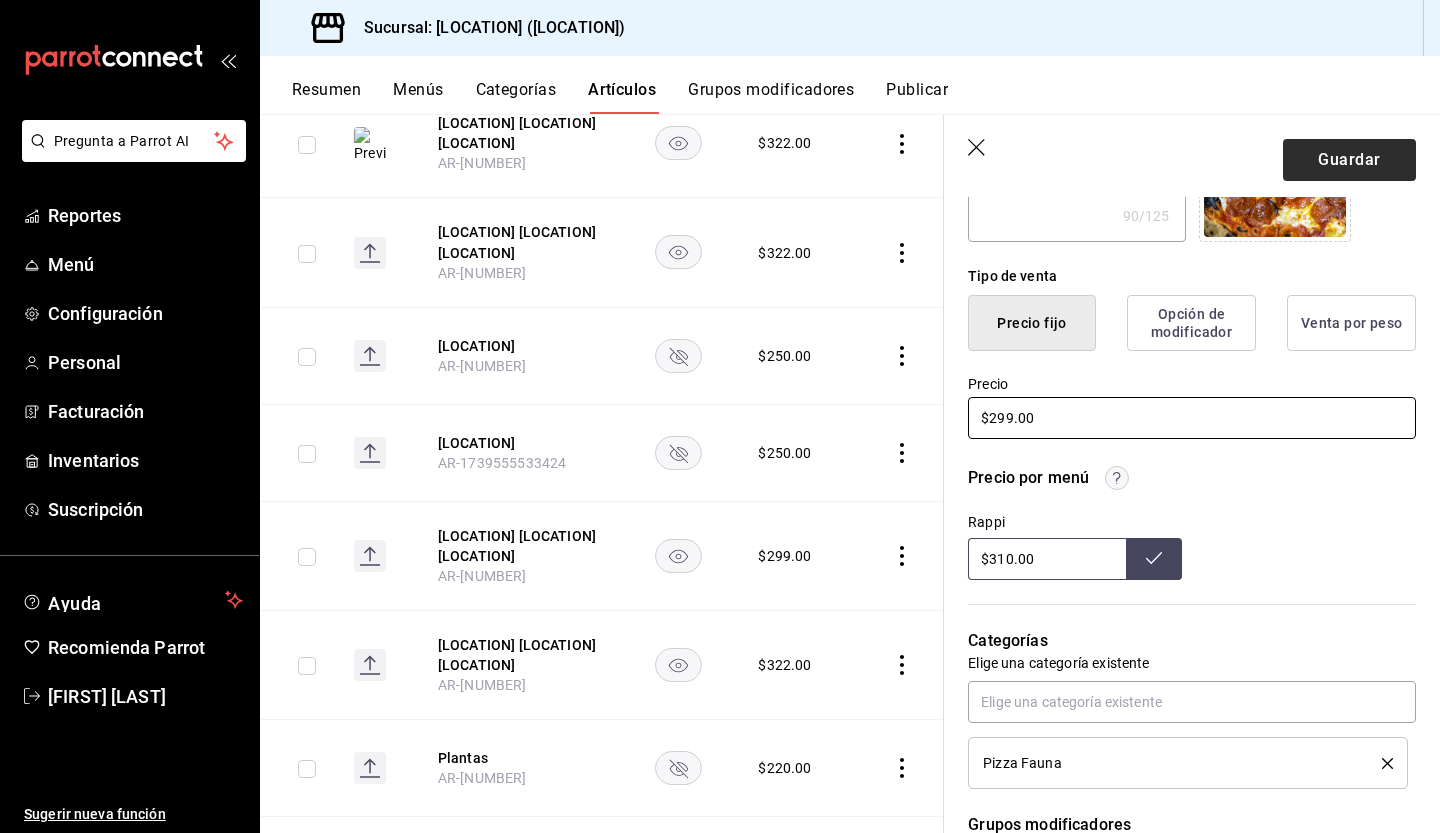 type on "$299.00" 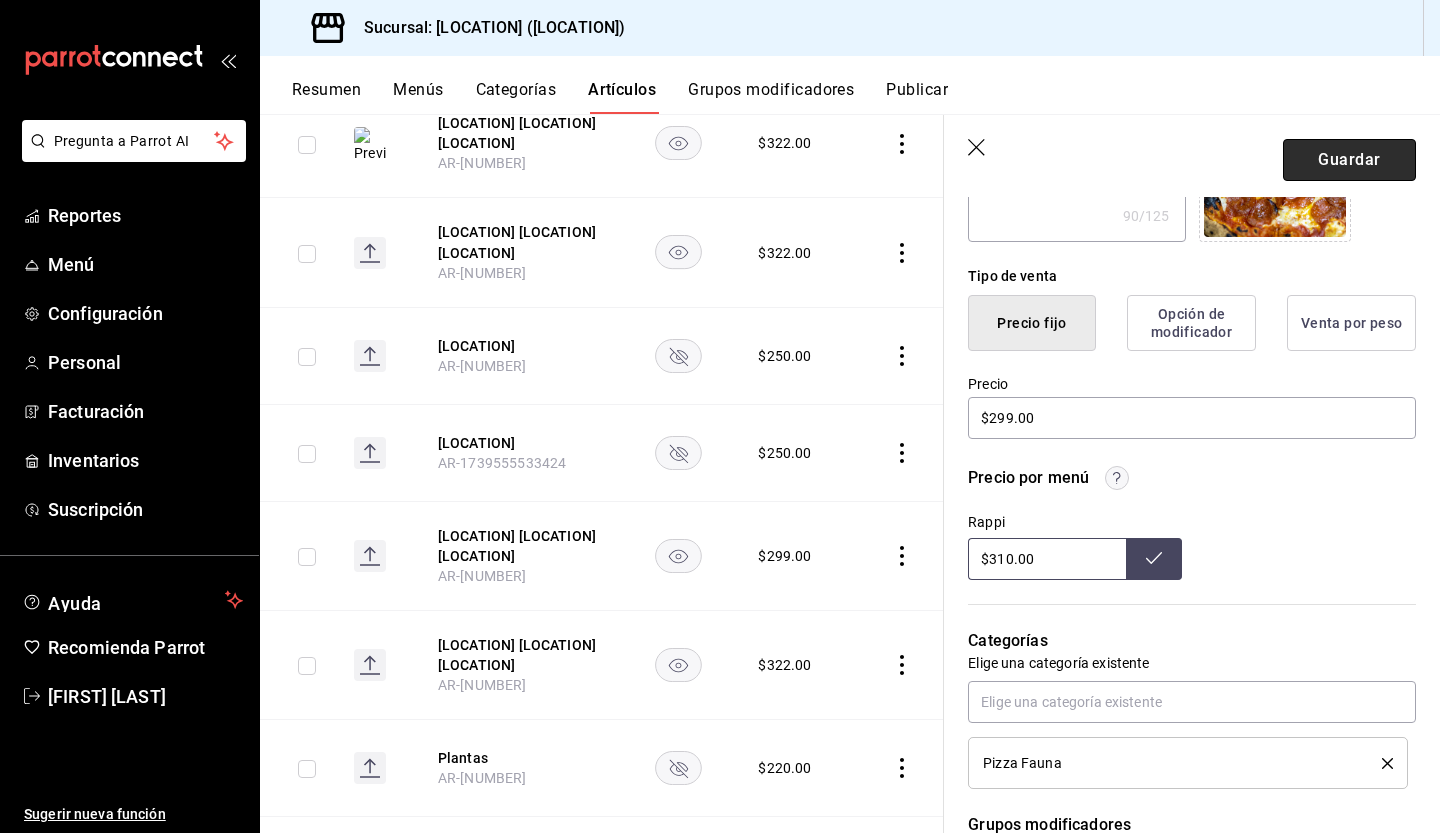 click on "Guardar" at bounding box center [1349, 160] 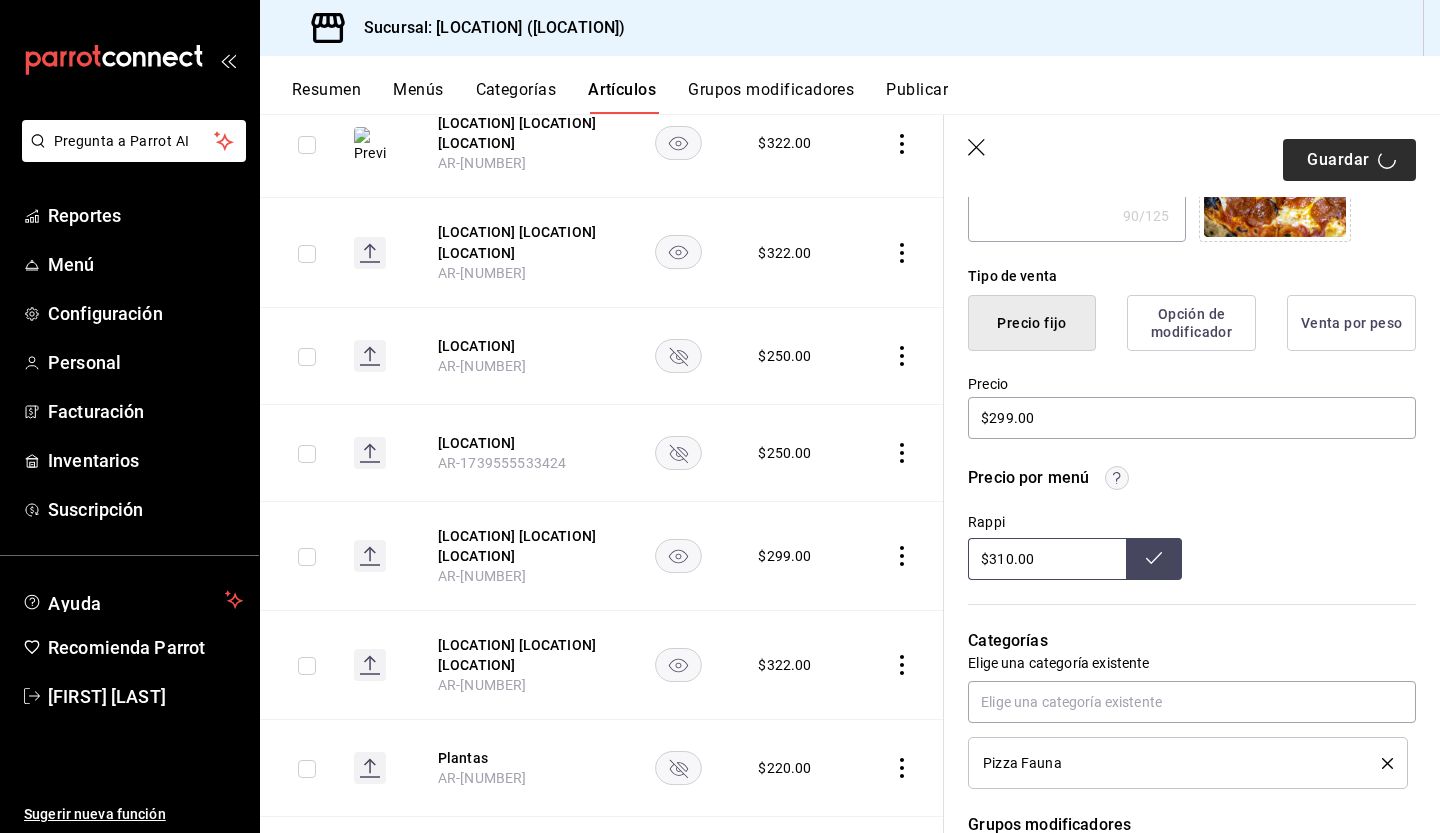 type on "x" 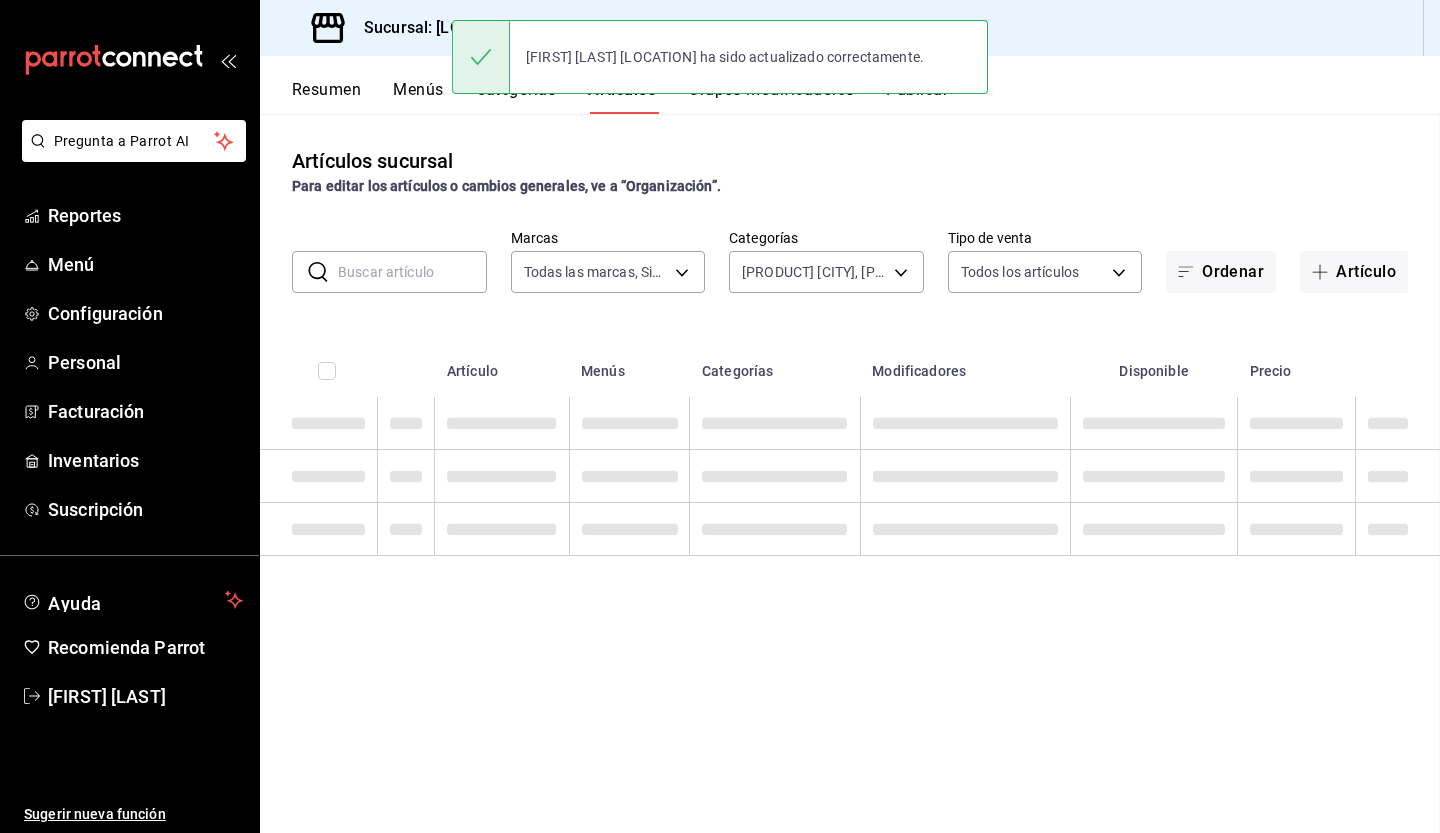 scroll, scrollTop: 0, scrollLeft: 0, axis: both 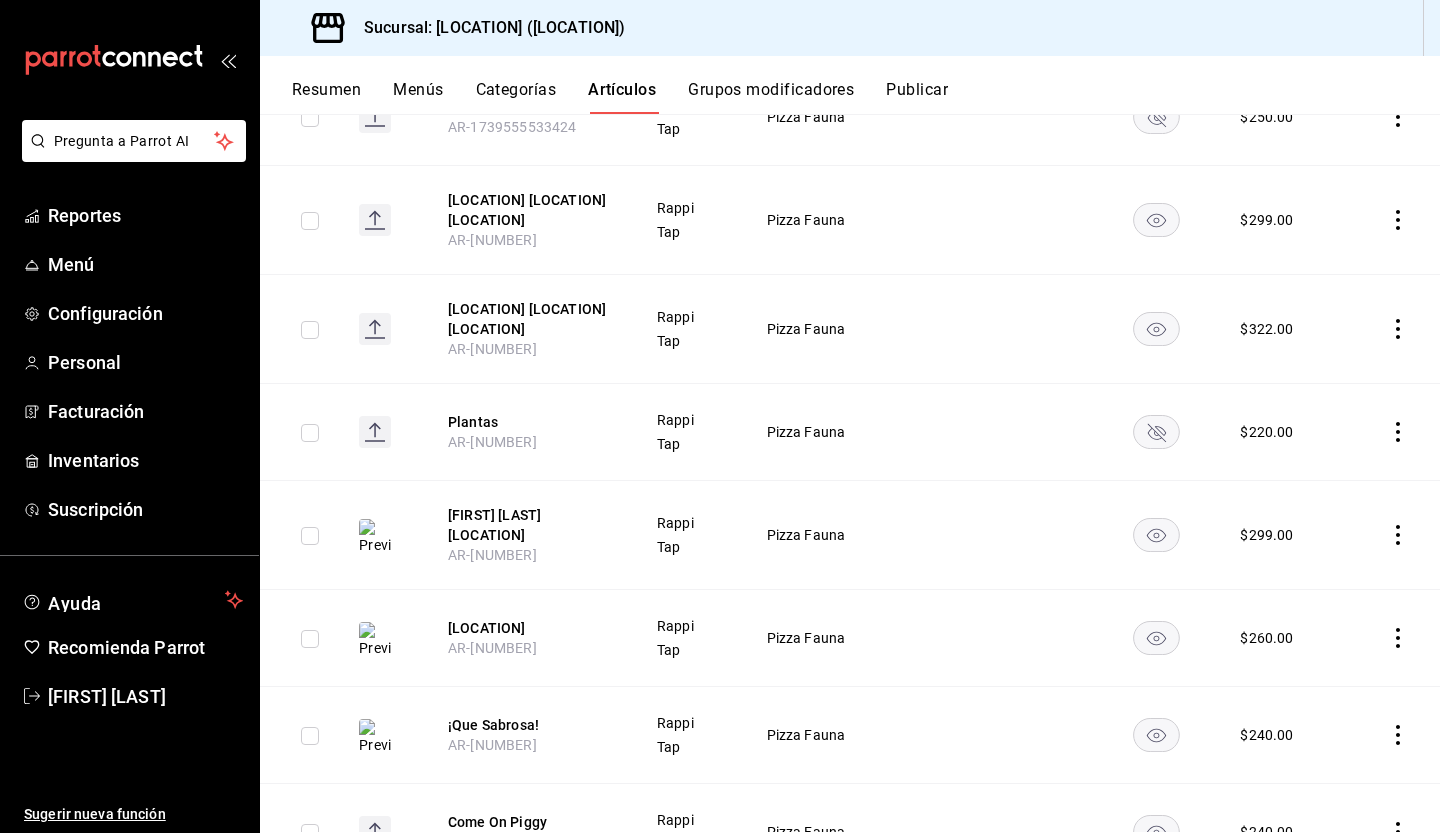 click 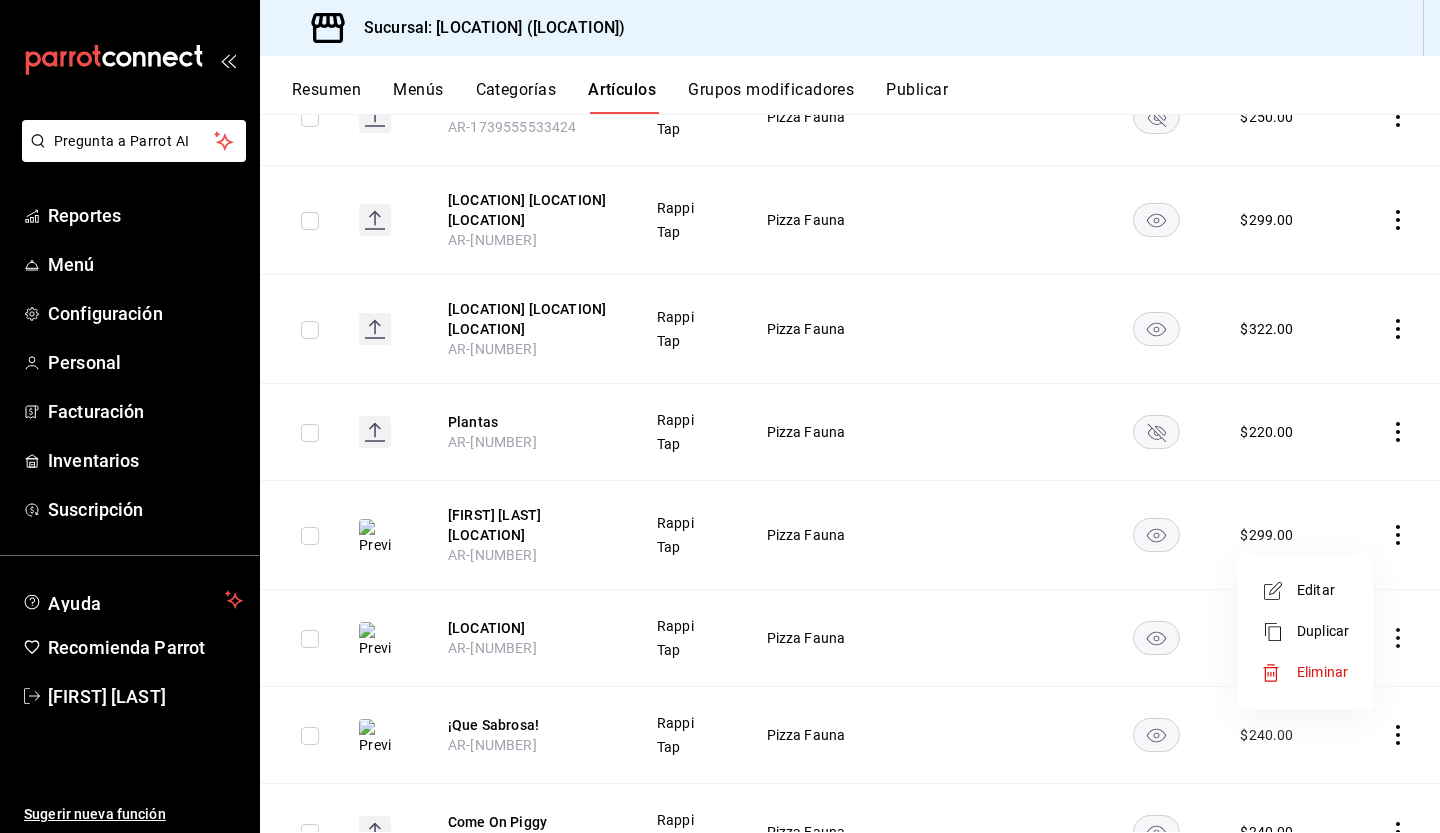 click on "Editar" at bounding box center [1305, 590] 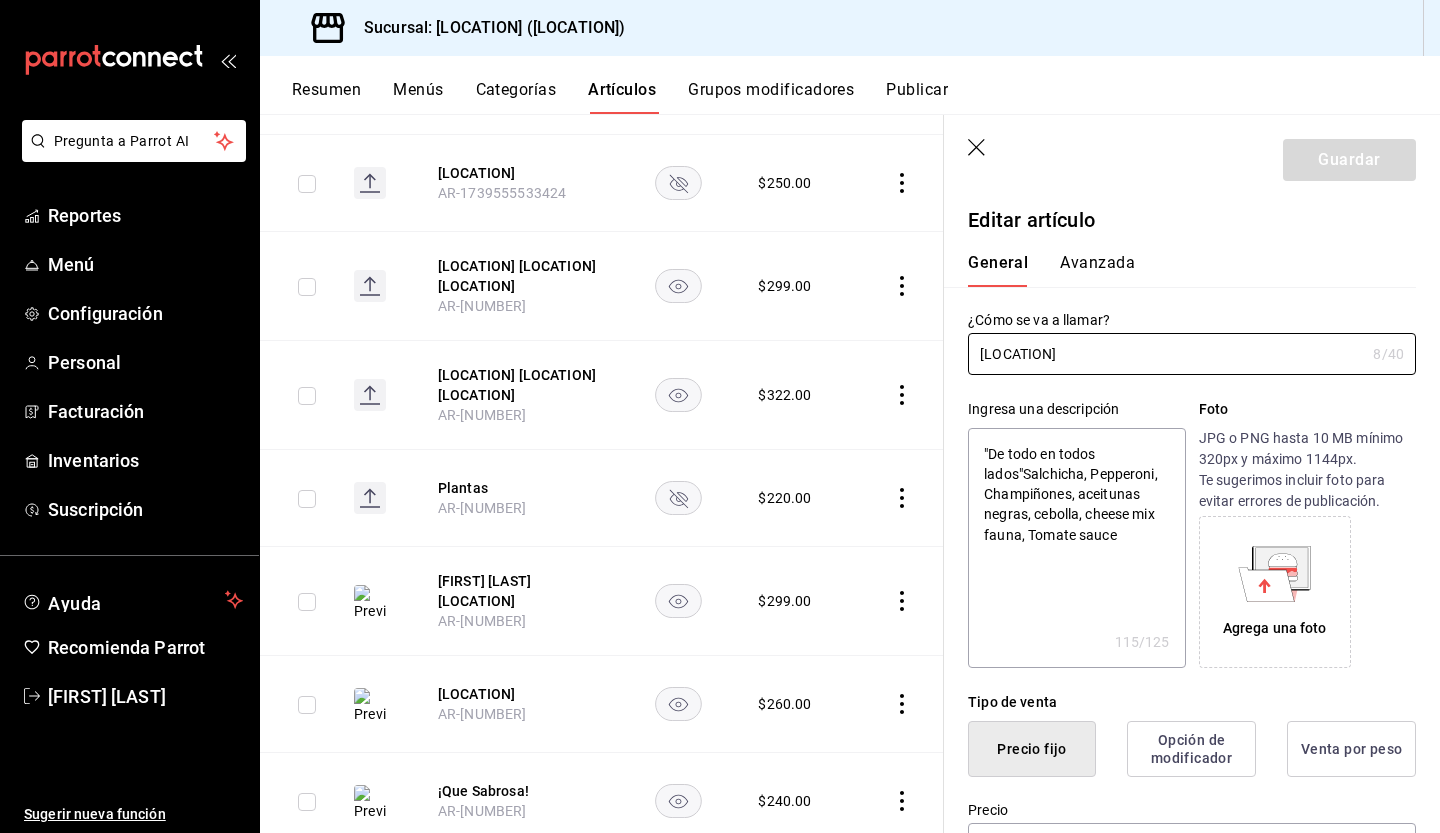 type on "x" 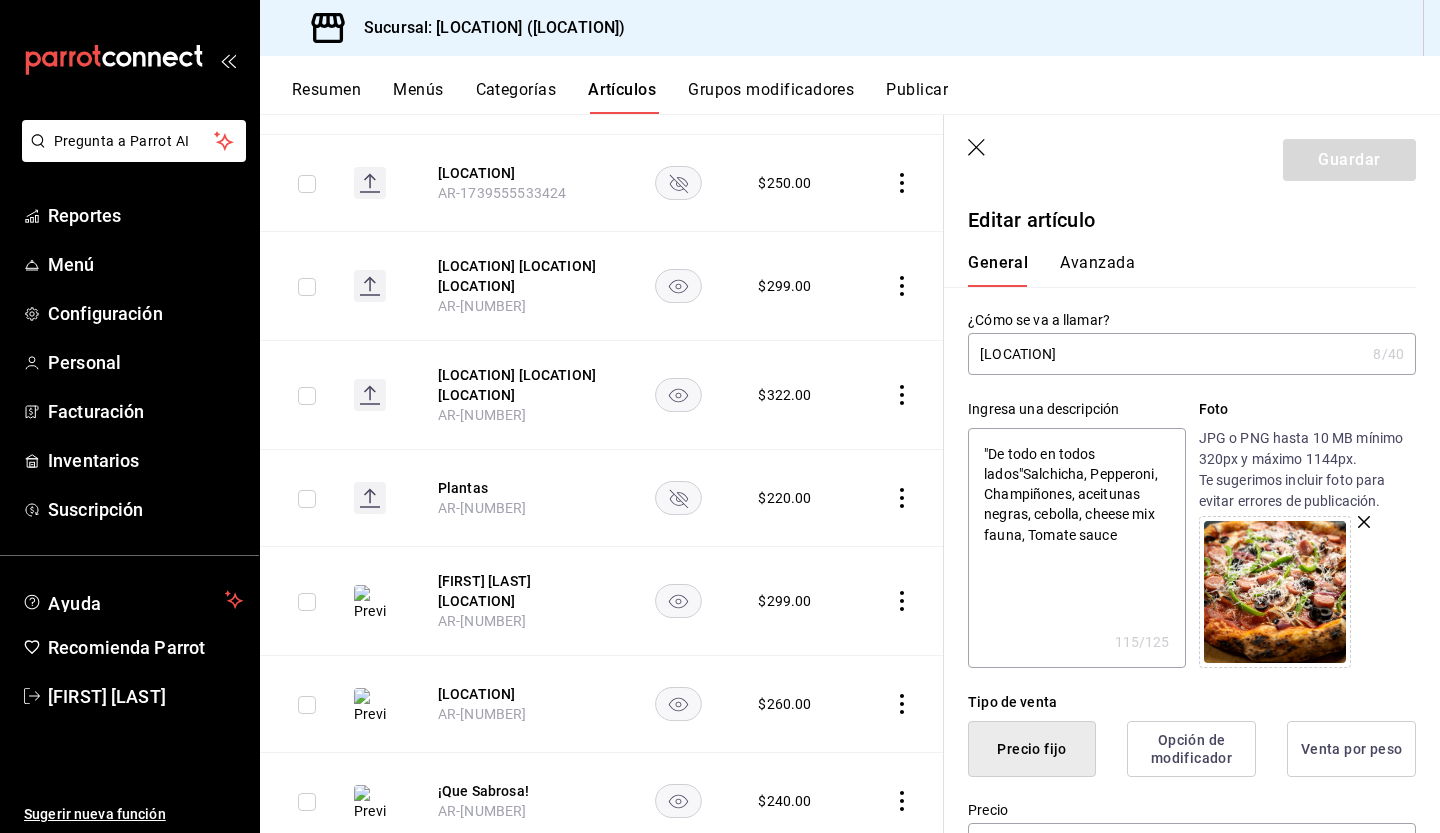 type on "[LOCATION]" 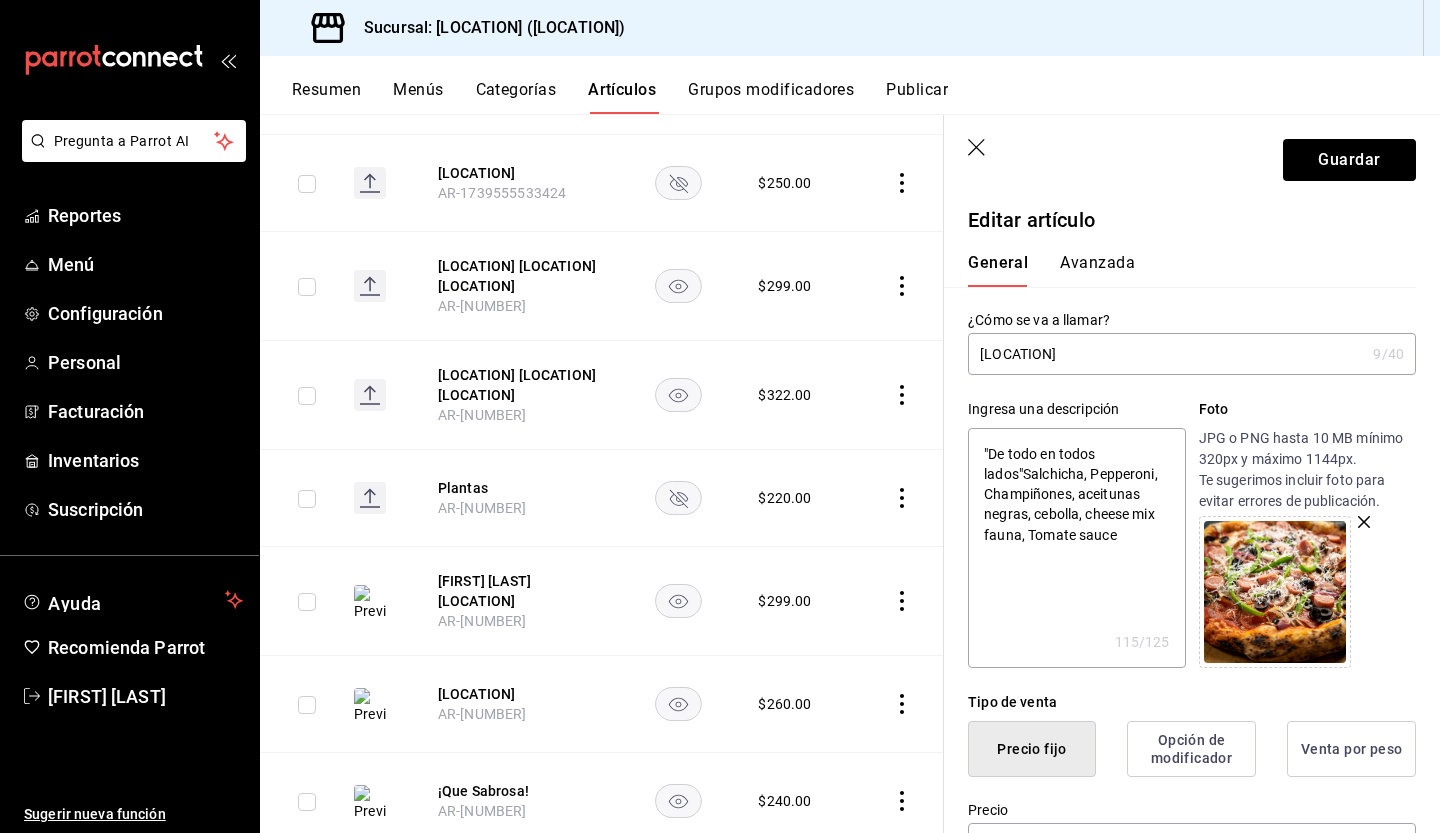 type on "x" 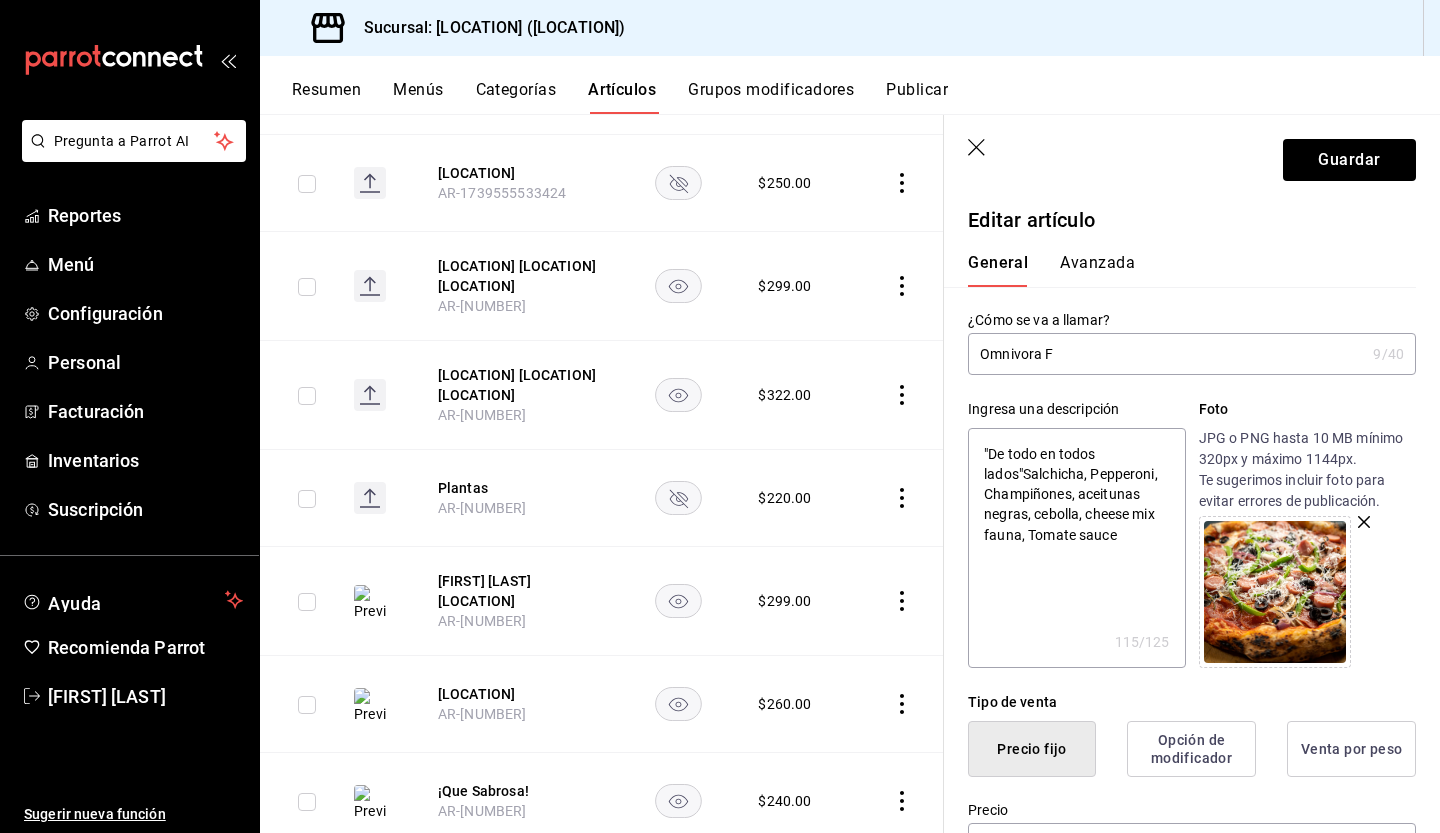 type on "x" 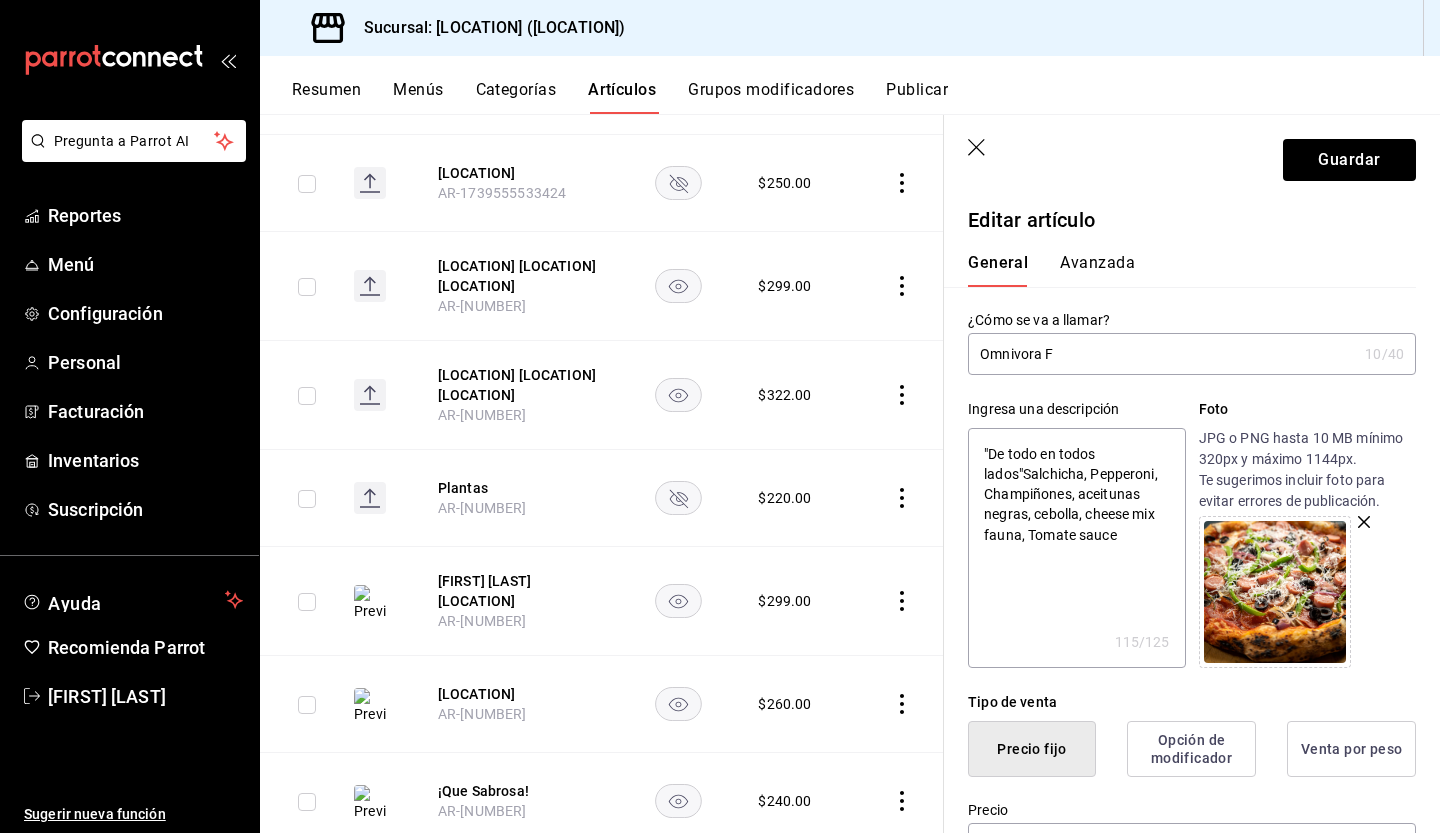 type on "[LOCATION] [LOCATION]" 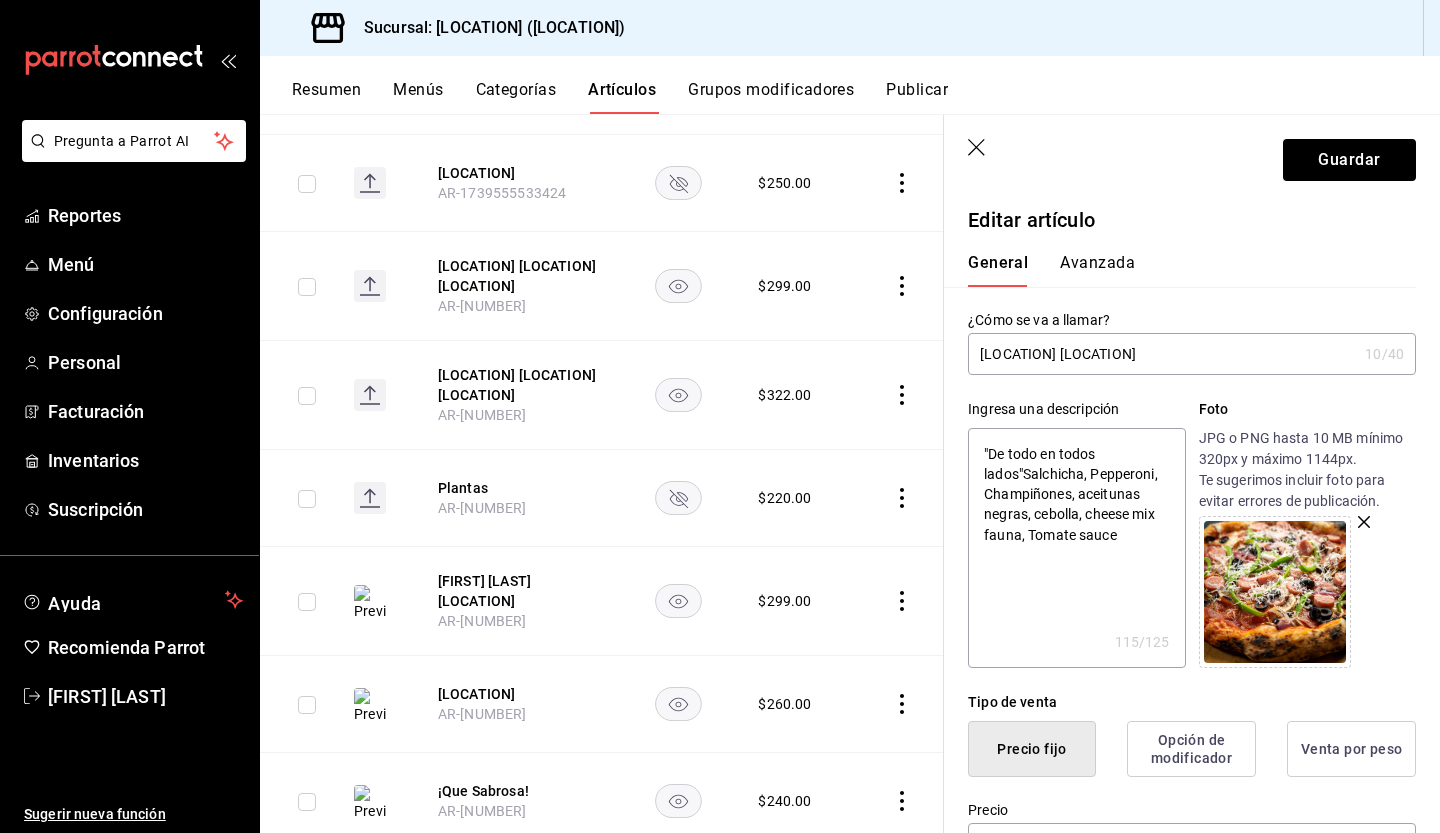 type on "x" 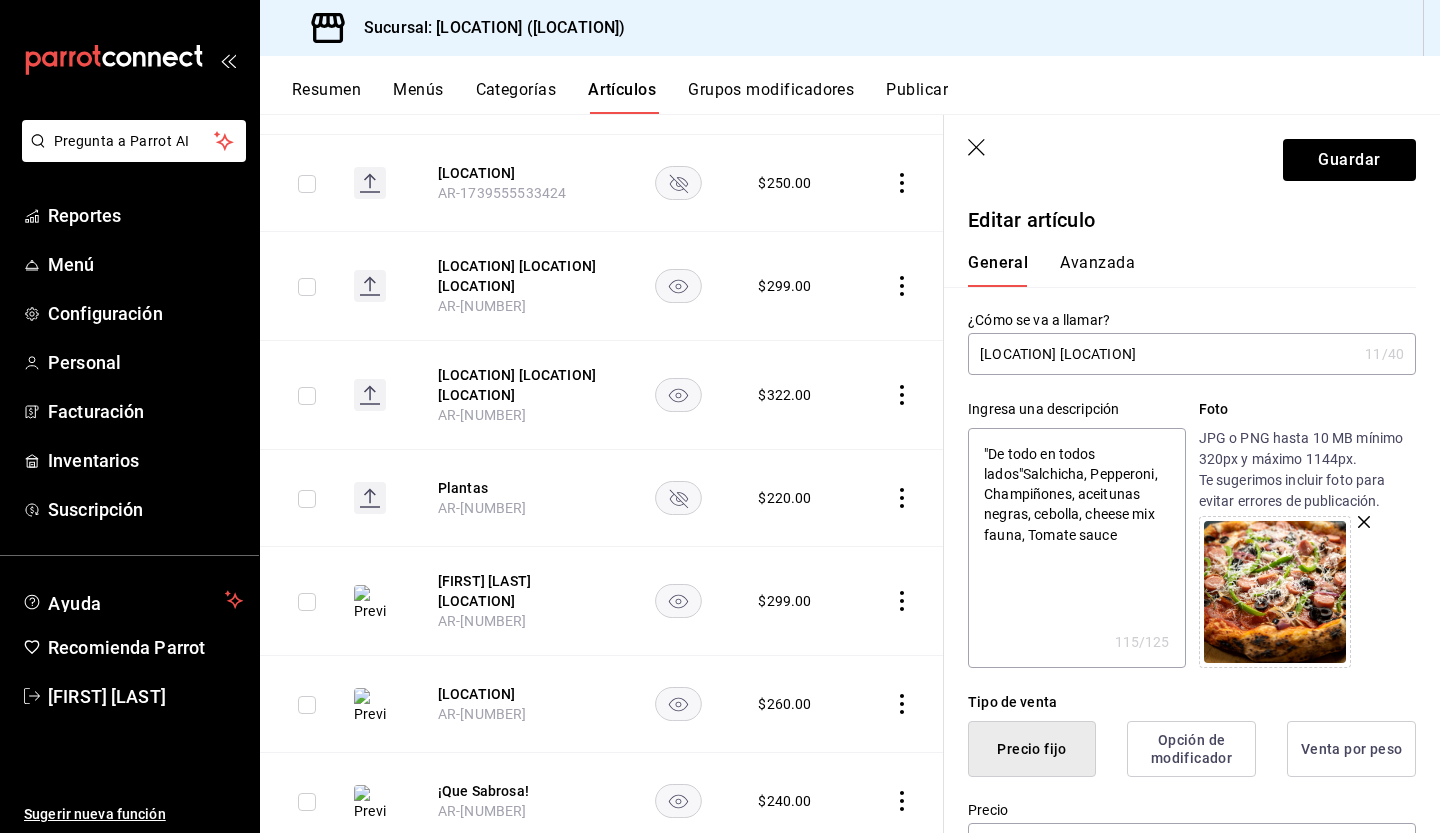 type on "[LOCATION] [LOCATION]" 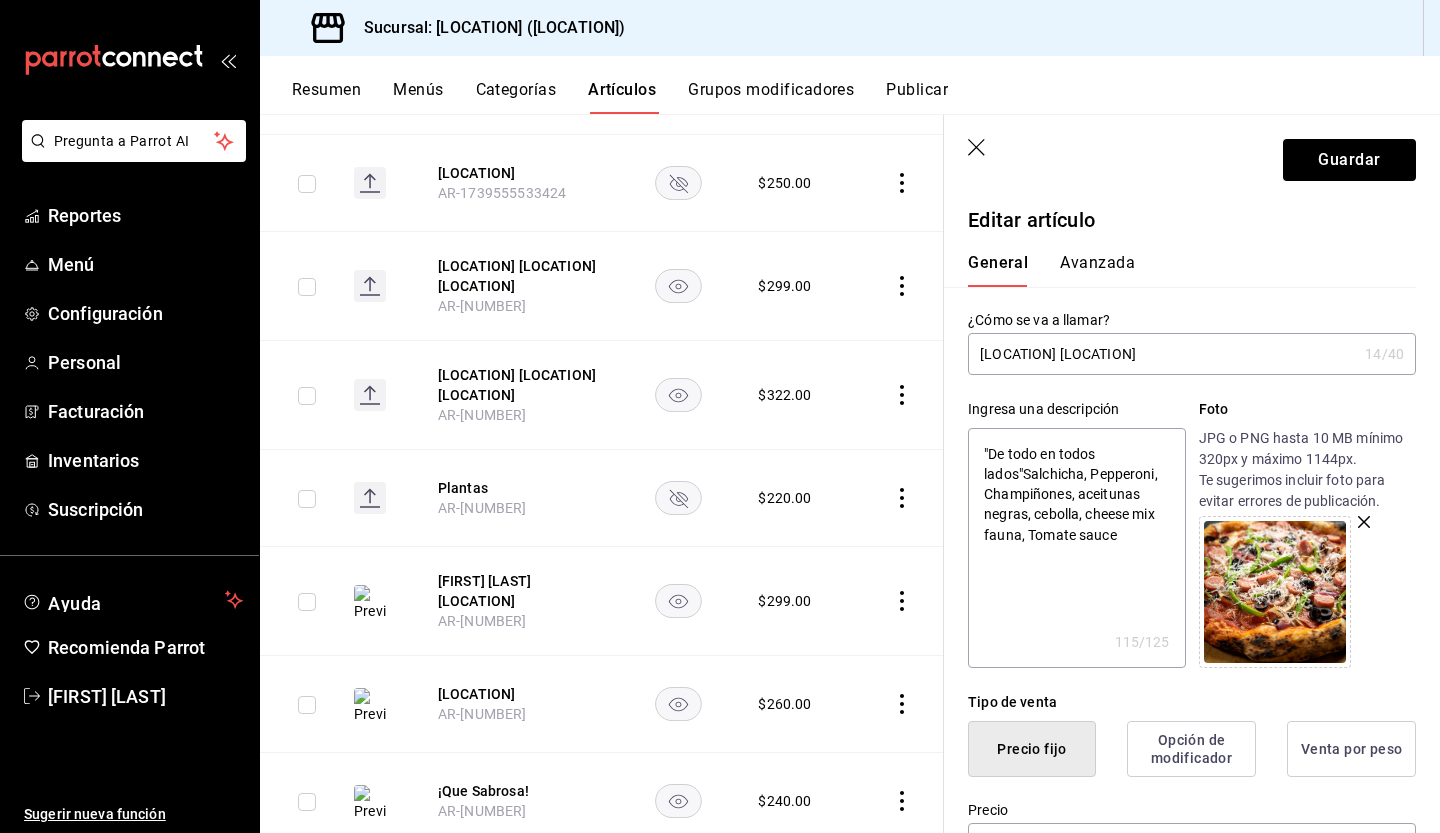type on "[LOCATION] [LOCATION]" 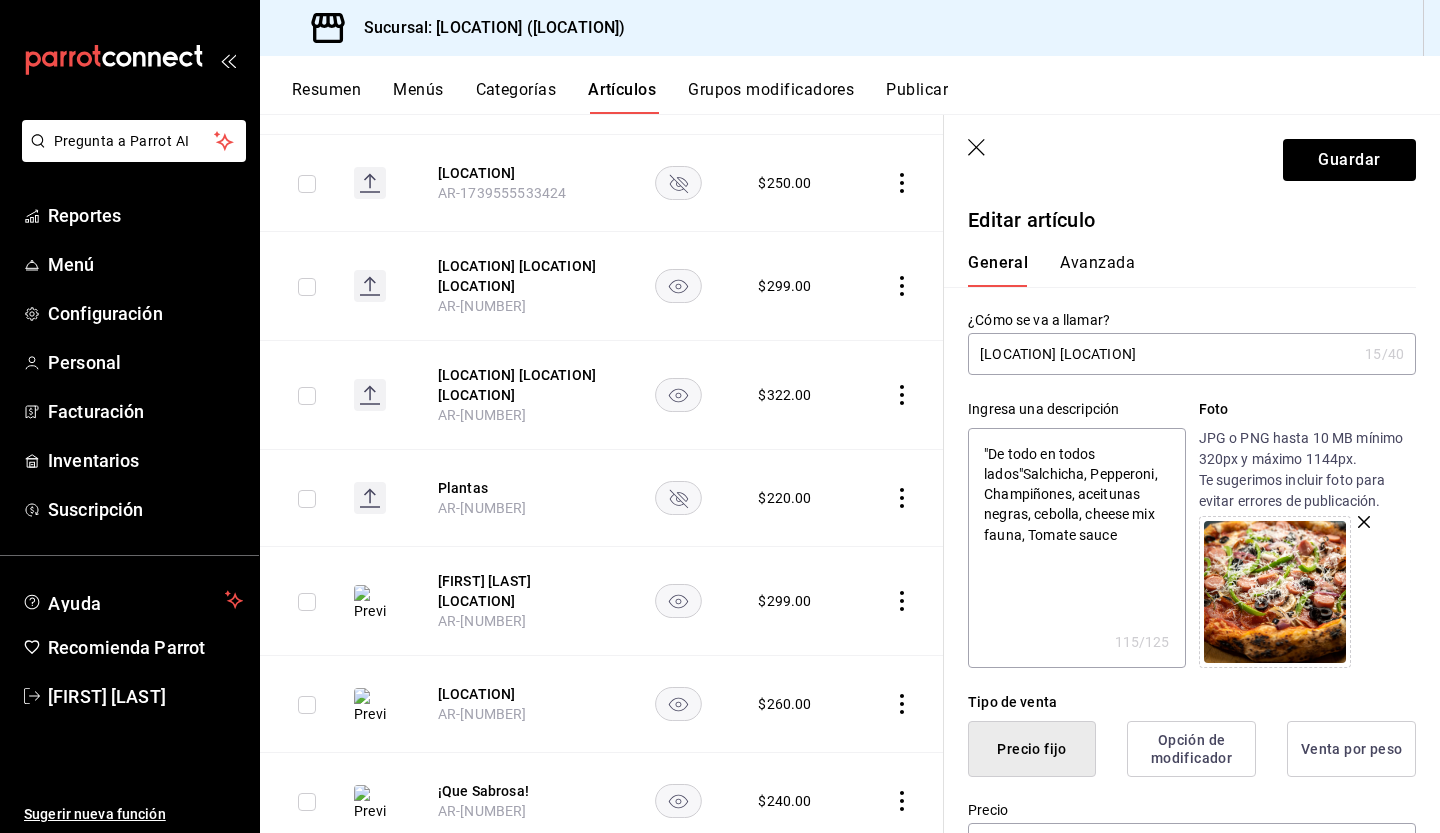 type on "Omnivora Fauna S" 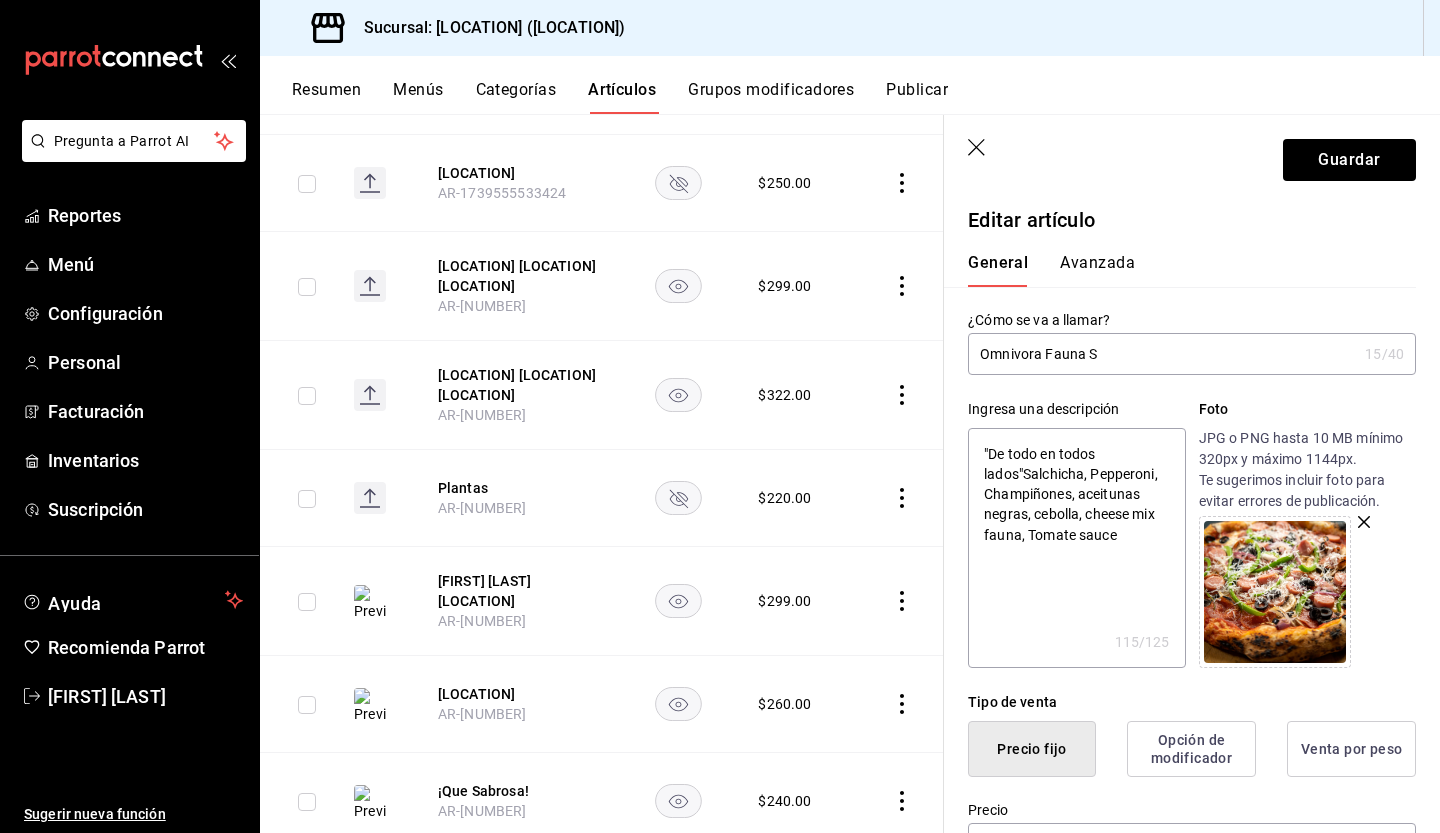 type on "x" 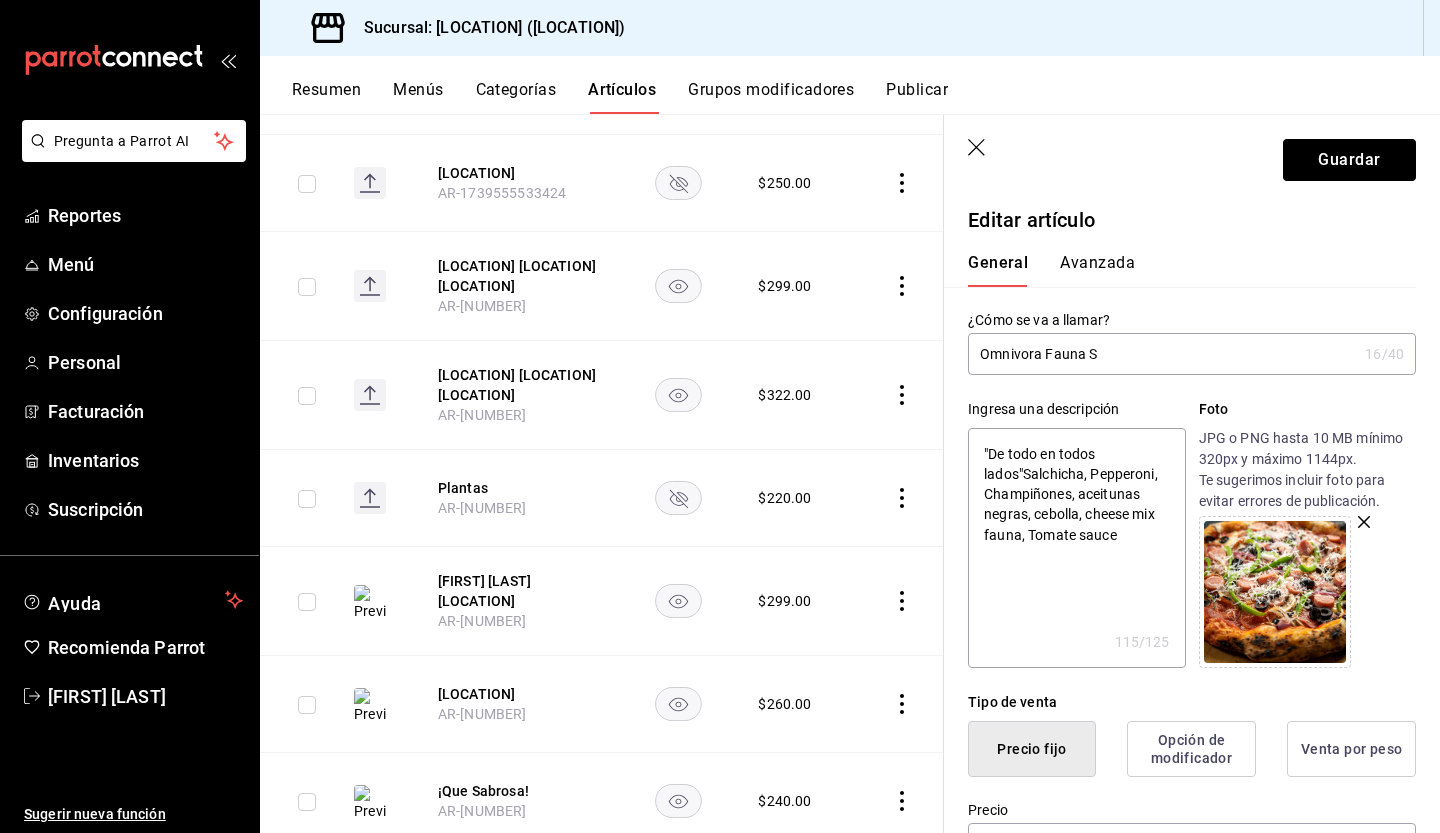 type on "[LOCATION] [LOCATION]" 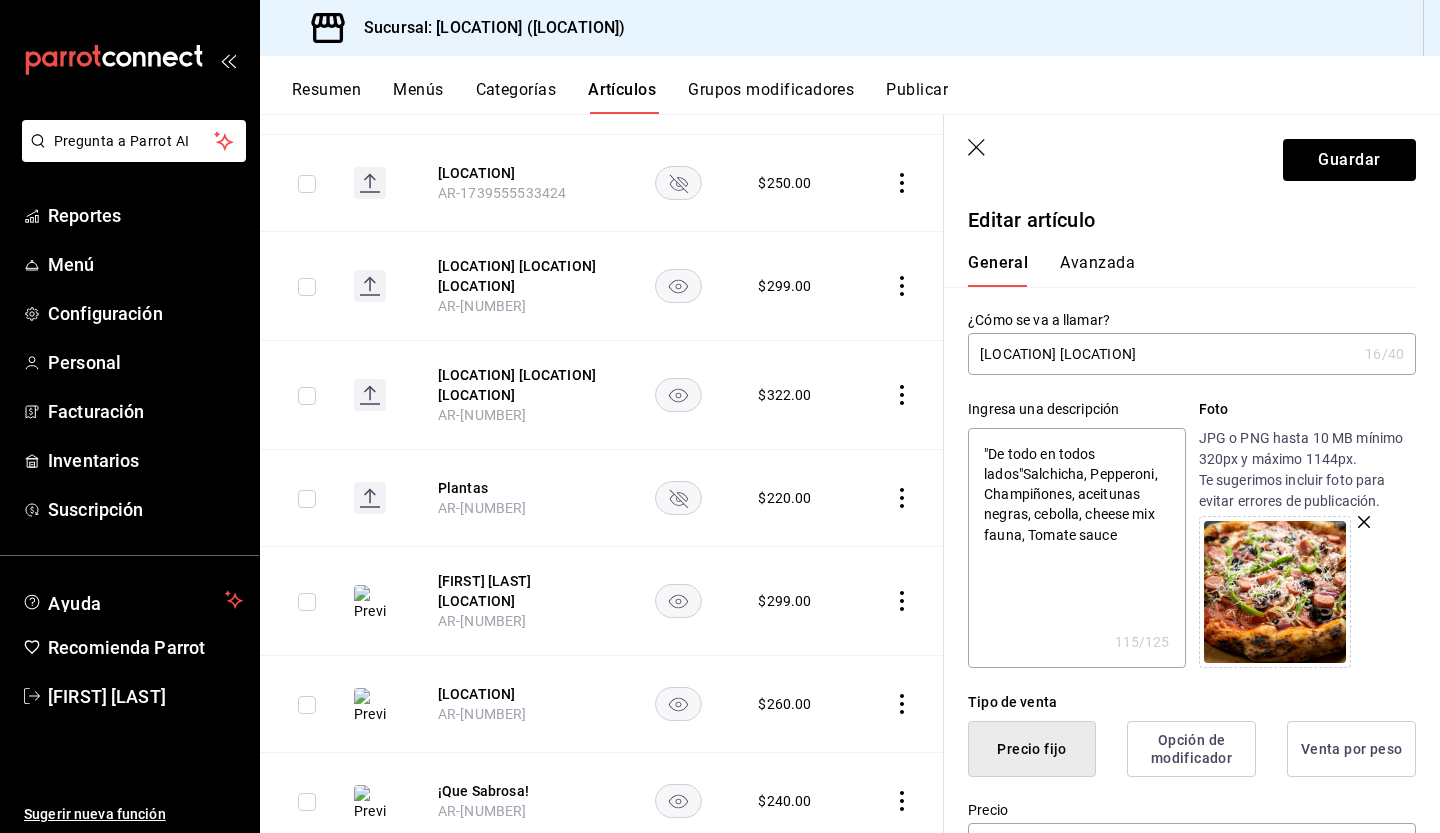 type on "x" 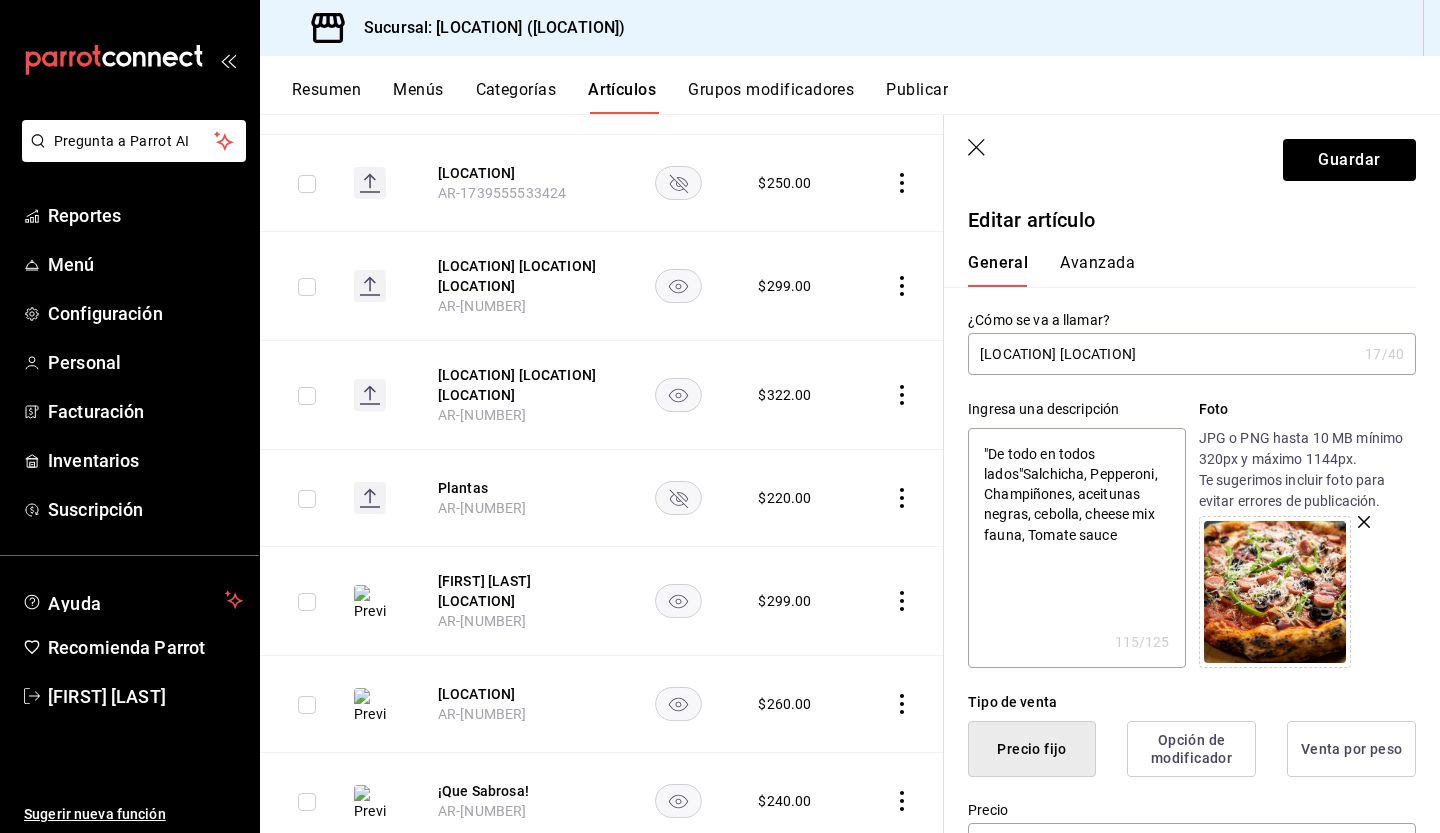 type on "[LOCATION] [LOCATION] [LOCATION]" 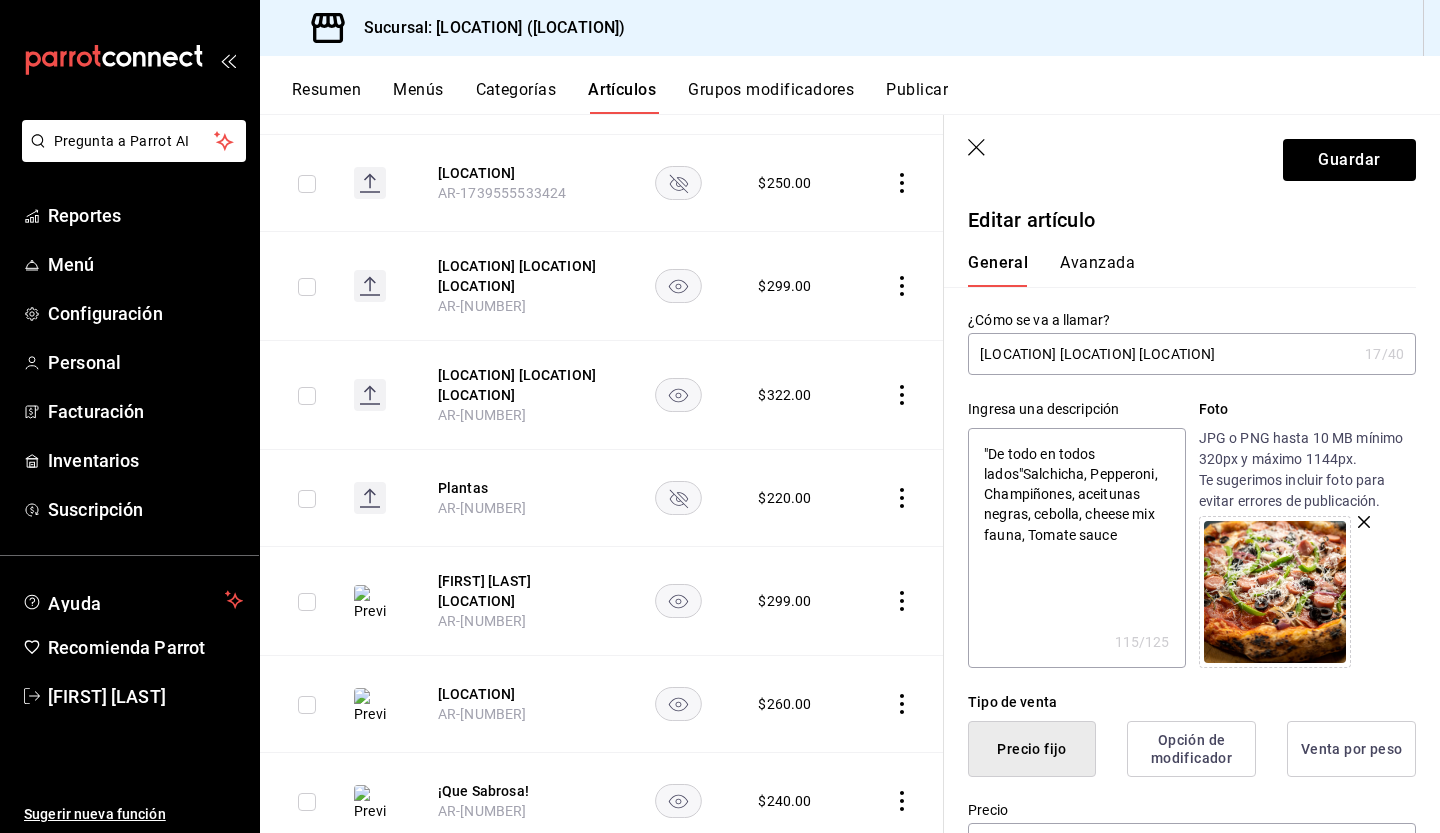 type on "x" 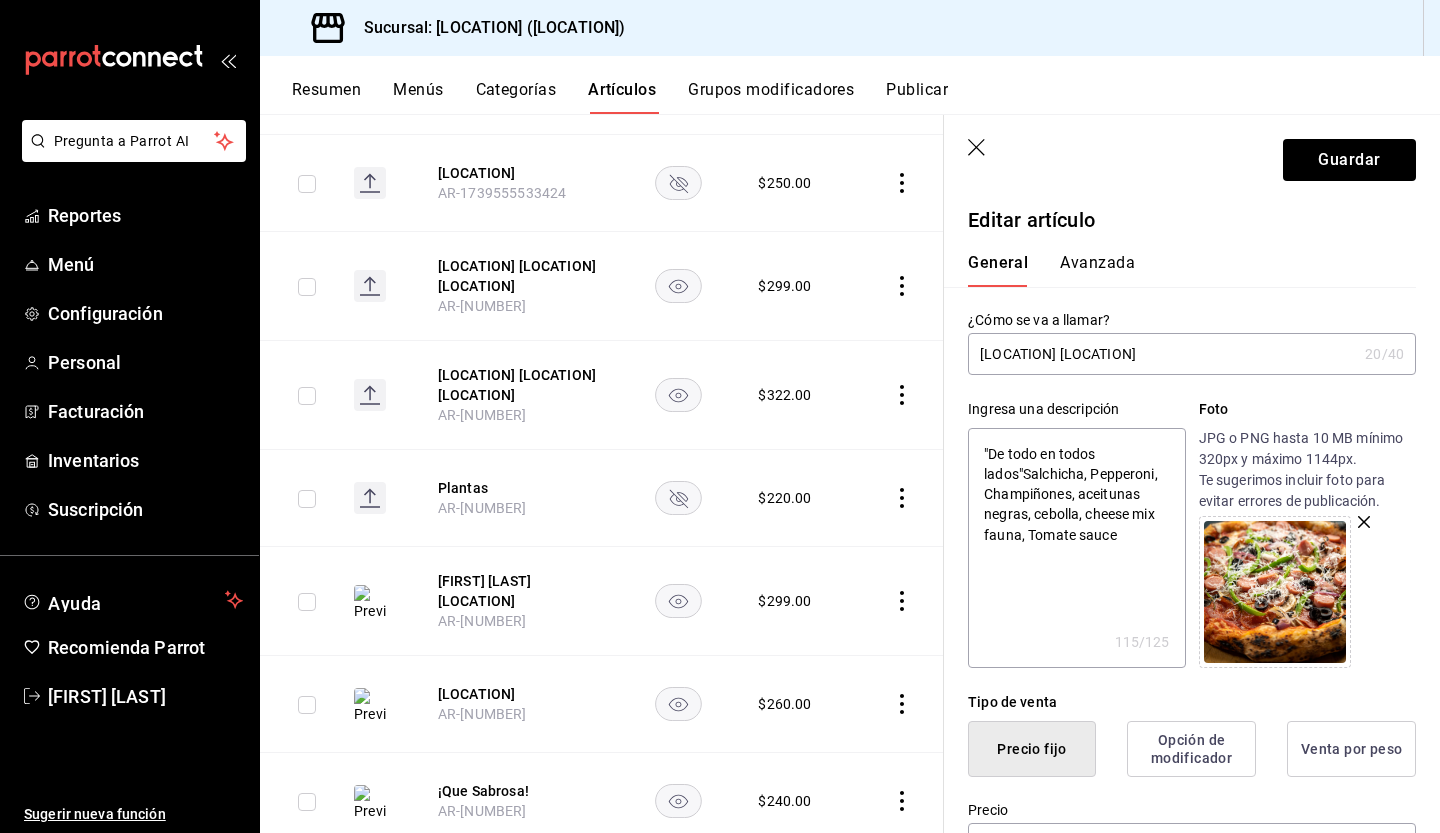 type on "[LOCATION] [LOCATION] [LOCATION]" 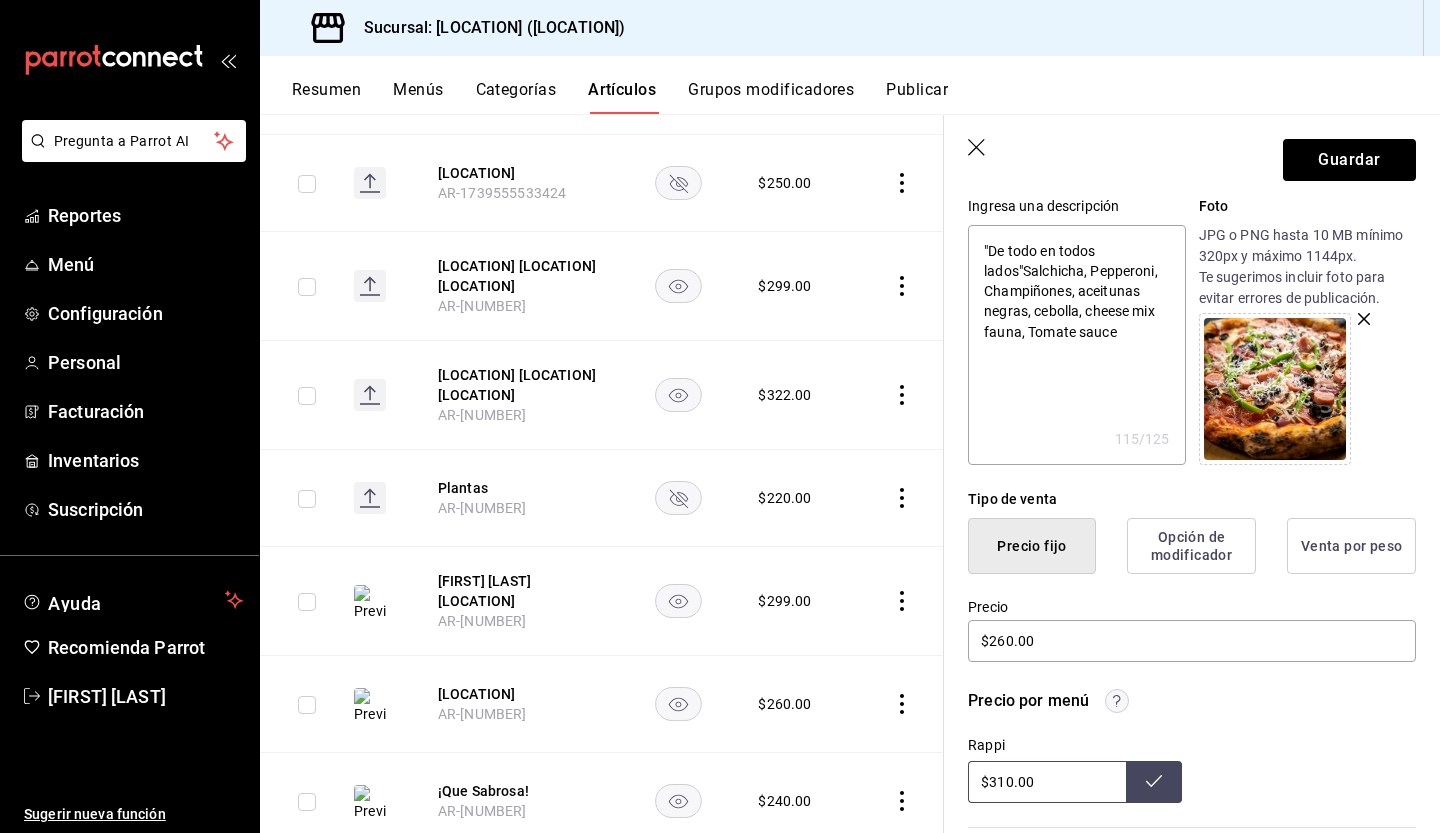 scroll, scrollTop: 363, scrollLeft: 0, axis: vertical 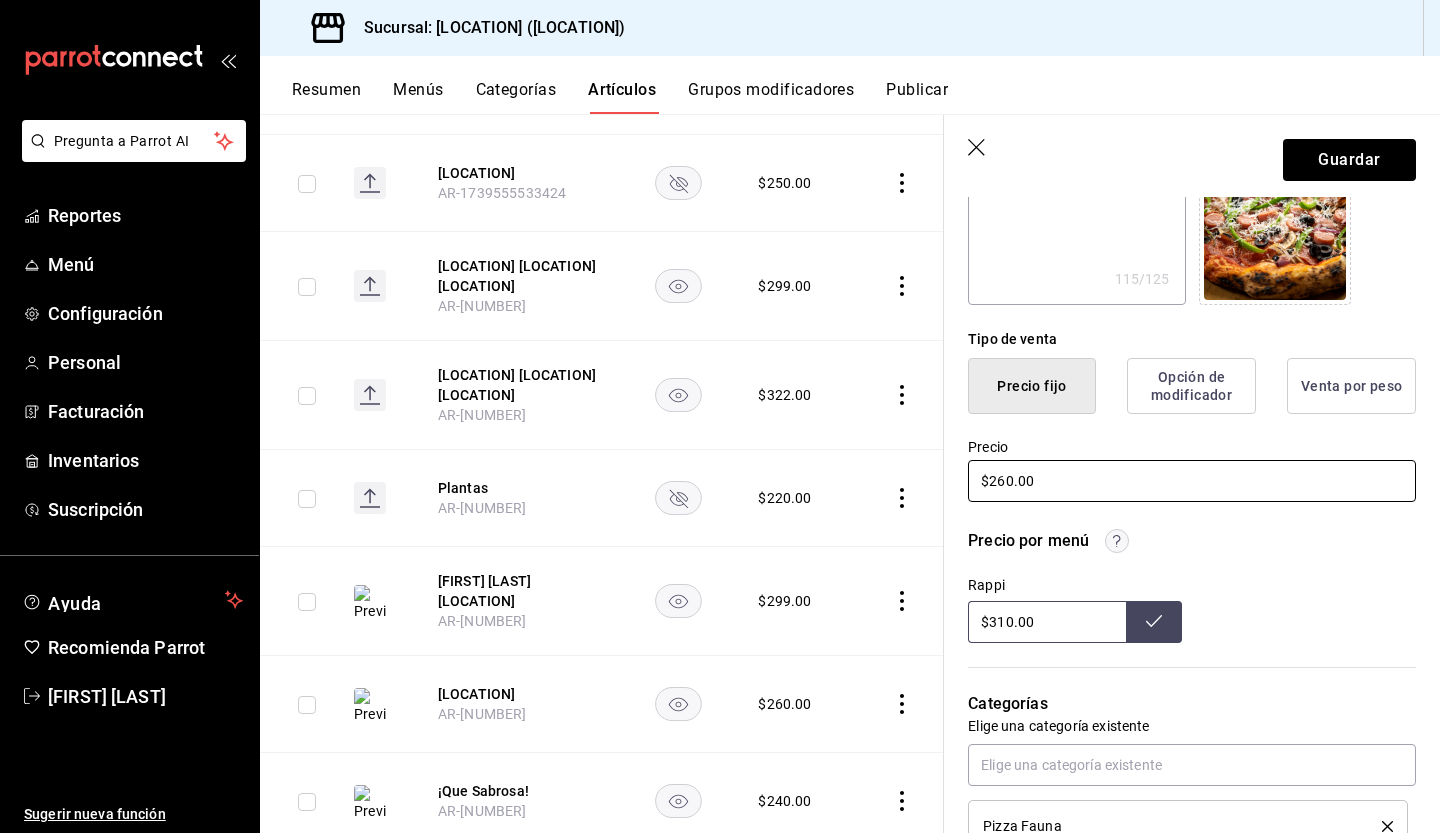 type on "[LOCATION] [LOCATION] [LOCATION]" 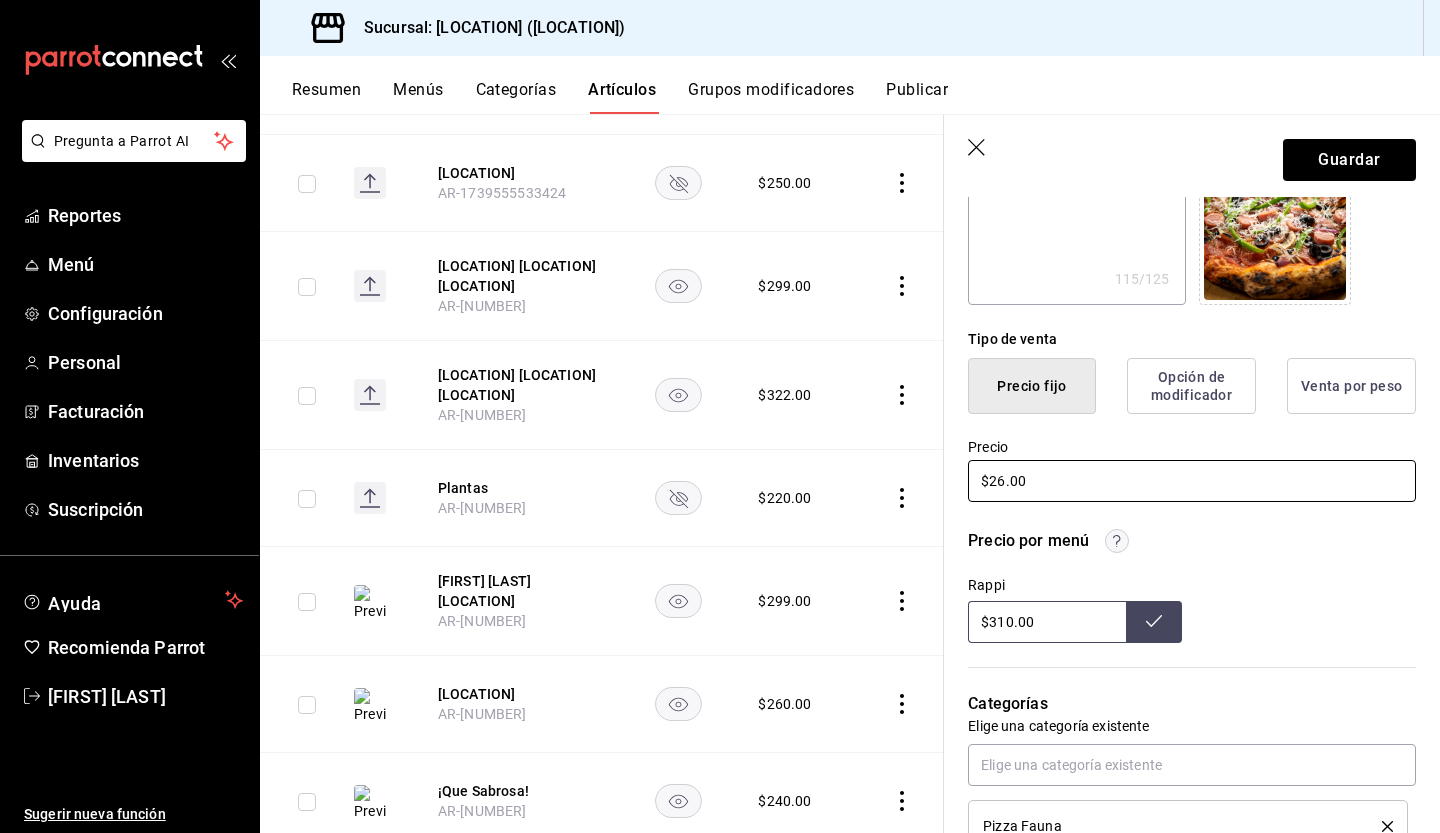 type on "x" 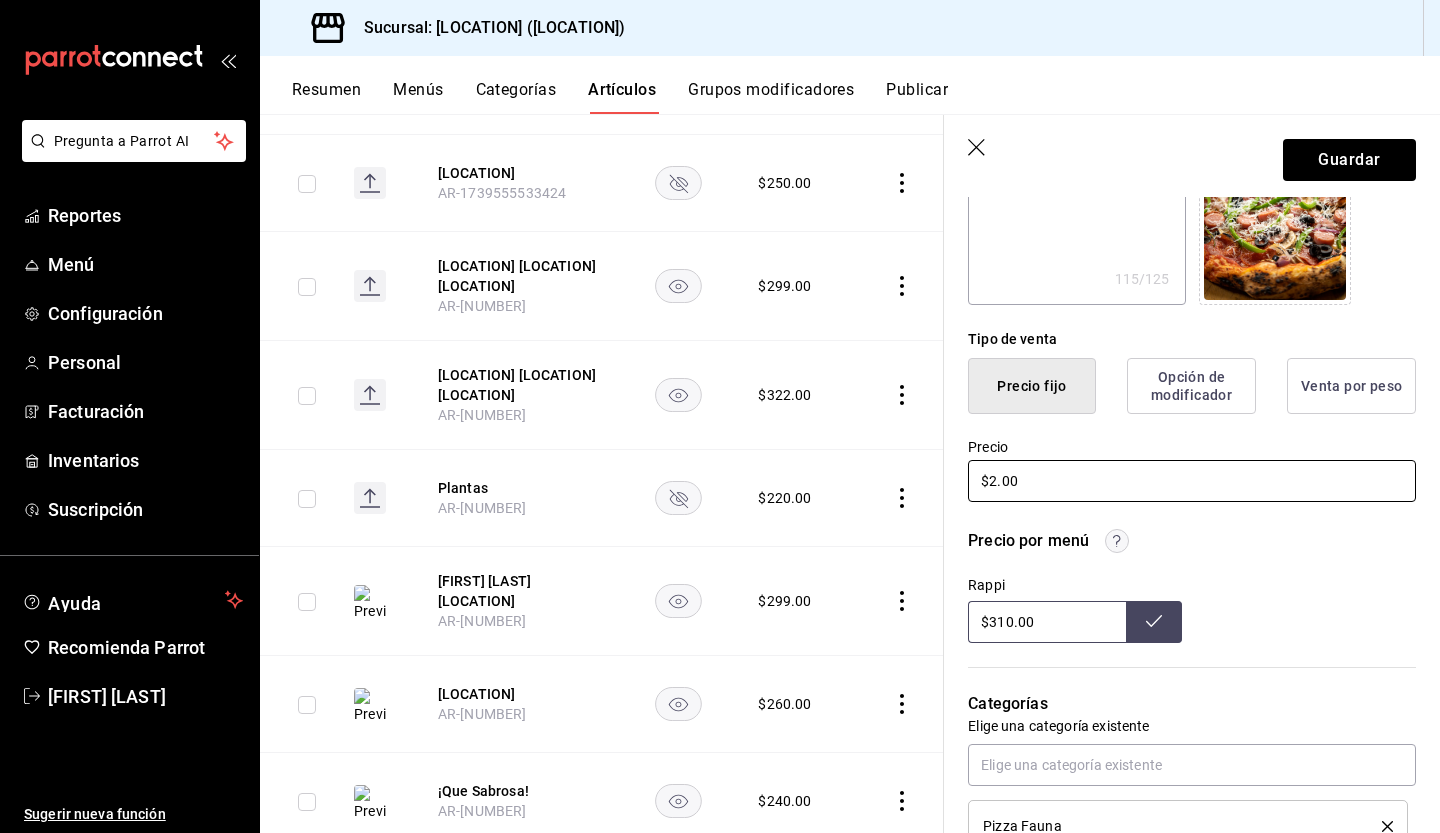type on "$29.00" 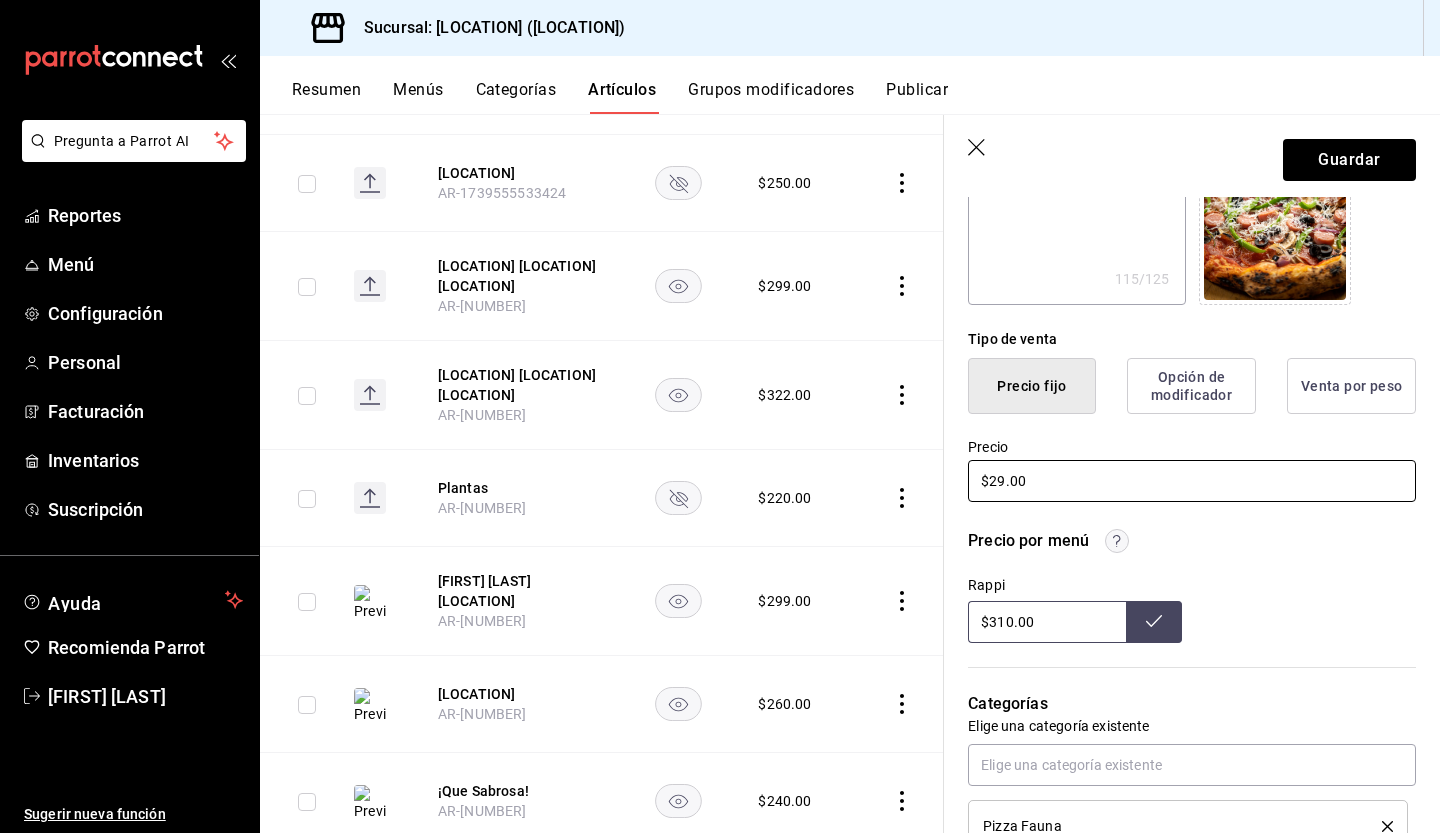 type on "x" 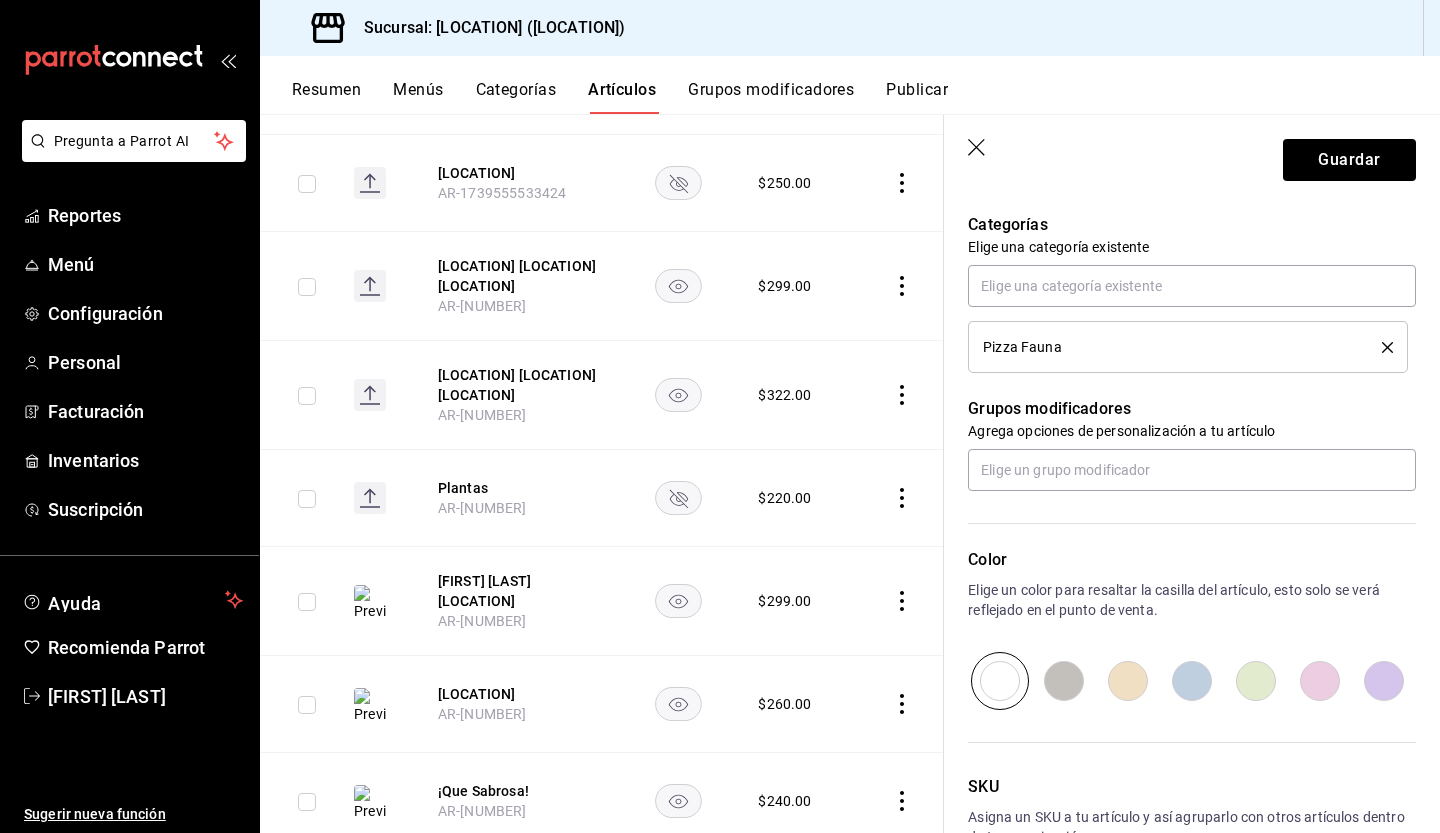 scroll, scrollTop: 900, scrollLeft: 0, axis: vertical 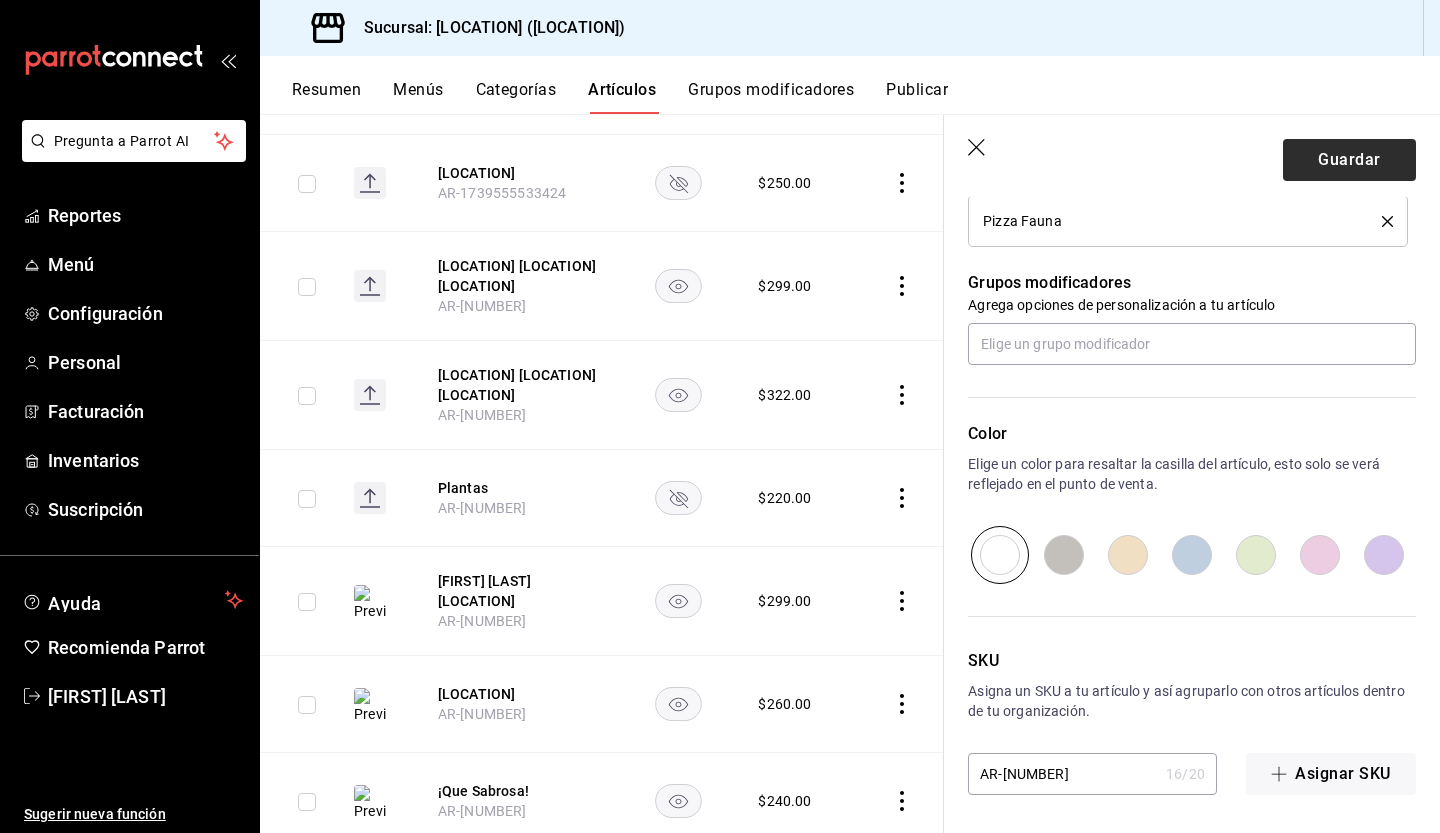 type on "$299.00" 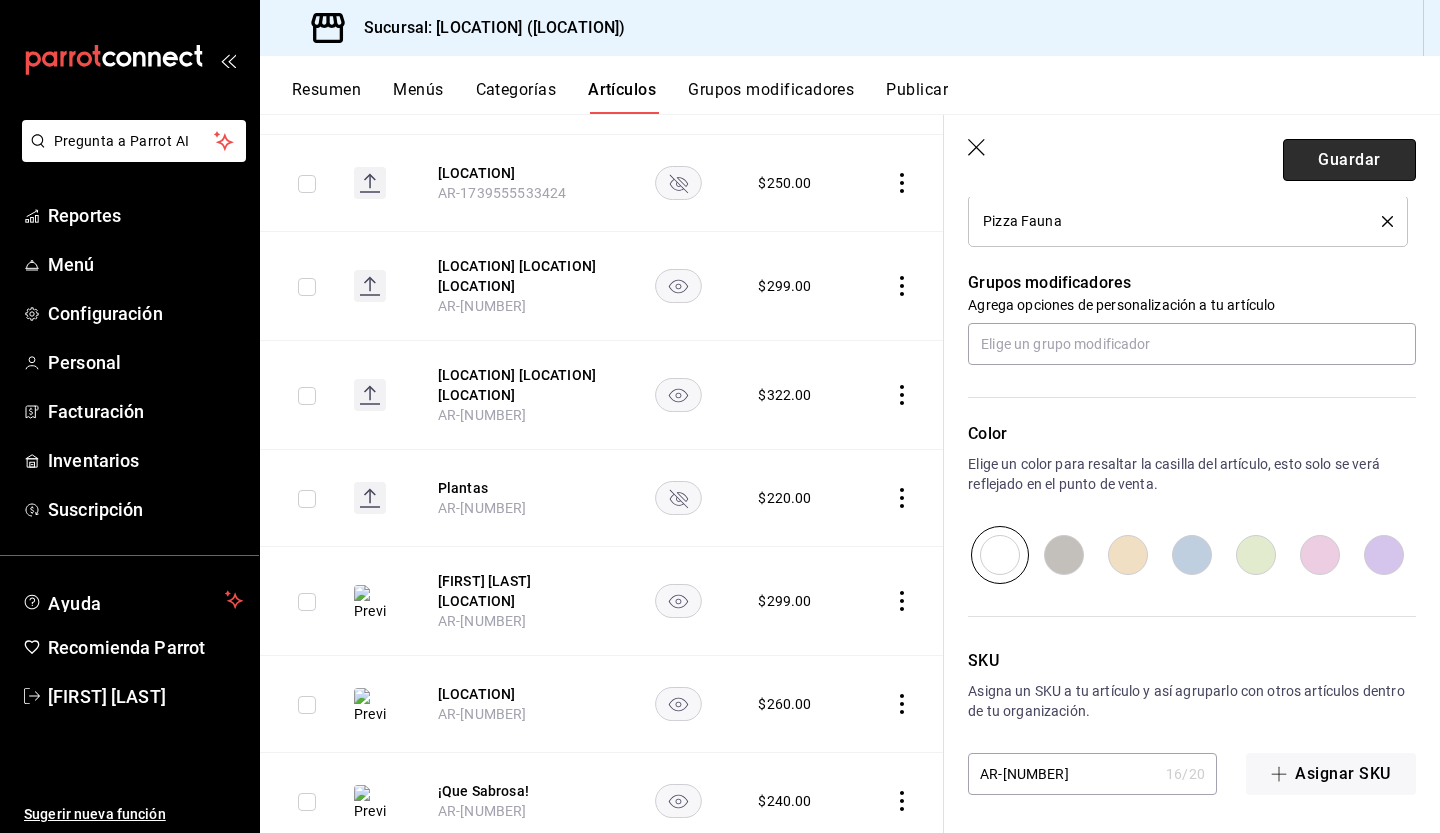 click on "Guardar" at bounding box center (1349, 160) 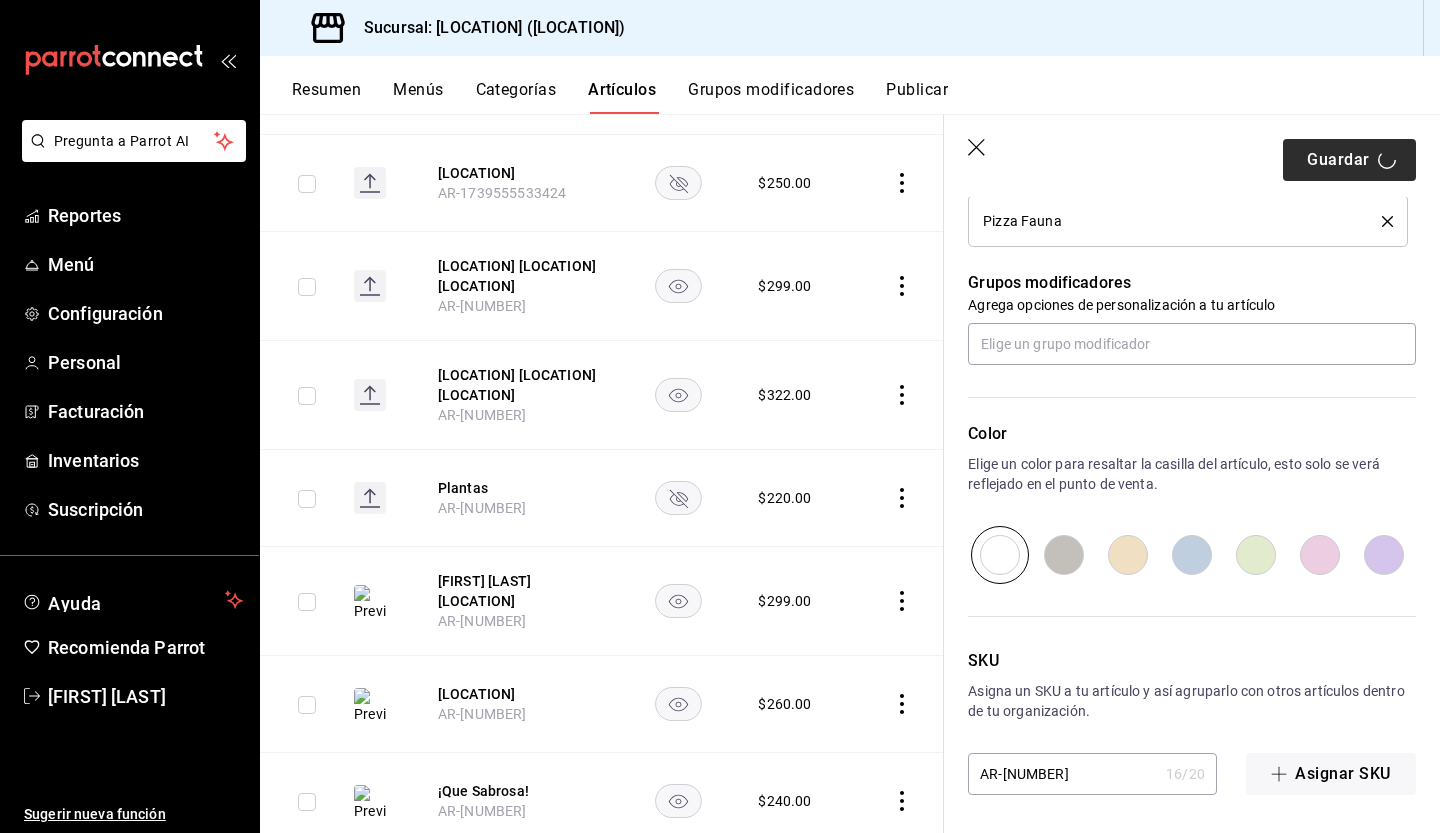 type on "x" 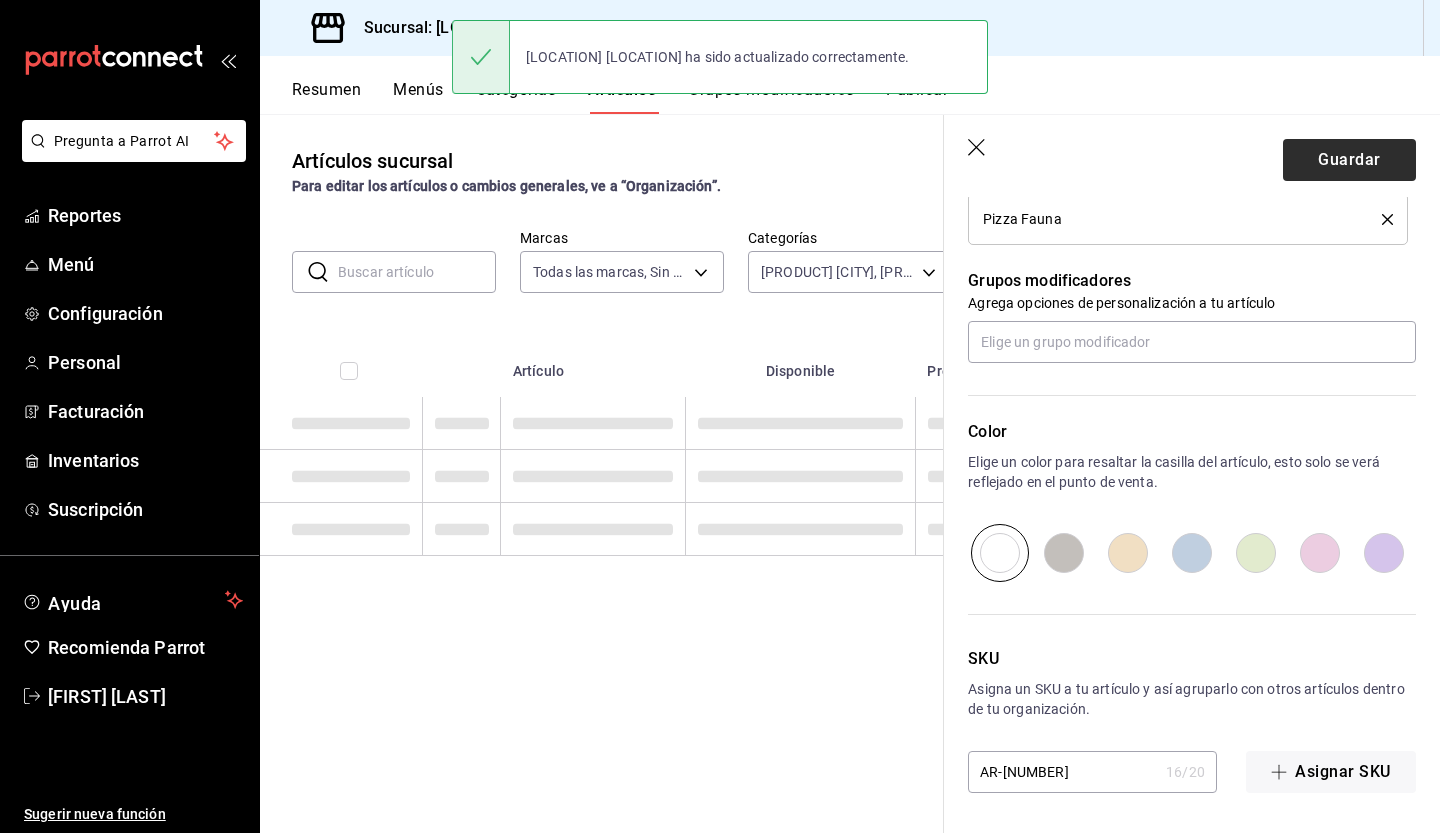scroll, scrollTop: 0, scrollLeft: 0, axis: both 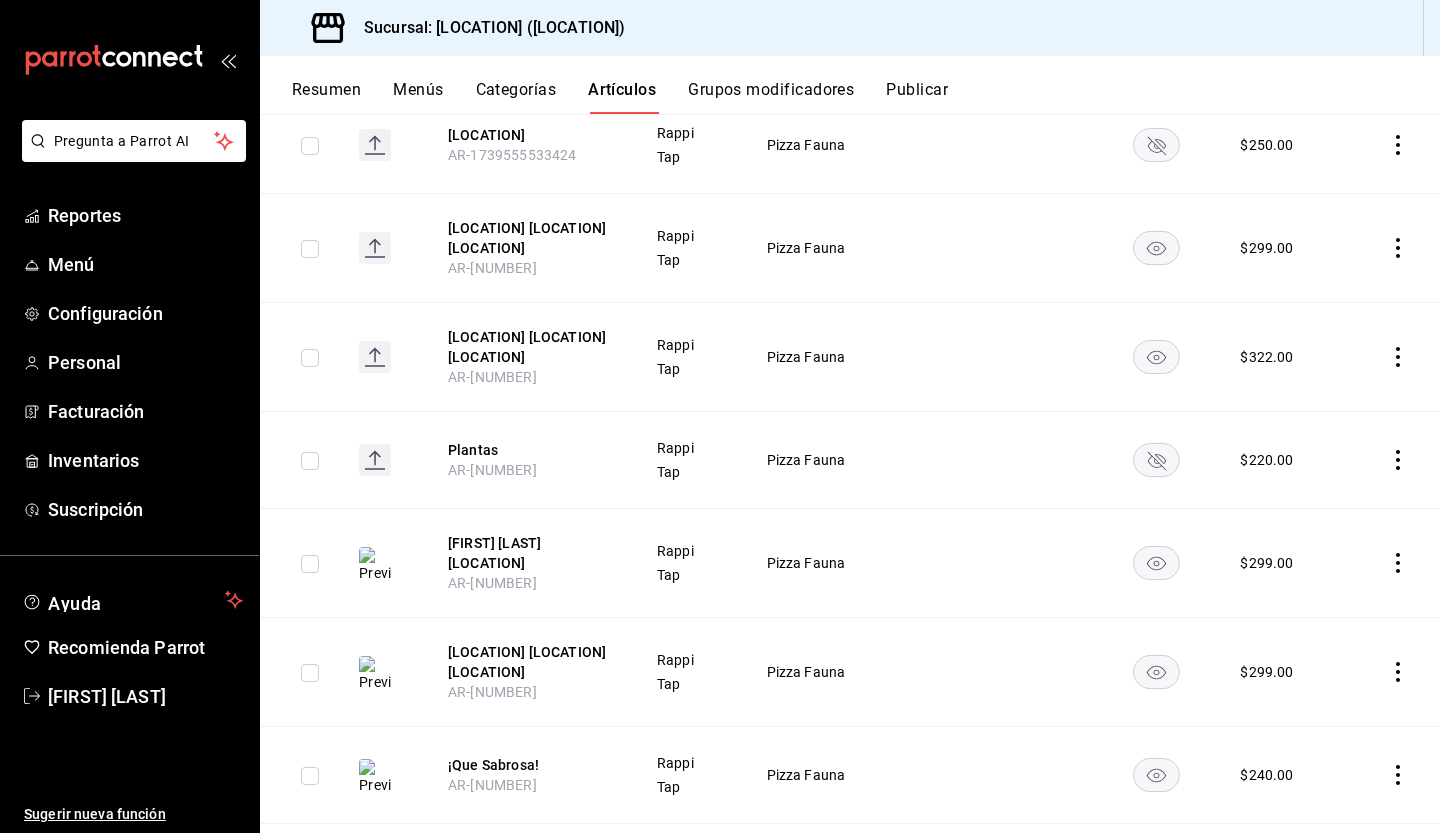 click 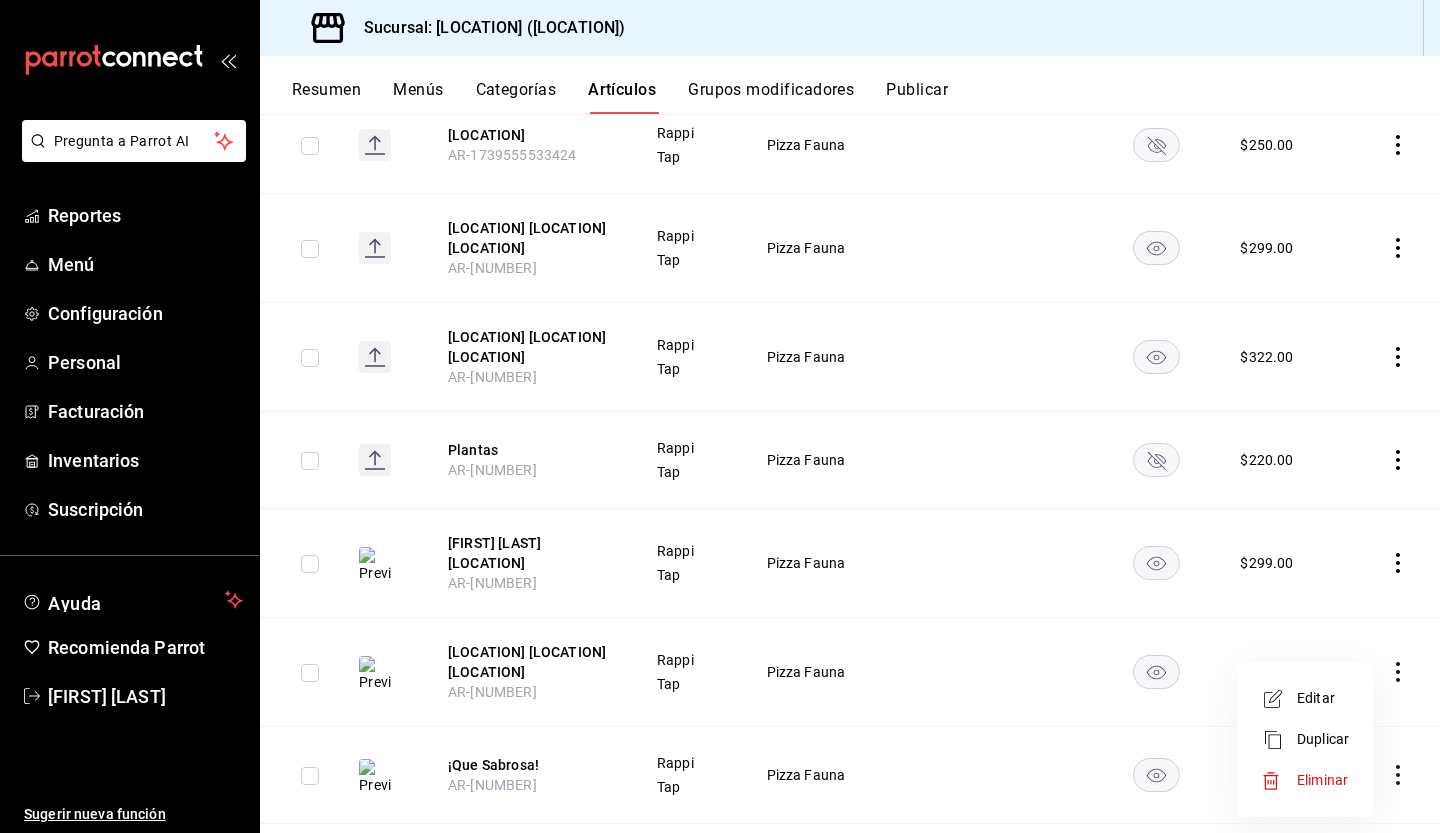 click on "Editar" at bounding box center [1323, 698] 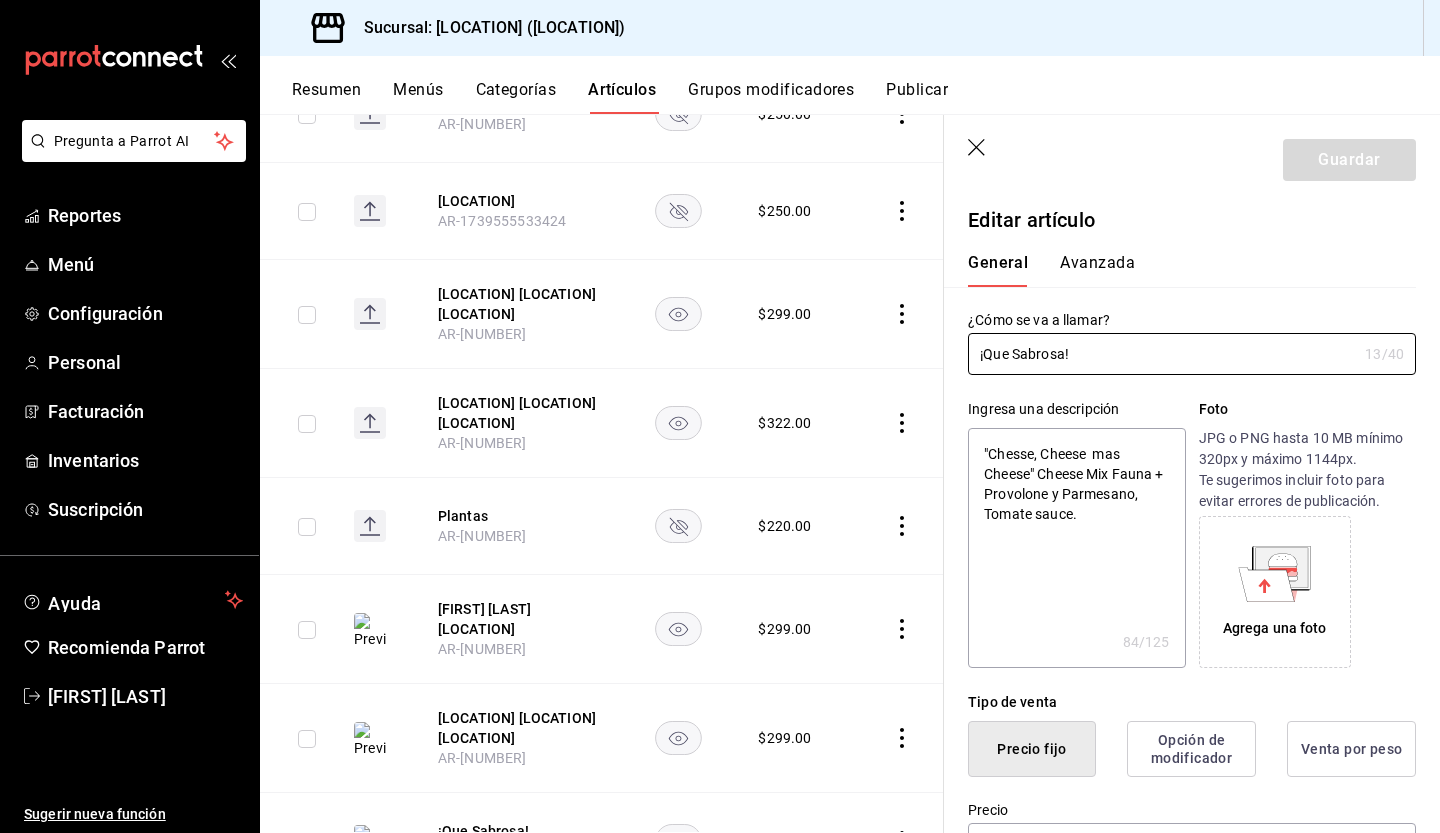 type on "x" 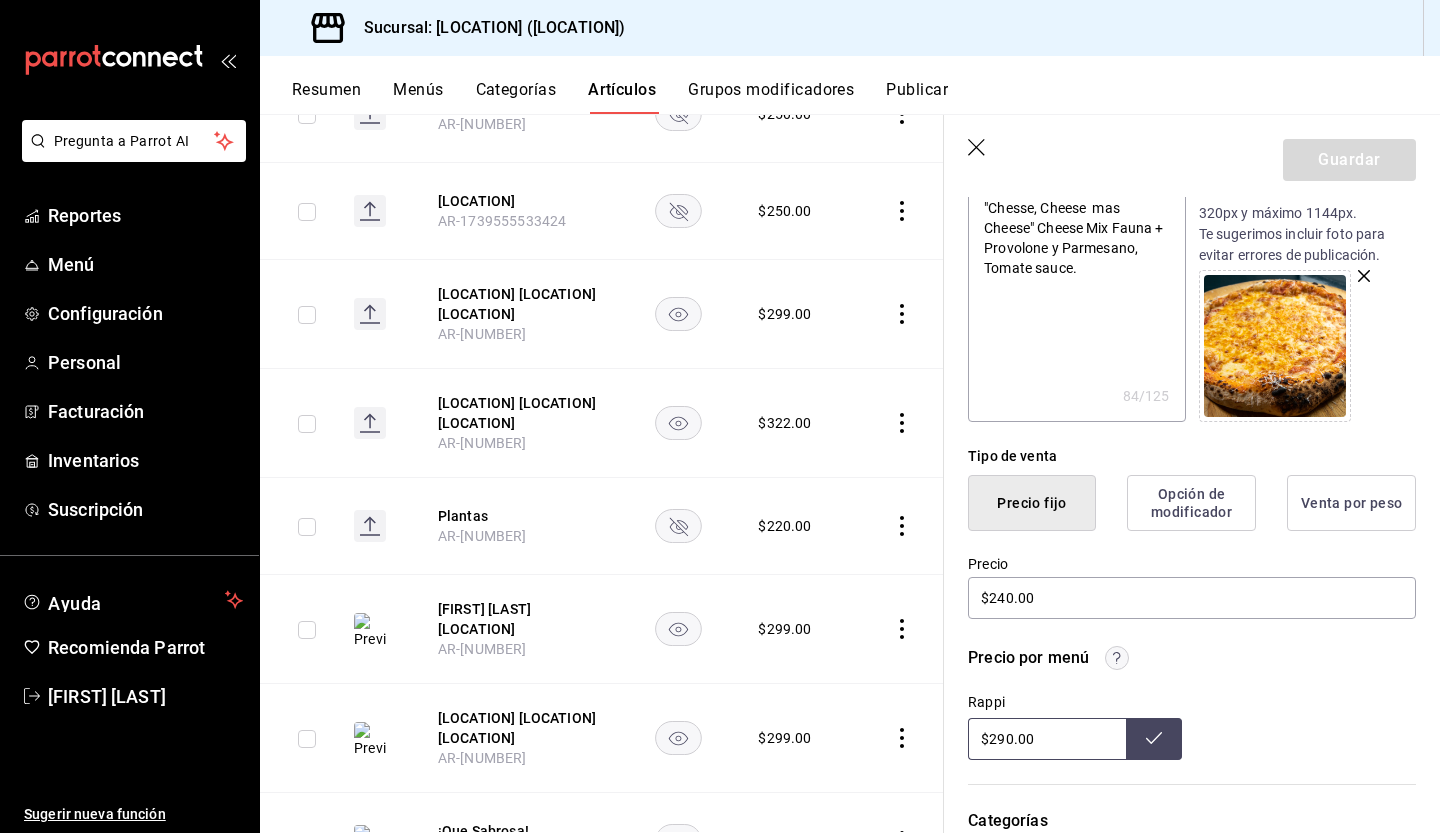 scroll, scrollTop: 289, scrollLeft: 0, axis: vertical 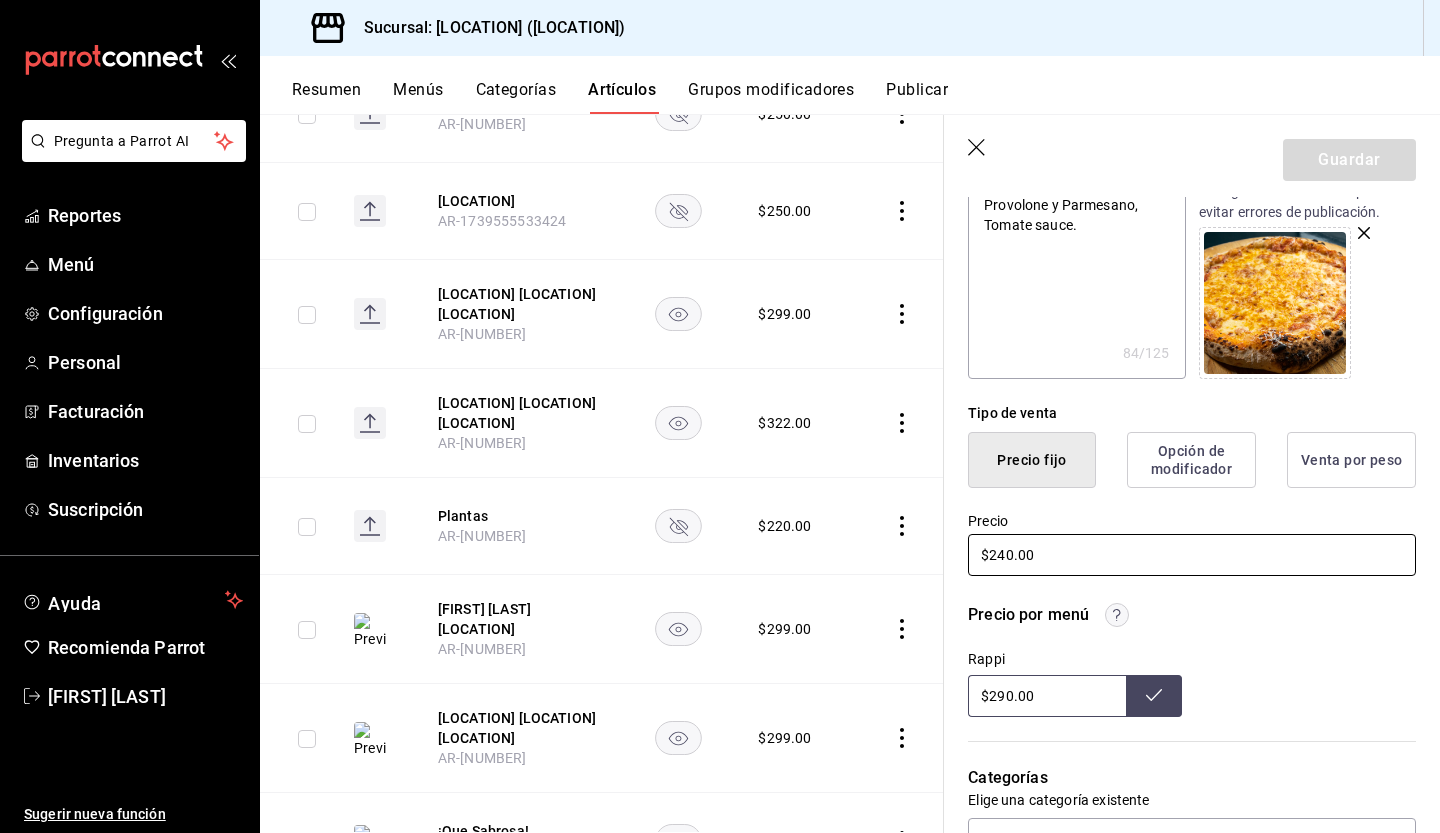 click on "$240.00" at bounding box center [1192, 555] 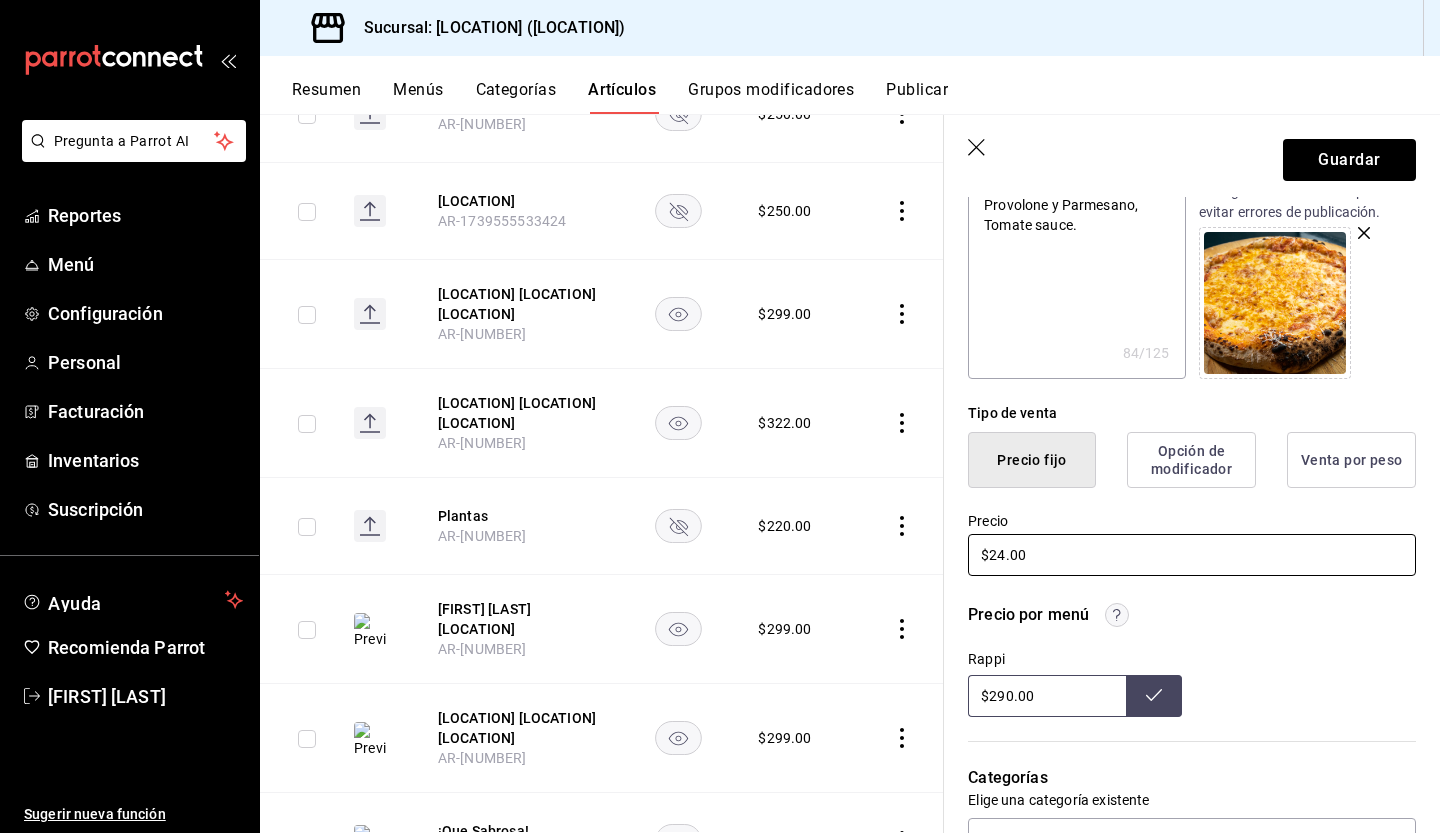 type on "x" 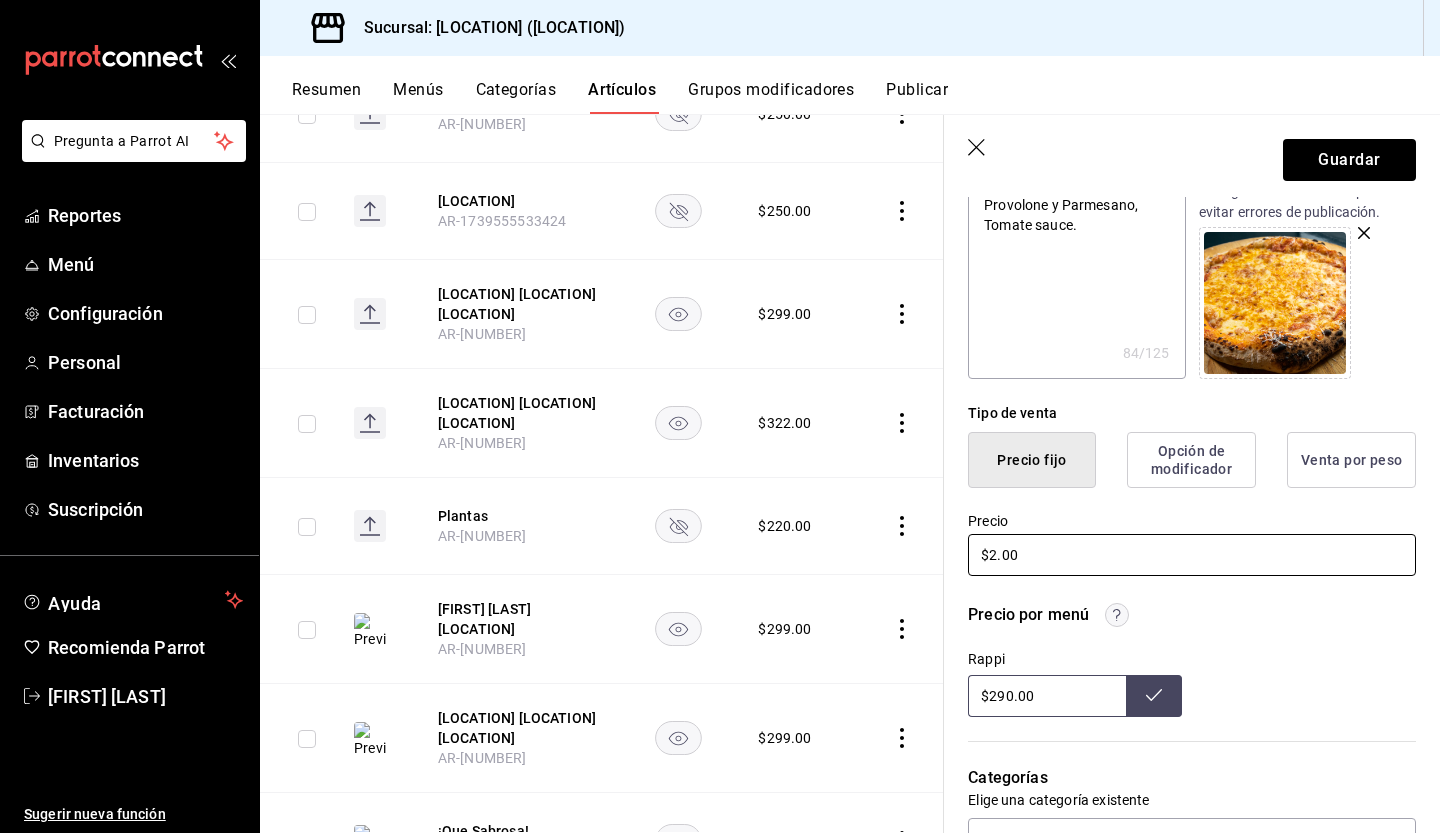 type on "x" 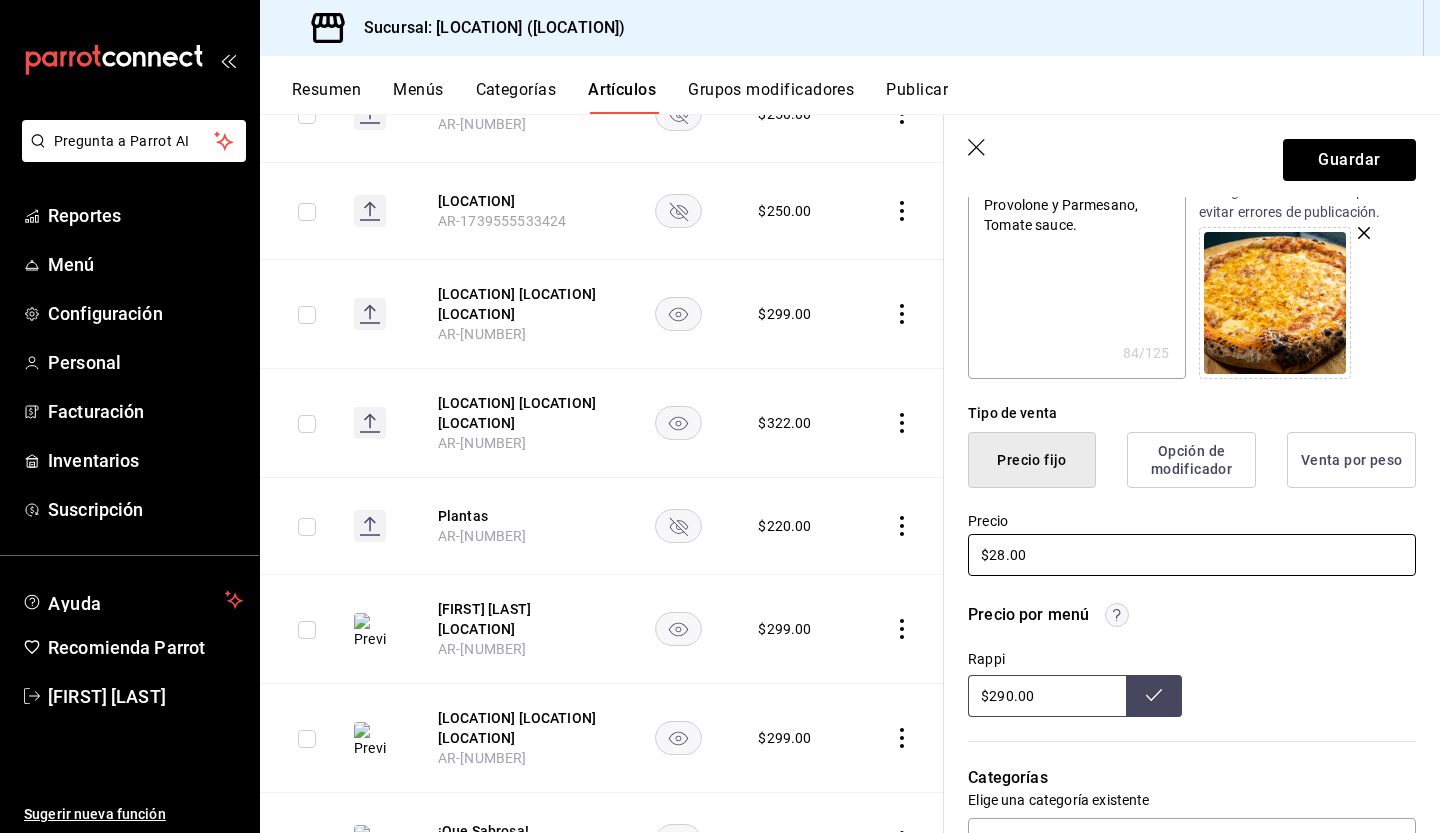 type on "$288.00" 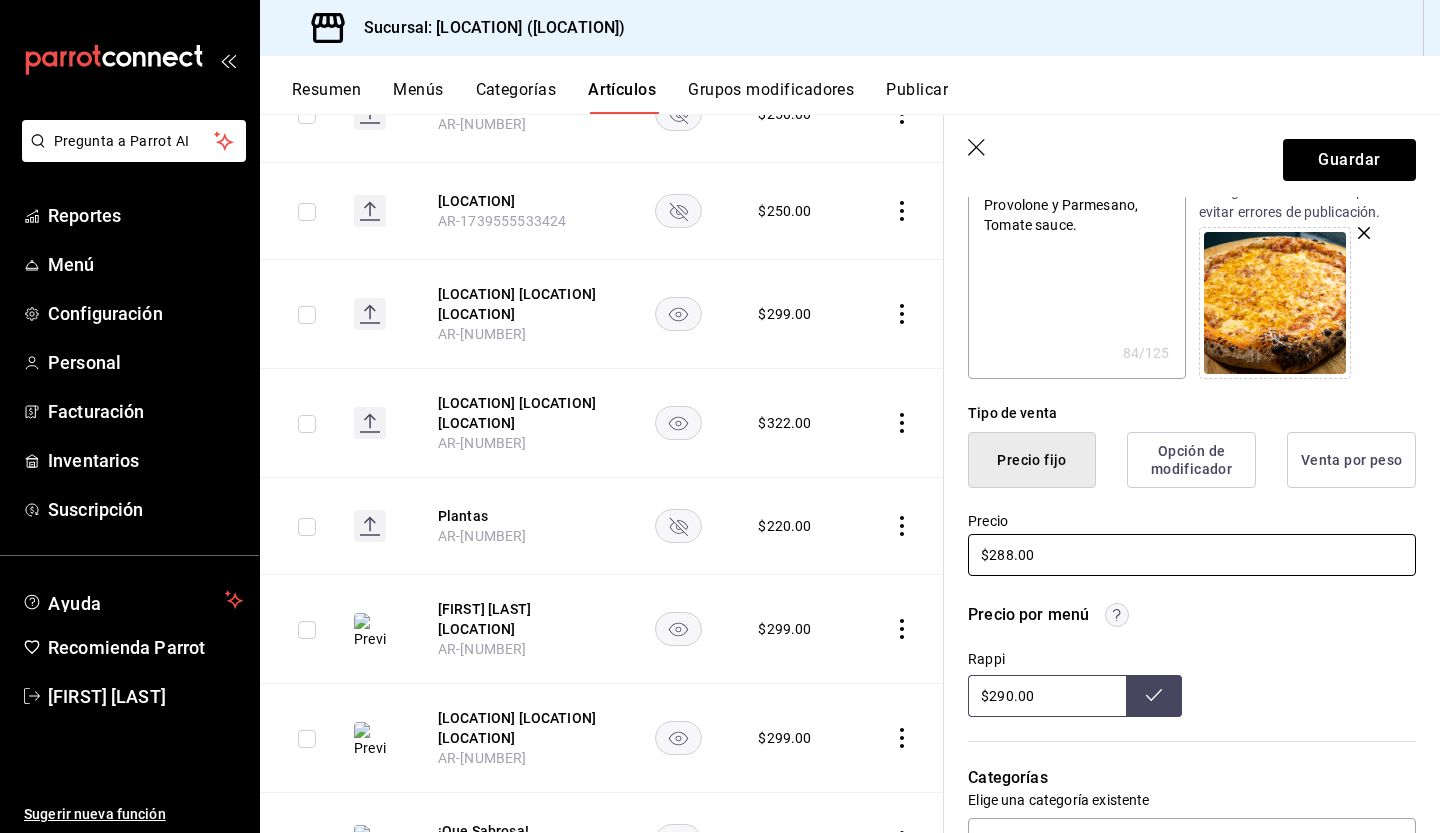 type on "x" 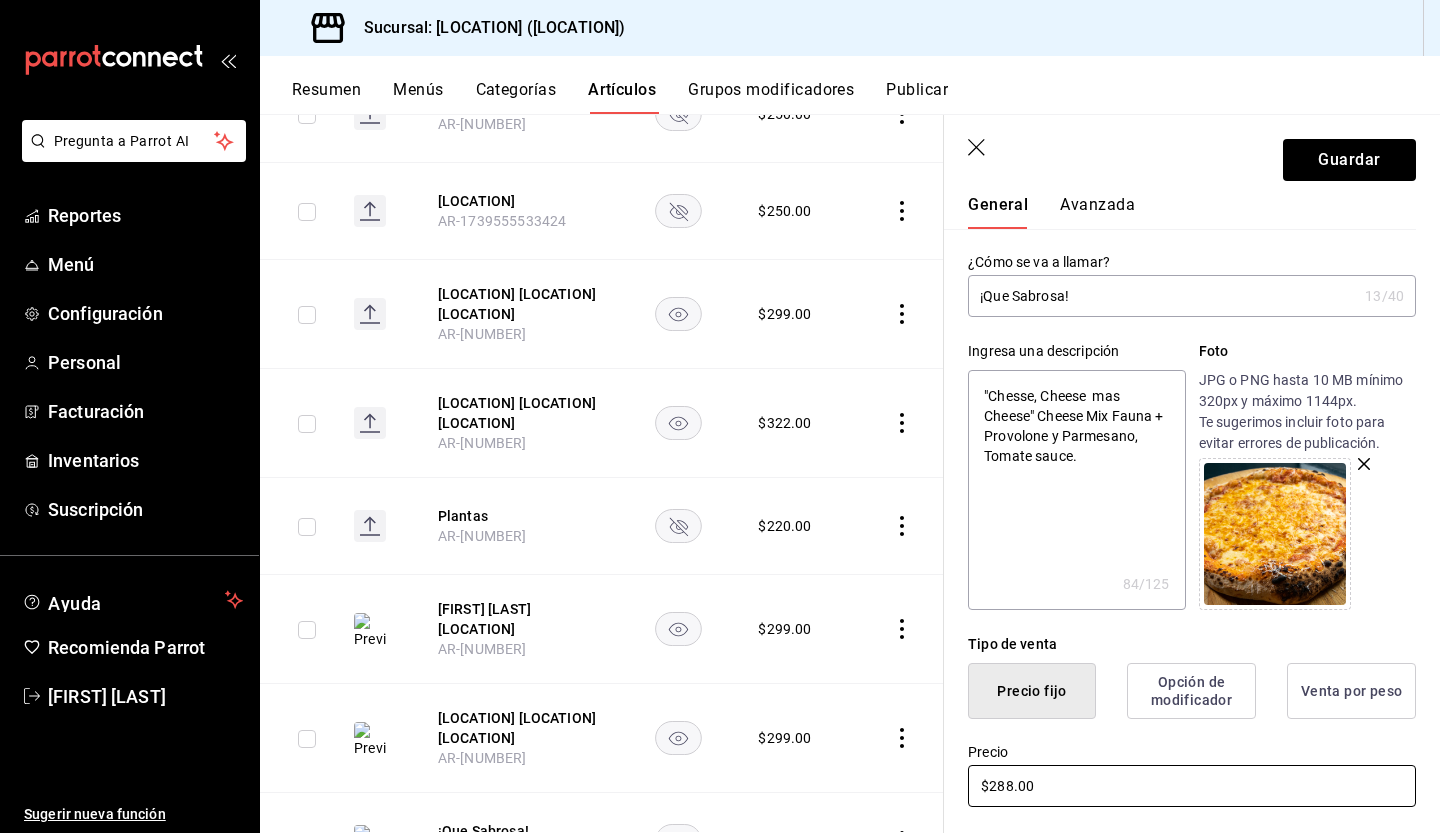scroll, scrollTop: 36, scrollLeft: 0, axis: vertical 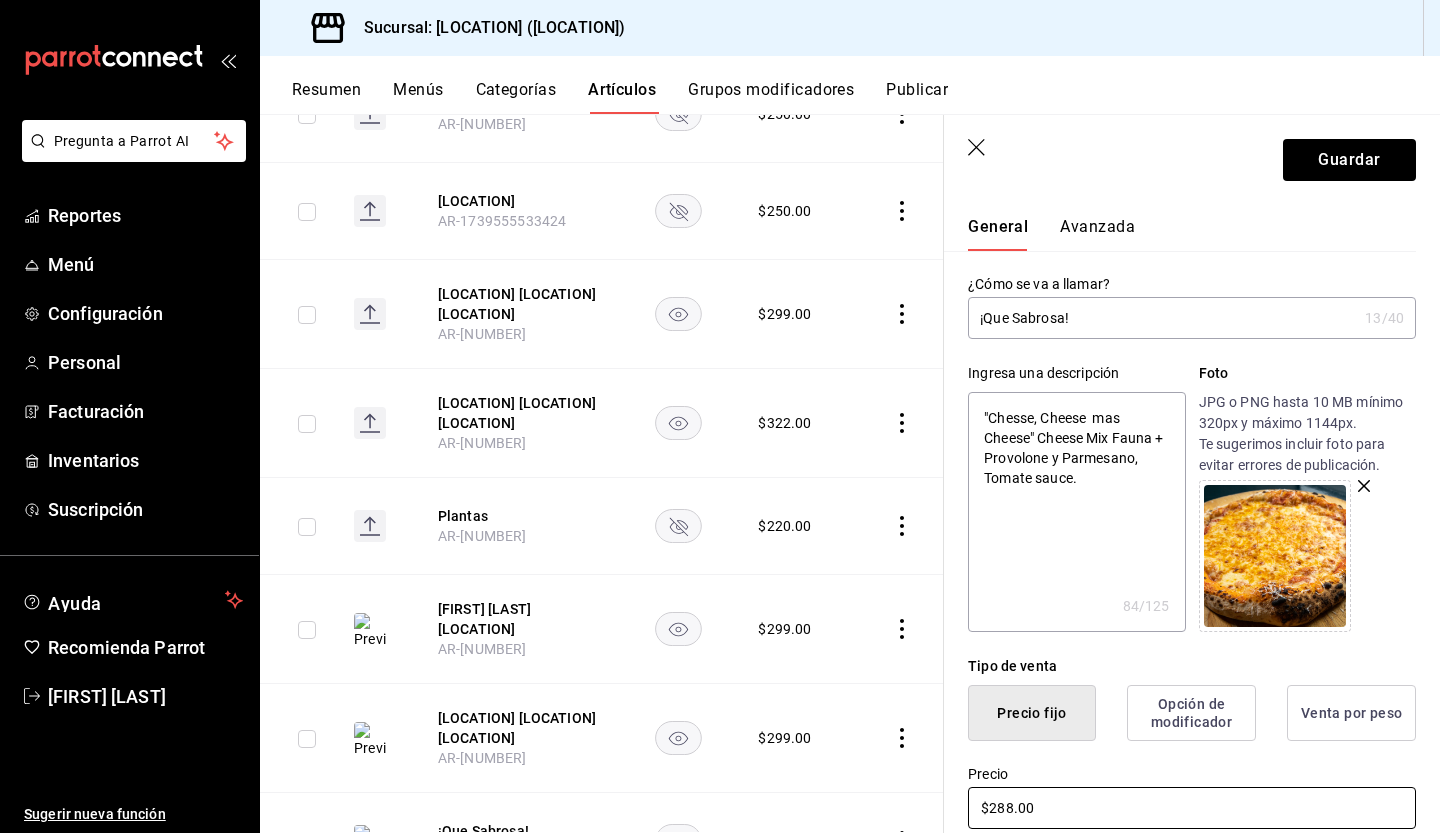 type on "$288.00" 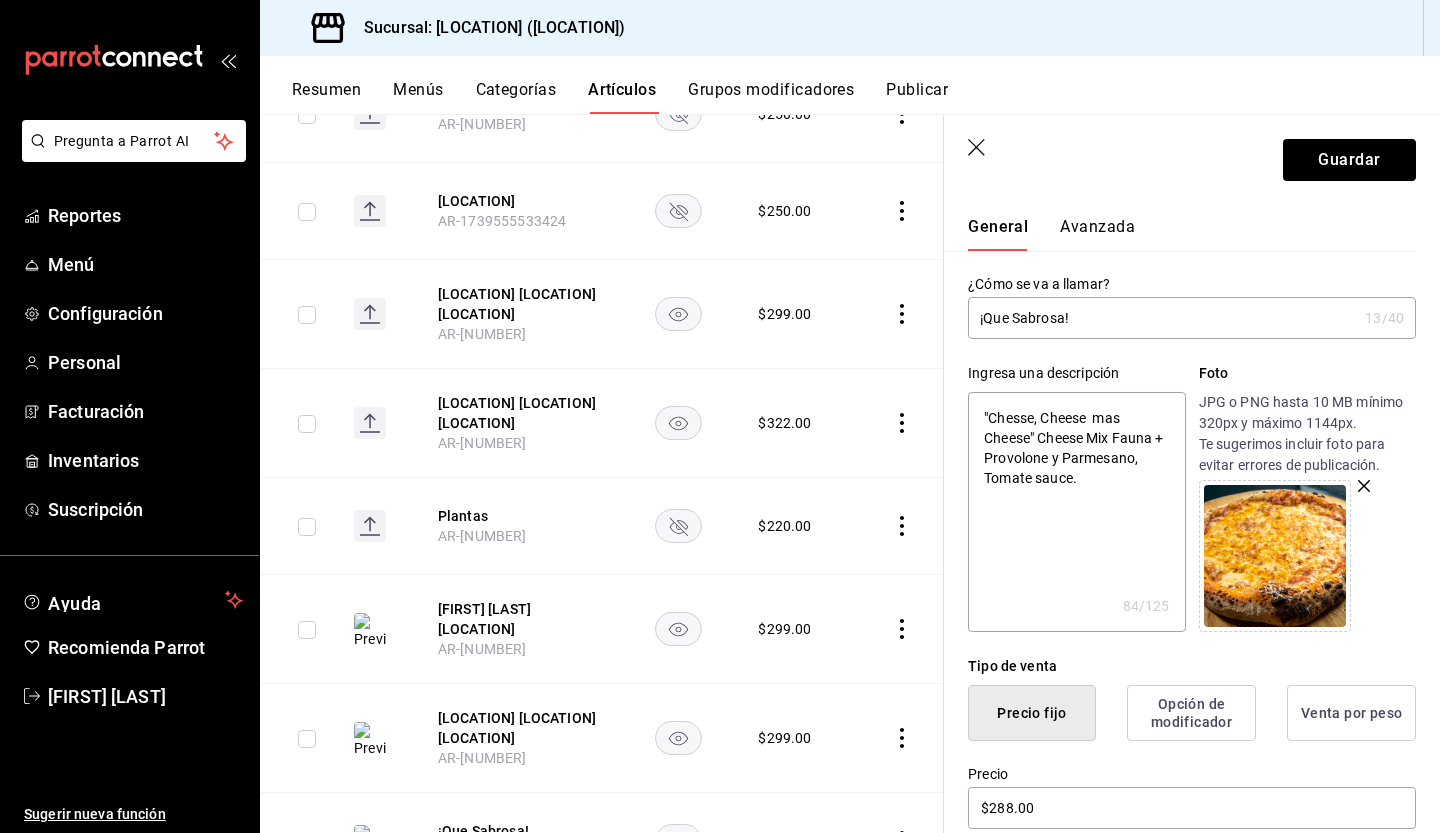 click on "¡Que Sabrosa!" at bounding box center (1162, 318) 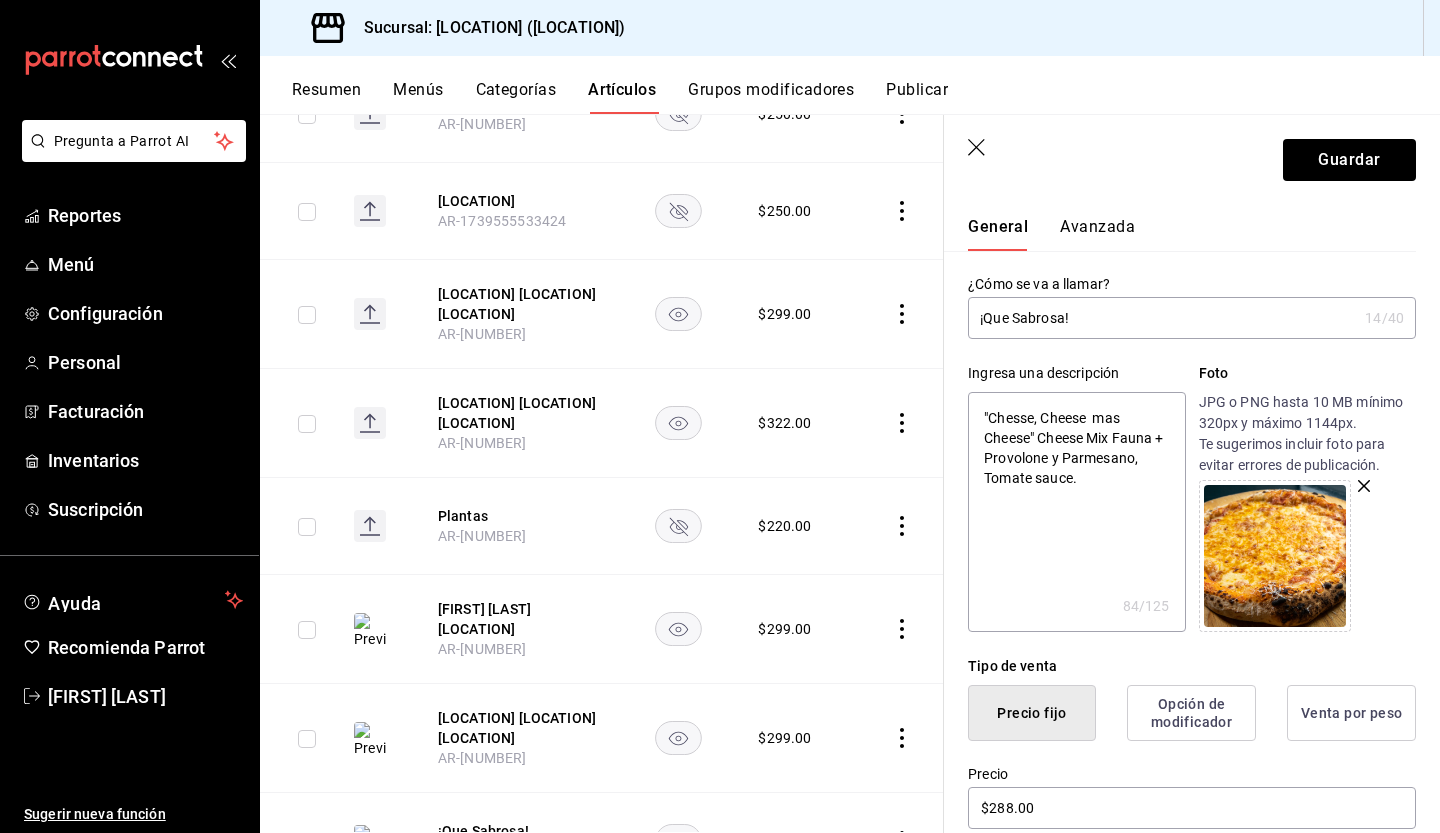 type on "¡Que Sabrosa! F" 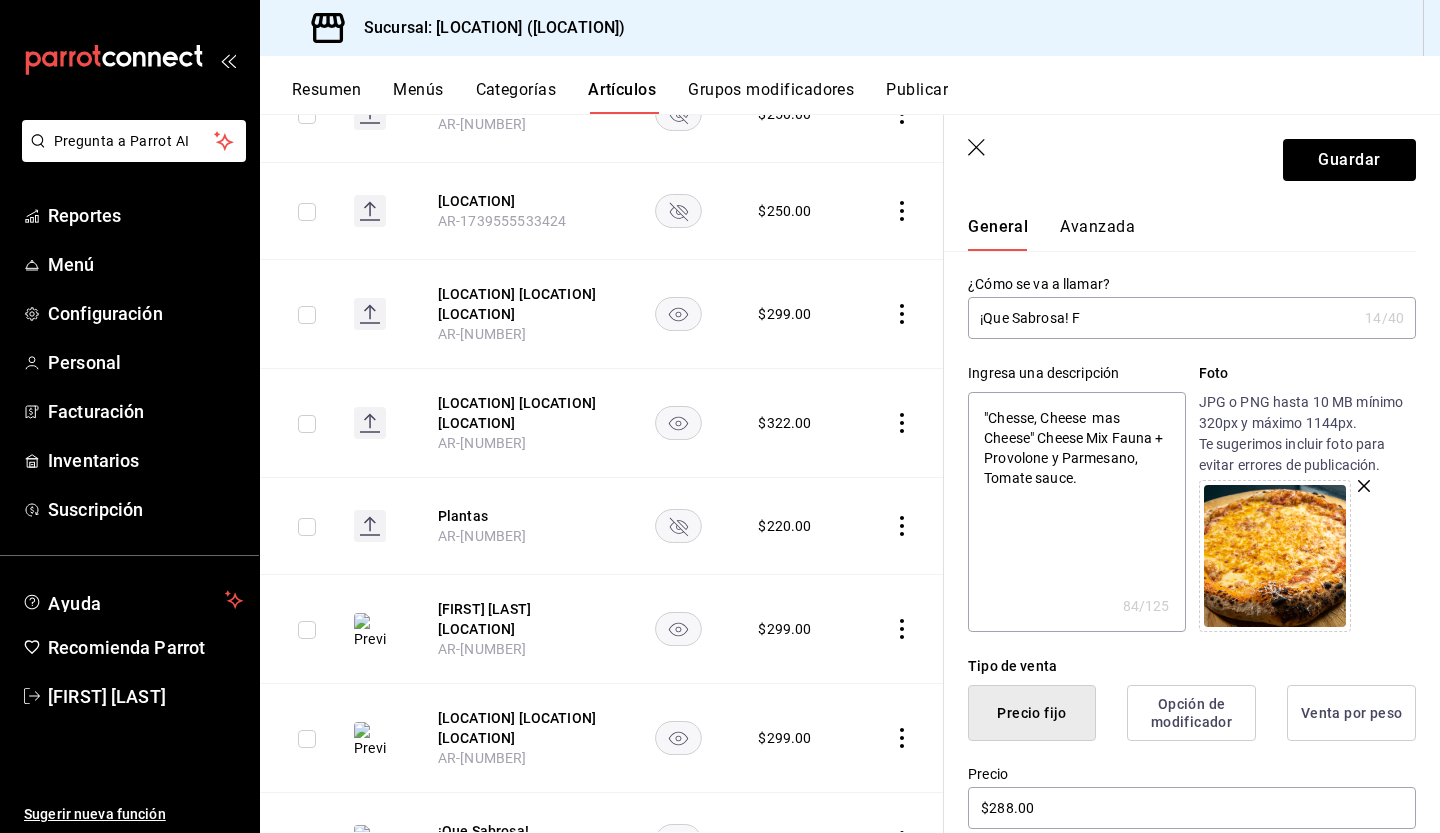 type on "x" 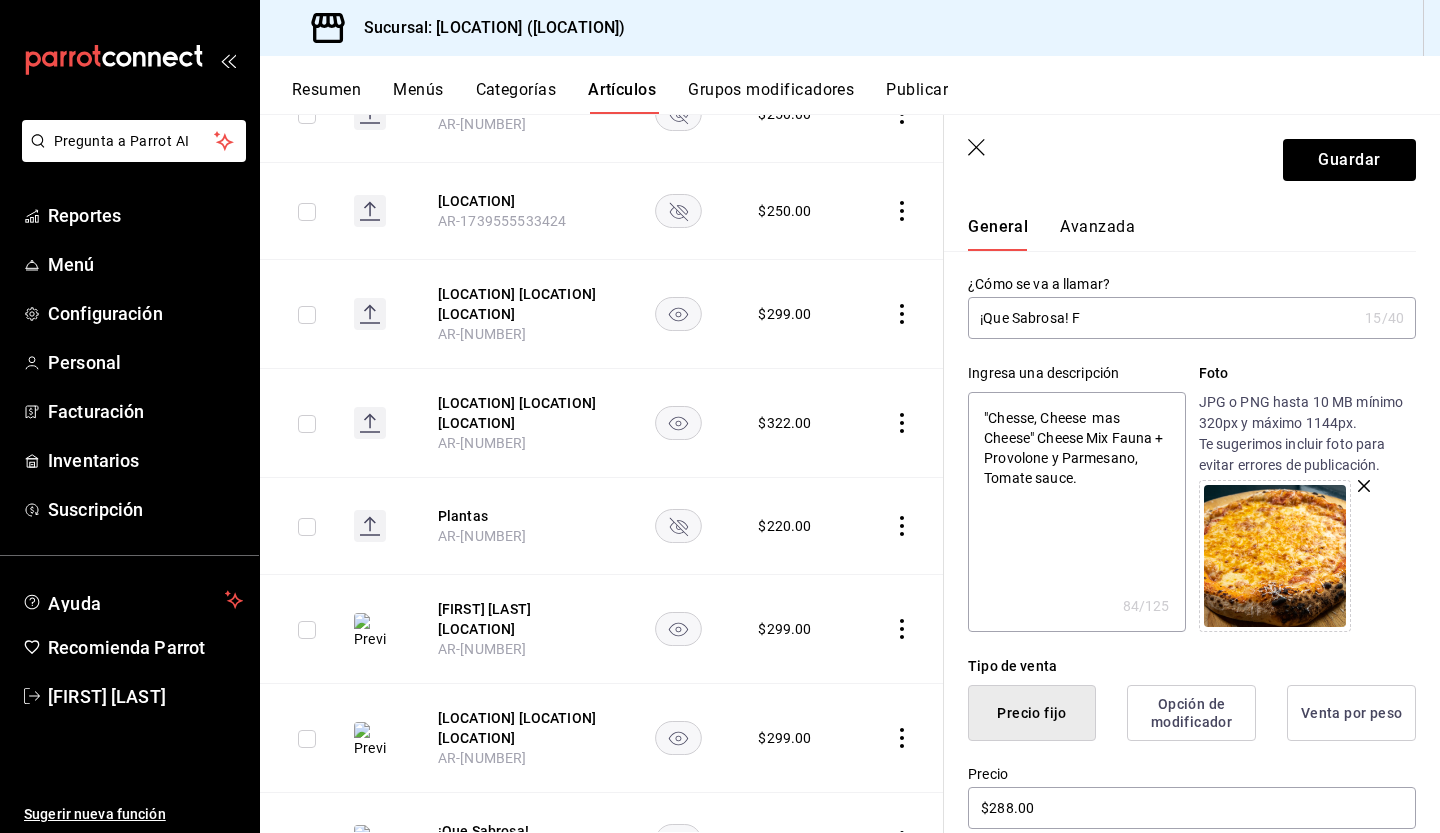 type on "[LOCATION] [LOCATION]" 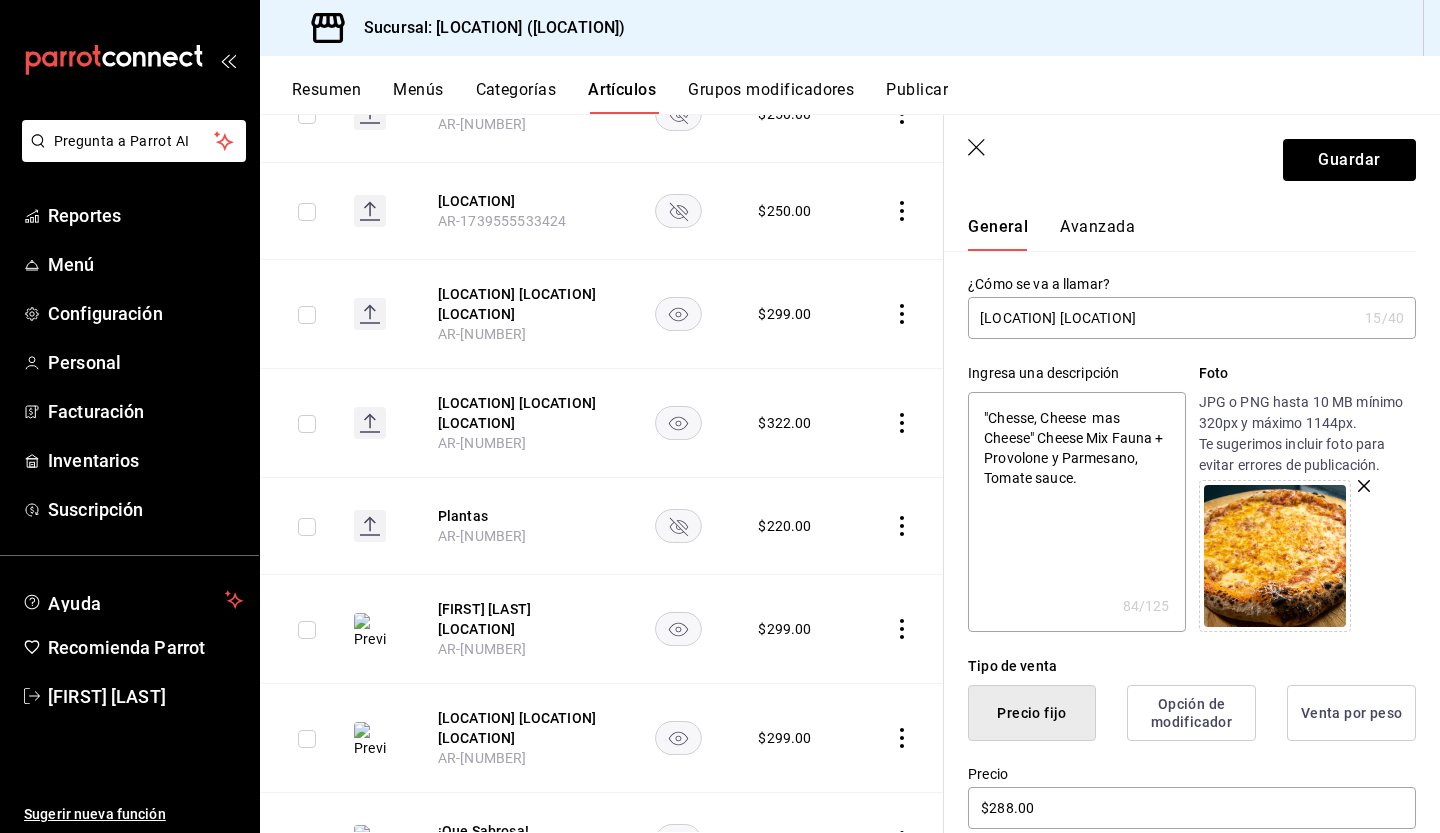 type on "x" 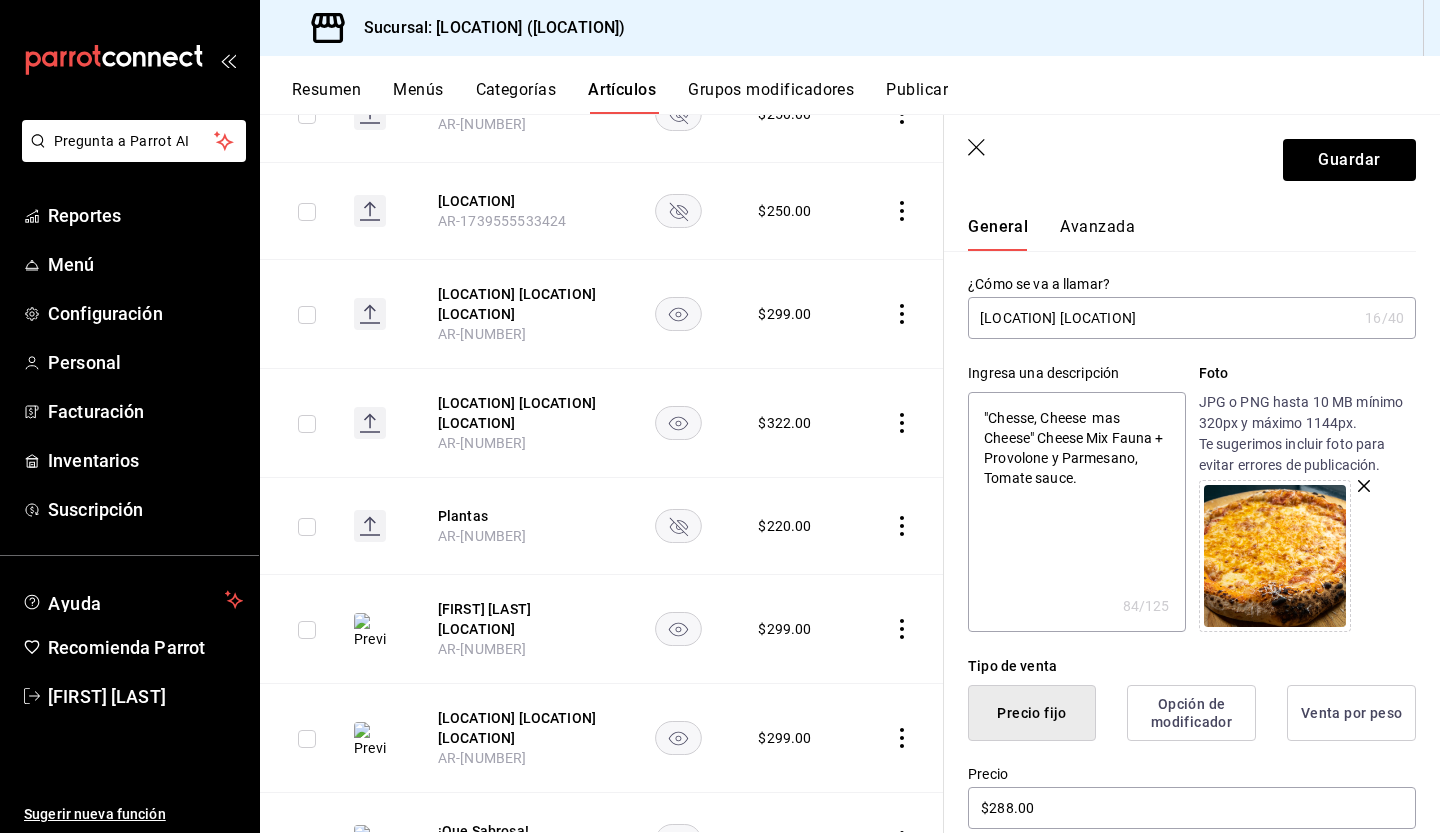 type on "[LOCATION] [LOCATION]" 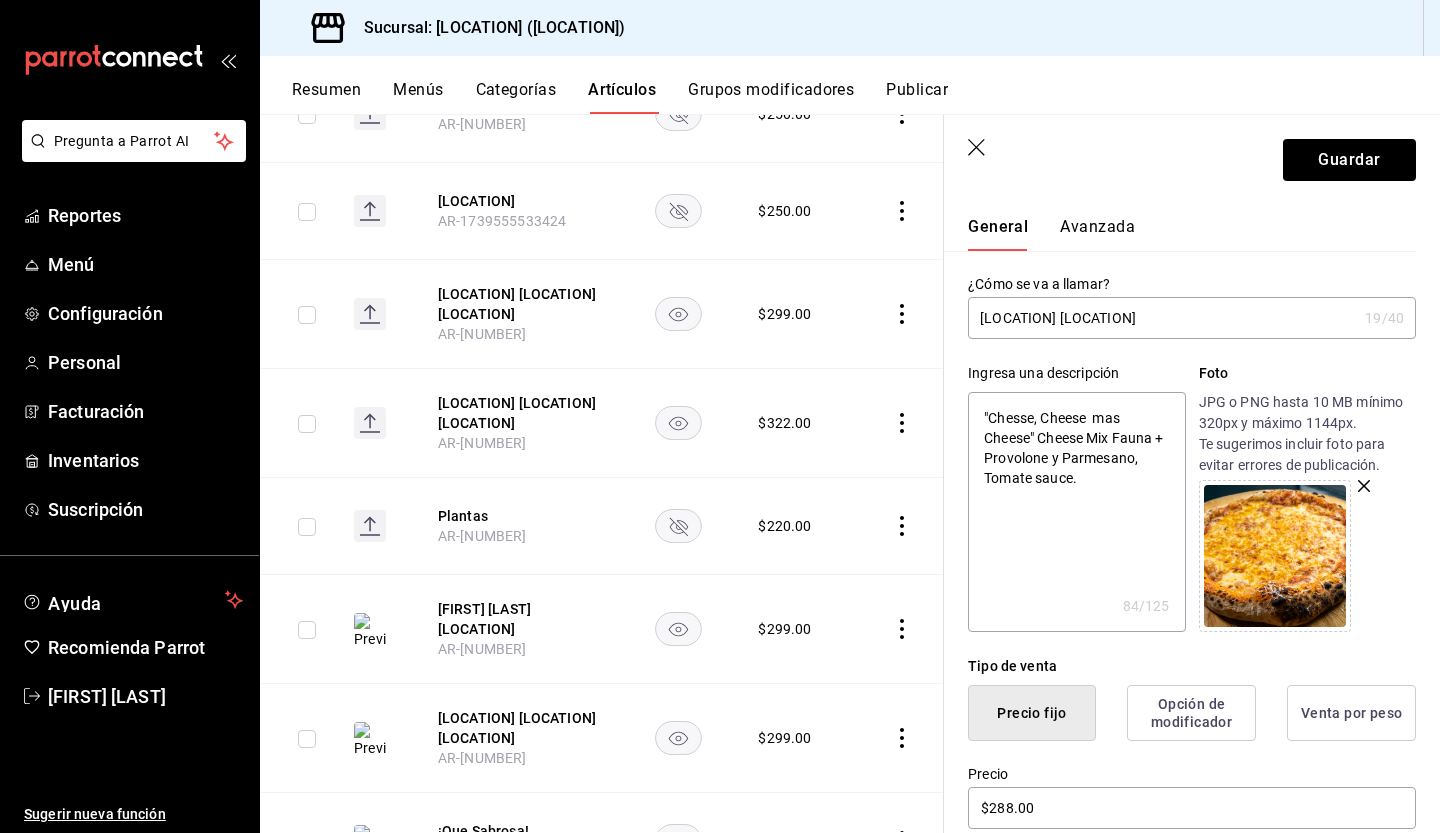 type on "[LOCATION] [LOCATION]" 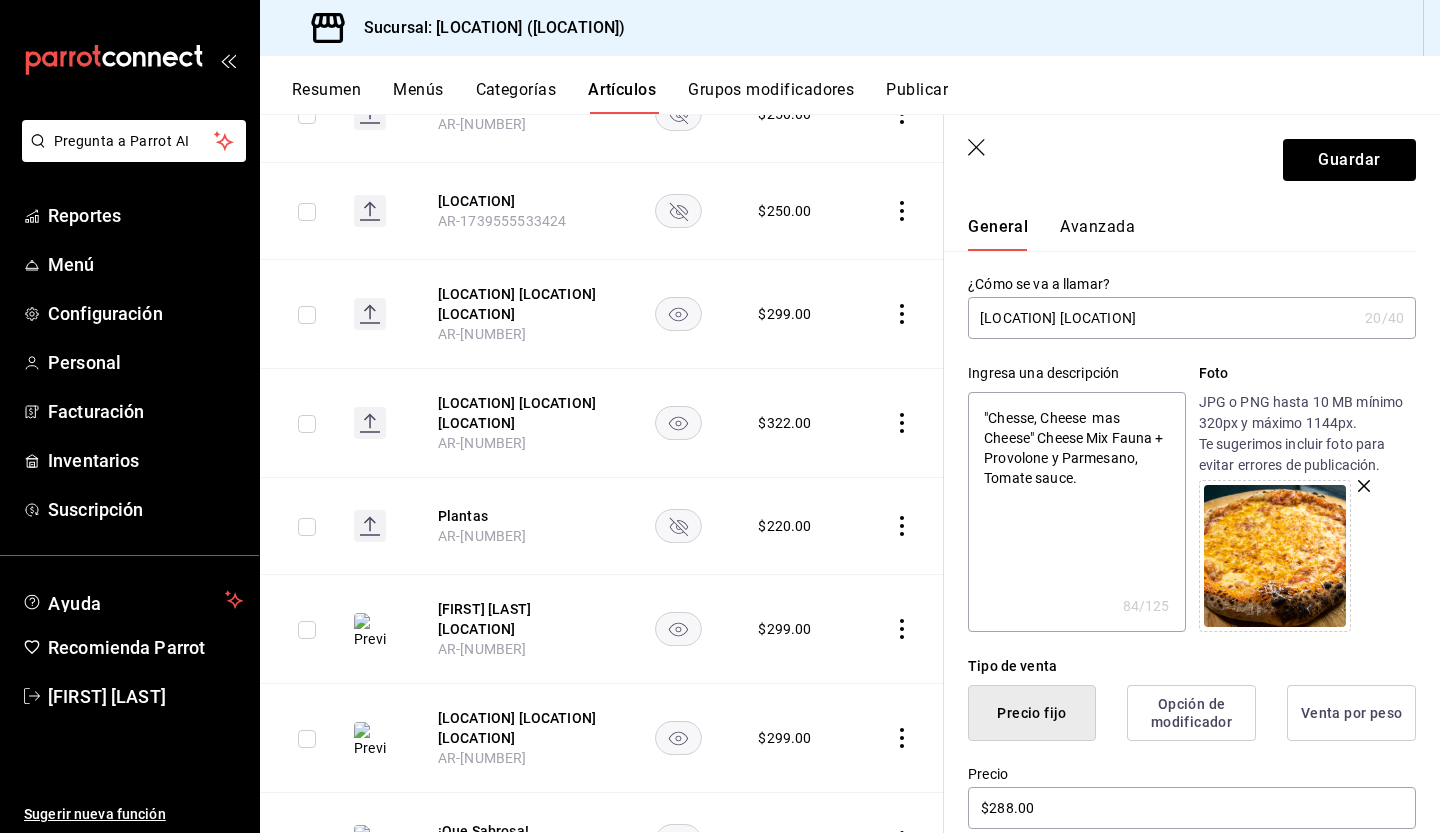 type on "[LOCATION] [LOCATION]" 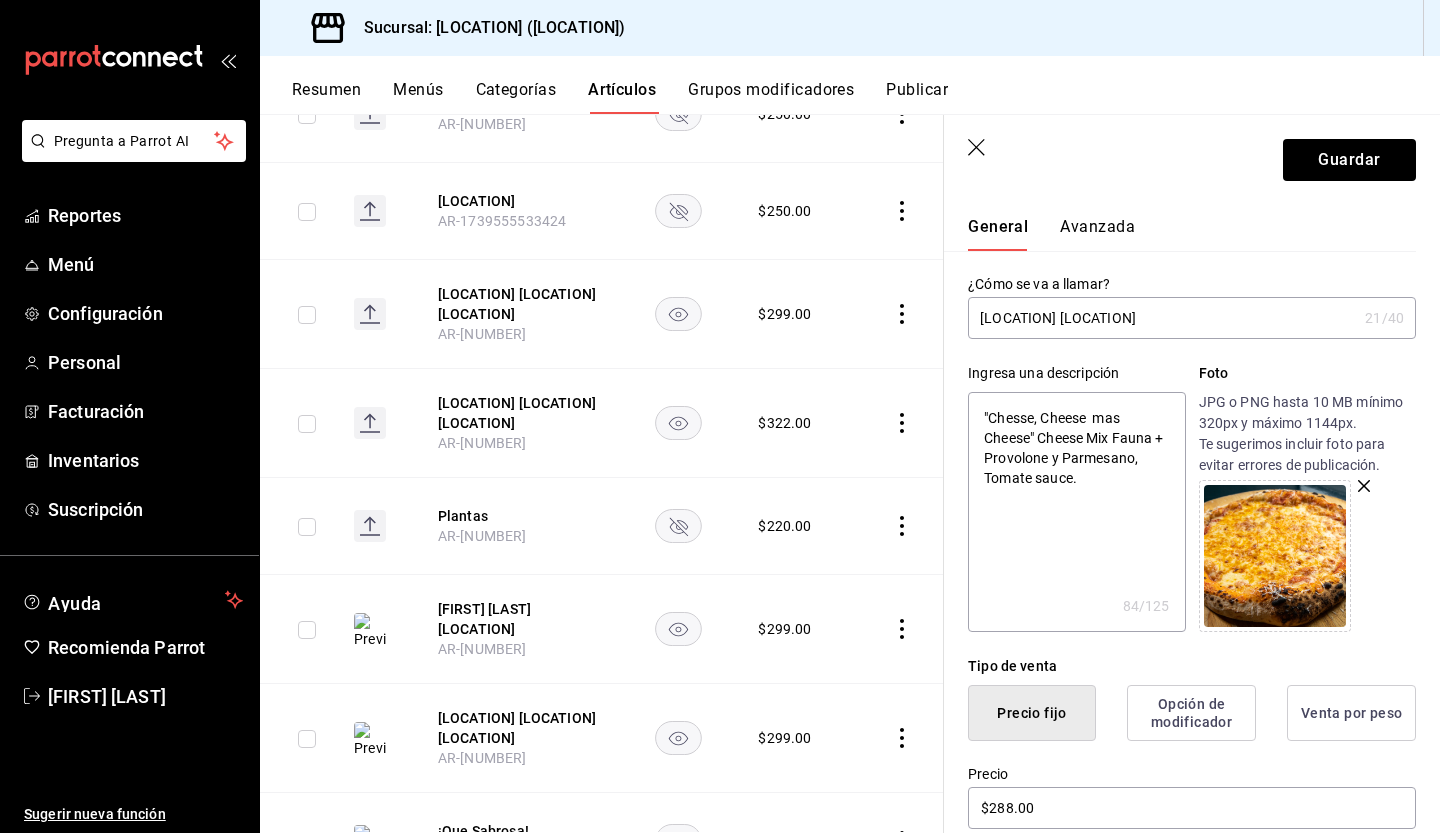 type on "[LOCATION] [LOCATION]" 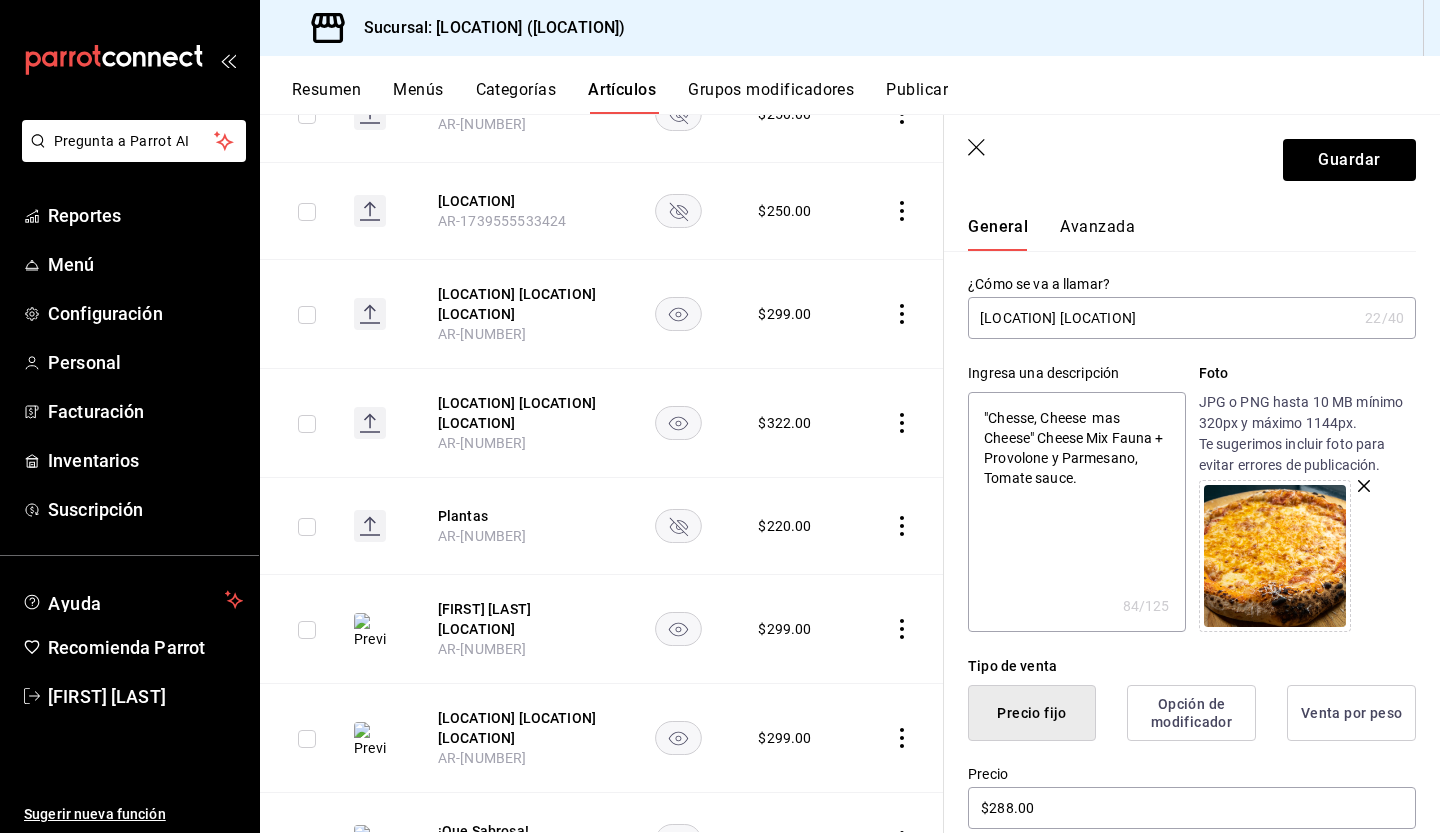 type on "¡Que Sabrosa! Fauna Stu" 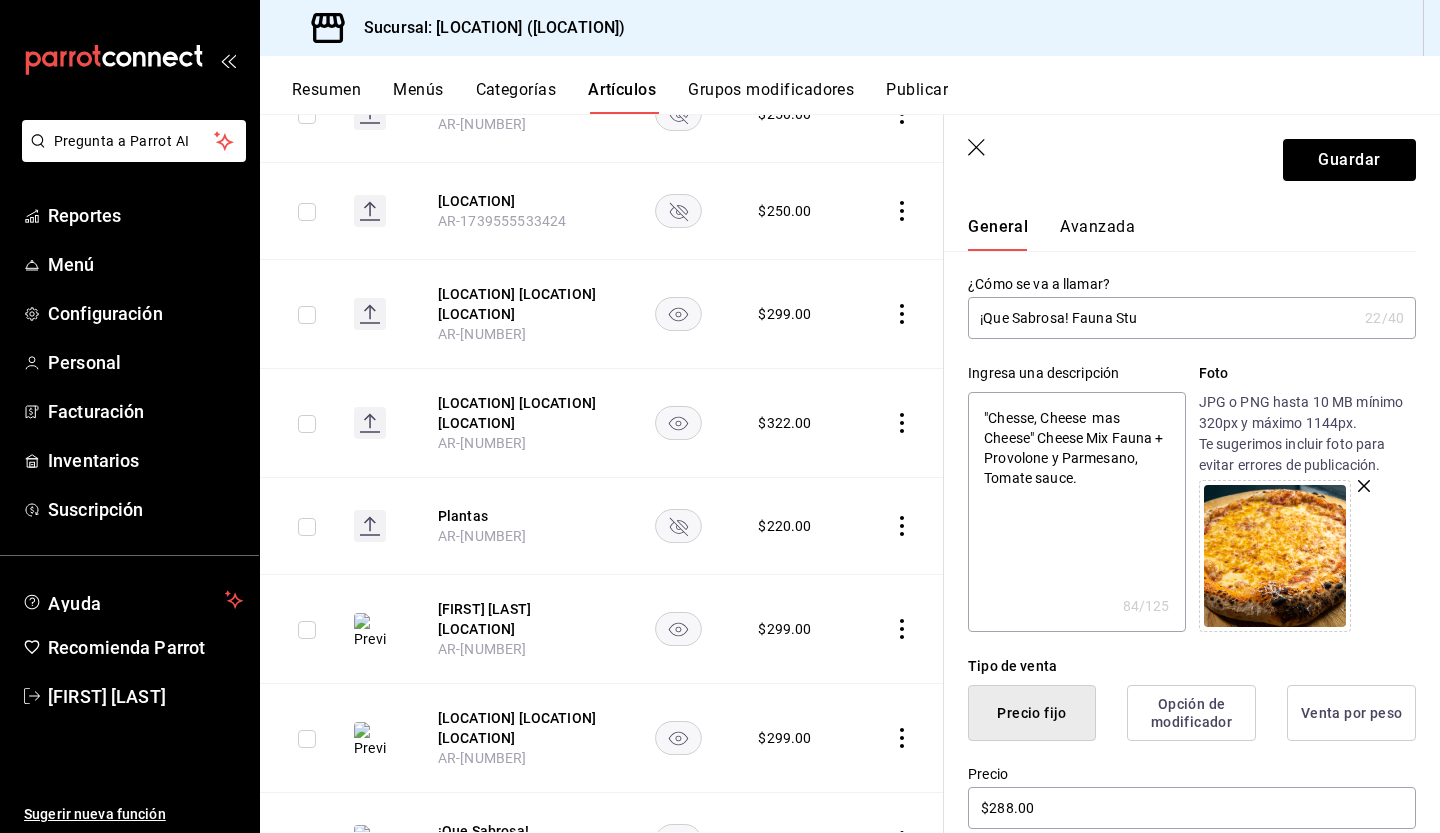 type on "x" 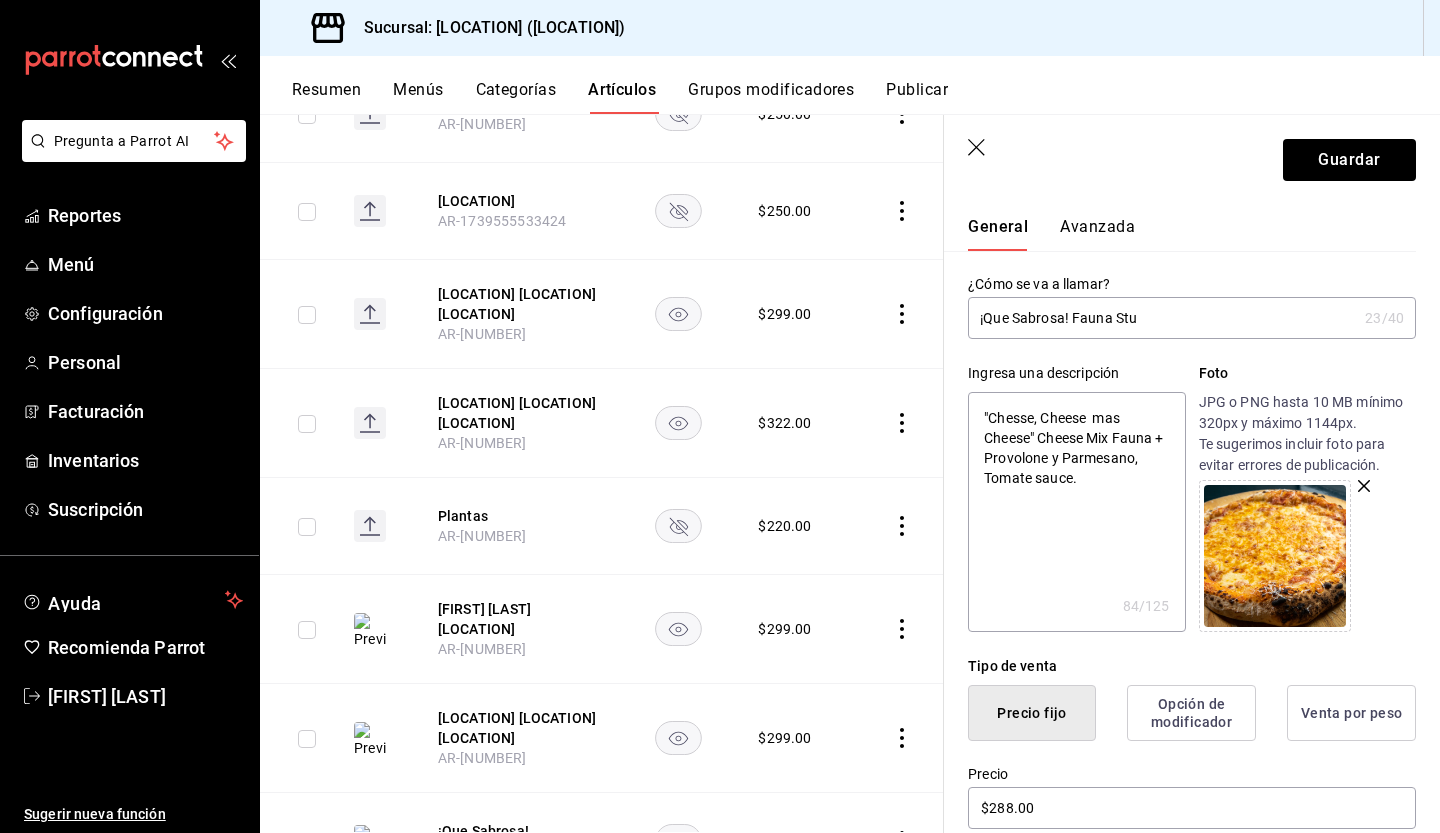 type on "[LOCATION] [LOCATION]" 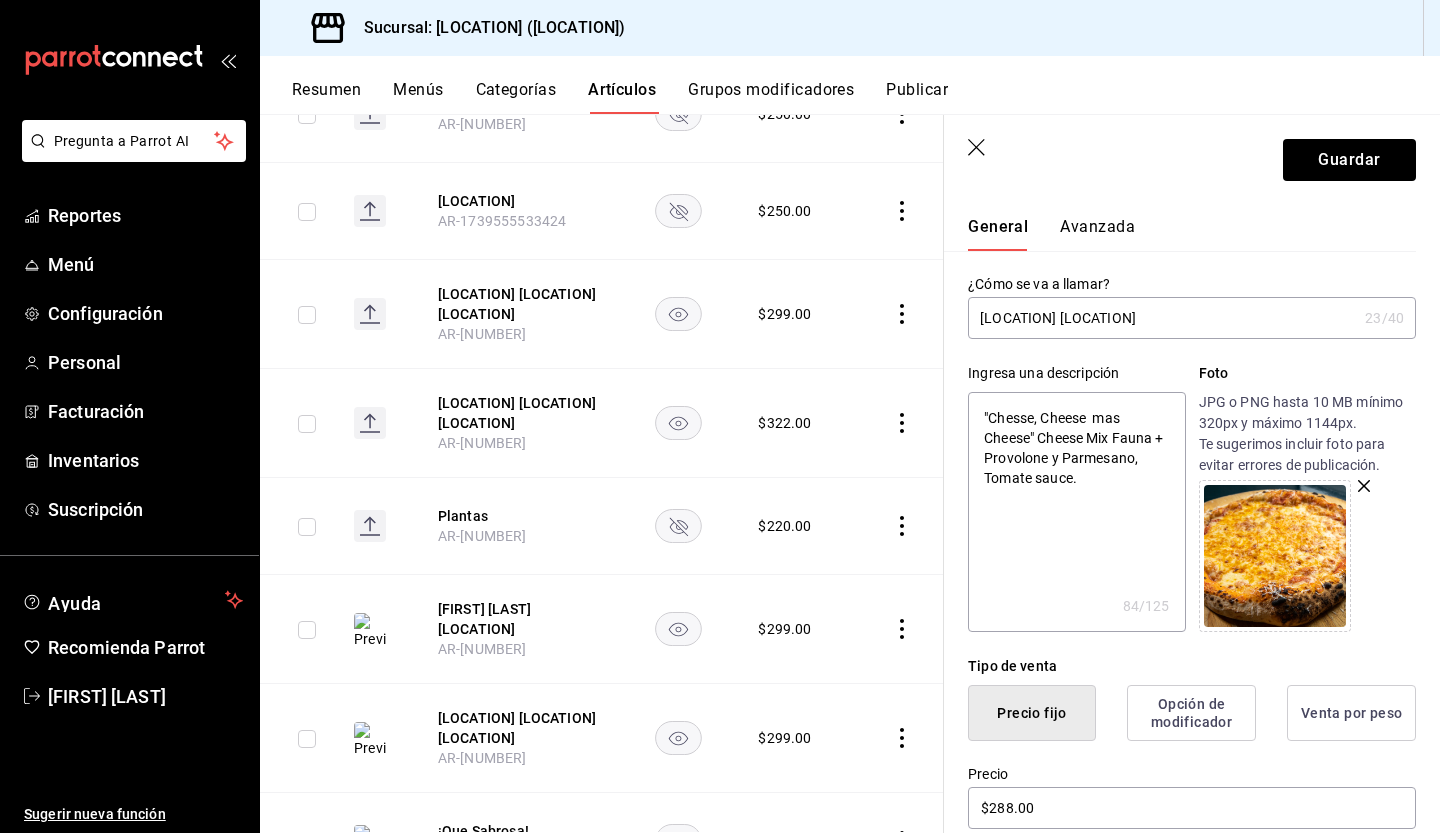 type on "x" 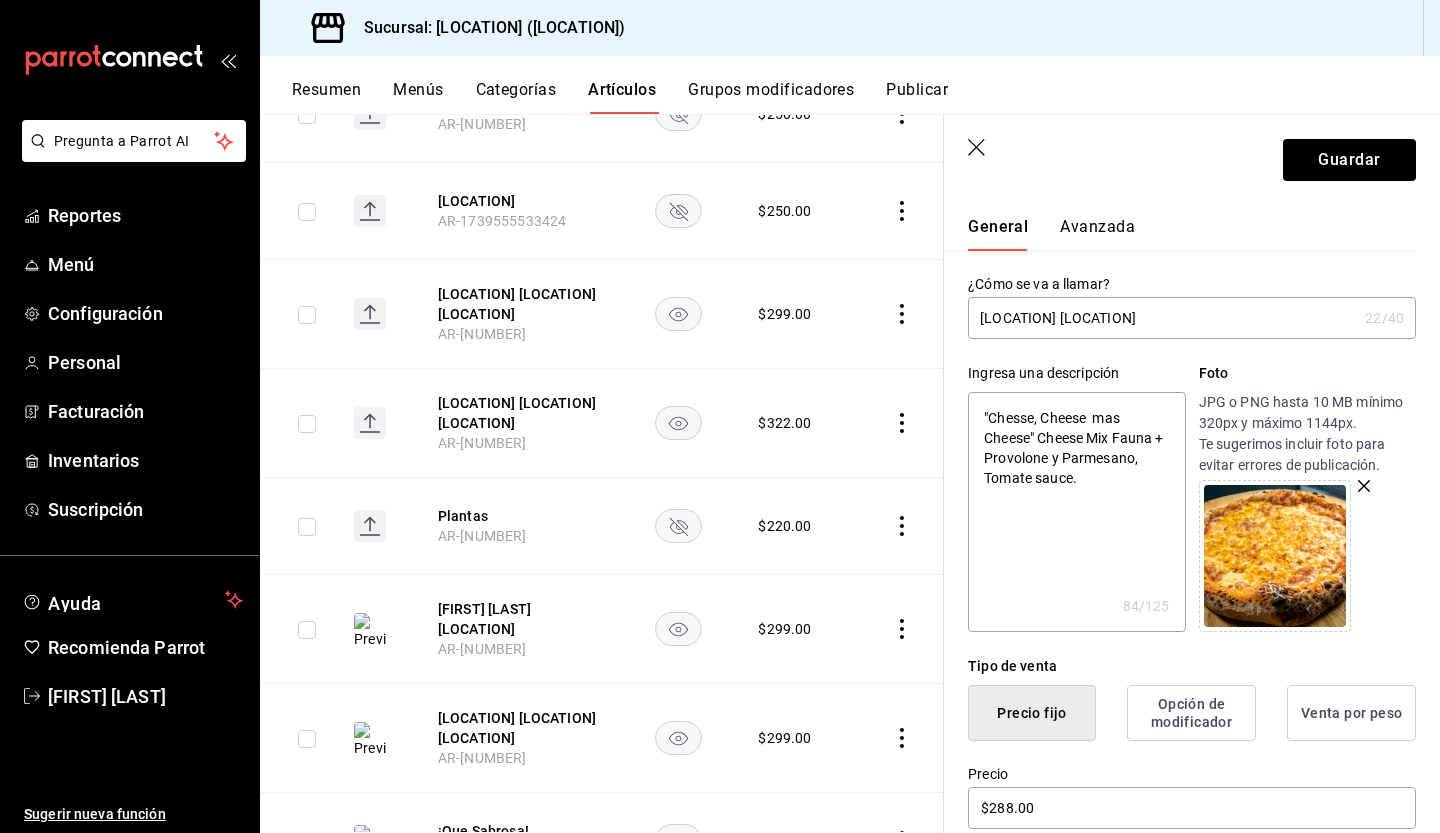 type on "¡Que Sabrosa! Fauna Sty" 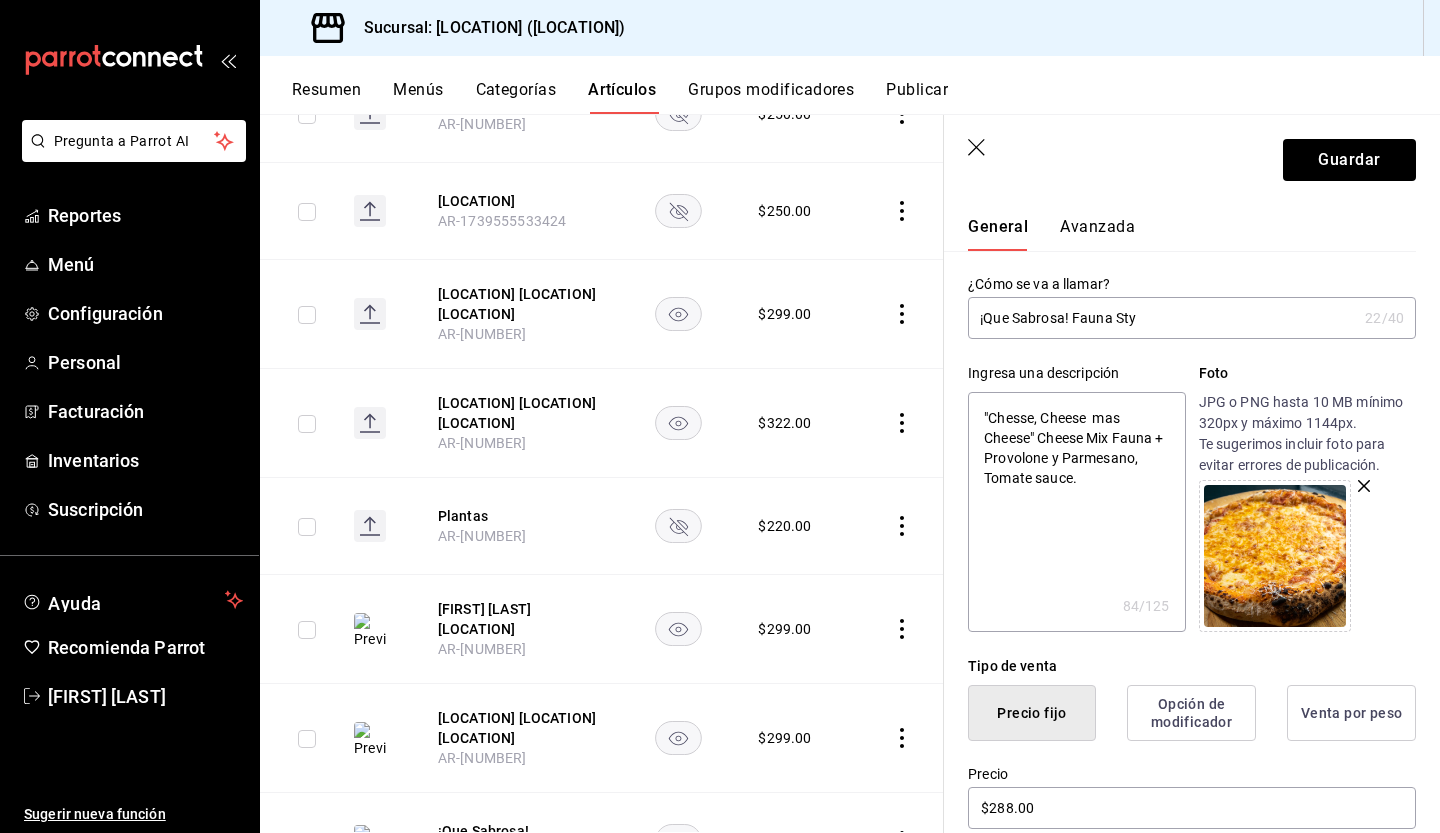 type on "x" 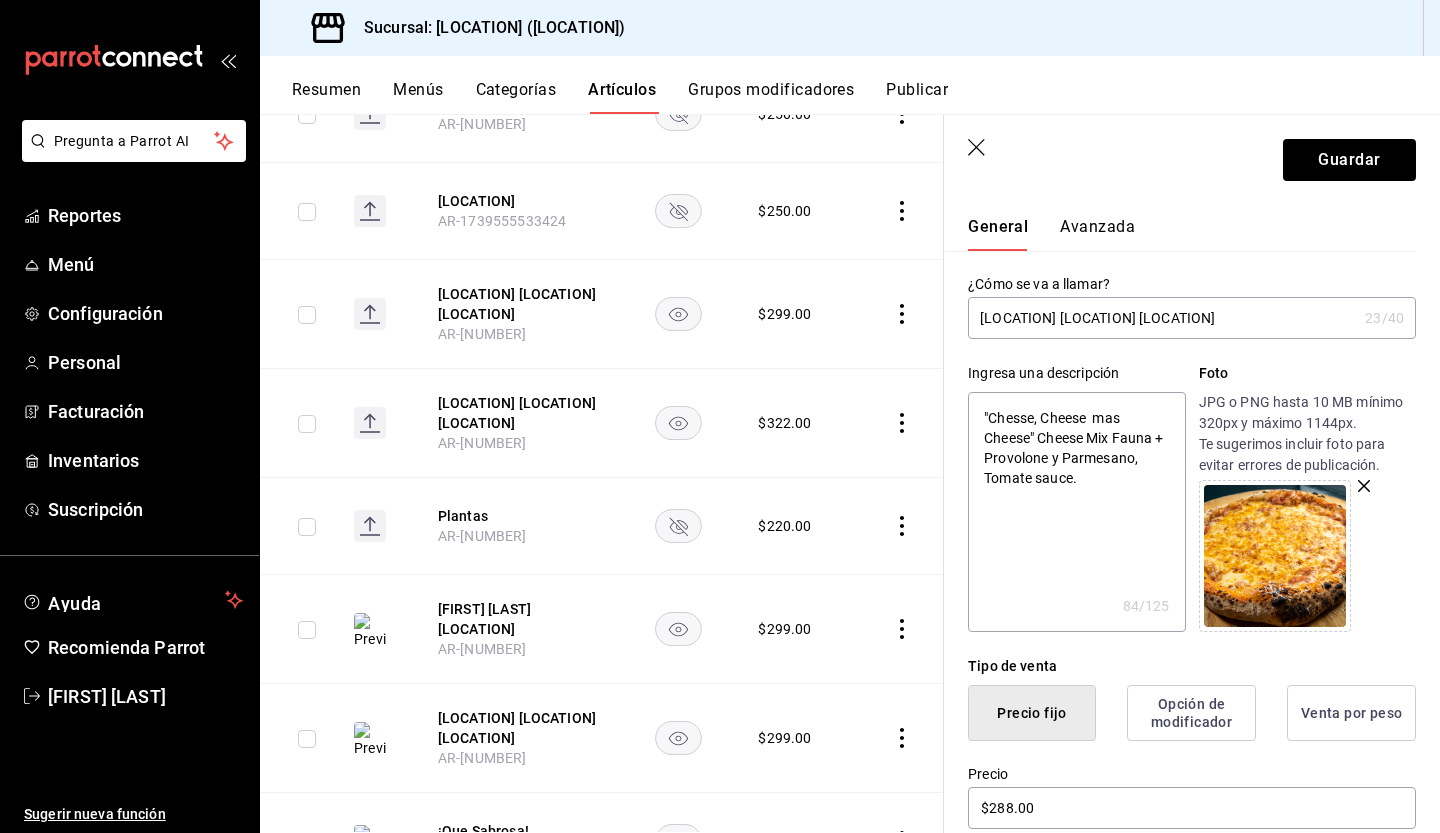 type on "[LOCATION] [LOCATION] [LOCATION]" 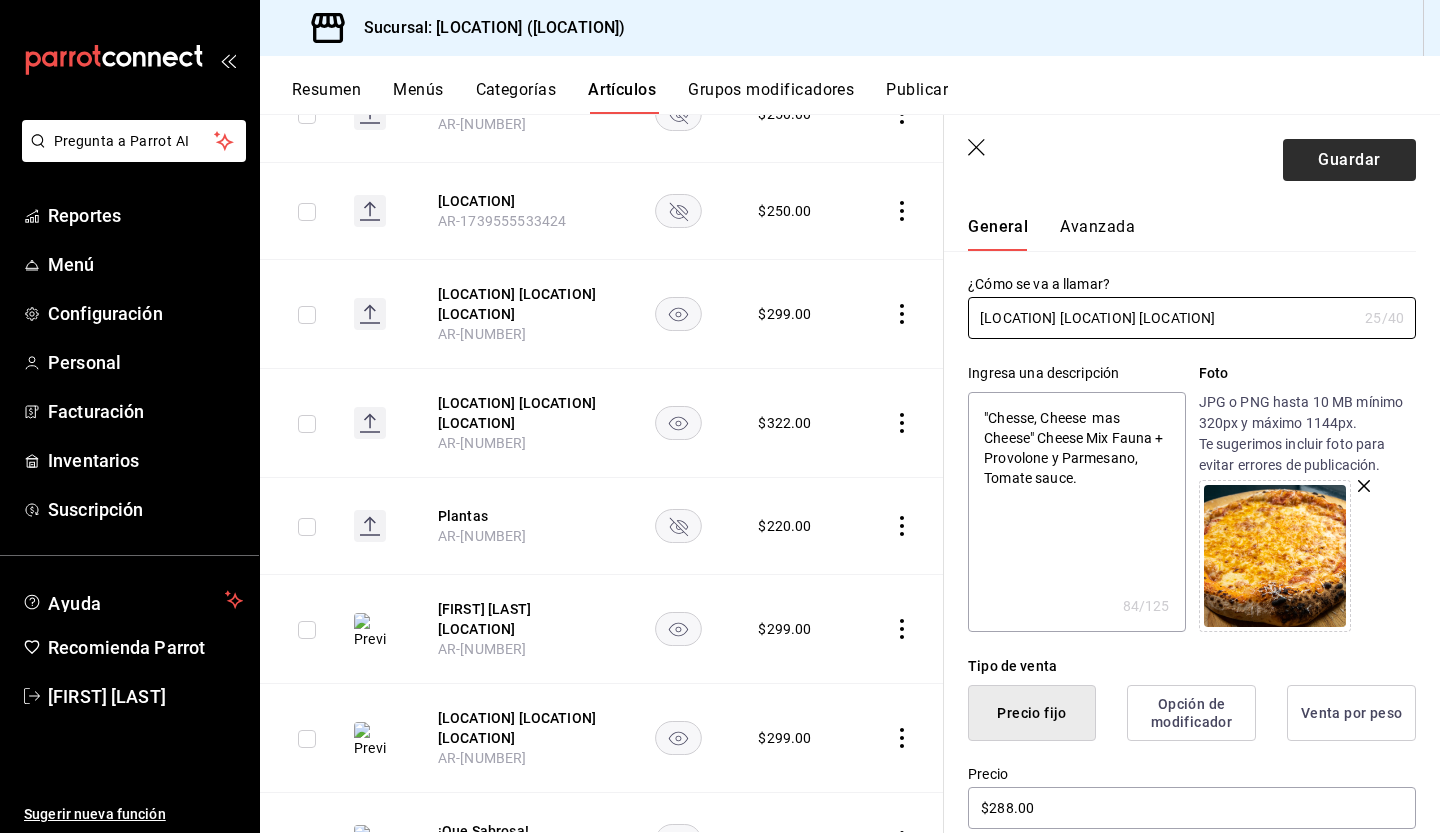 type on "[LOCATION] [LOCATION] [LOCATION]" 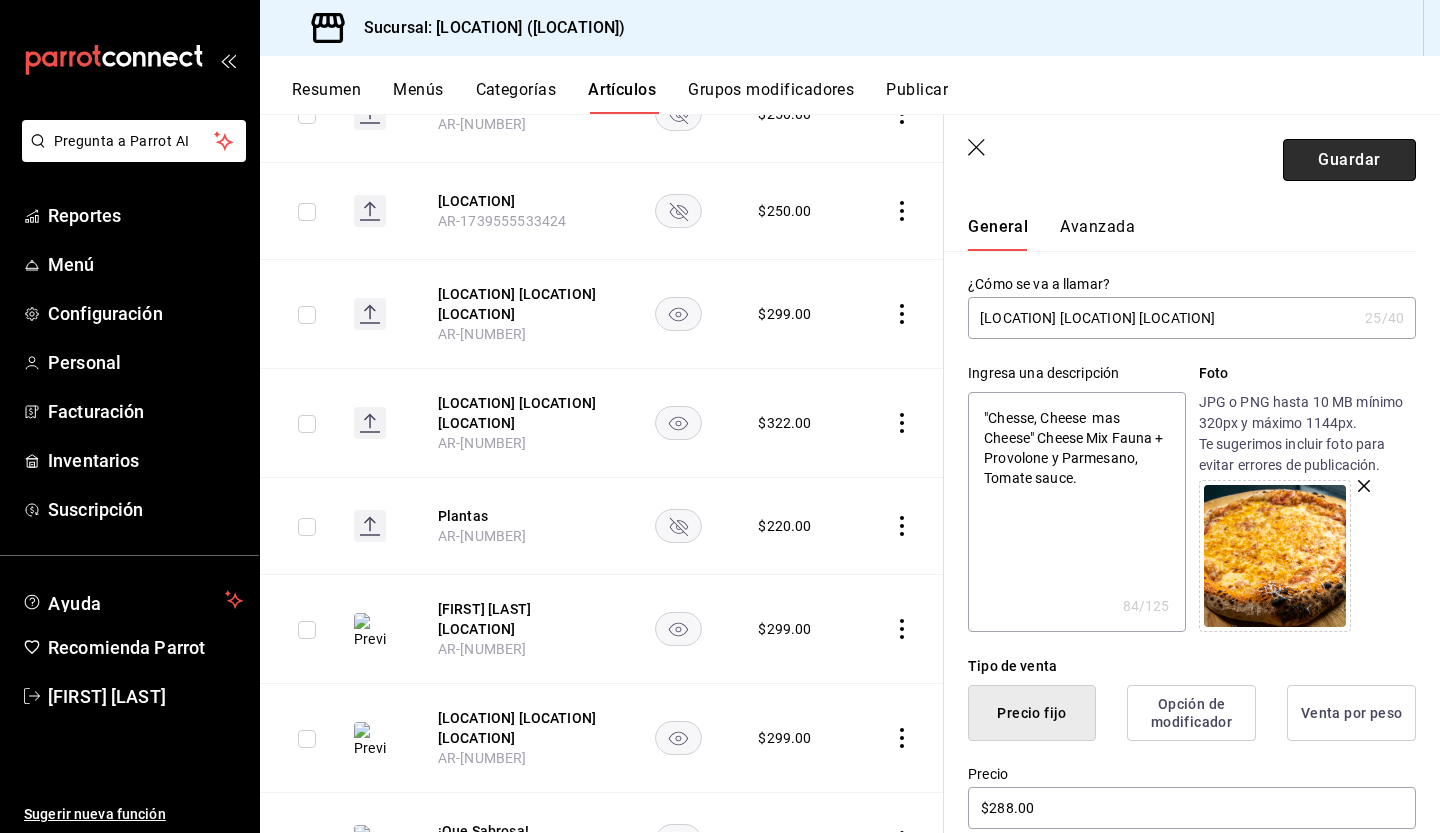 click on "Guardar" at bounding box center (1349, 160) 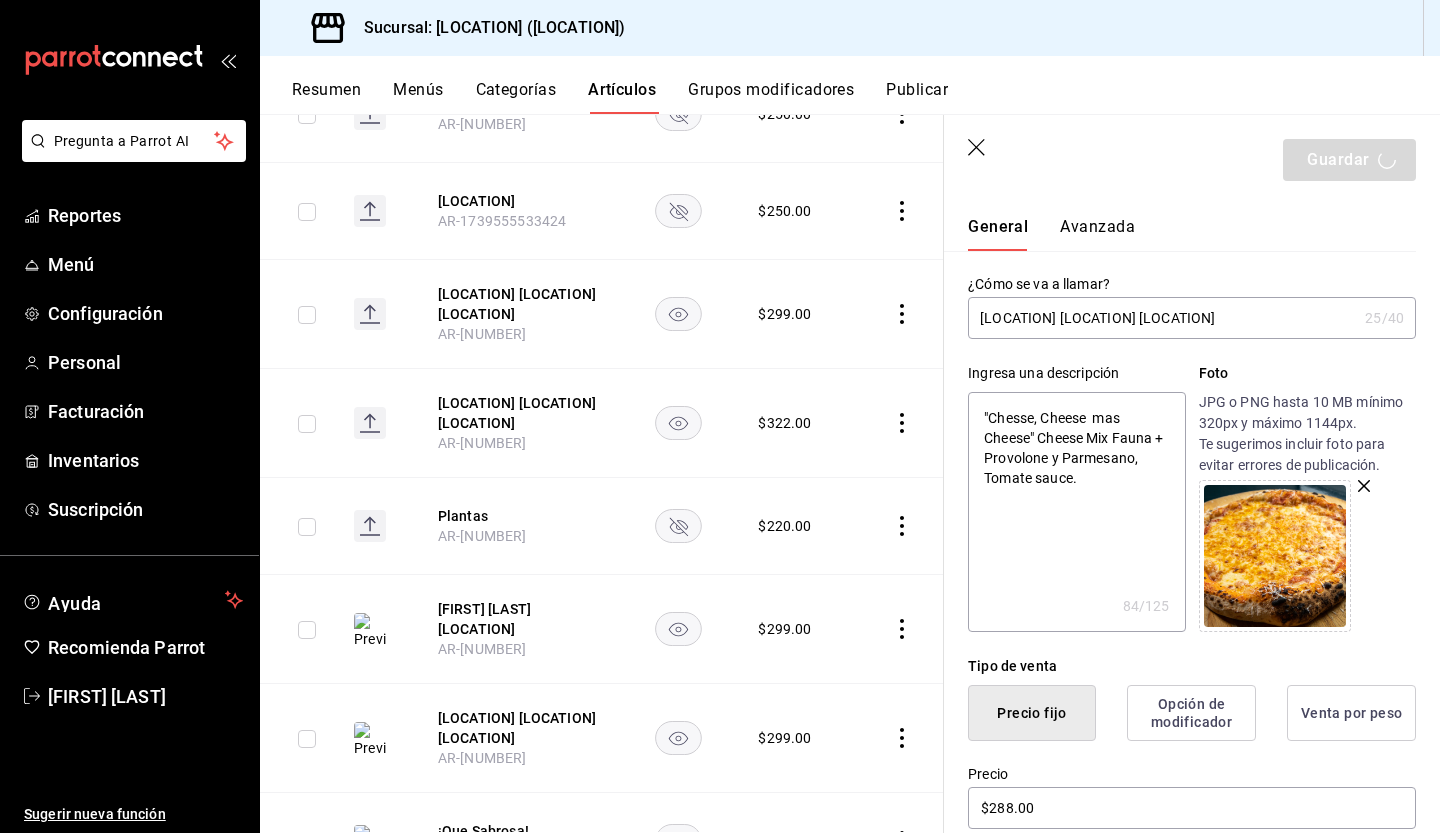type on "x" 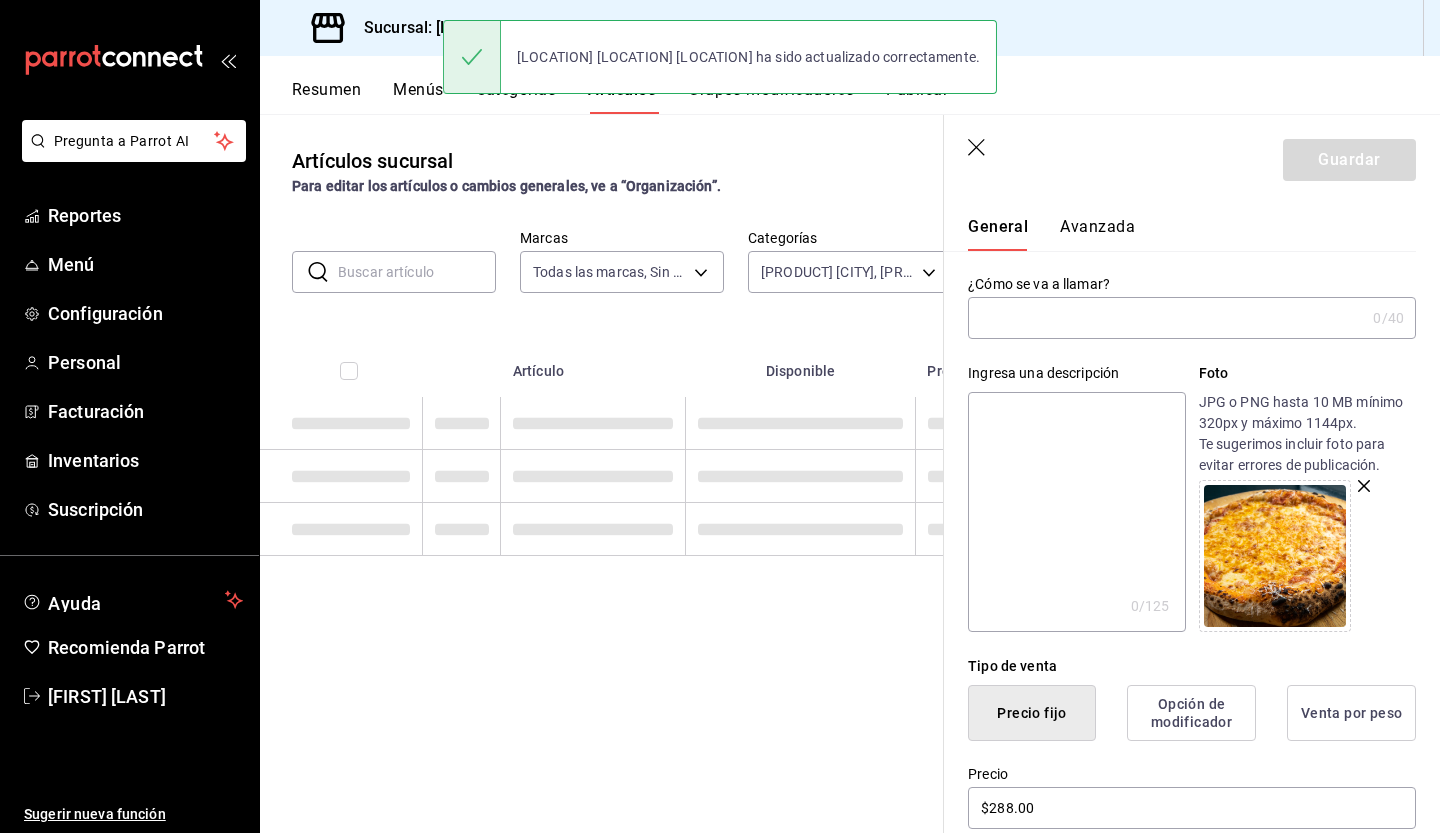 scroll, scrollTop: 0, scrollLeft: 0, axis: both 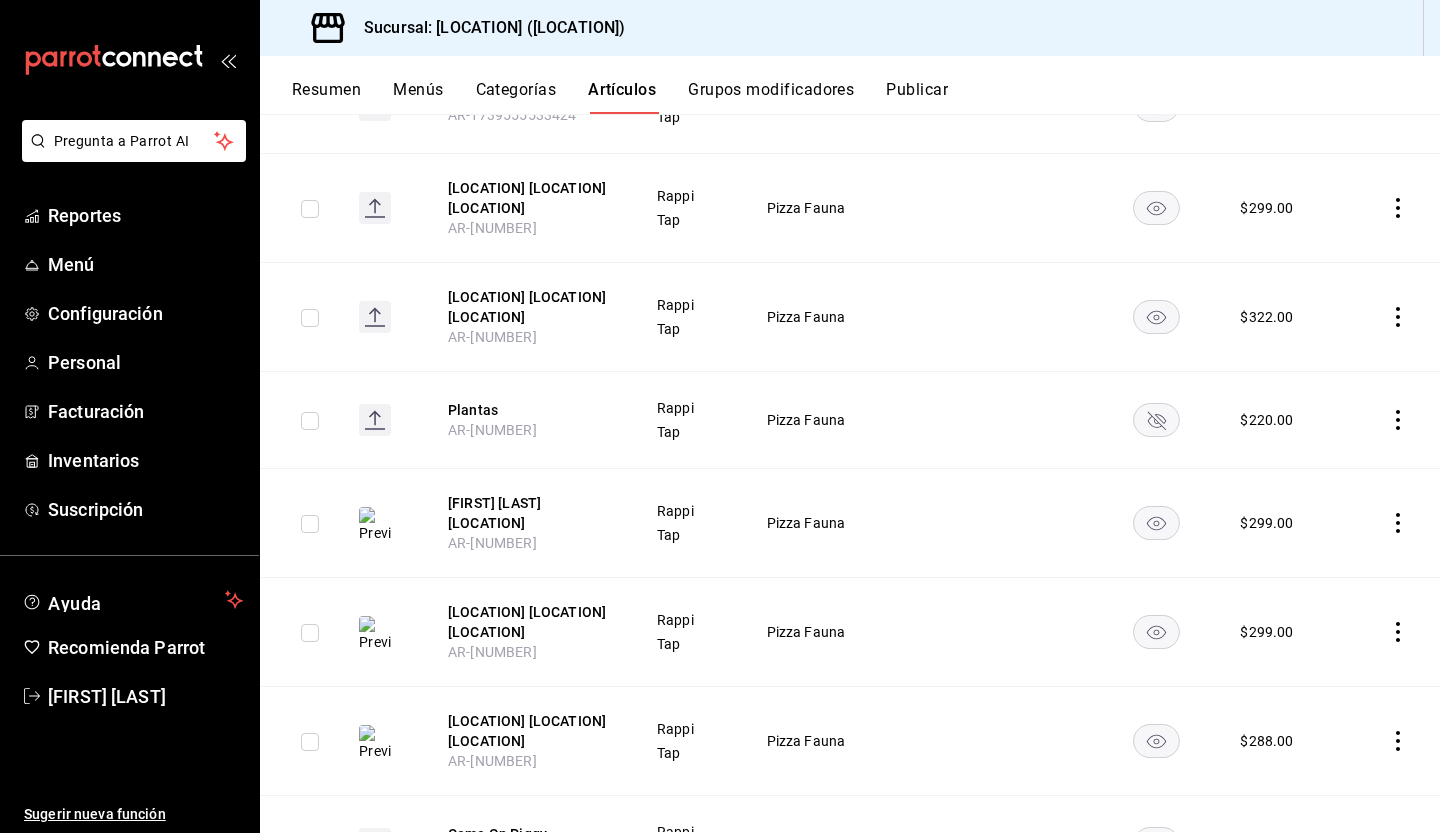 click 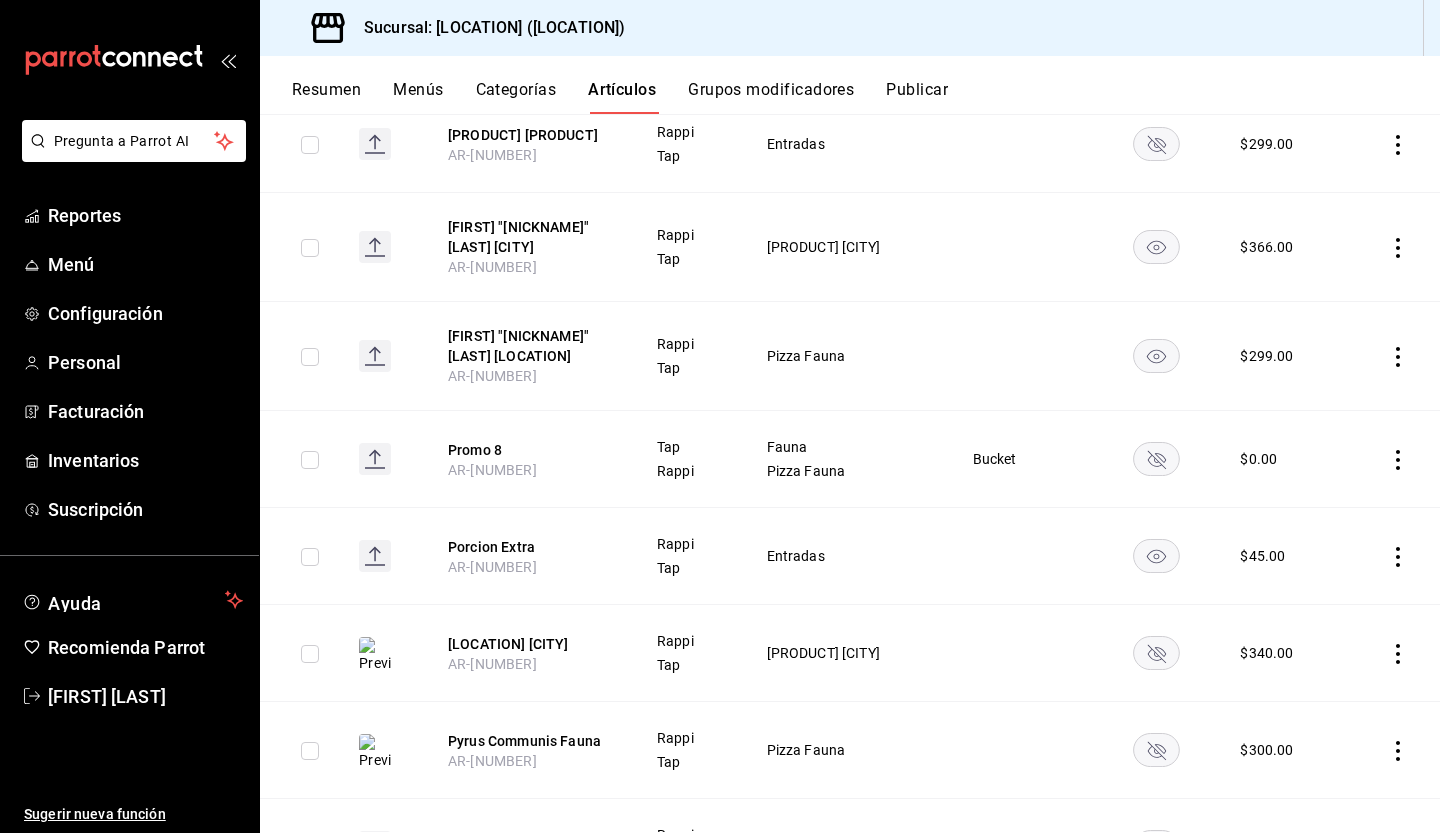 scroll, scrollTop: 0, scrollLeft: 0, axis: both 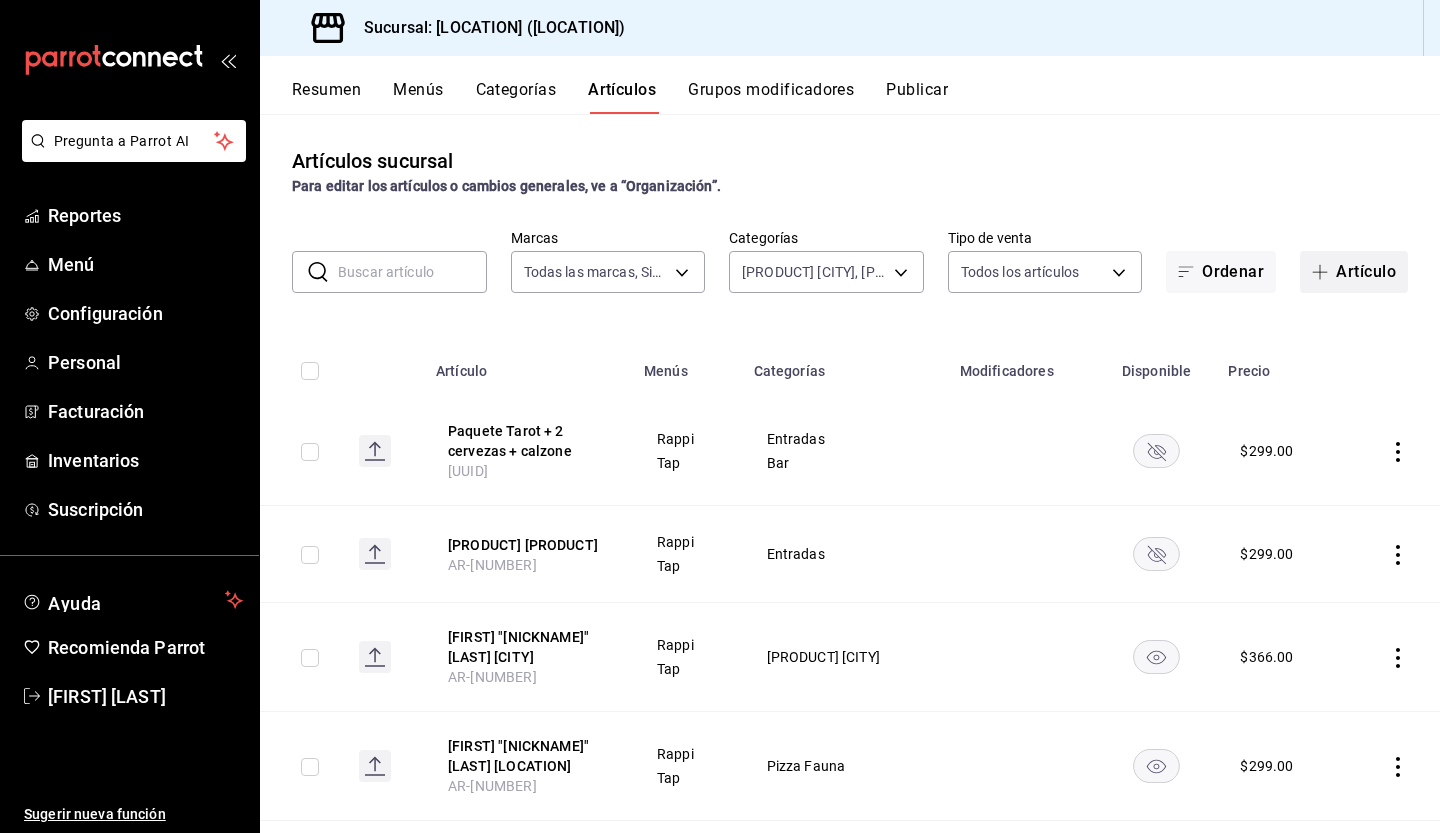 click on "Artículo" at bounding box center (1354, 272) 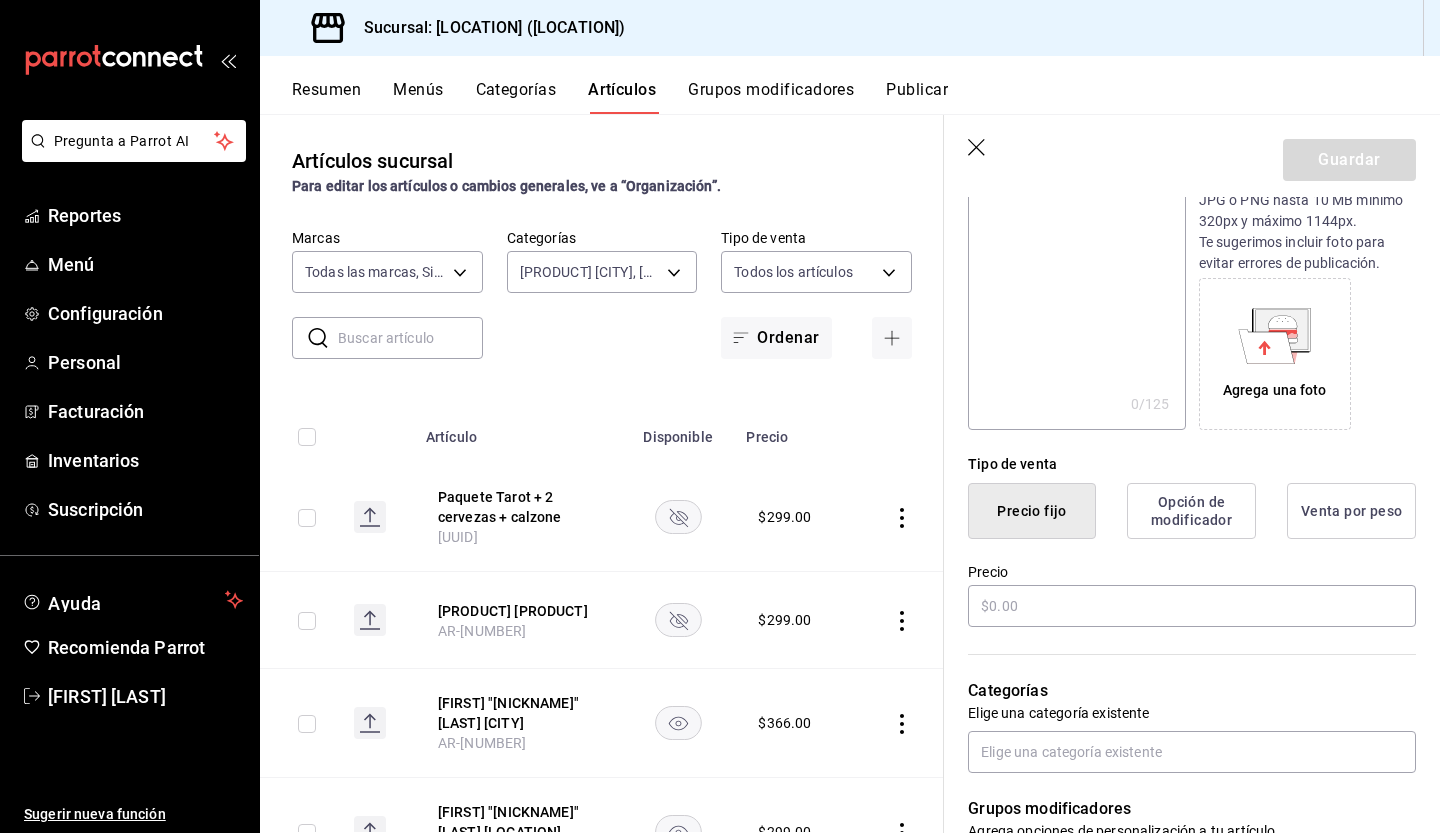 scroll, scrollTop: 305, scrollLeft: 0, axis: vertical 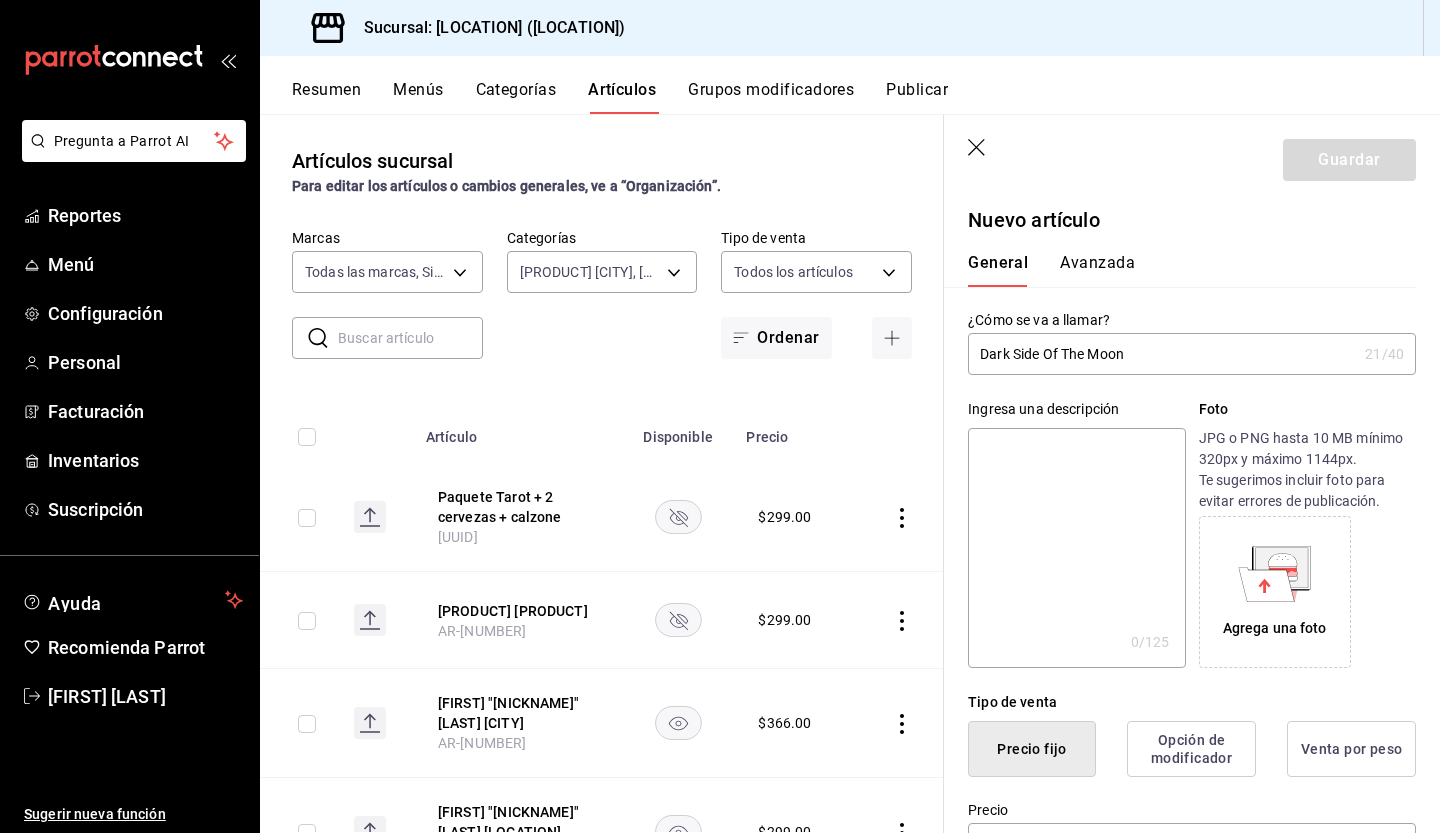 click on "Dark Side Of The Moon" at bounding box center (1162, 354) 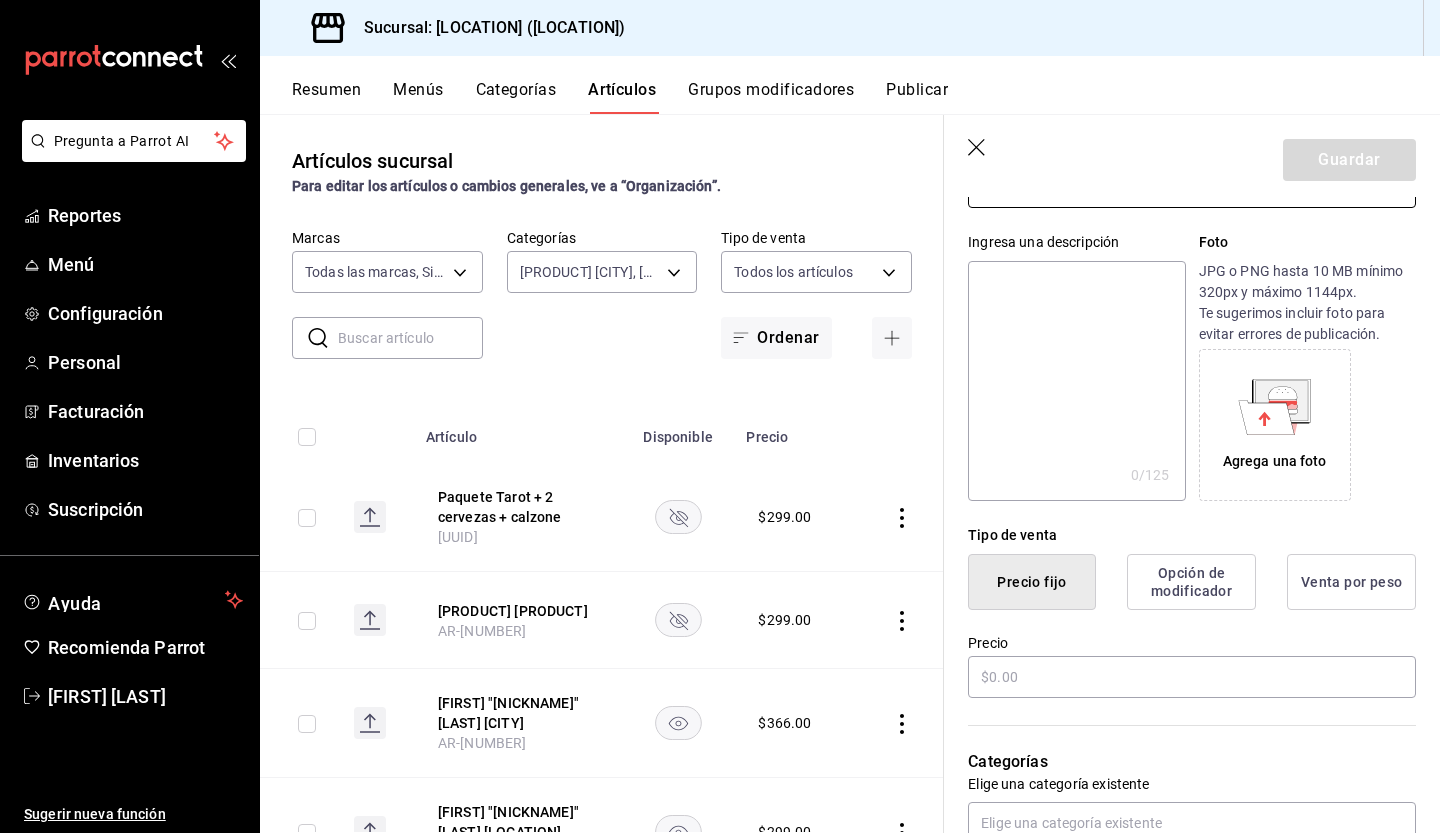 scroll, scrollTop: 256, scrollLeft: 0, axis: vertical 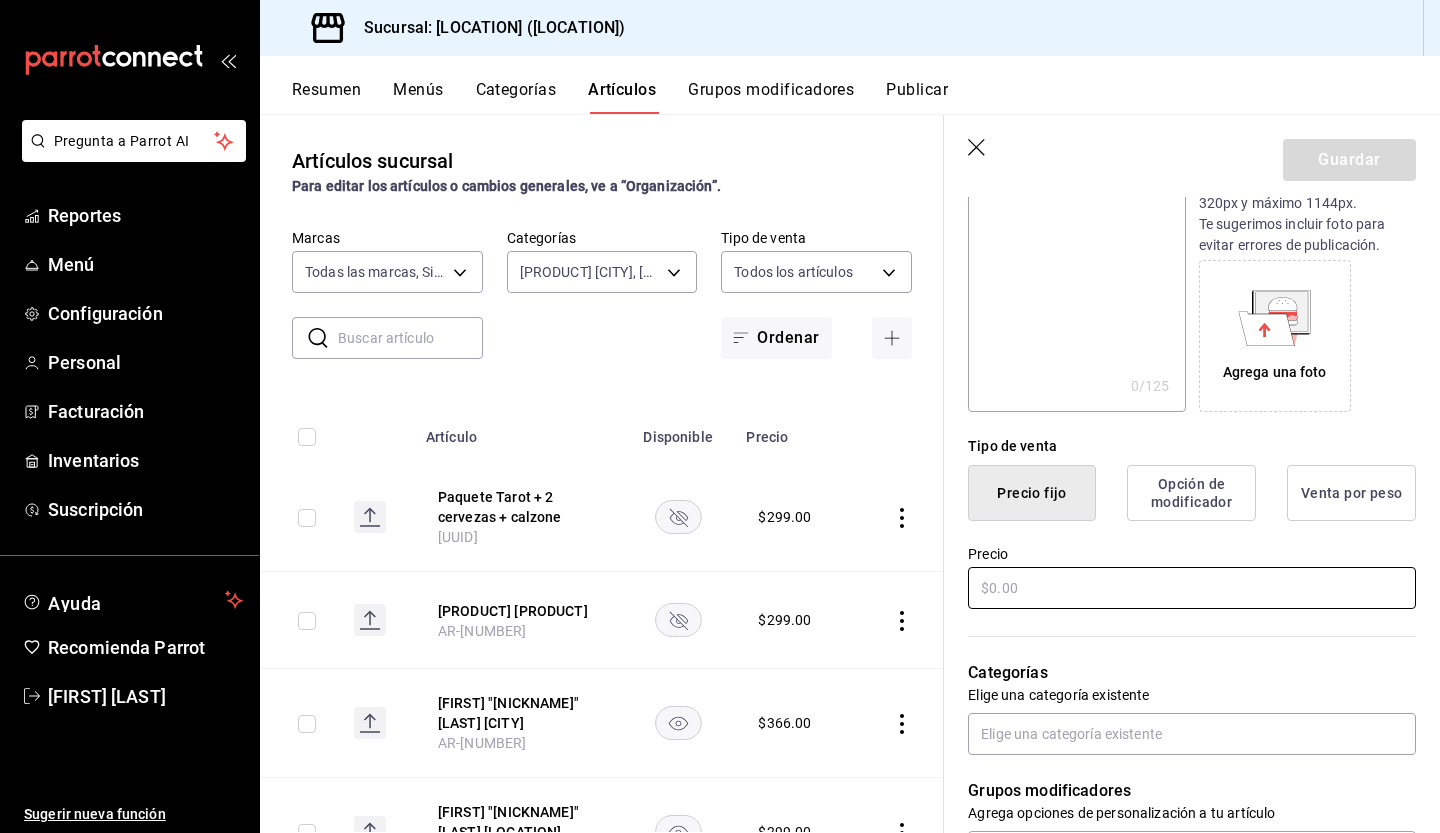 type on "Dark Side Of The Moon Fauna Style" 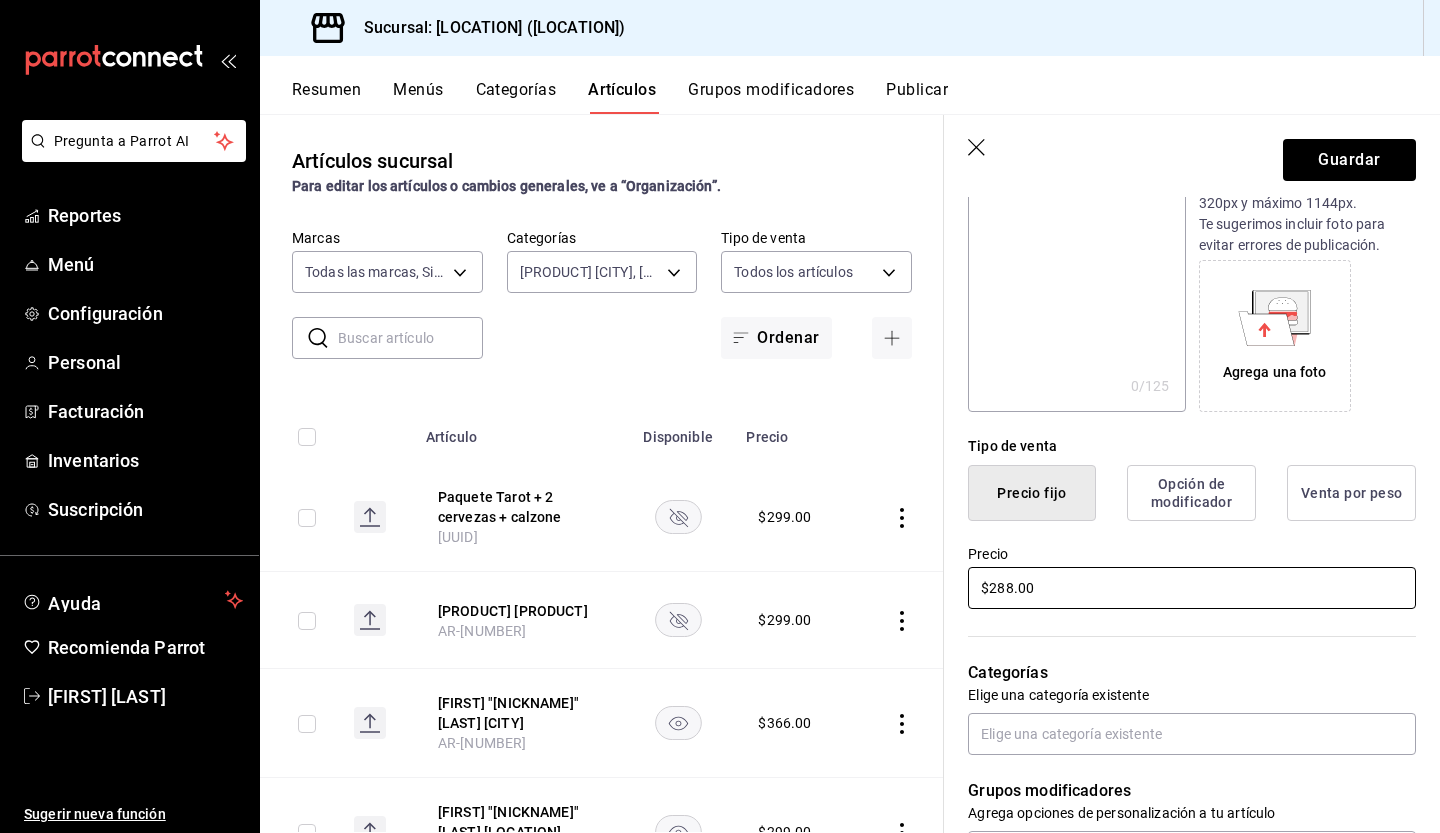 scroll, scrollTop: 358, scrollLeft: 0, axis: vertical 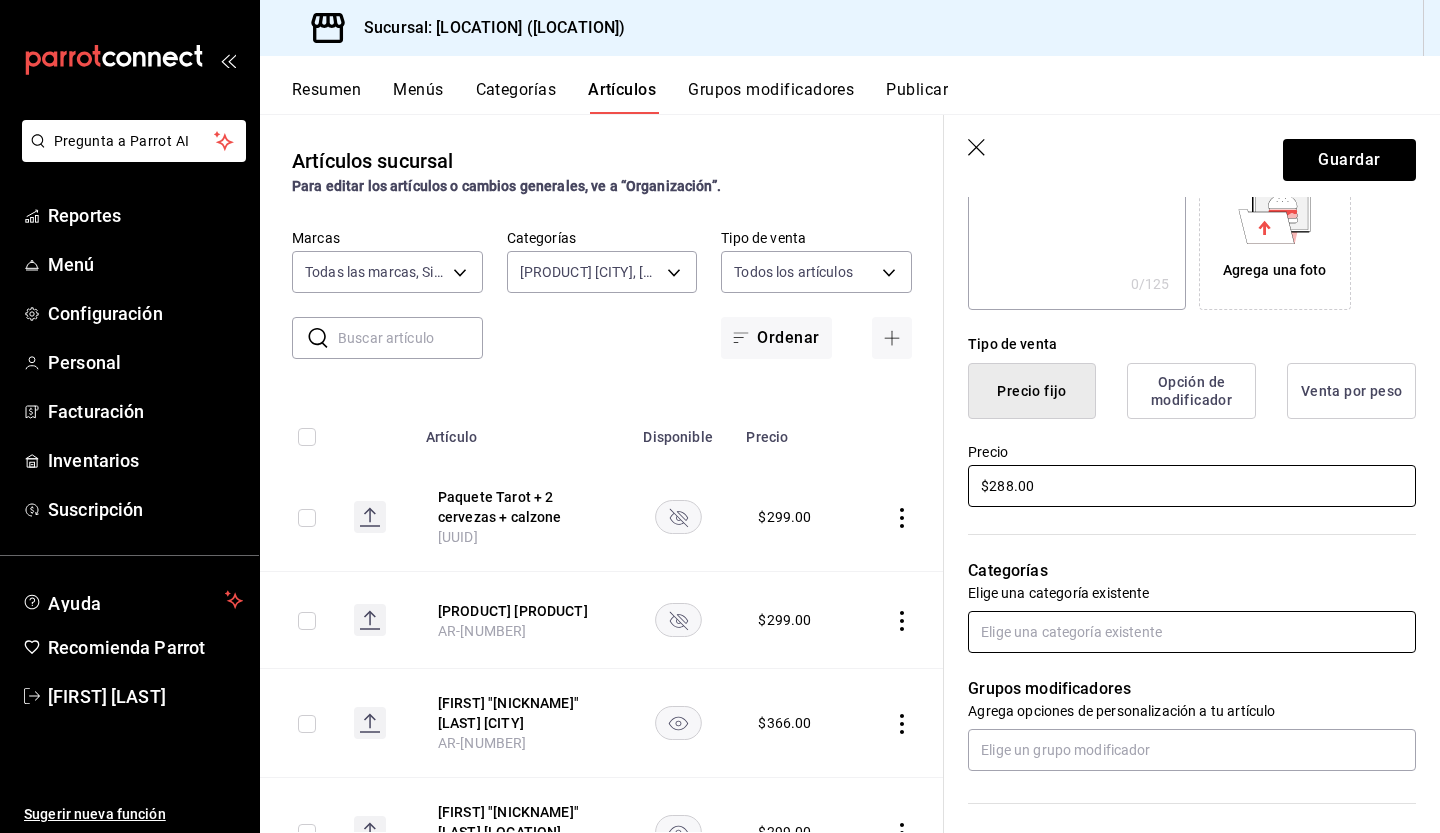 type on "$288.00" 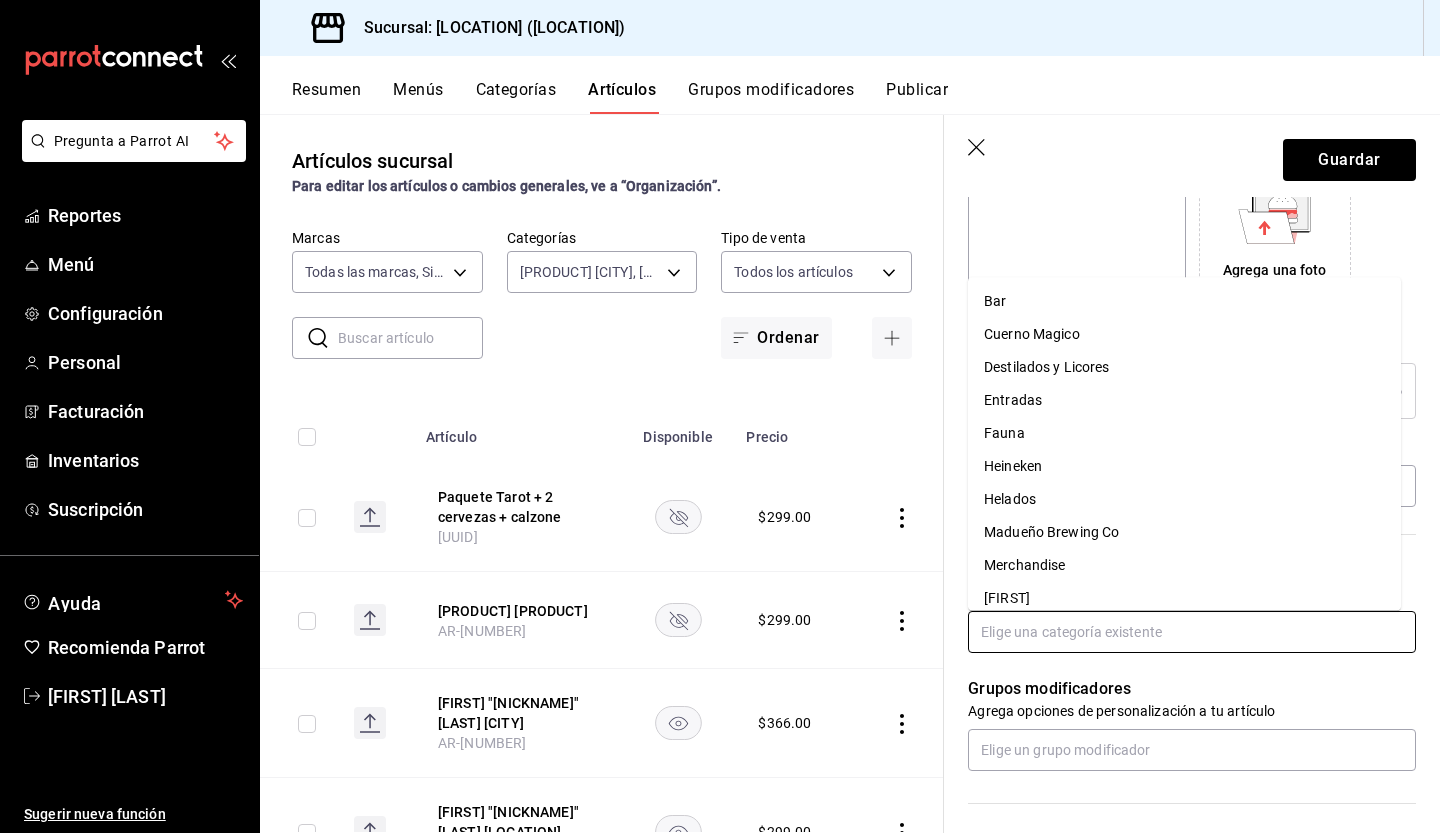 click at bounding box center (1192, 632) 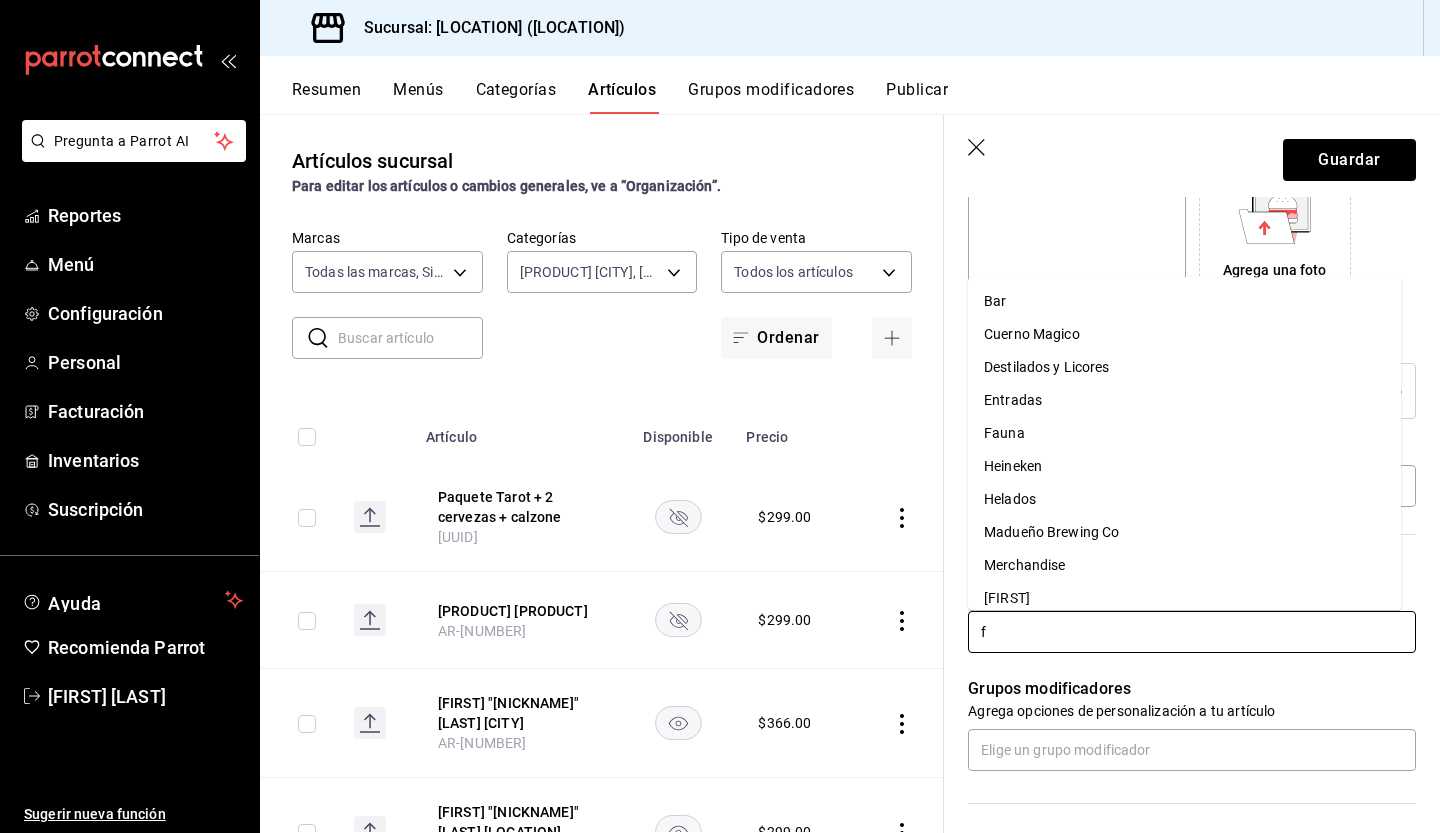 type on "fa" 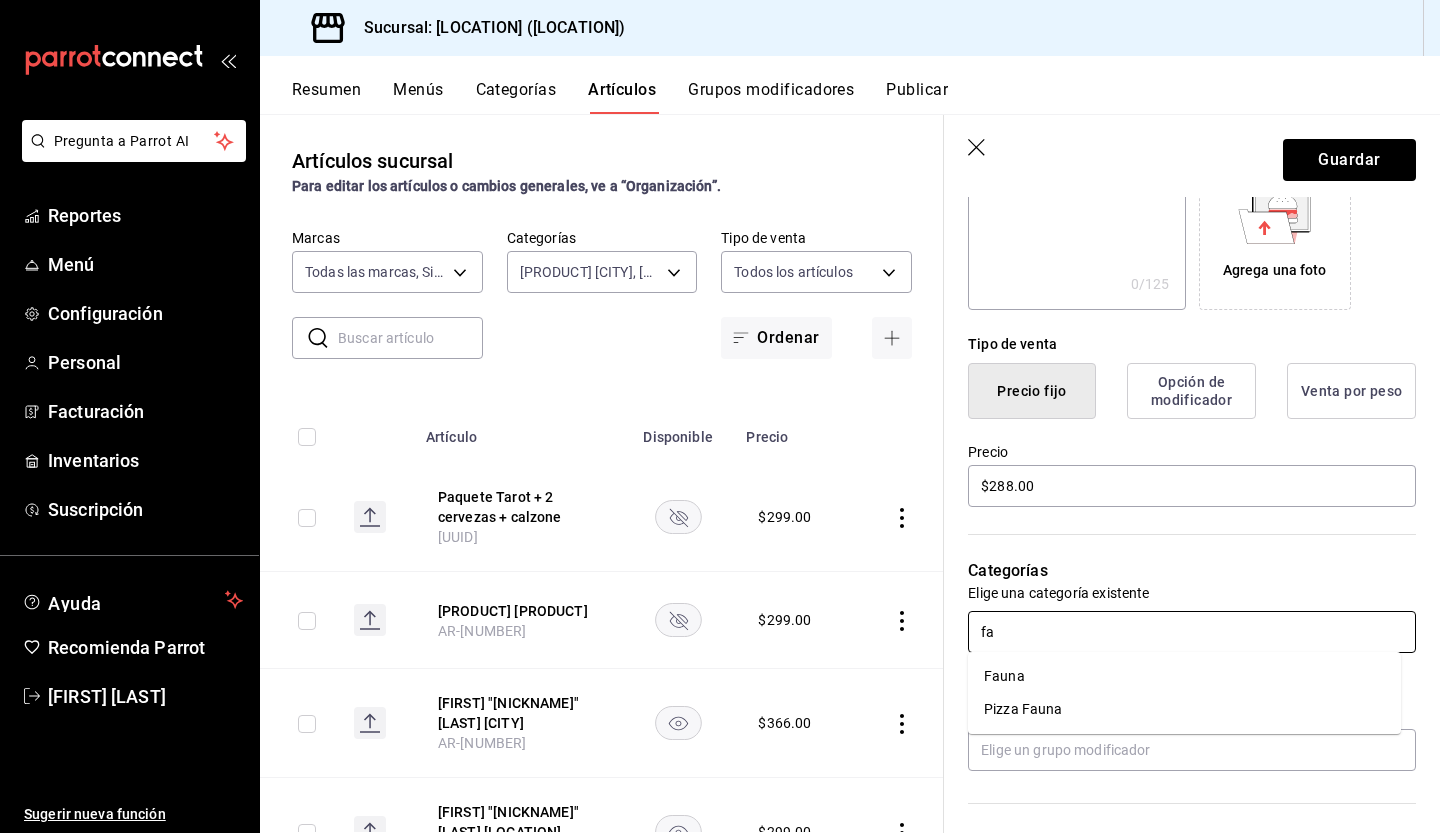 click on "Pizza Fauna" at bounding box center [1184, 709] 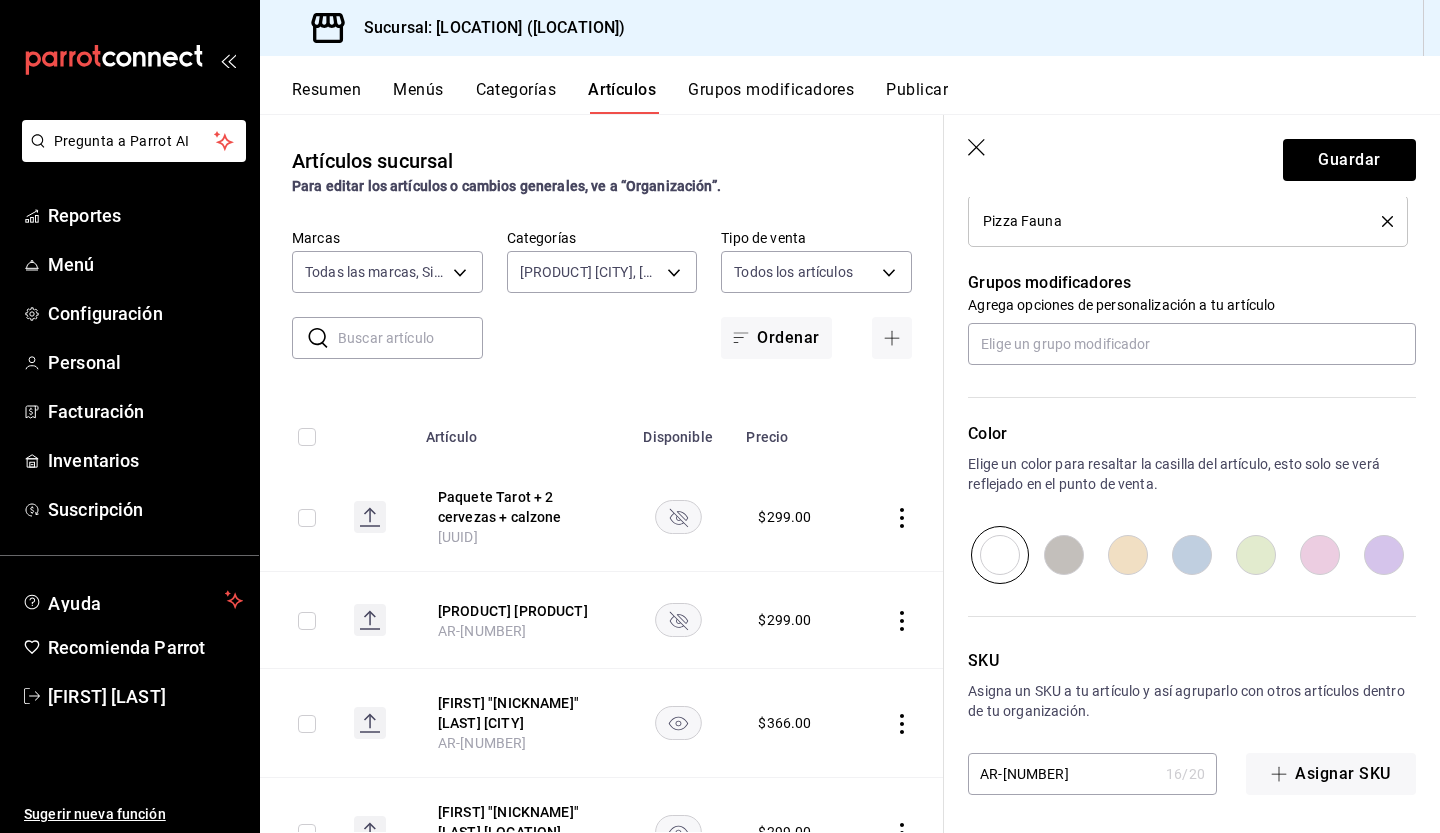 scroll, scrollTop: 0, scrollLeft: 0, axis: both 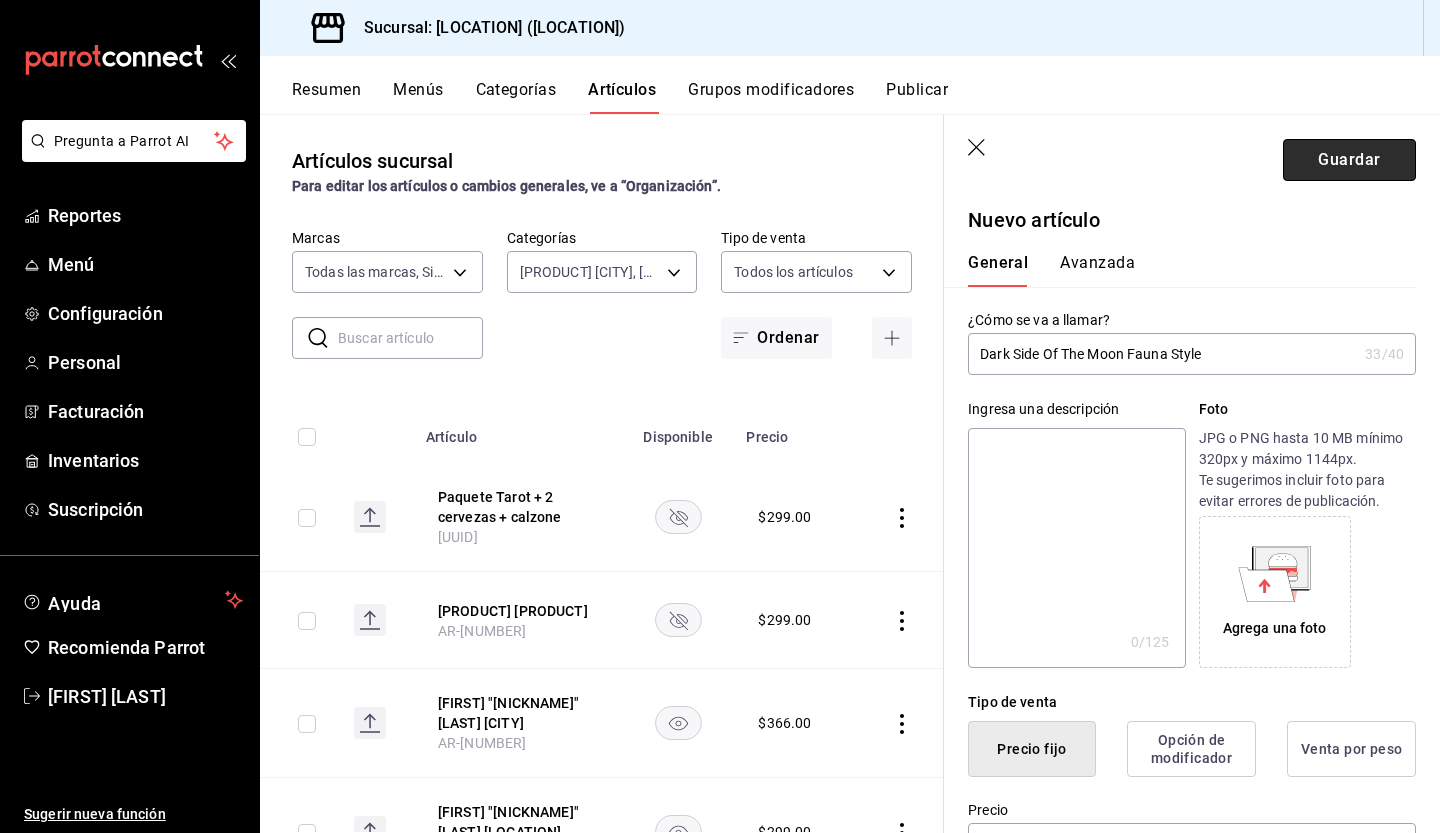 click on "Guardar" at bounding box center (1349, 160) 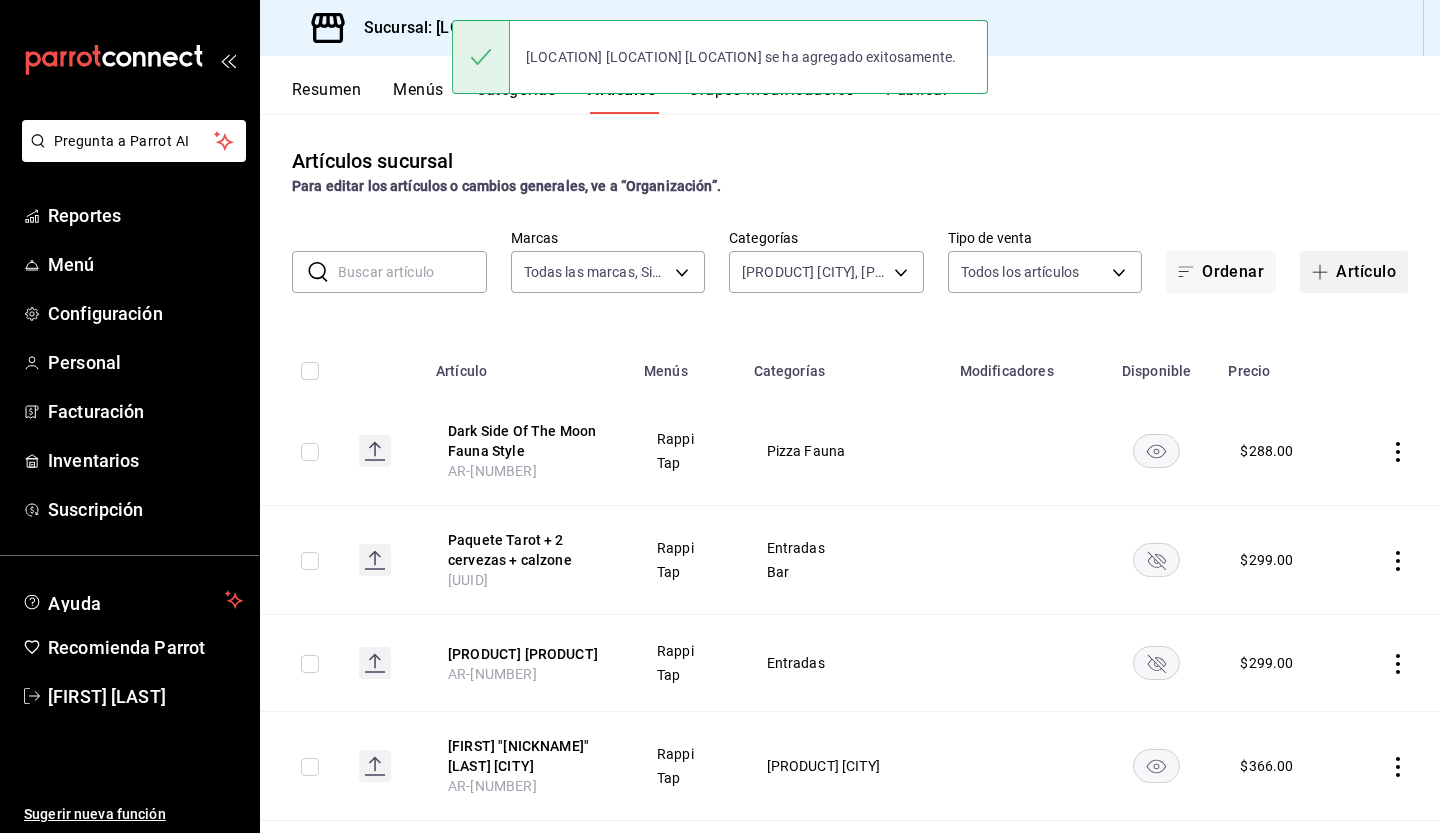 click on "Artículo" at bounding box center [1354, 272] 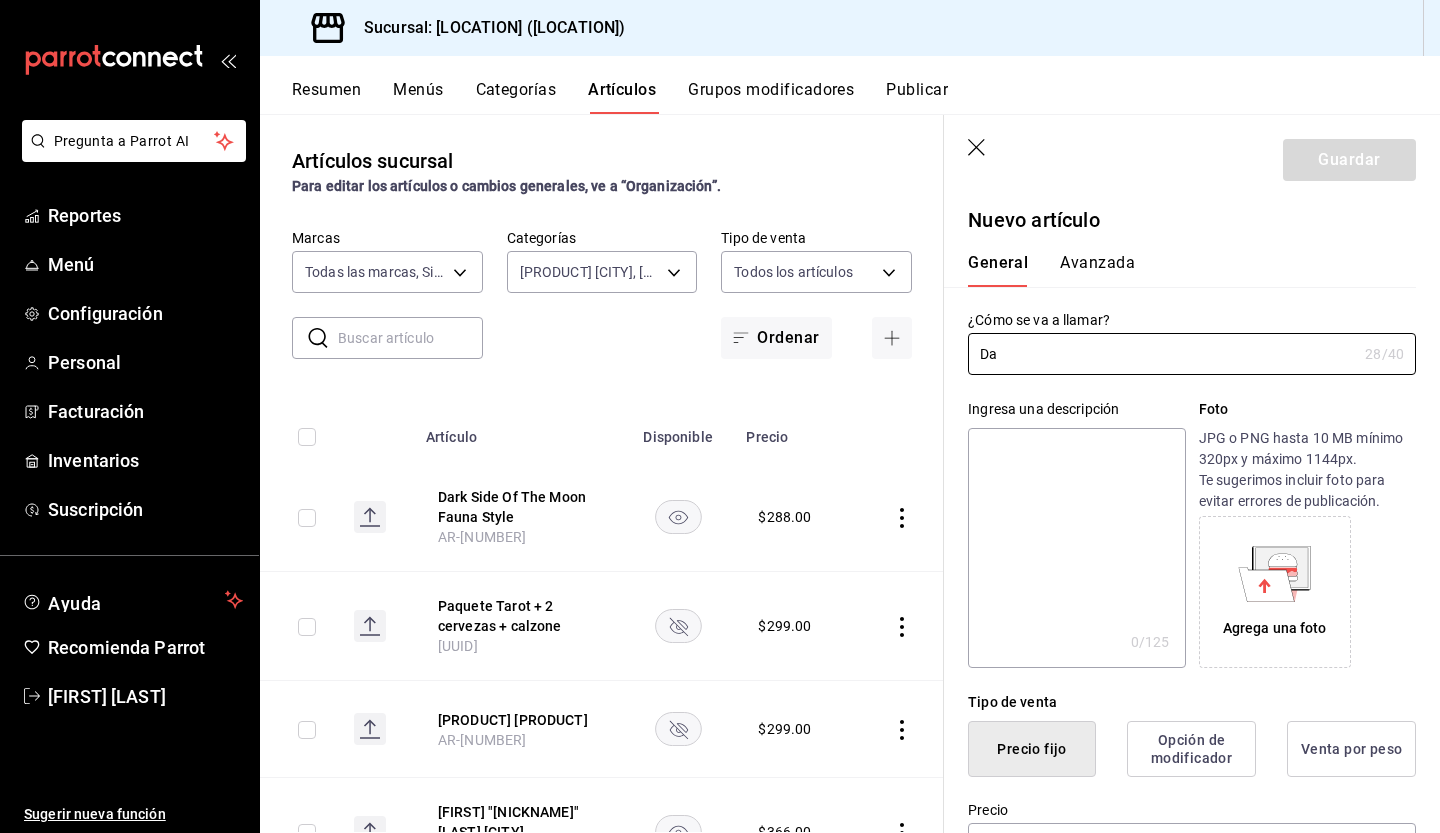 type on "D" 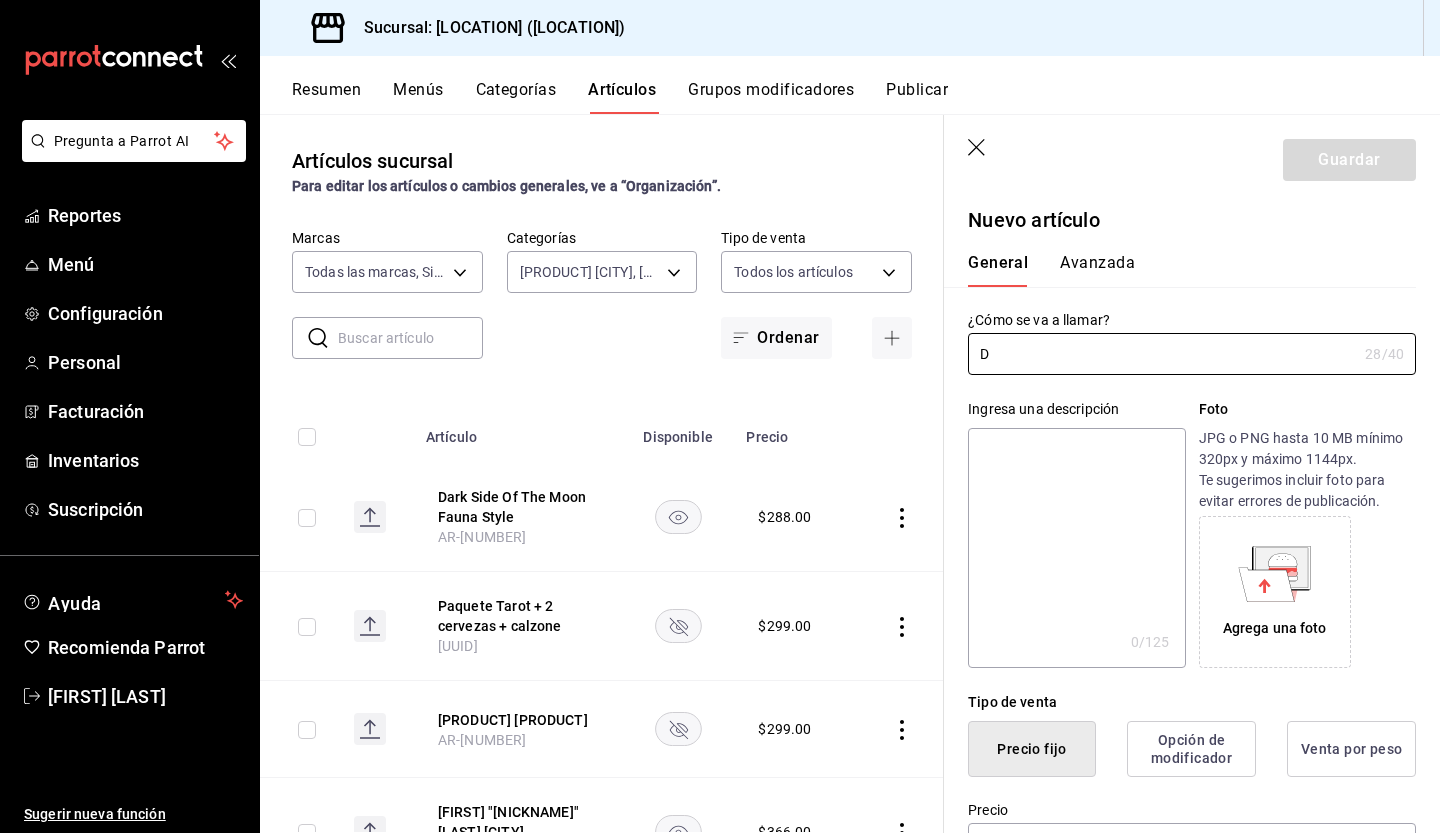 type 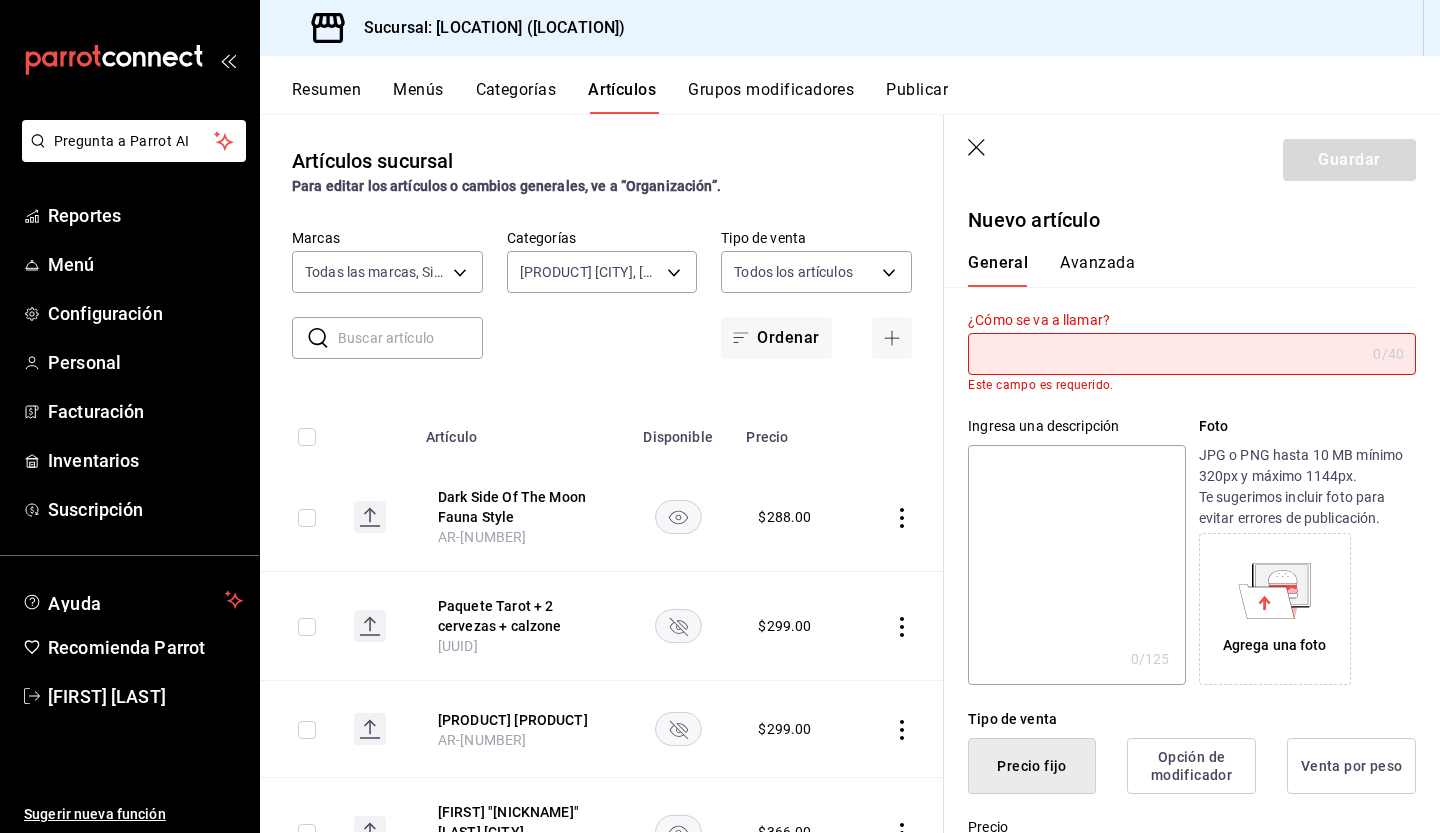 click on "¿Cómo se va a llamar? 0 /40 ¿Cómo se va a llamar? Este campo es requerido." at bounding box center [1180, 339] 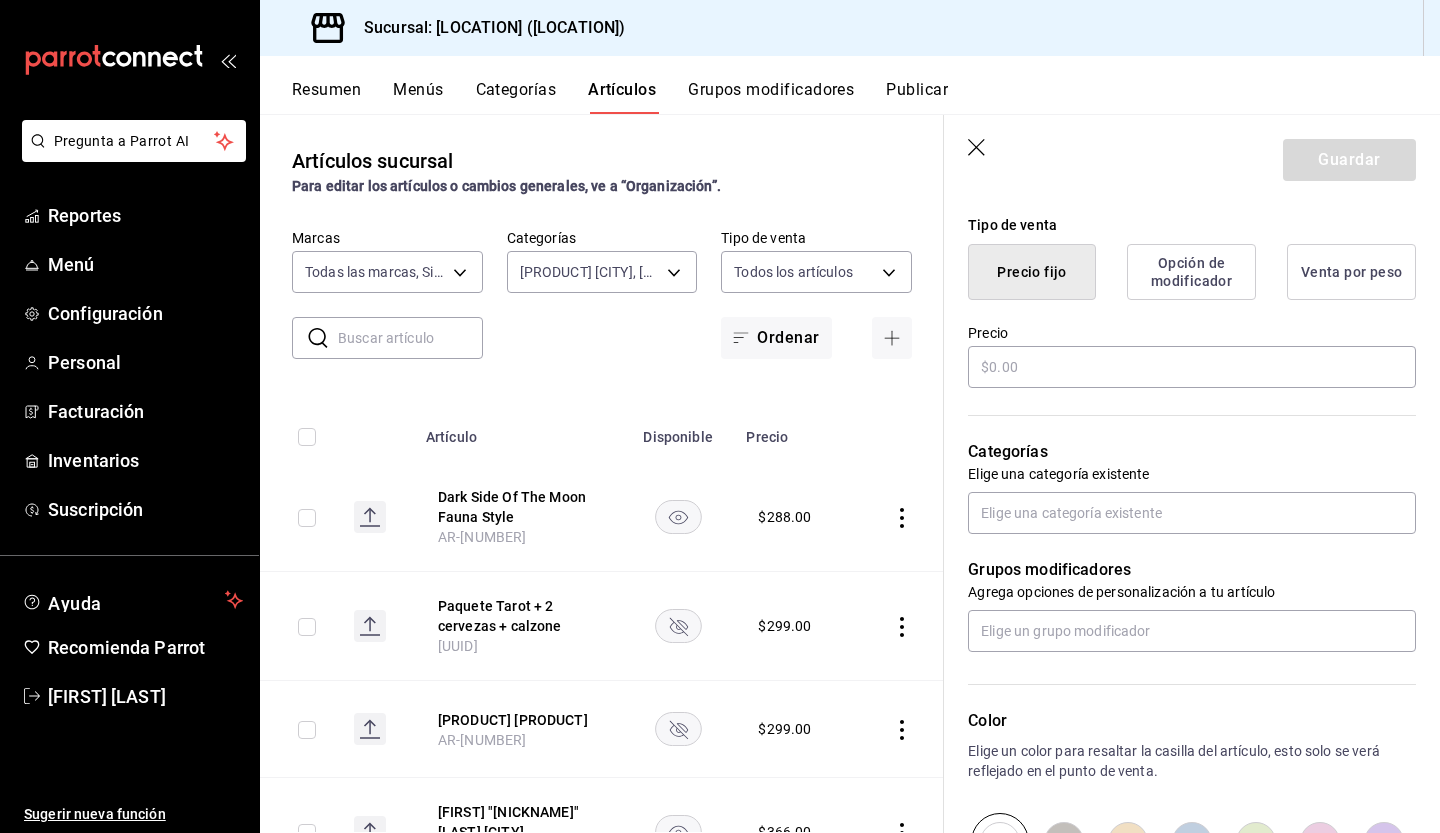 scroll, scrollTop: 511, scrollLeft: 0, axis: vertical 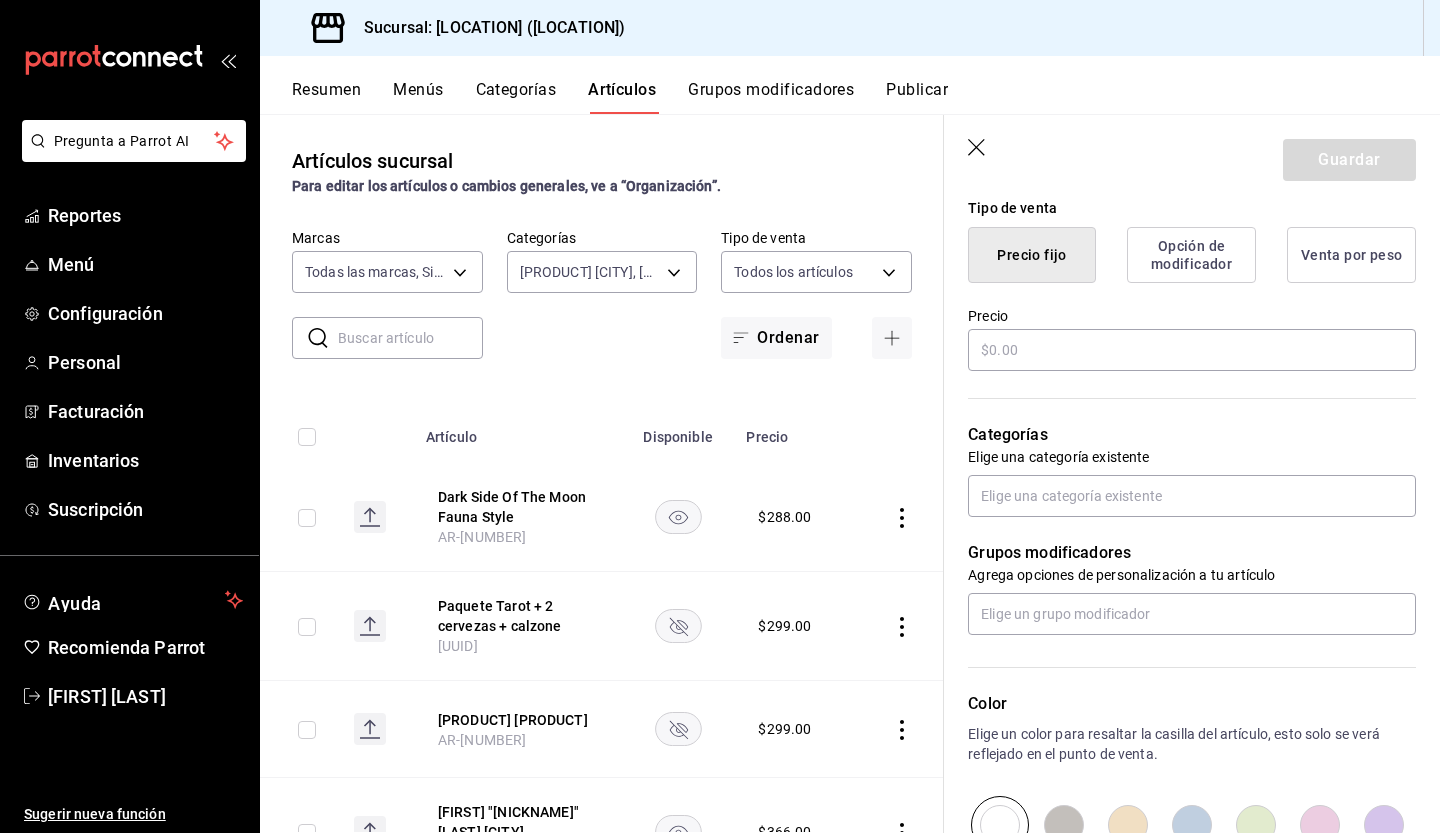 click 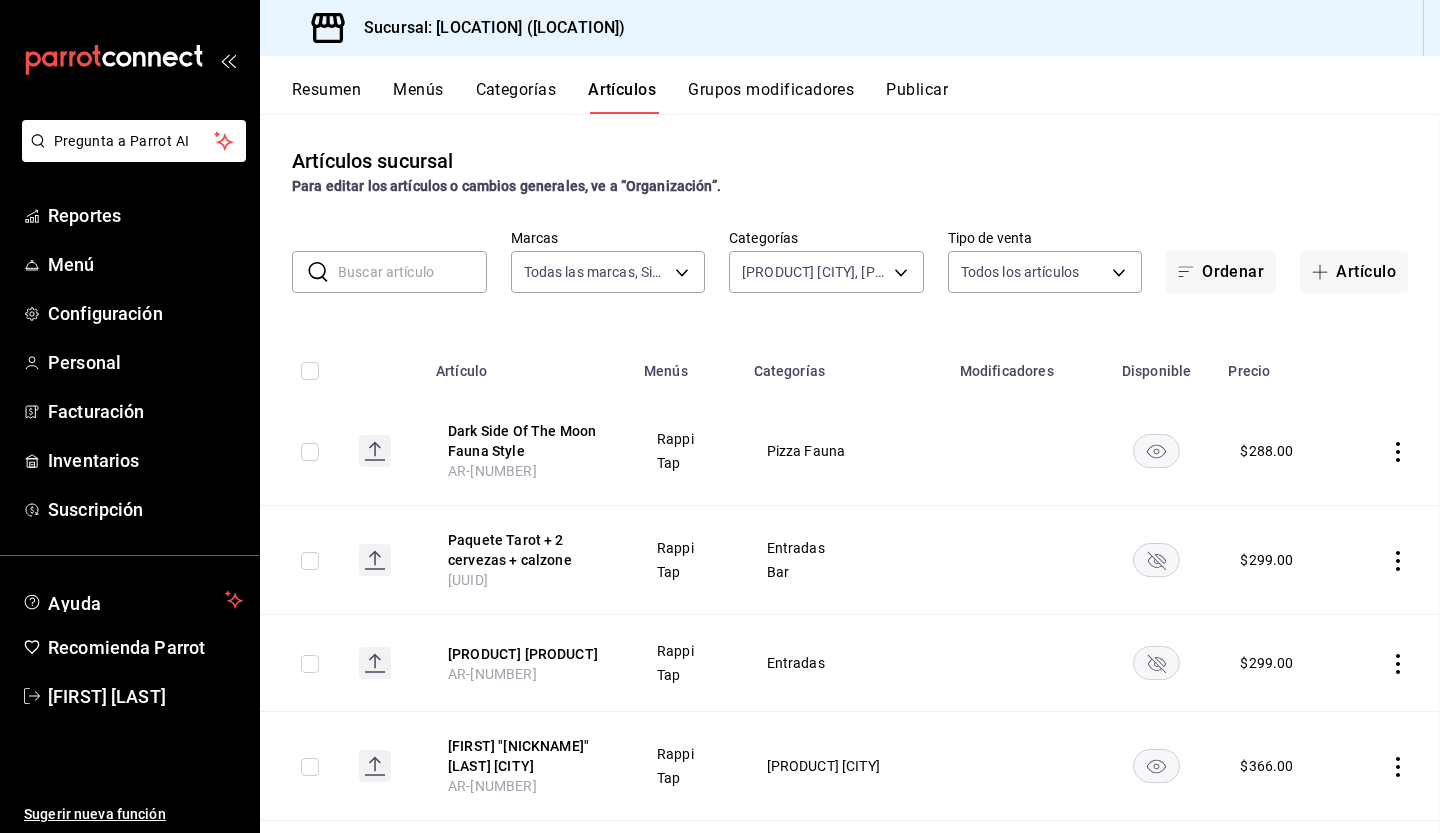 scroll, scrollTop: 0, scrollLeft: 0, axis: both 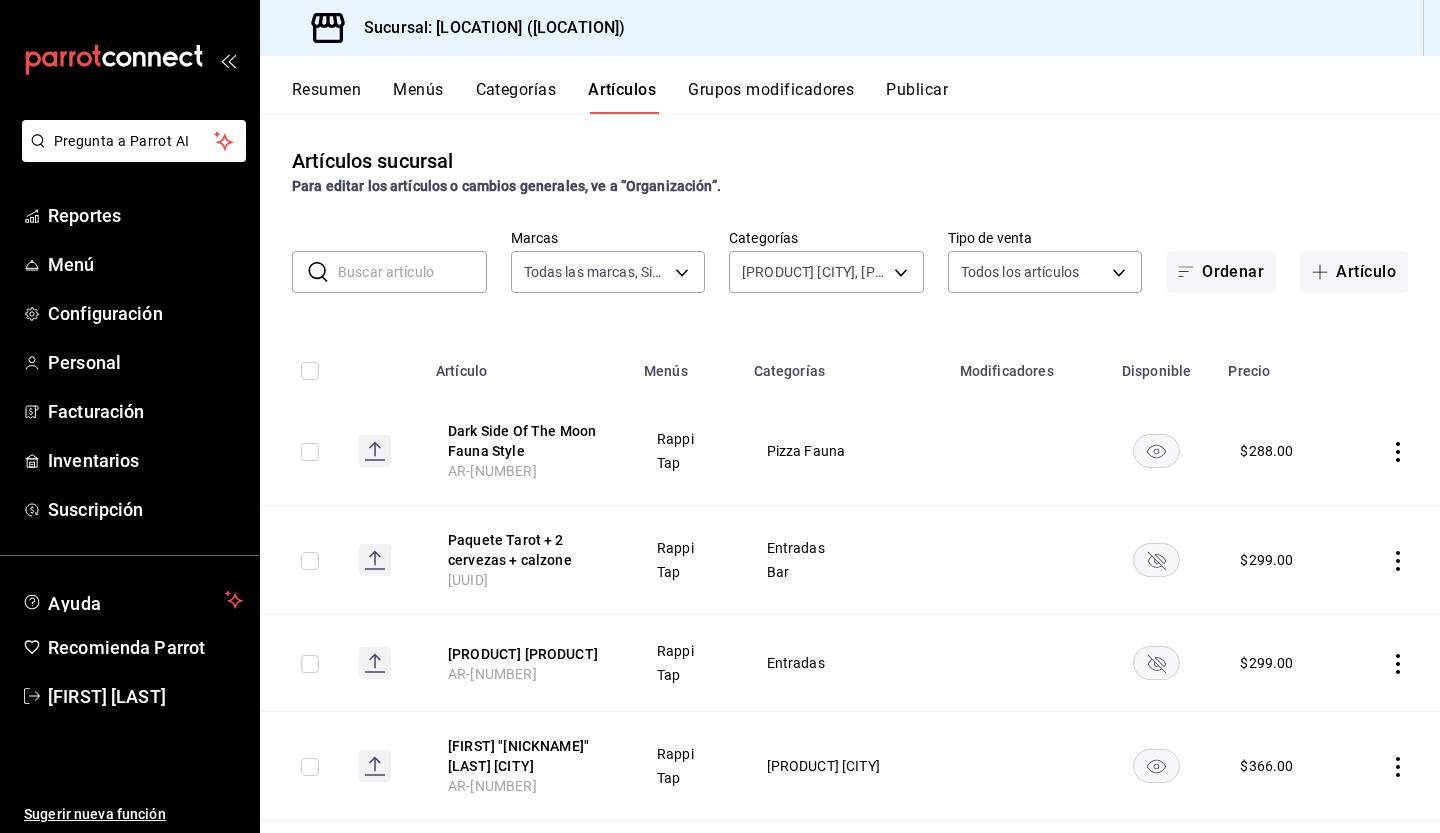 click on "Publicar" at bounding box center (917, 97) 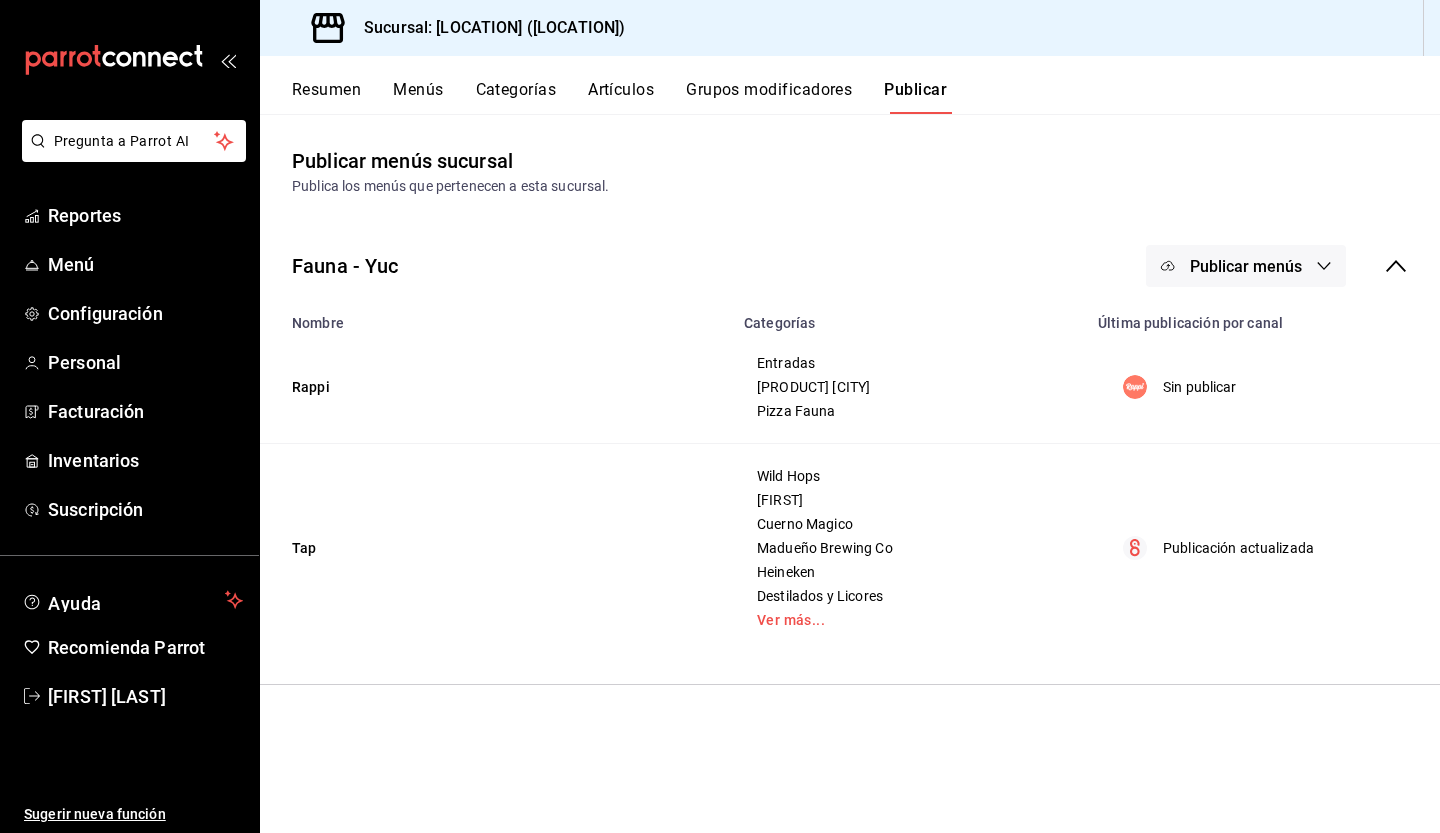 click on "Artículos" at bounding box center [621, 97] 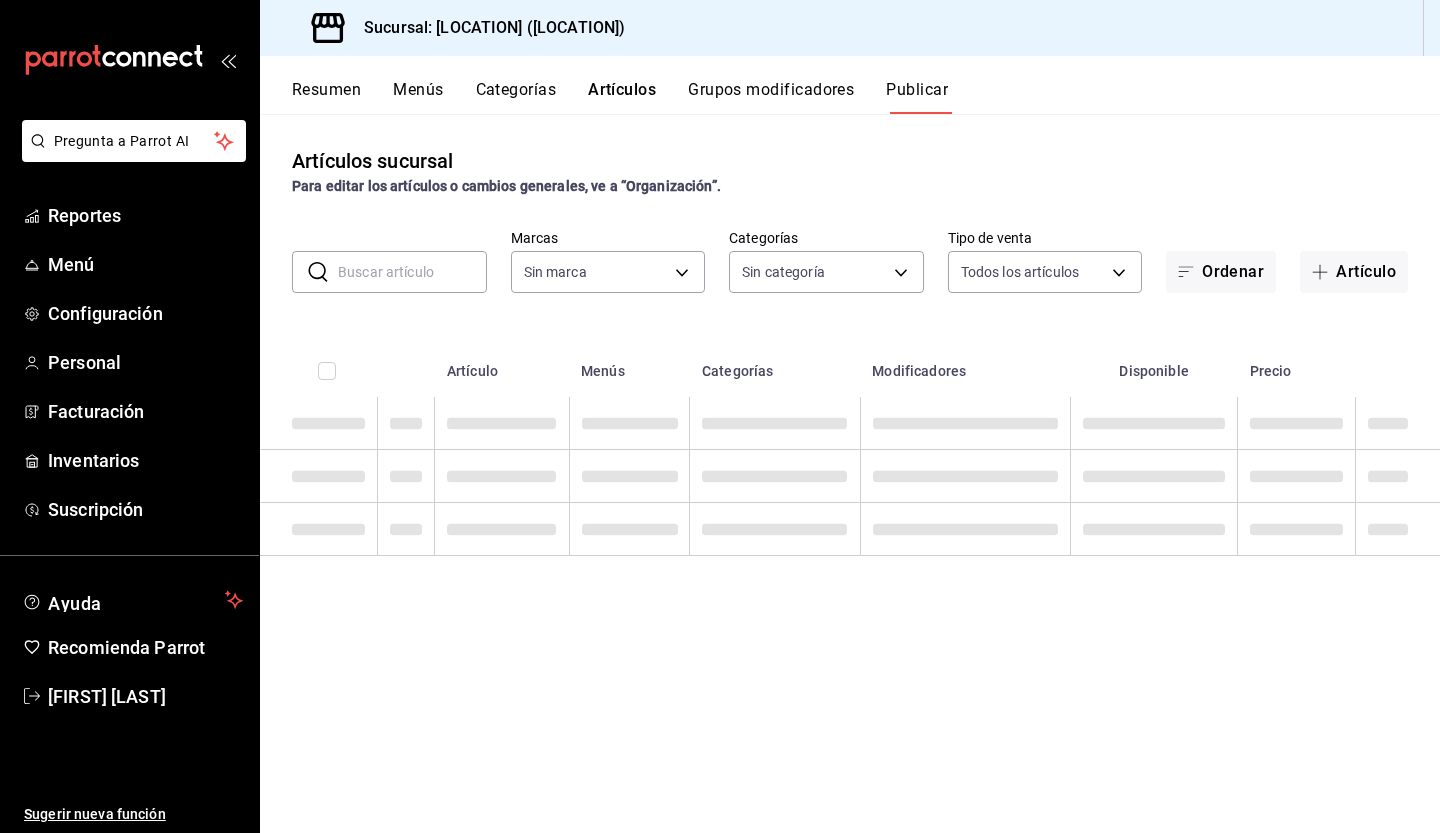 type on "[UUID]" 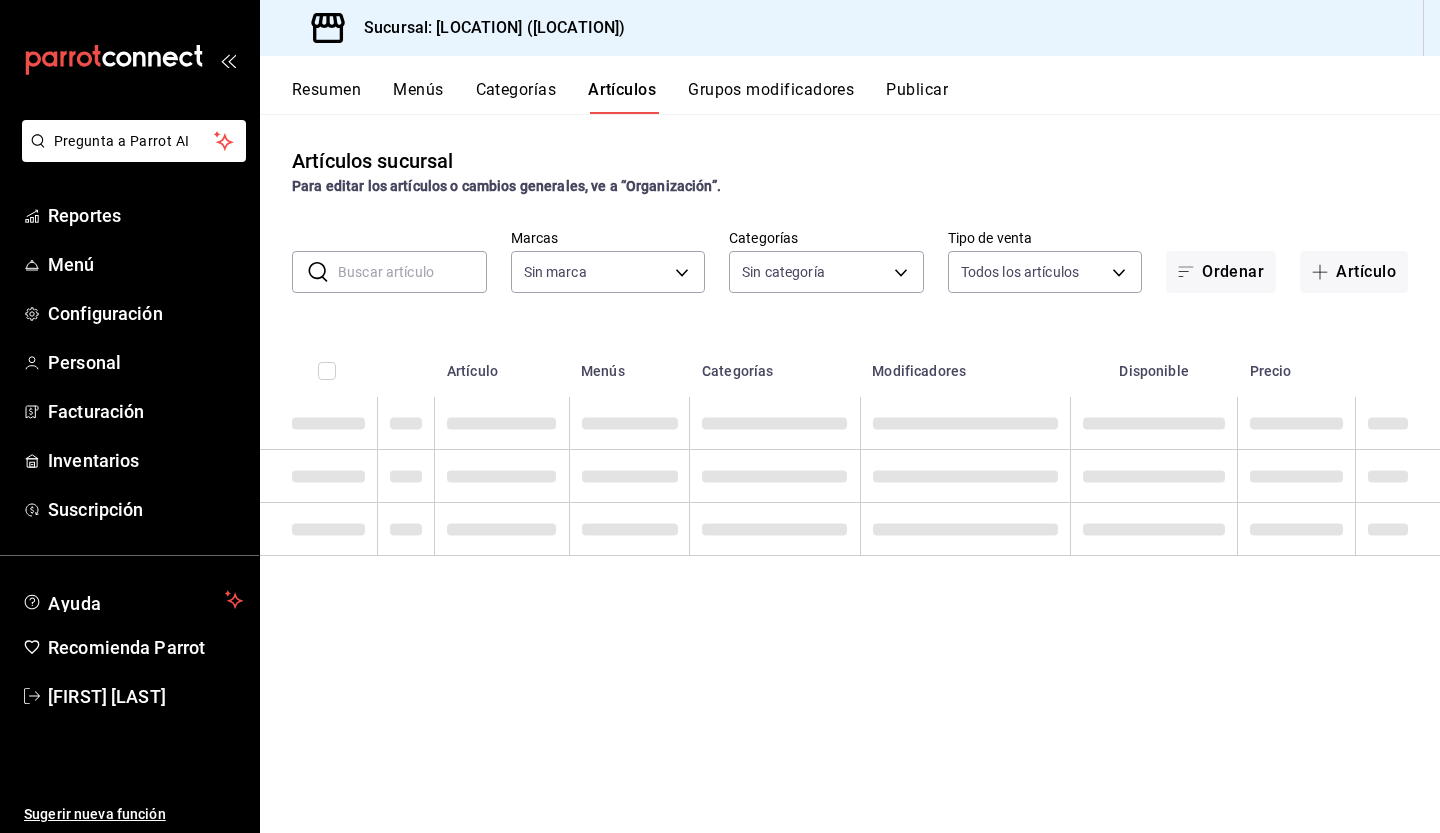type on "[UUID]" 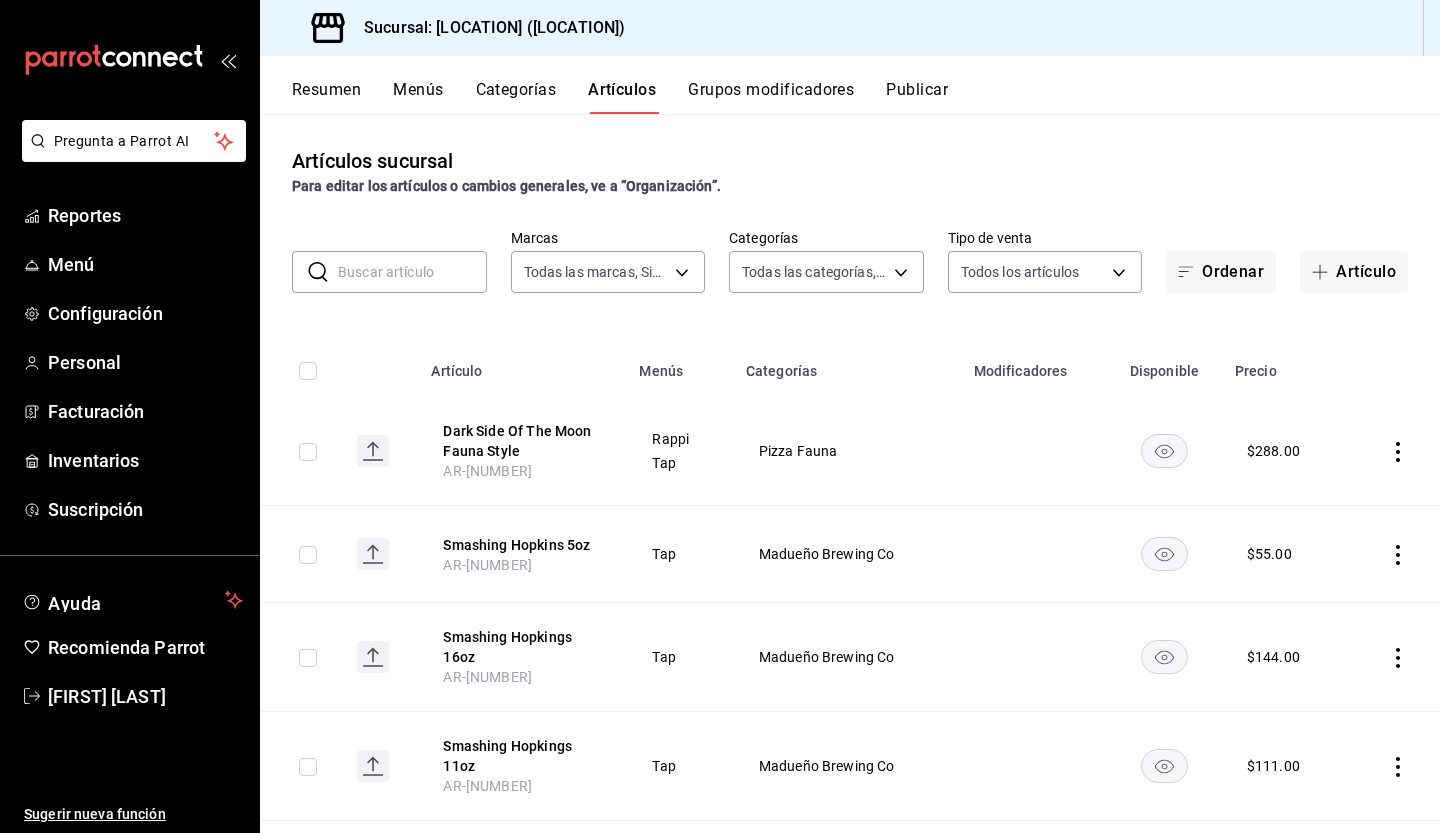 type on "[UUID], [UUID], [UUID], [UUID], [UUID], [UUID], [UUID], [UUID], [UUID], [UUID], [UUID], [UUID], [UUID], [UUID], [UUID], [UUID]" 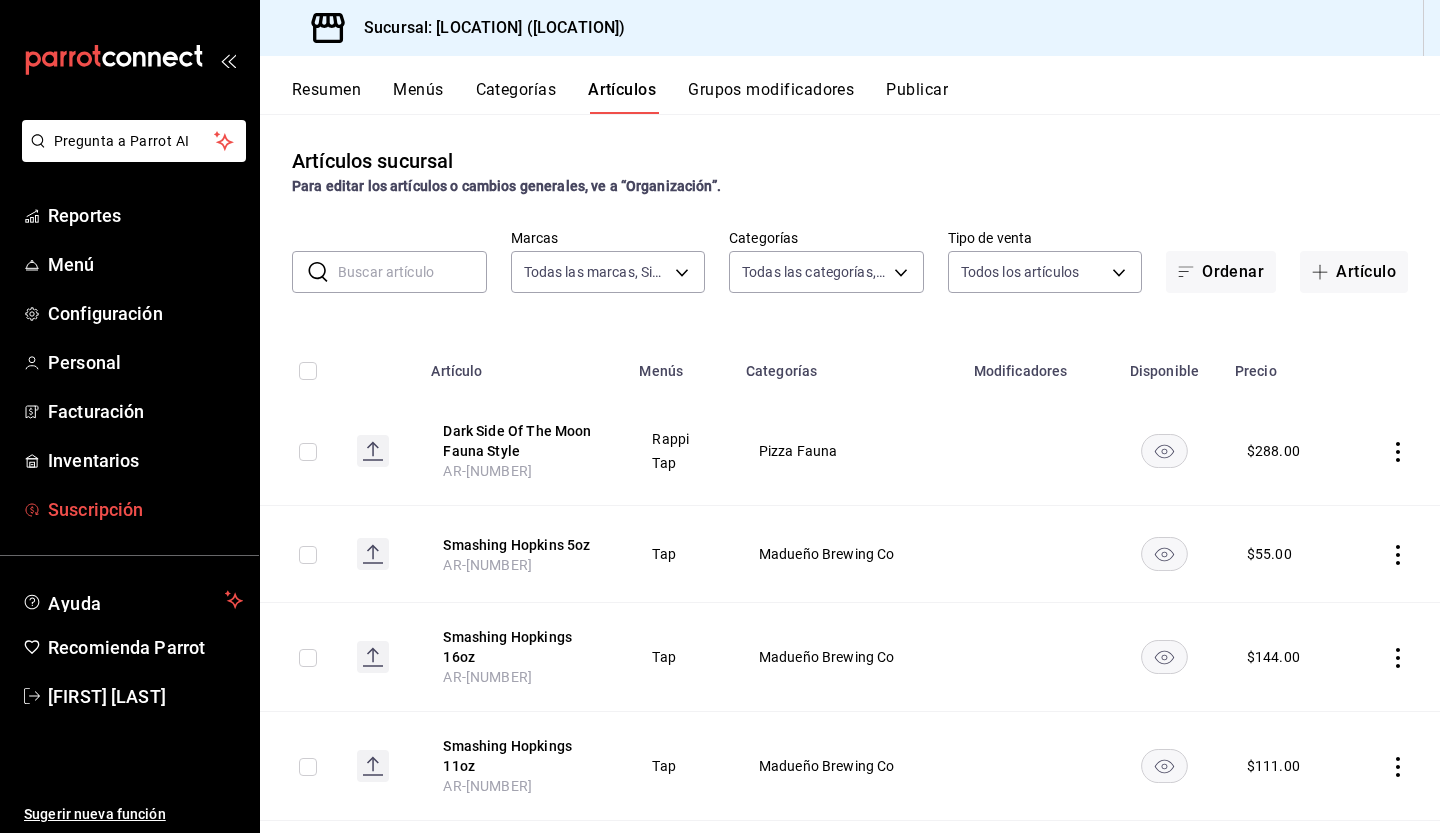click on "Suscripción" at bounding box center (145, 509) 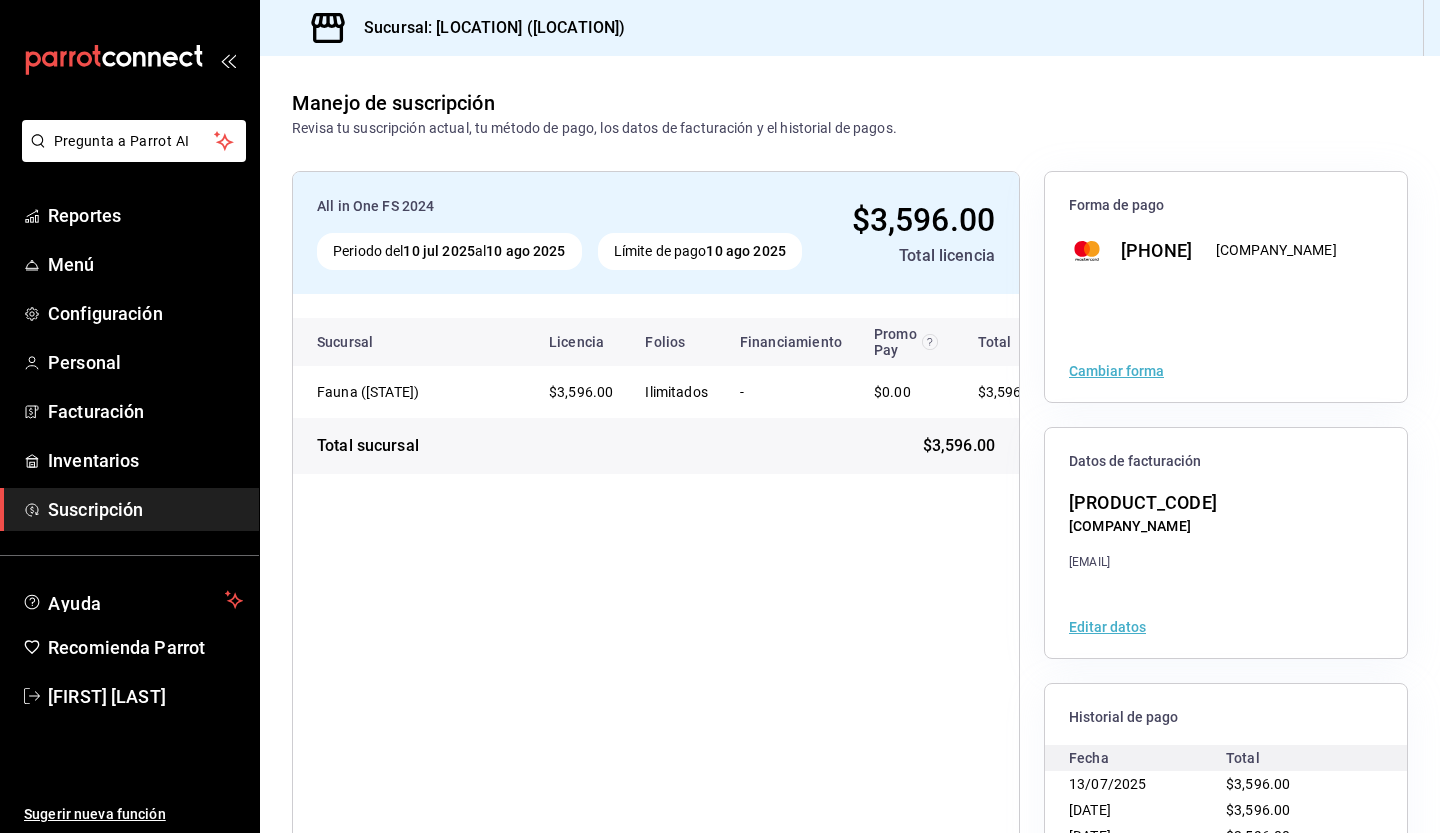 scroll, scrollTop: 112, scrollLeft: 0, axis: vertical 